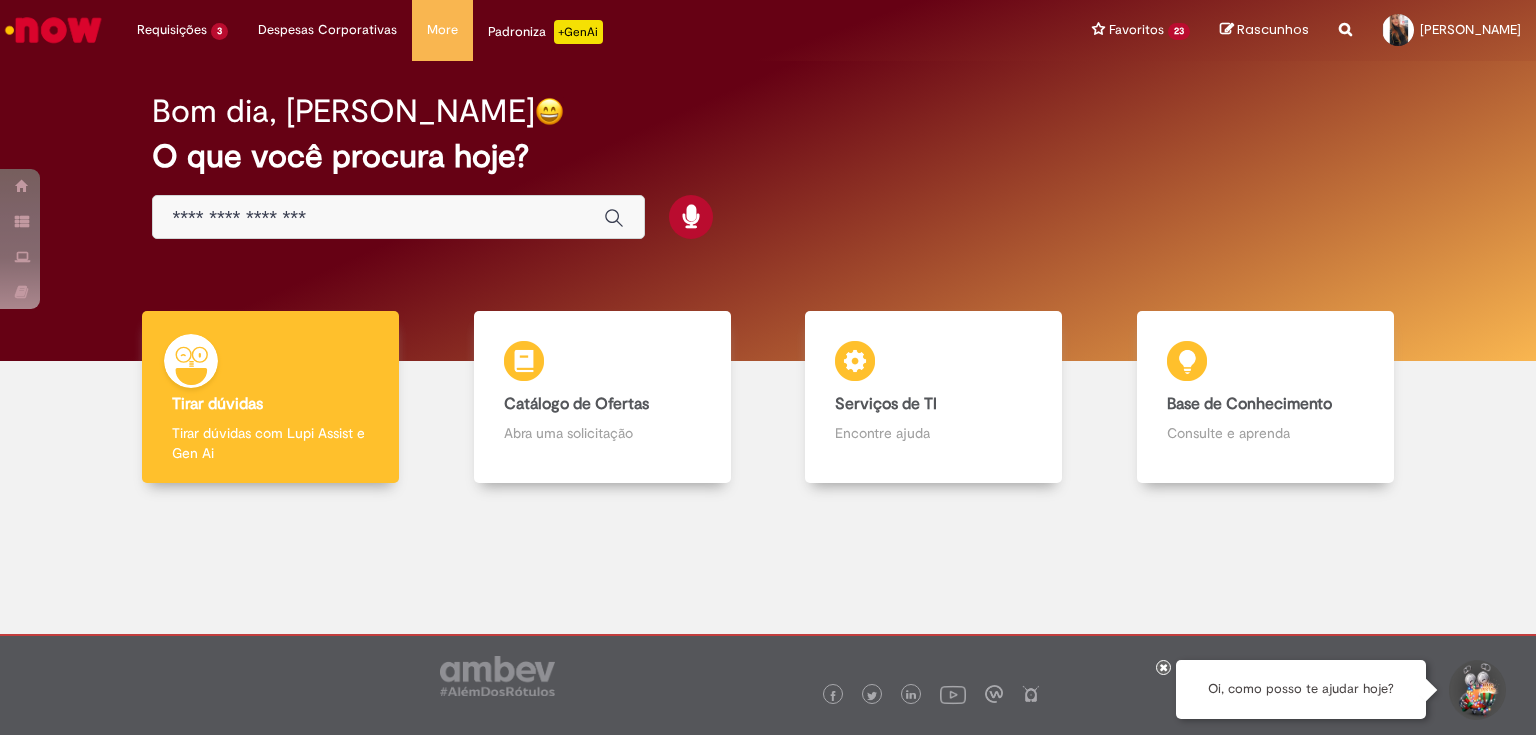 scroll, scrollTop: 0, scrollLeft: 0, axis: both 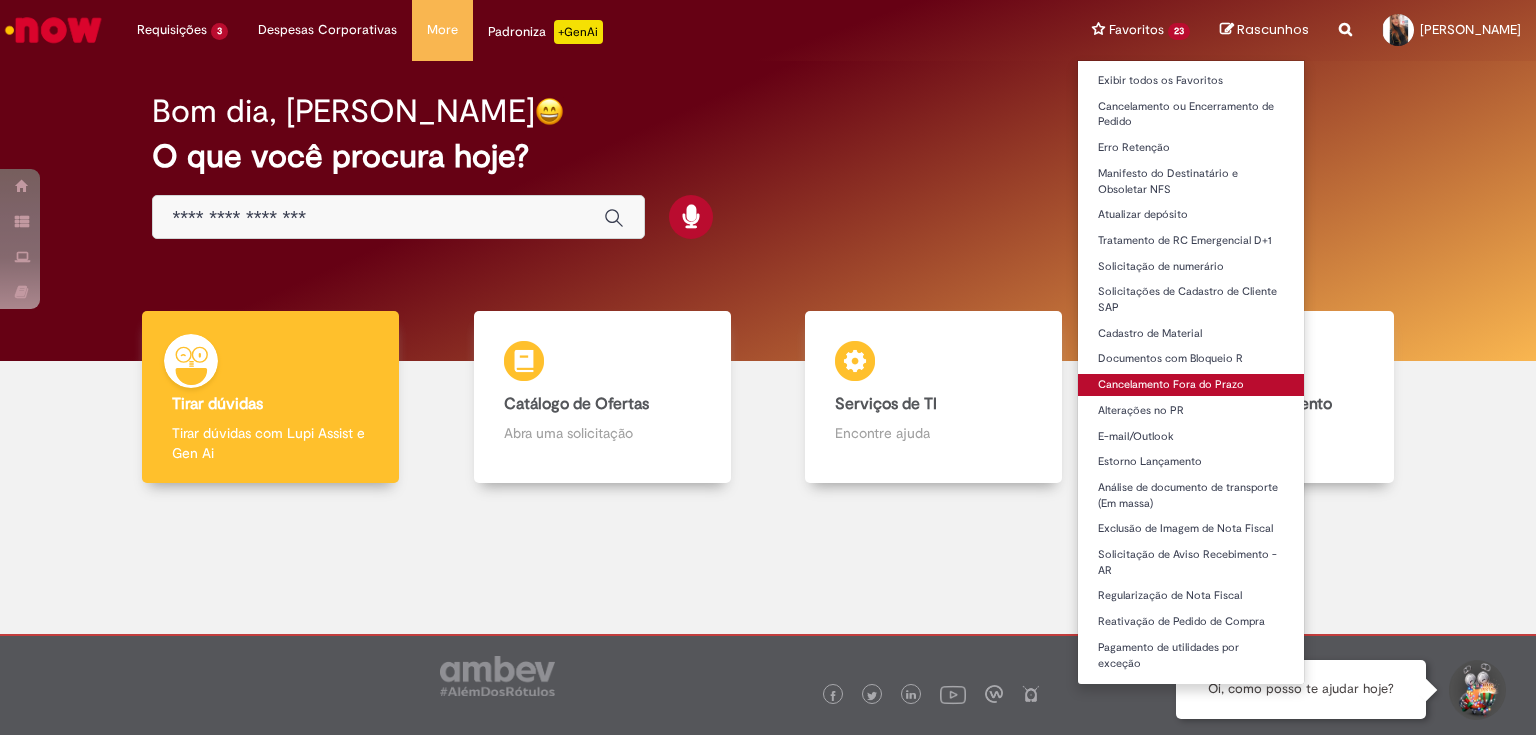 click on "Cancelamento Fora do Prazo" at bounding box center [1191, 385] 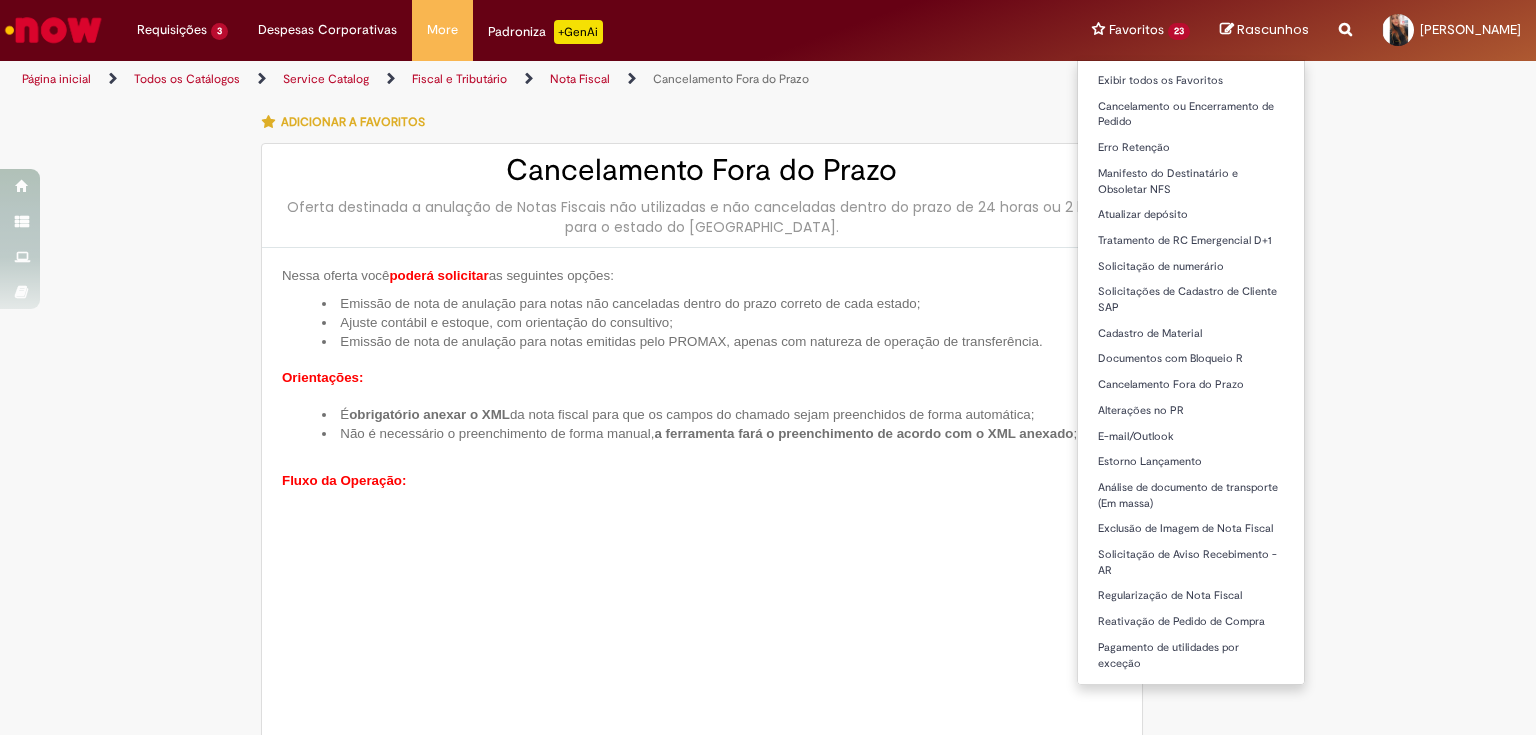 type on "*********" 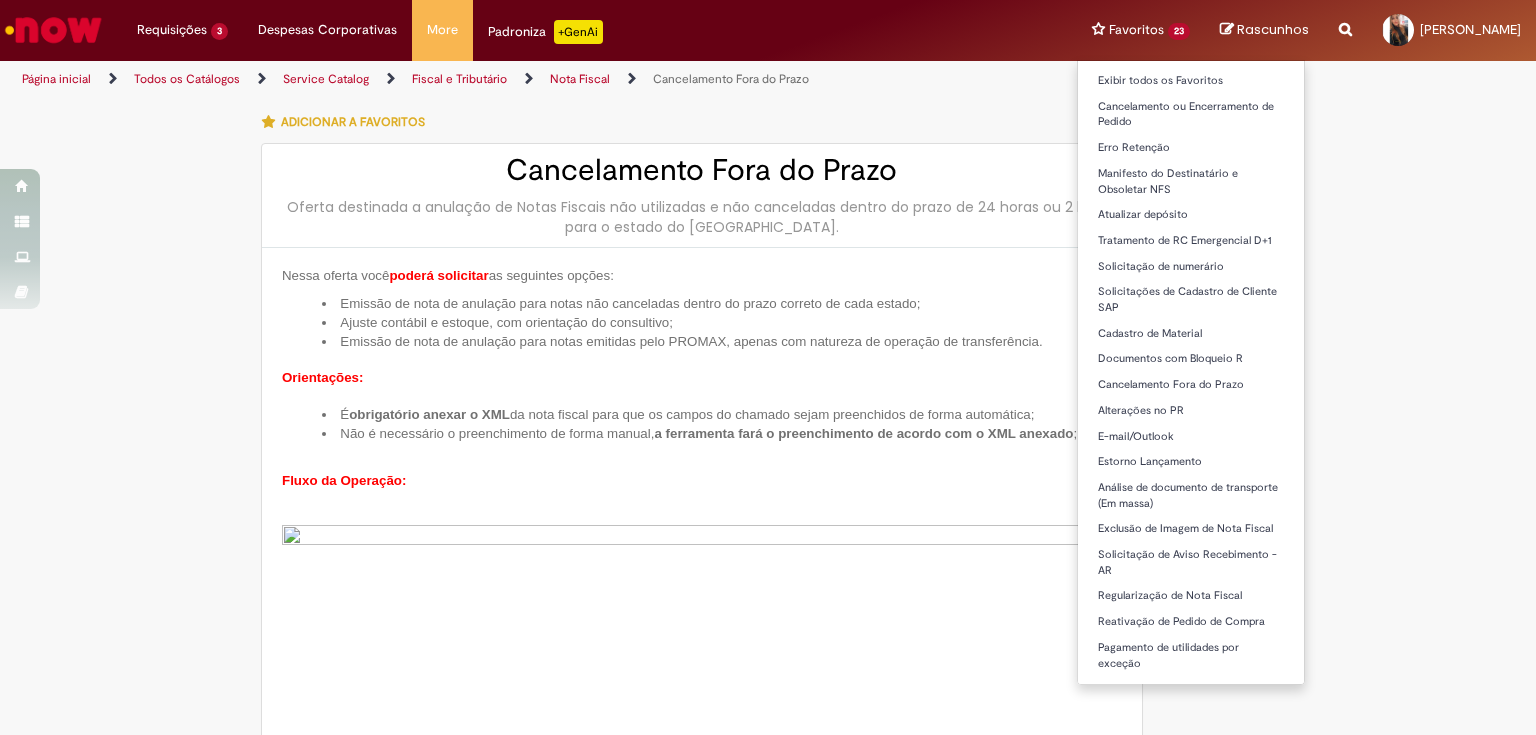 type on "**********" 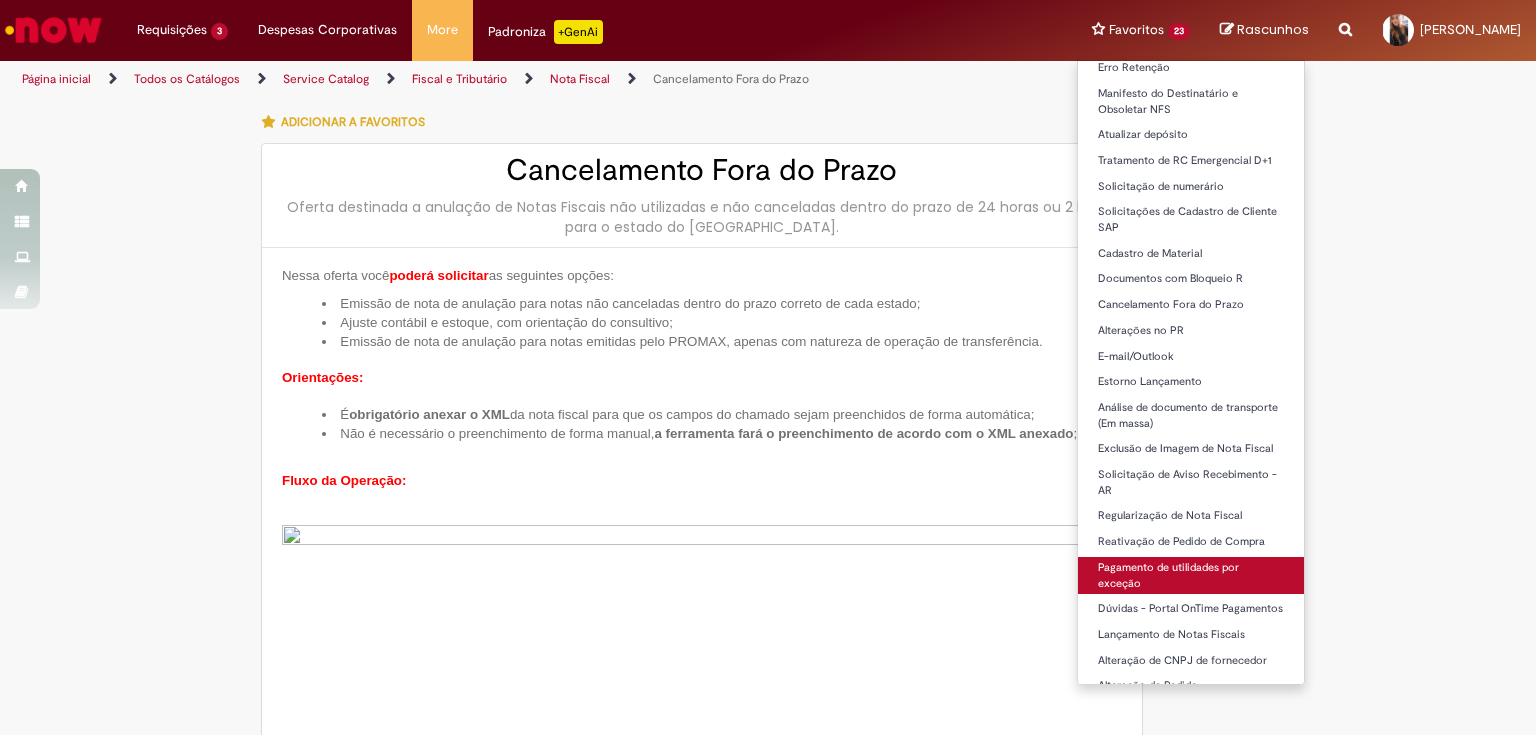 scroll, scrollTop: 113, scrollLeft: 0, axis: vertical 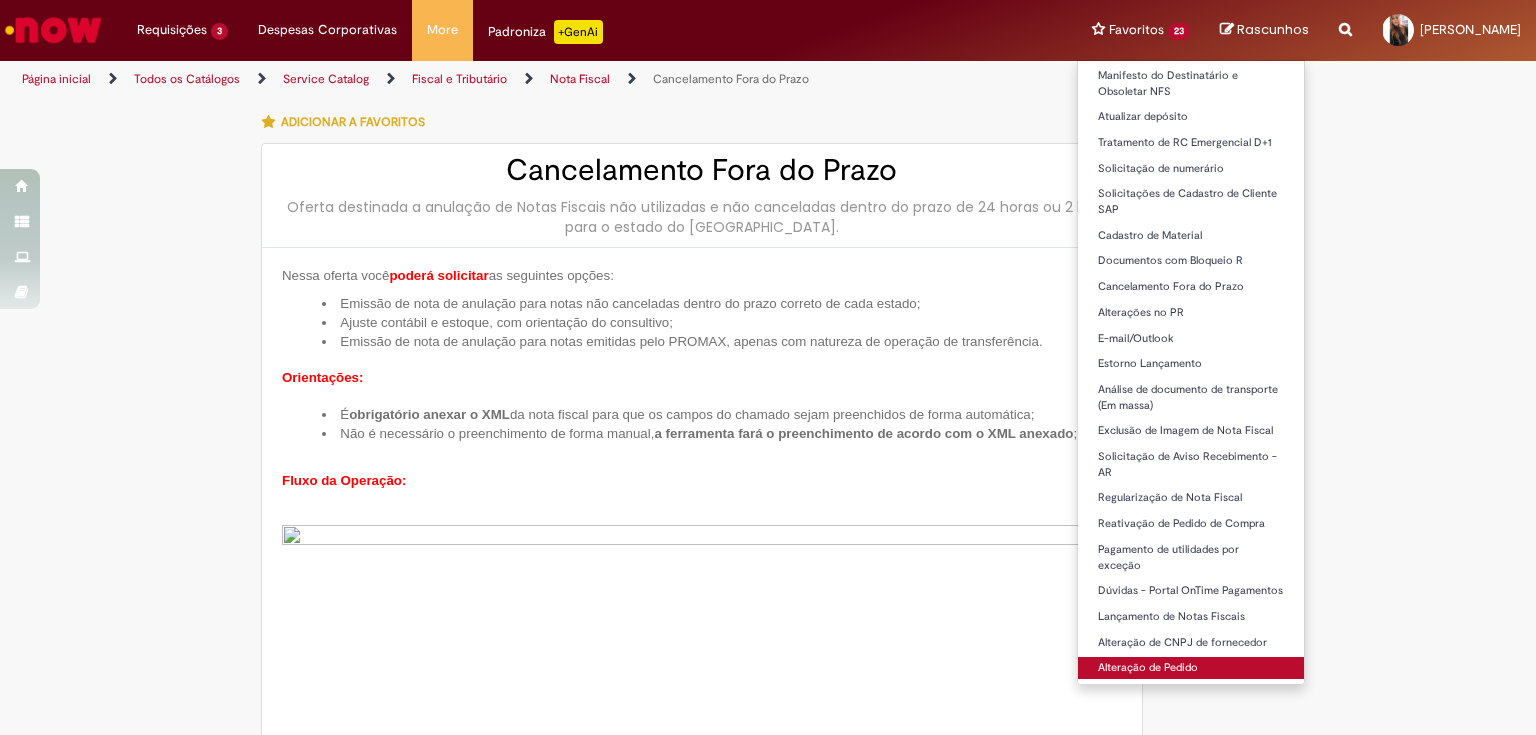 click on "Alteração de Pedido" at bounding box center (1191, 668) 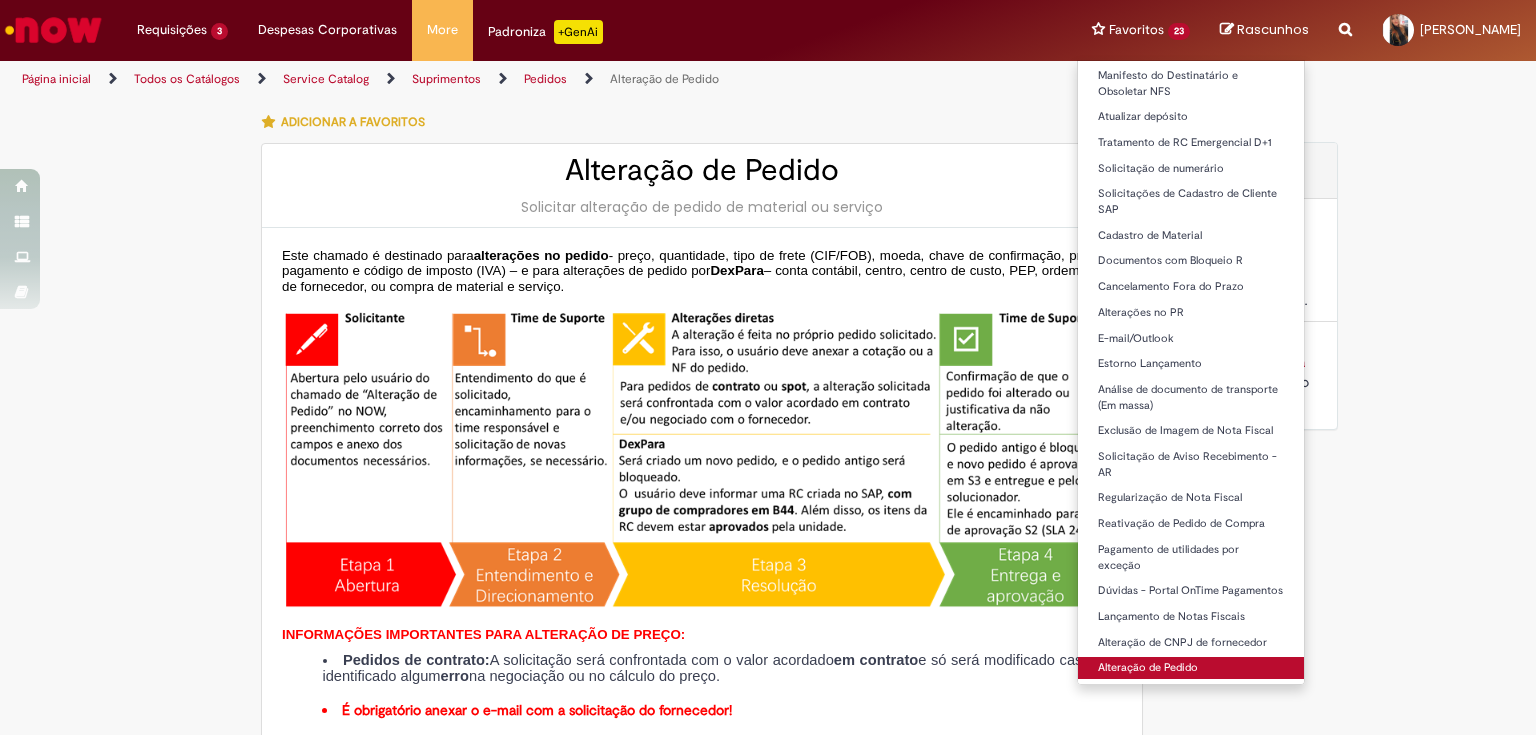 type on "*********" 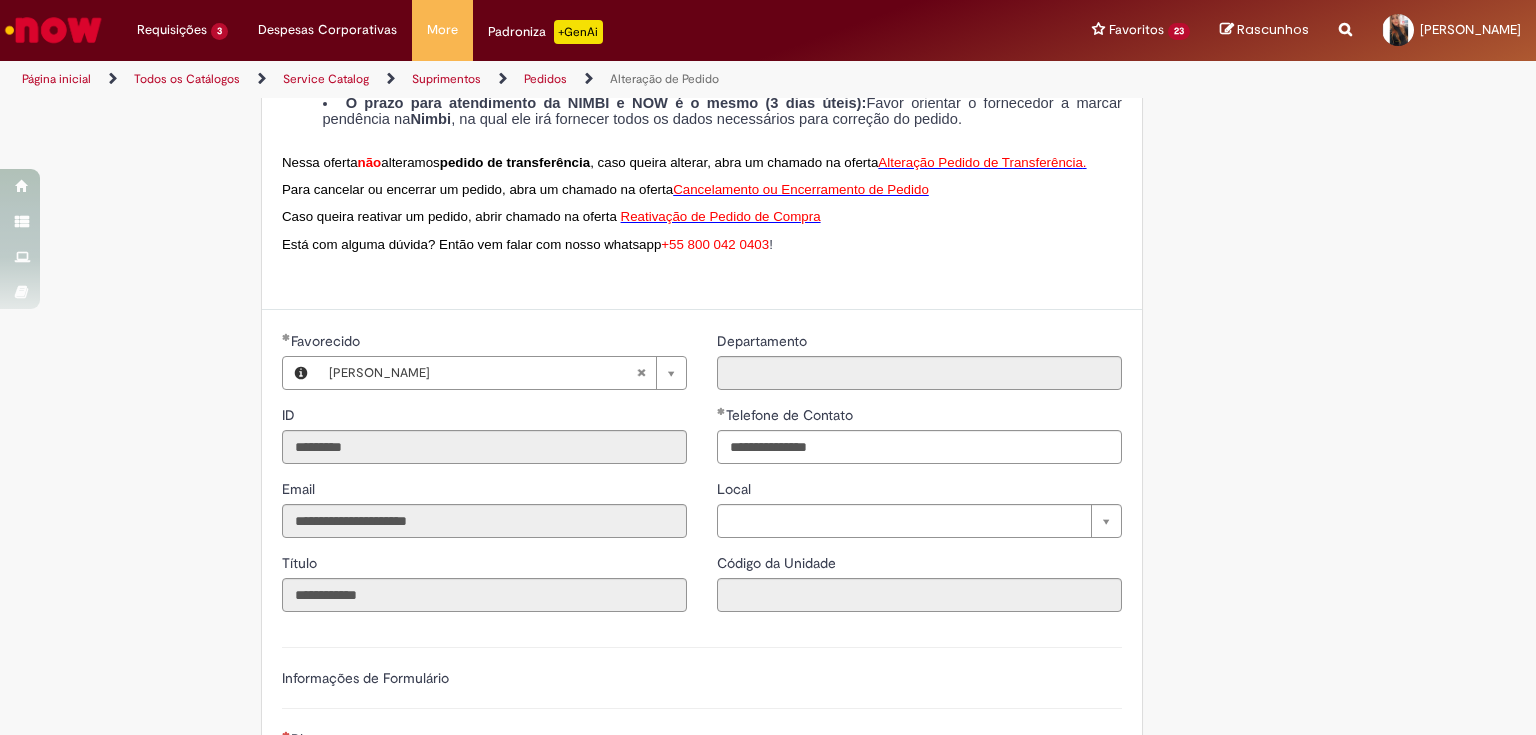 scroll, scrollTop: 960, scrollLeft: 0, axis: vertical 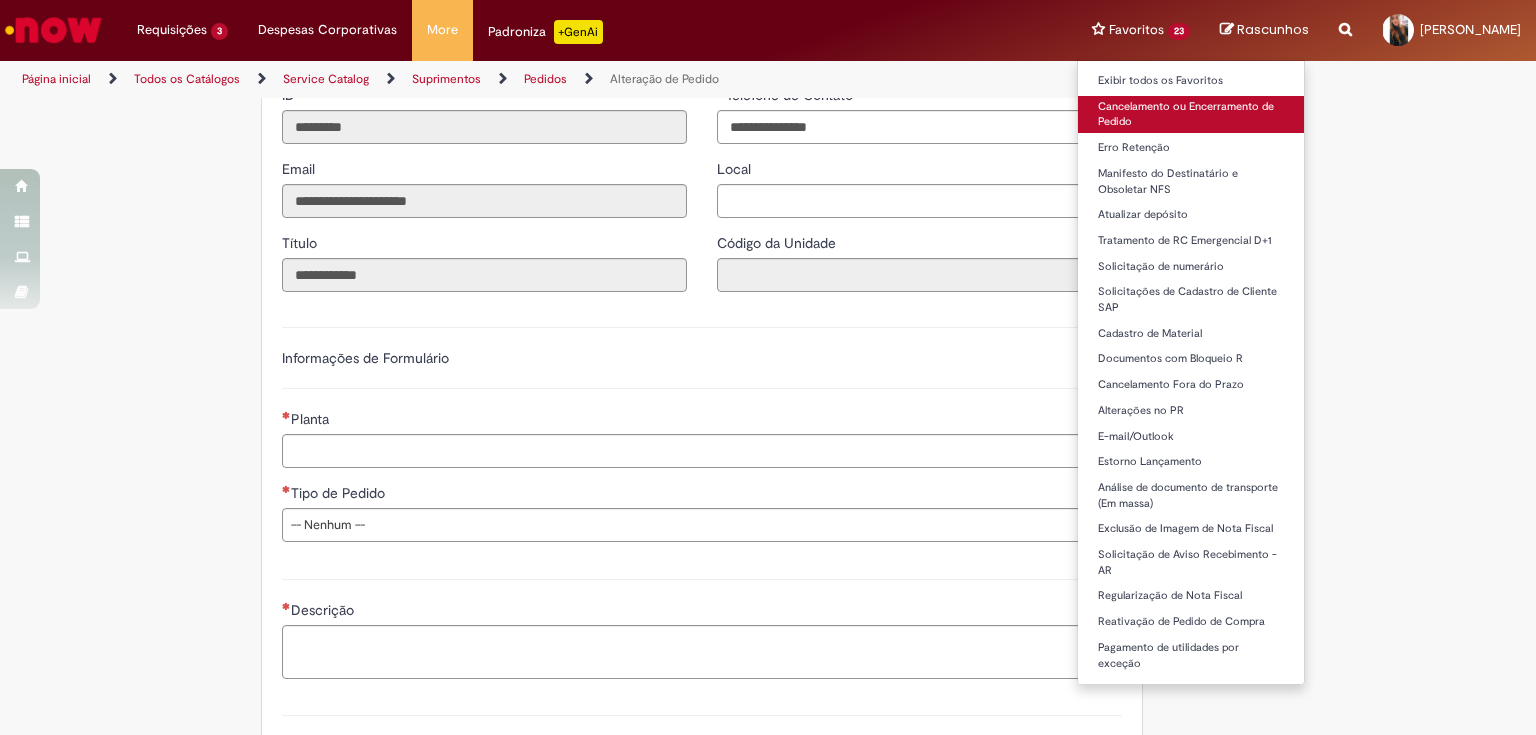 click on "Cancelamento ou Encerramento de Pedido" at bounding box center [1191, 114] 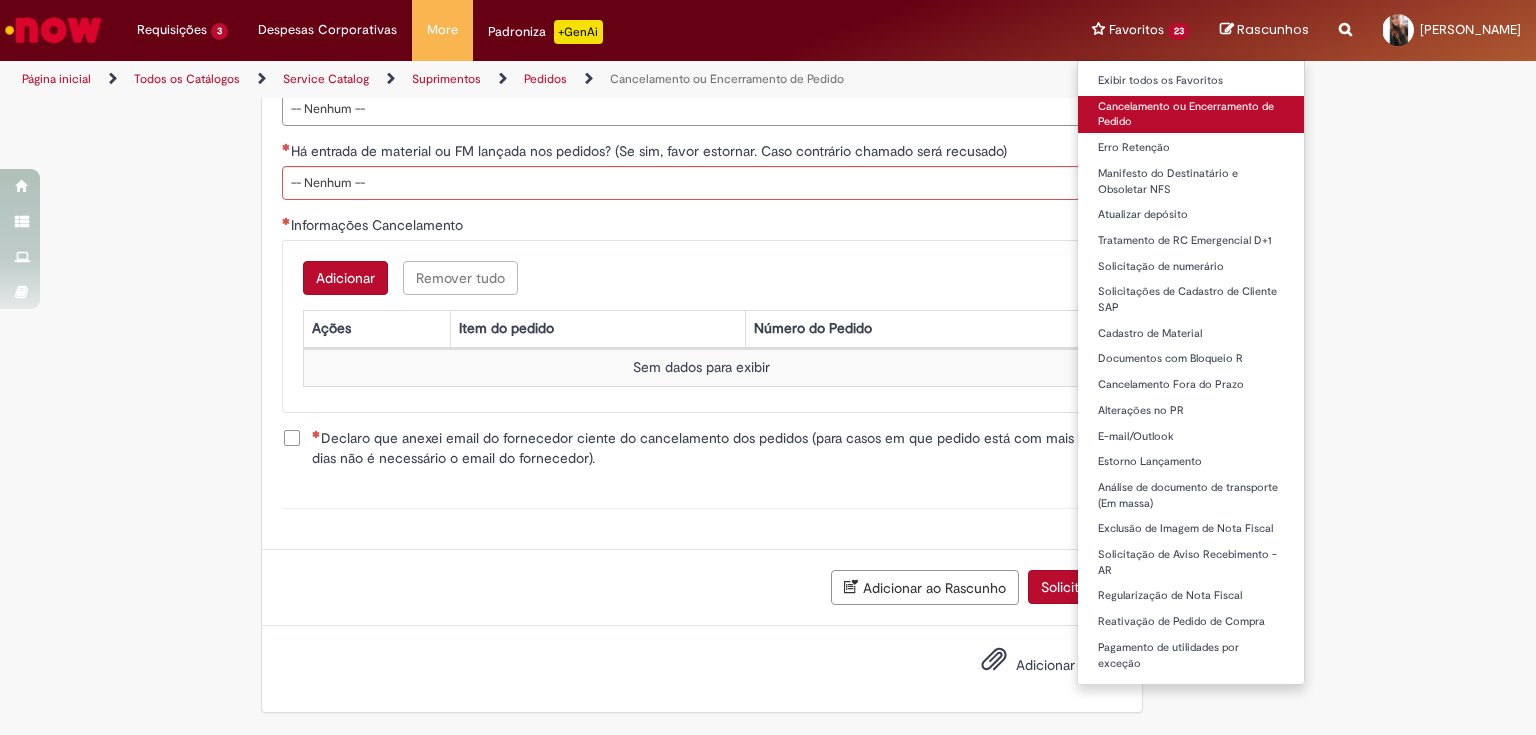 type on "*********" 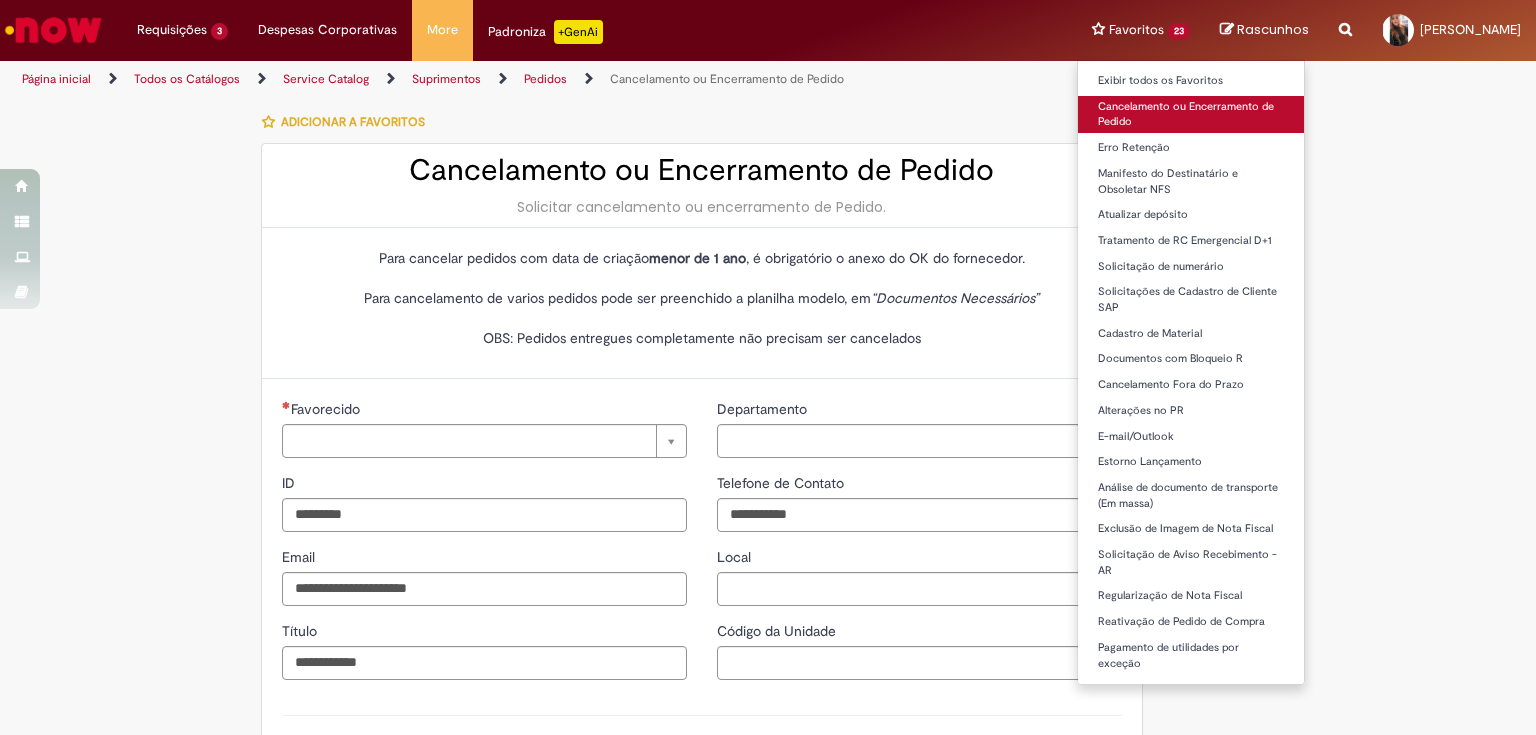type on "**********" 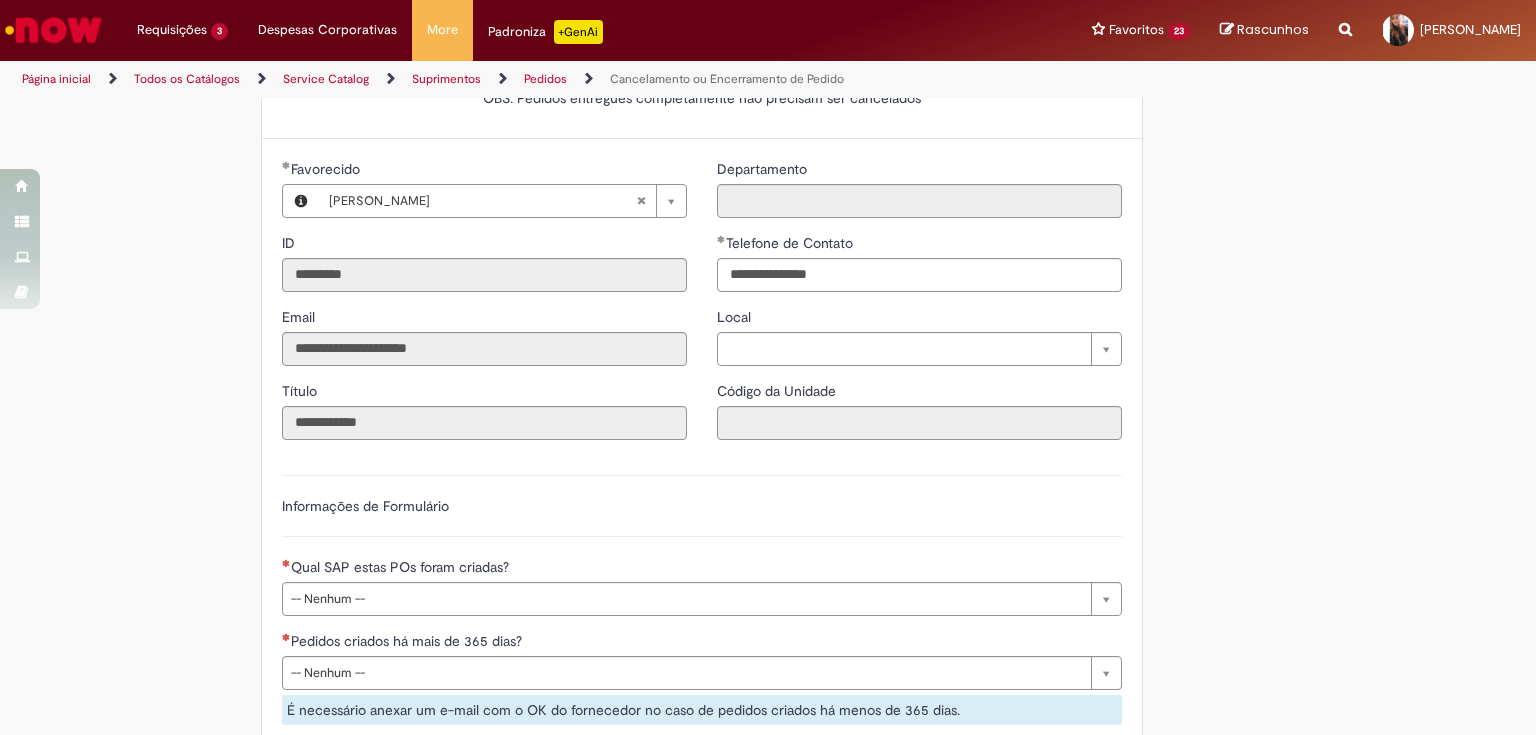 scroll, scrollTop: 400, scrollLeft: 0, axis: vertical 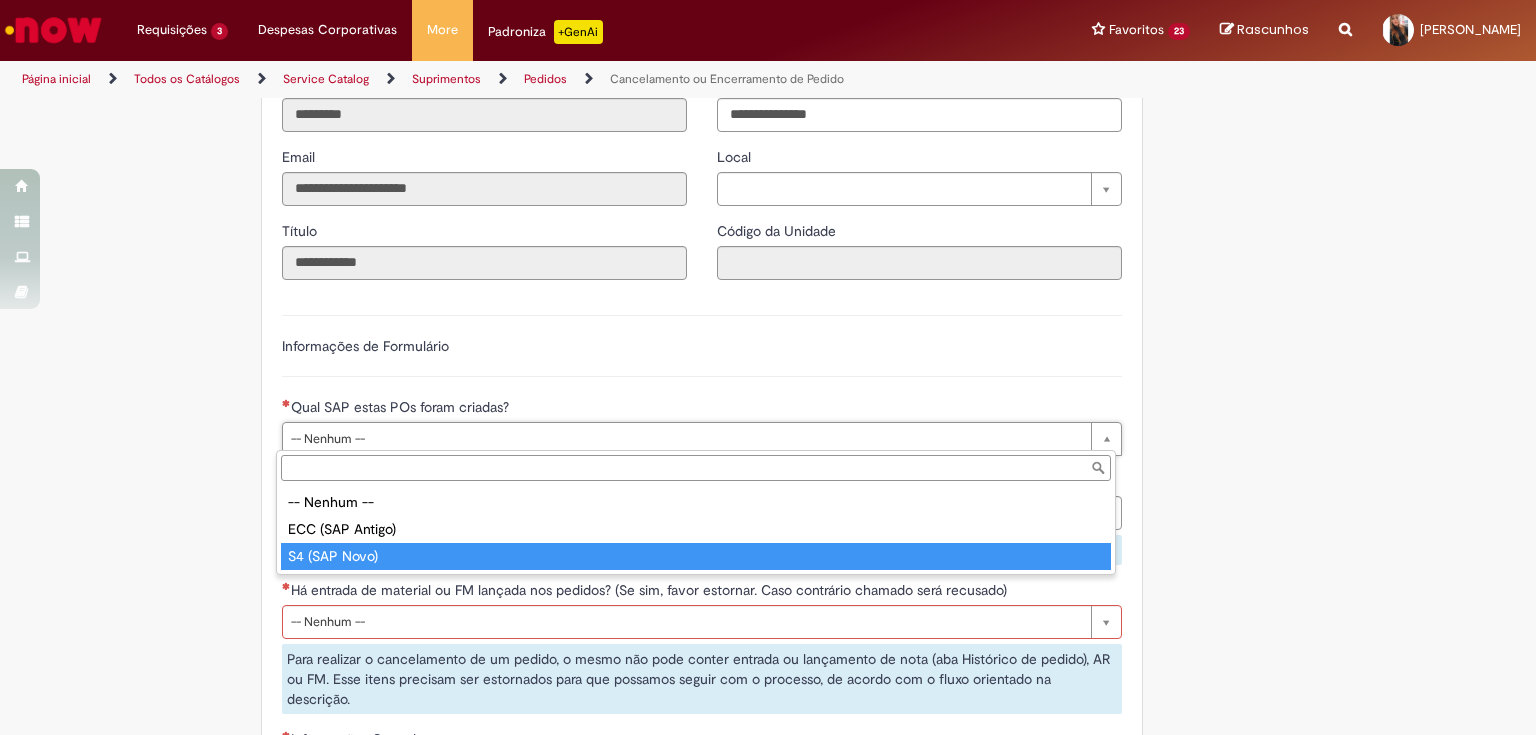 type on "**********" 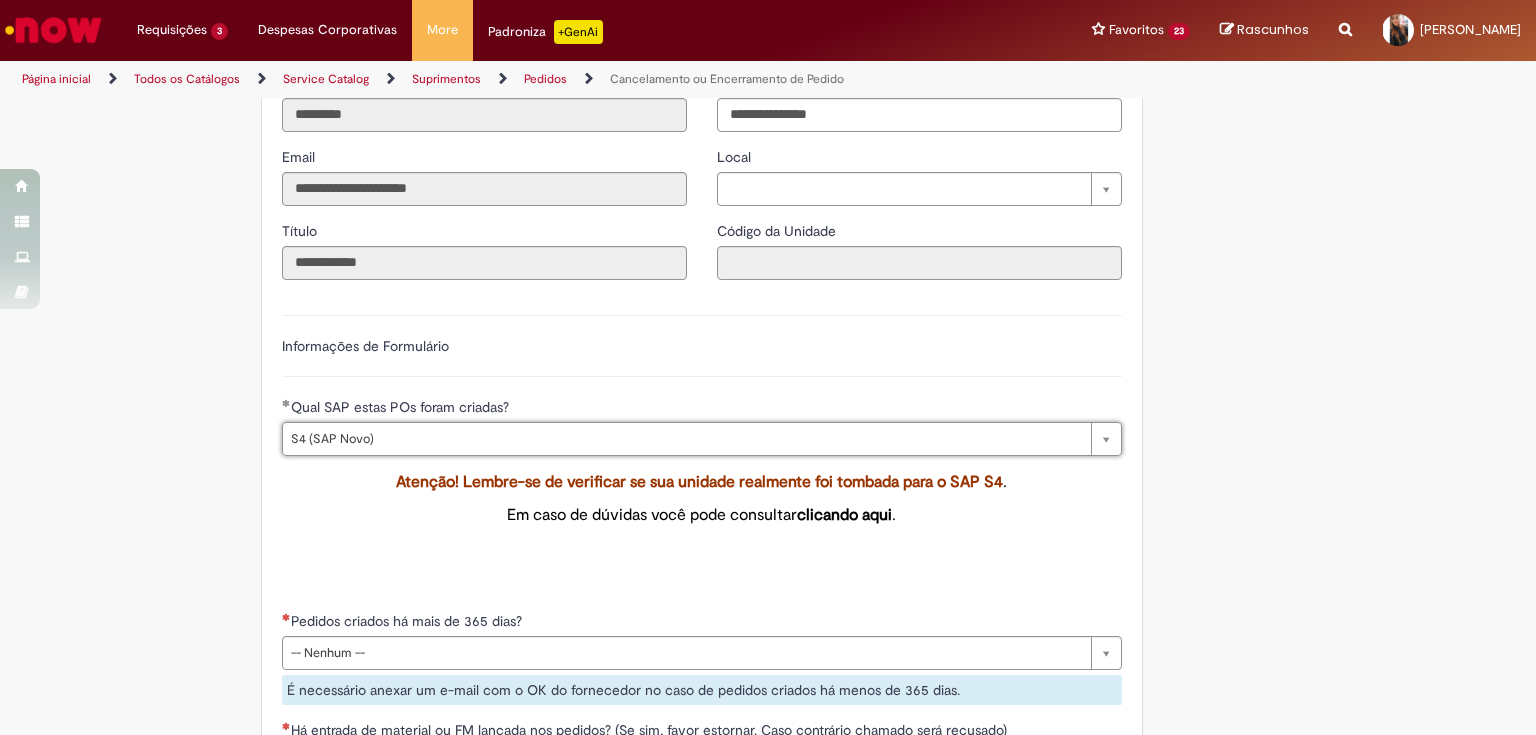 scroll, scrollTop: 640, scrollLeft: 0, axis: vertical 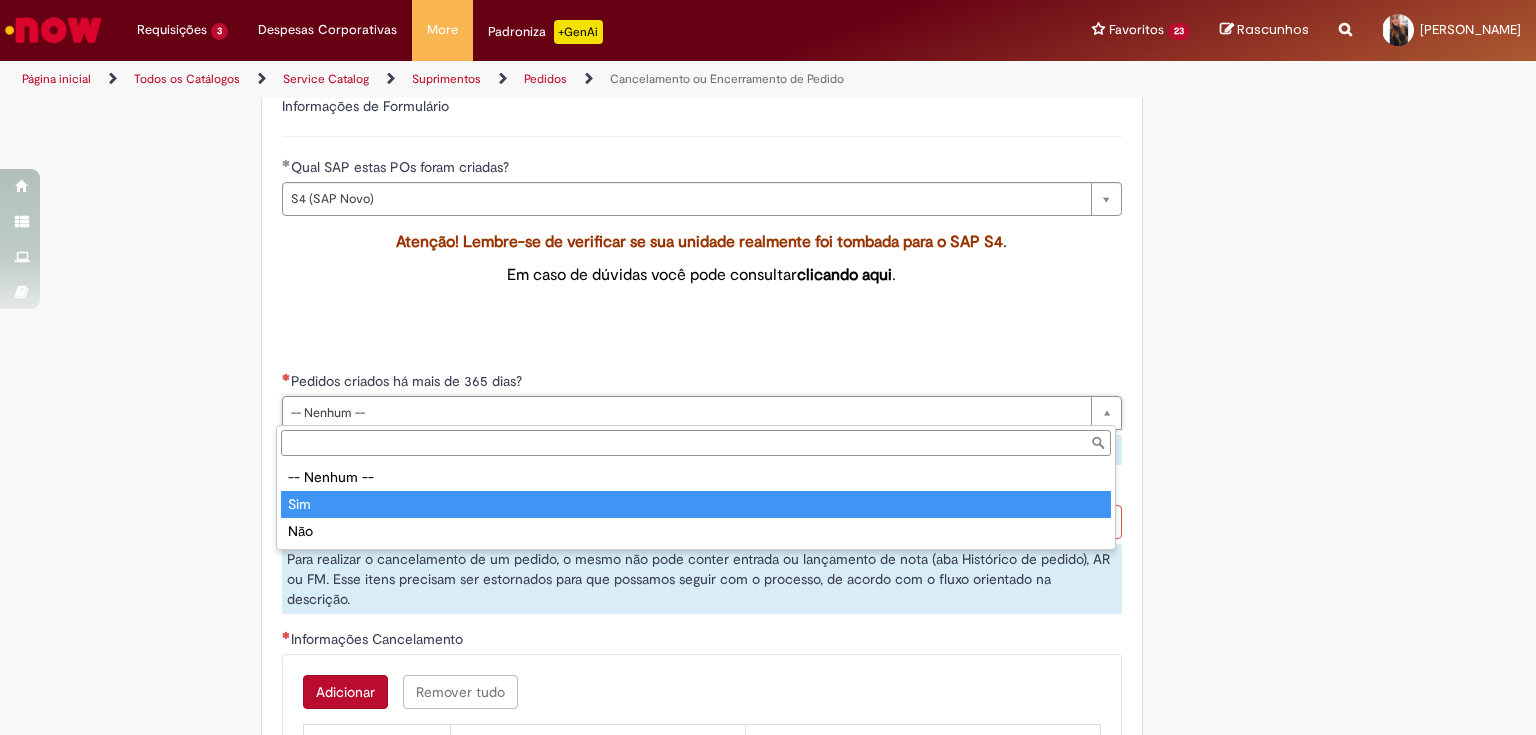 type on "***" 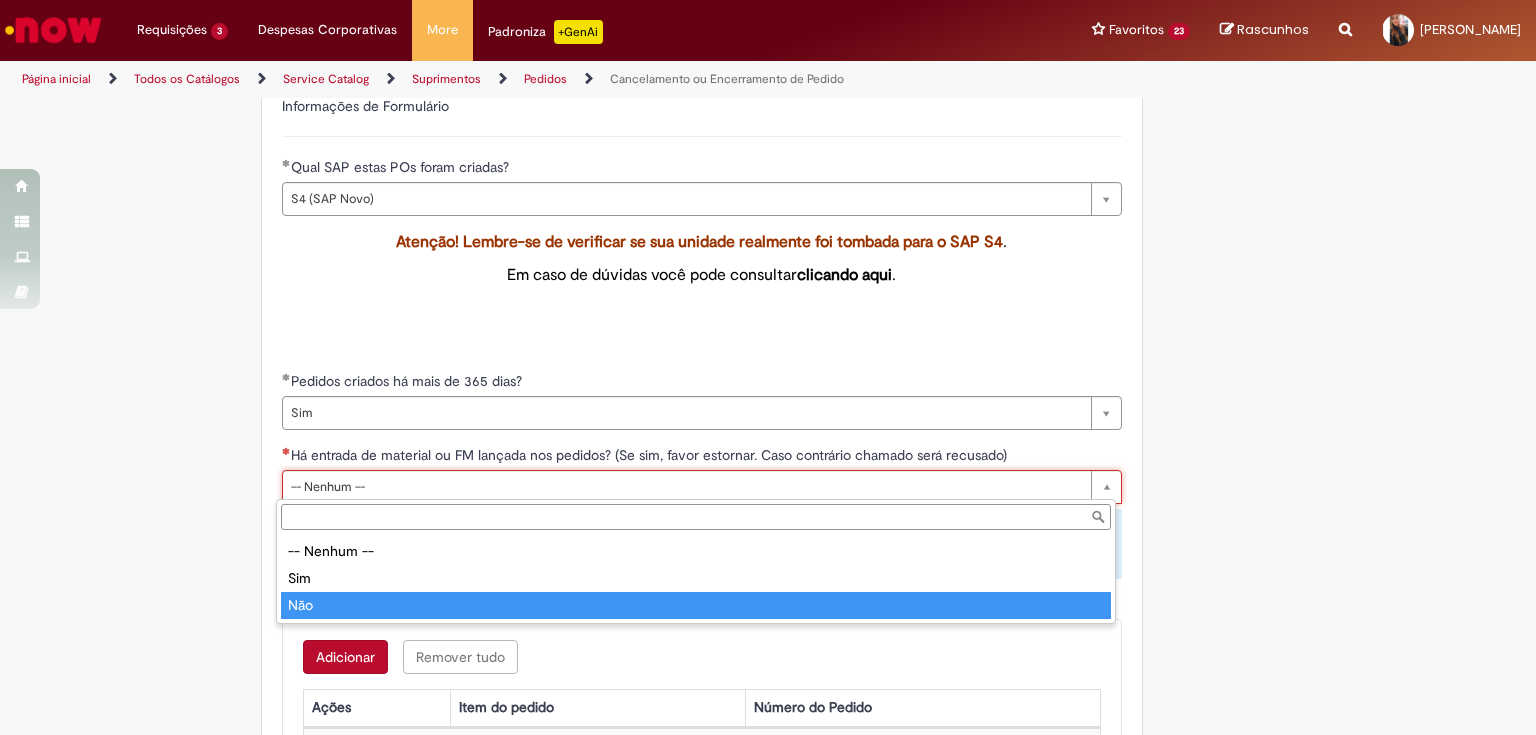 type on "***" 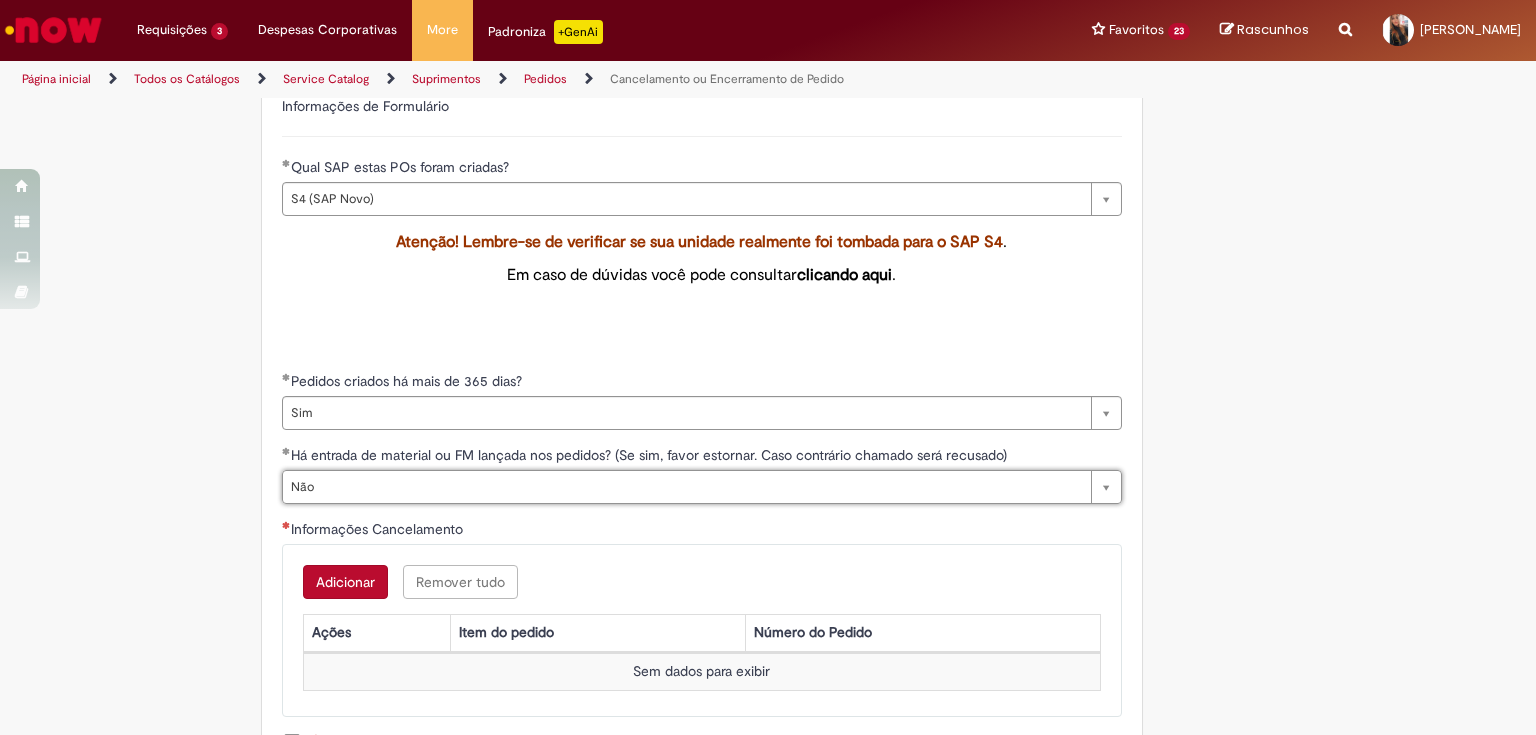 scroll, scrollTop: 0, scrollLeft: 24, axis: horizontal 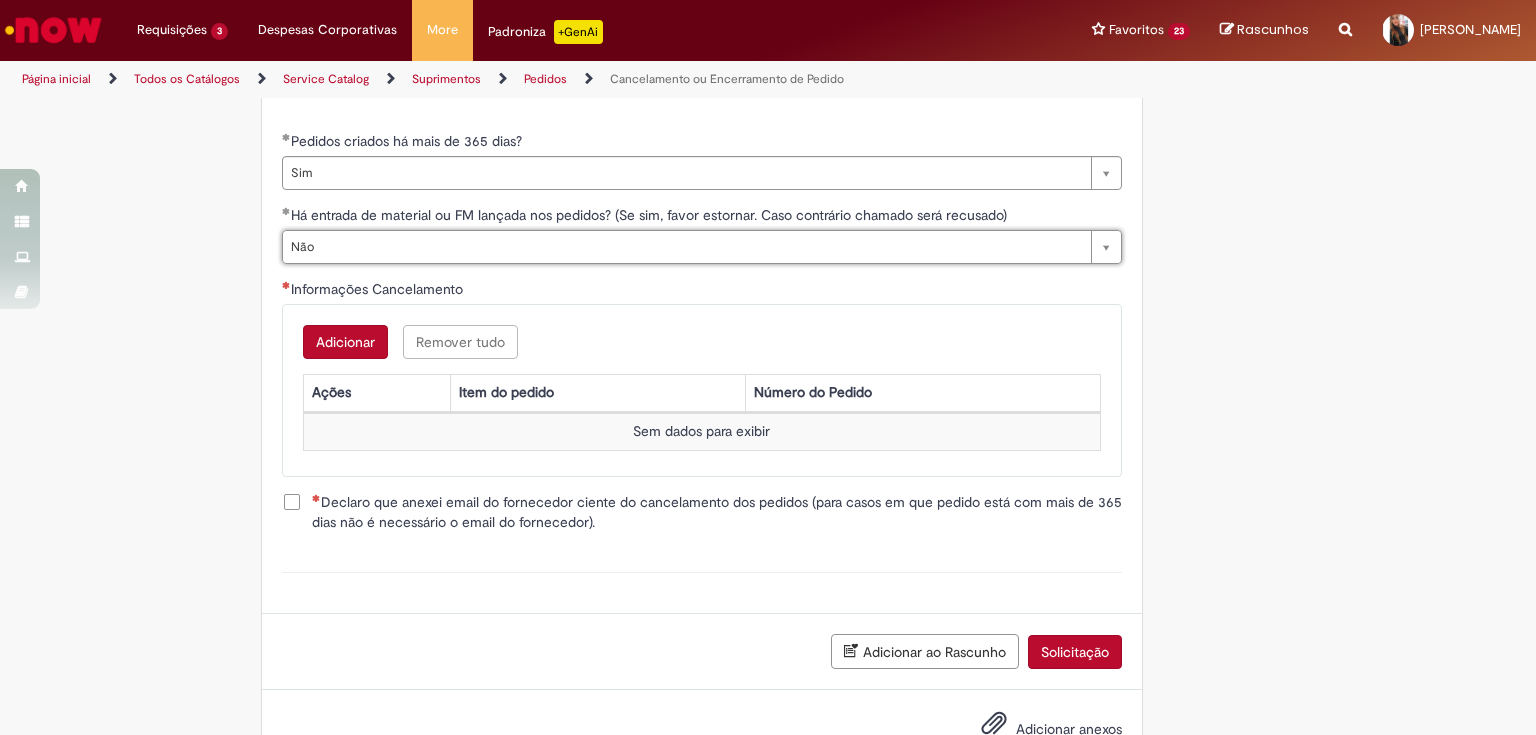 click on "Adicionar" at bounding box center [345, 342] 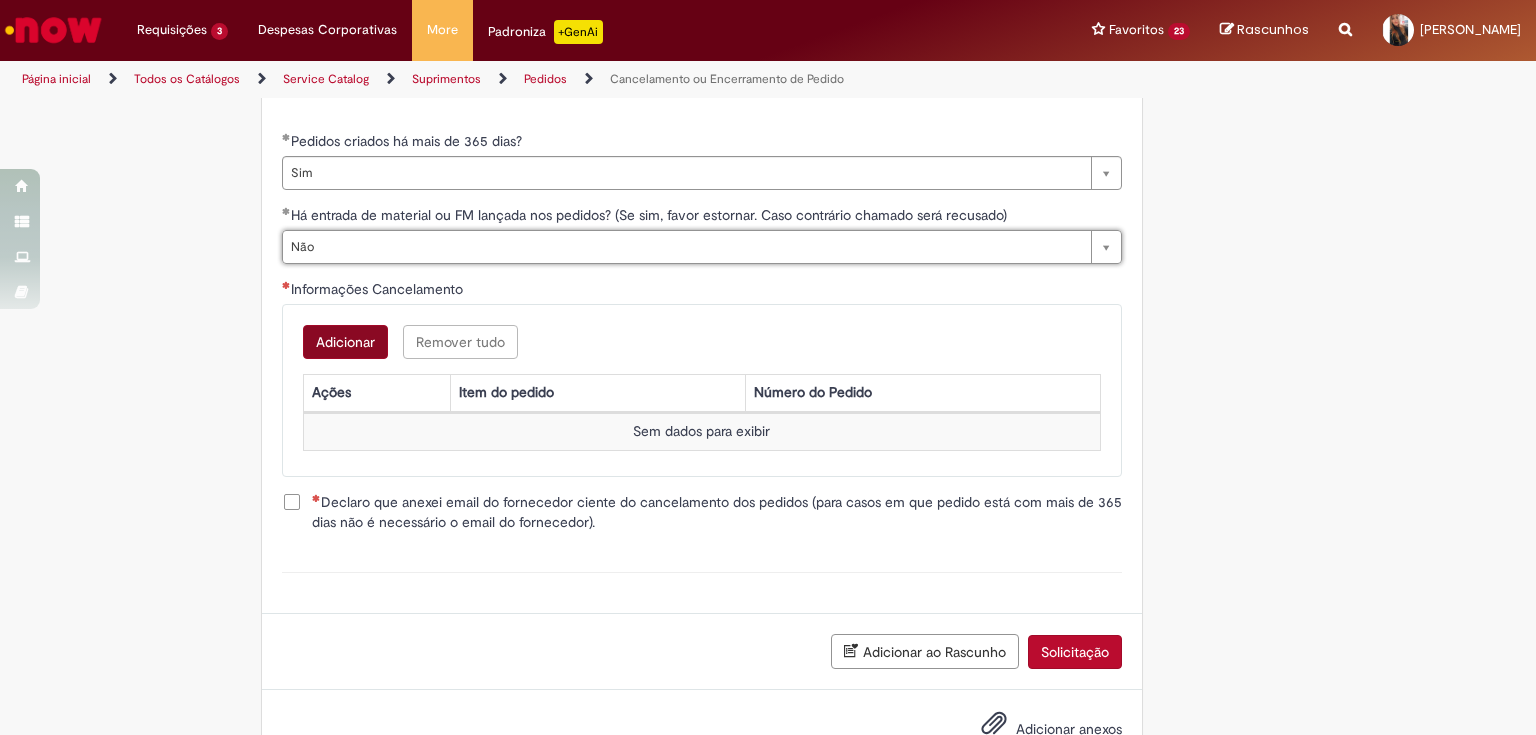 scroll, scrollTop: 0, scrollLeft: 0, axis: both 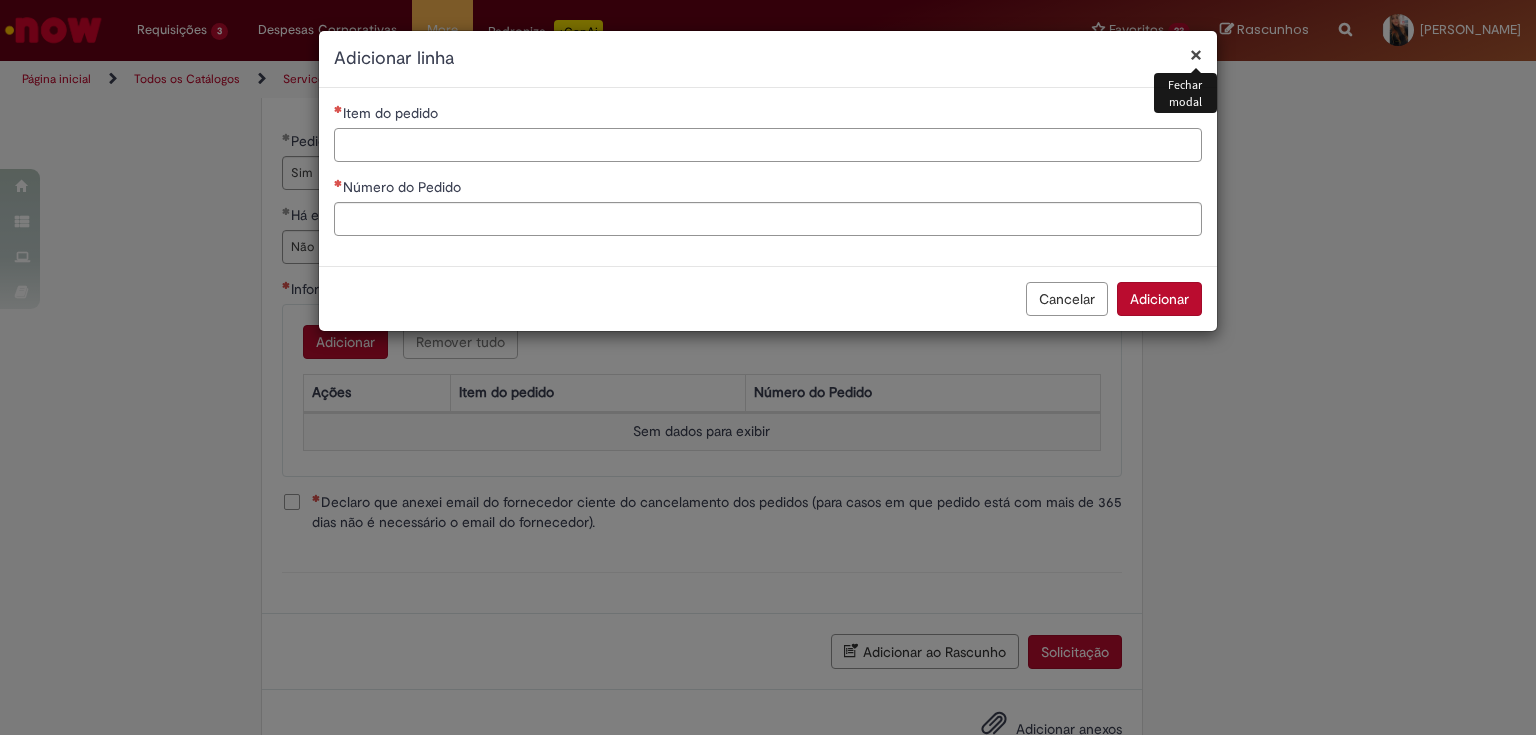 click on "Item do pedido" at bounding box center (768, 145) 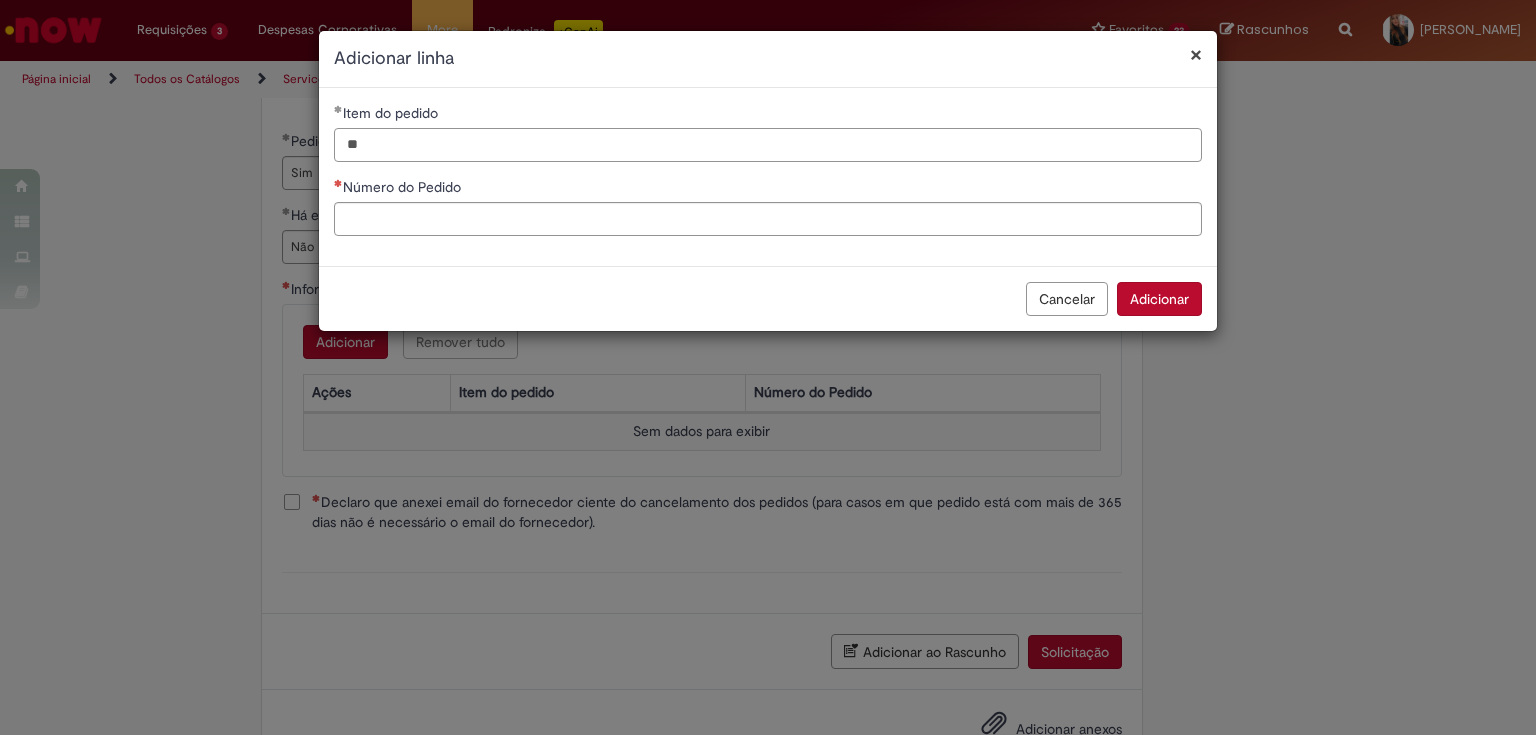 type on "**" 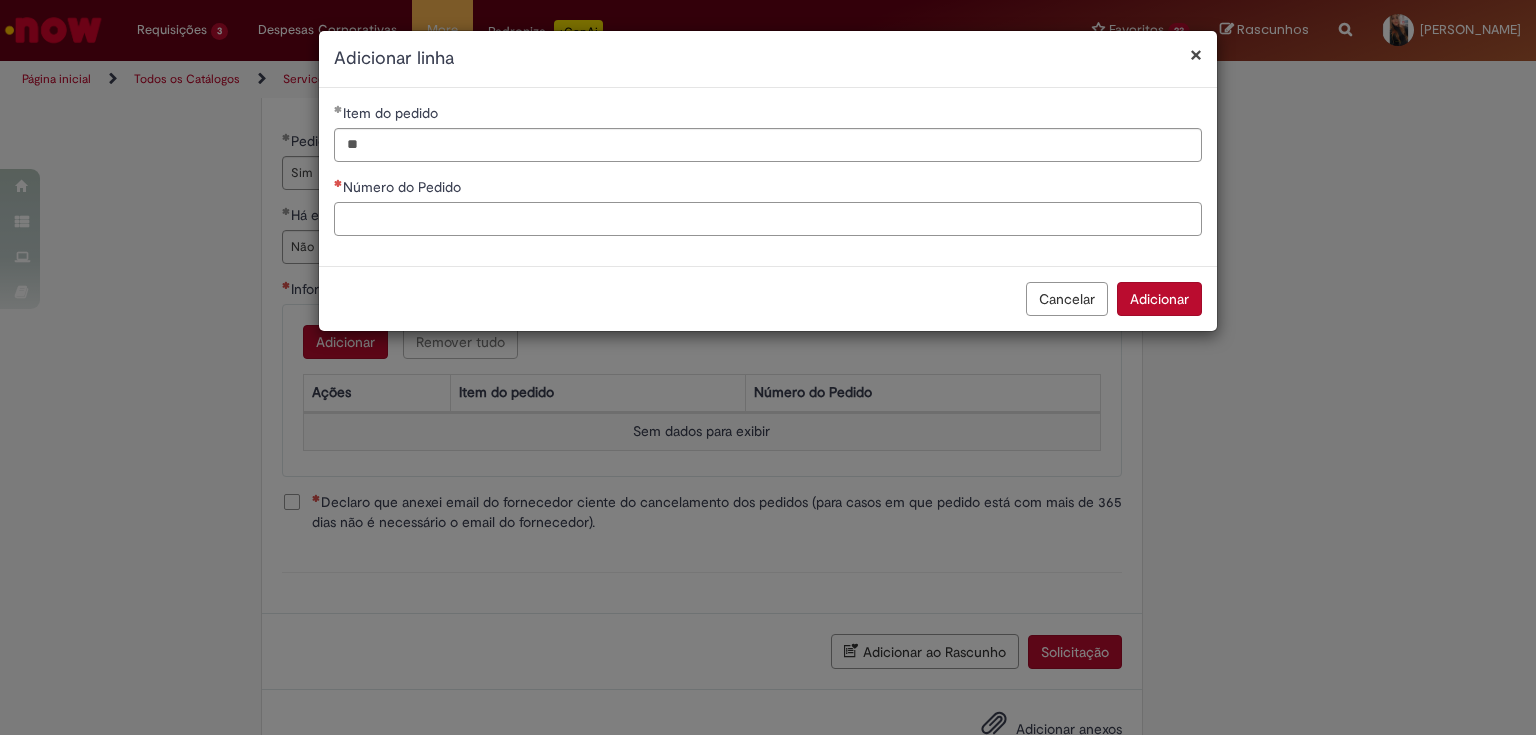 paste on "**********" 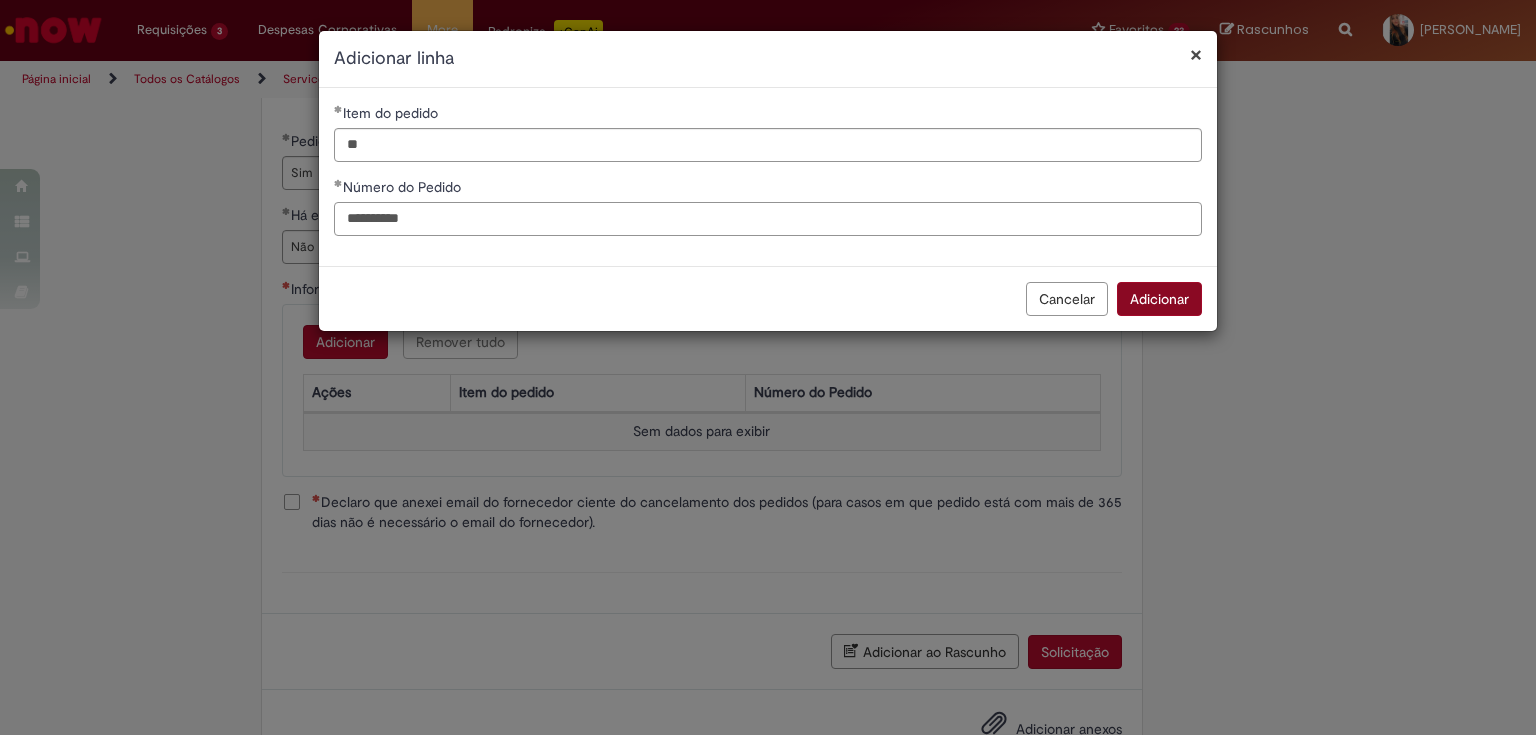type on "**********" 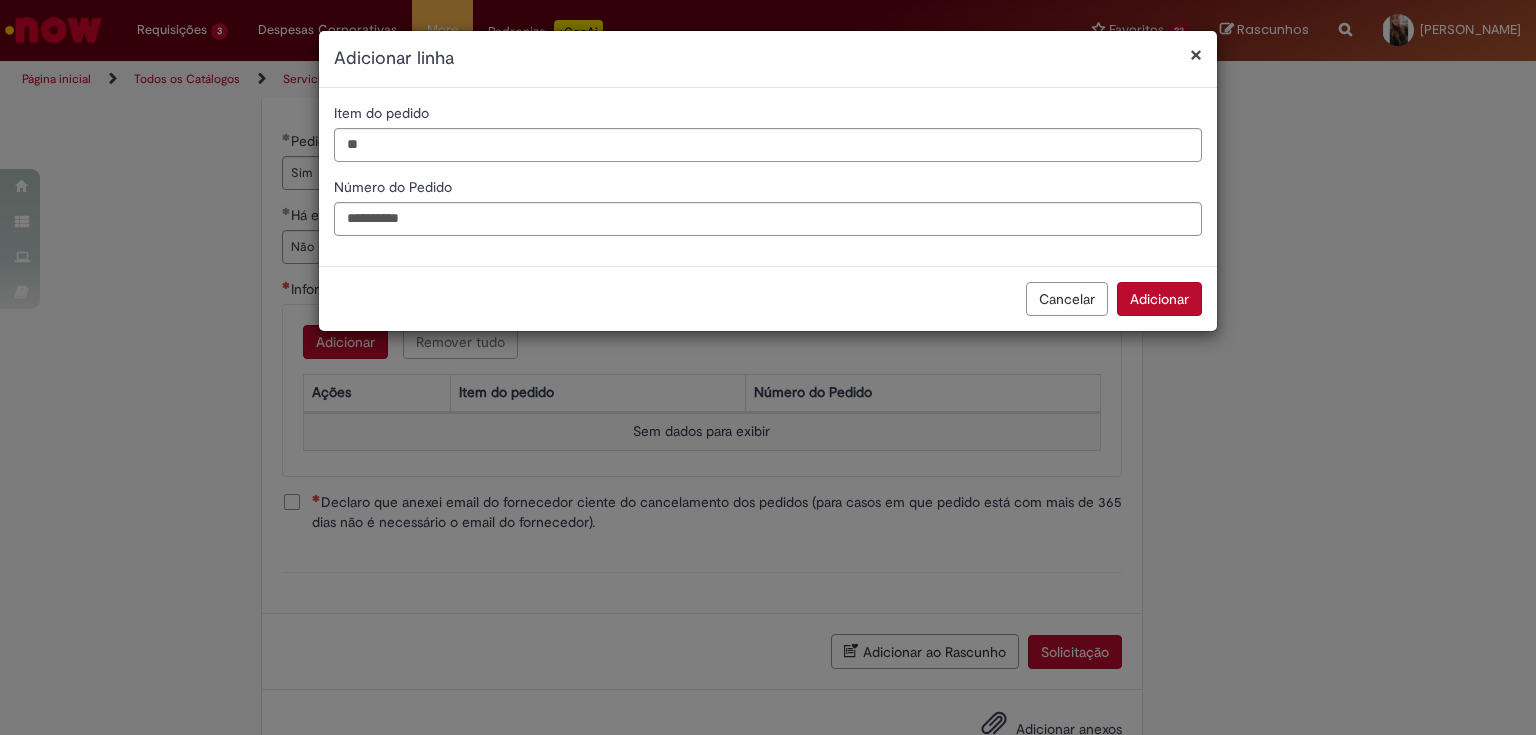 click on "Adicionar" at bounding box center (1159, 299) 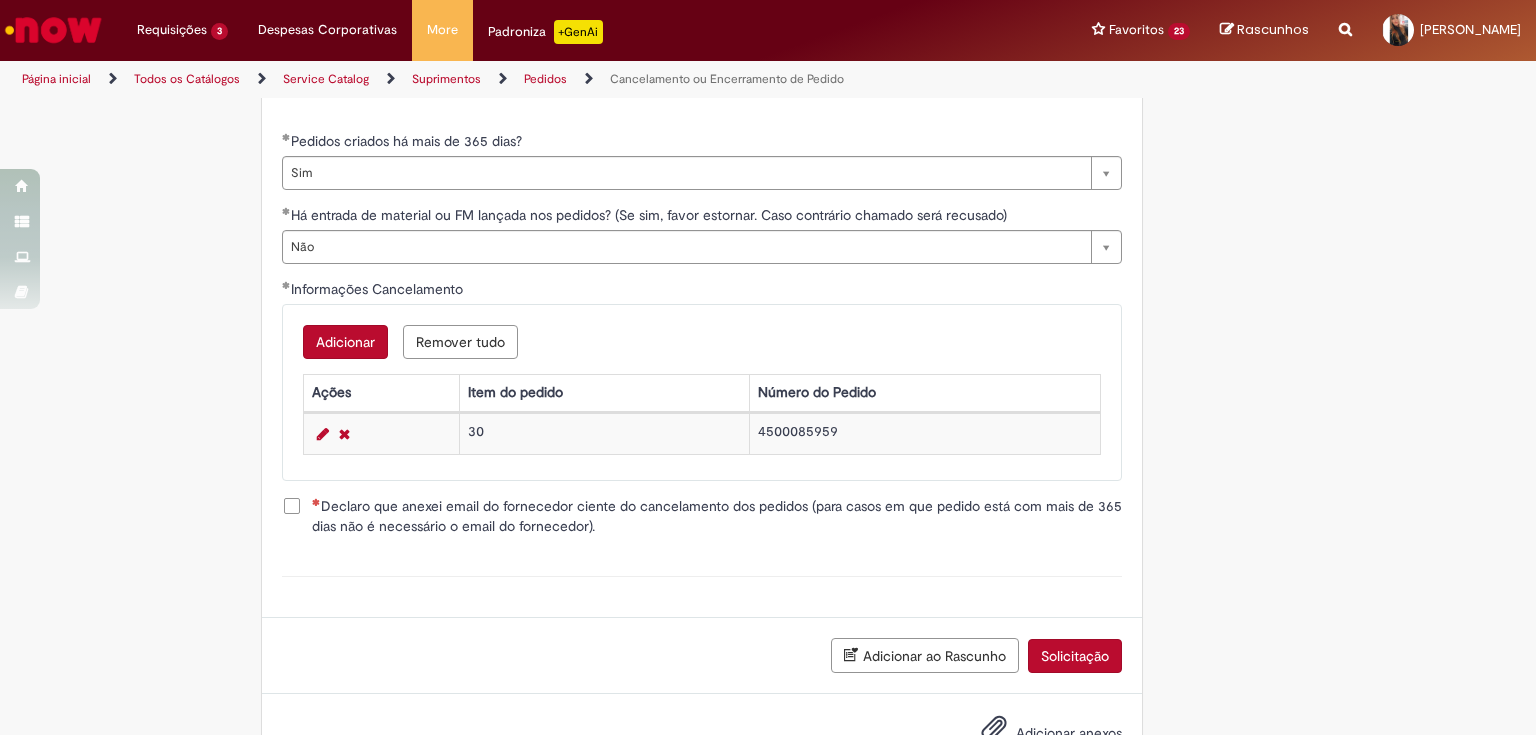 click on "Solicitação" at bounding box center [1075, 656] 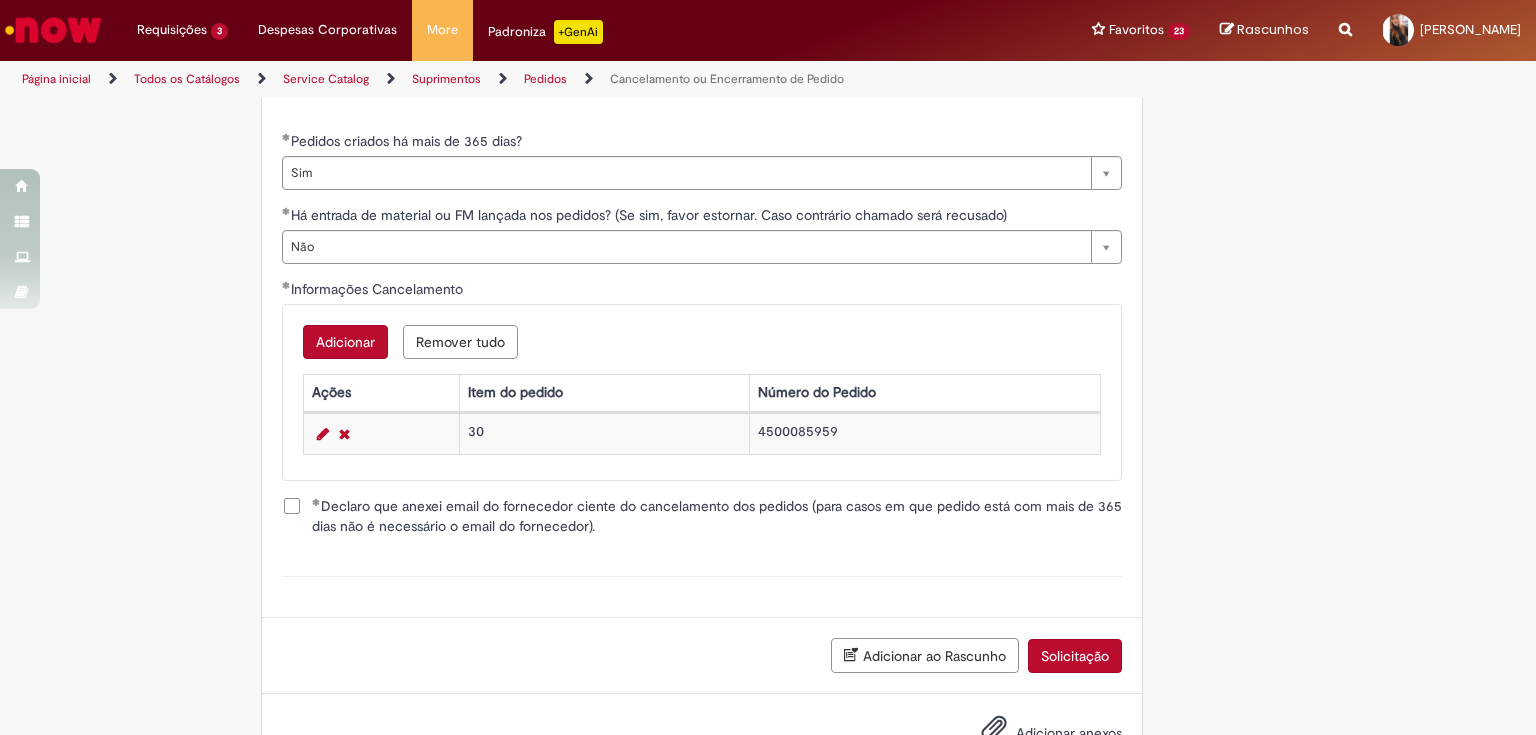 click on "Solicitação" at bounding box center (1075, 656) 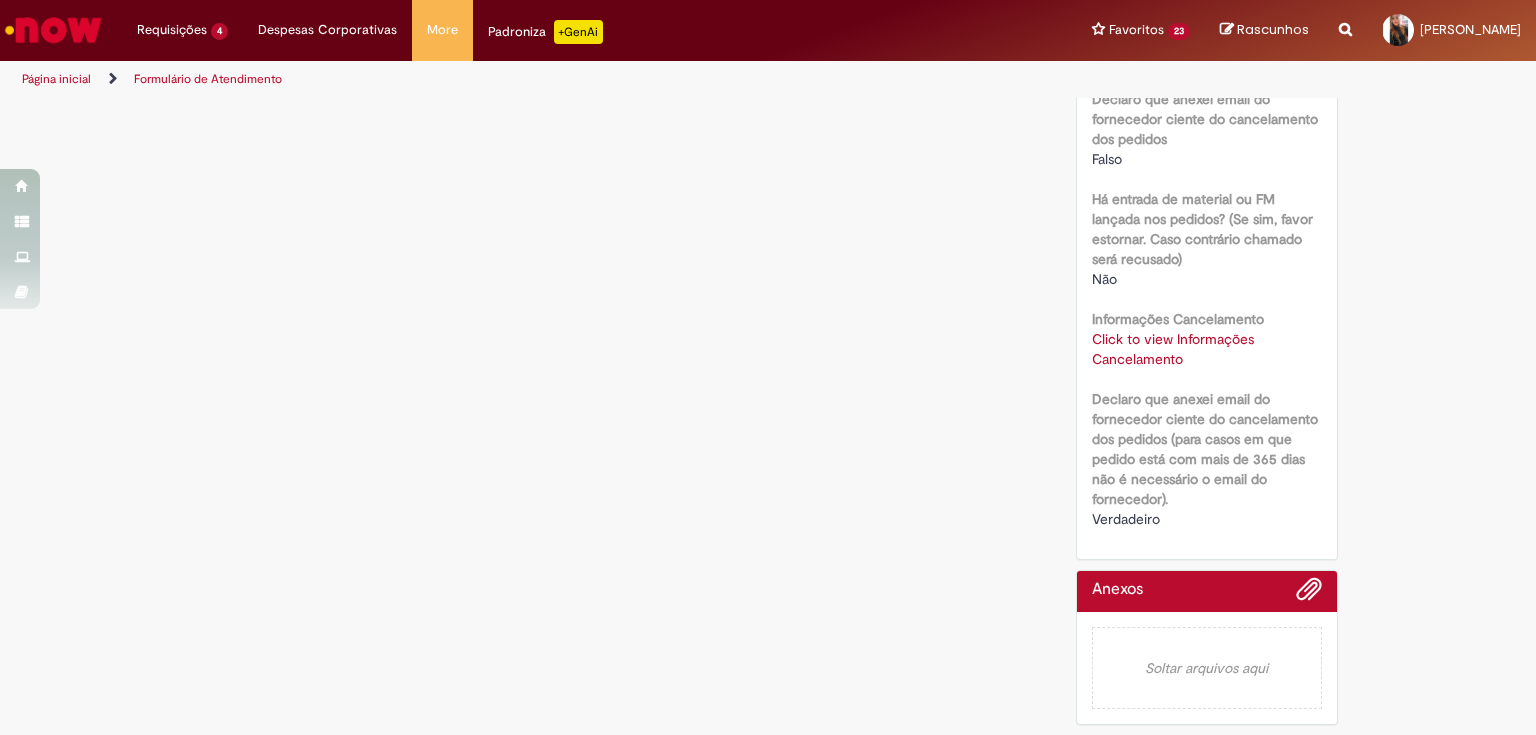 scroll, scrollTop: 0, scrollLeft: 0, axis: both 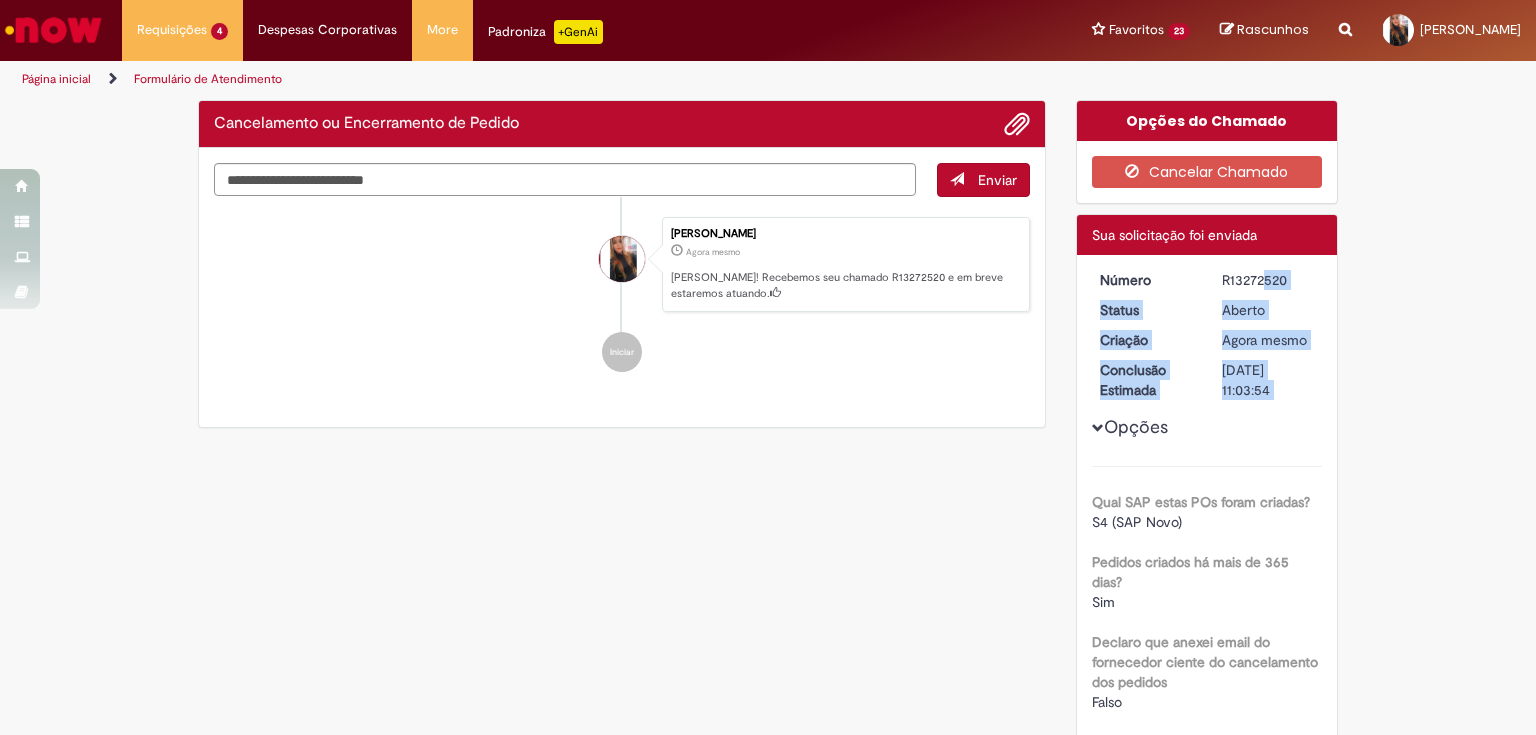 drag, startPoint x: 1216, startPoint y: 280, endPoint x: 1301, endPoint y: 268, distance: 85.84288 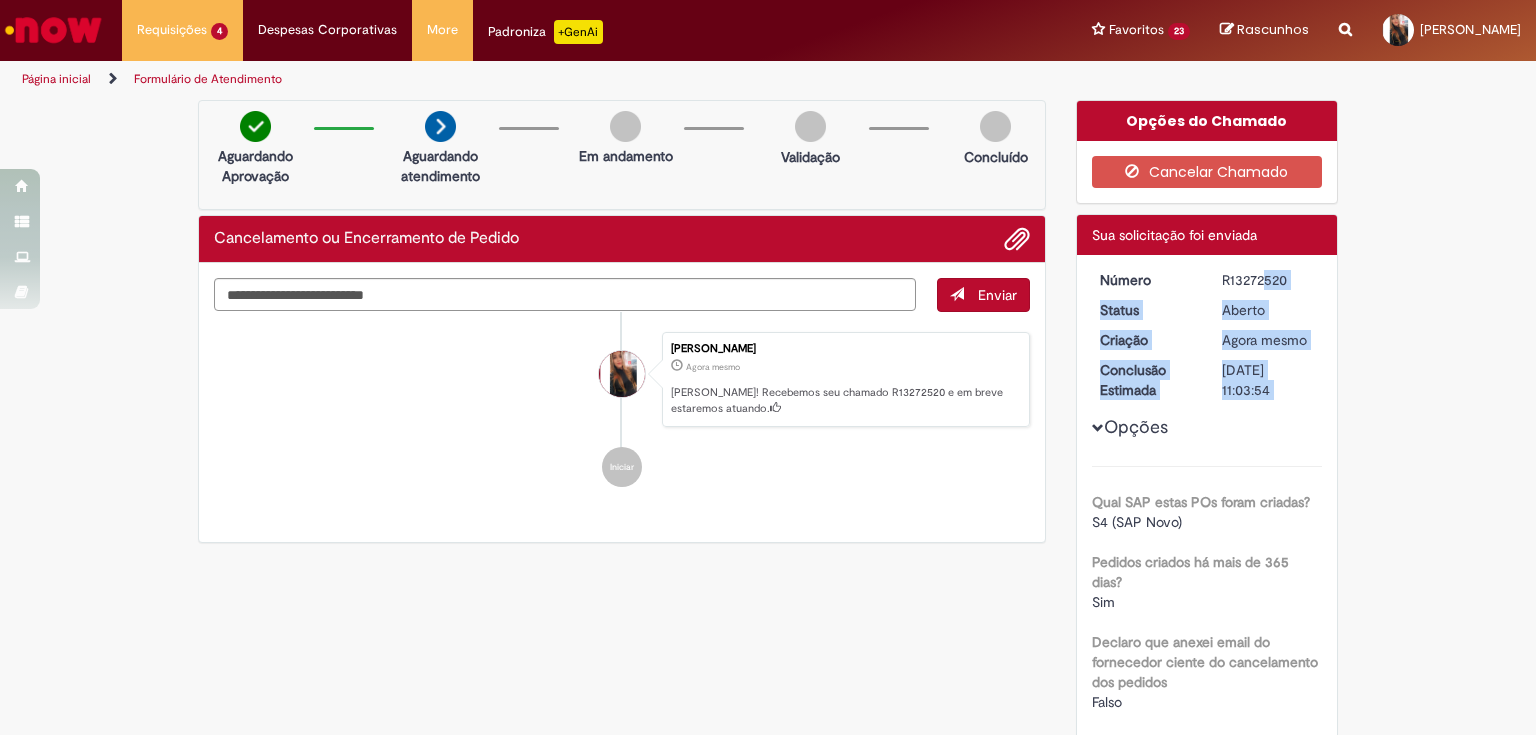 copy on "R13272520" 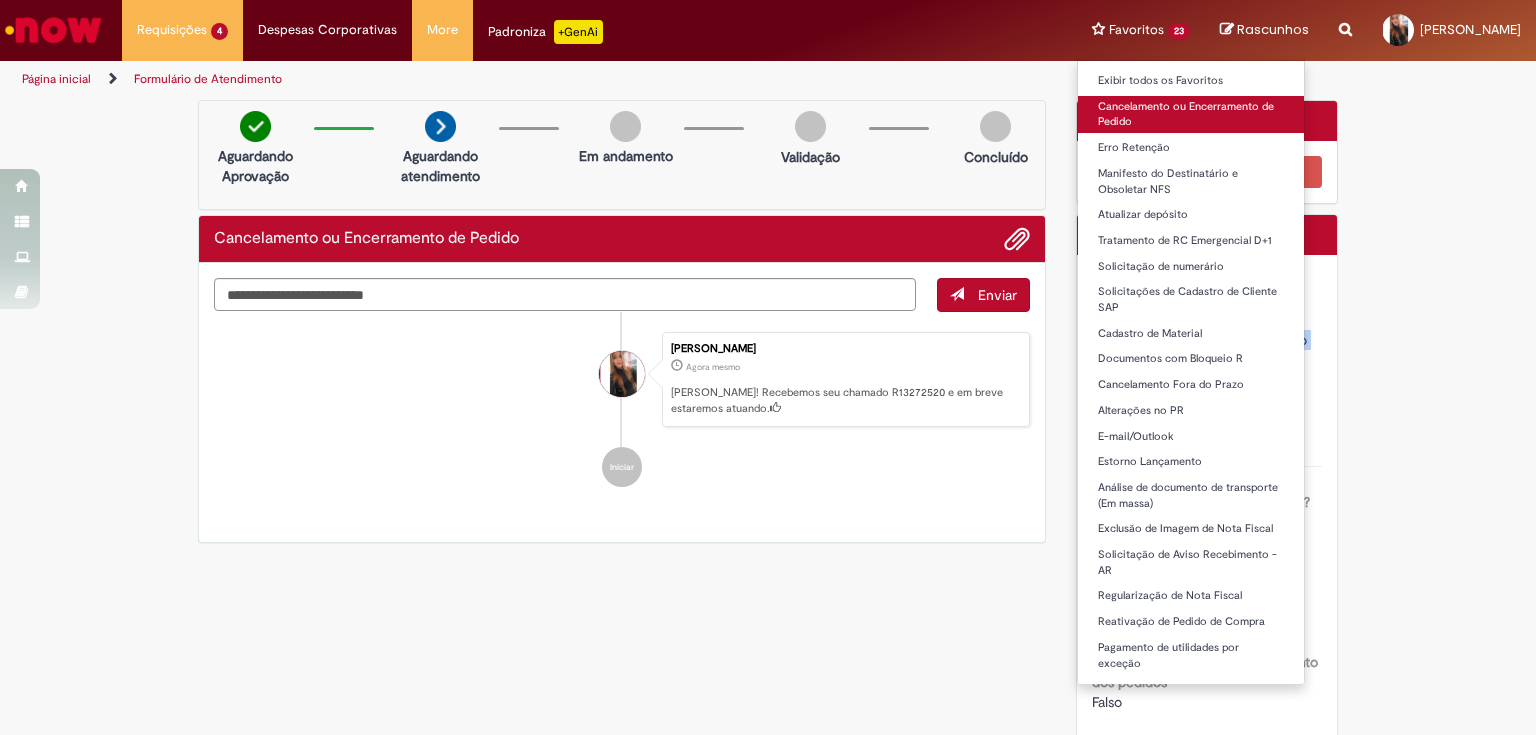 click on "Cancelamento ou Encerramento de Pedido" at bounding box center [1191, 114] 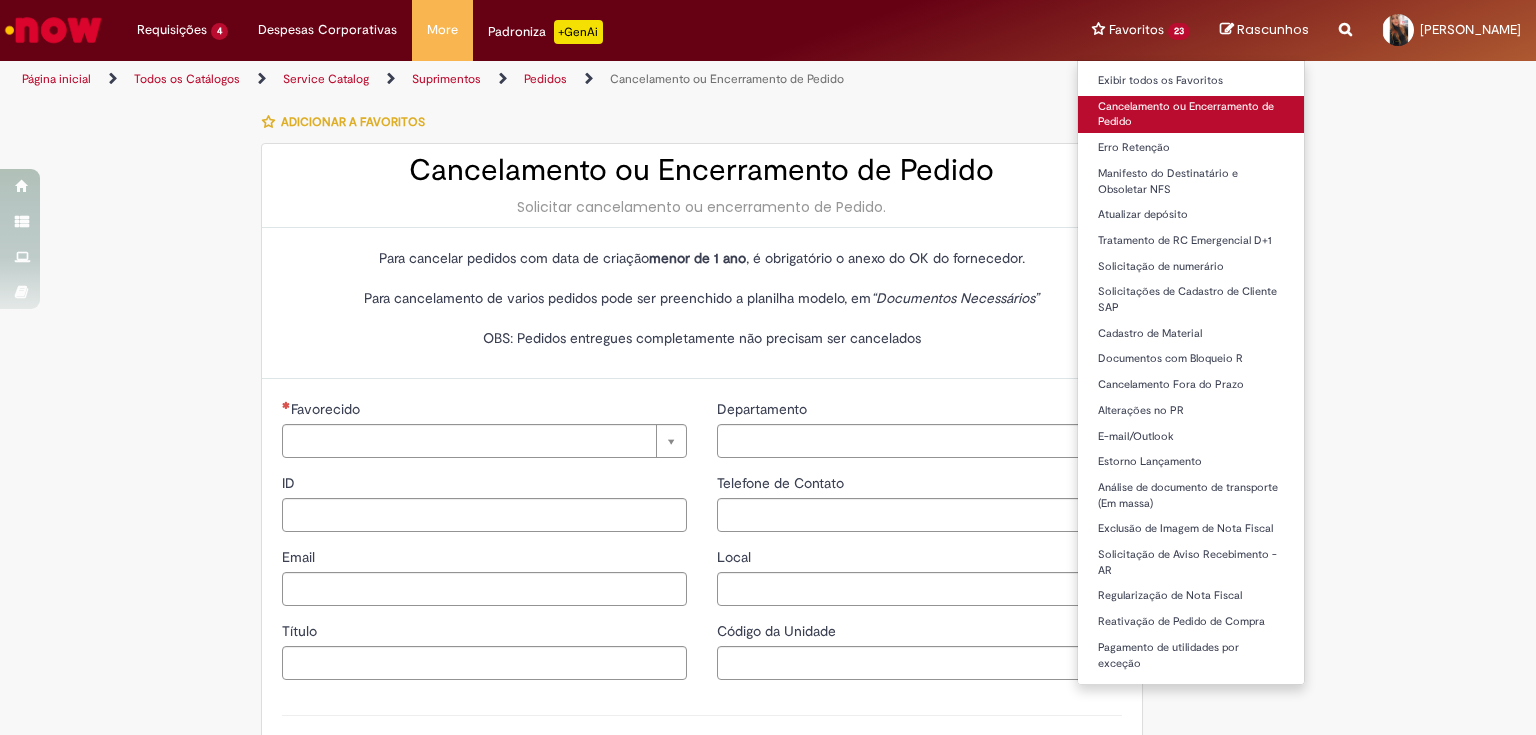 type on "*********" 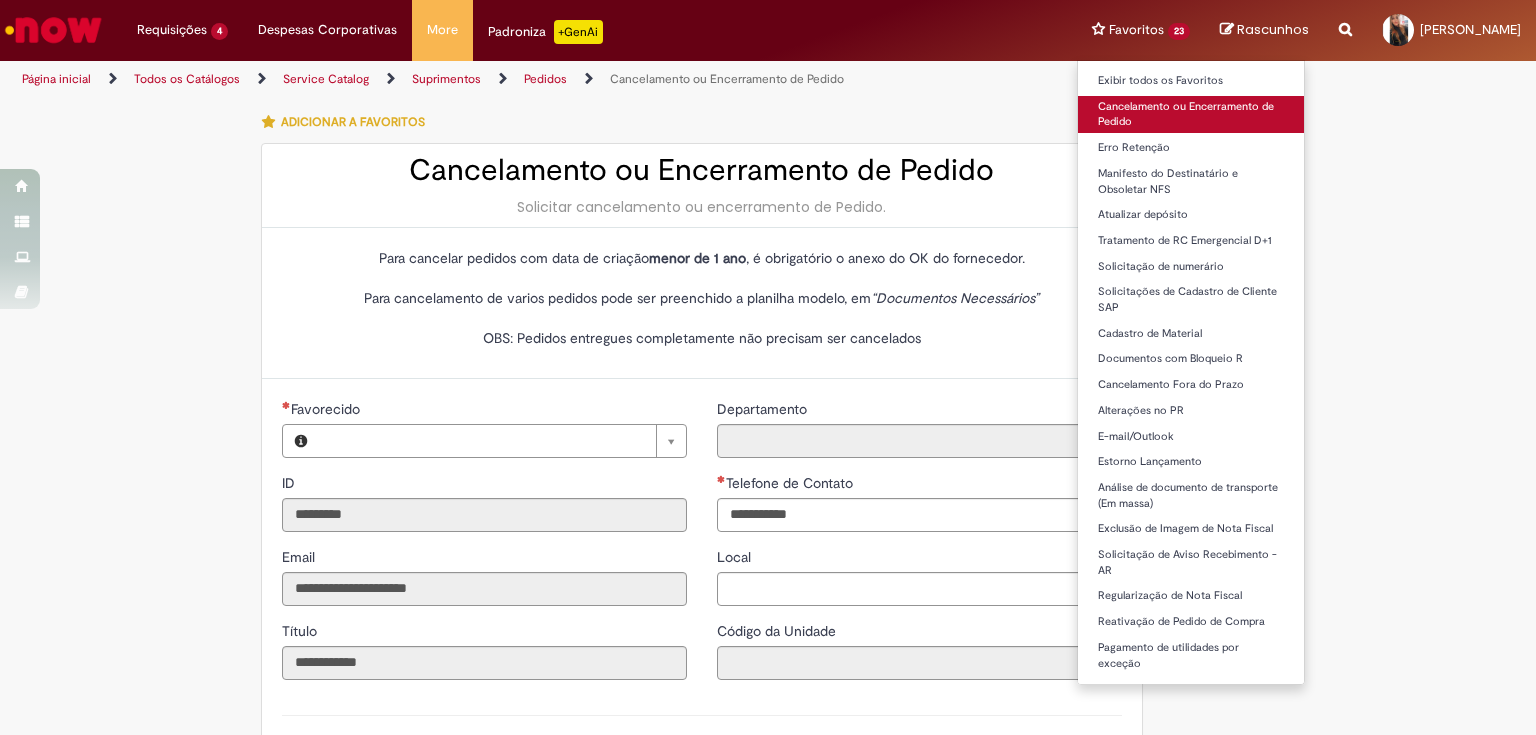 type on "**********" 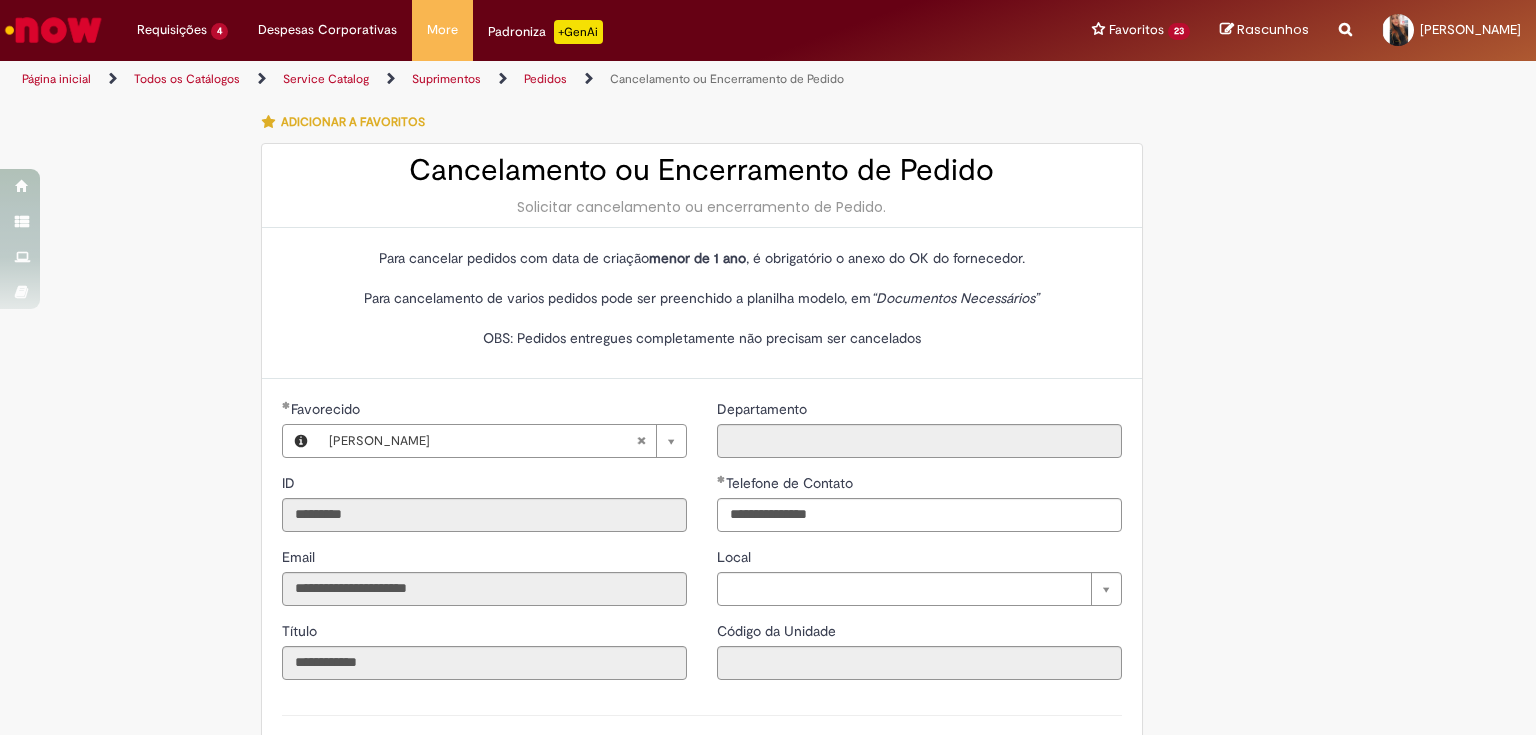scroll, scrollTop: 320, scrollLeft: 0, axis: vertical 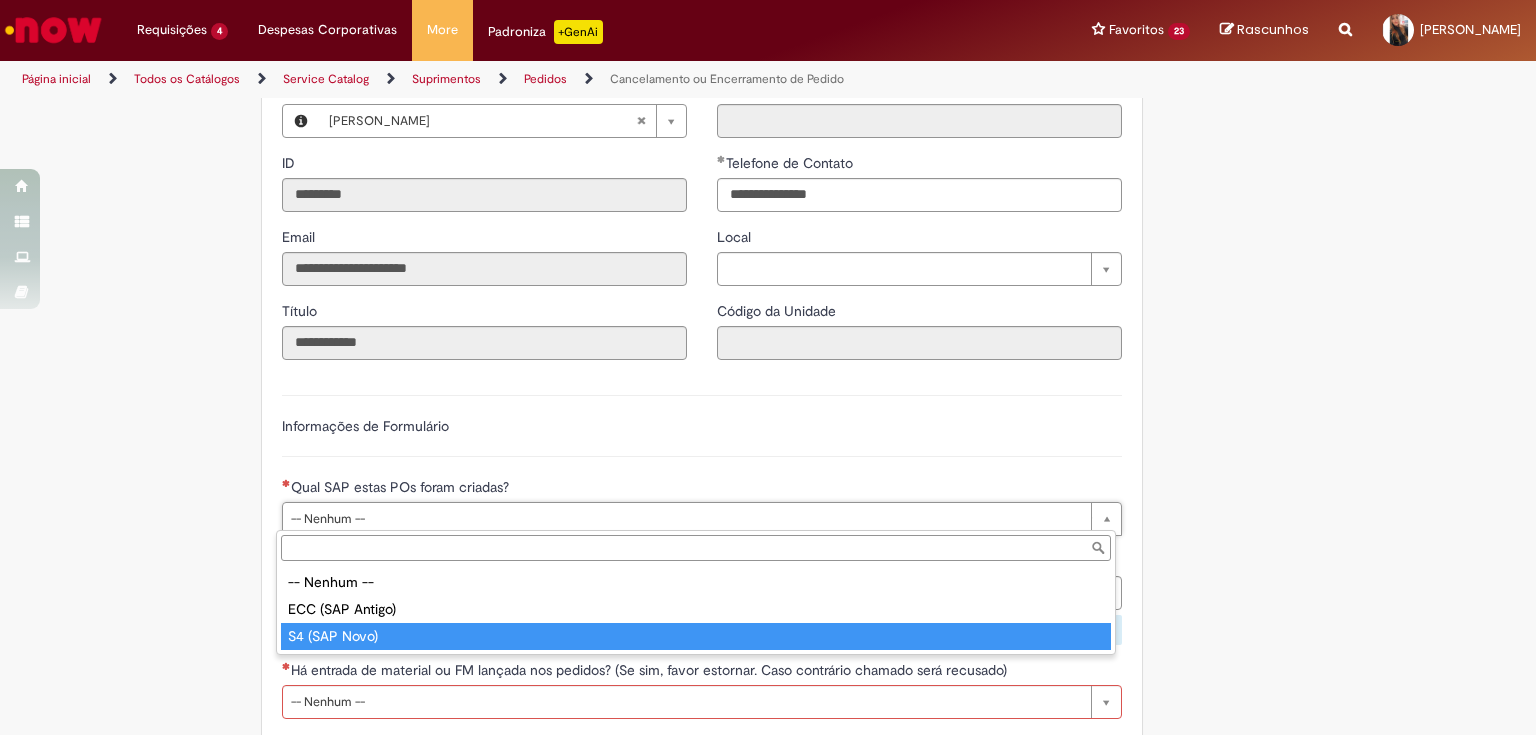 type on "**********" 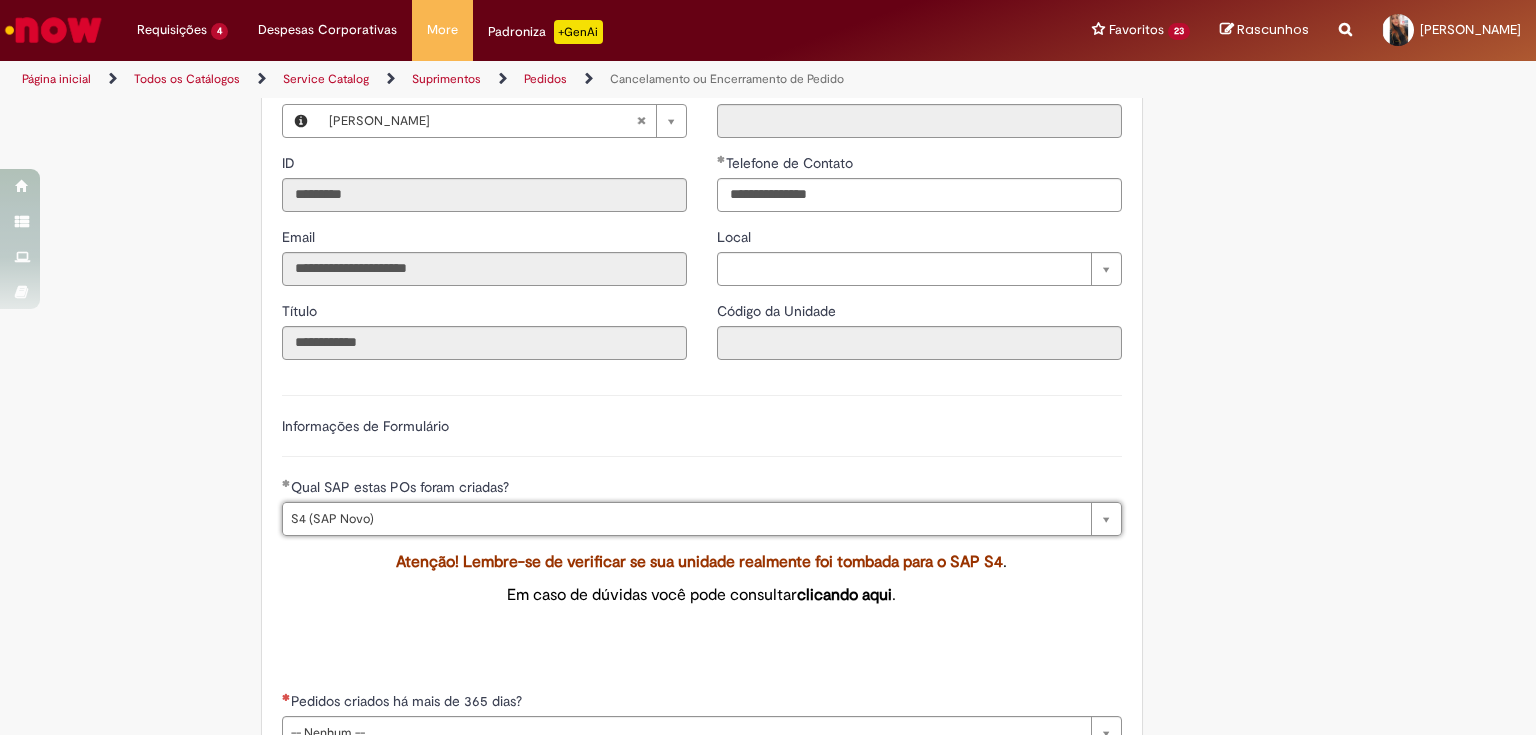 scroll, scrollTop: 480, scrollLeft: 0, axis: vertical 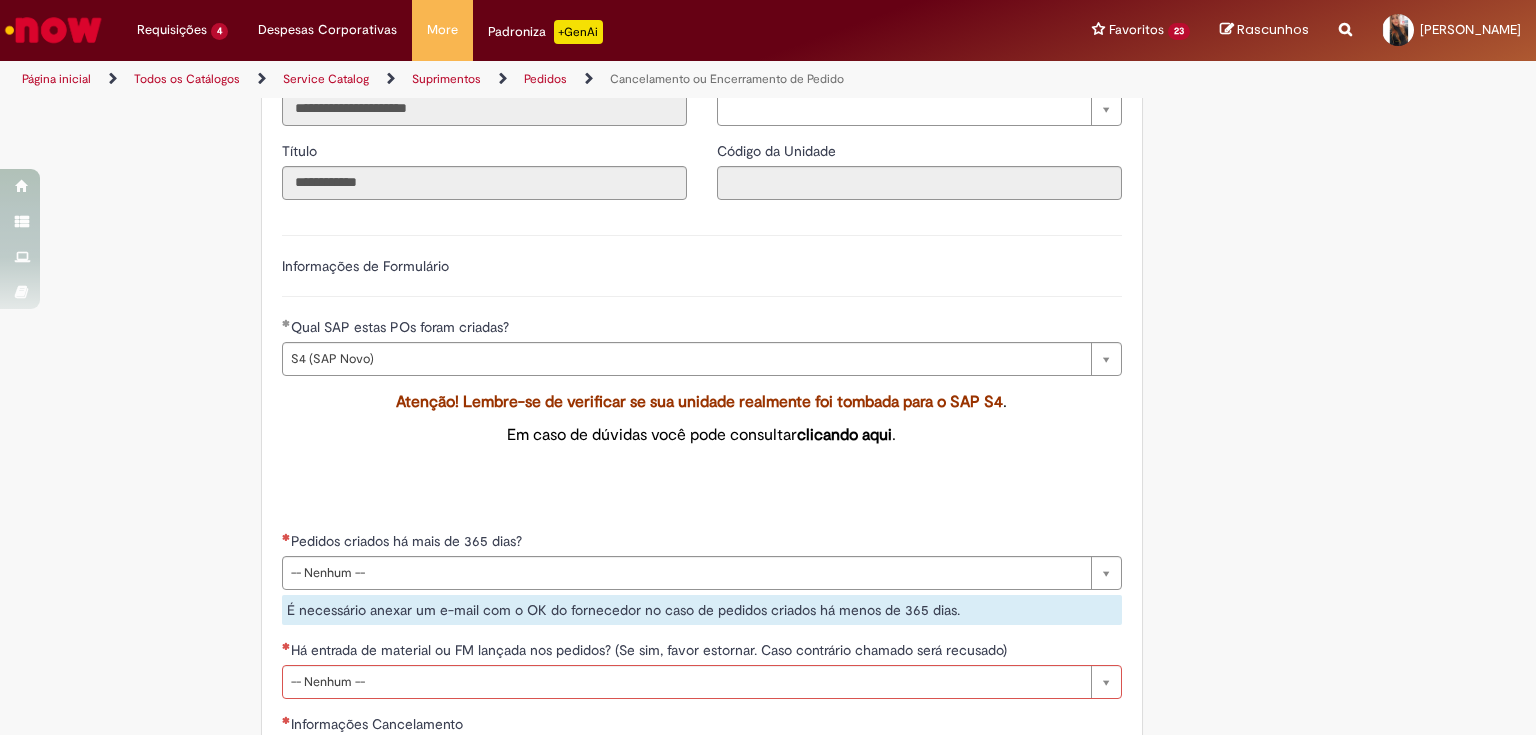 click on "Pedidos criados há mais de 365 dias?" at bounding box center [702, 543] 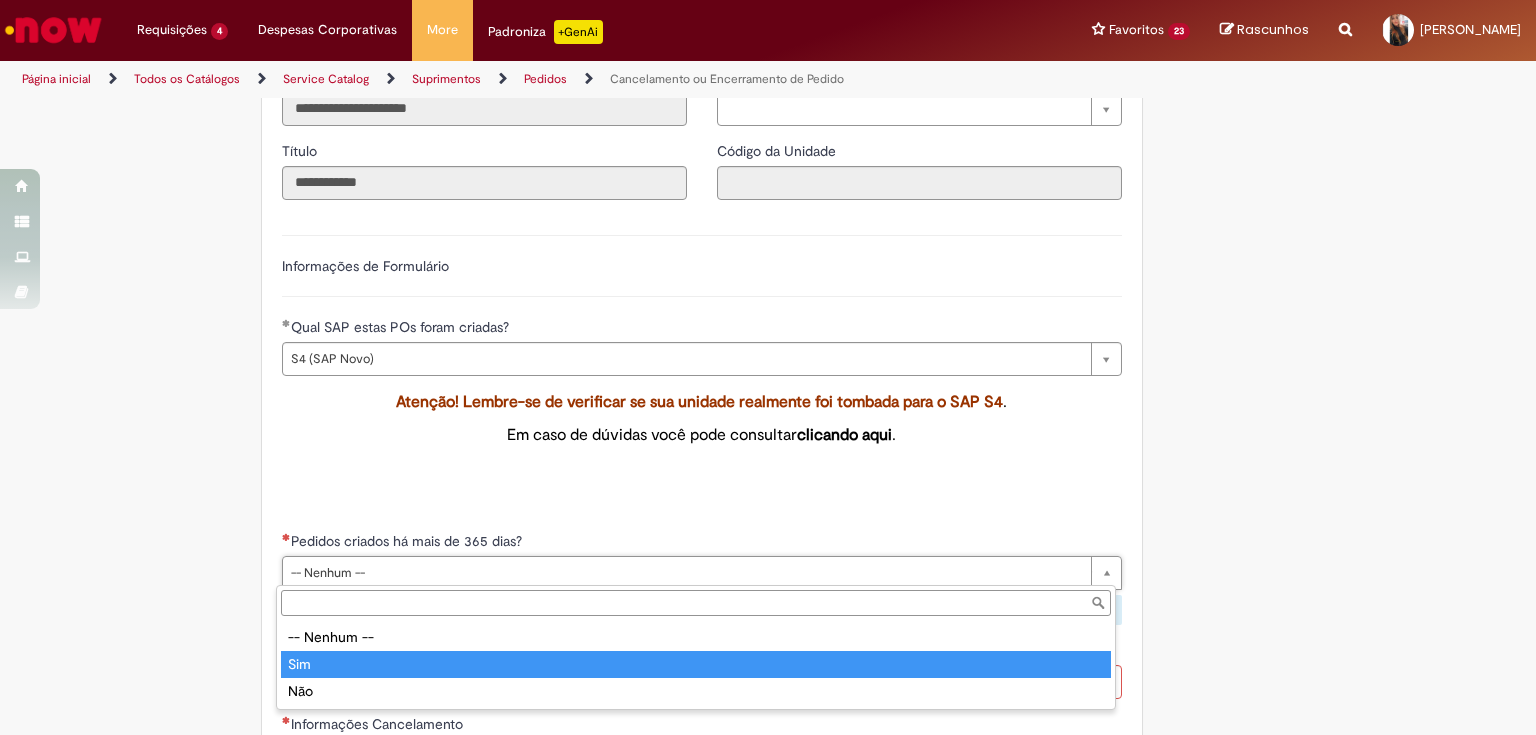 type on "***" 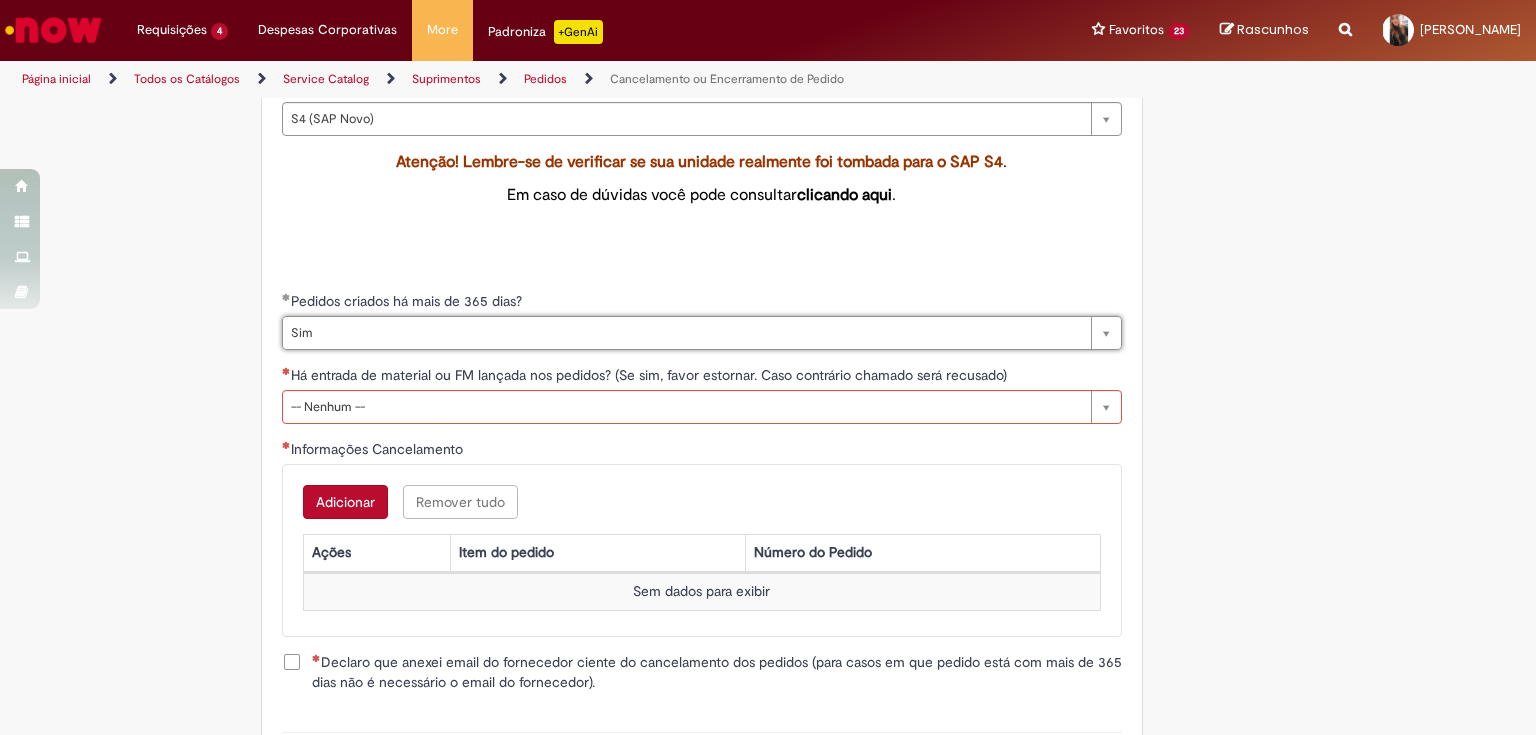 scroll, scrollTop: 800, scrollLeft: 0, axis: vertical 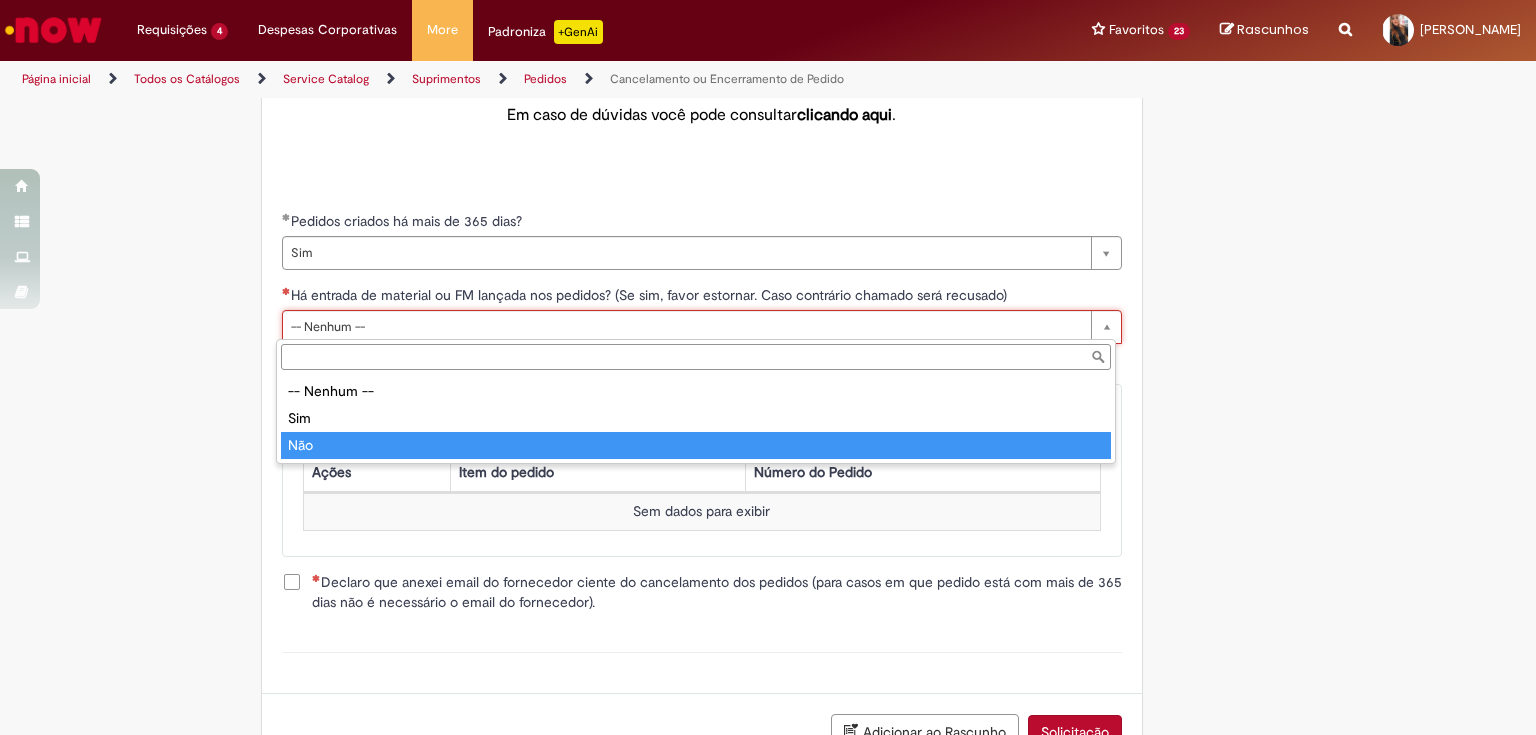 type on "***" 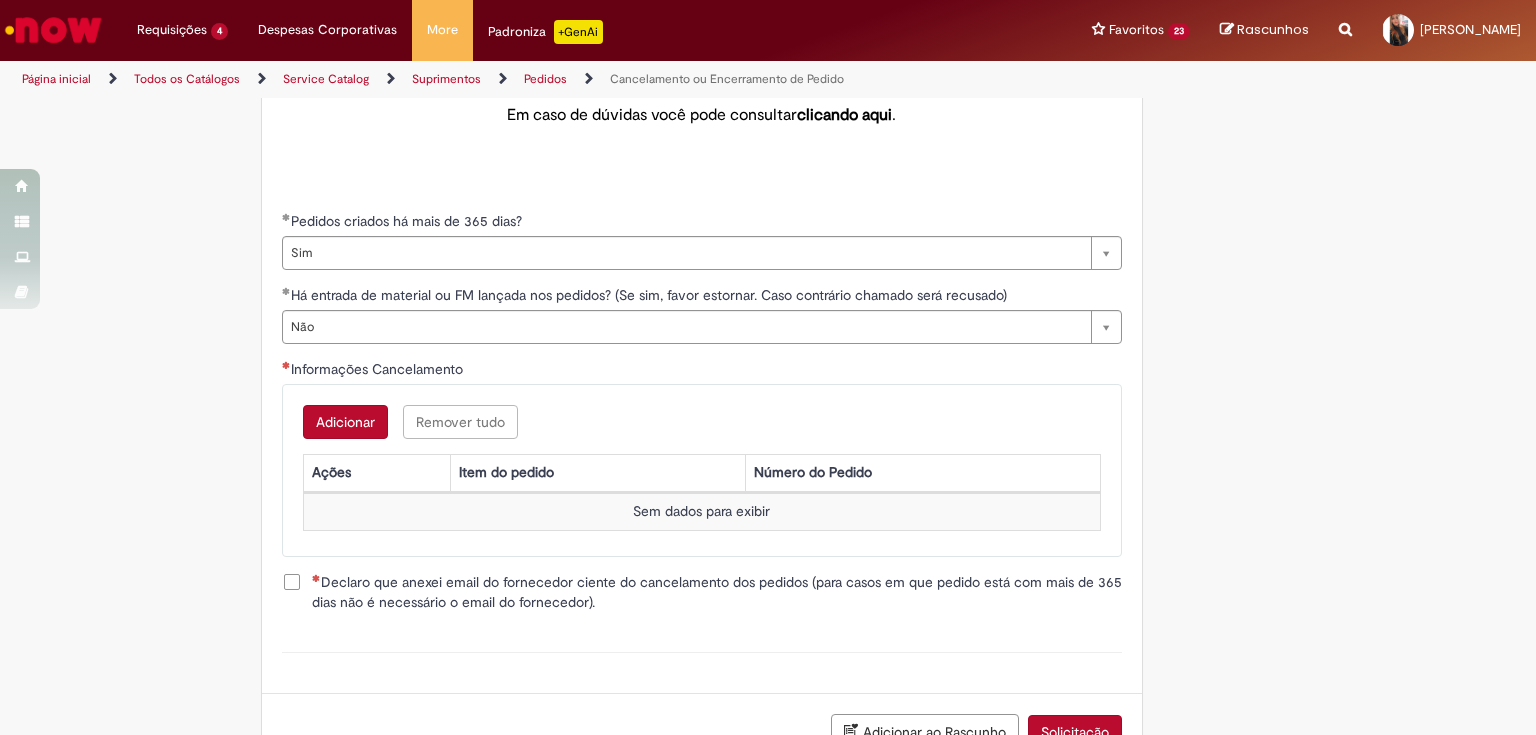 click on "Adicionar" at bounding box center [345, 422] 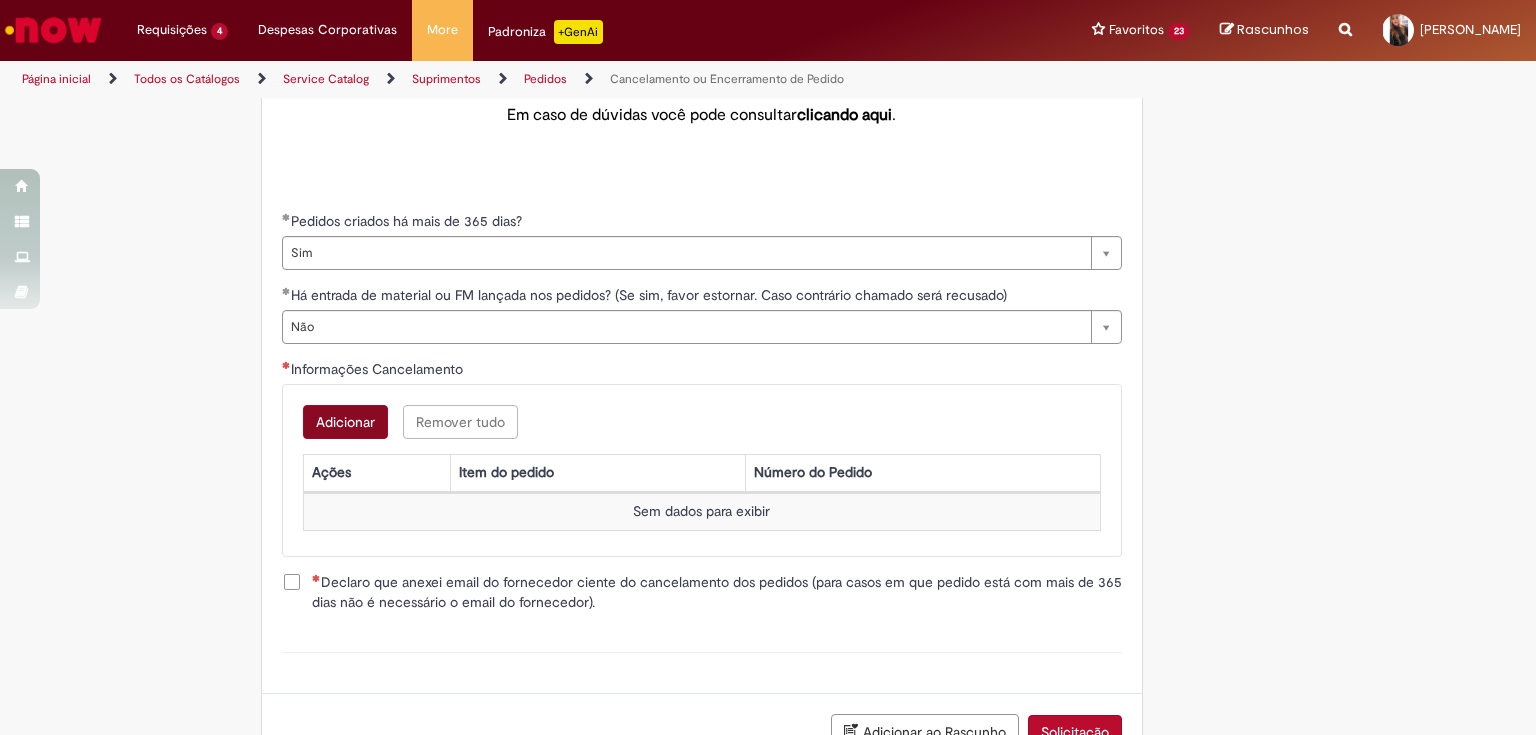 scroll, scrollTop: 0, scrollLeft: 0, axis: both 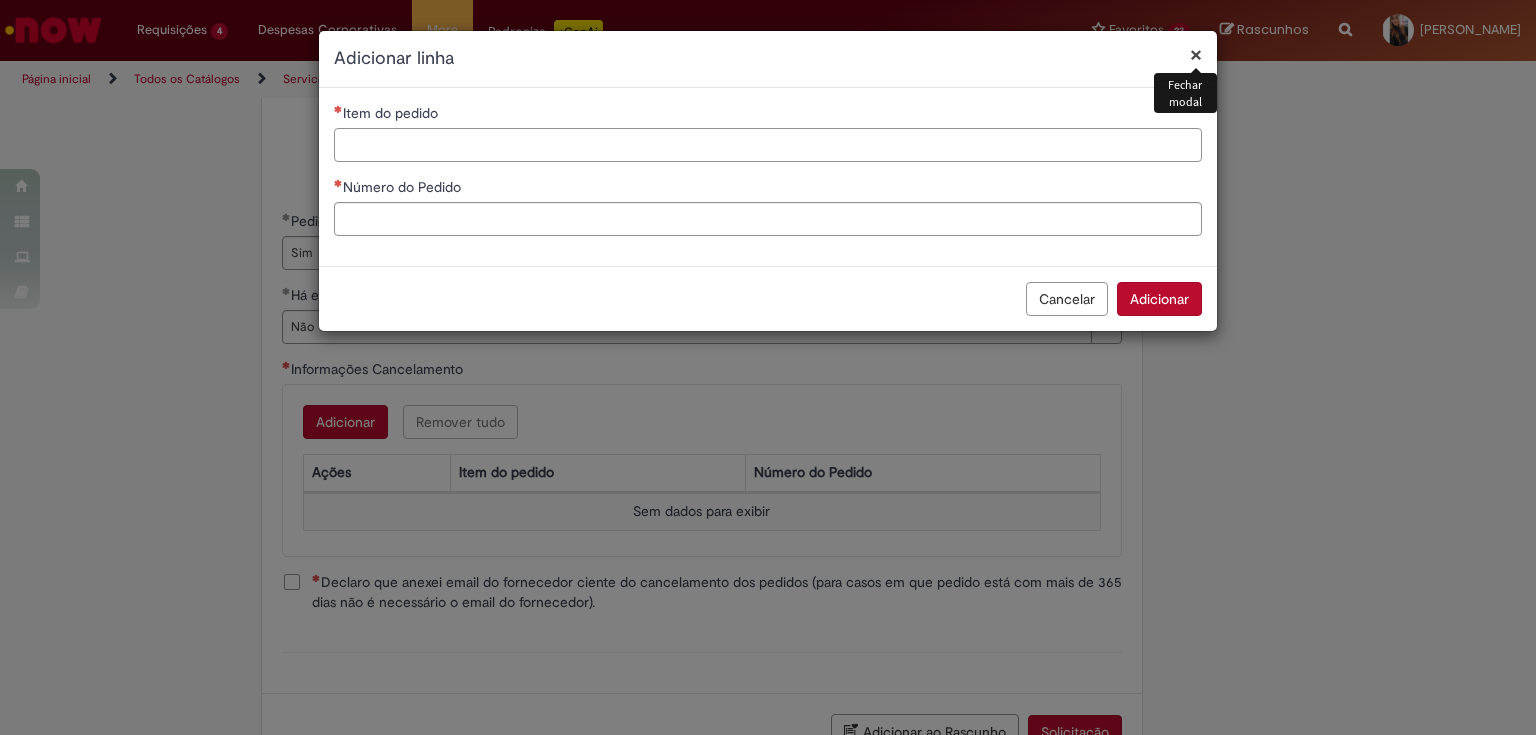 click on "Item do pedido" at bounding box center (768, 145) 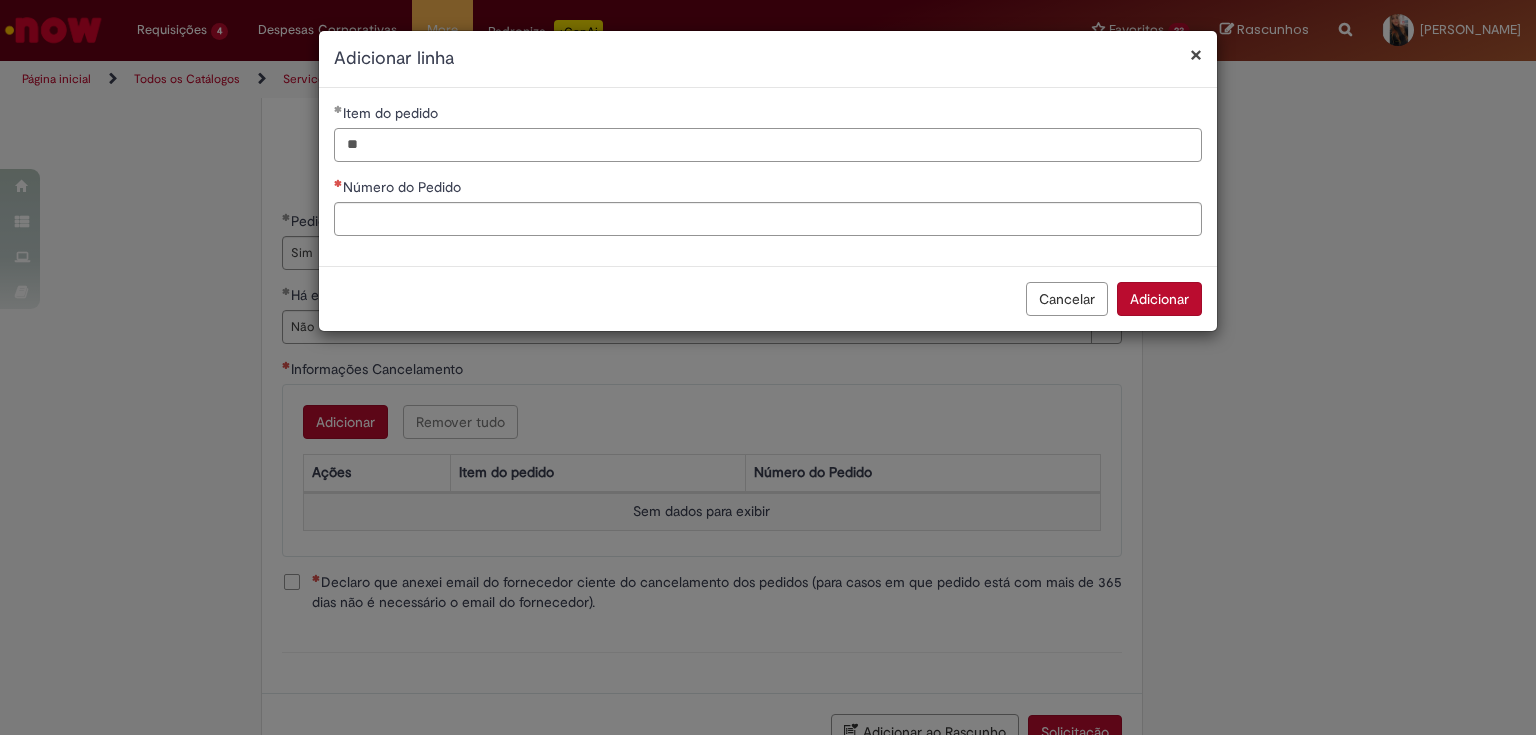 type on "**" 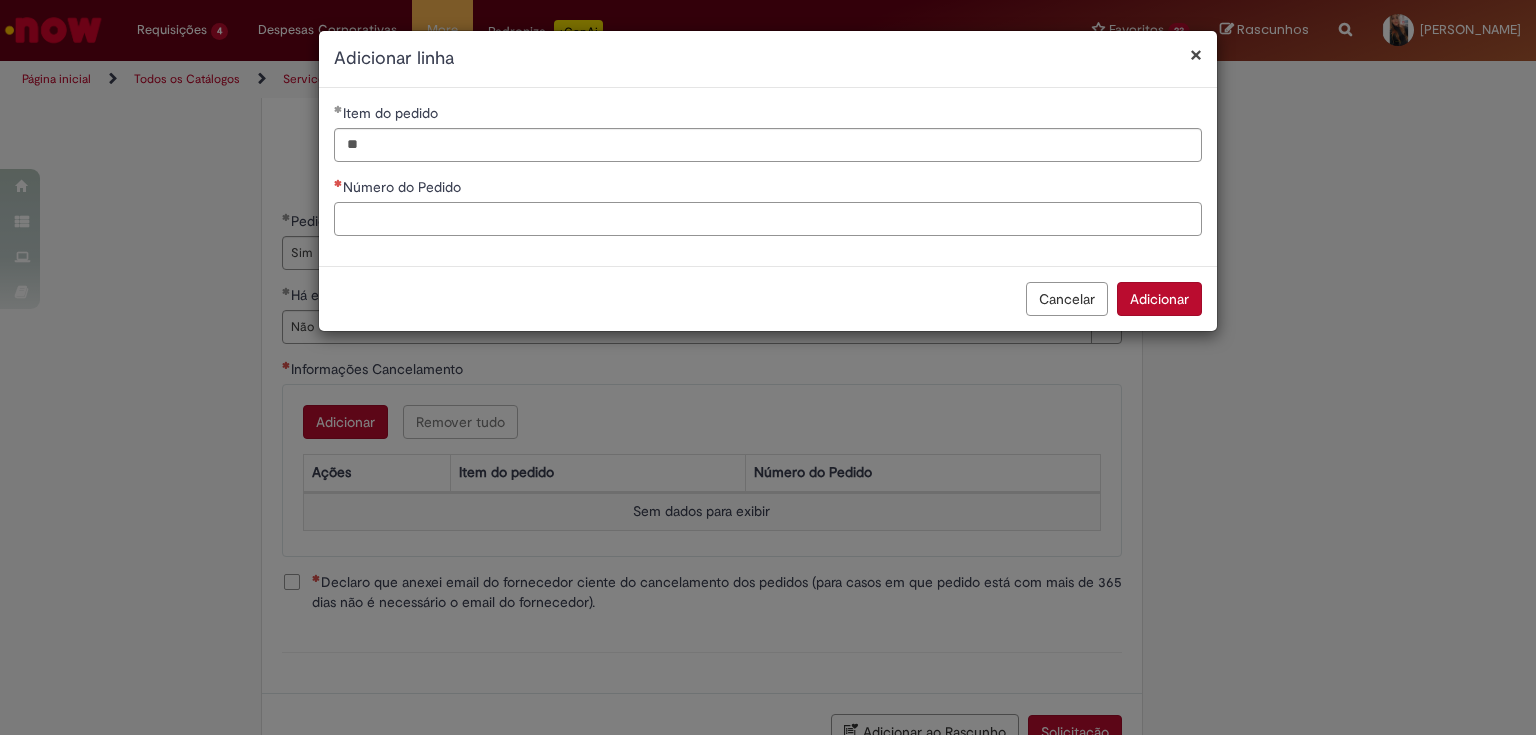 paste on "**********" 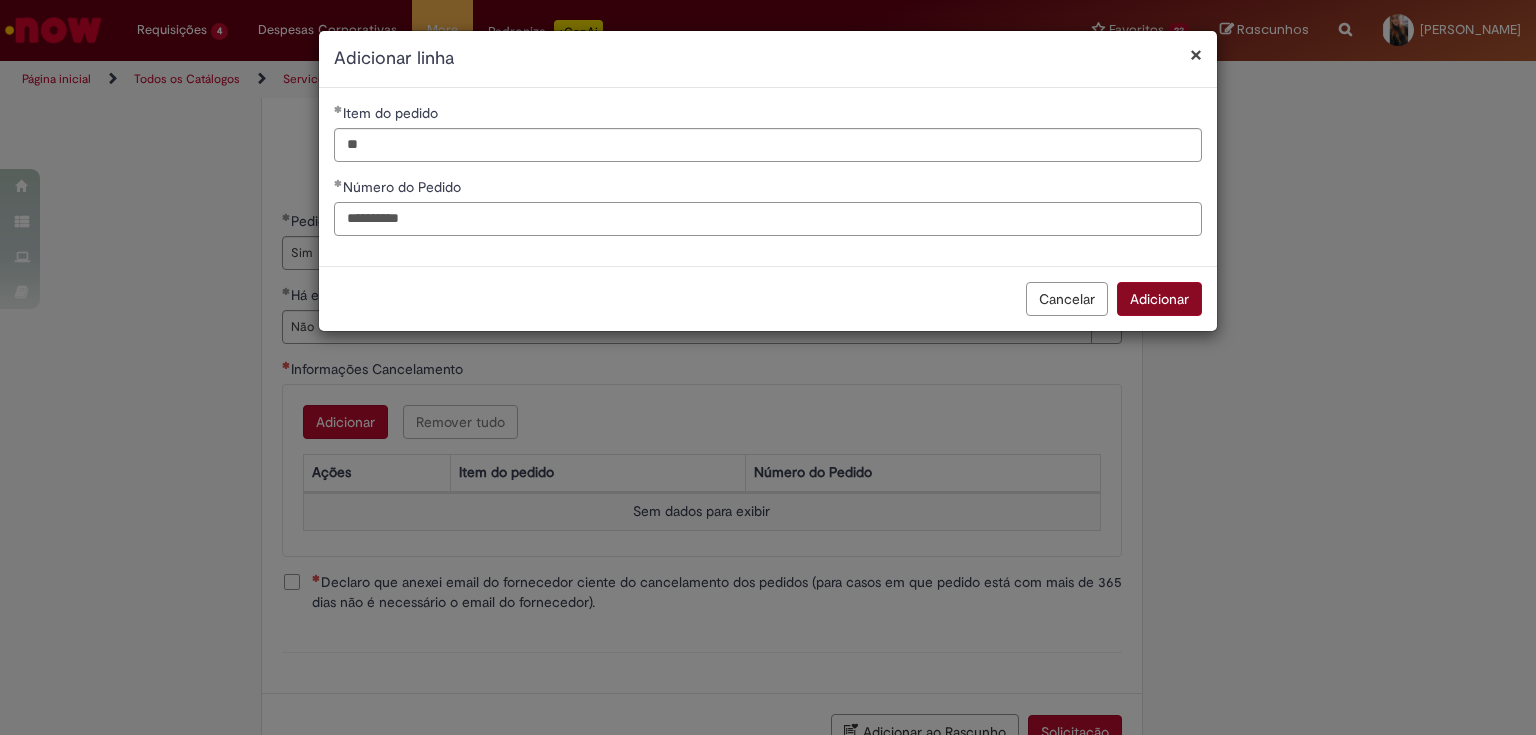 type on "**********" 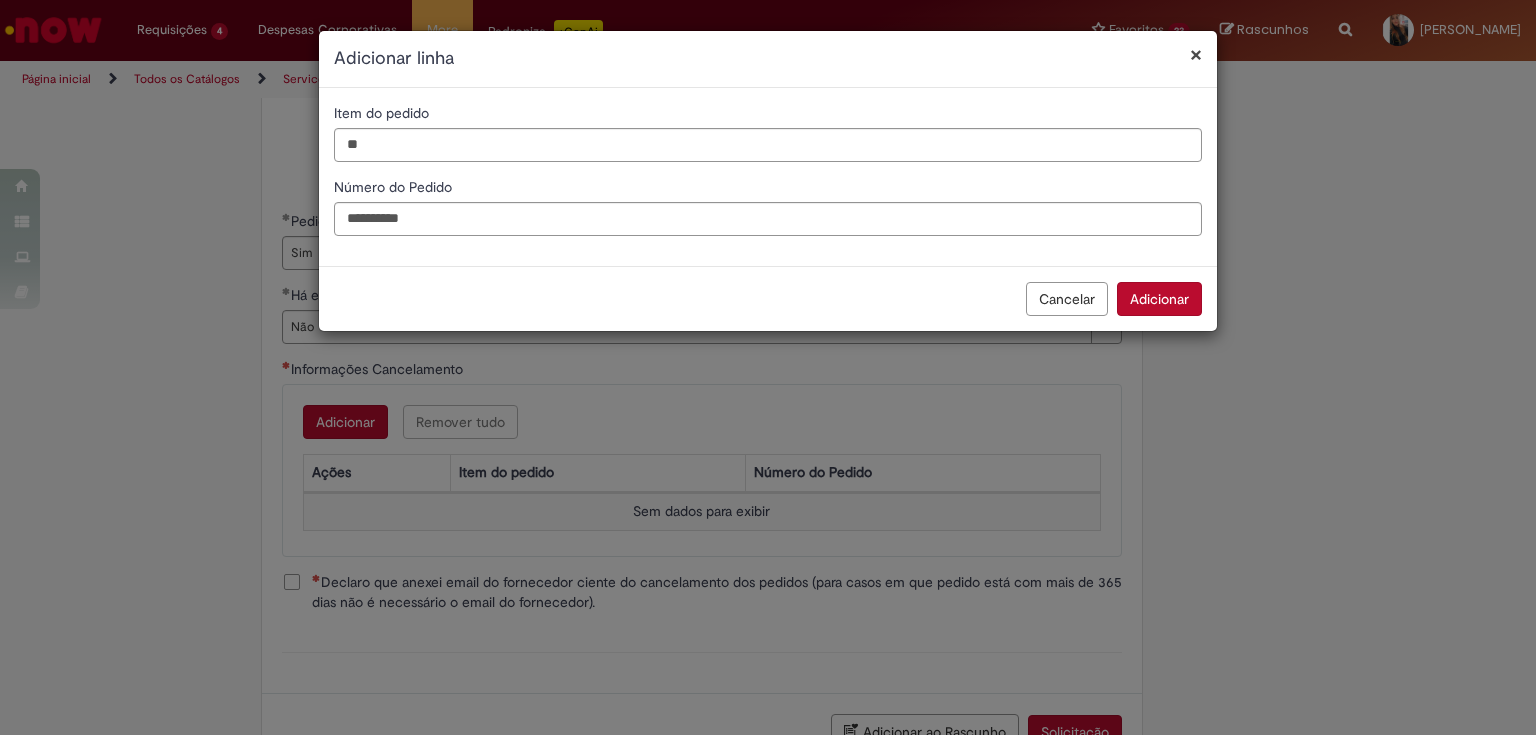 click on "Adicionar" at bounding box center [1159, 299] 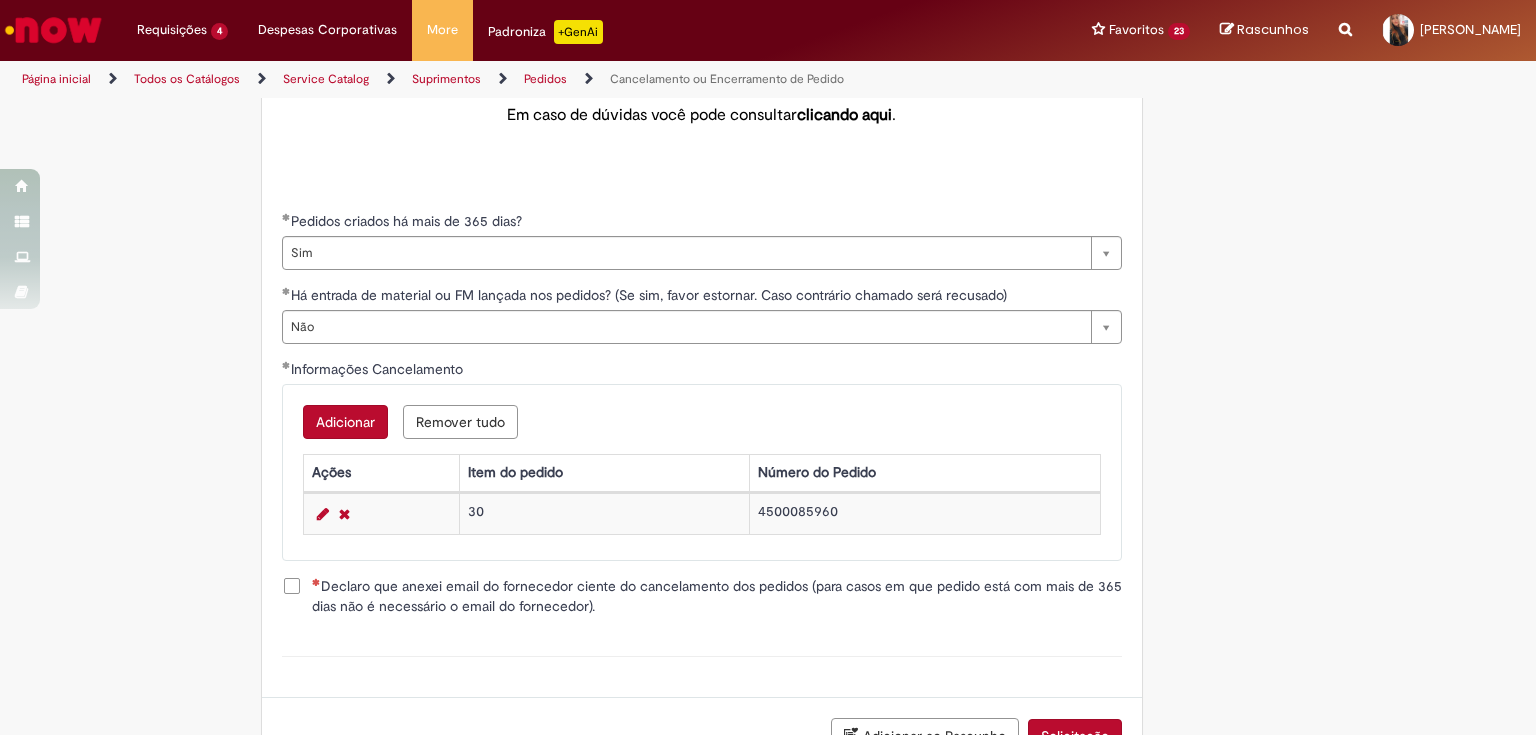 click on "Declaro que anexei email do fornecedor ciente do cancelamento dos pedidos (para casos em que pedido está com mais de 365 dias não é necessário o email do fornecedor)." at bounding box center [702, 596] 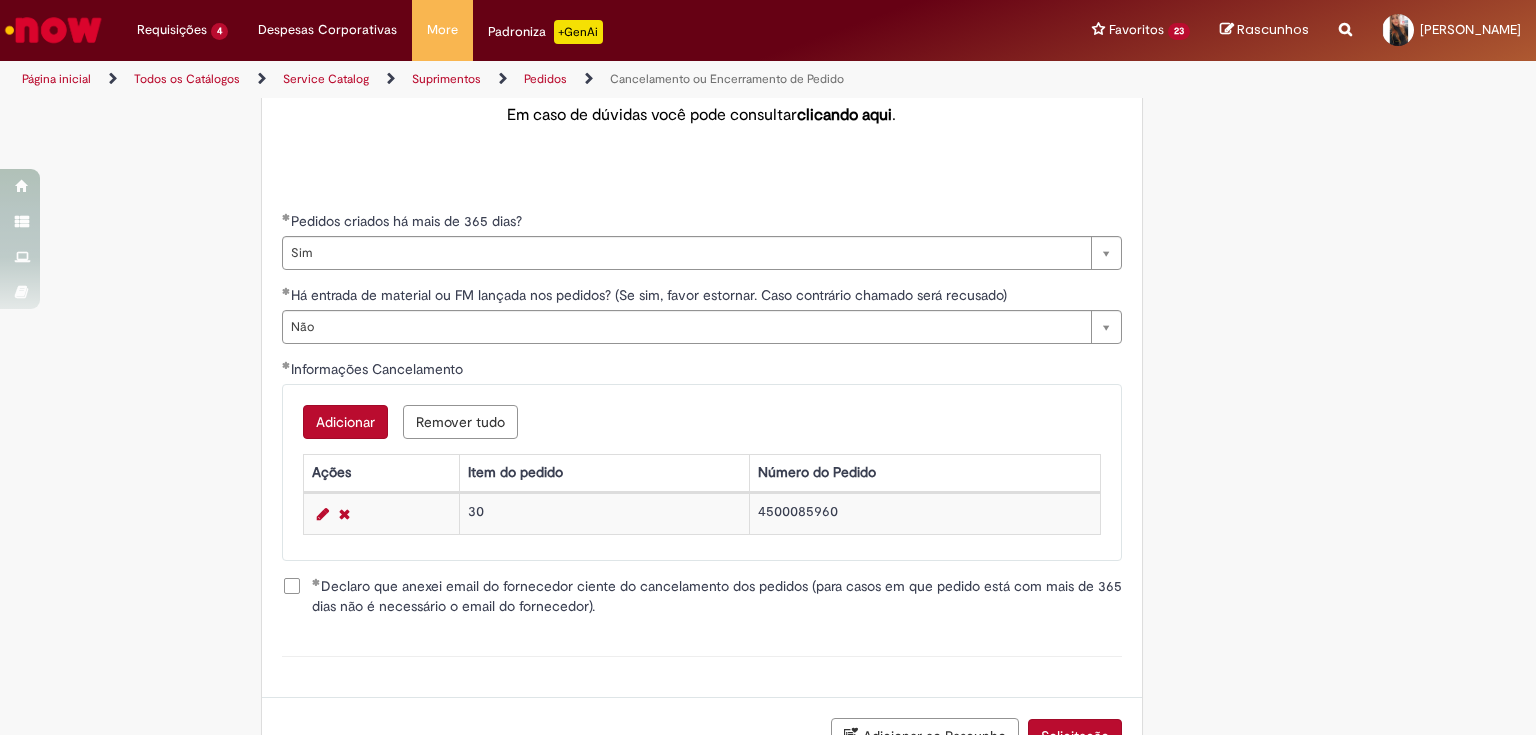 scroll, scrollTop: 944, scrollLeft: 0, axis: vertical 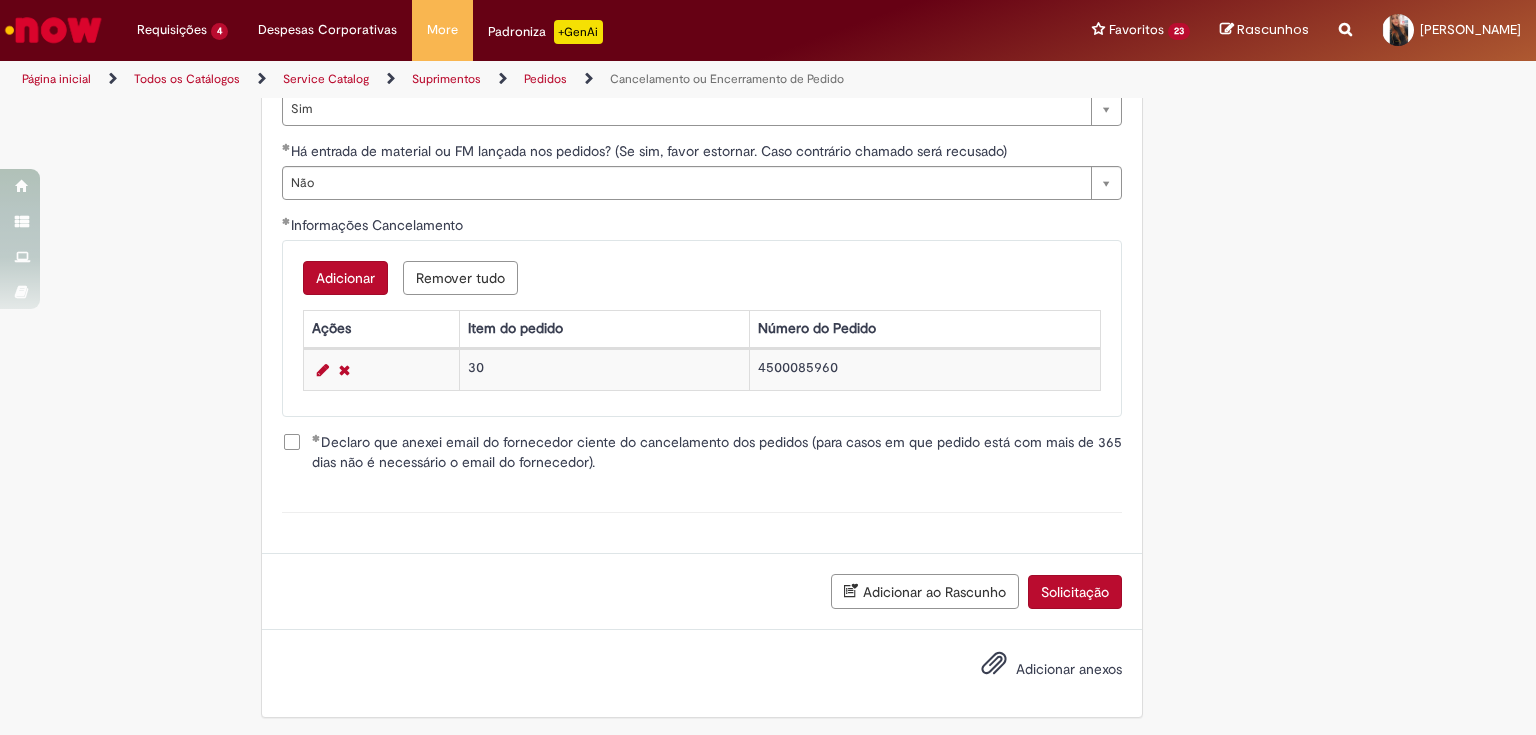 click on "Solicitação" at bounding box center [1075, 592] 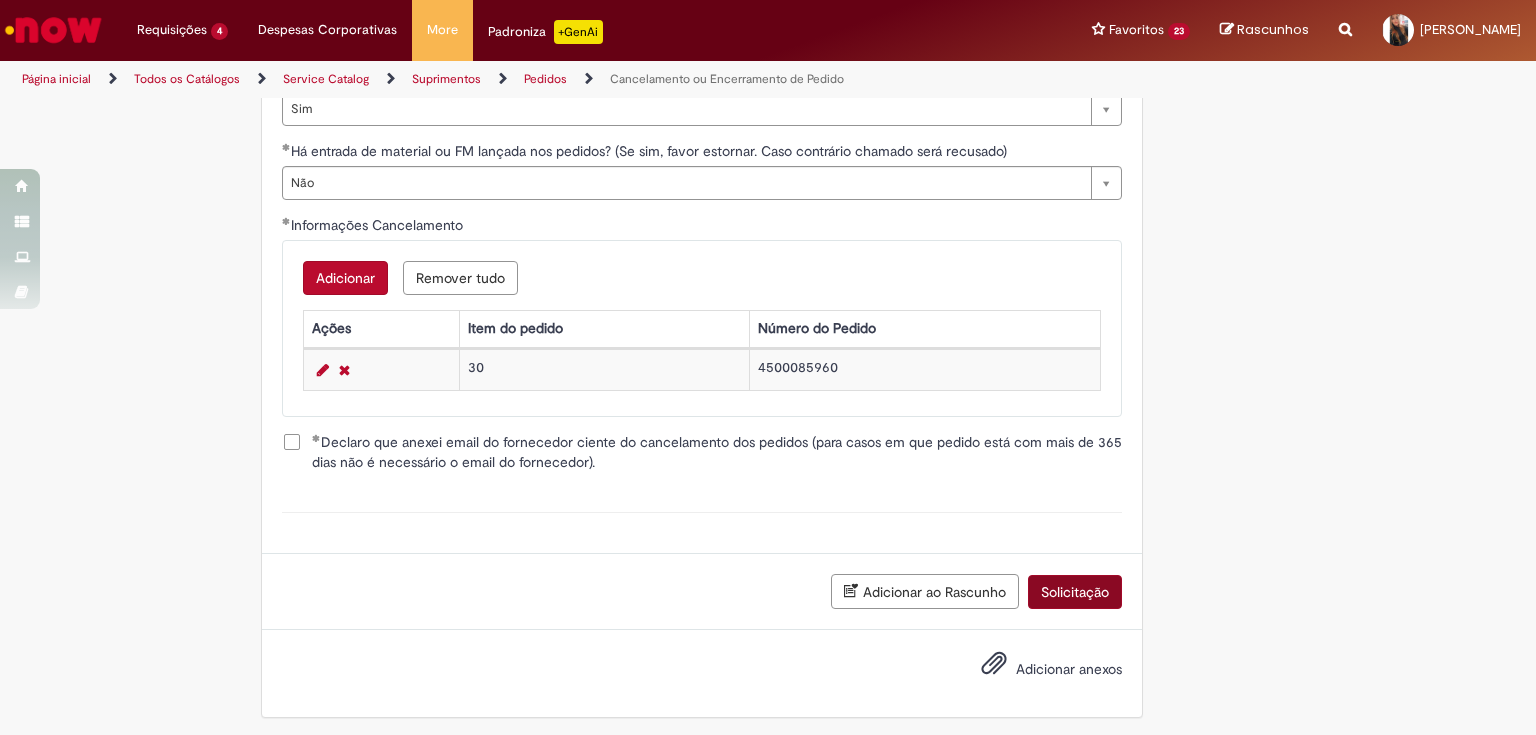 scroll, scrollTop: 898, scrollLeft: 0, axis: vertical 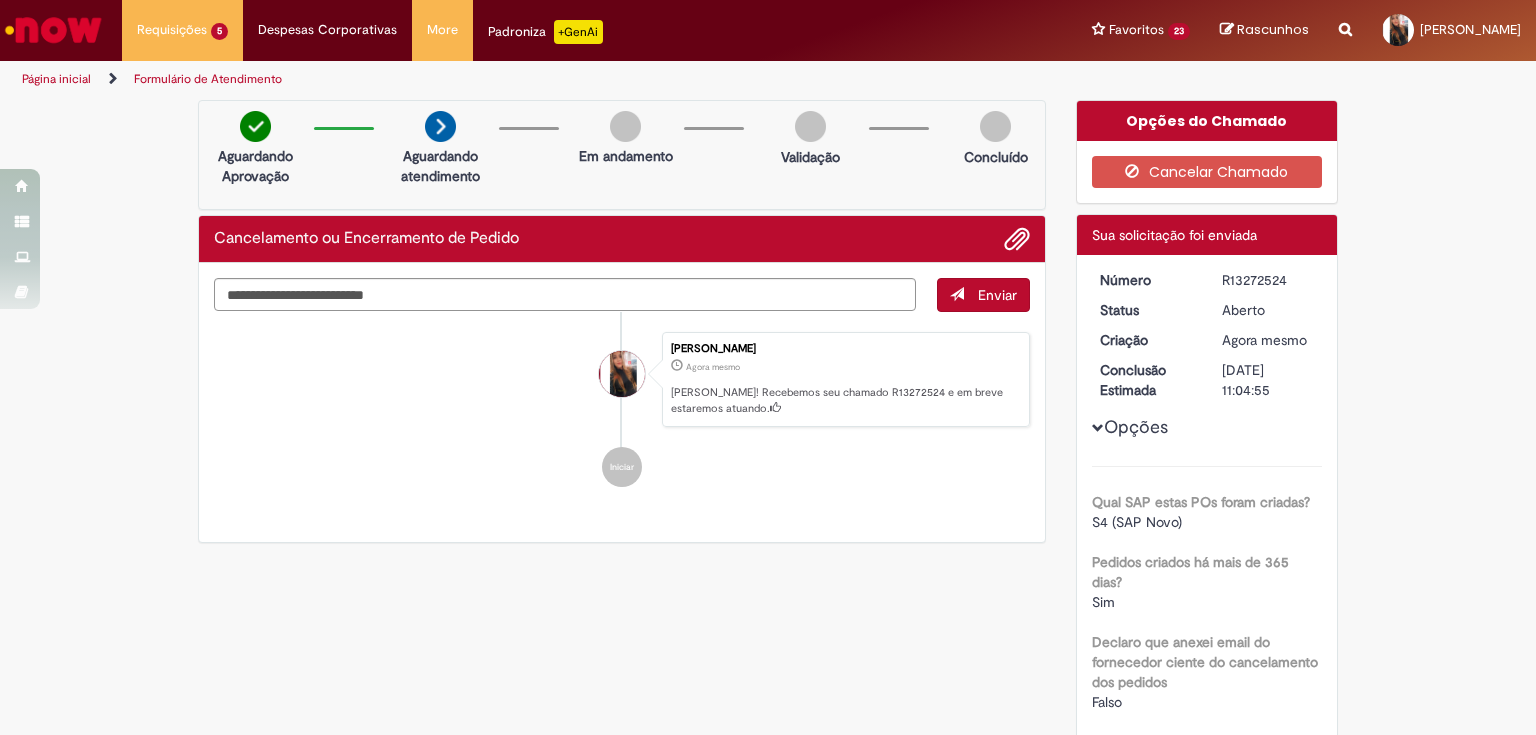 drag, startPoint x: 1210, startPoint y: 286, endPoint x: 1290, endPoint y: 276, distance: 80.622574 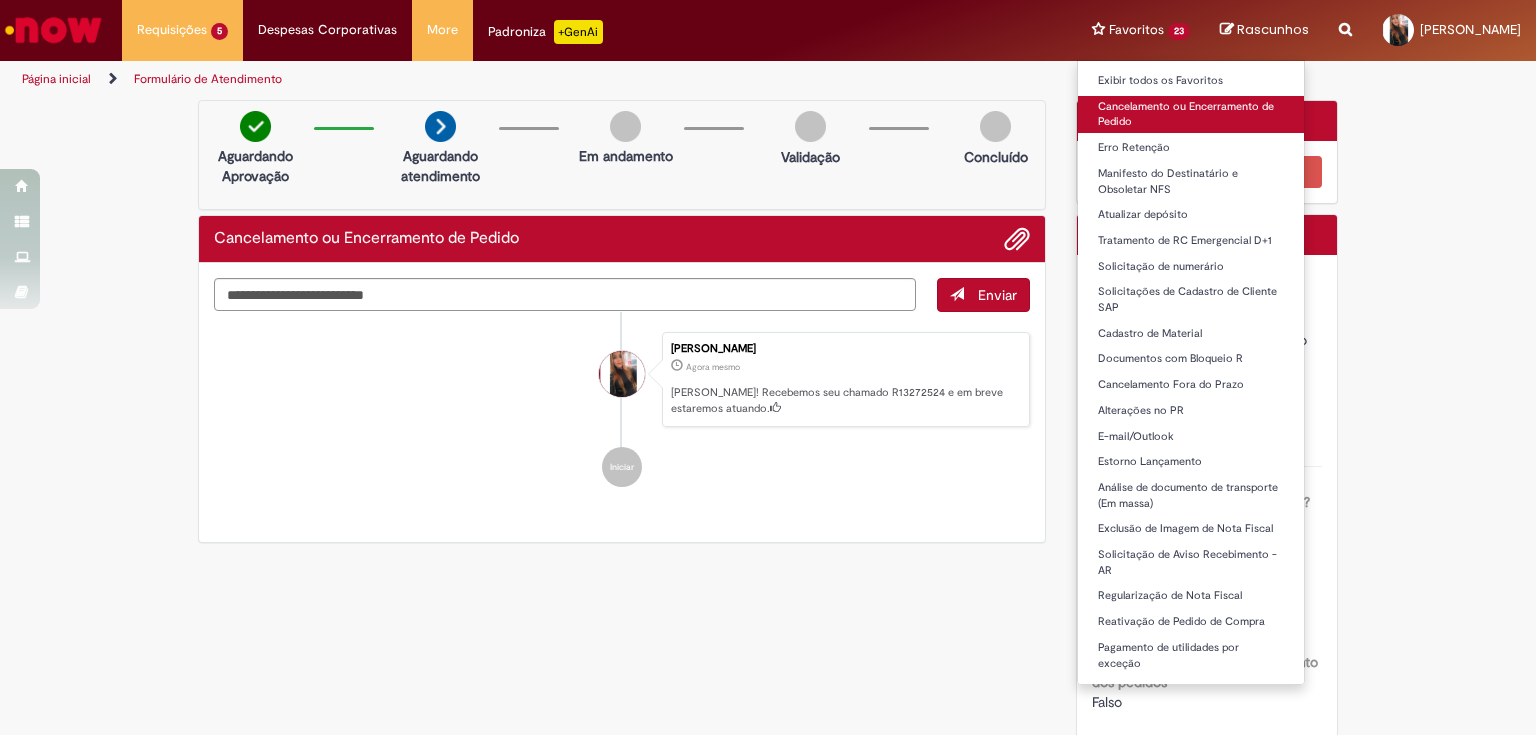 click on "Cancelamento ou Encerramento de Pedido" at bounding box center (1191, 114) 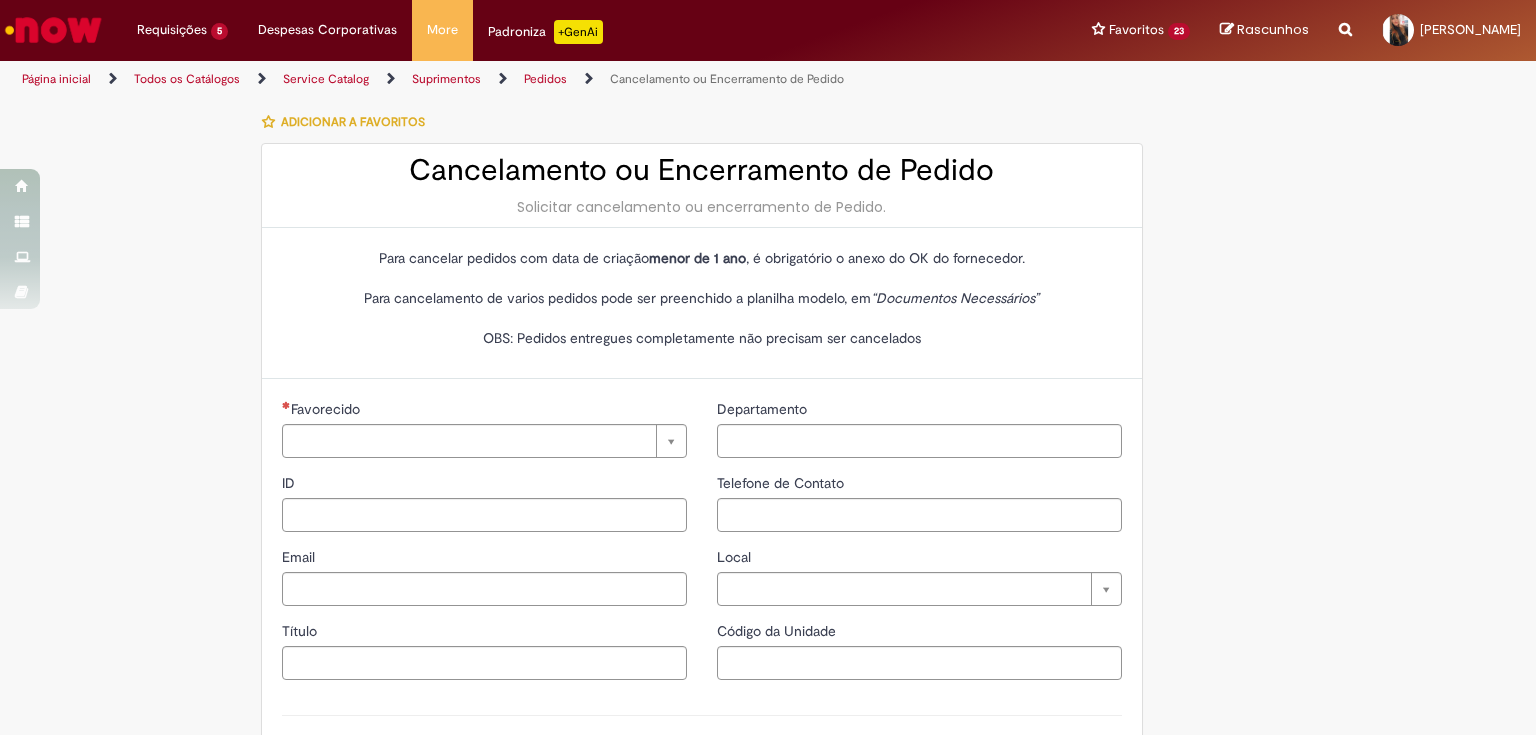 type on "*********" 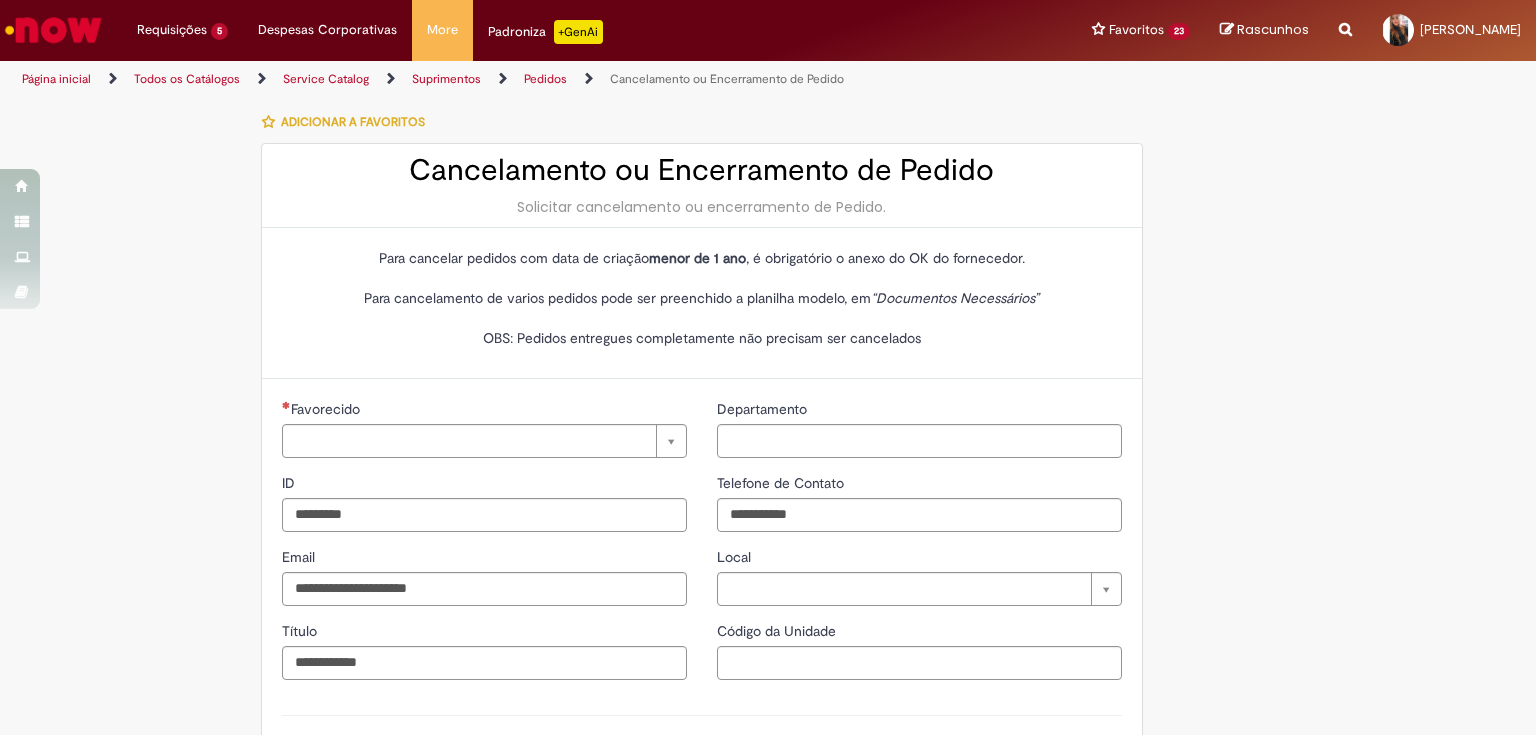 type on "**********" 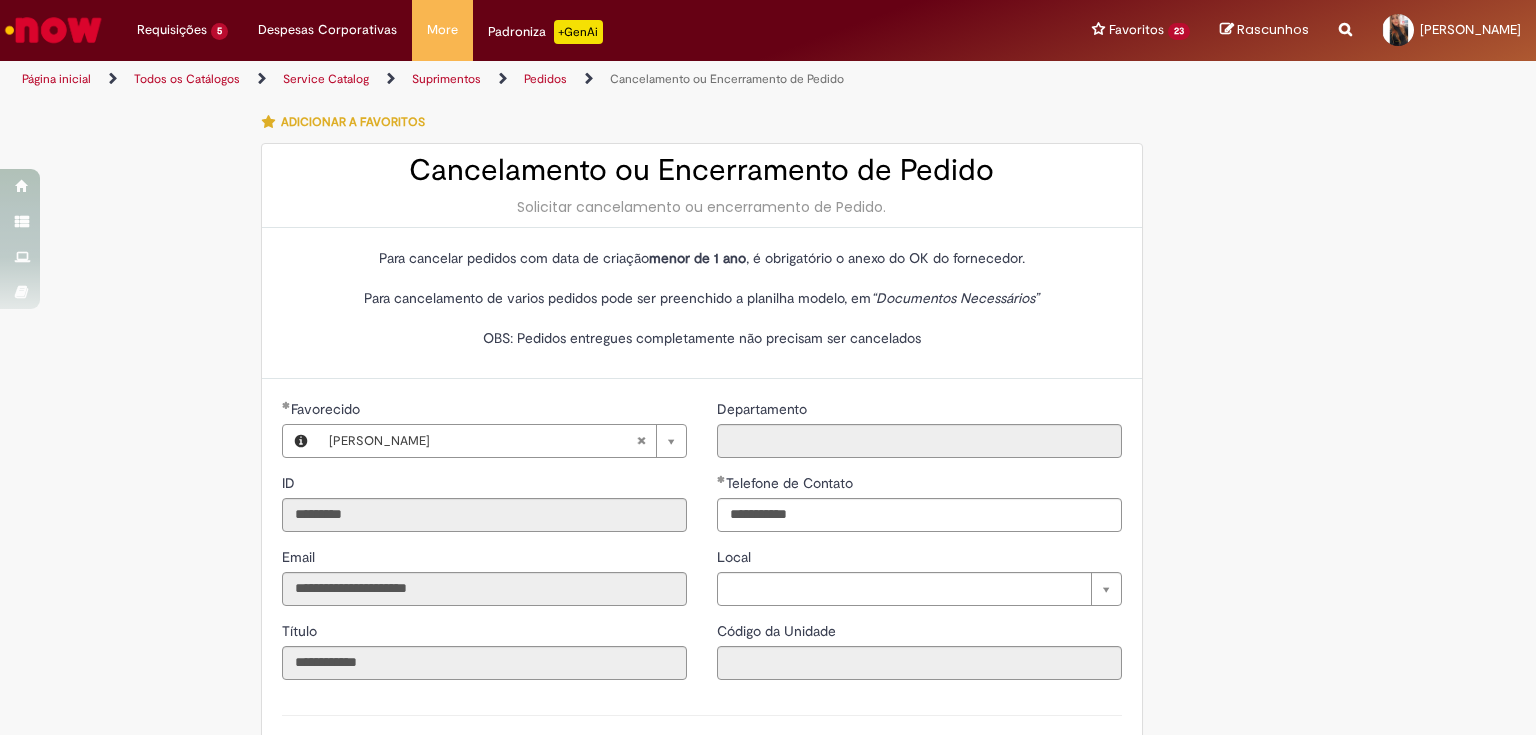 type on "**********" 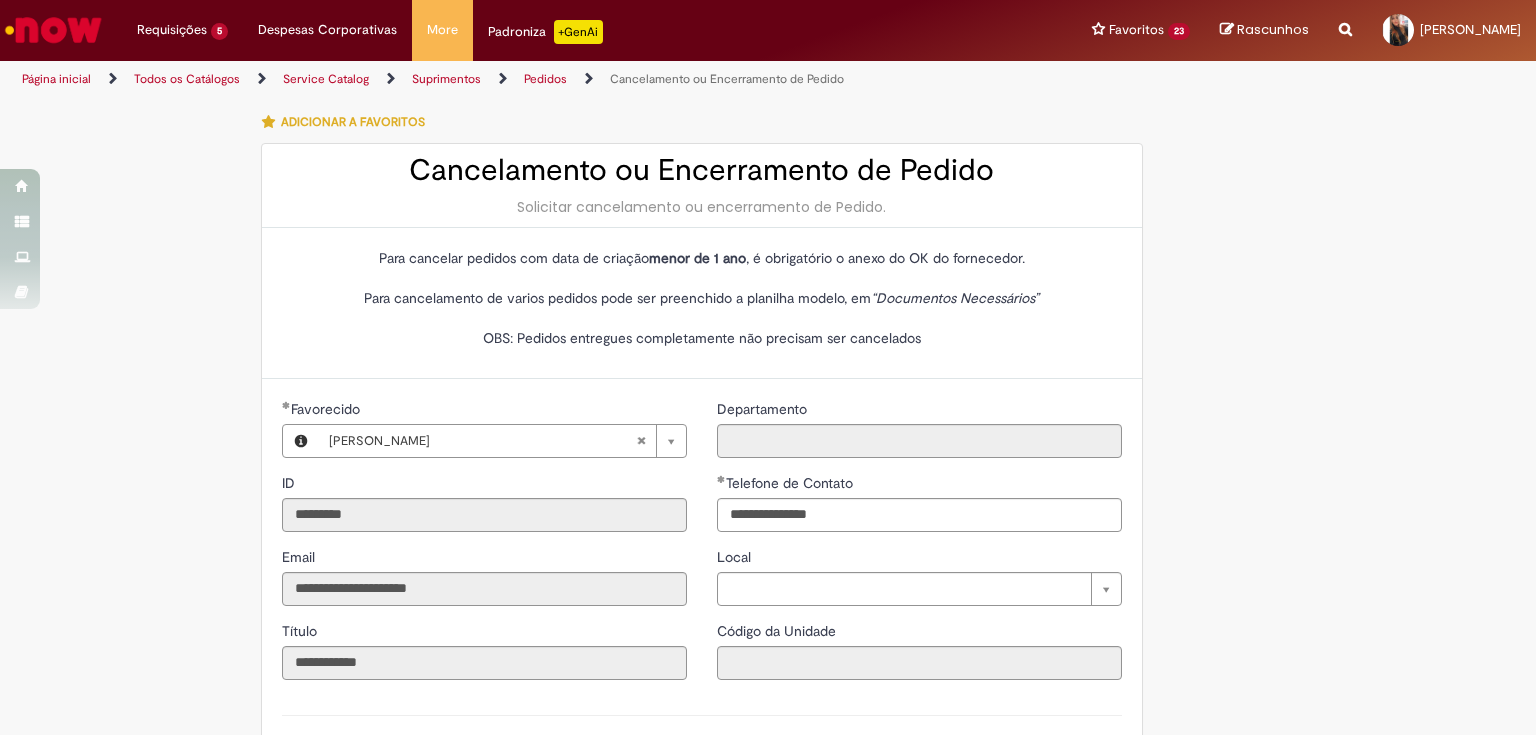 scroll, scrollTop: 400, scrollLeft: 0, axis: vertical 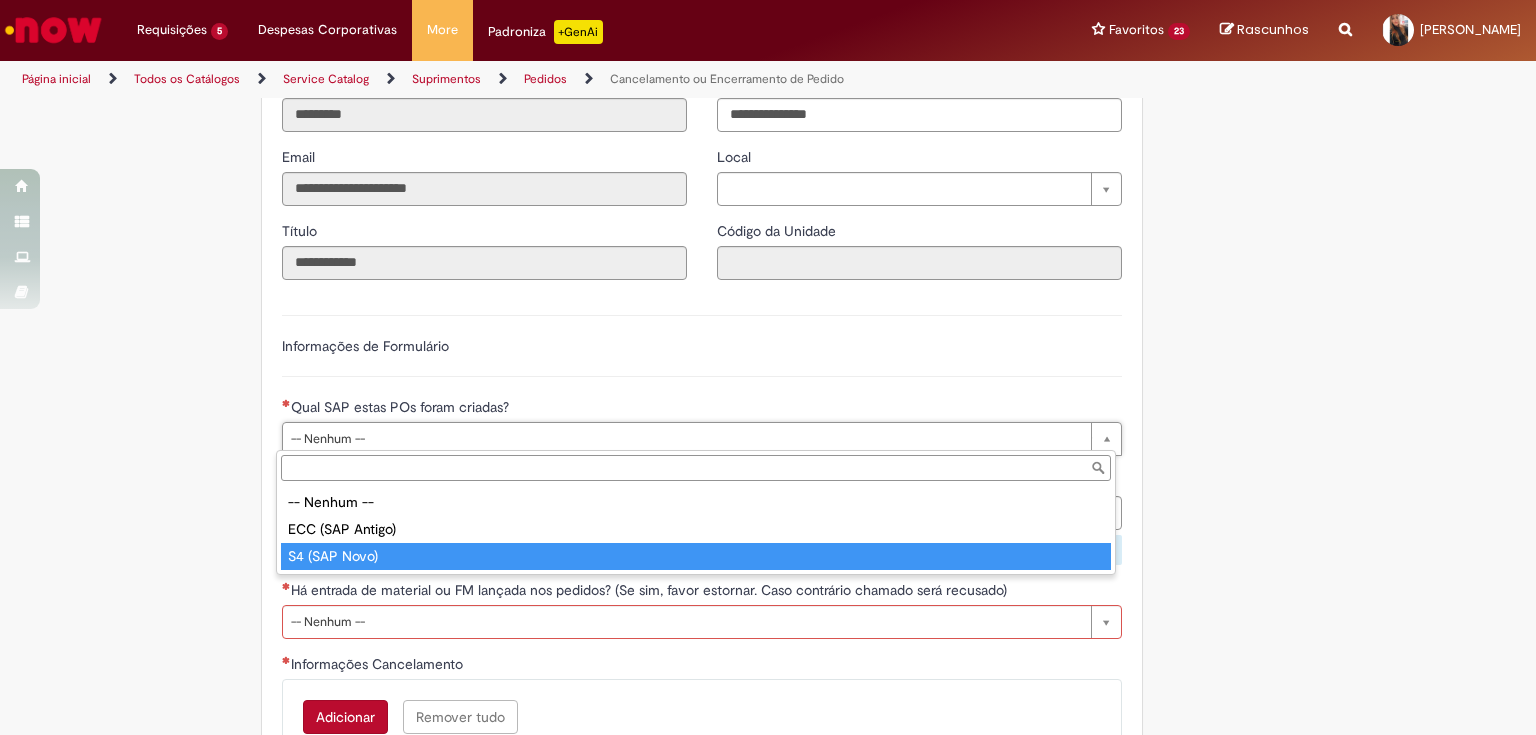type on "**********" 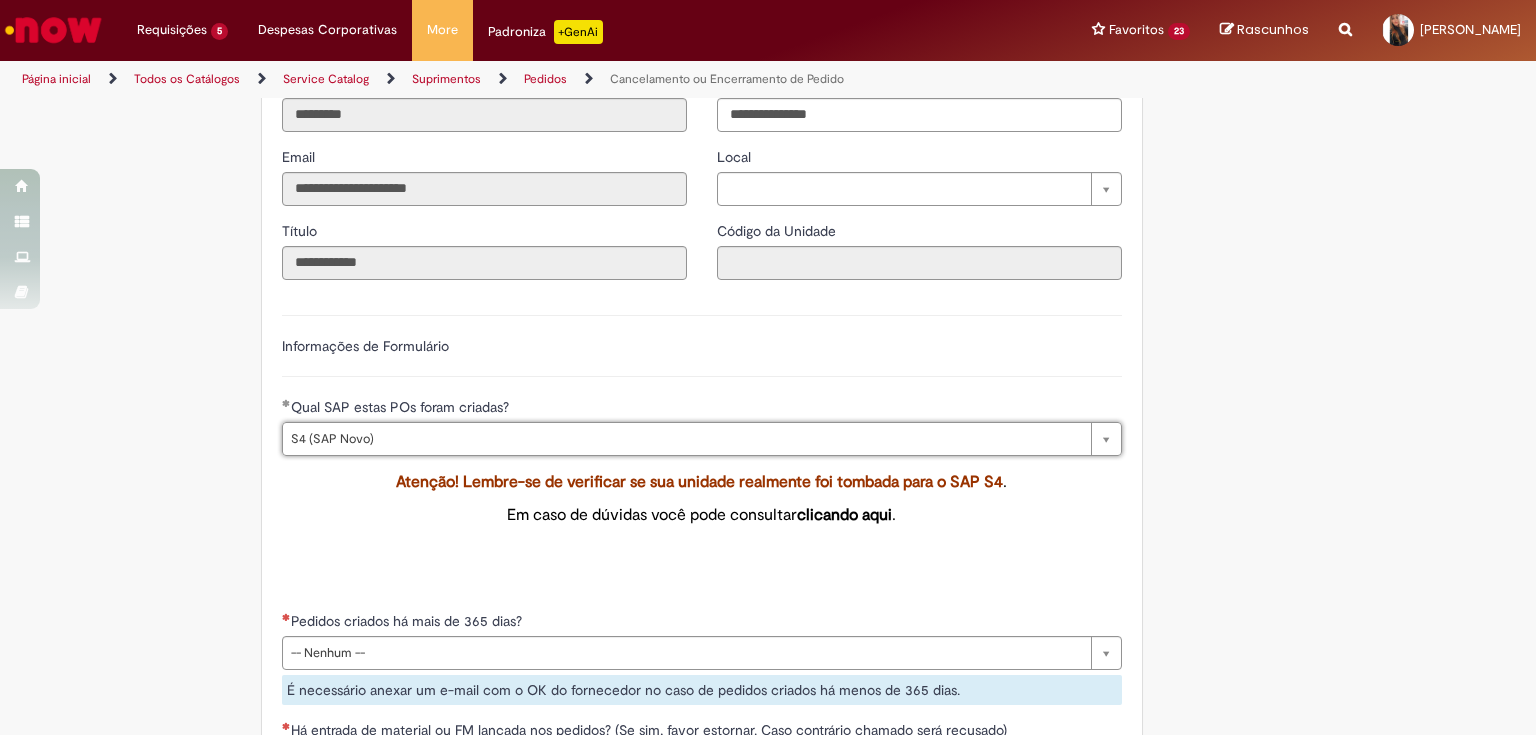 scroll, scrollTop: 720, scrollLeft: 0, axis: vertical 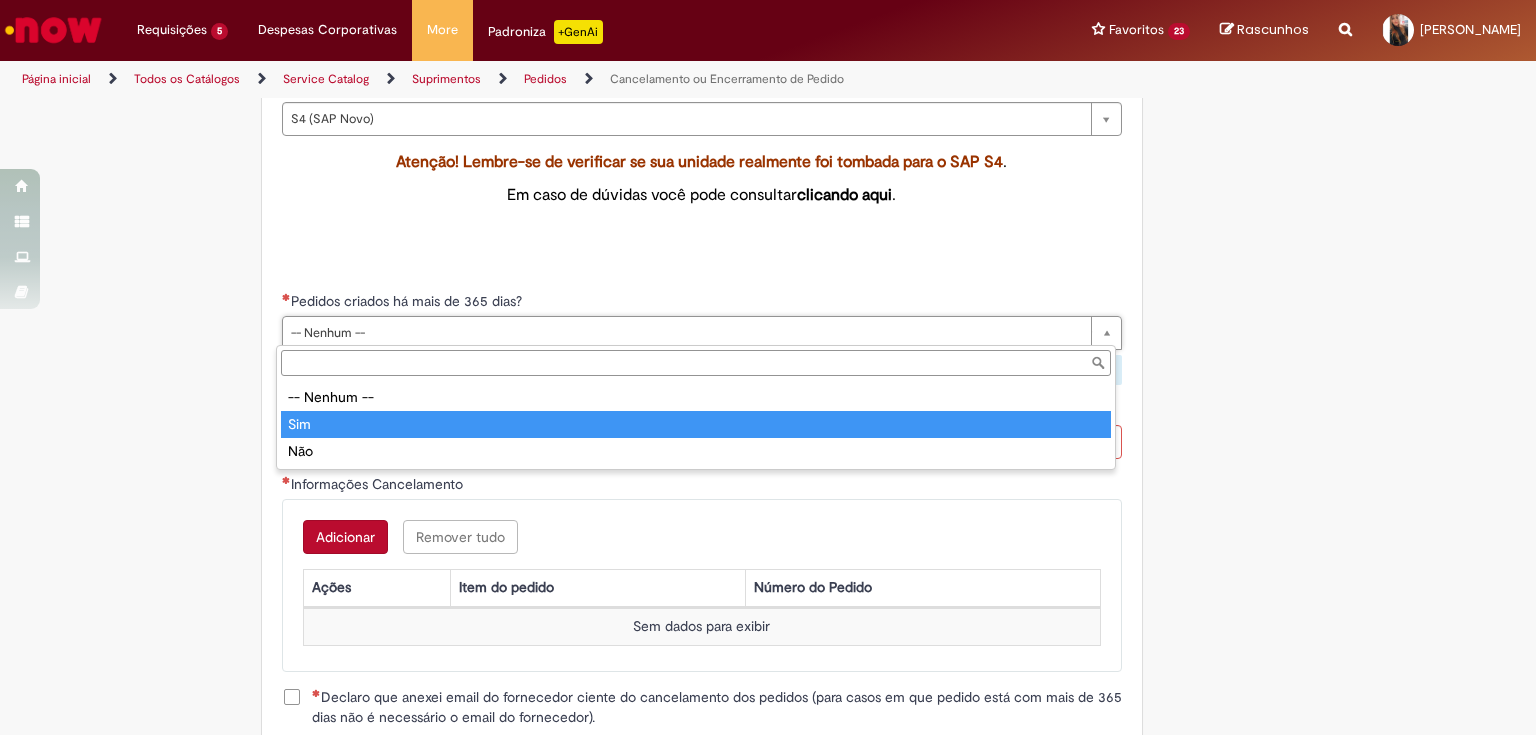 type on "***" 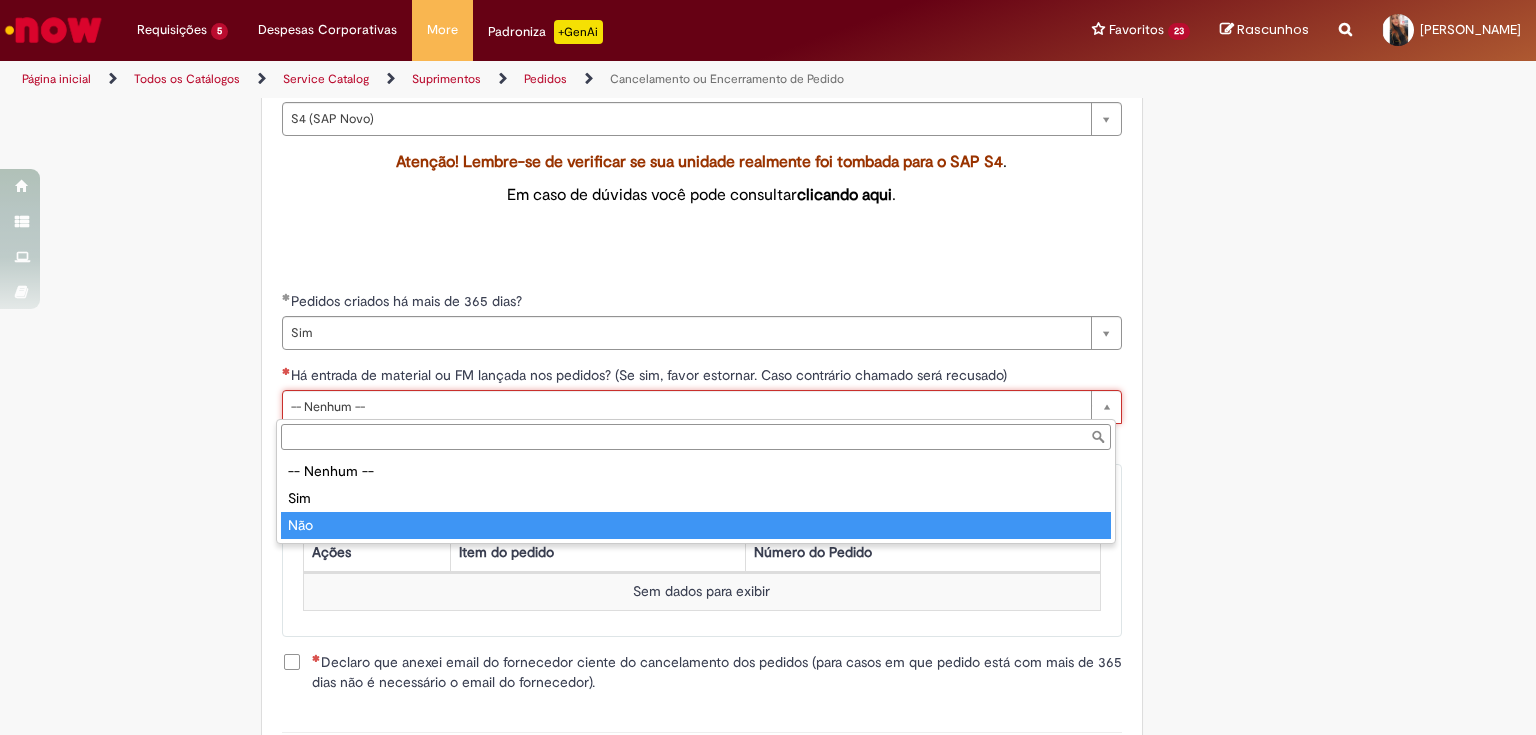 type on "***" 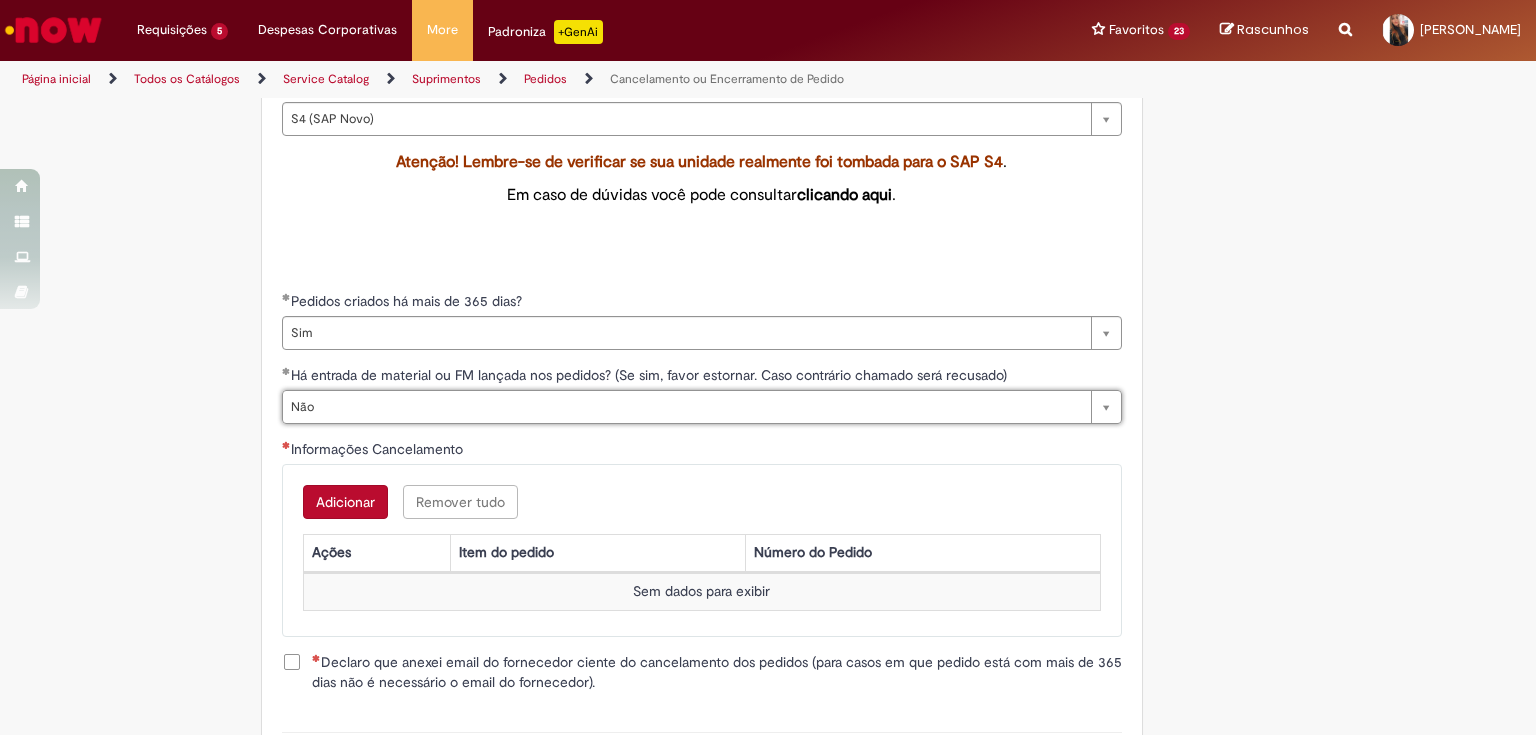 click on "Adicionar" at bounding box center (345, 502) 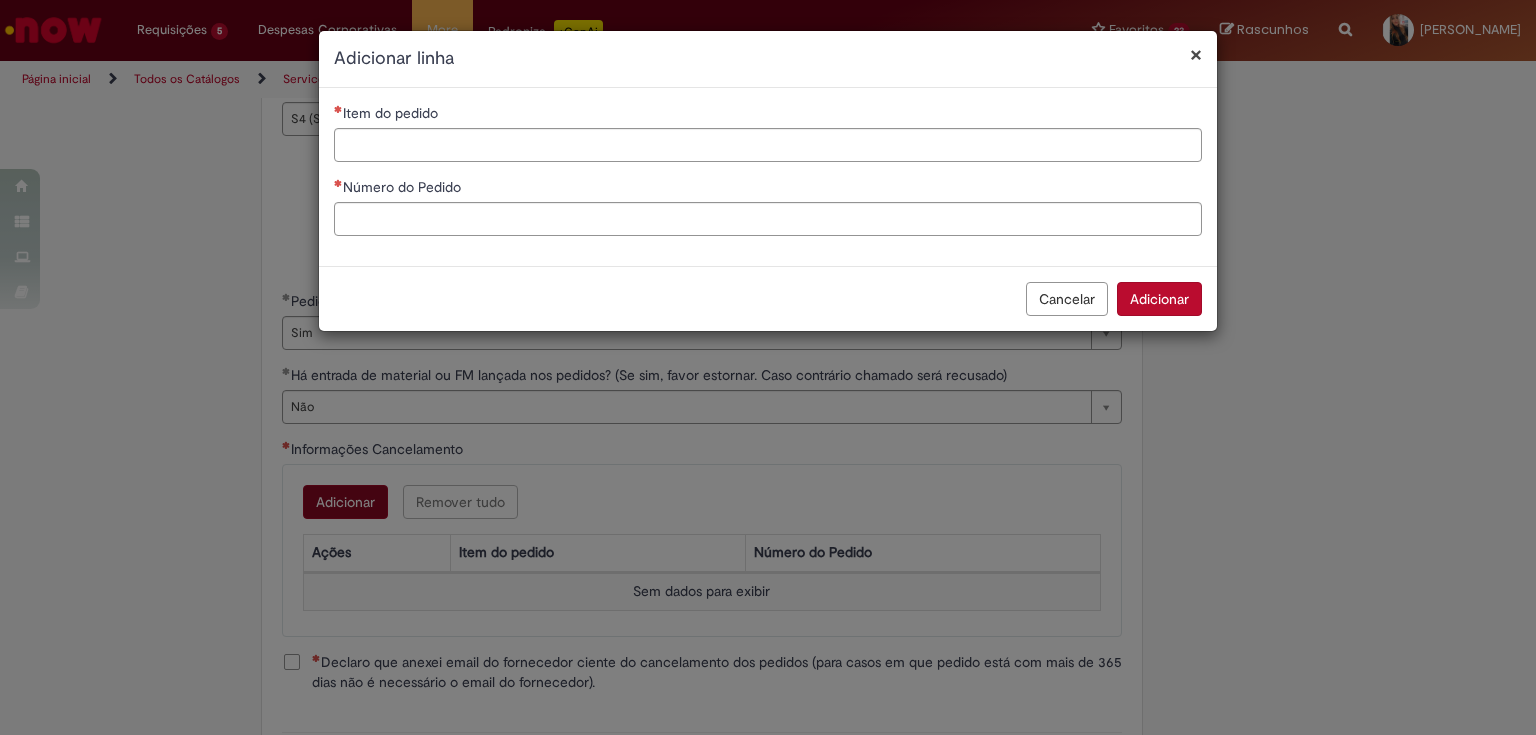 scroll, scrollTop: 0, scrollLeft: 0, axis: both 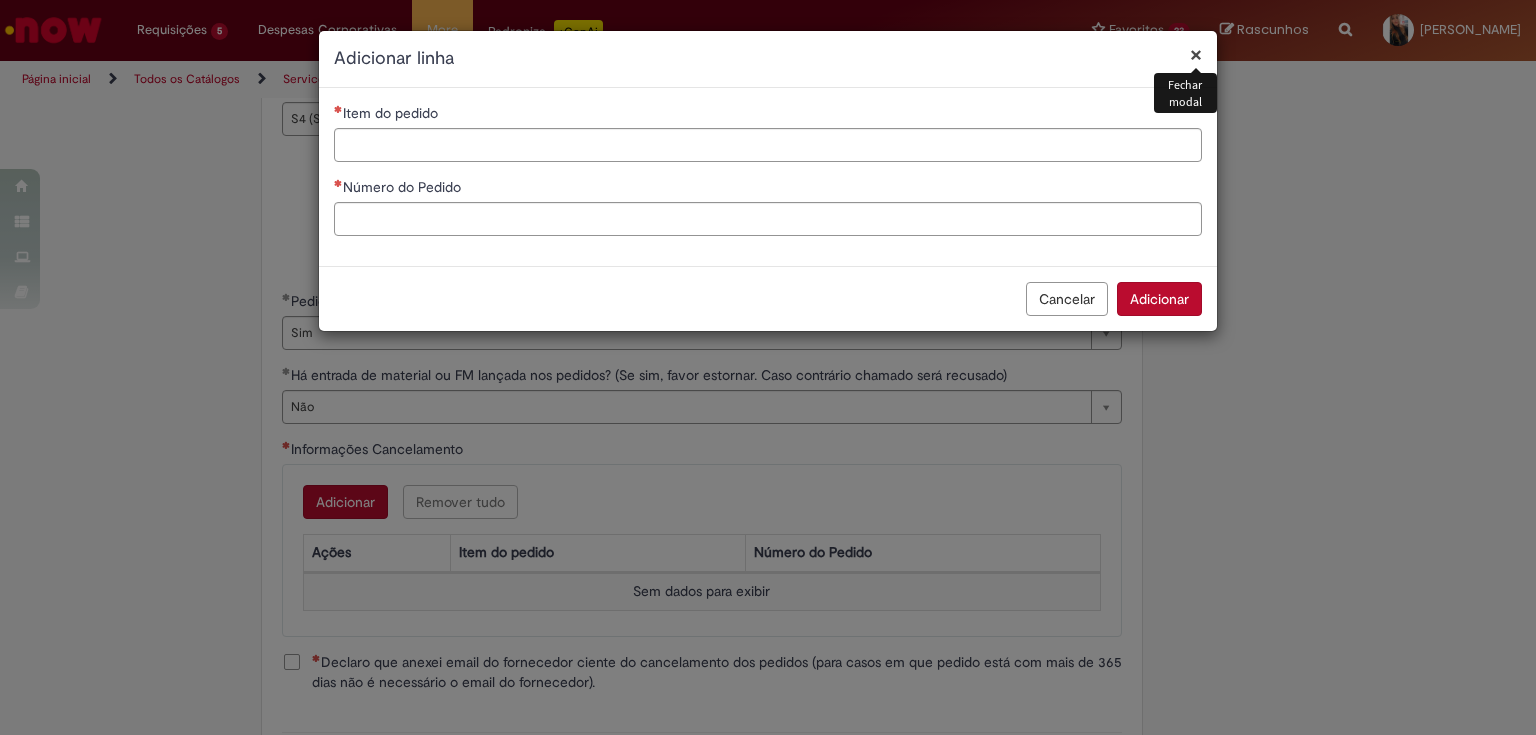 click on "Item do pedido" at bounding box center (768, 115) 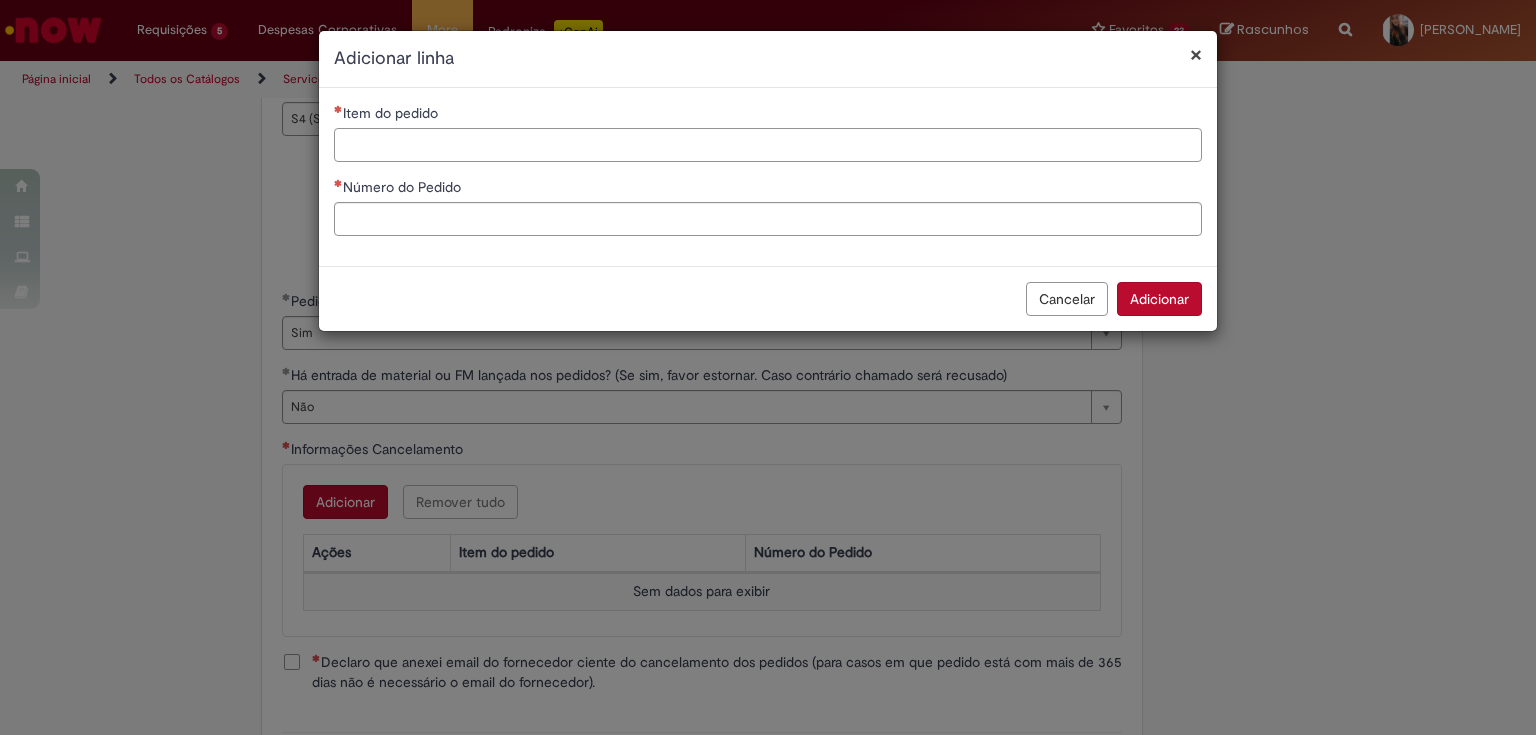 click on "Item do pedido" at bounding box center (768, 145) 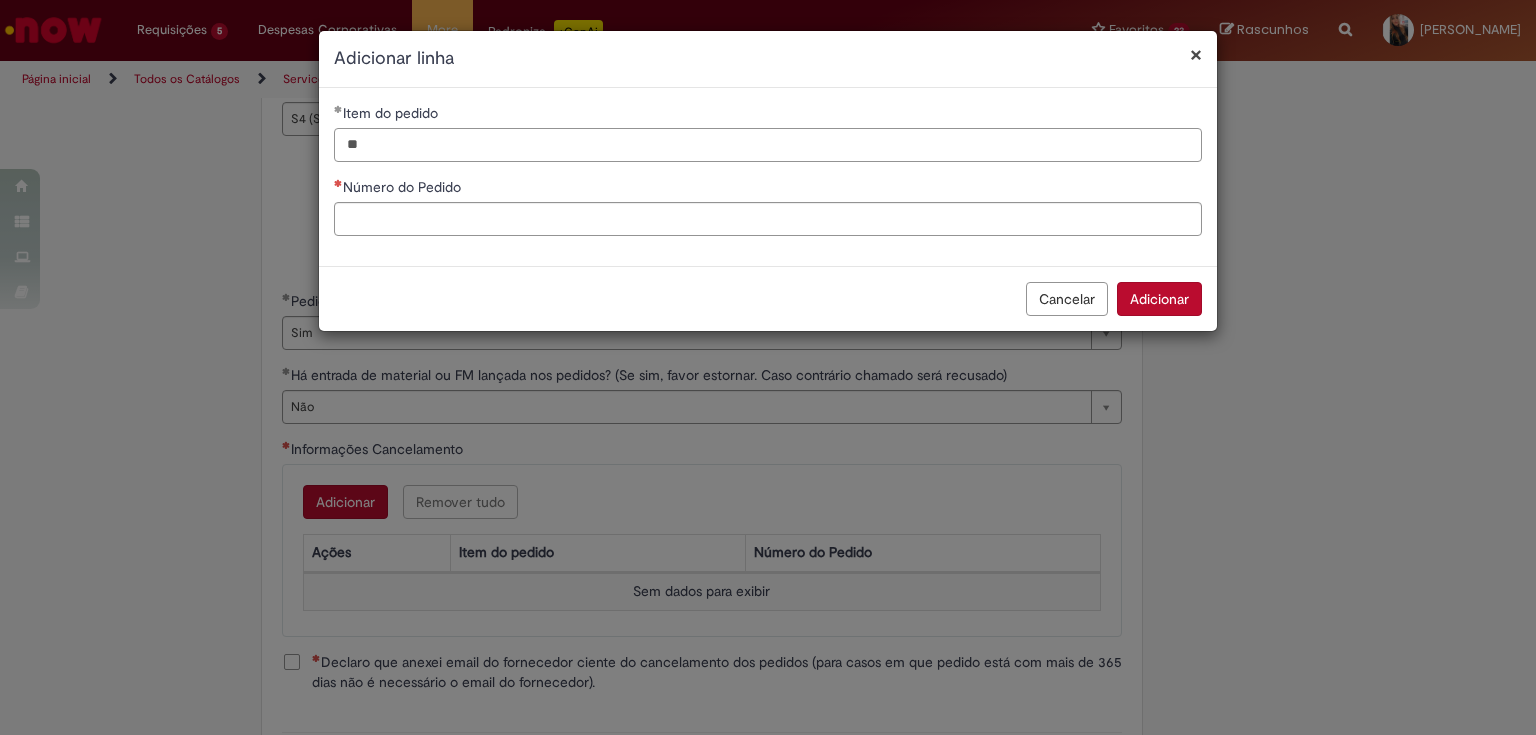 type on "**" 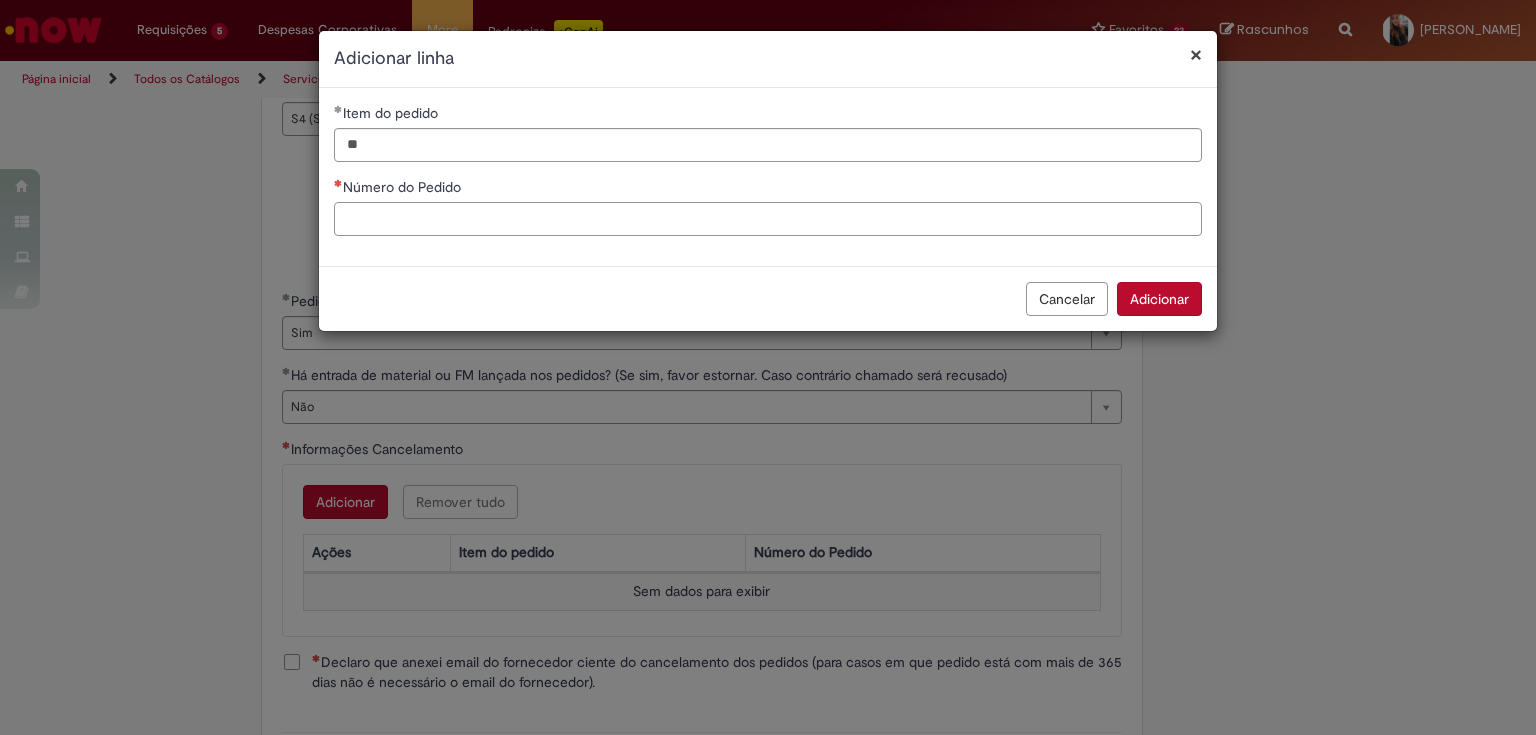 click on "Número do Pedido" at bounding box center (768, 219) 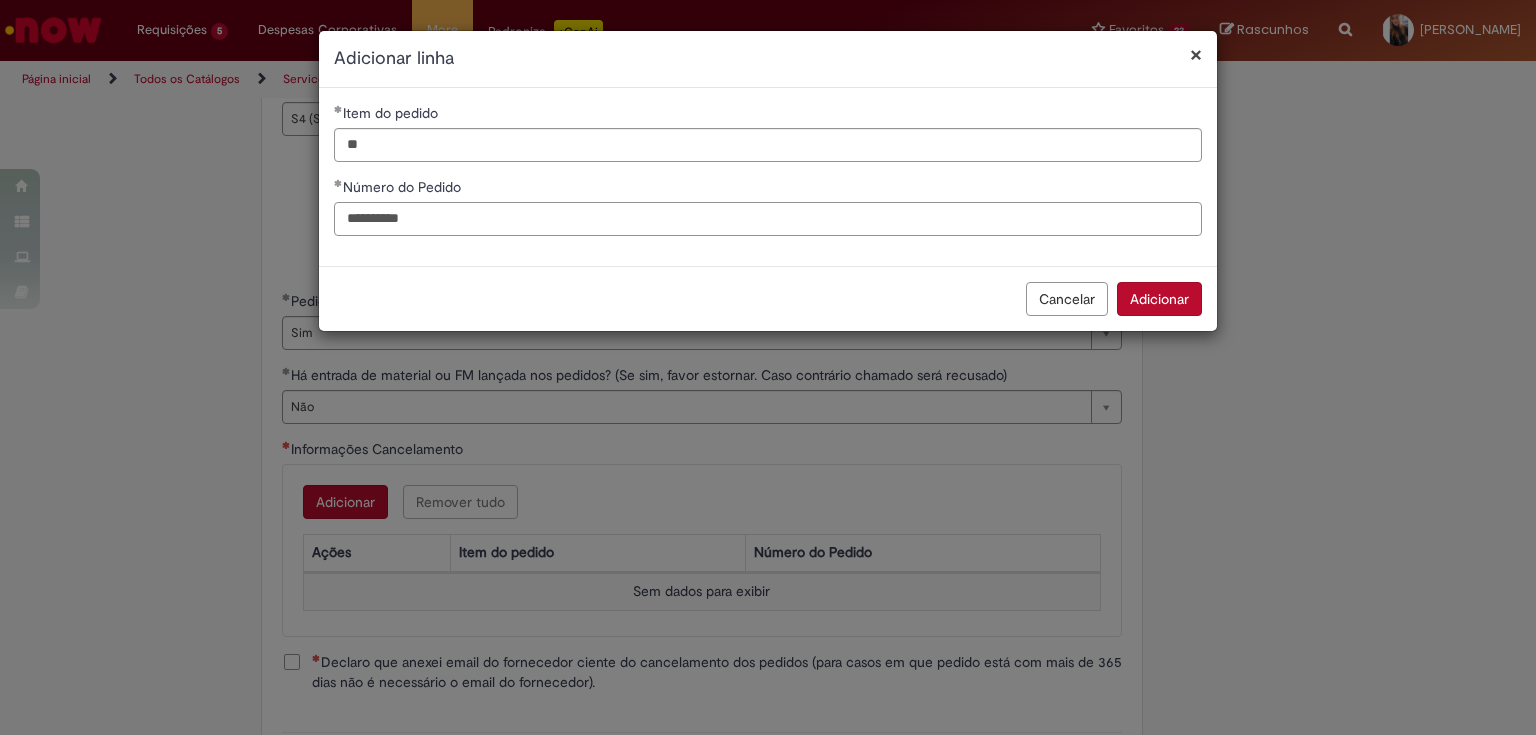 type on "**********" 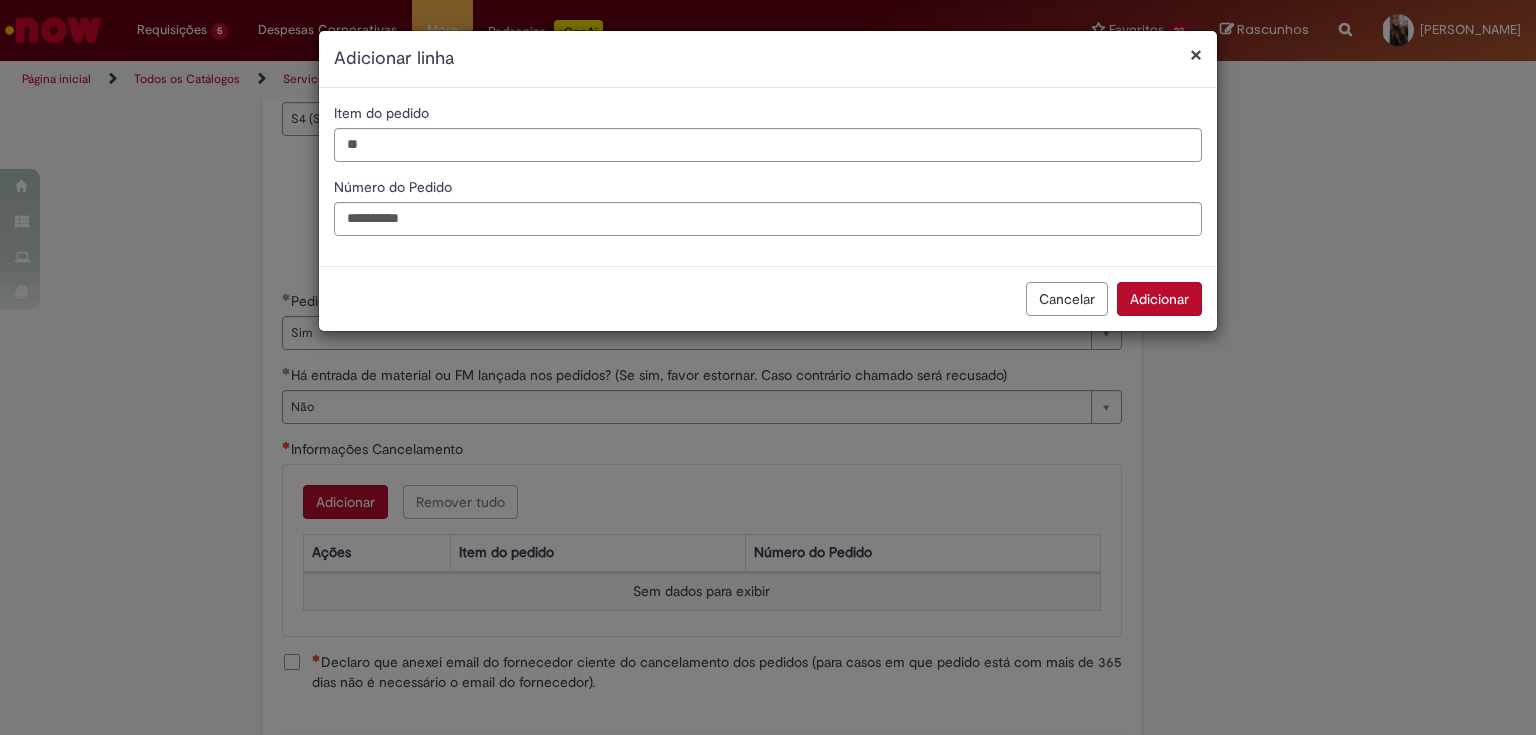 click on "Cancelar   Adicionar" at bounding box center (768, 298) 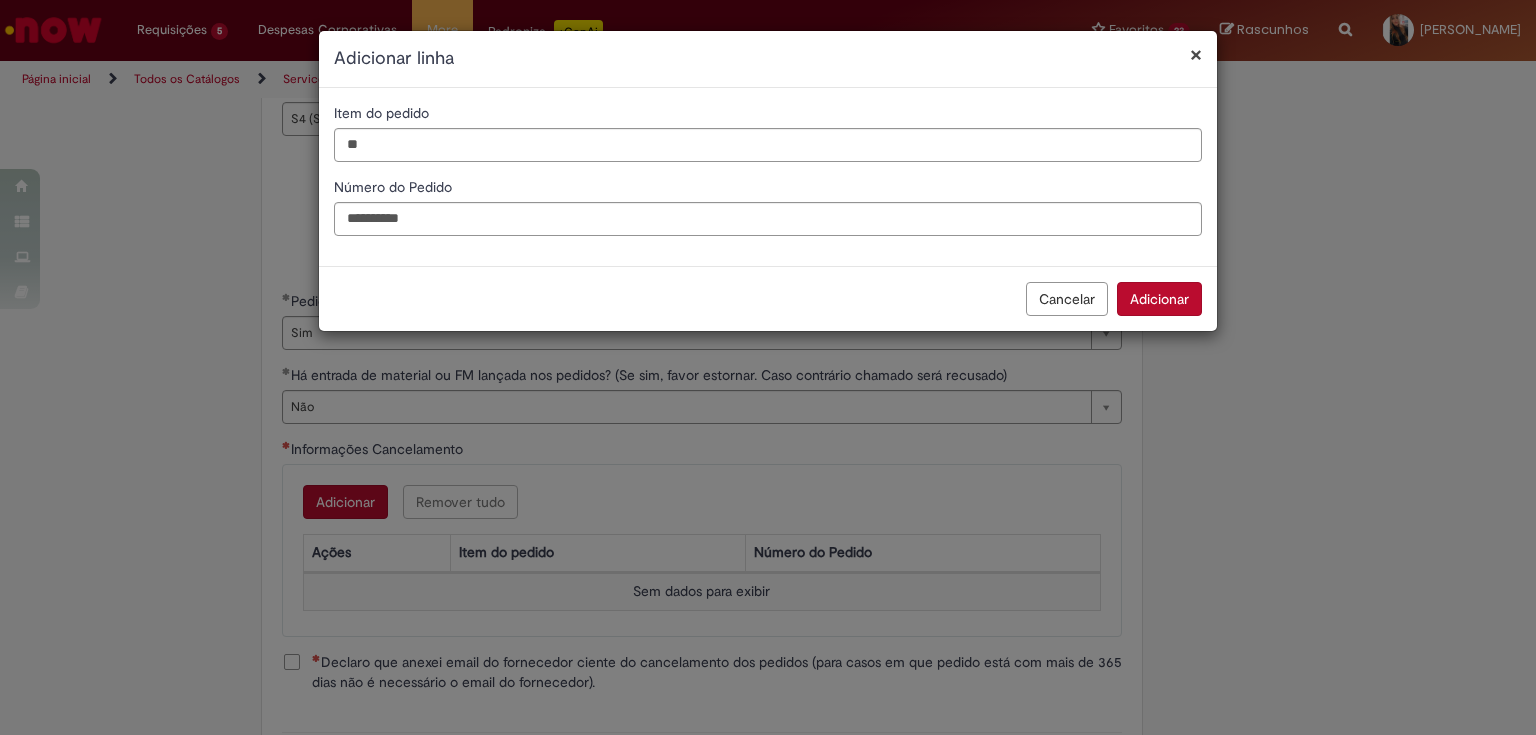 click on "Adicionar" at bounding box center [1159, 299] 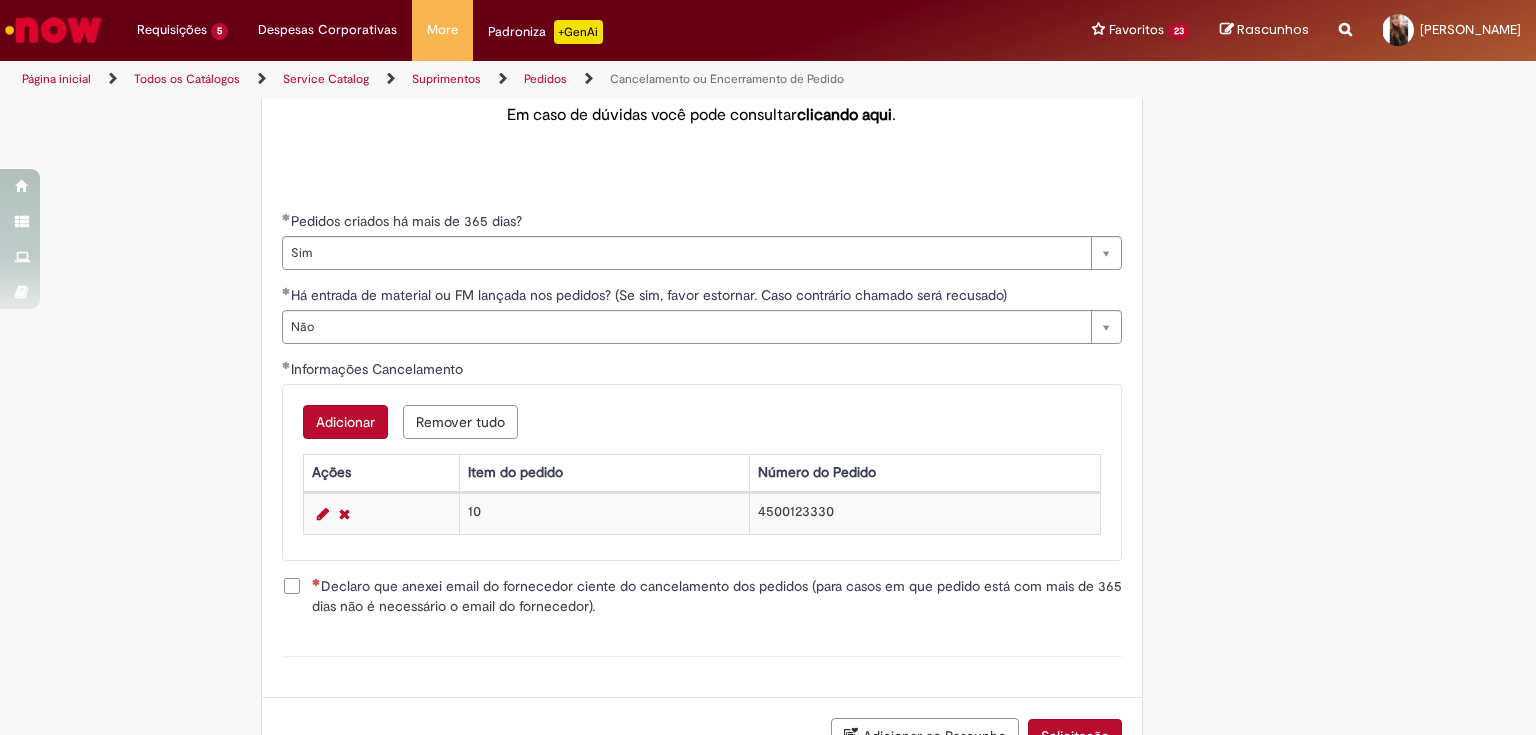 scroll, scrollTop: 880, scrollLeft: 0, axis: vertical 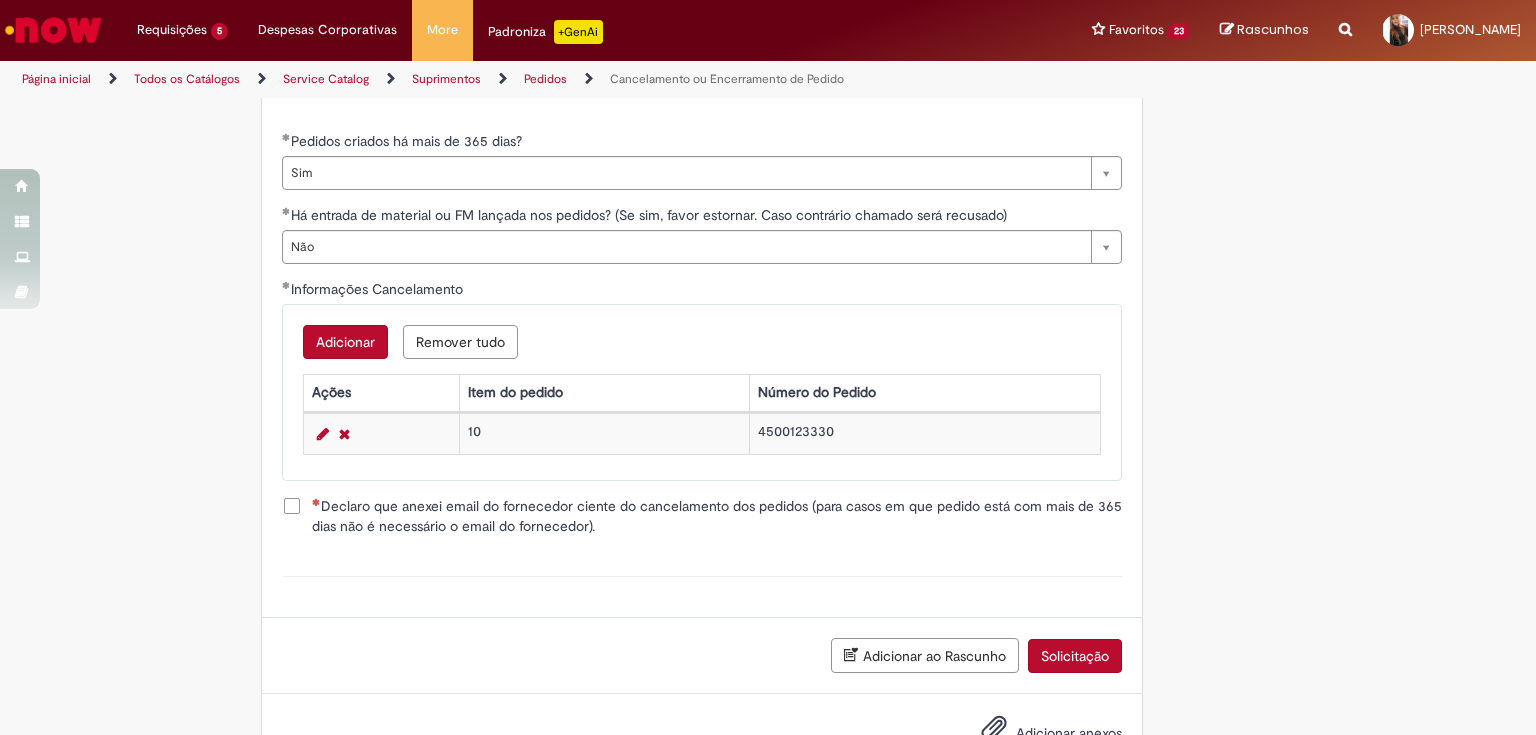 click on "Declaro que anexei email do fornecedor ciente do cancelamento dos pedidos (para casos em que pedido está com mais de 365 dias não é necessário o email do fornecedor)." at bounding box center [702, 516] 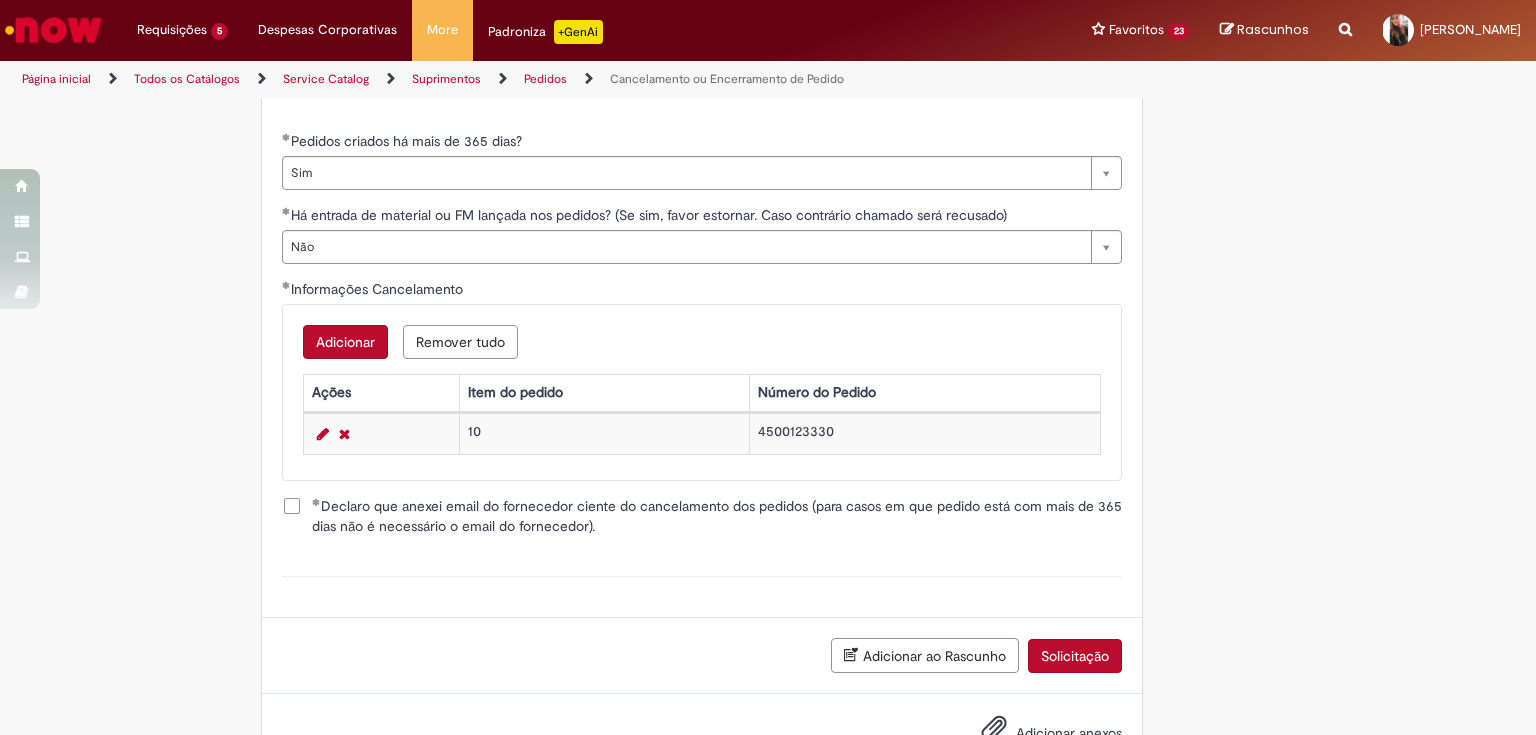 click on "Declaro que anexei email do fornecedor ciente do cancelamento dos pedidos (para casos em que pedido está com mais de 365 dias não é necessário o email do fornecedor)." at bounding box center [717, 516] 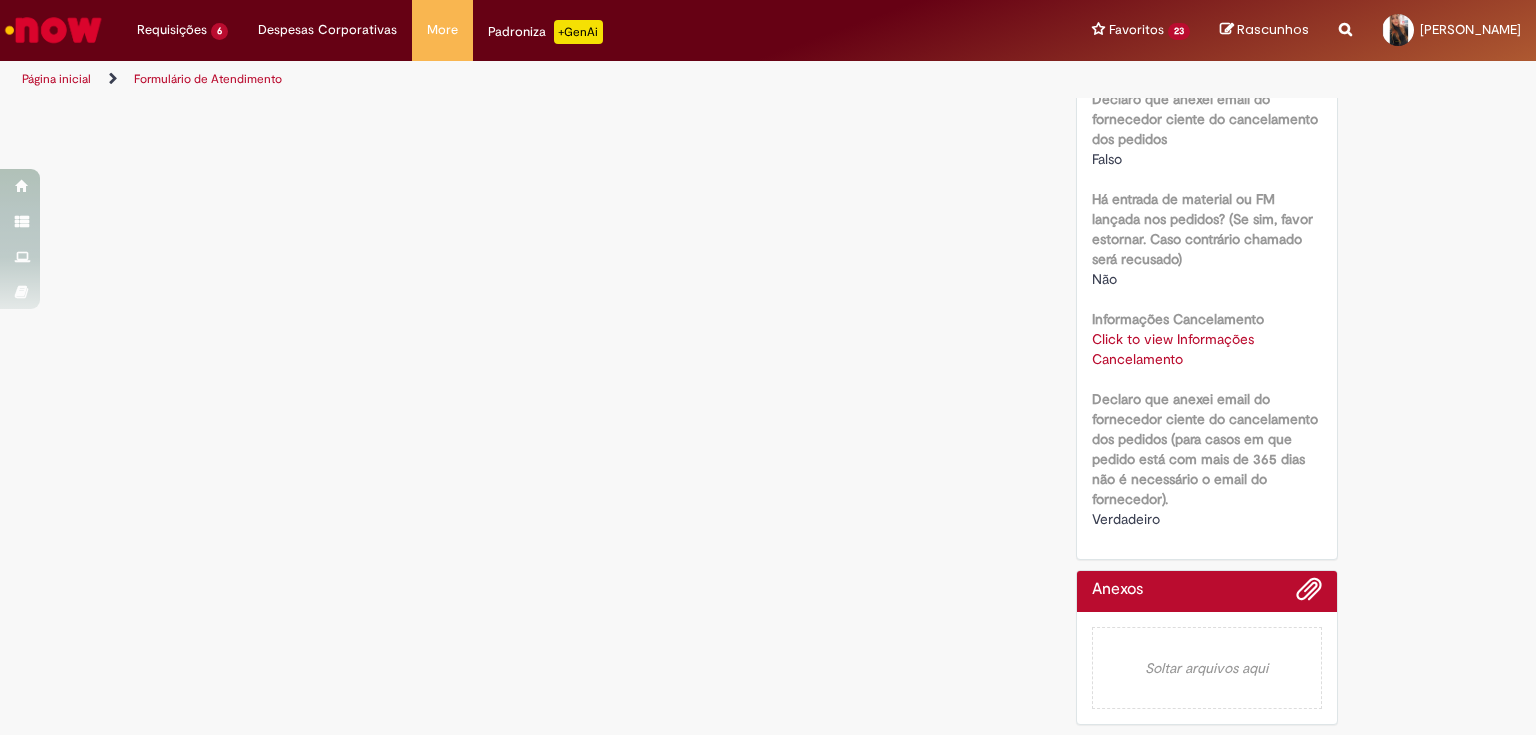 scroll, scrollTop: 0, scrollLeft: 0, axis: both 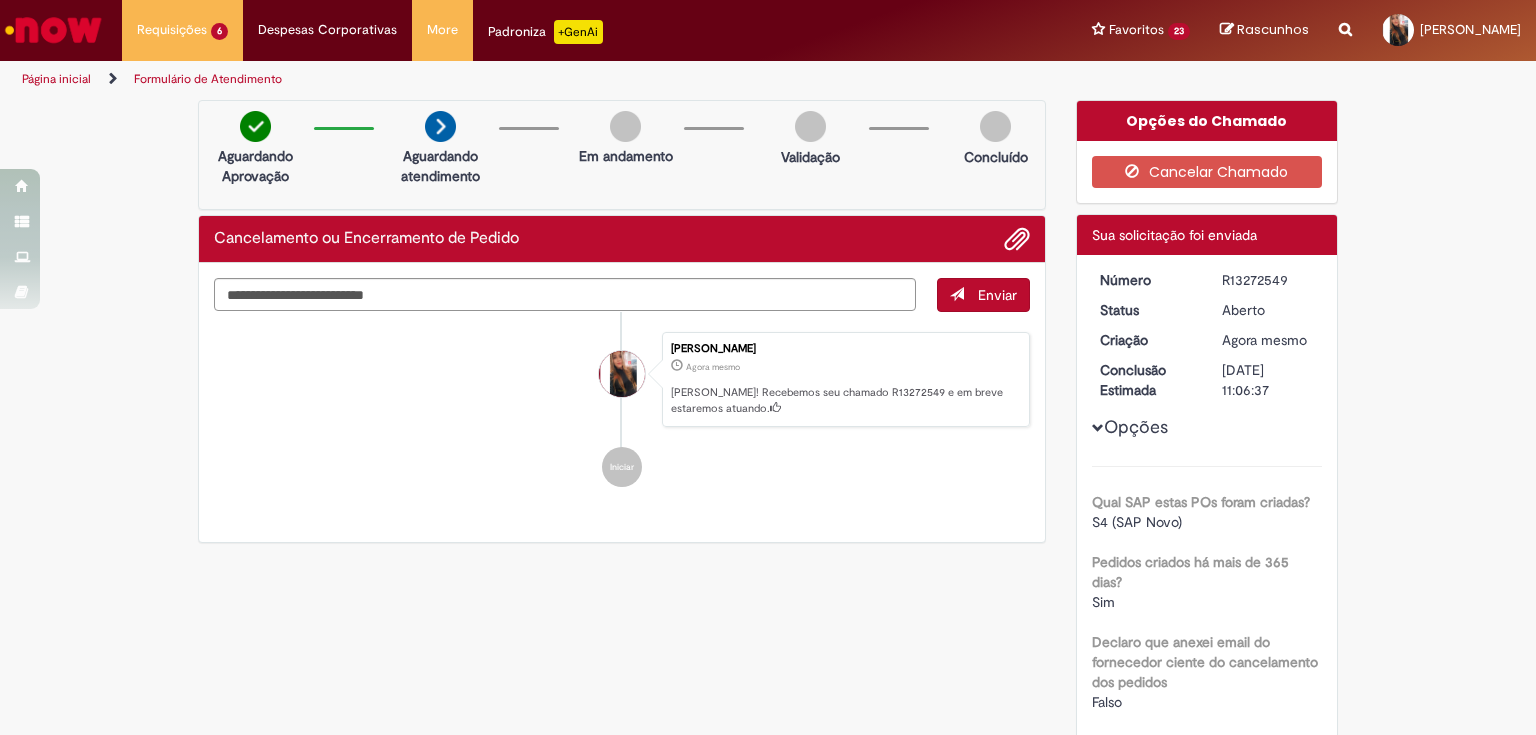 drag, startPoint x: 1217, startPoint y: 279, endPoint x: 1296, endPoint y: 276, distance: 79.05694 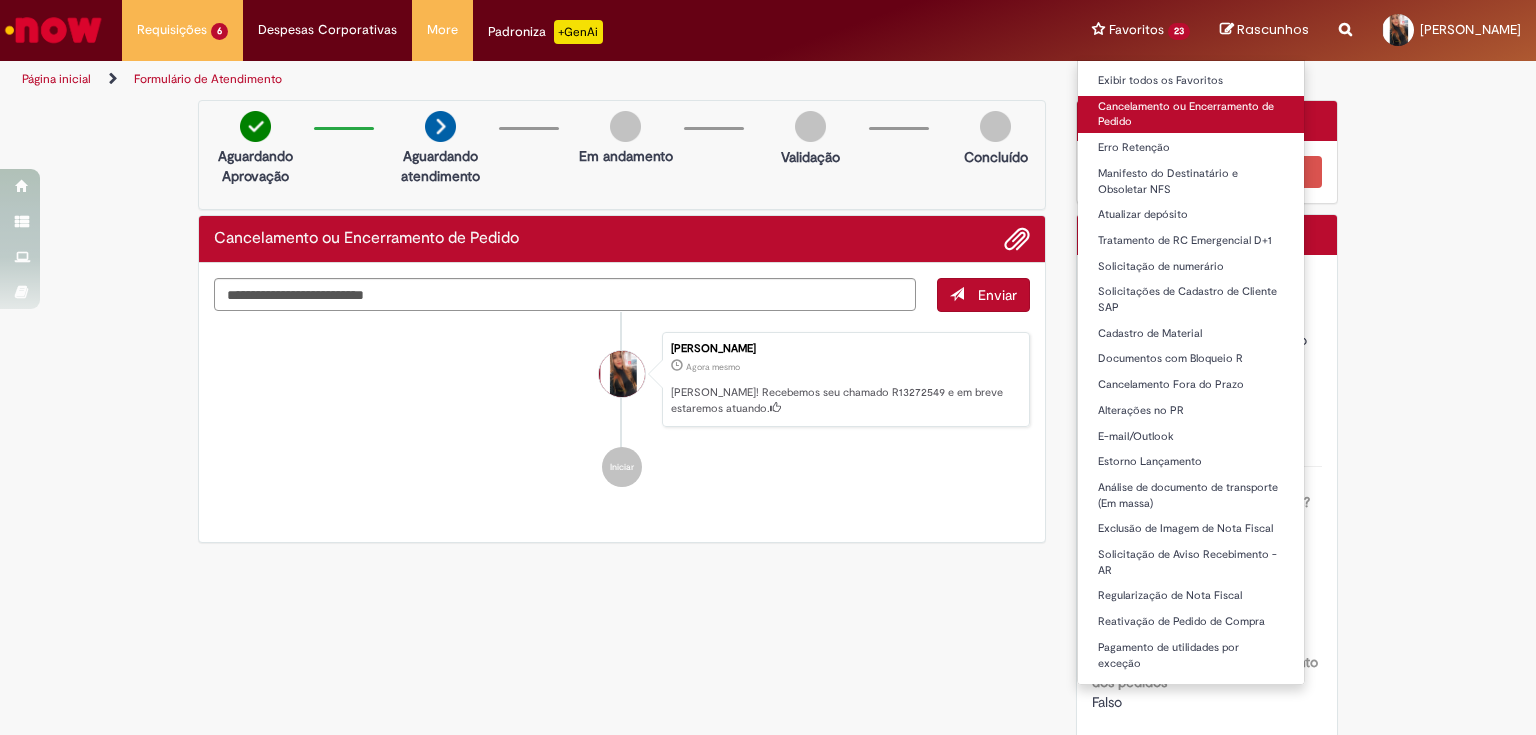 click on "Cancelamento ou Encerramento de Pedido" at bounding box center [1191, 114] 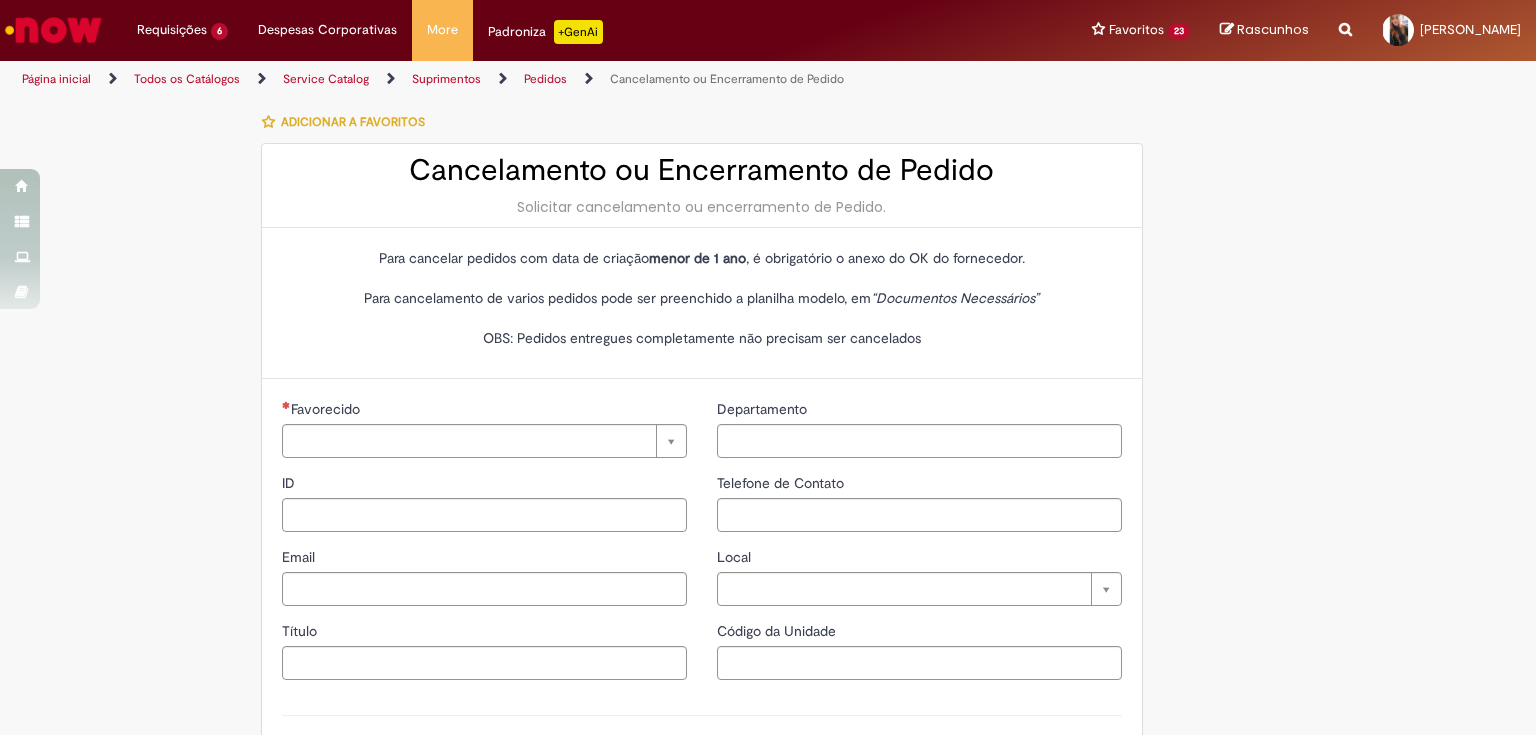 type on "*********" 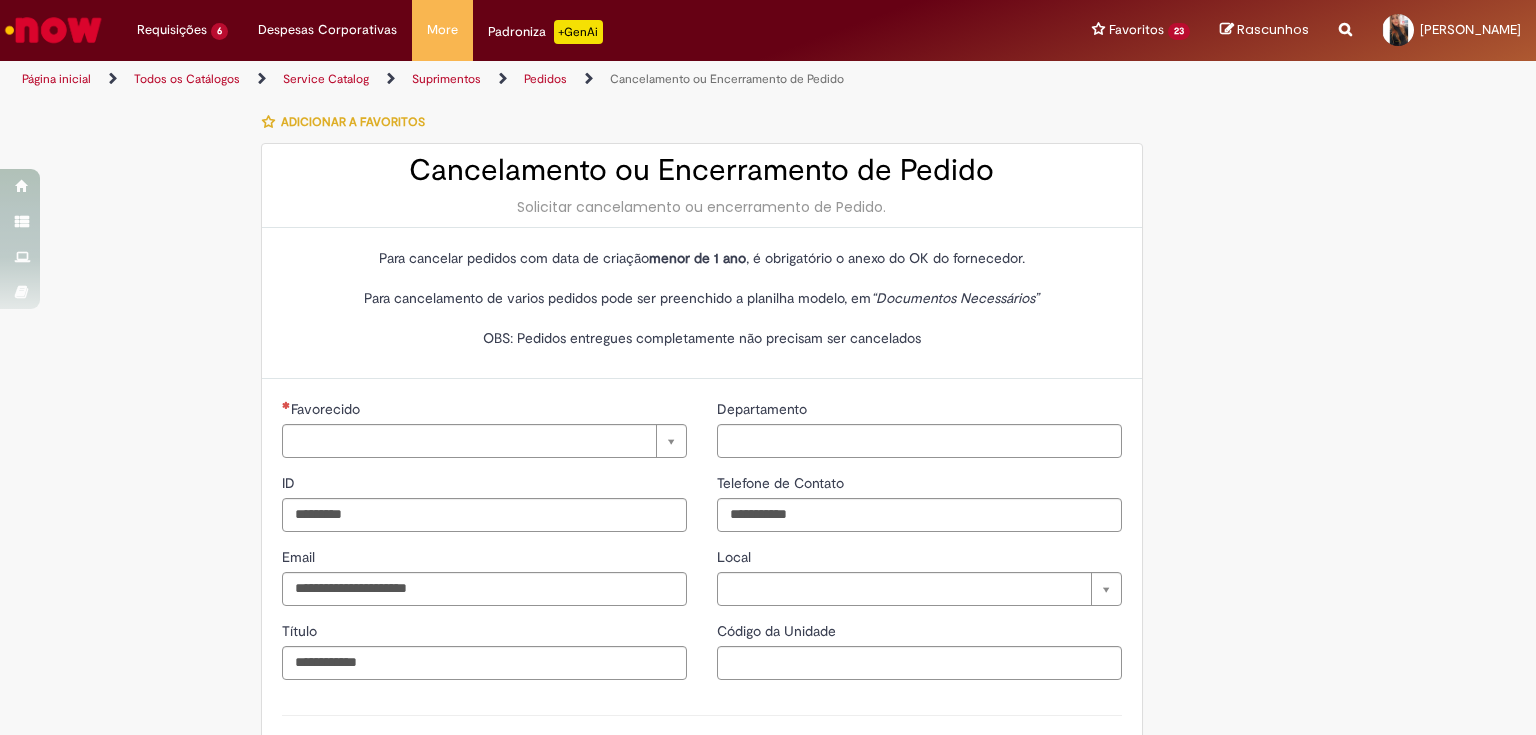 type on "**********" 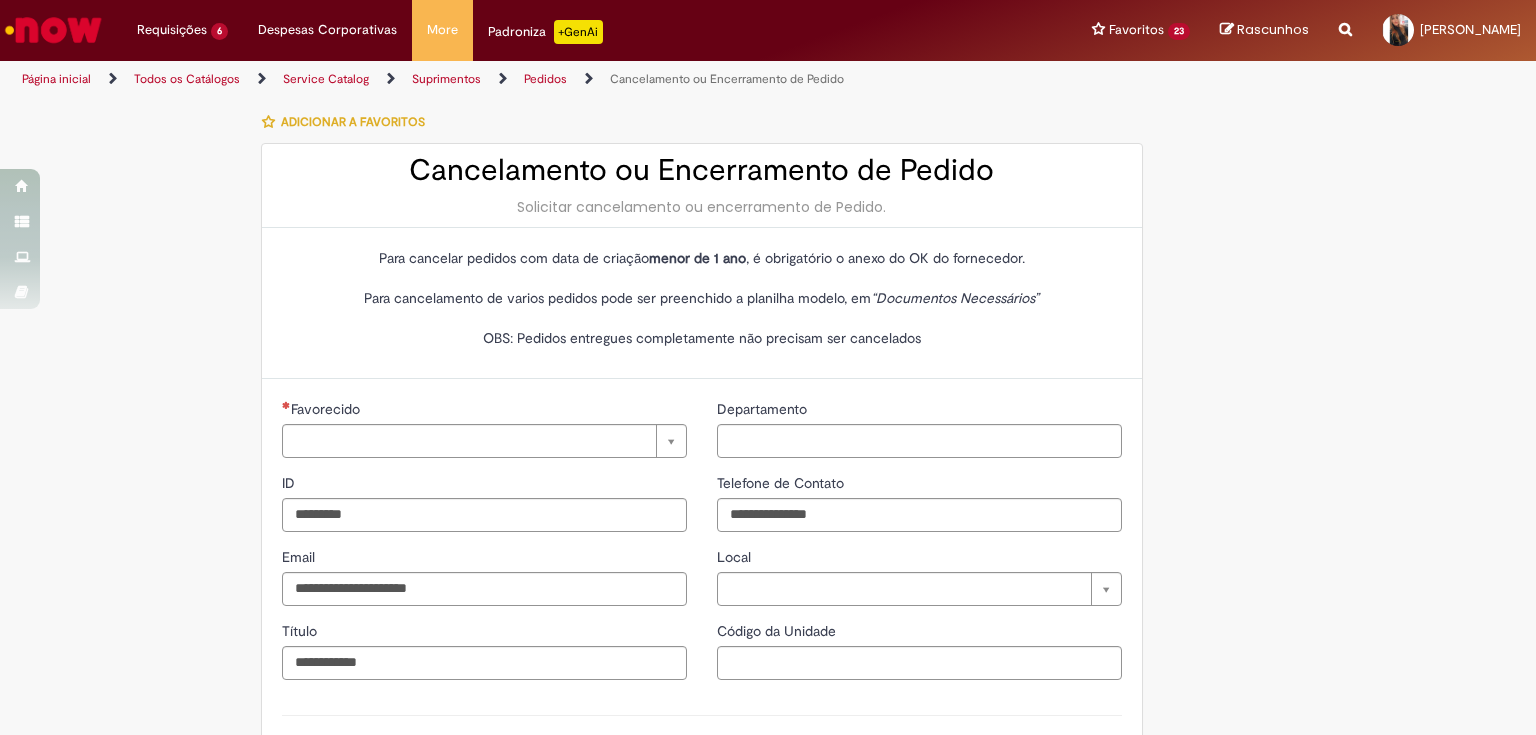 type on "**********" 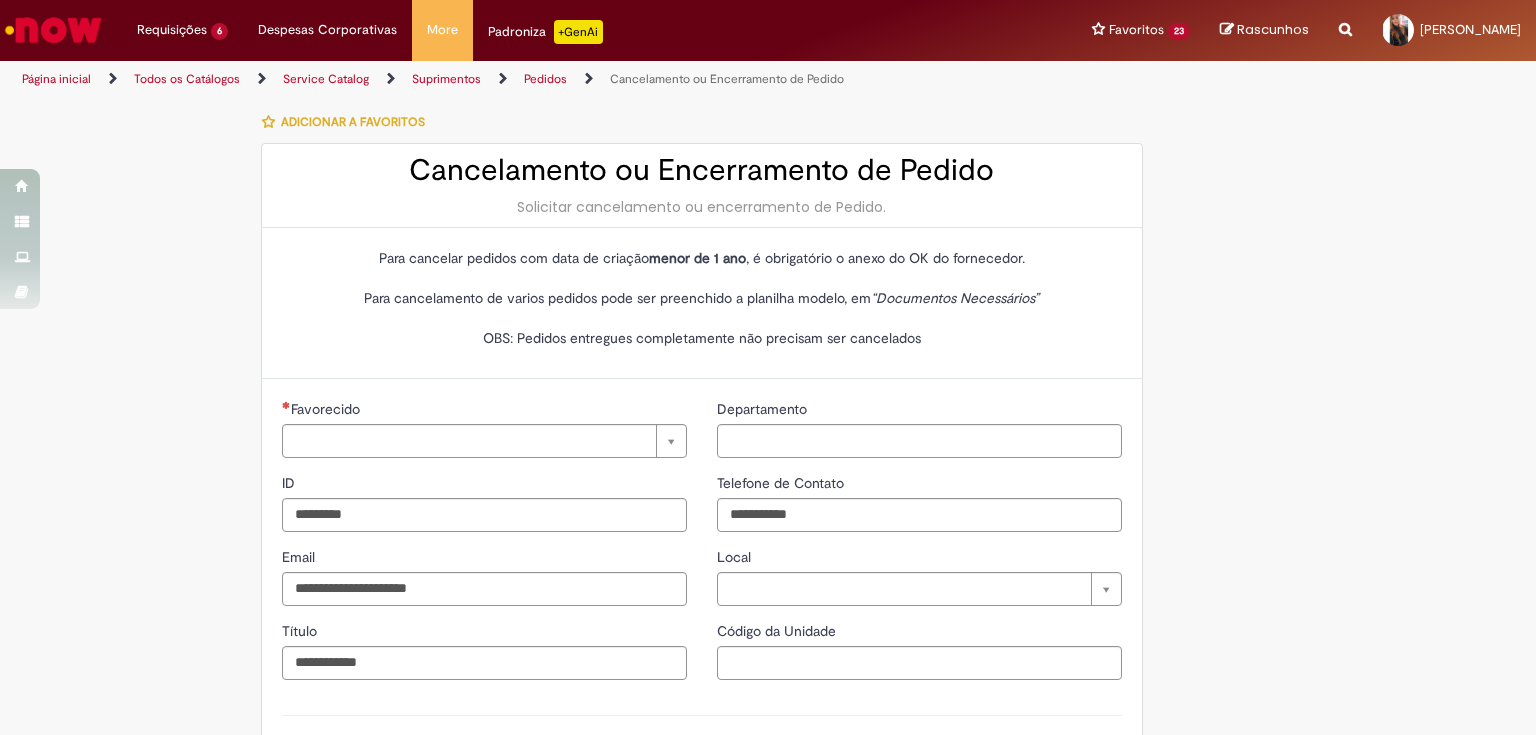 type on "**********" 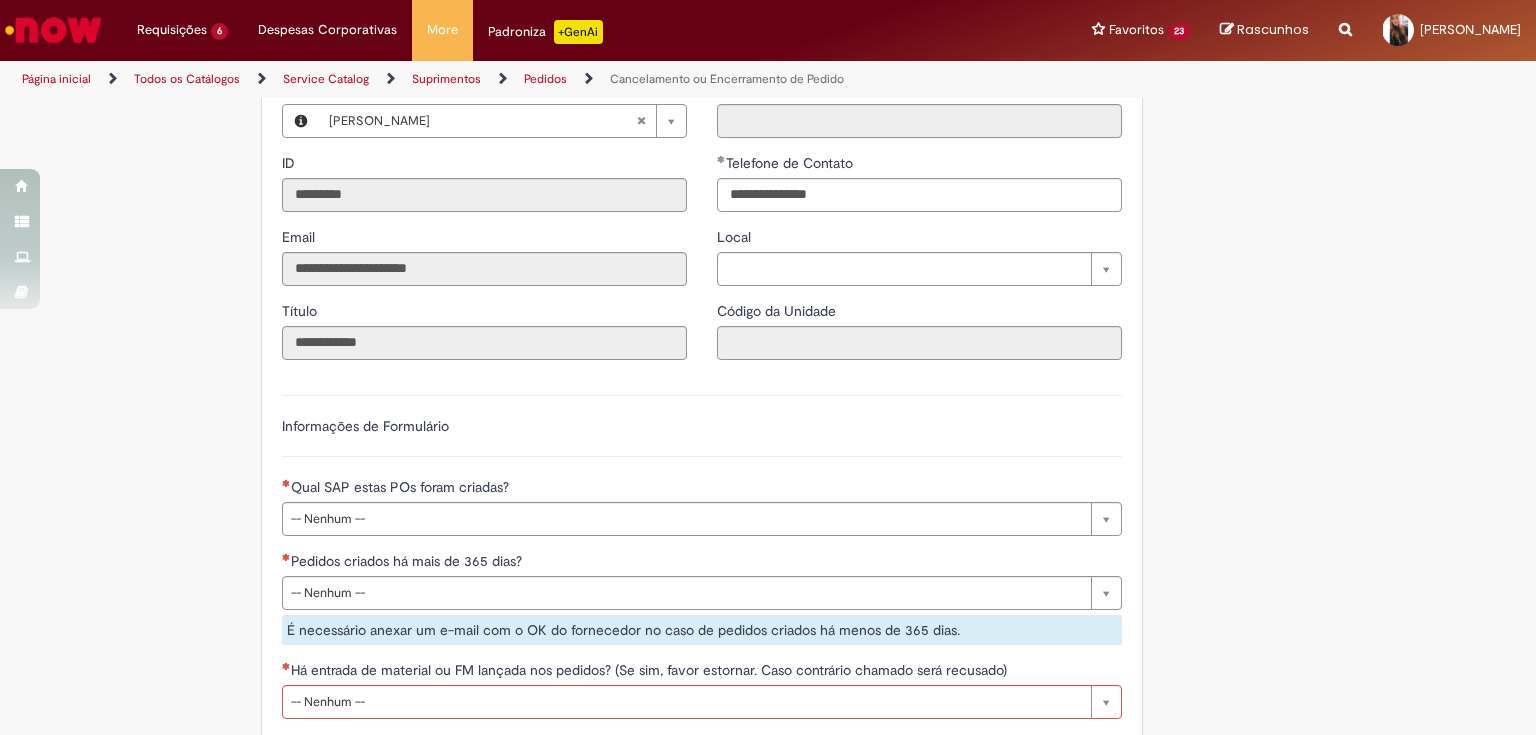 scroll, scrollTop: 640, scrollLeft: 0, axis: vertical 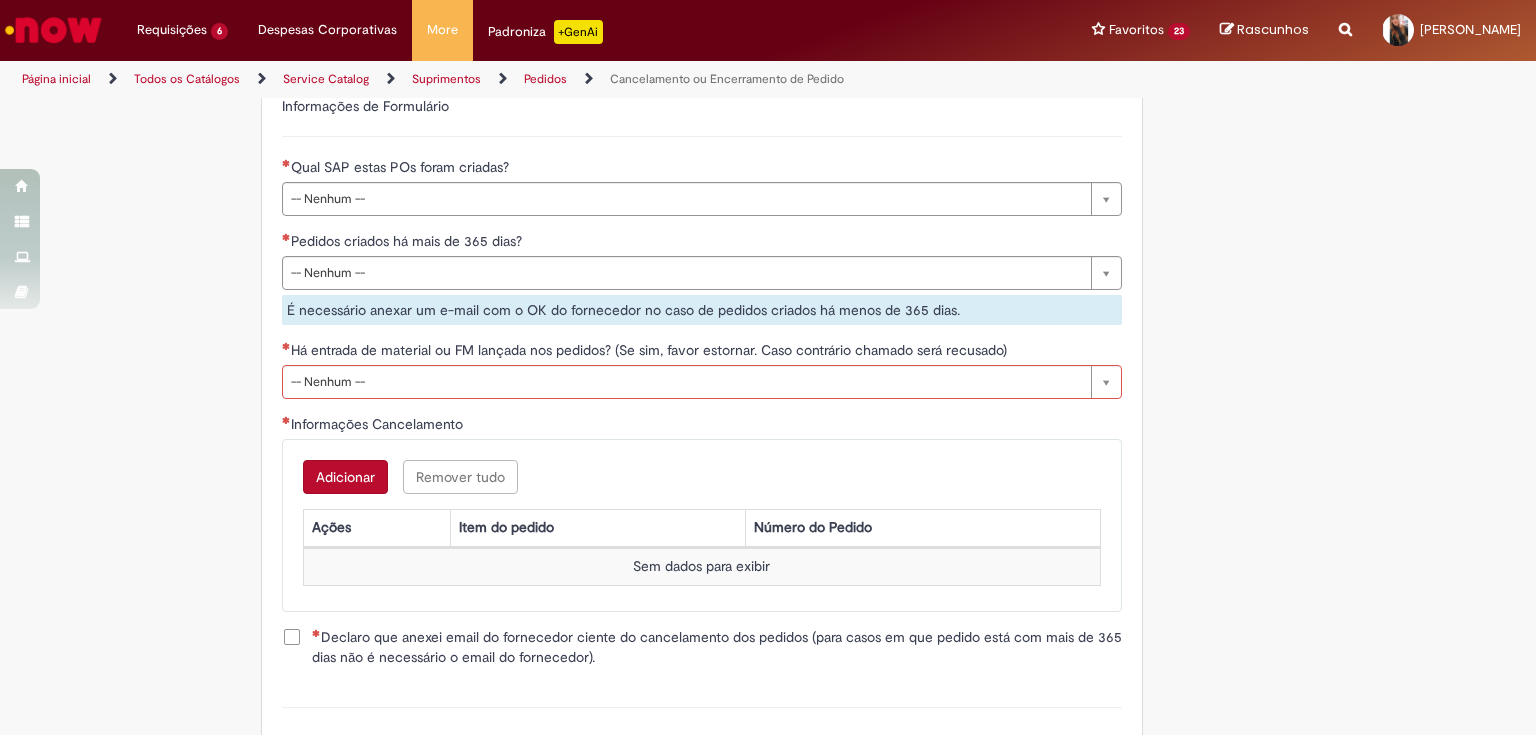 click on "**********" at bounding box center [702, 371] 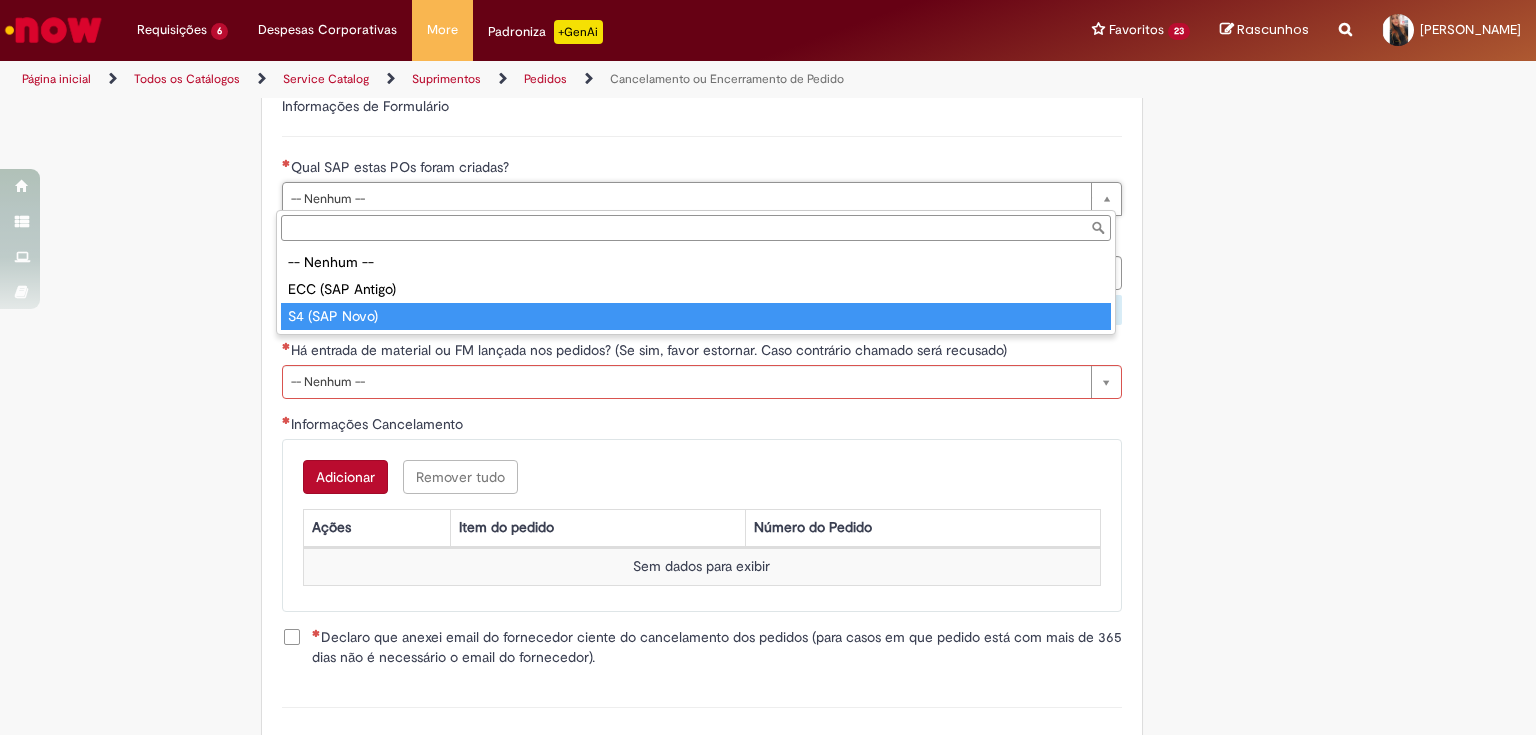 type on "**********" 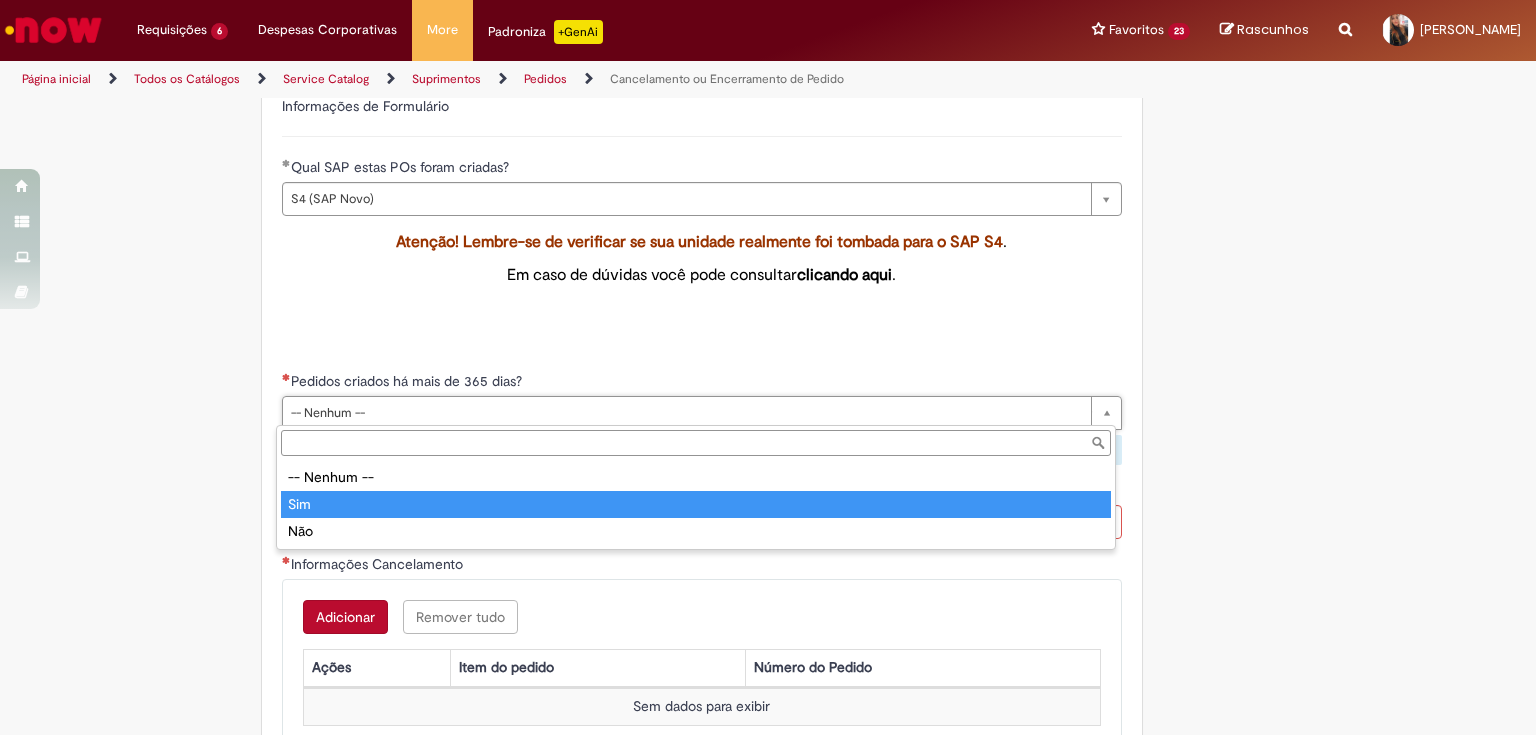 type on "***" 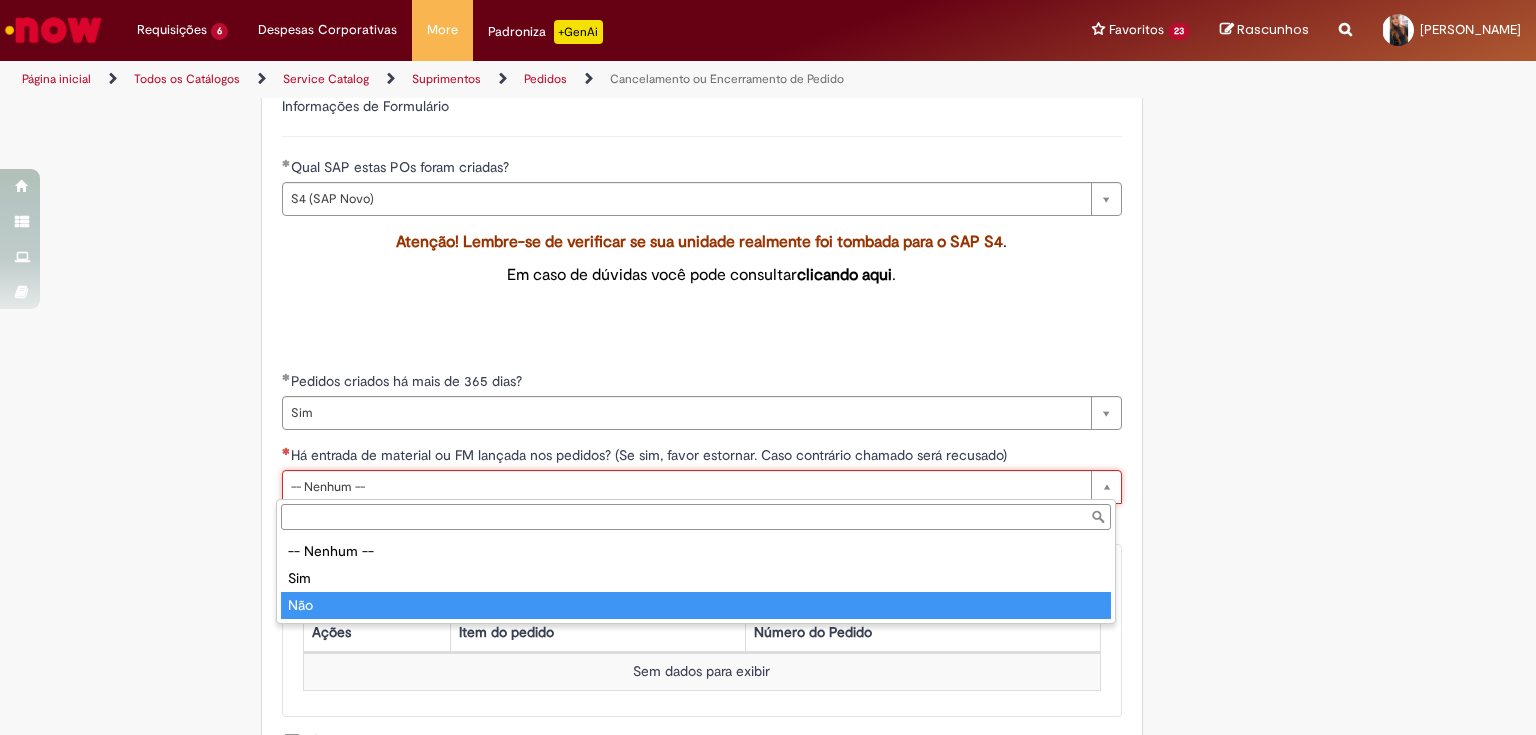 type on "***" 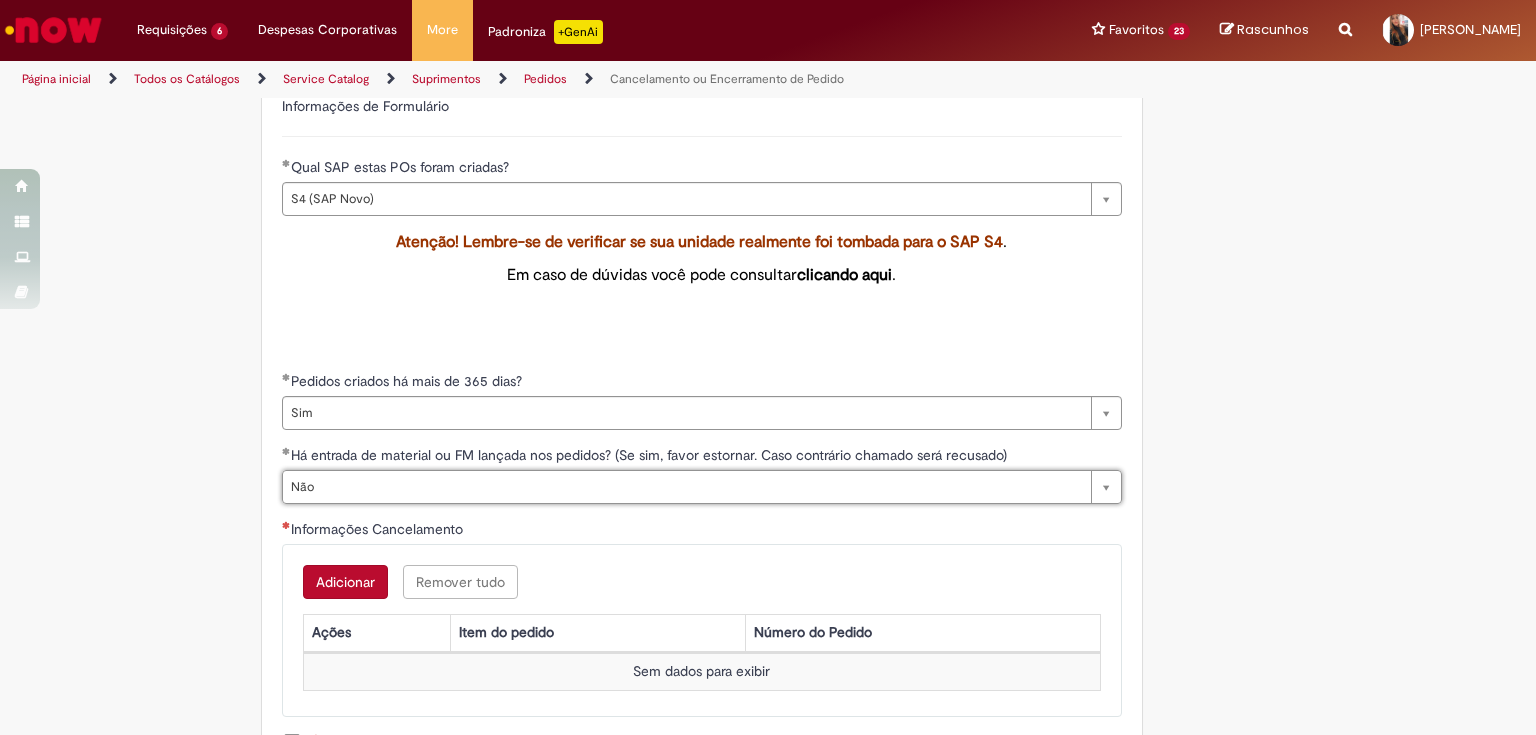 scroll, scrollTop: 0, scrollLeft: 24, axis: horizontal 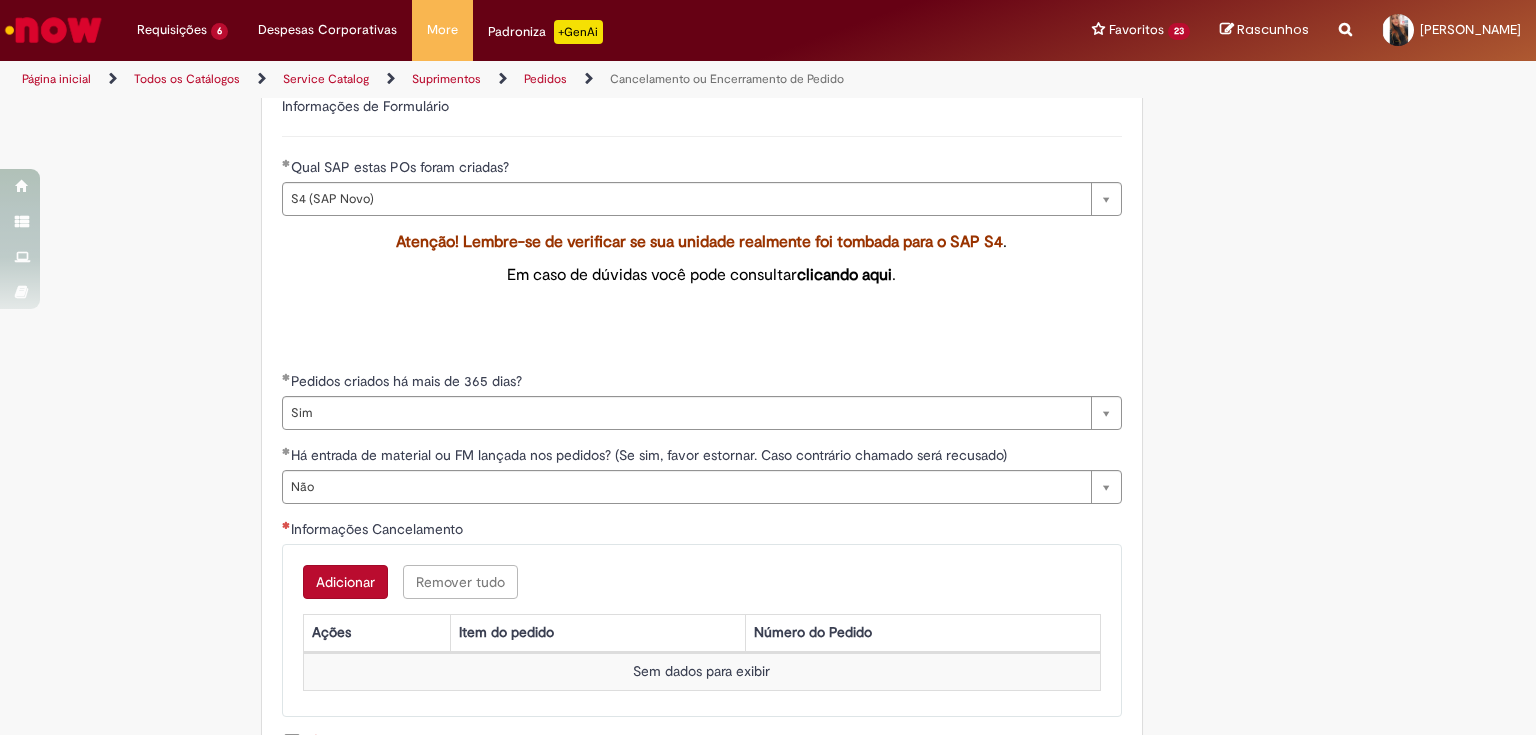 click on "Adicionar" at bounding box center (345, 582) 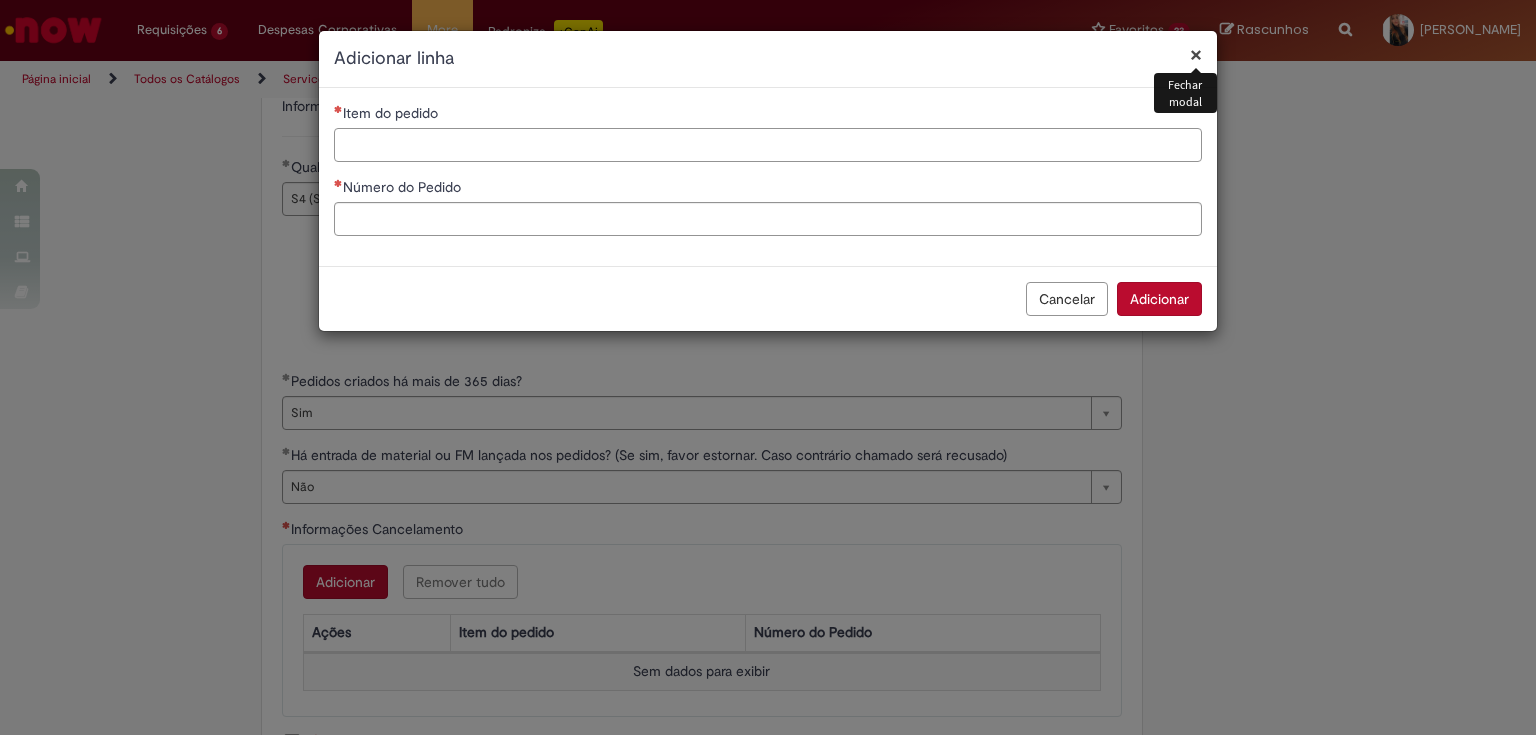 click on "Item do pedido" at bounding box center (768, 145) 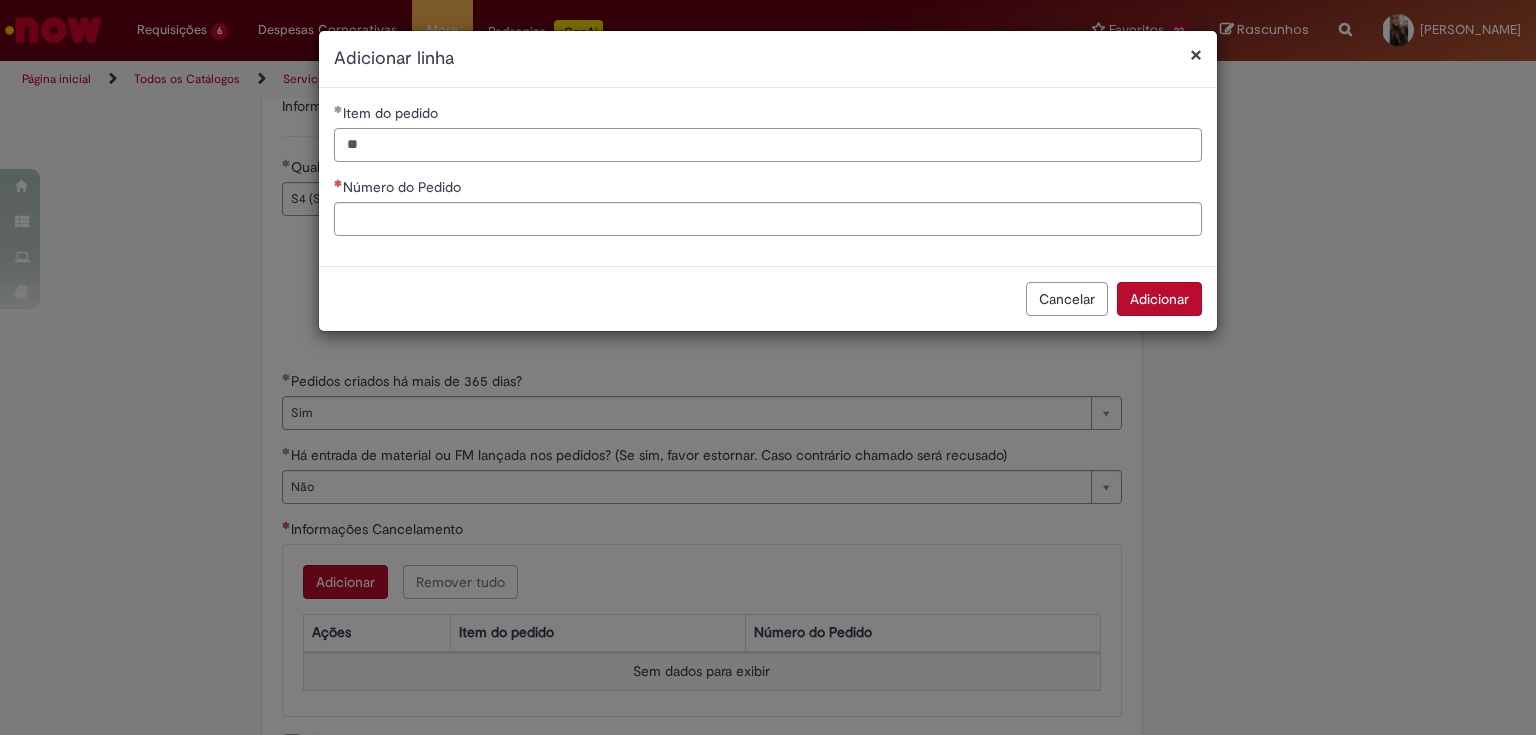 type on "**" 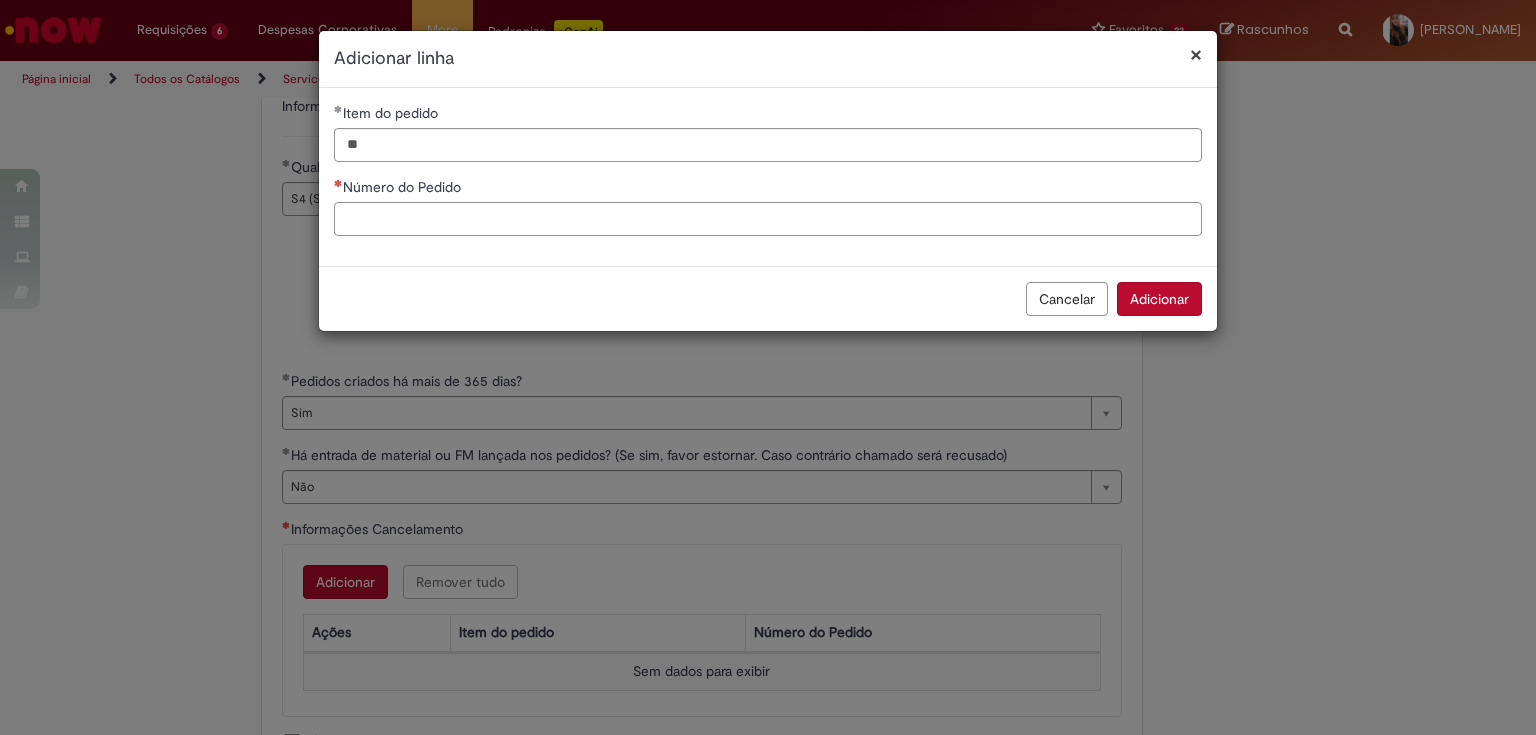 paste on "**********" 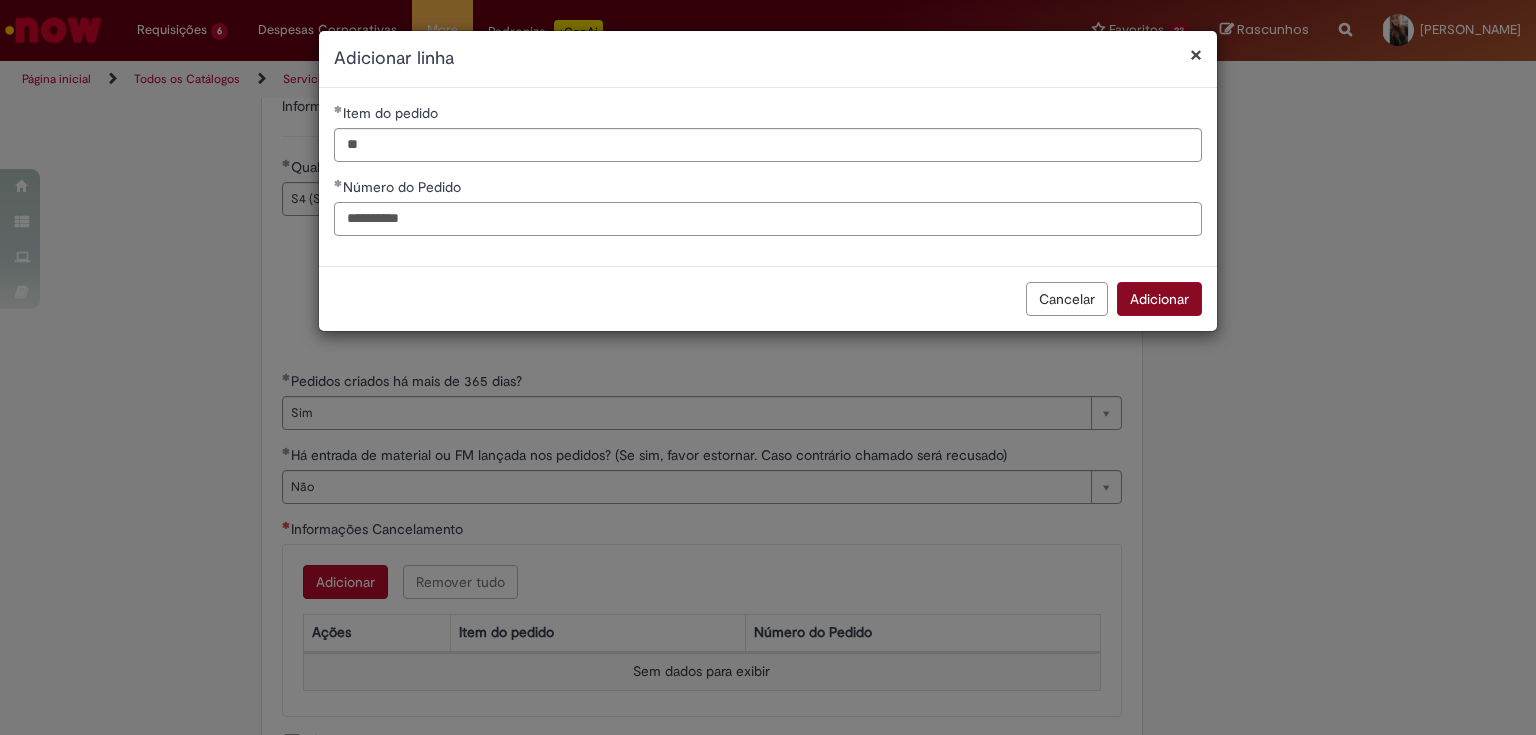type on "**********" 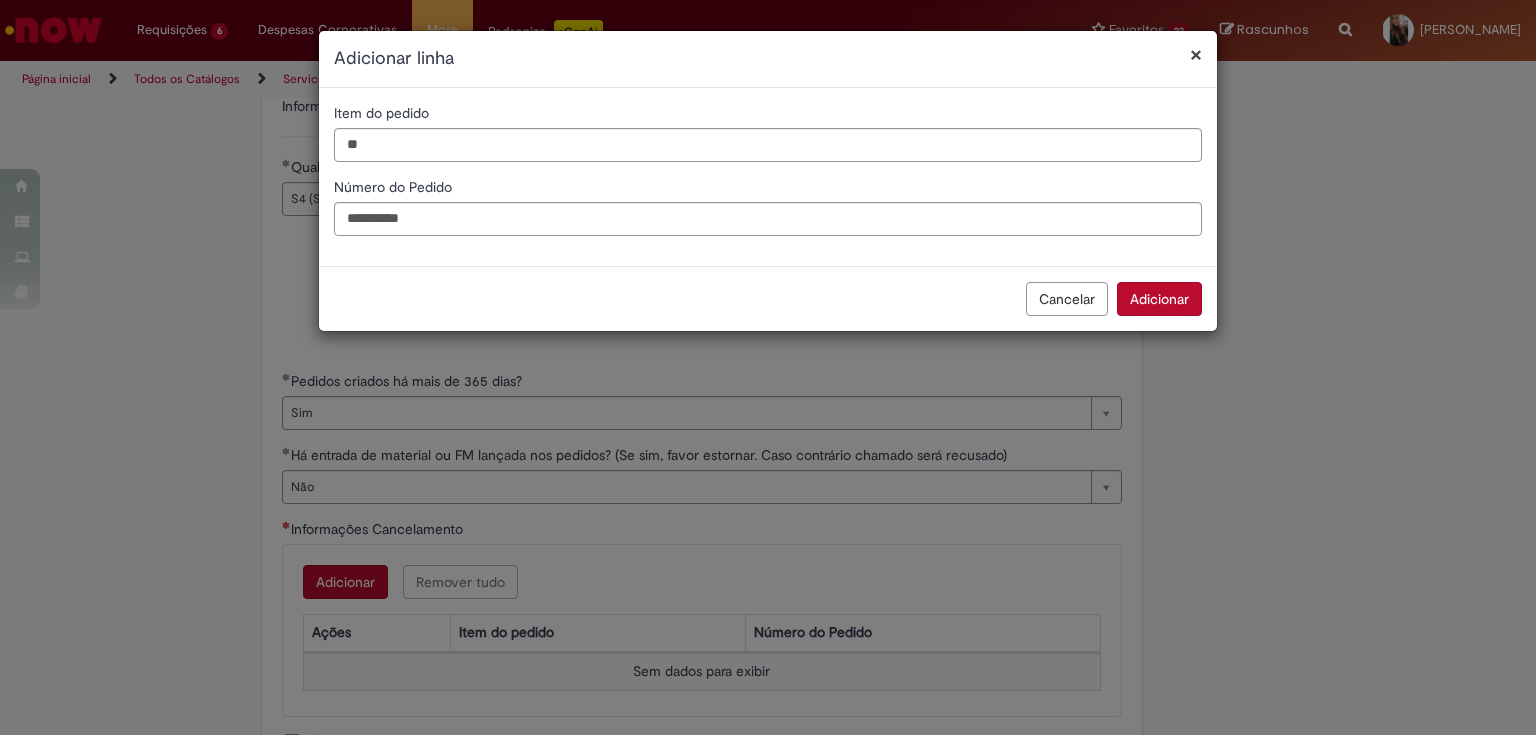 click on "Adicionar" at bounding box center [1159, 299] 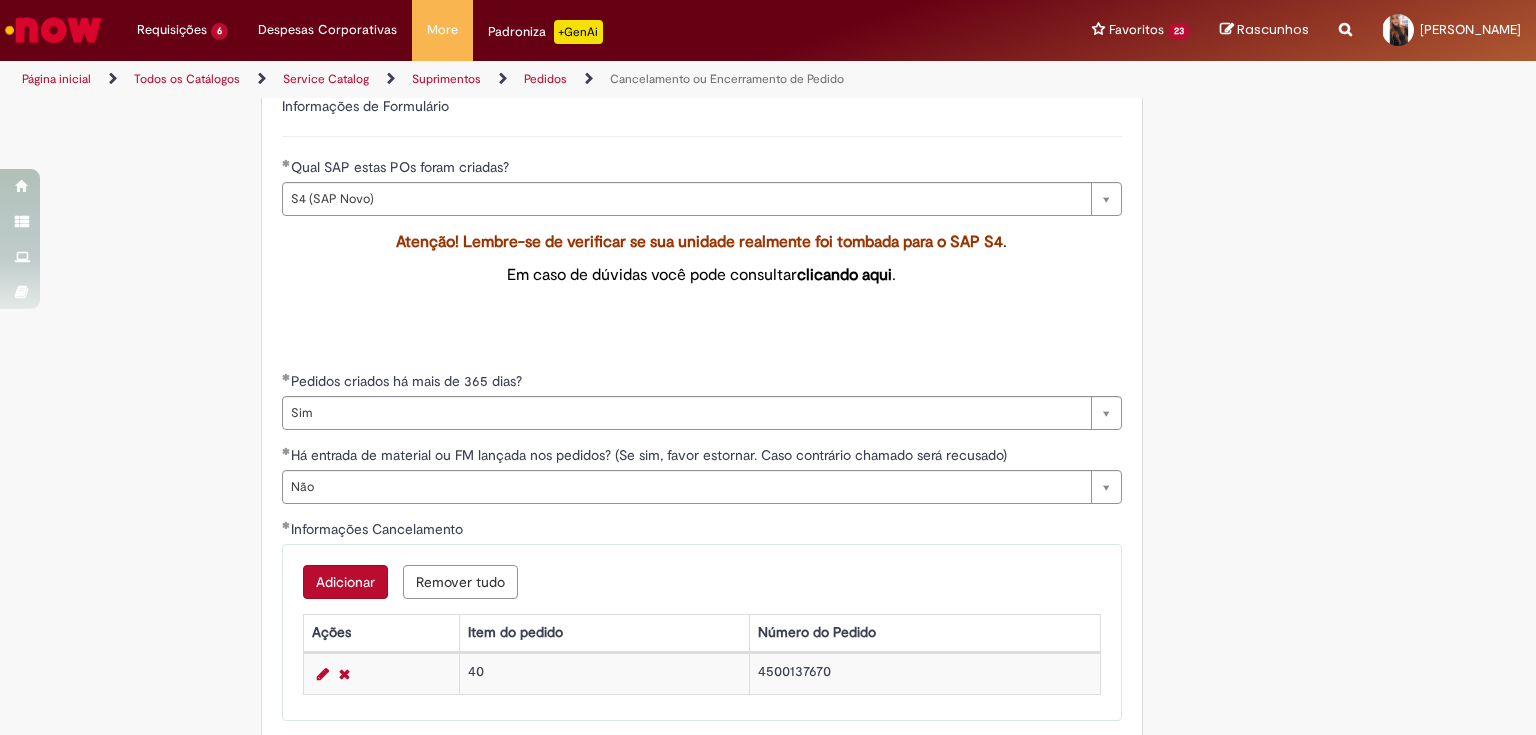click on "Adicionar" at bounding box center [345, 582] 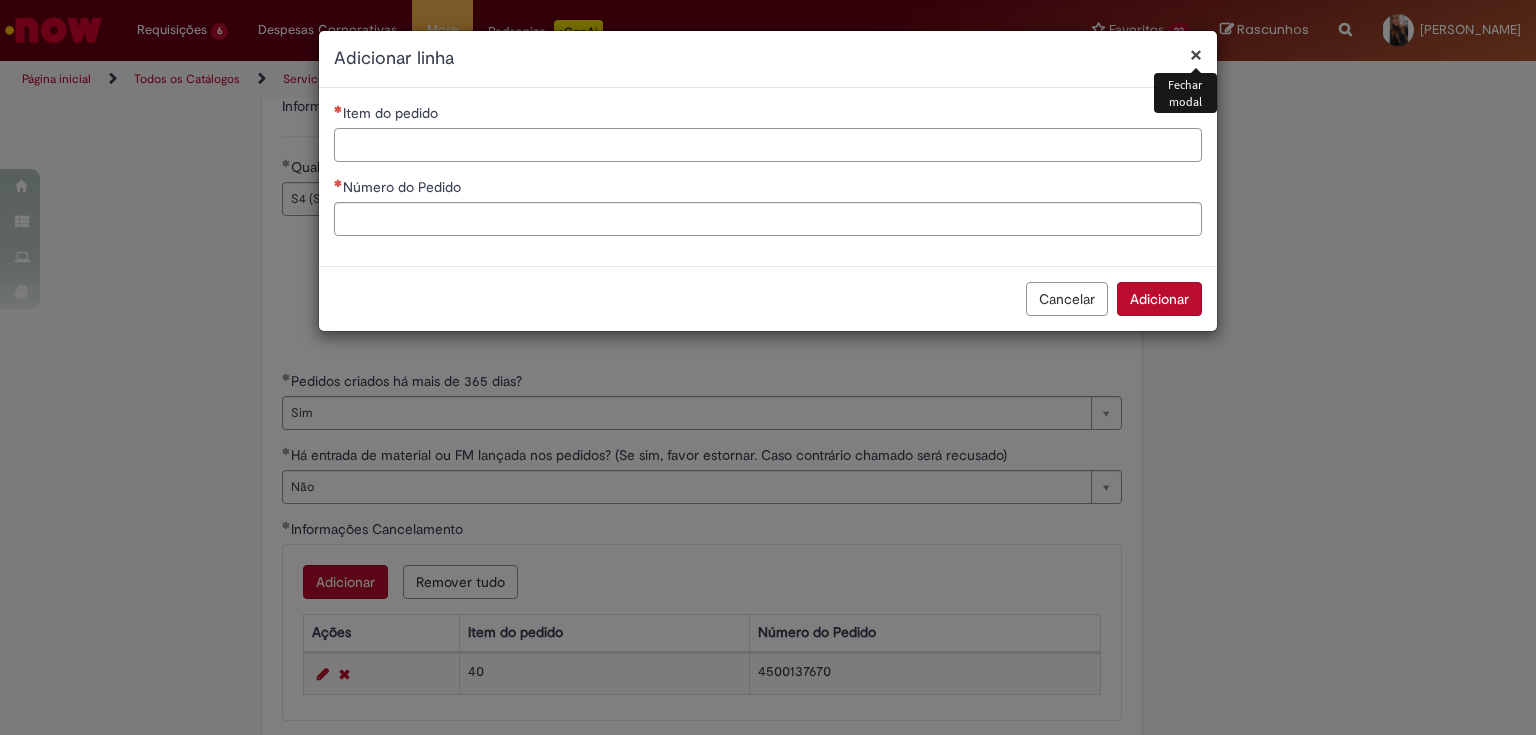 click on "Item do pedido" at bounding box center (768, 145) 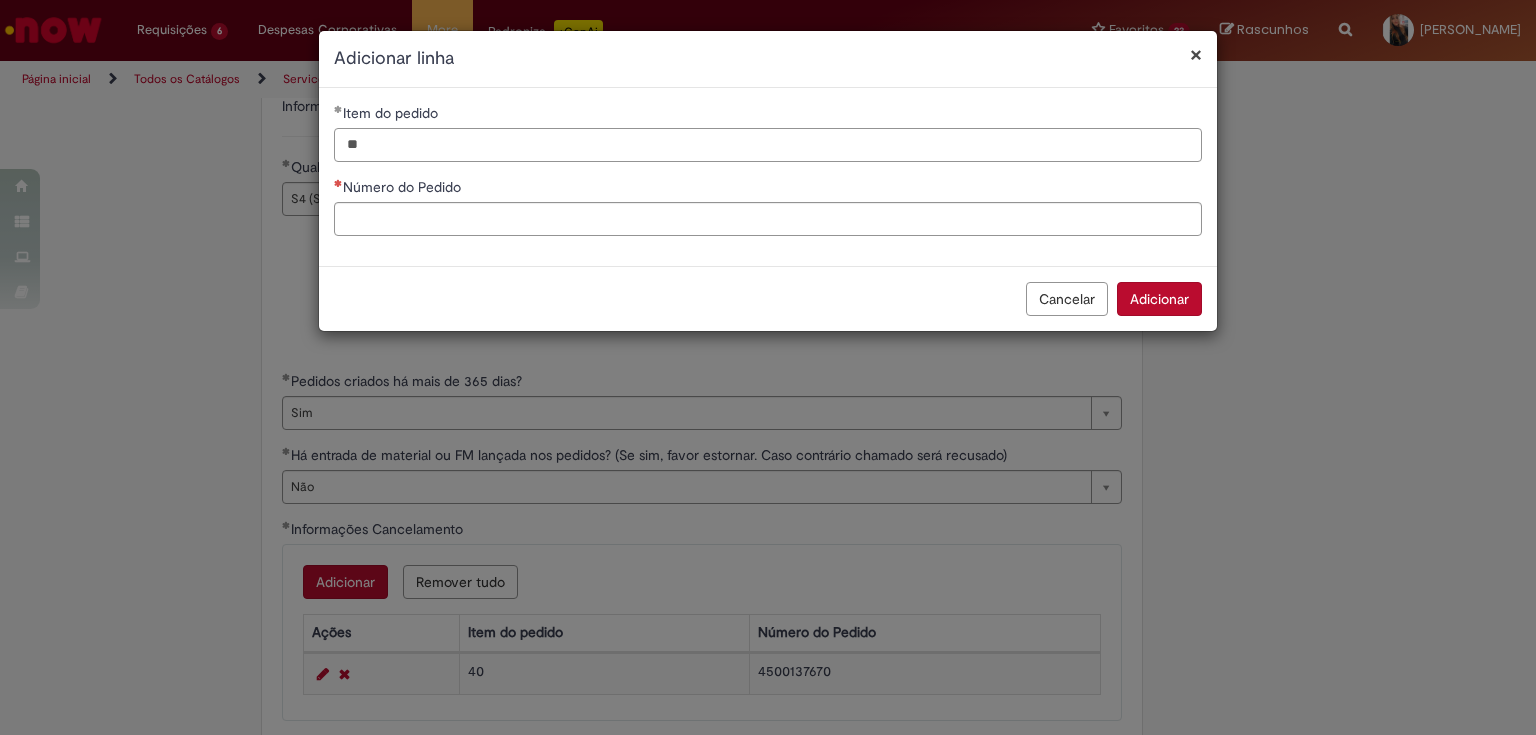 type on "**" 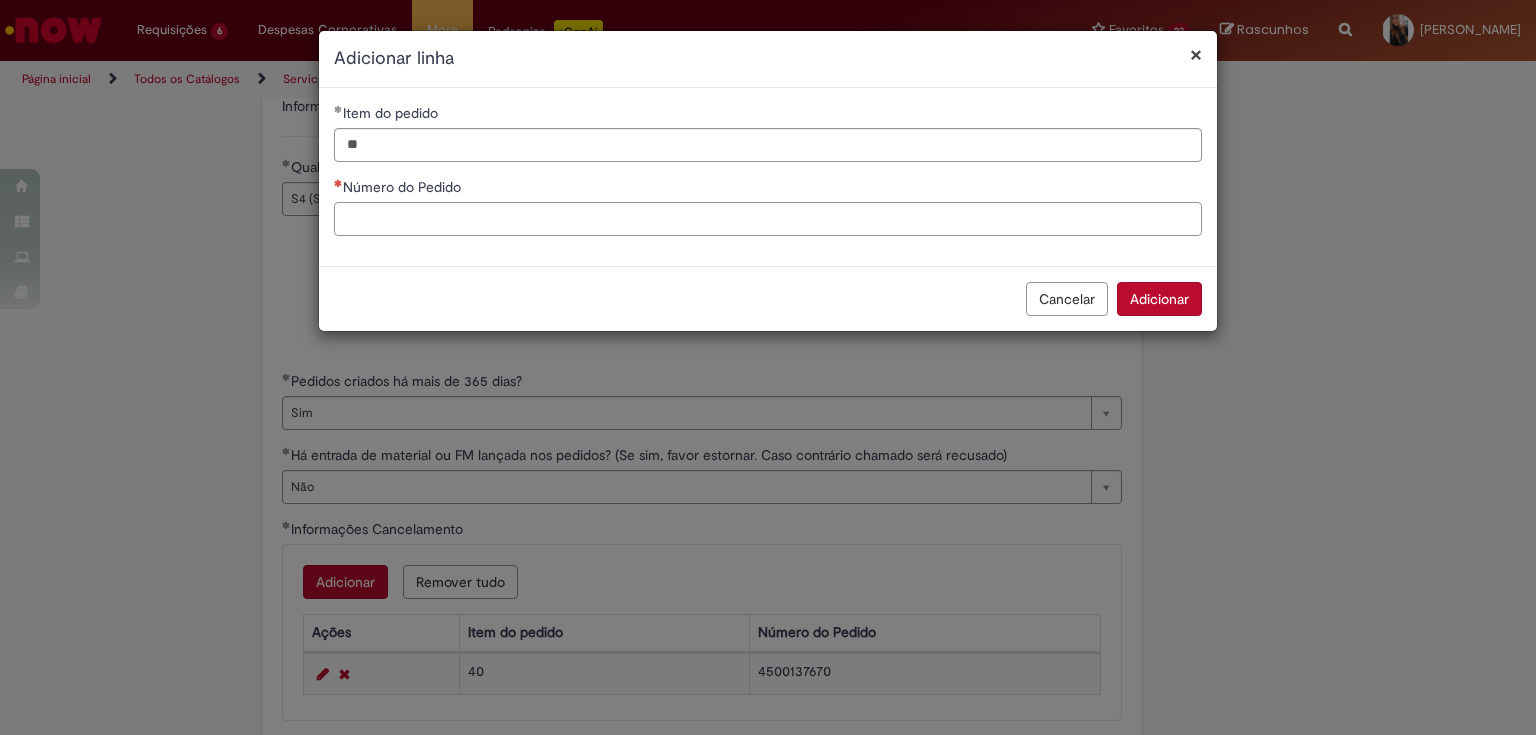 paste on "**********" 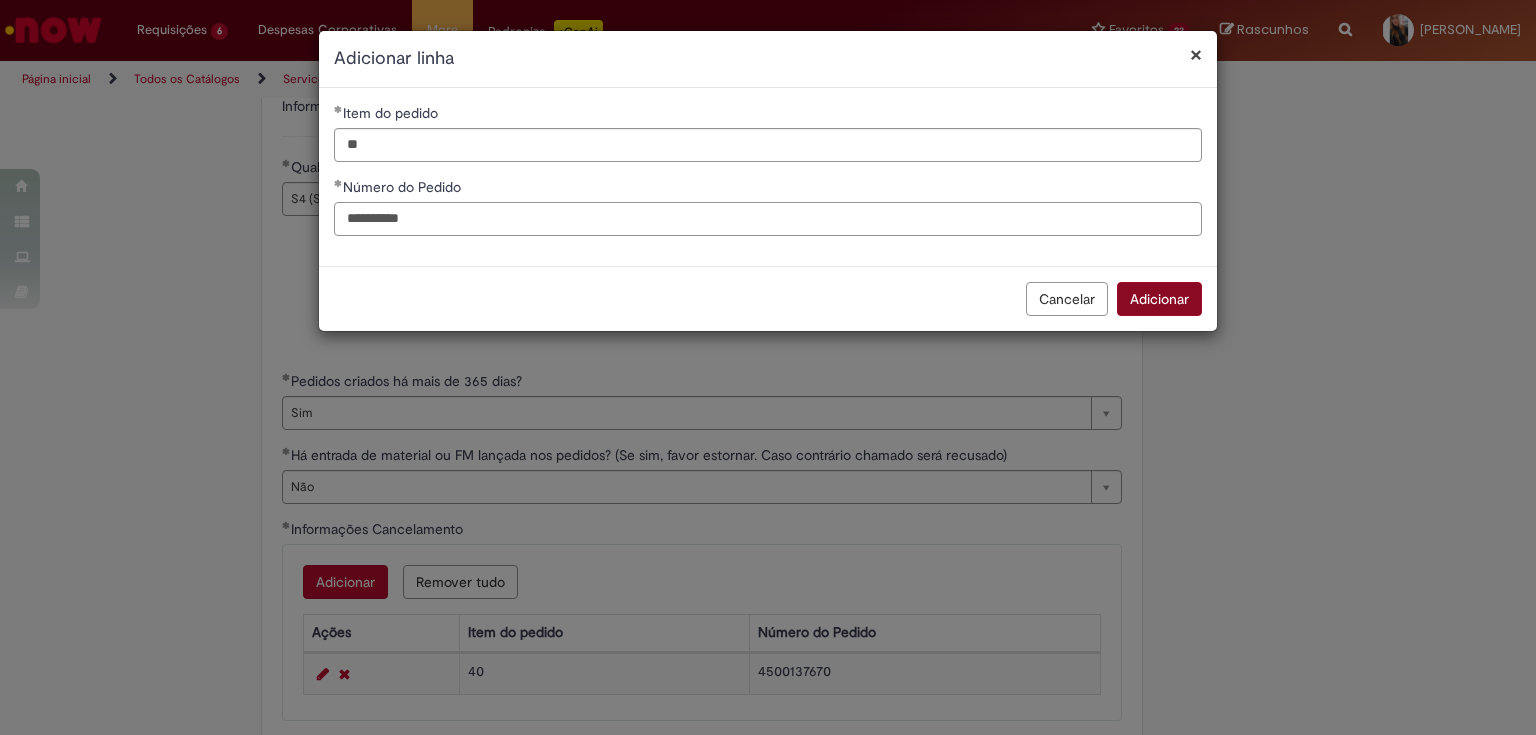type on "**********" 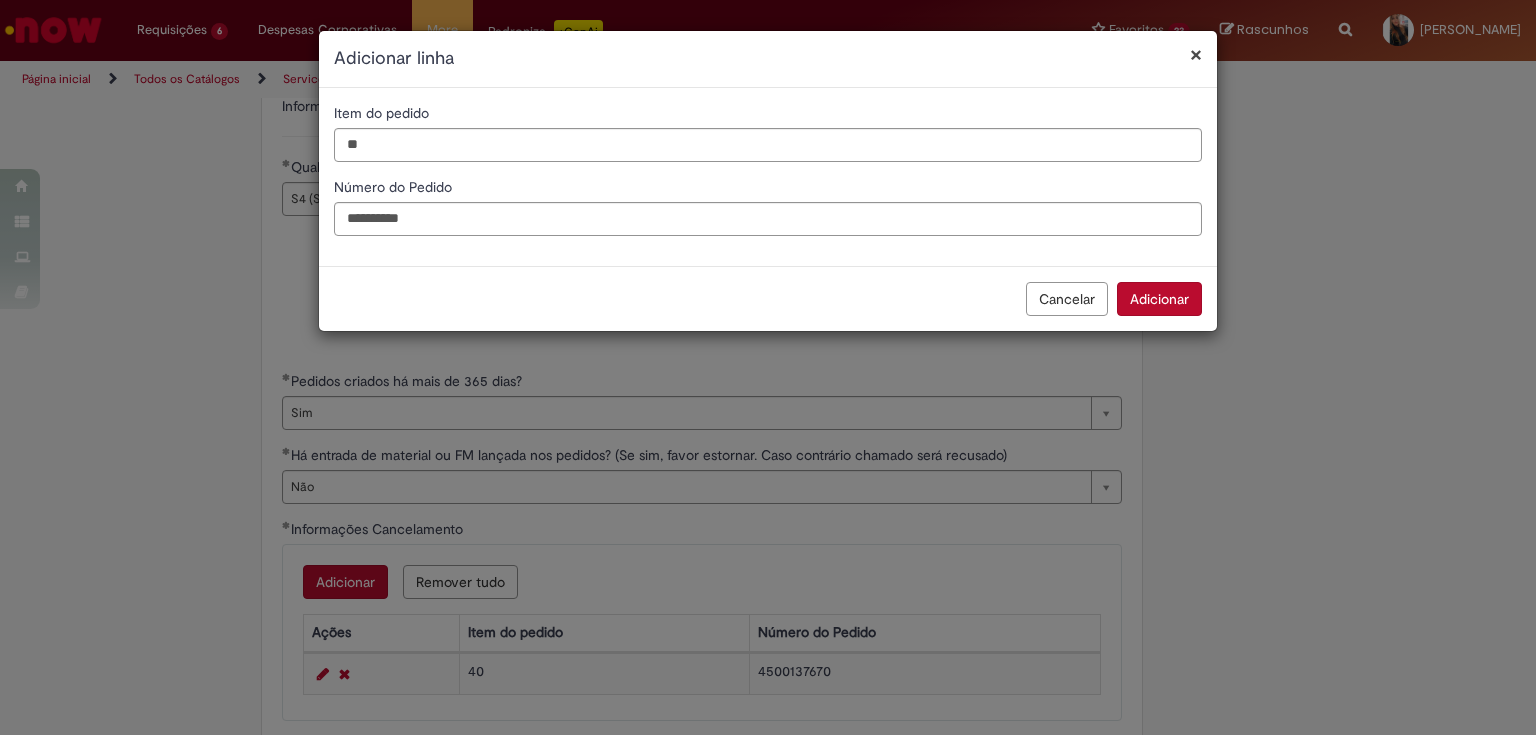 click on "Adicionar" at bounding box center [1159, 299] 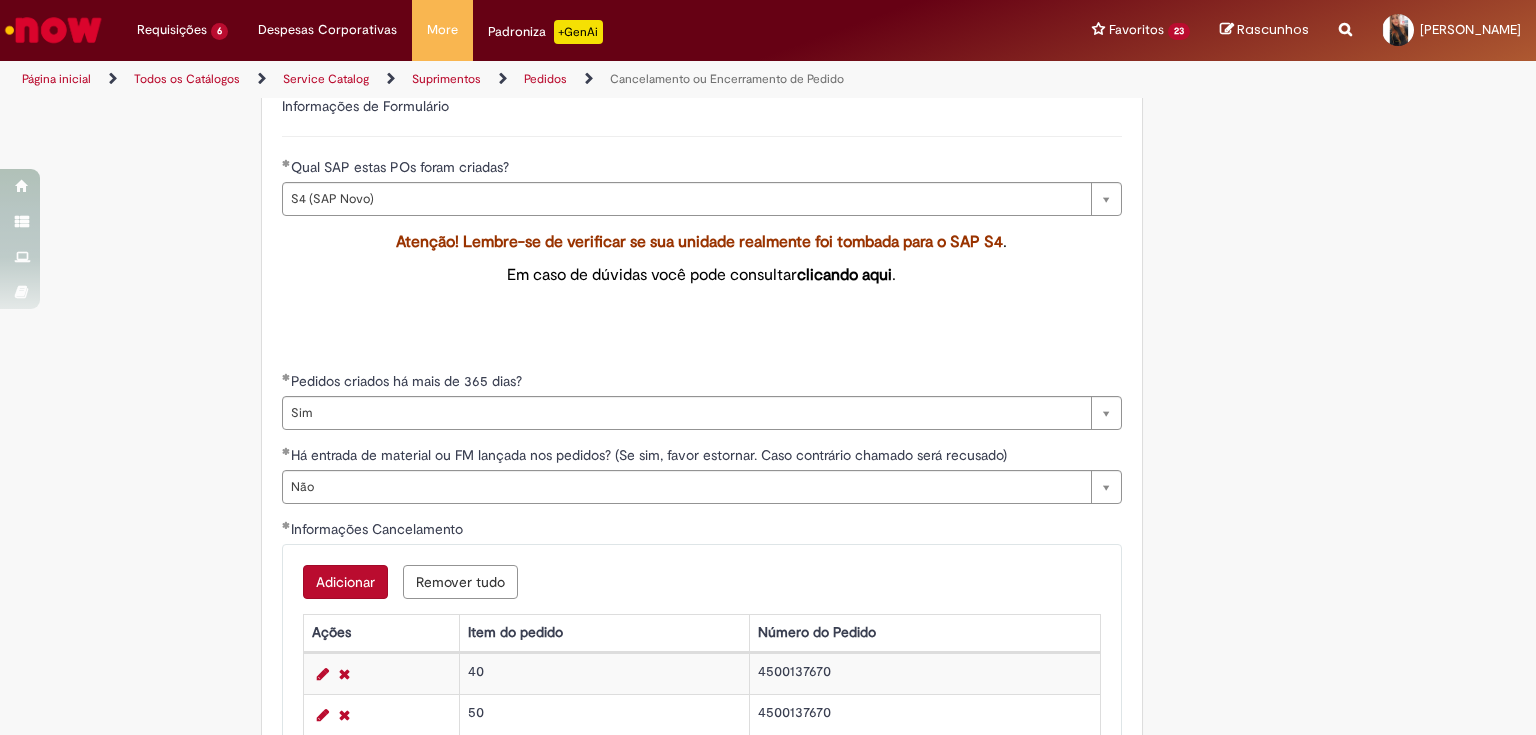 click on "Adicionar" at bounding box center (345, 582) 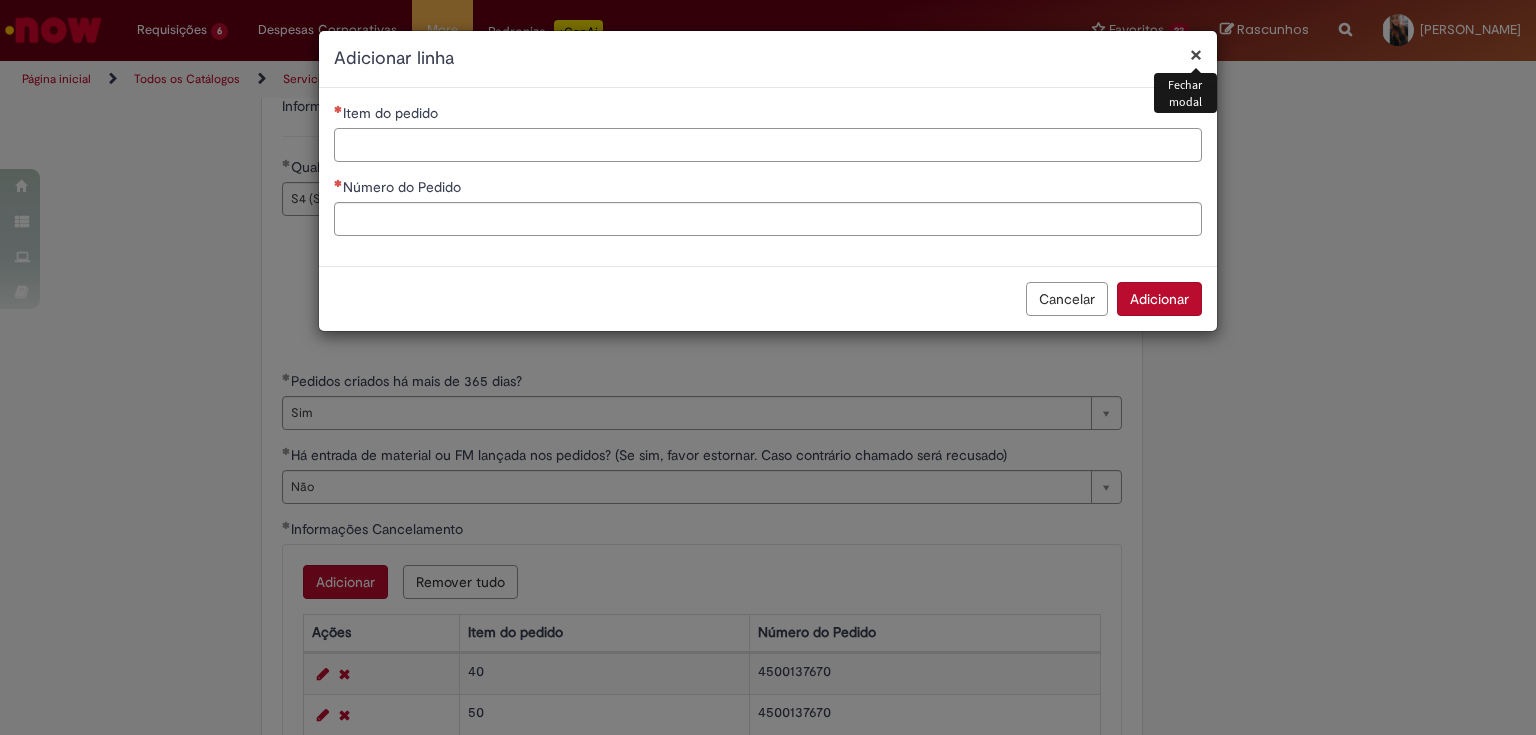 click on "Item do pedido" at bounding box center (768, 145) 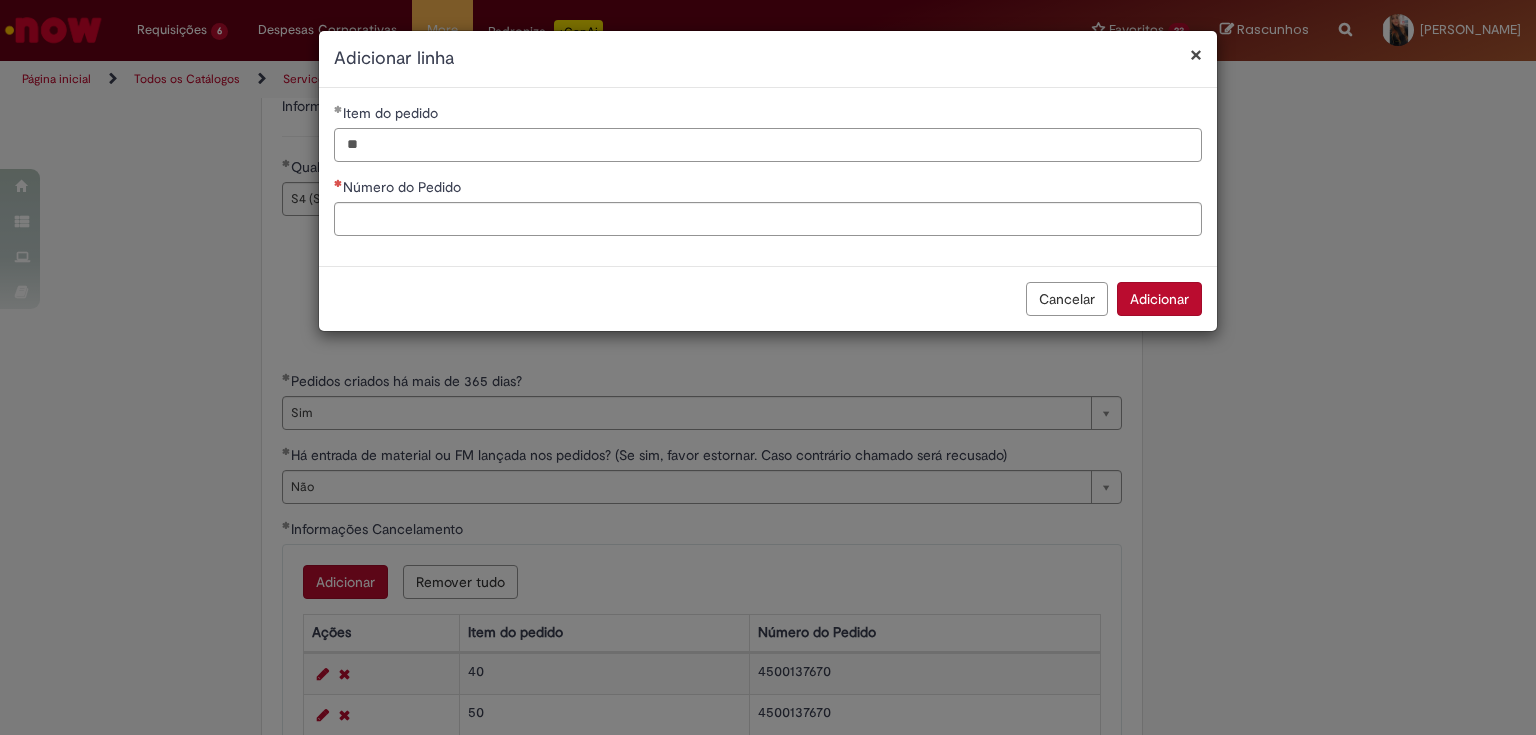 type on "**" 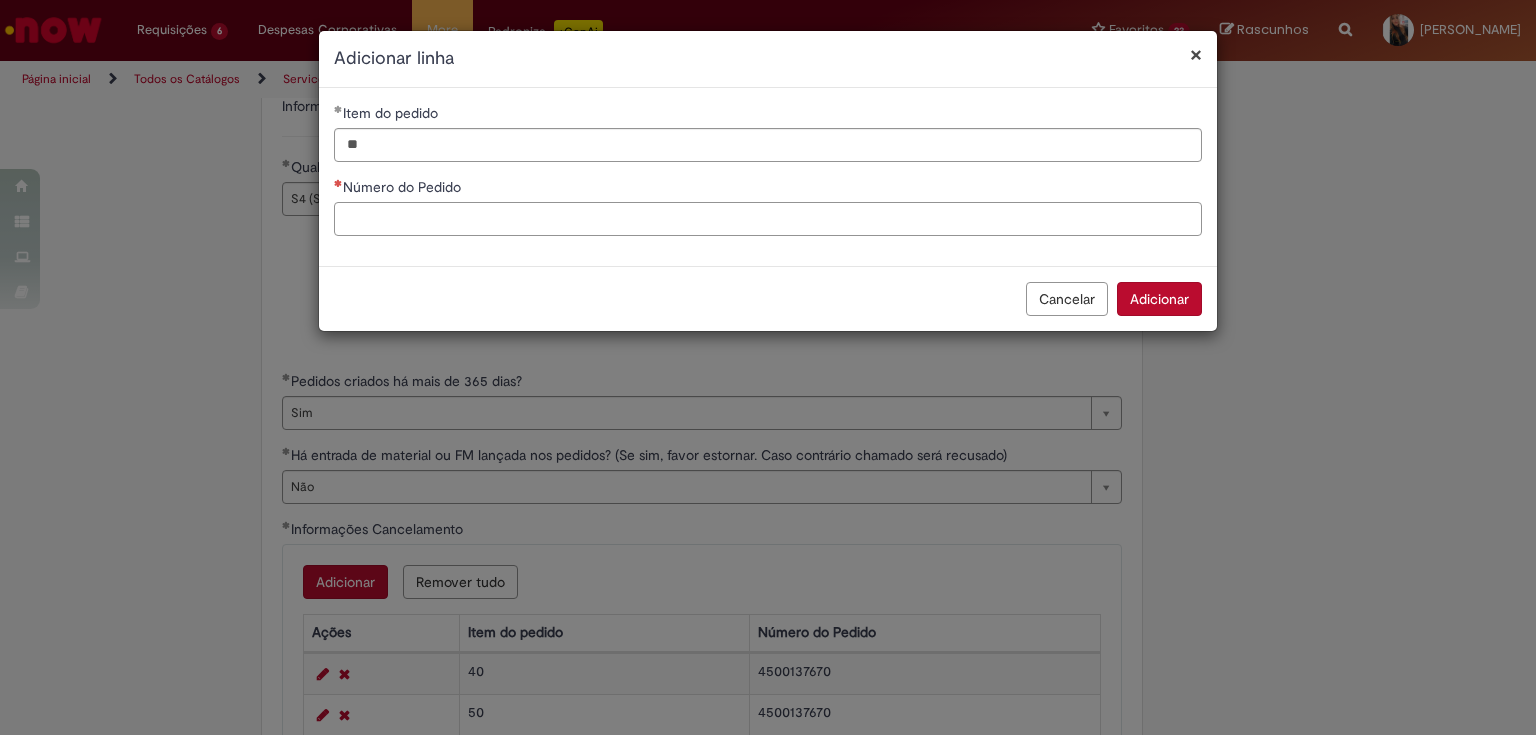 paste on "**********" 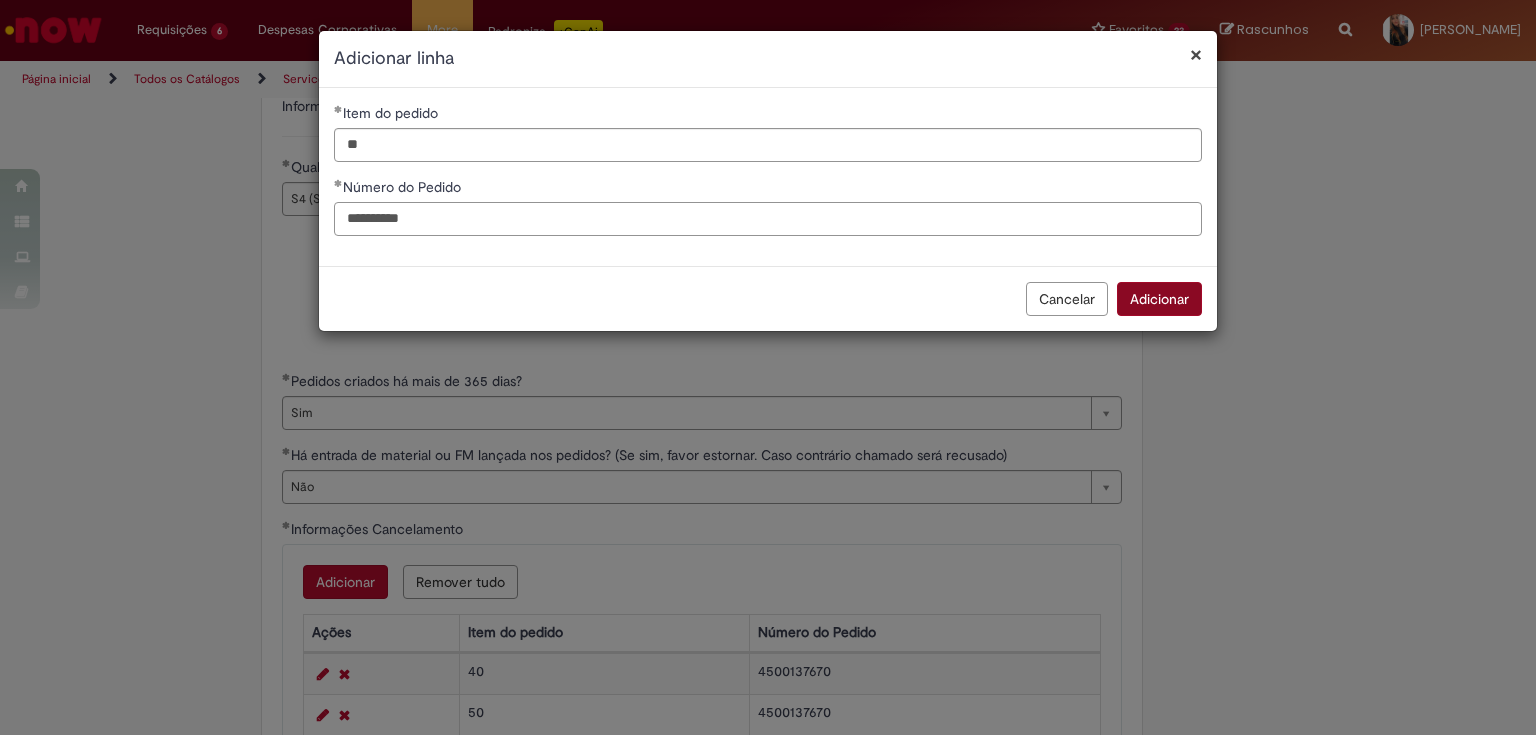 type on "**********" 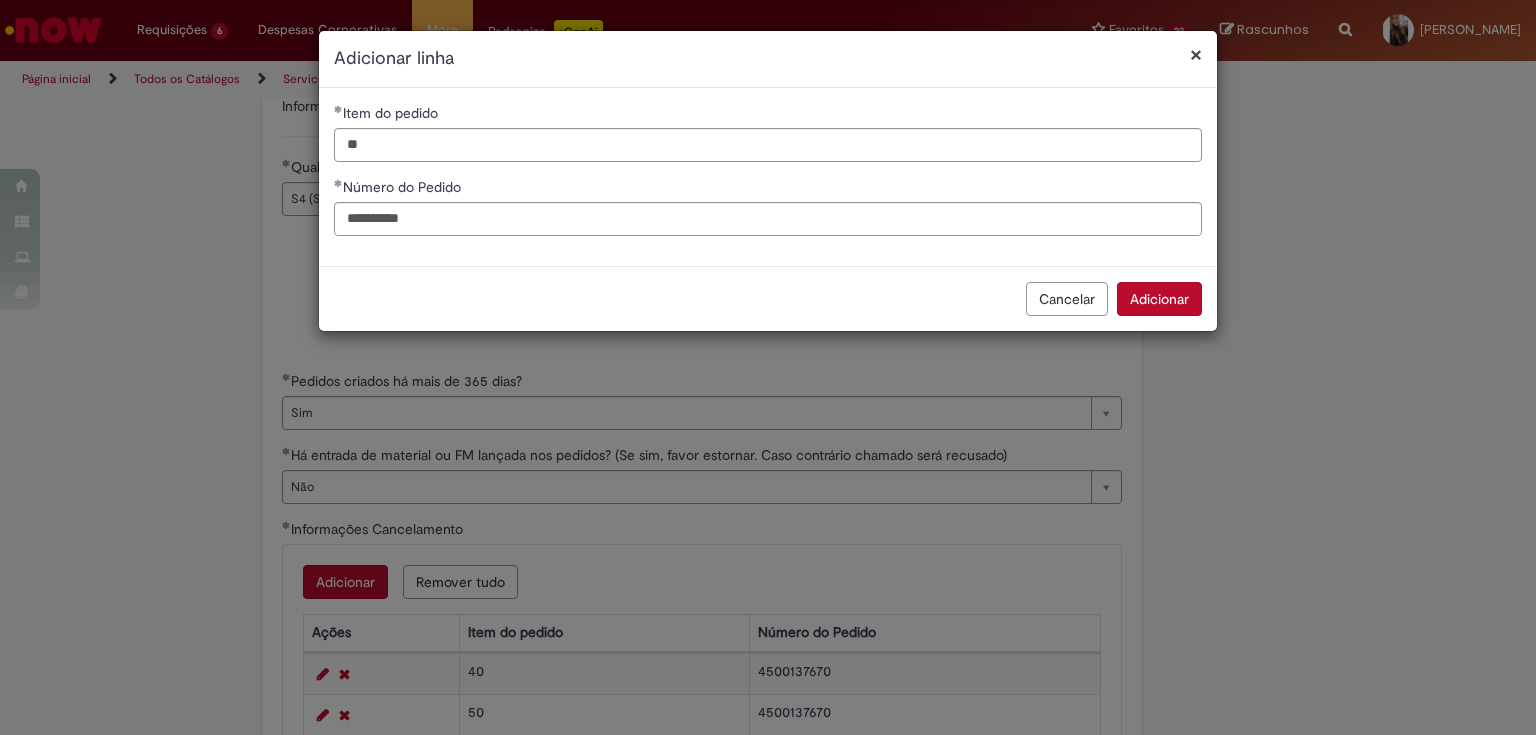 click on "Adicionar" at bounding box center (1159, 299) 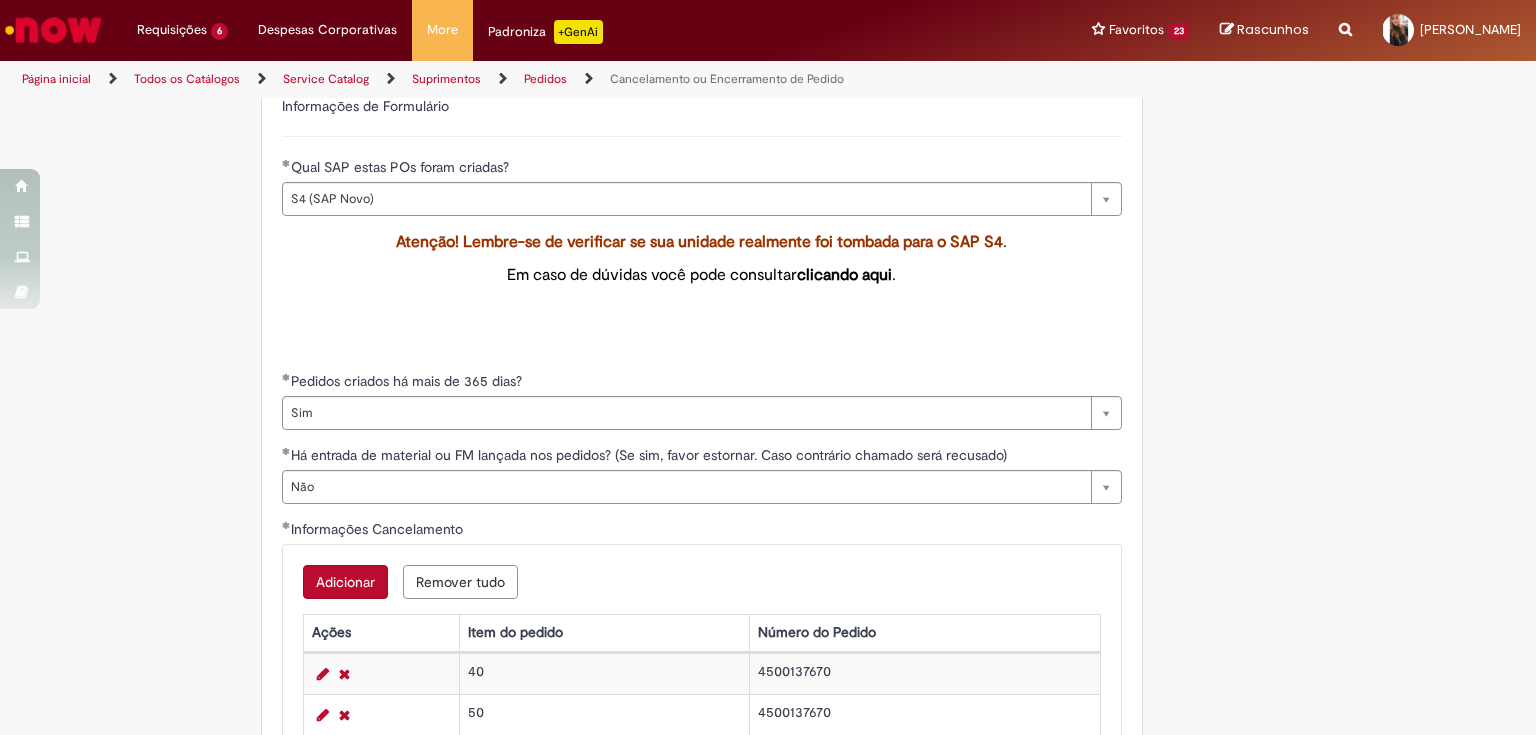 click on "Adicionar" at bounding box center (345, 582) 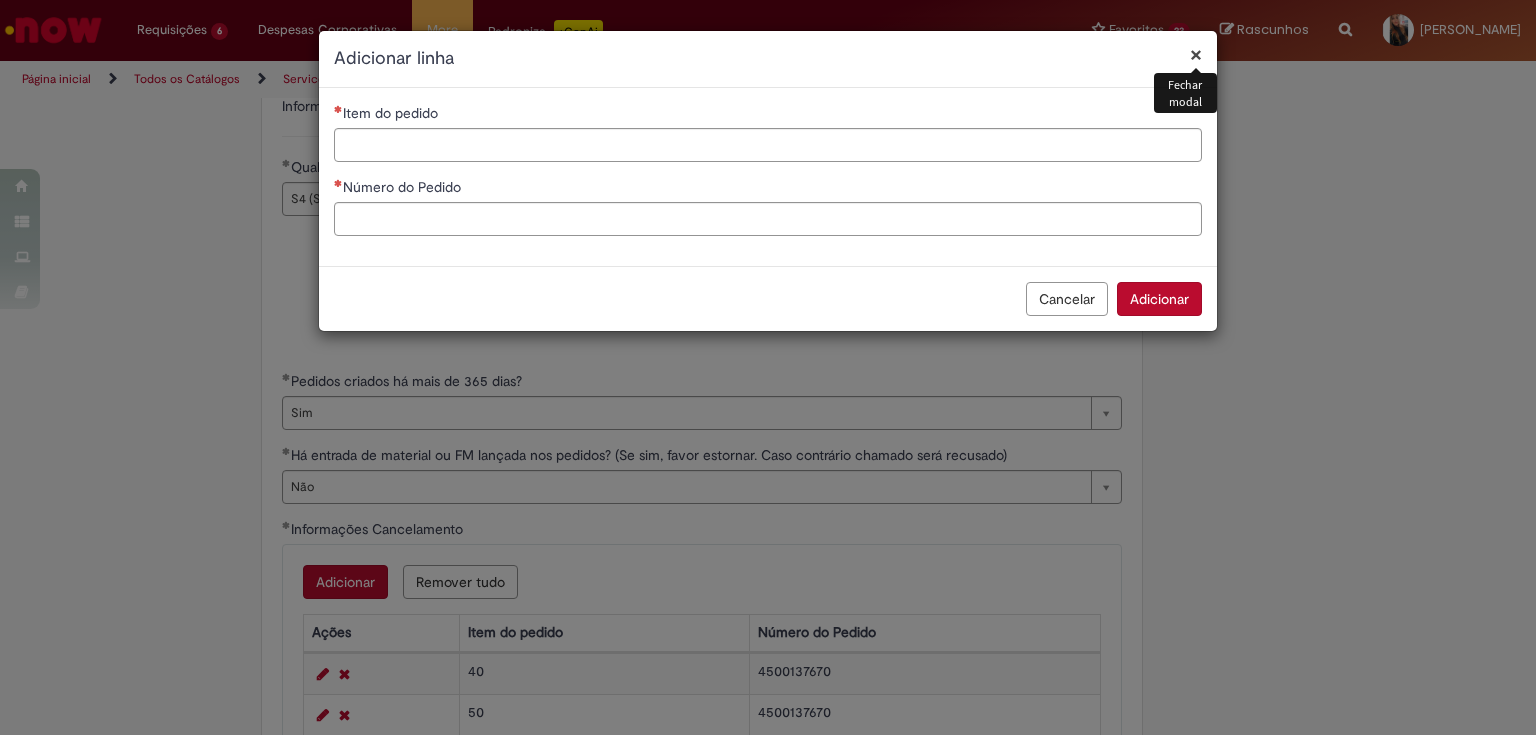 click on "Item do pedido" at bounding box center [768, 115] 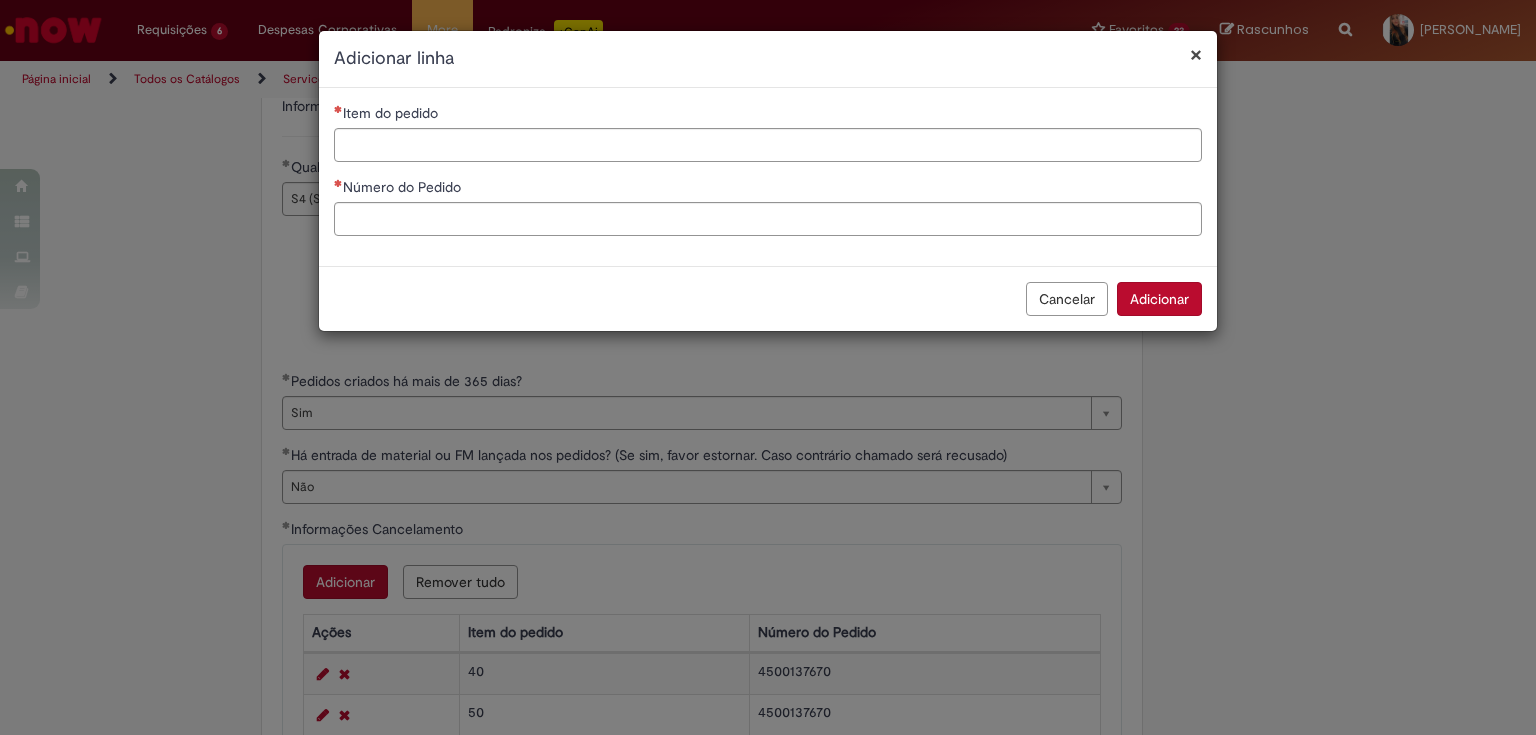 click on "Item do pedido" at bounding box center (768, 115) 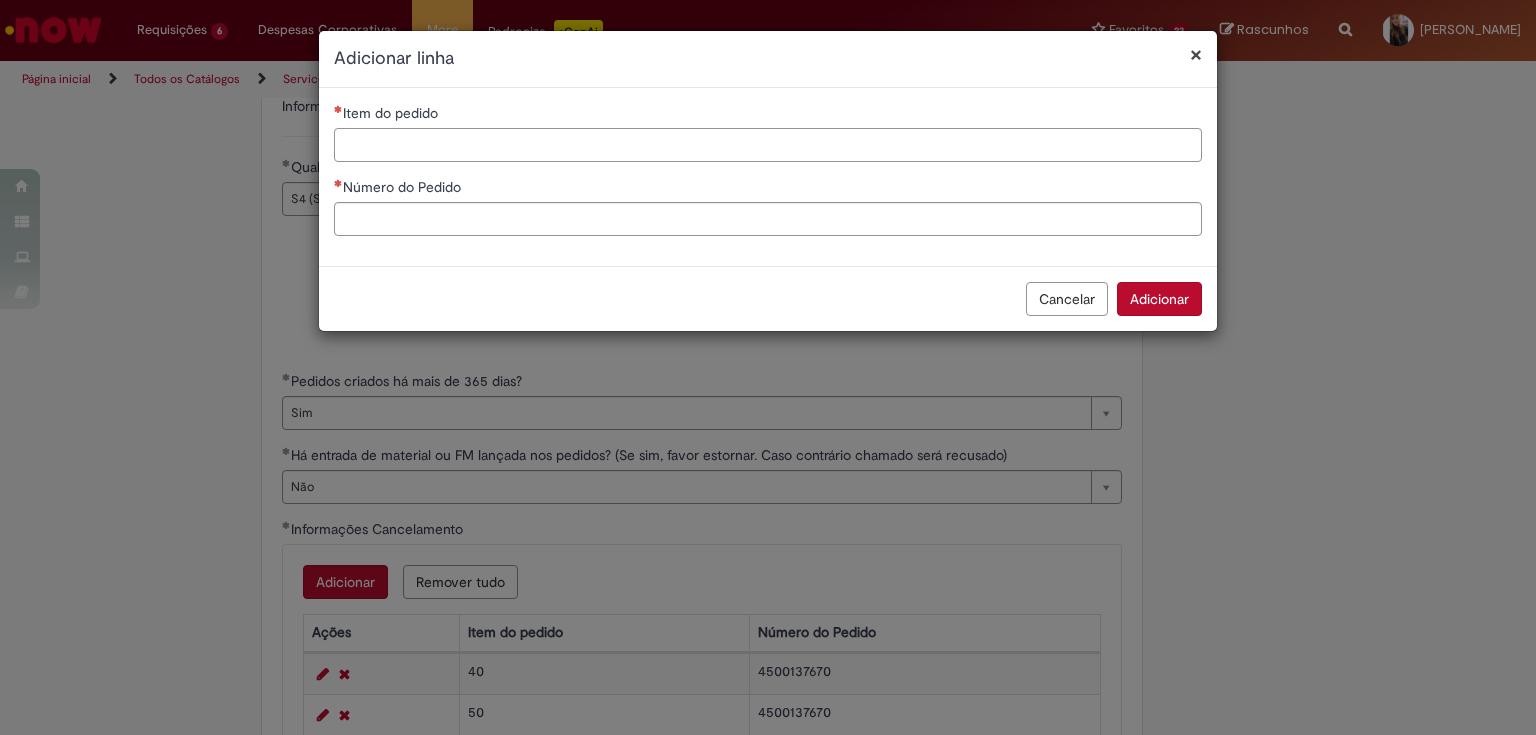 click on "Item do pedido" at bounding box center (768, 145) 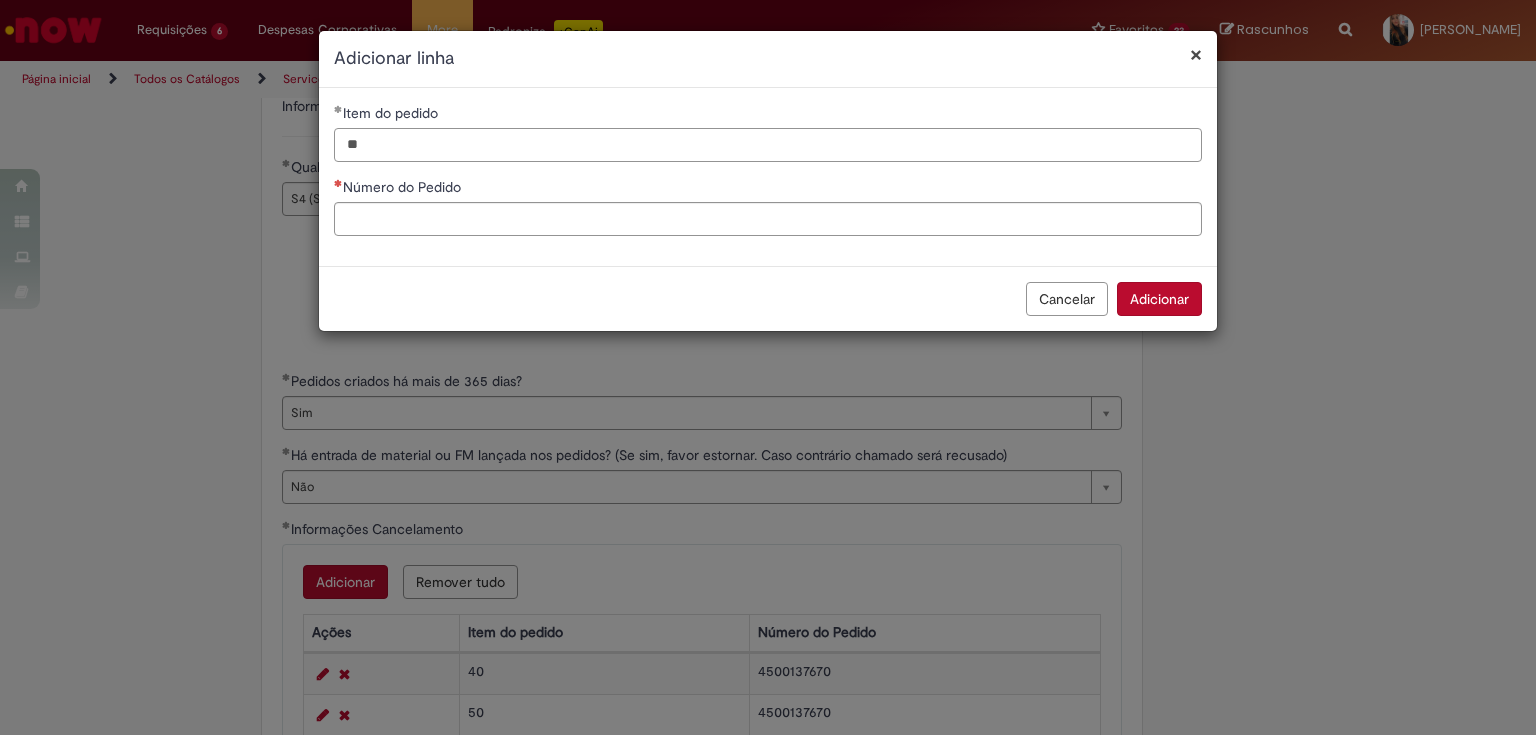 type on "**" 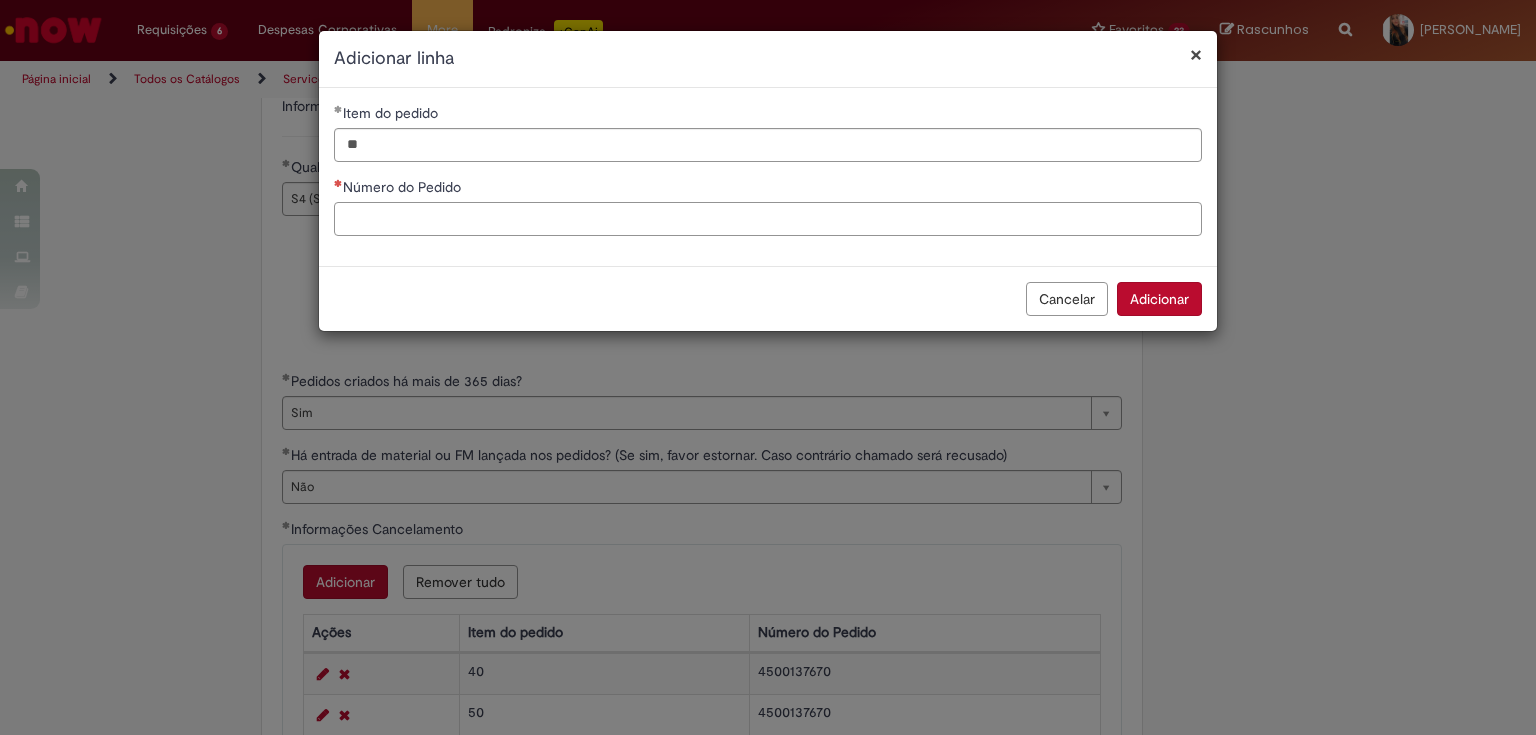 paste on "**********" 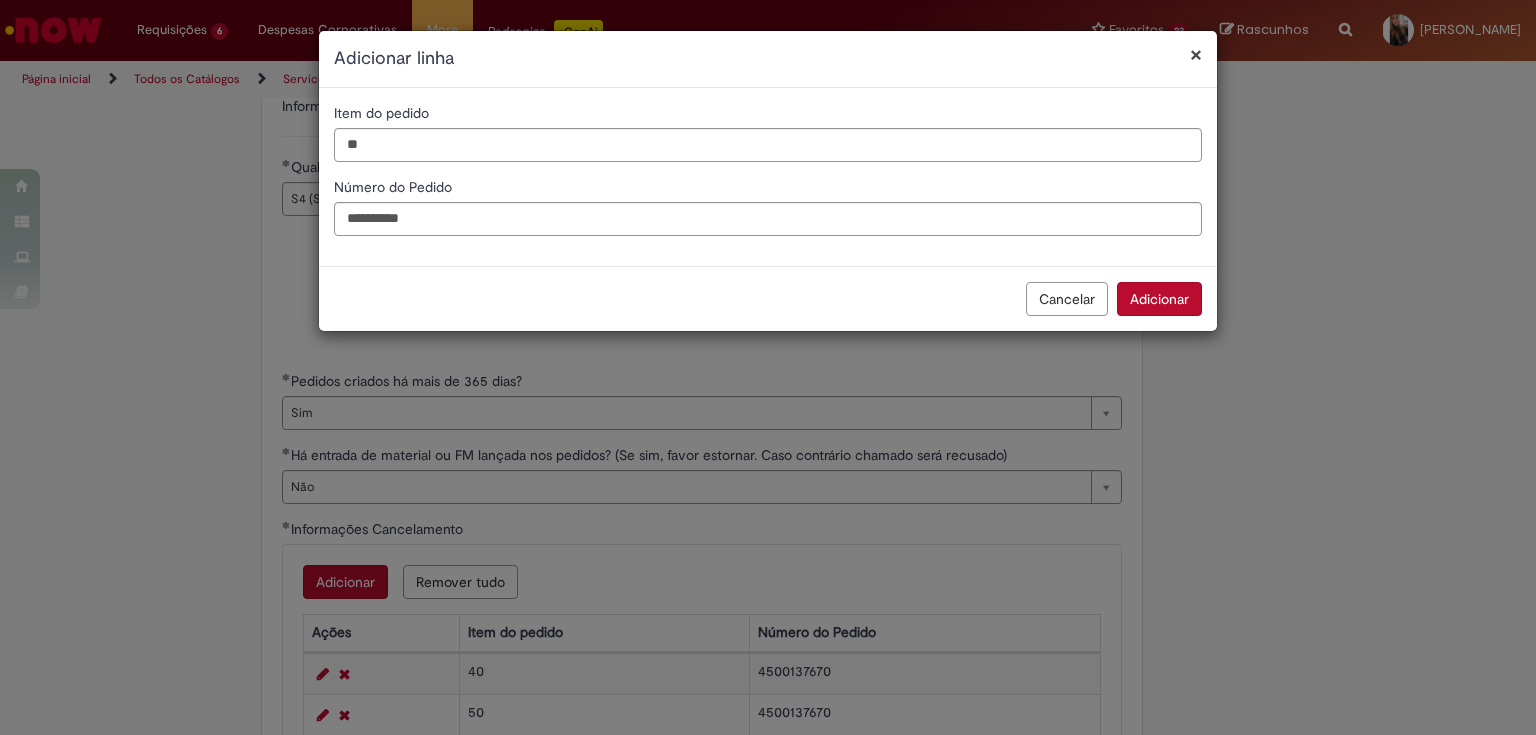 click on "Adicionar" at bounding box center [1159, 299] 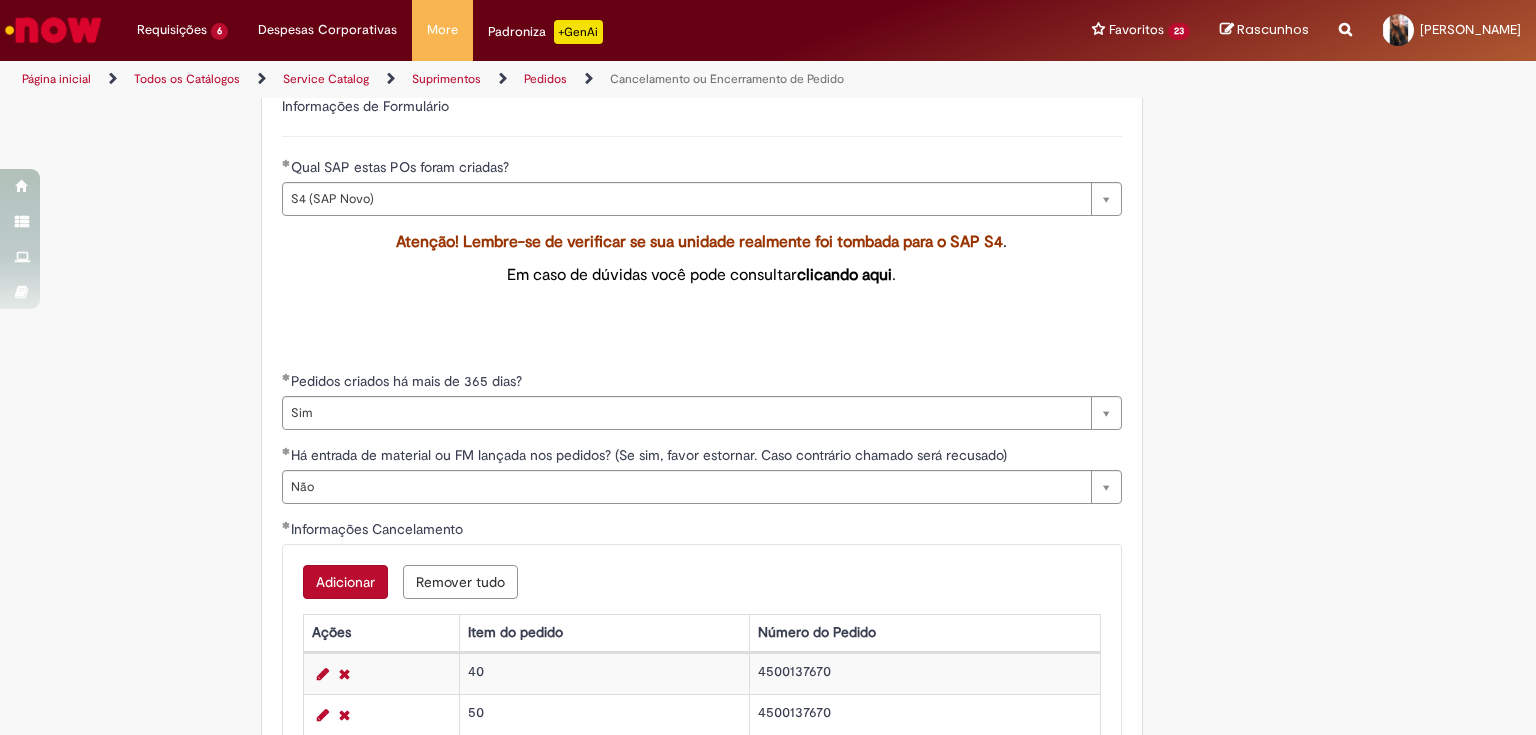click on "Adicionar" at bounding box center (345, 582) 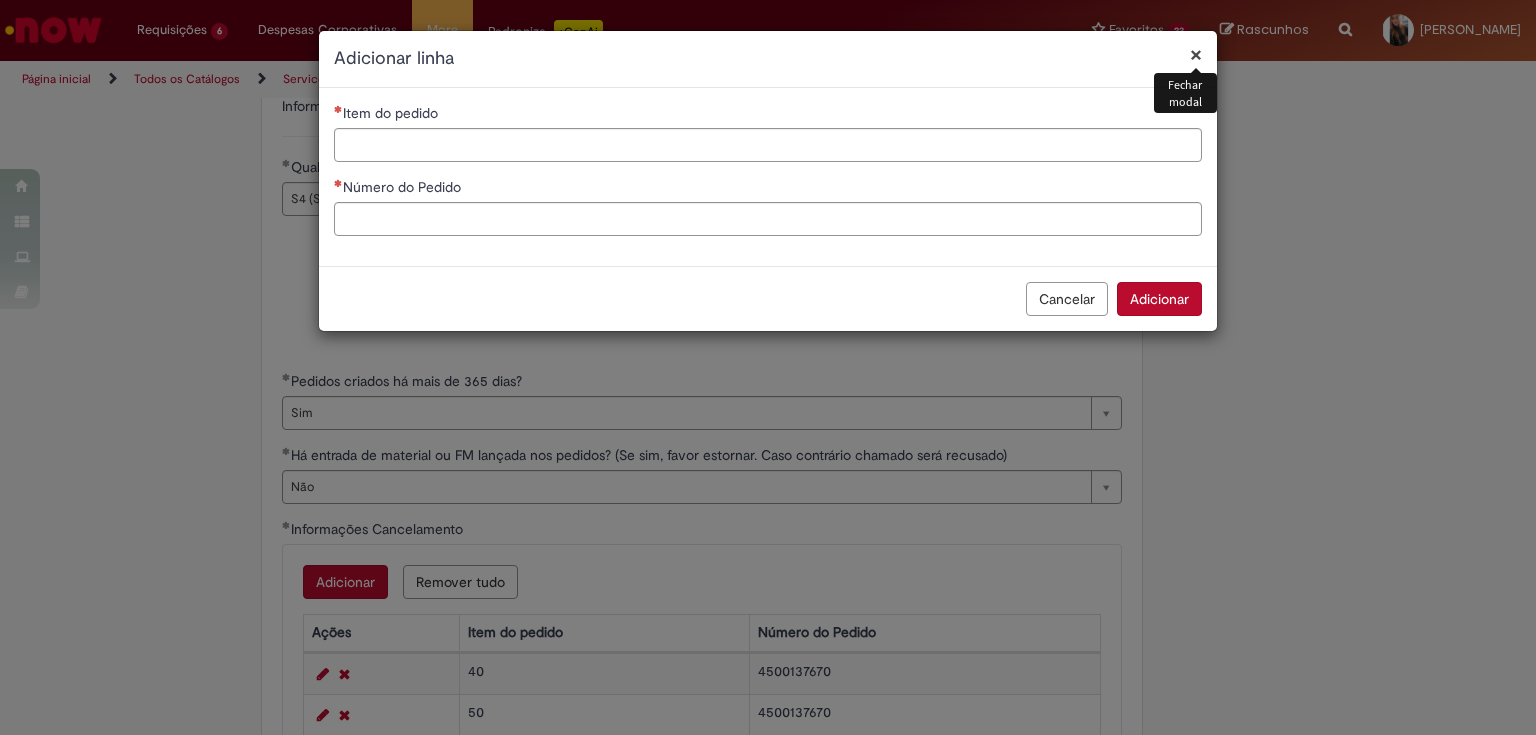 click on "Item do pedido" at bounding box center (768, 115) 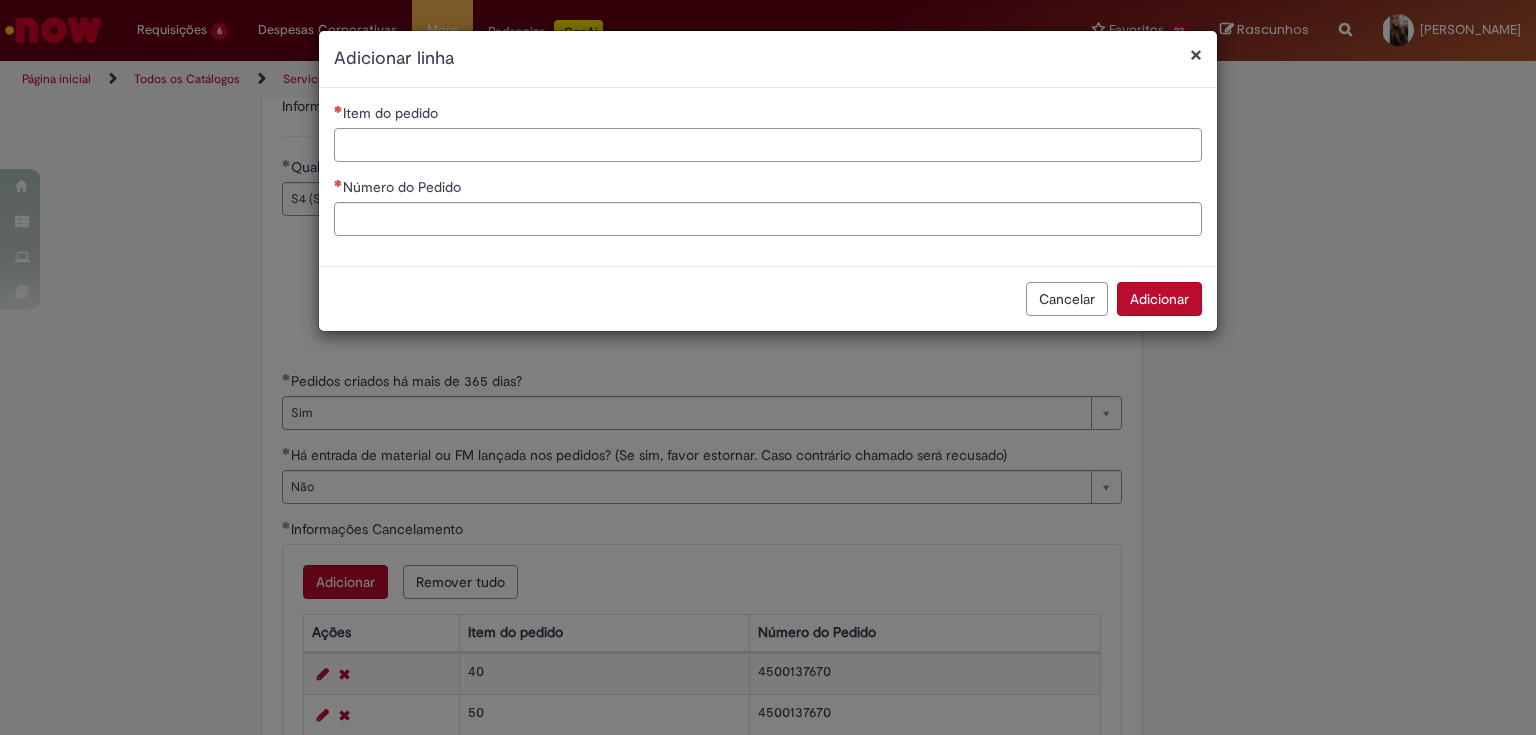 click on "Item do pedido" at bounding box center (768, 145) 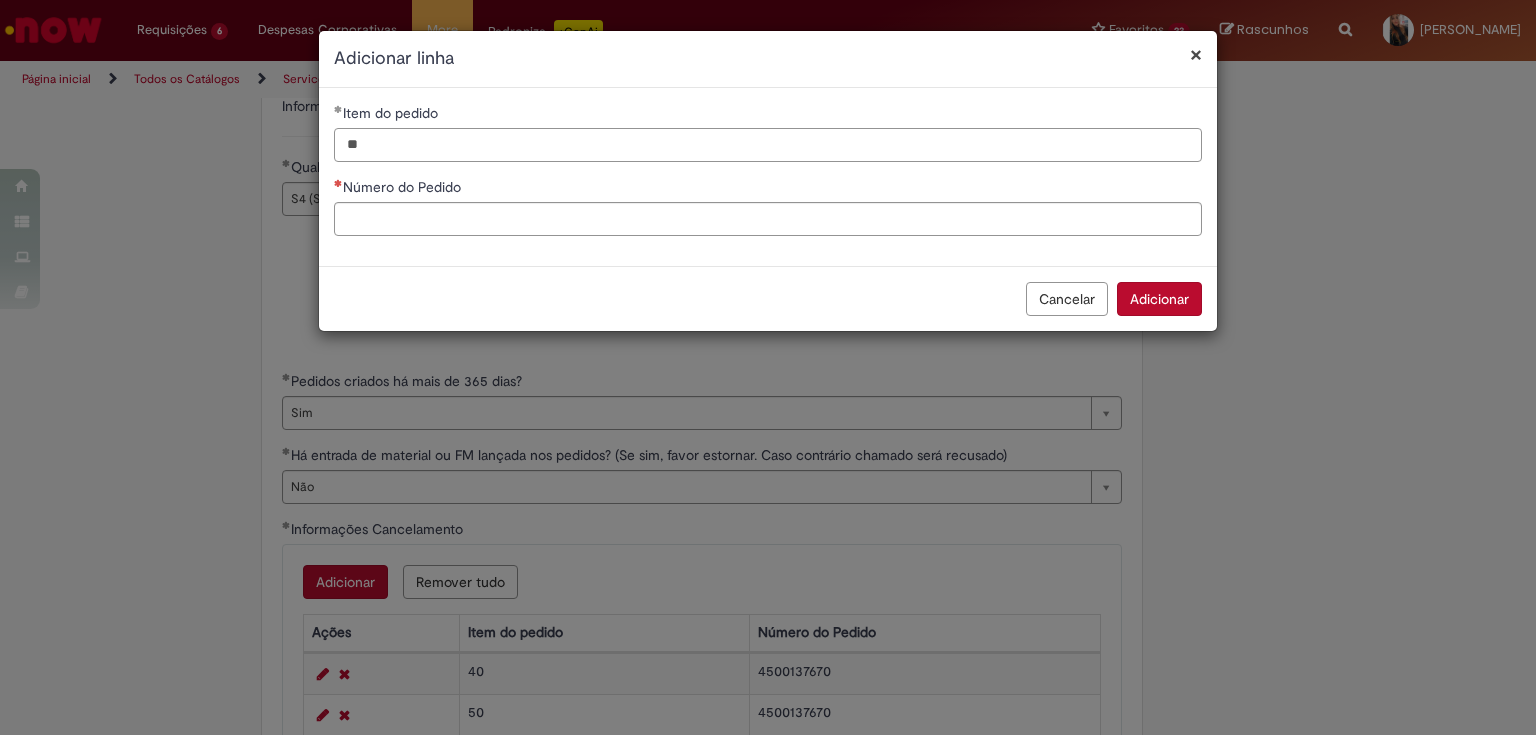 type on "**" 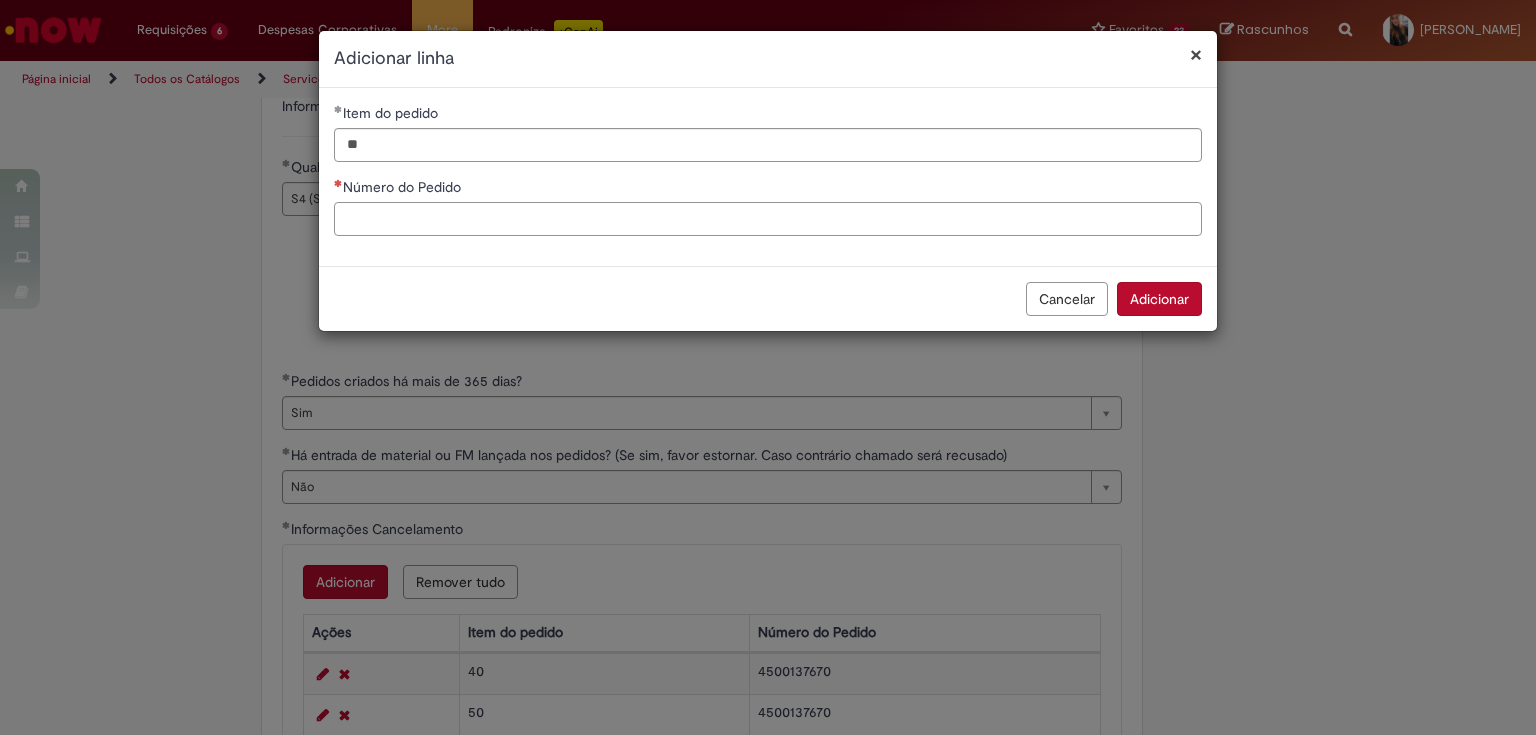 paste on "**********" 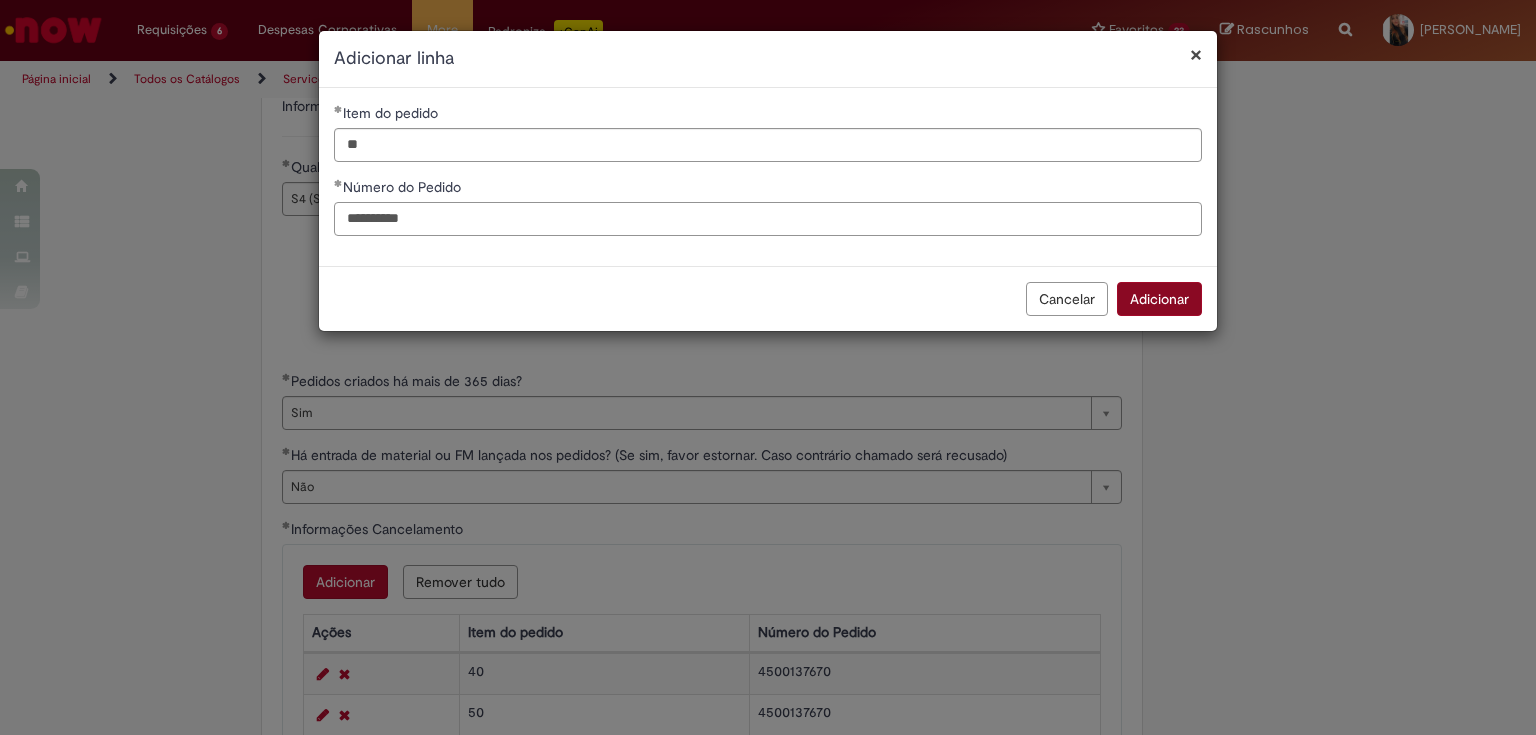 type on "**********" 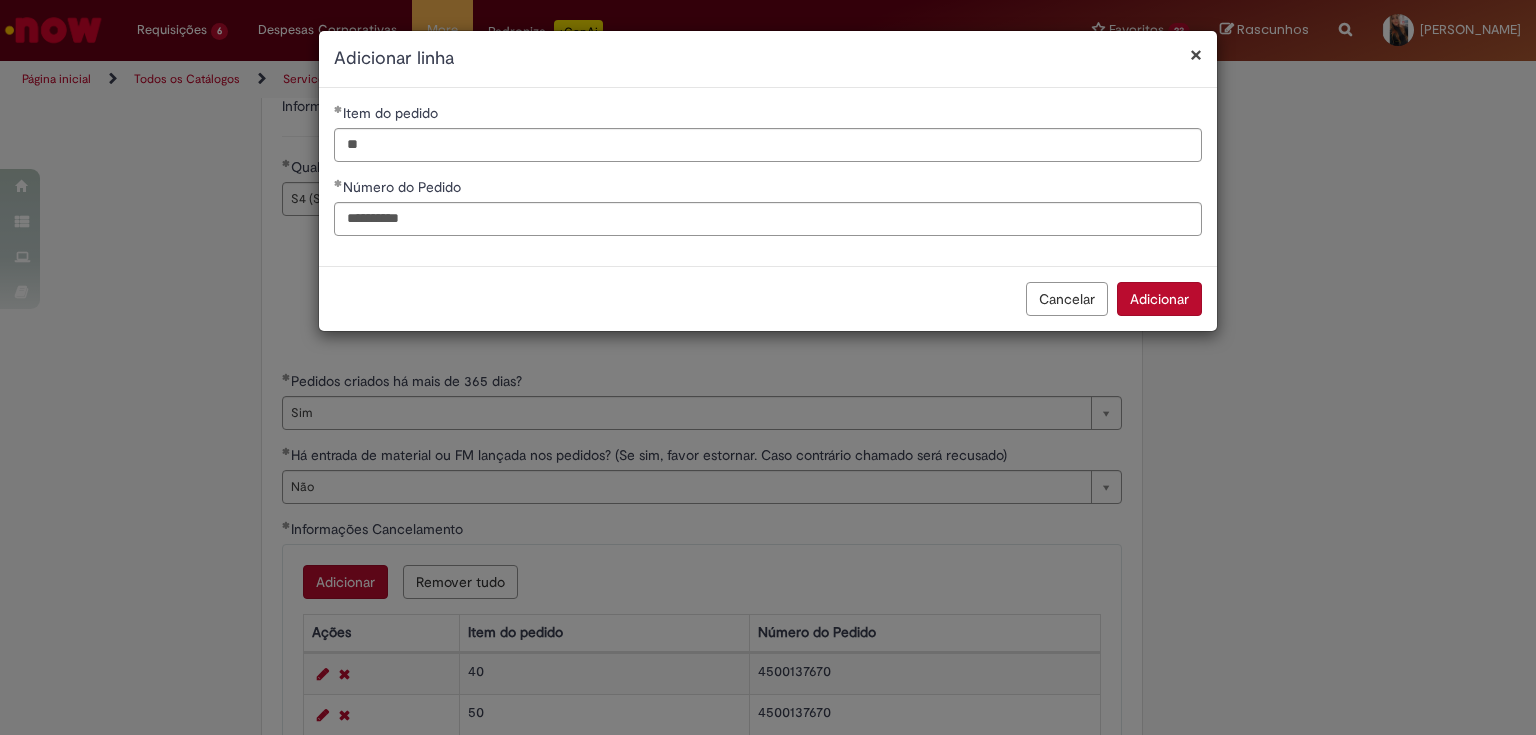 click on "Adicionar" at bounding box center (1159, 299) 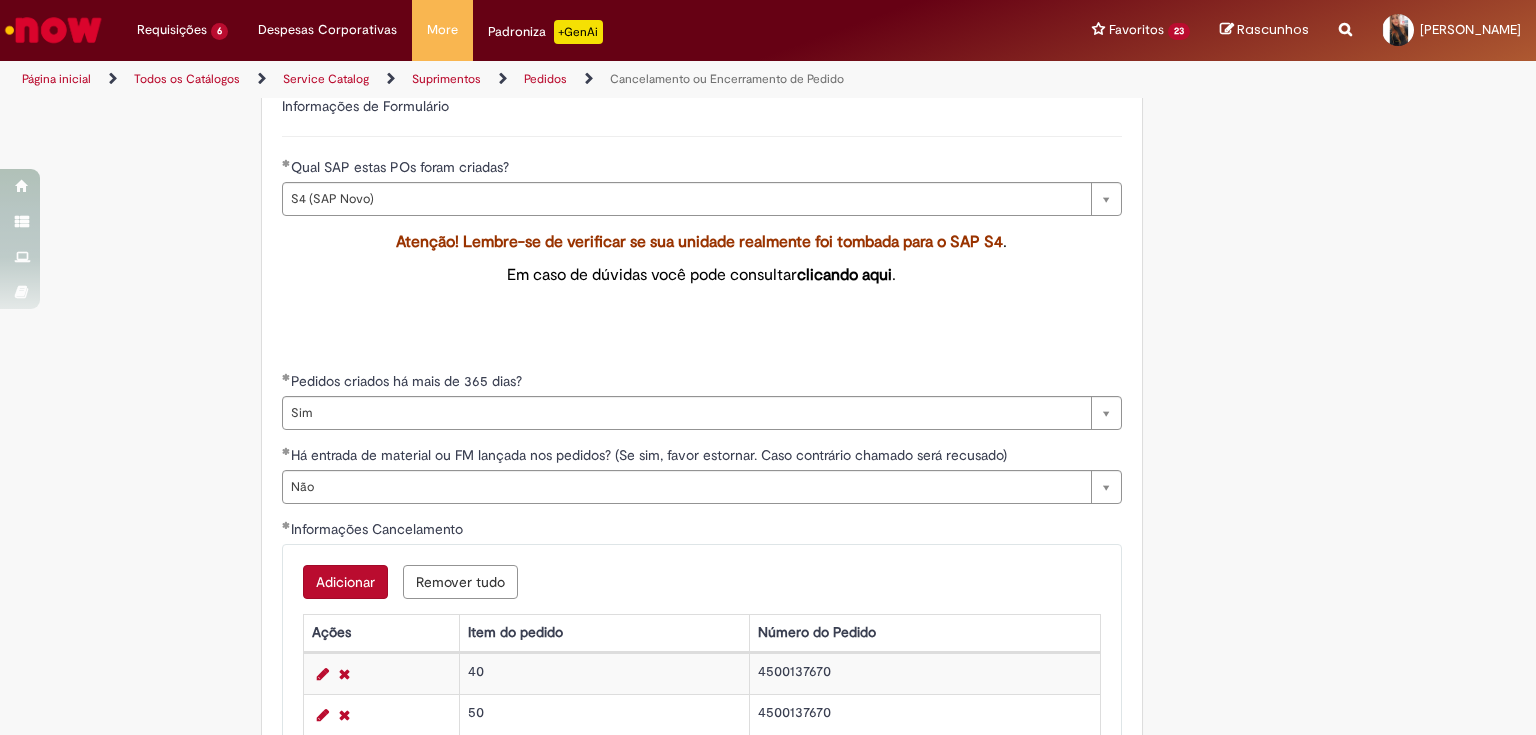 click on "Adicionar" at bounding box center (345, 582) 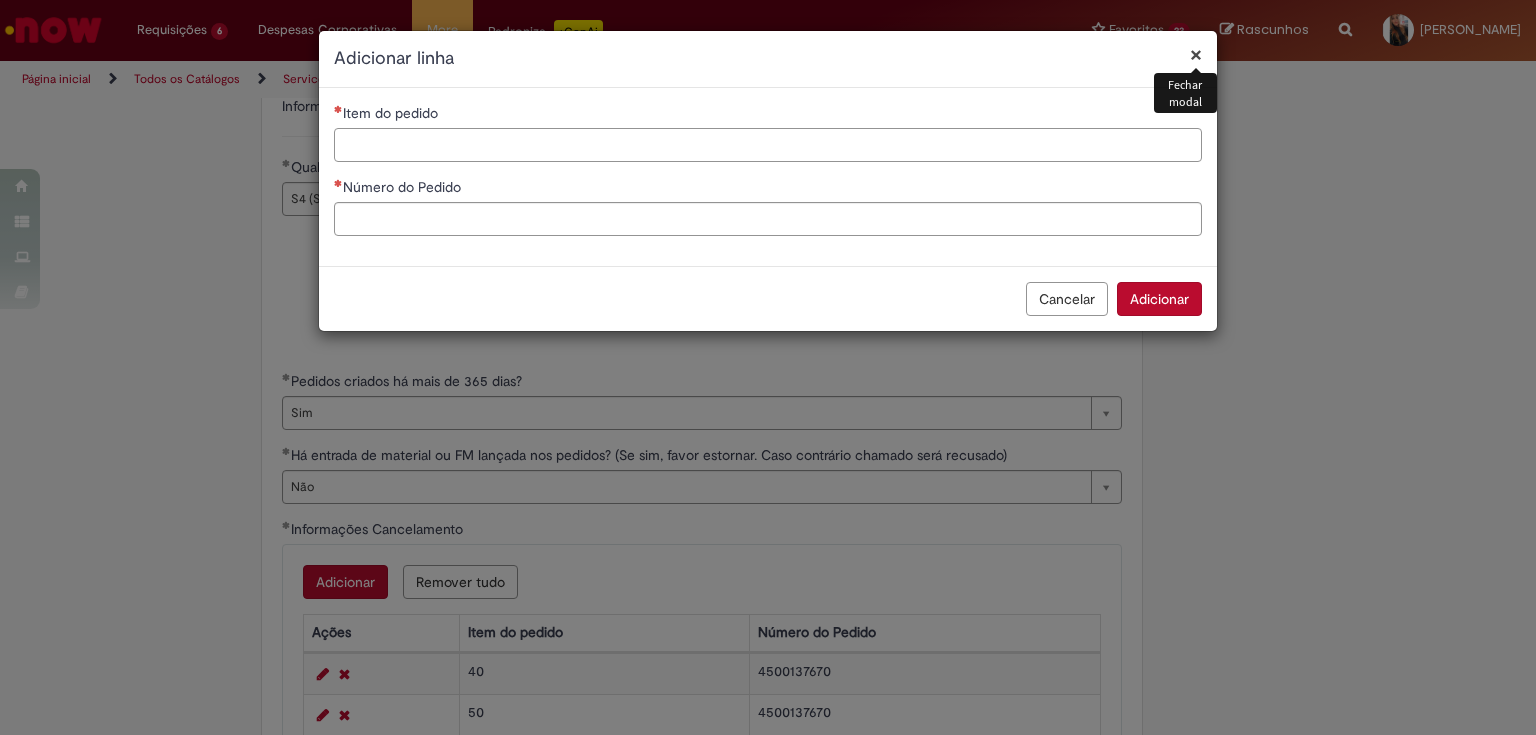 click on "Item do pedido" at bounding box center [768, 145] 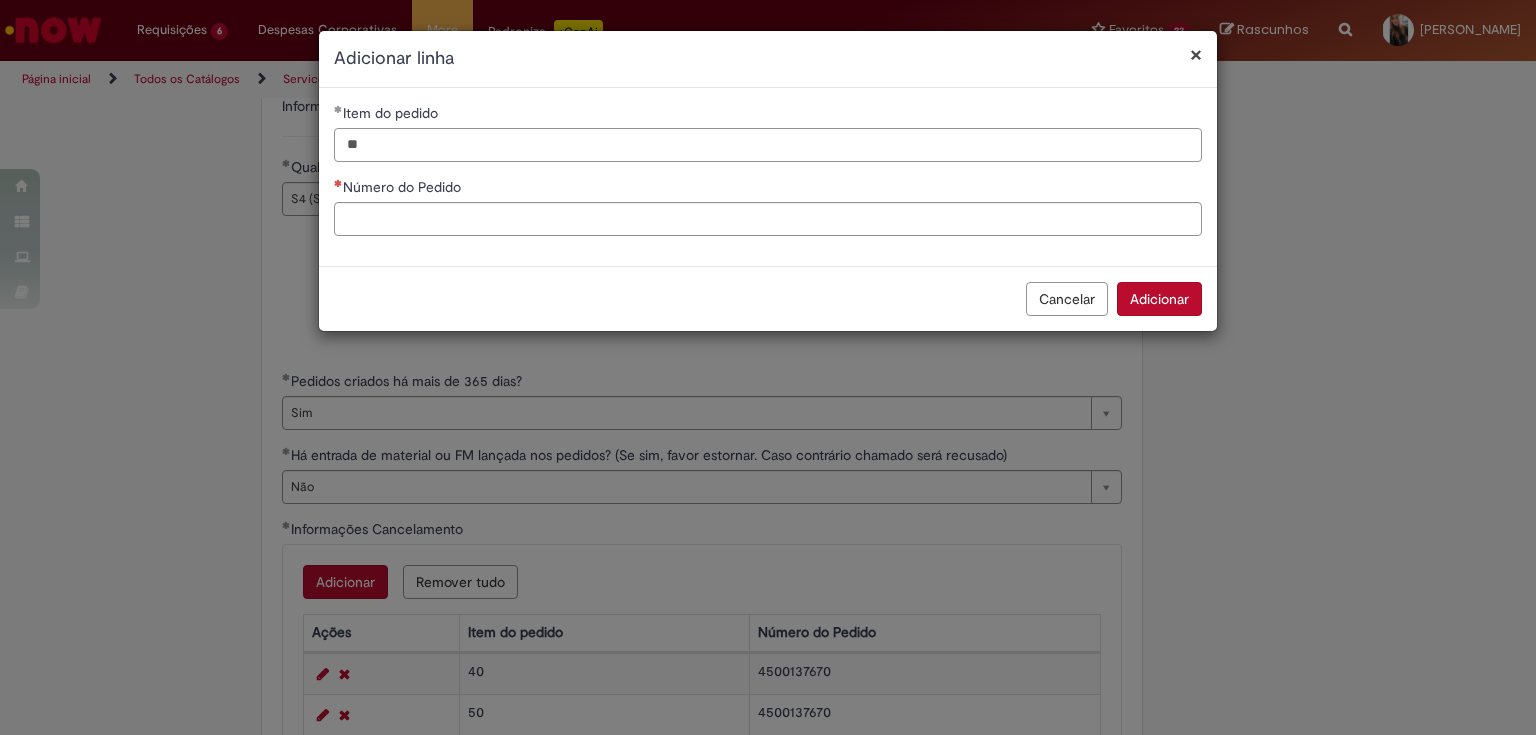 type on "**" 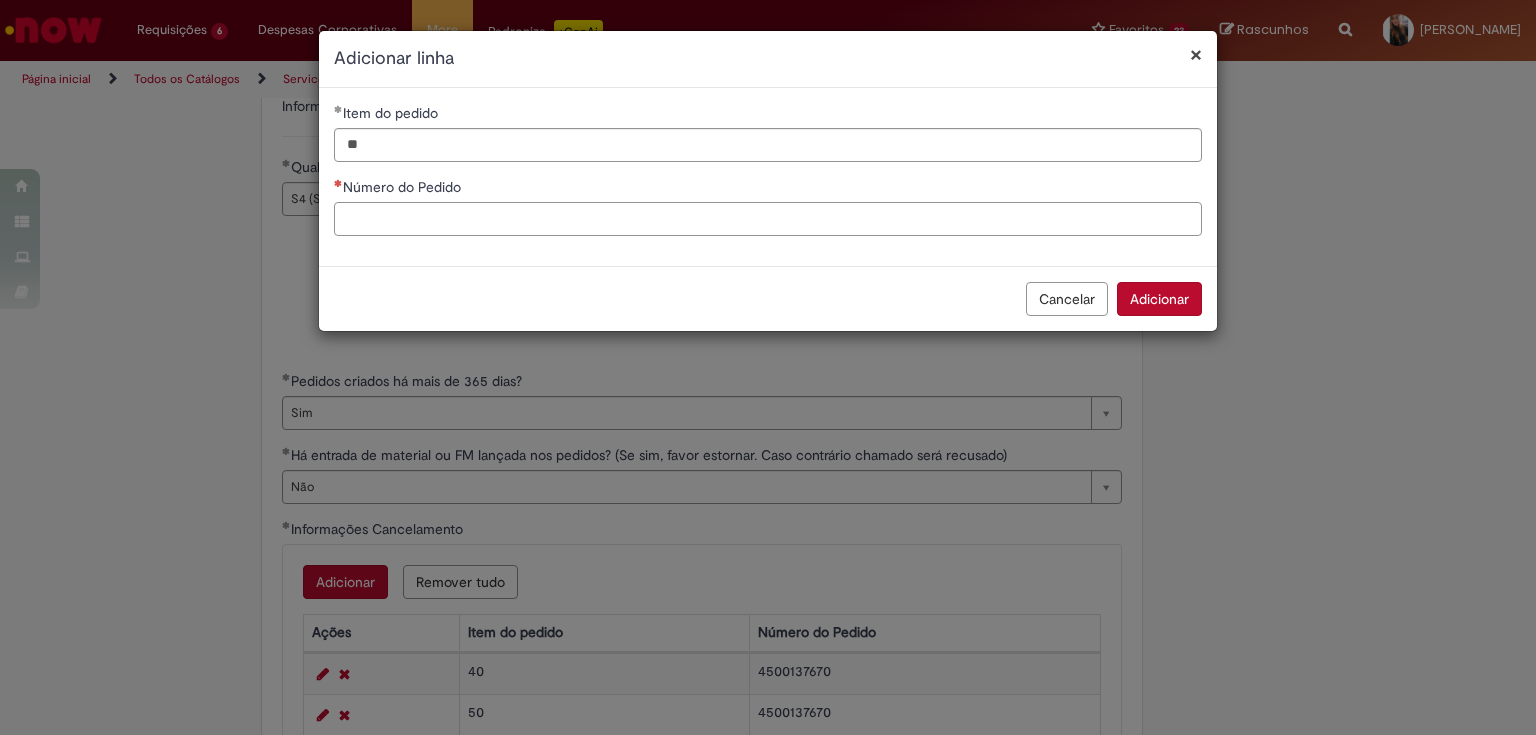 paste on "**********" 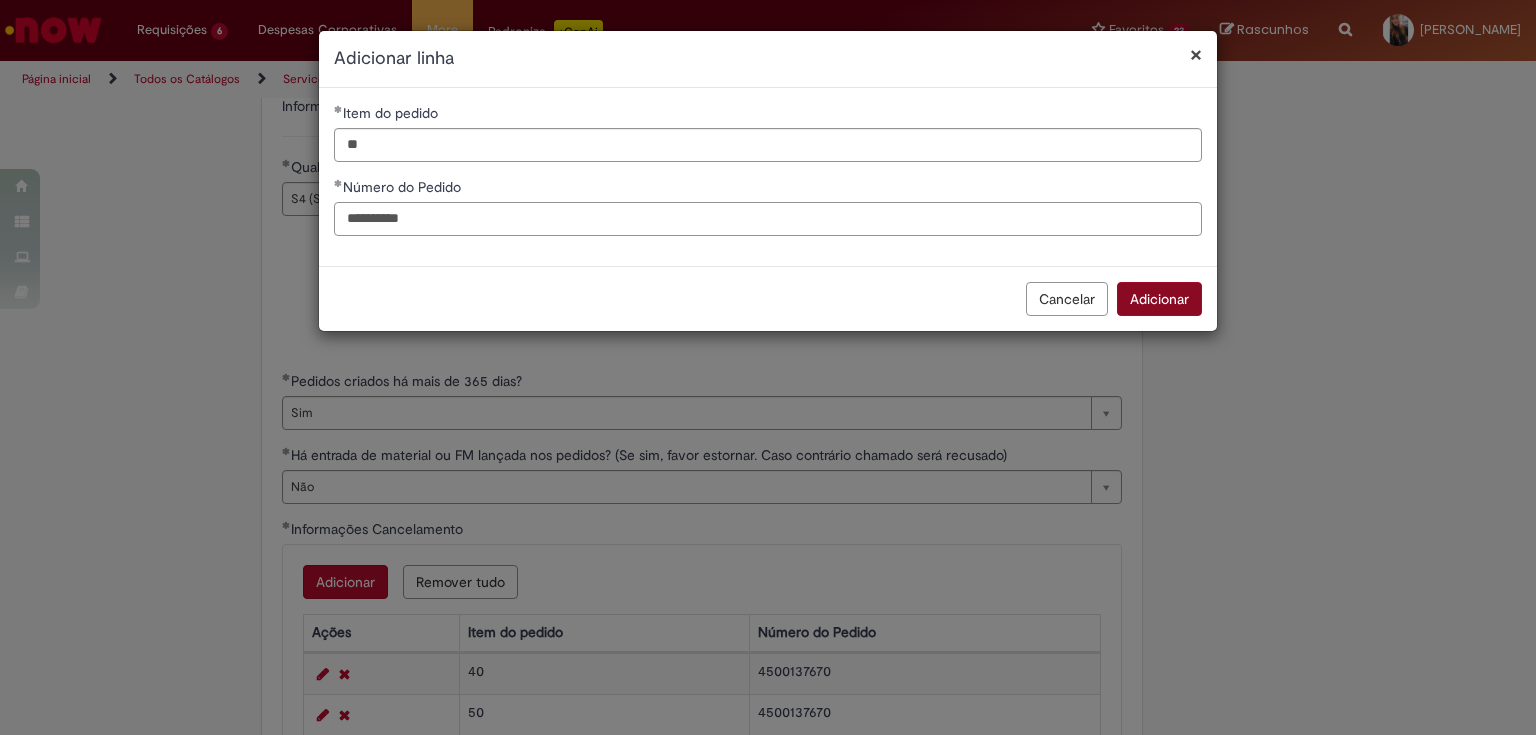 type on "**********" 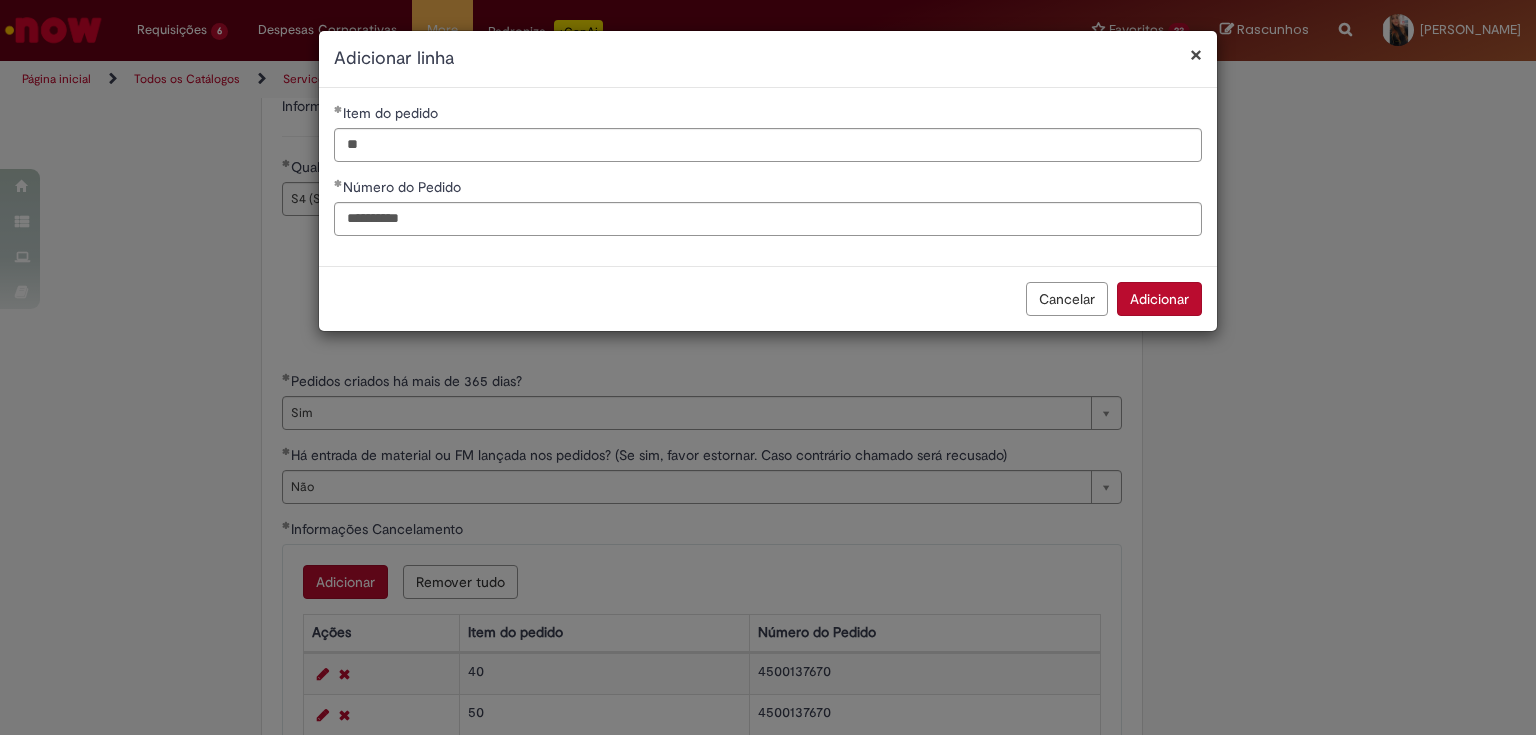 click on "Adicionar" at bounding box center [1159, 299] 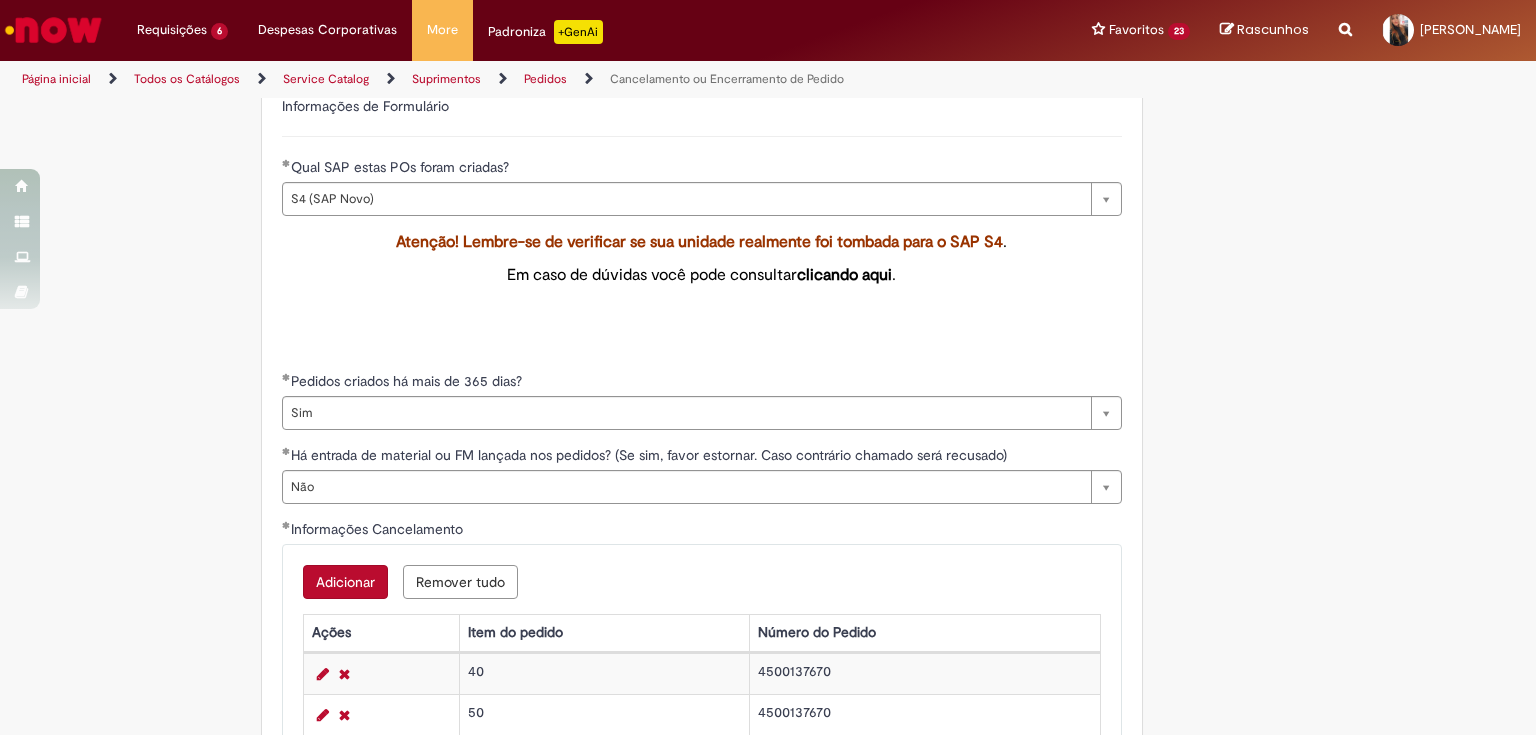 click on "Adicionar" at bounding box center [345, 582] 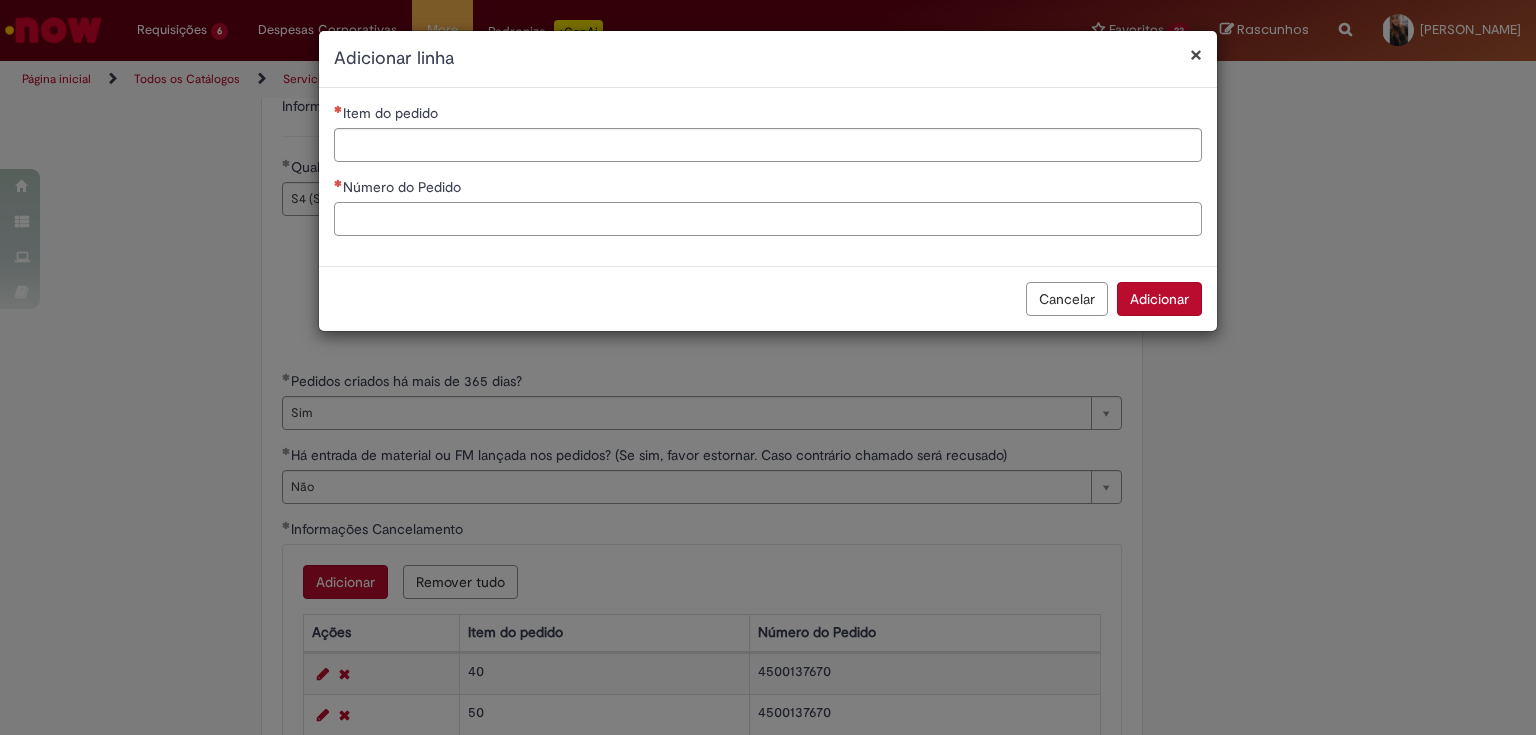 click on "Número do Pedido" at bounding box center (768, 219) 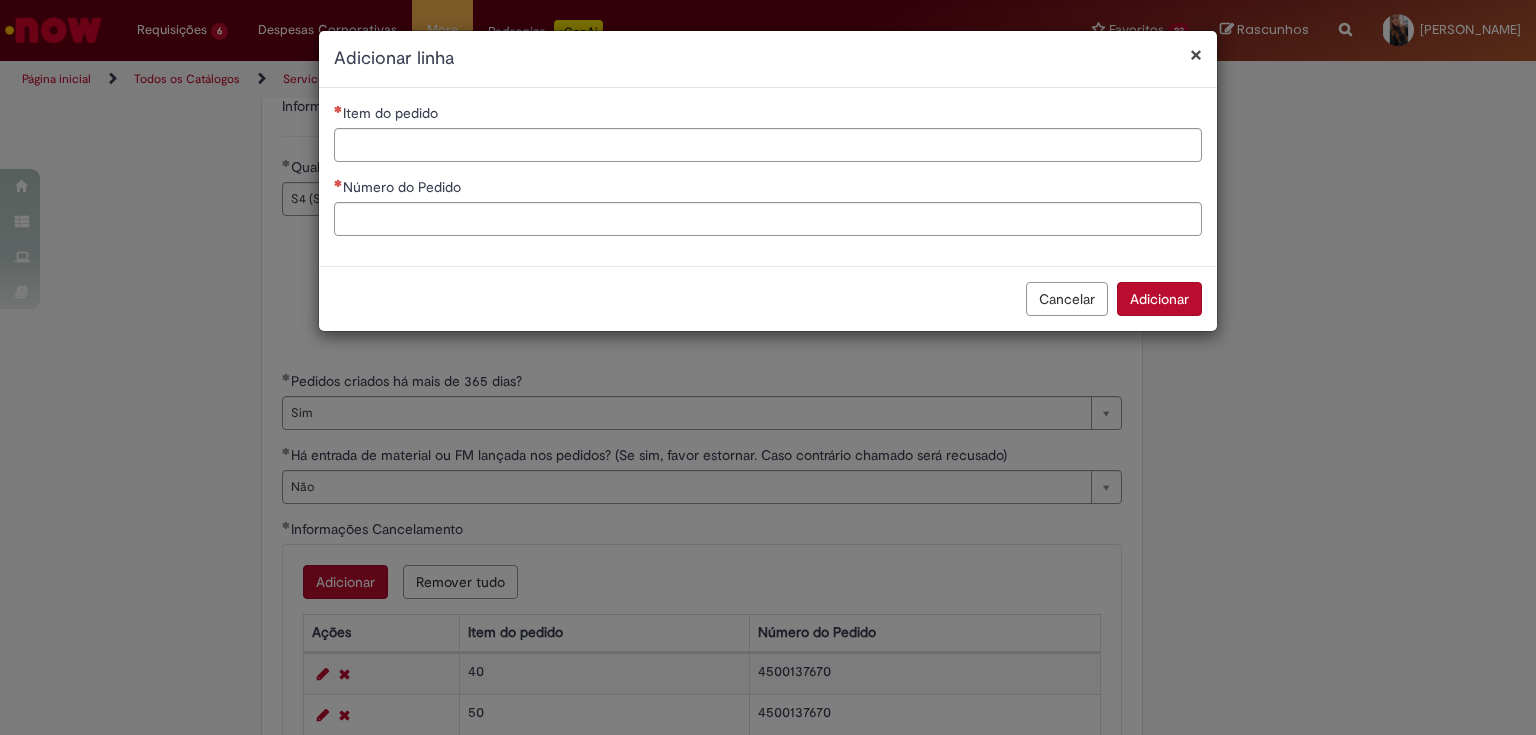 click on "Item do pedido" at bounding box center (388, 113) 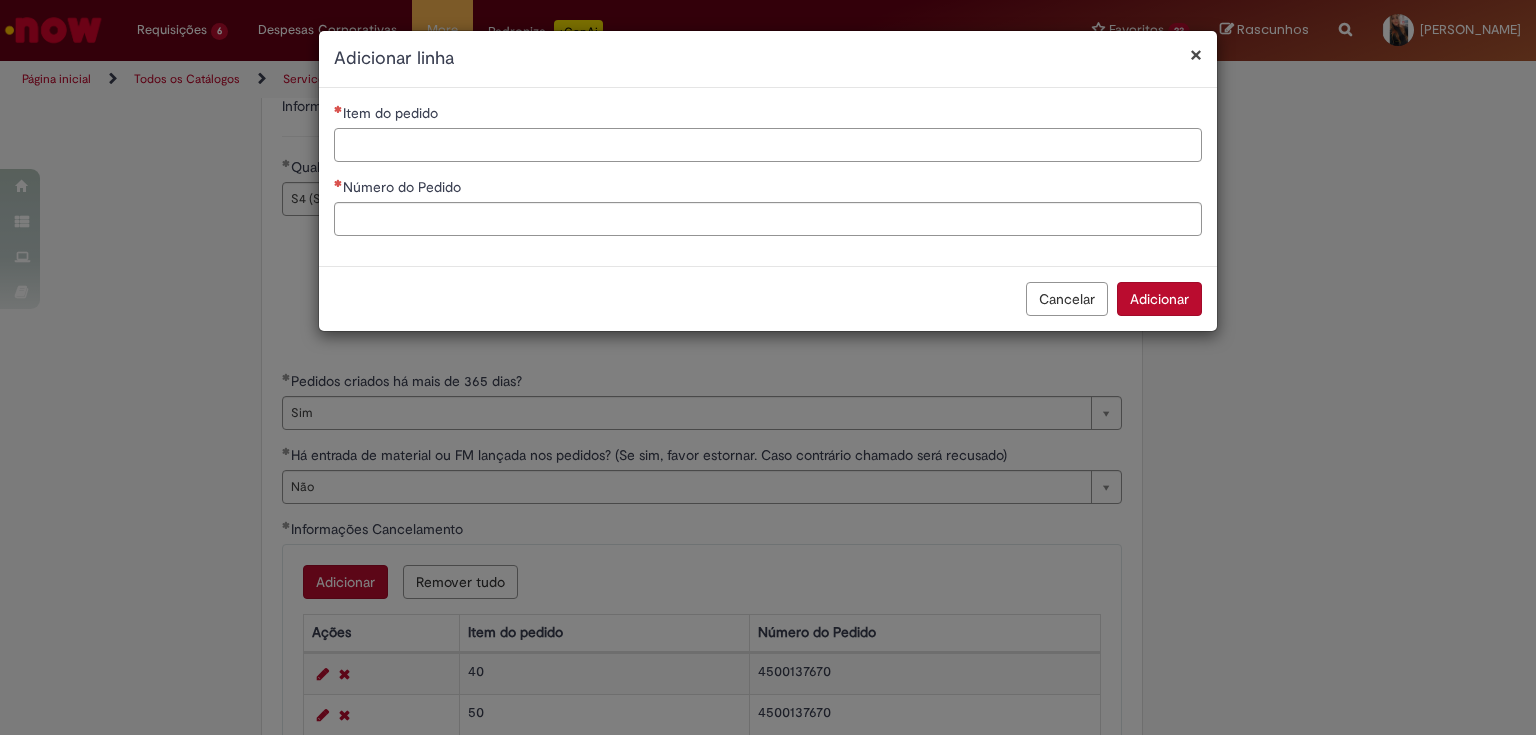 click on "Item do pedido" at bounding box center [768, 145] 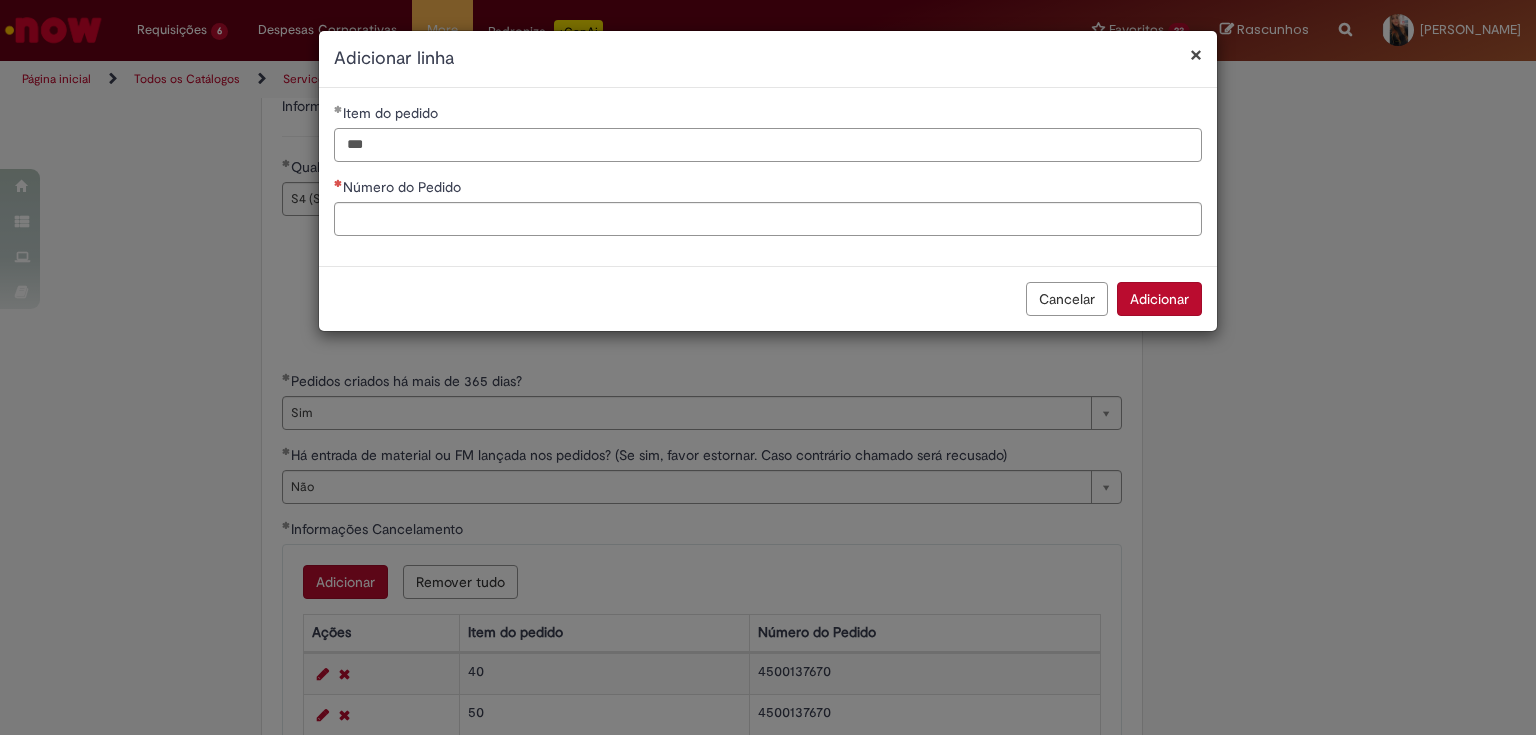 type on "***" 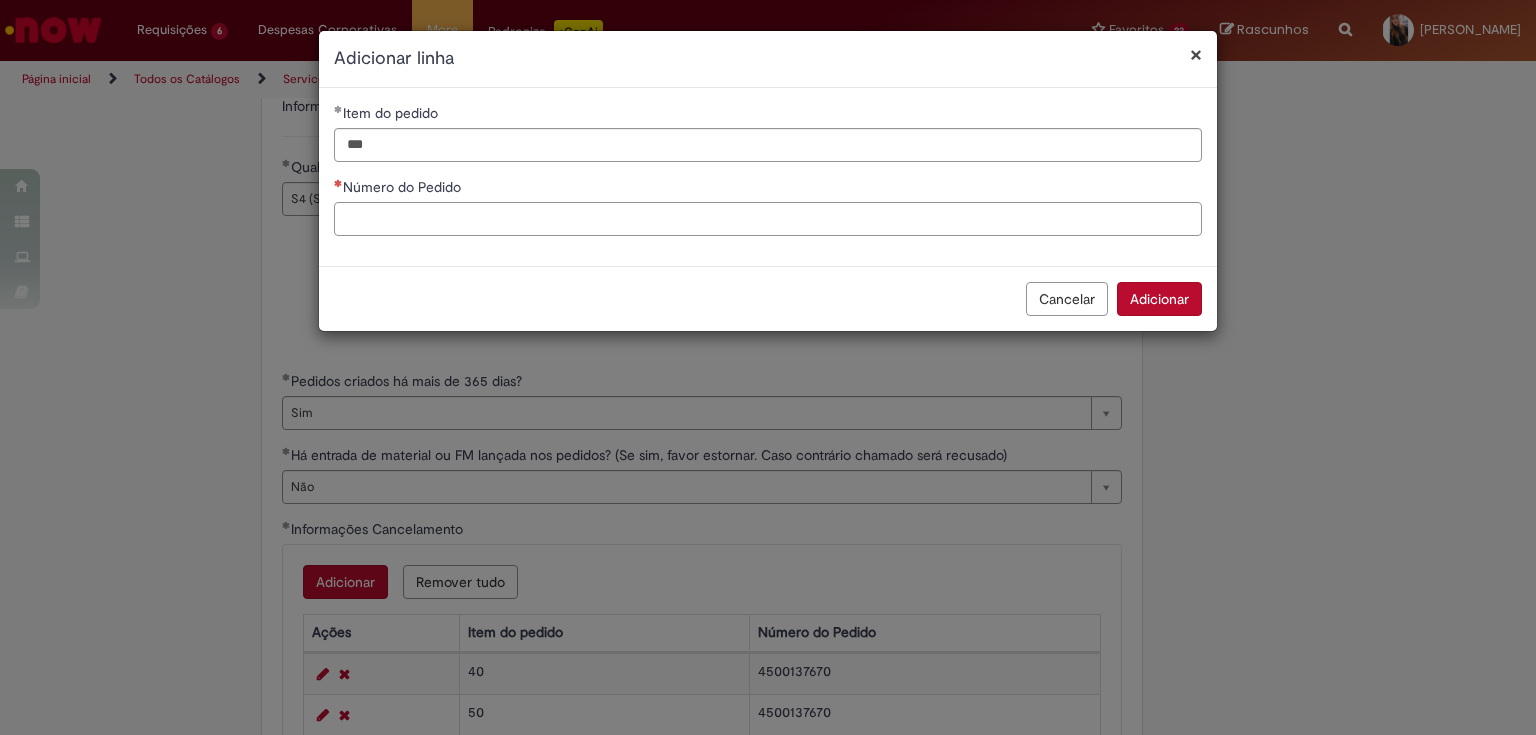 paste on "**********" 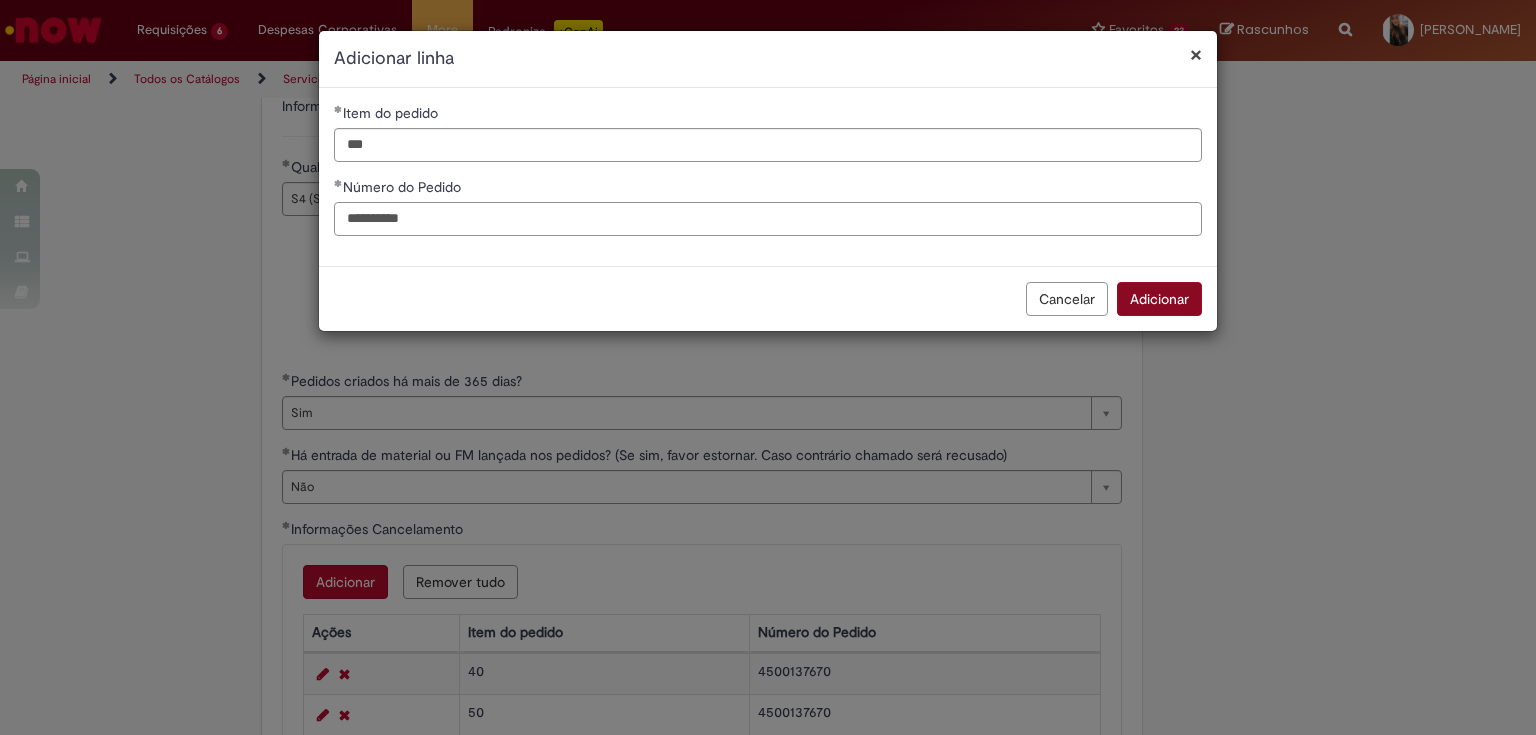 type on "**********" 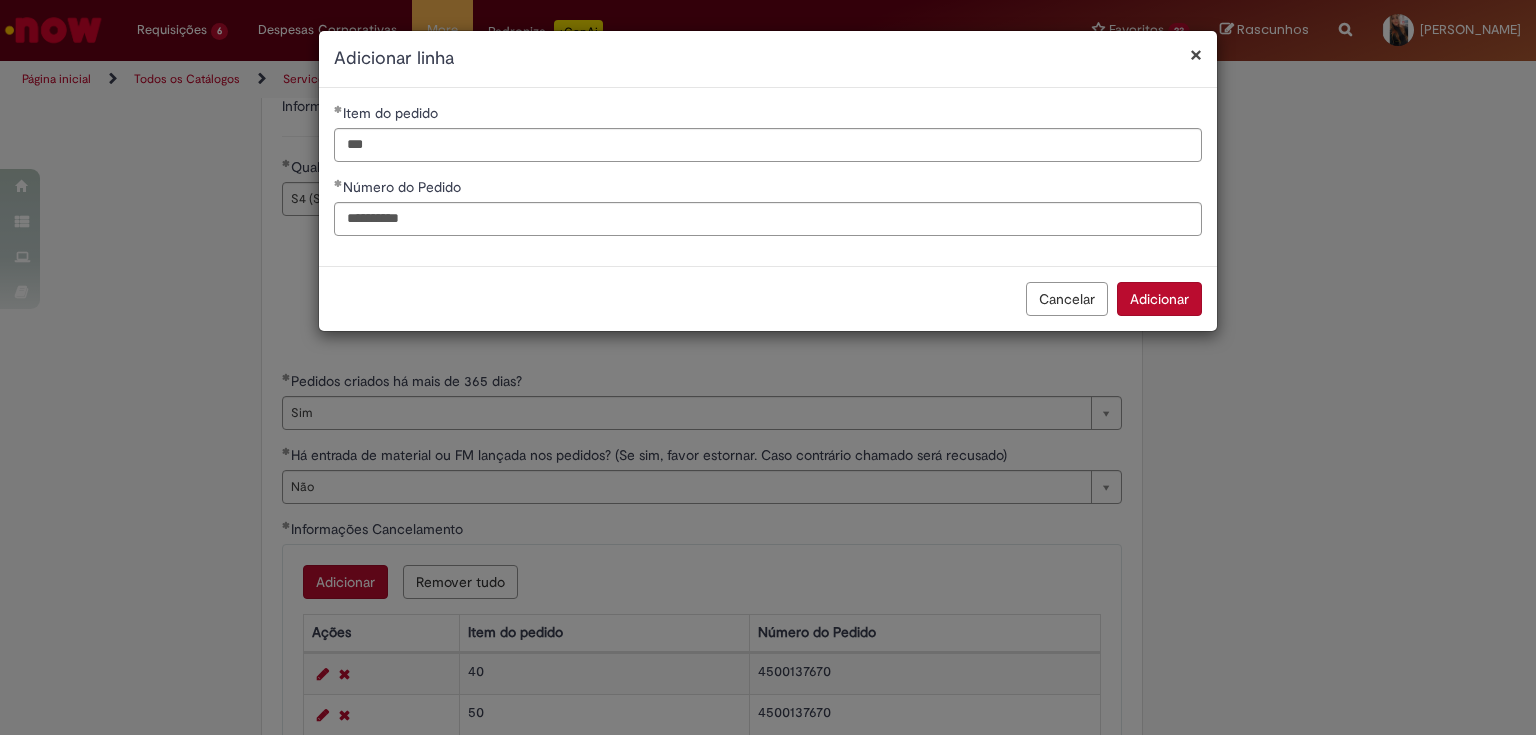 click on "Adicionar" at bounding box center (1159, 299) 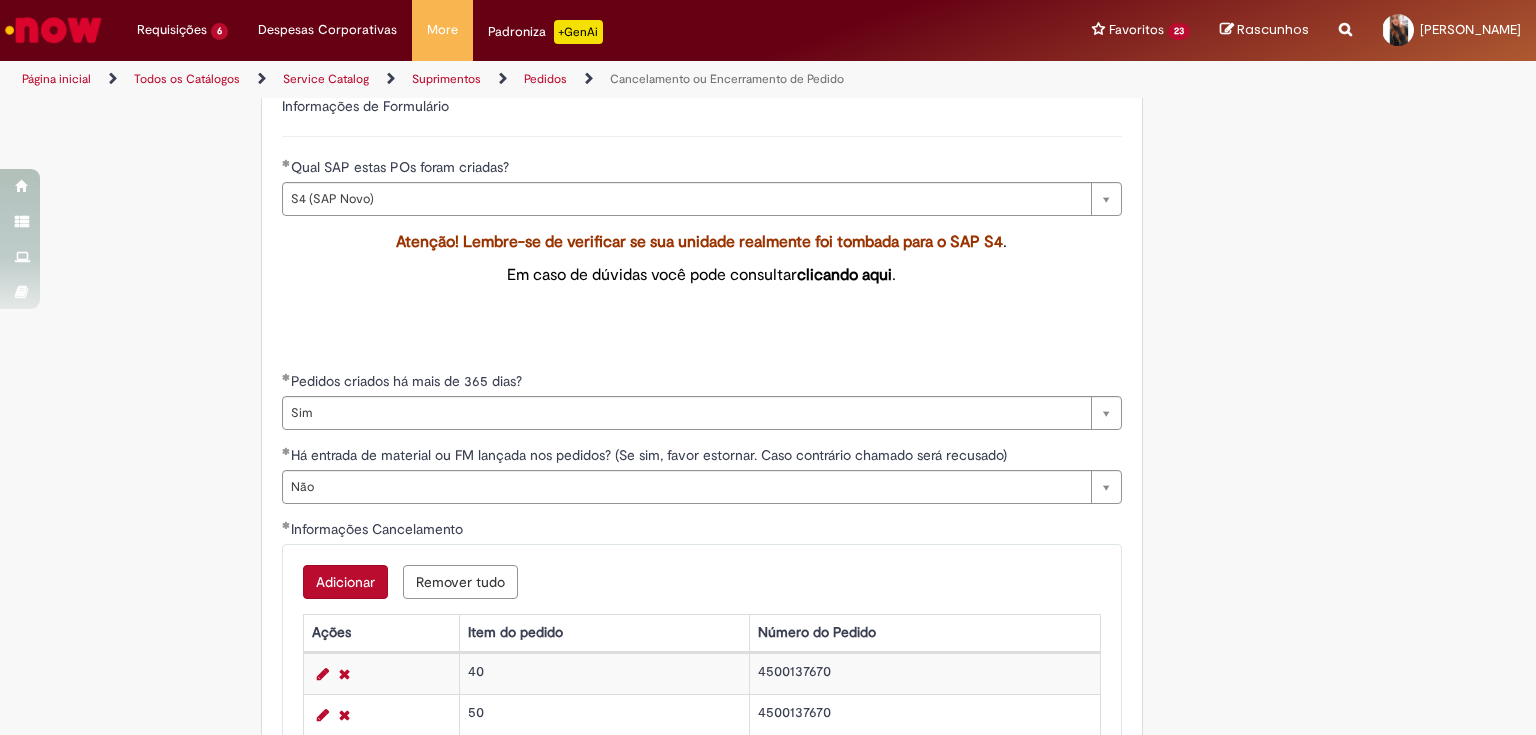 click on "Adicionar" at bounding box center (345, 582) 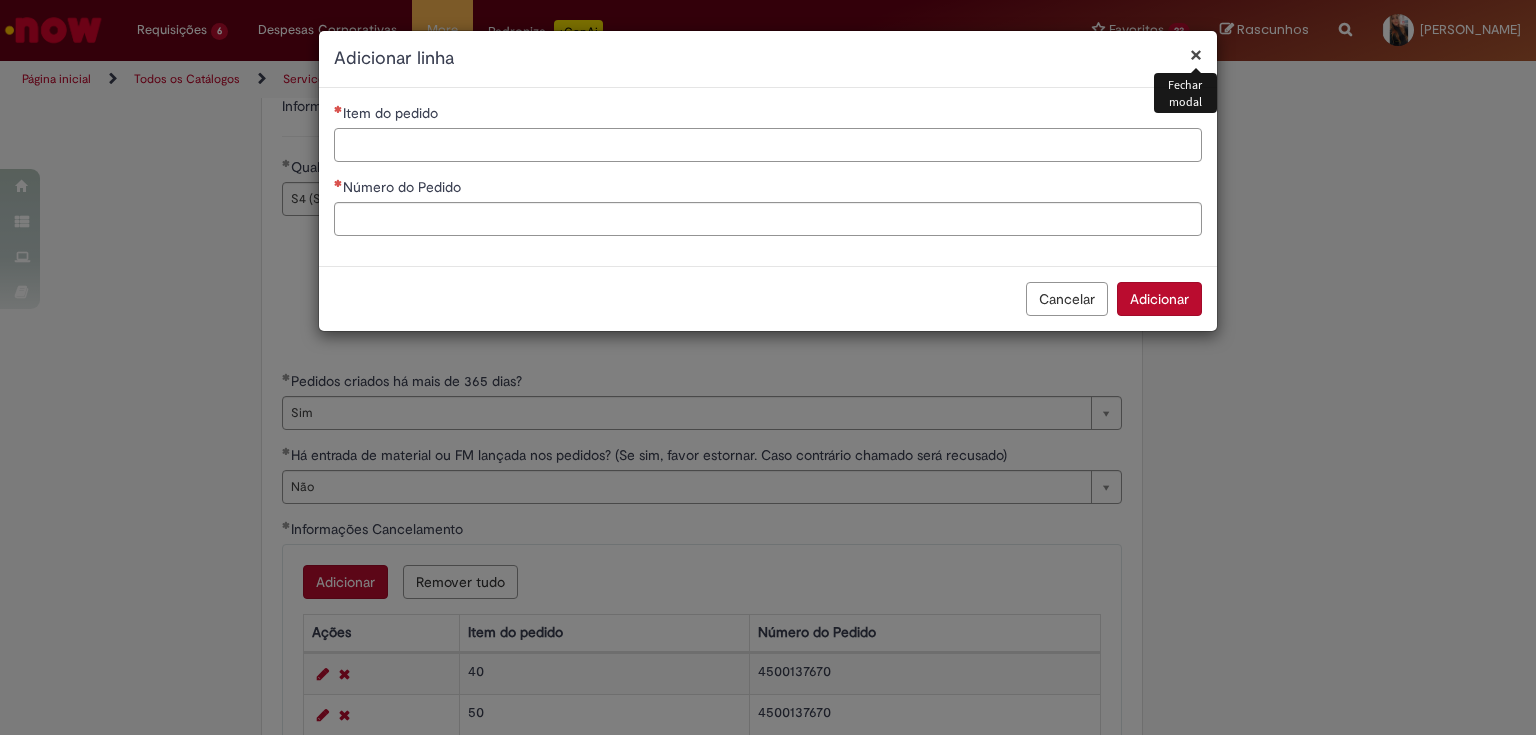 click on "Item do pedido" at bounding box center (768, 145) 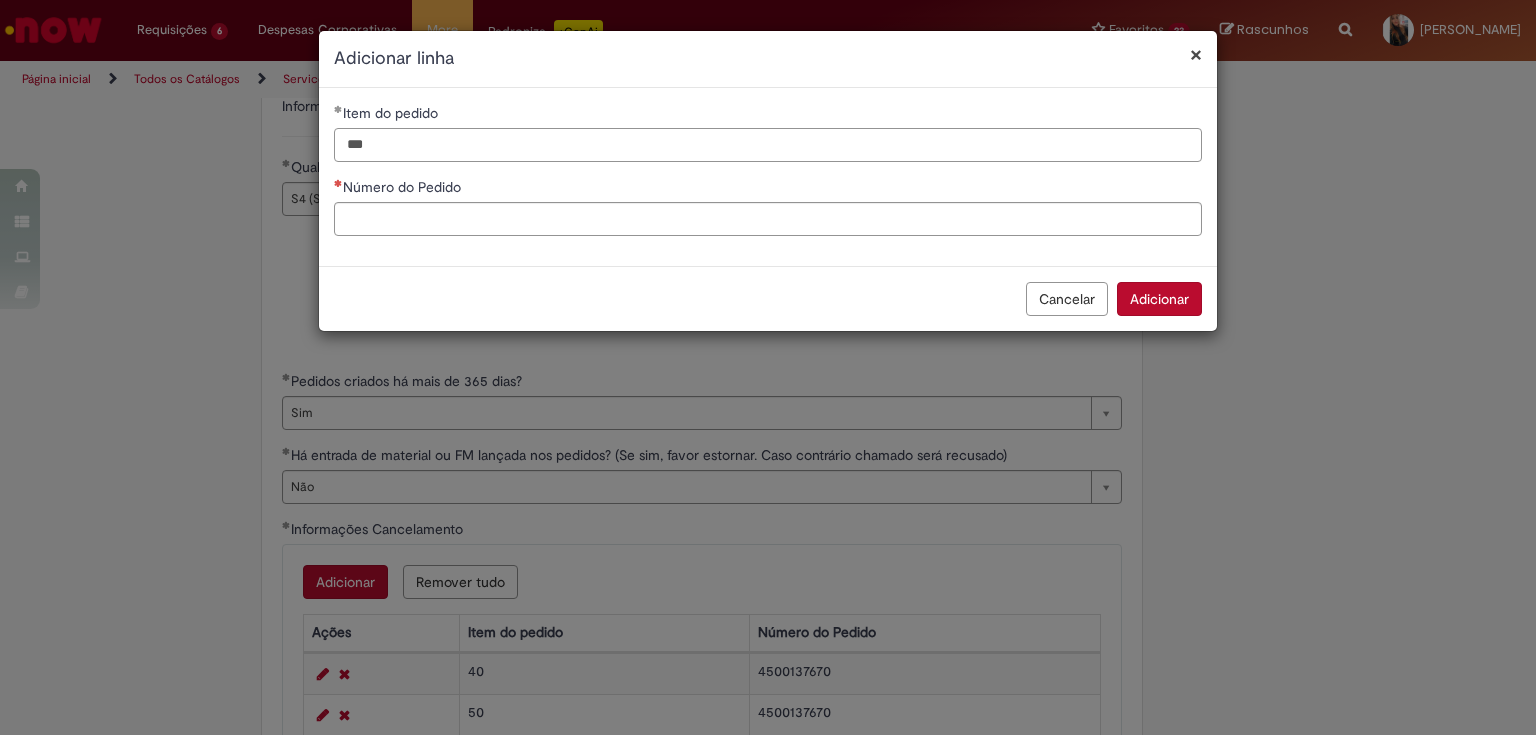 type on "***" 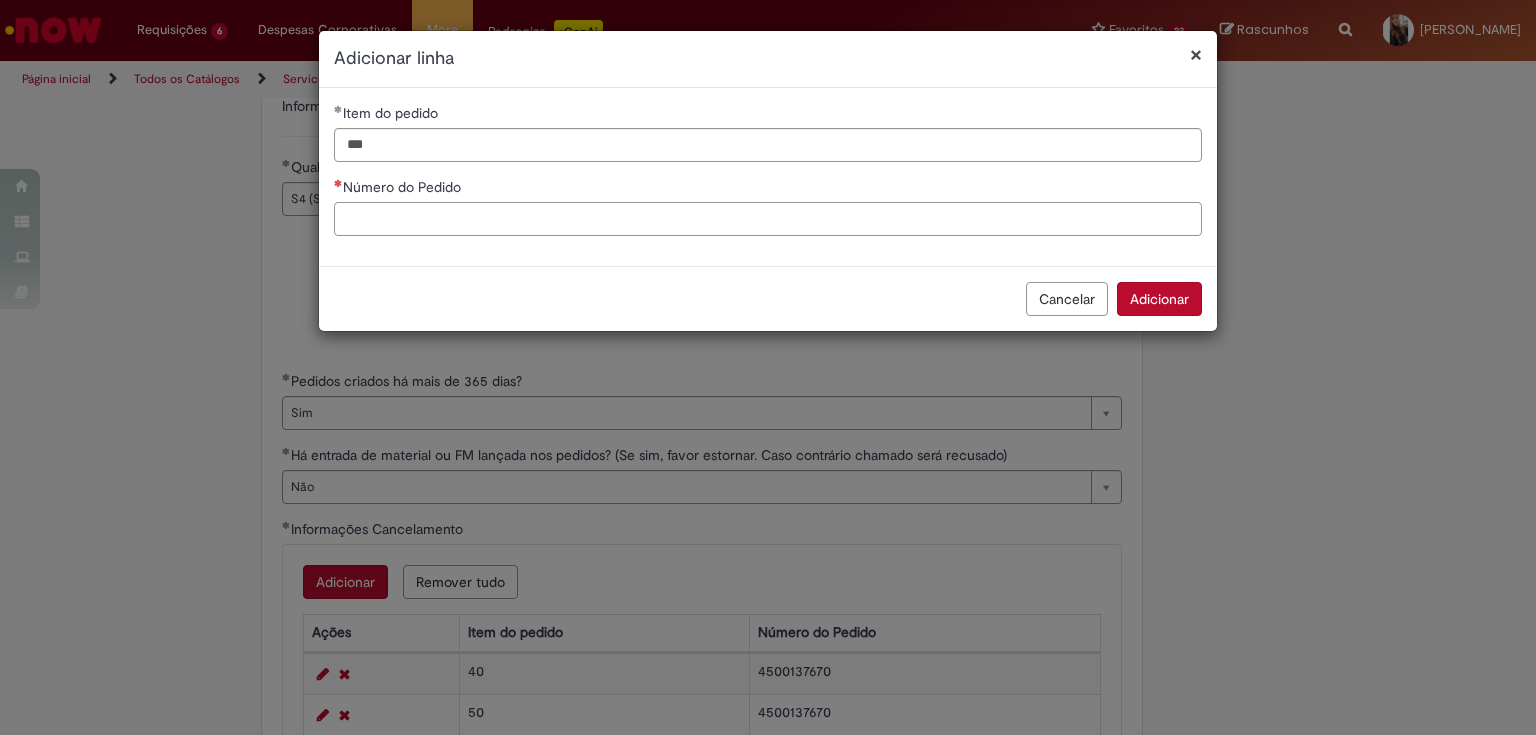 paste on "**********" 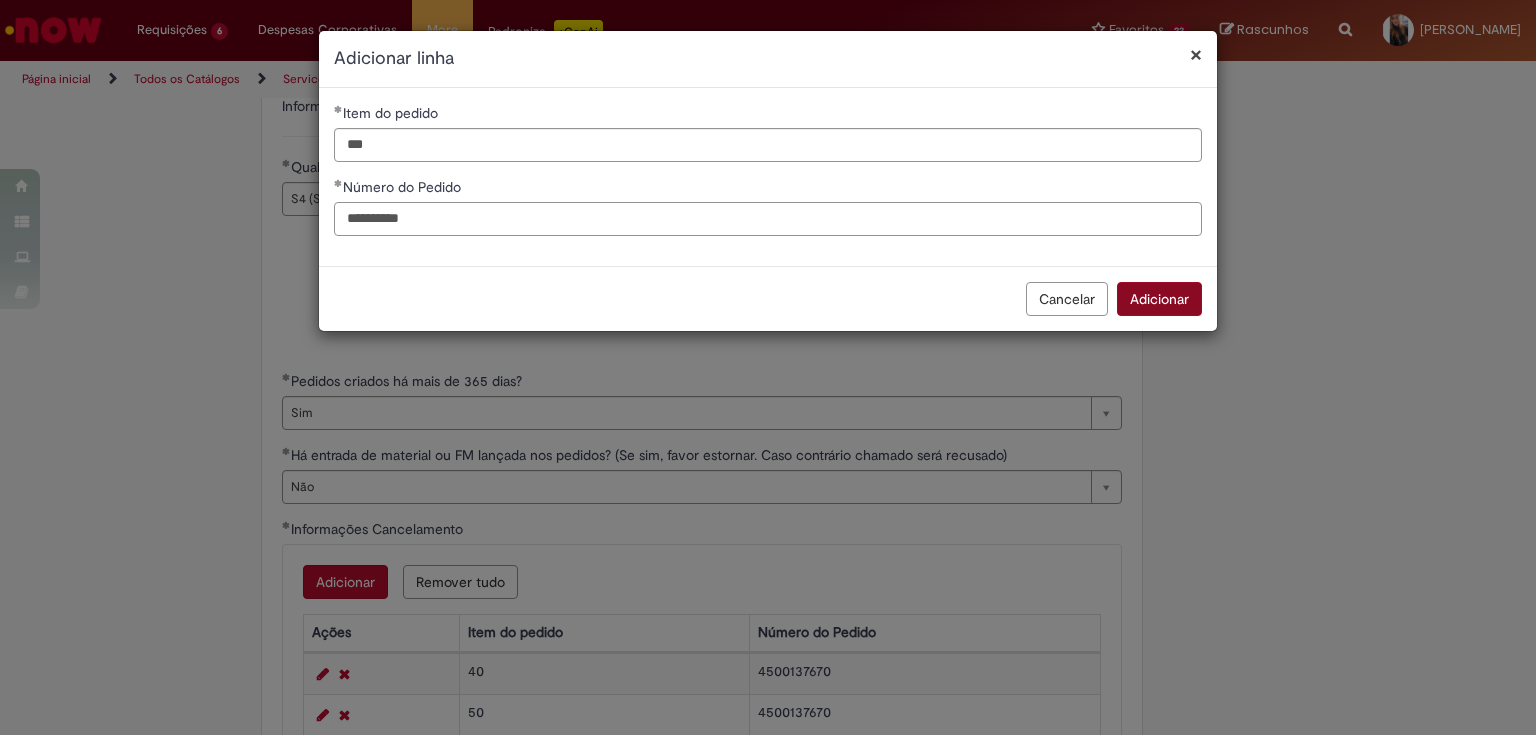 type on "**********" 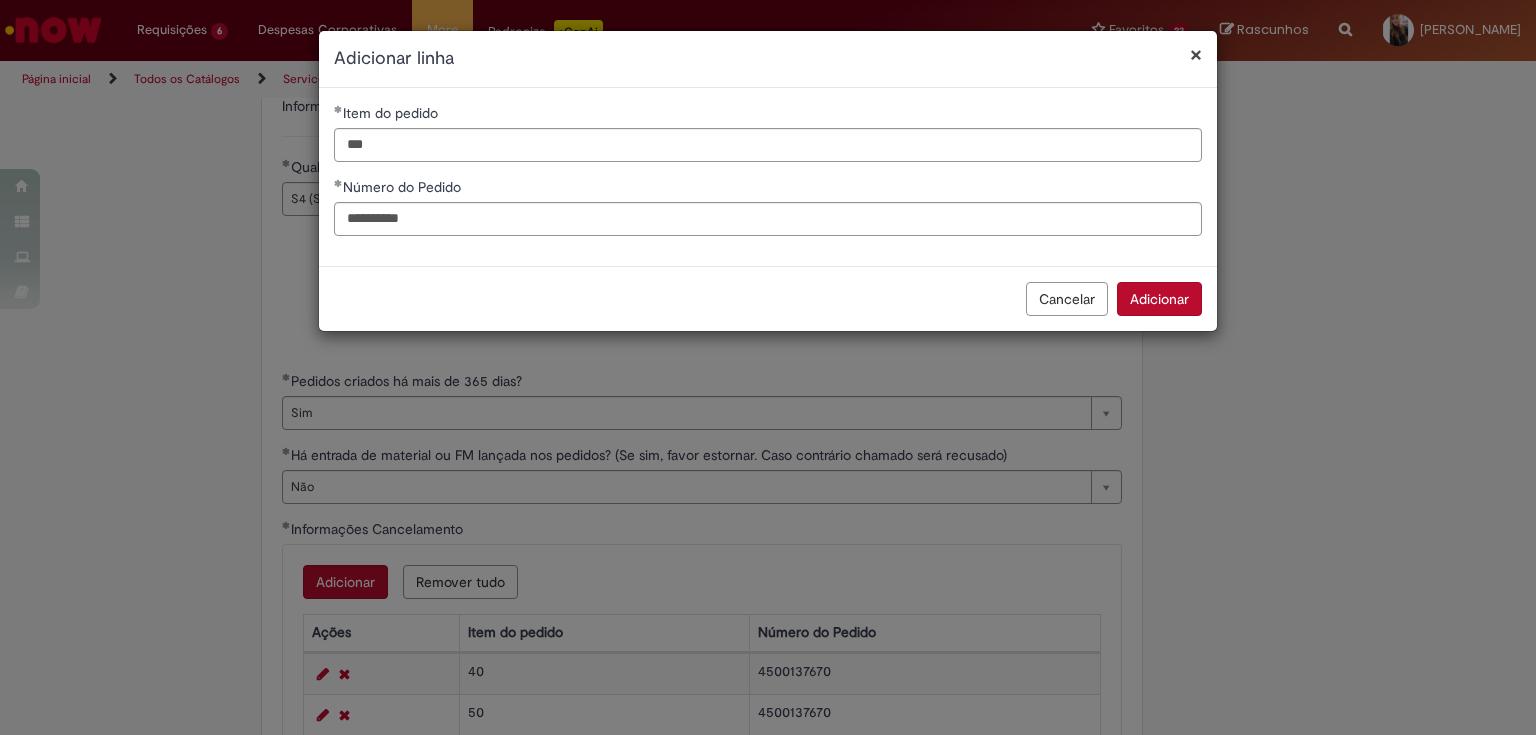 click on "Adicionar" at bounding box center [1159, 299] 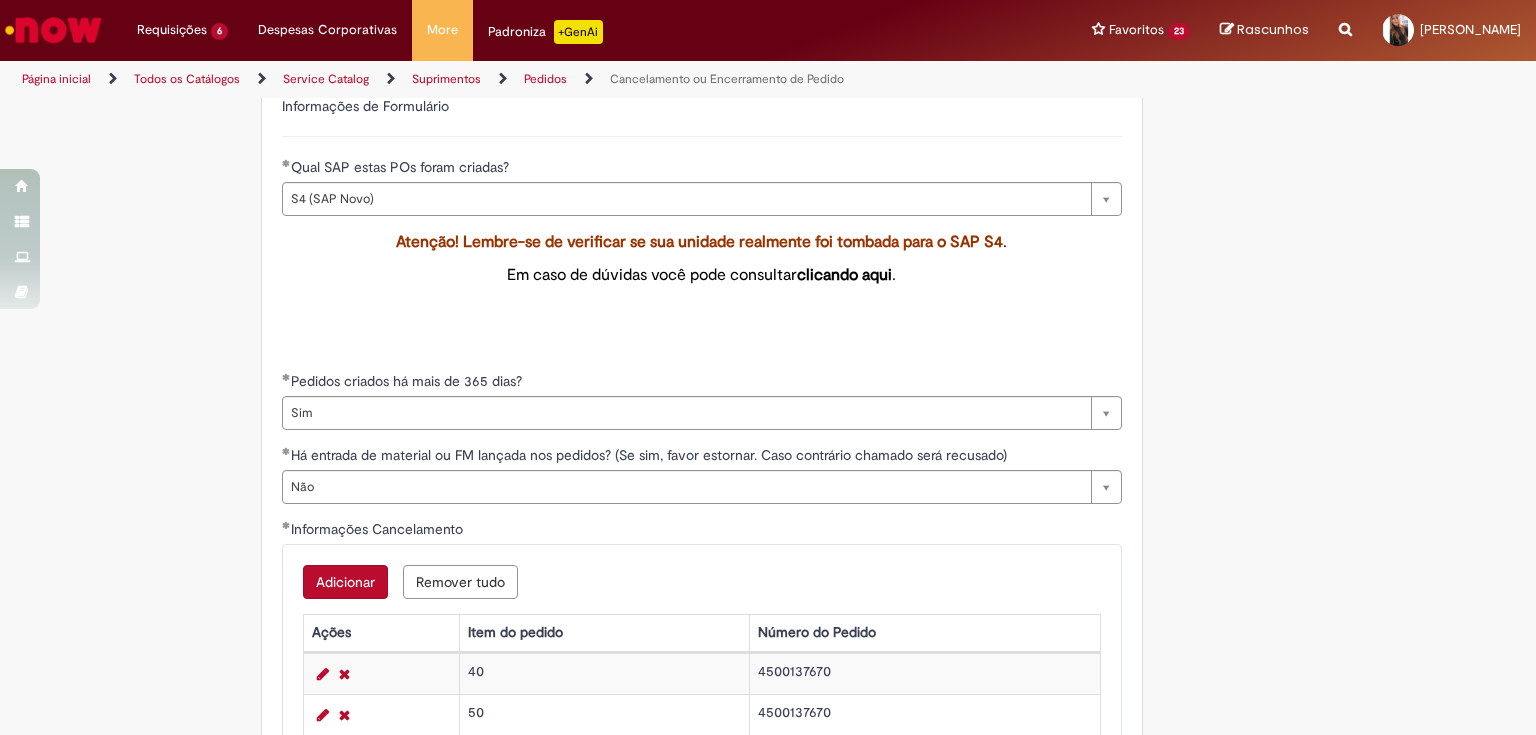 click on "Adicionar" at bounding box center [345, 582] 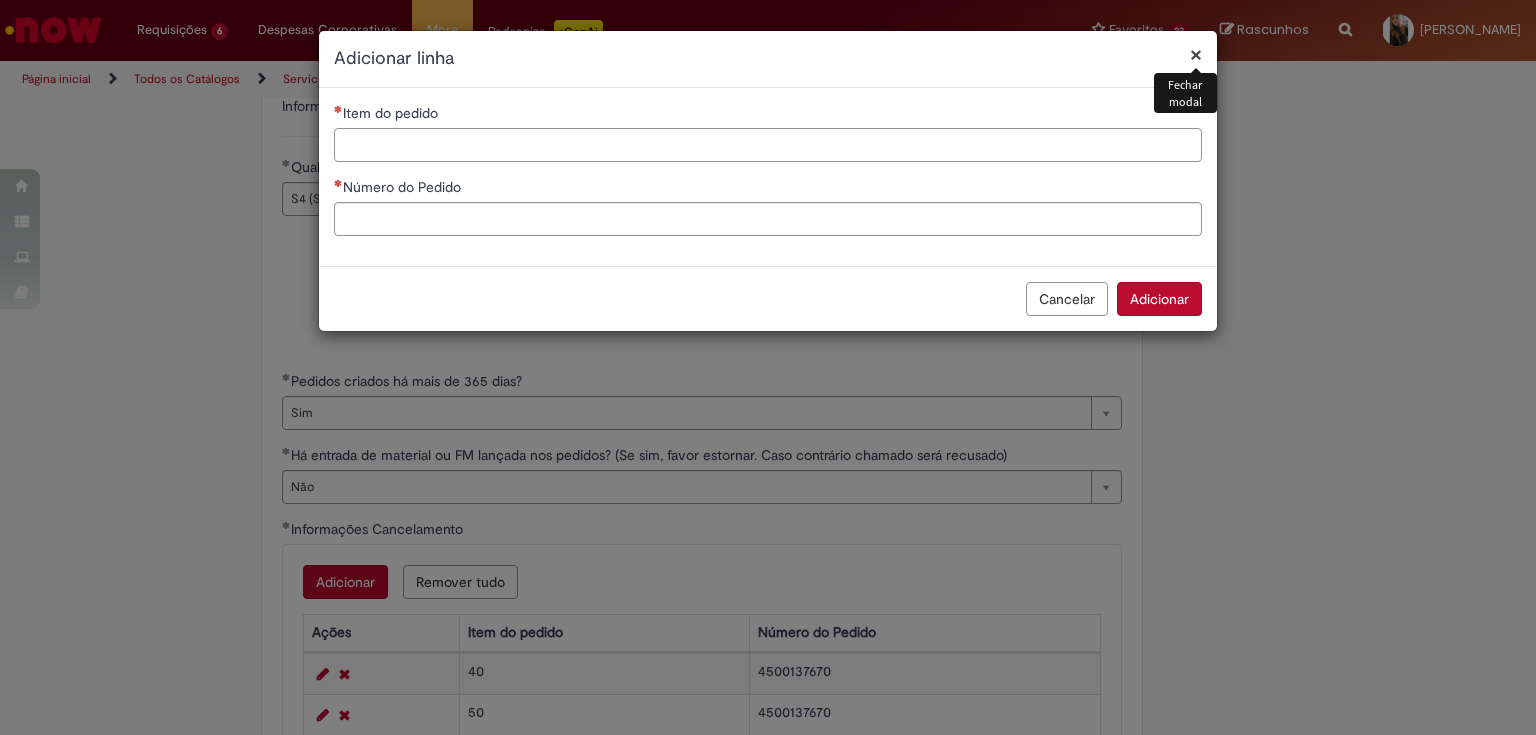 click on "Item do pedido" at bounding box center [768, 145] 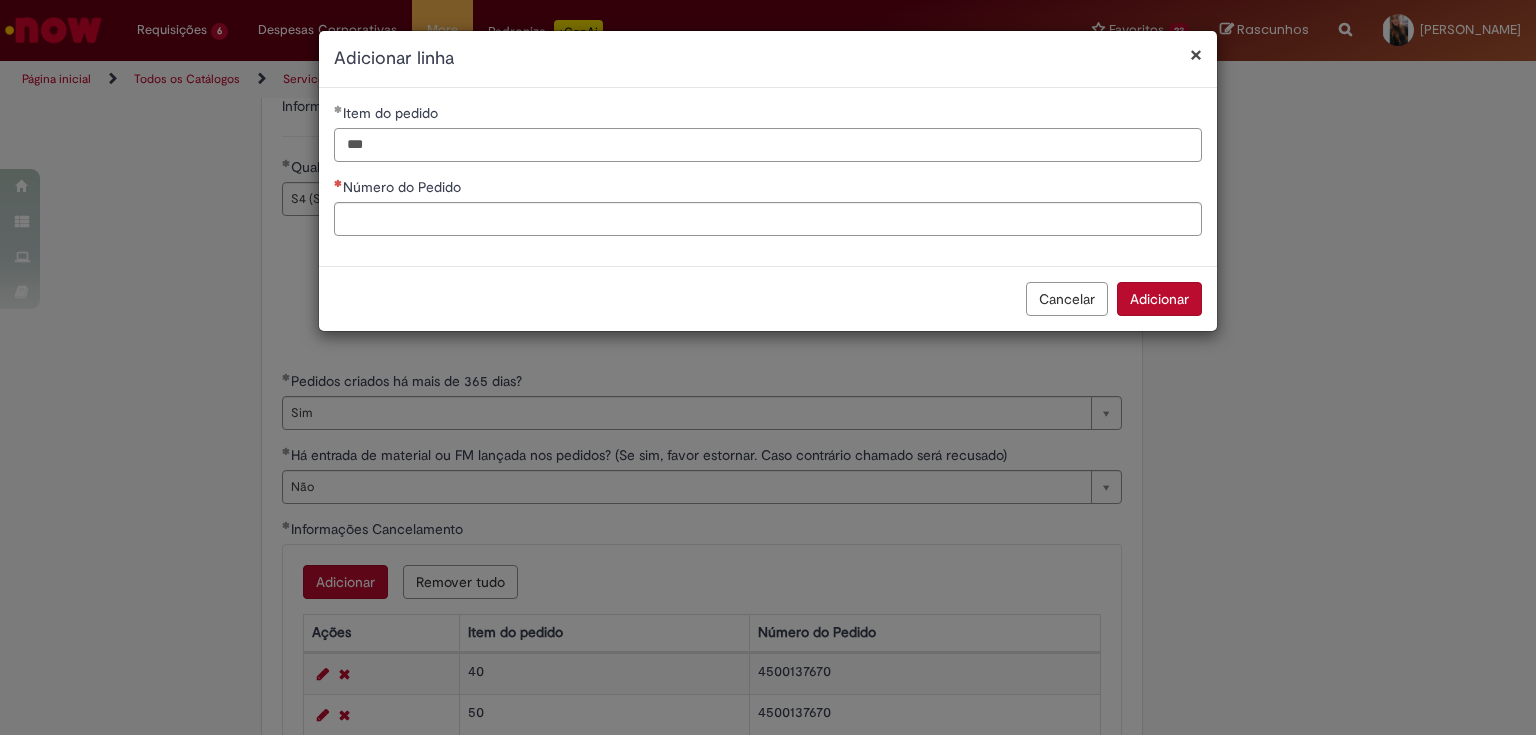 type on "***" 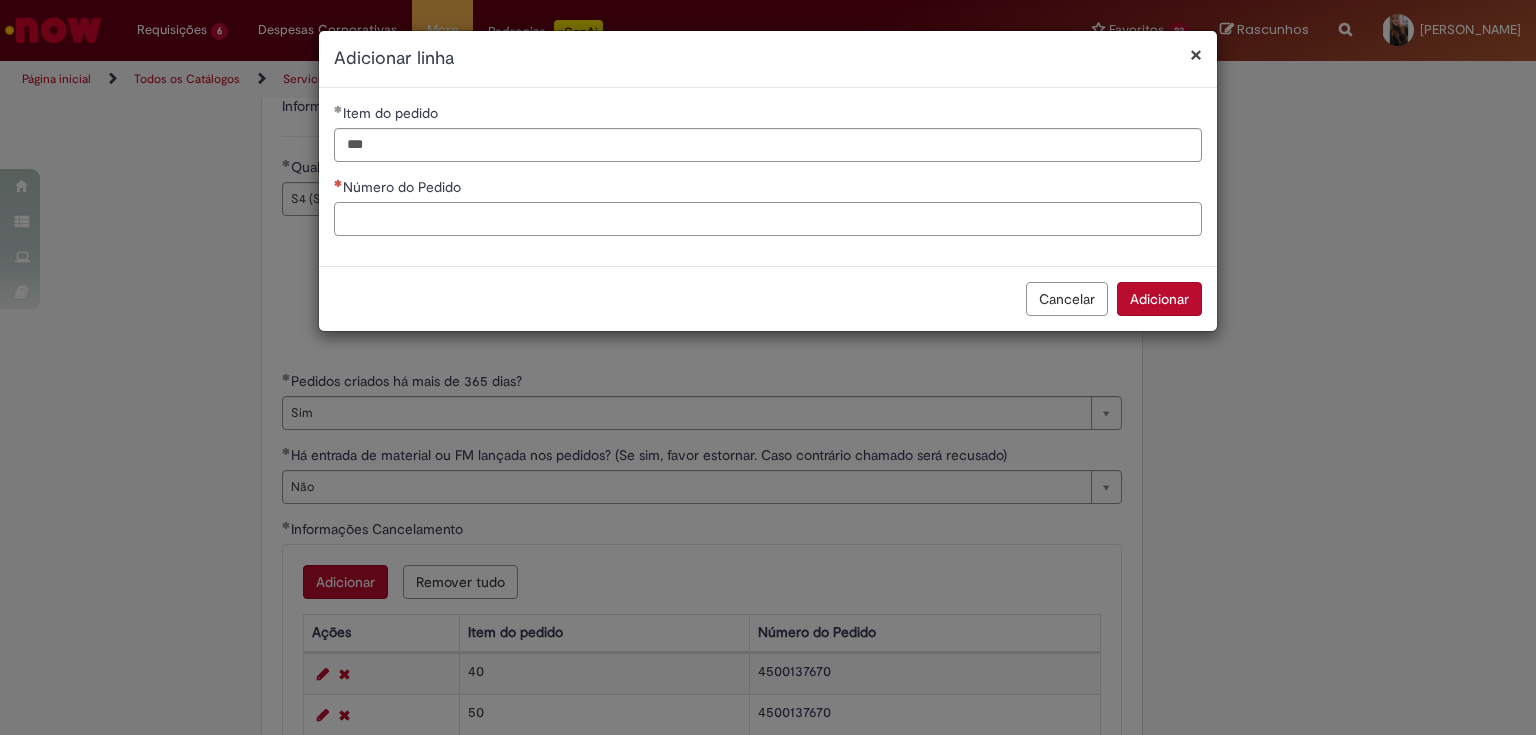 paste on "**********" 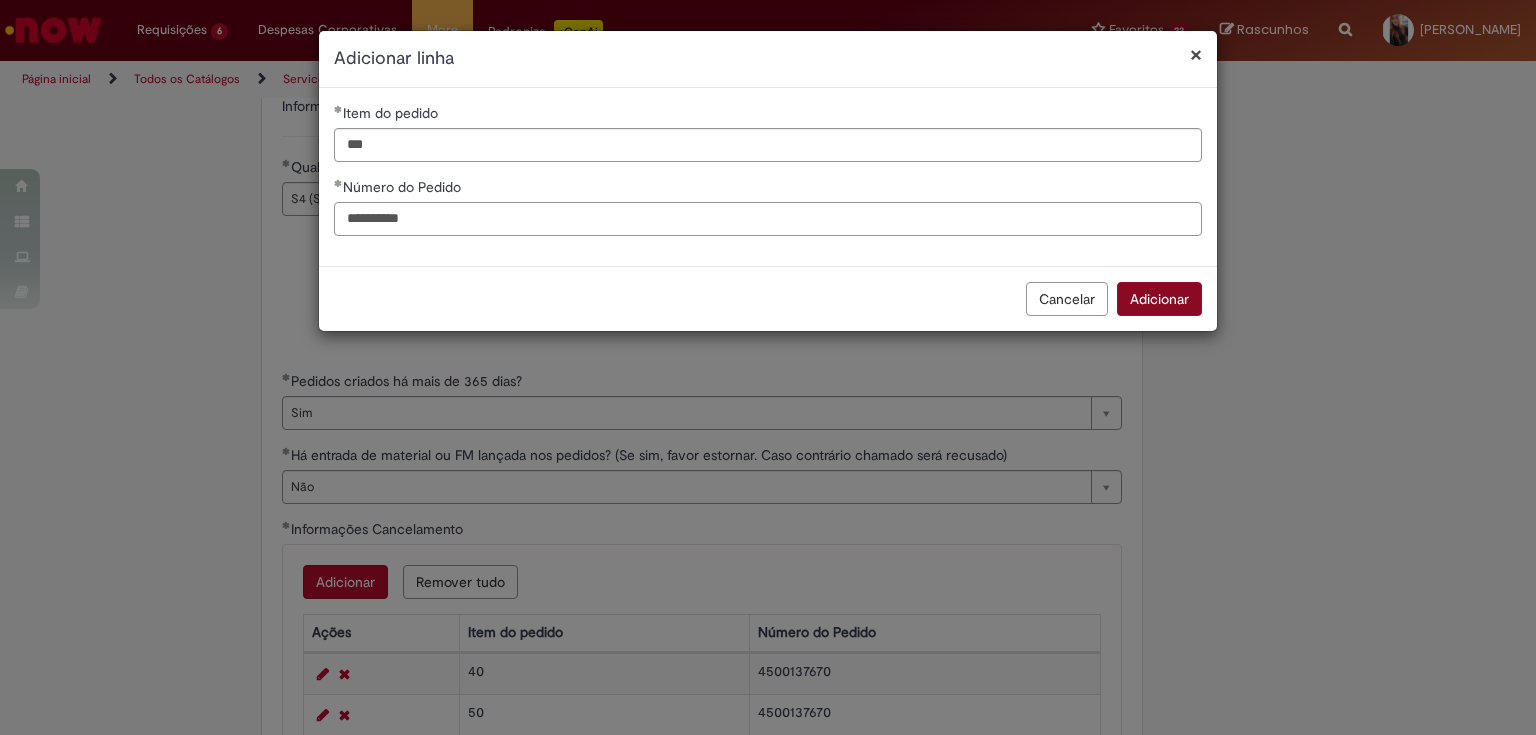 type on "**********" 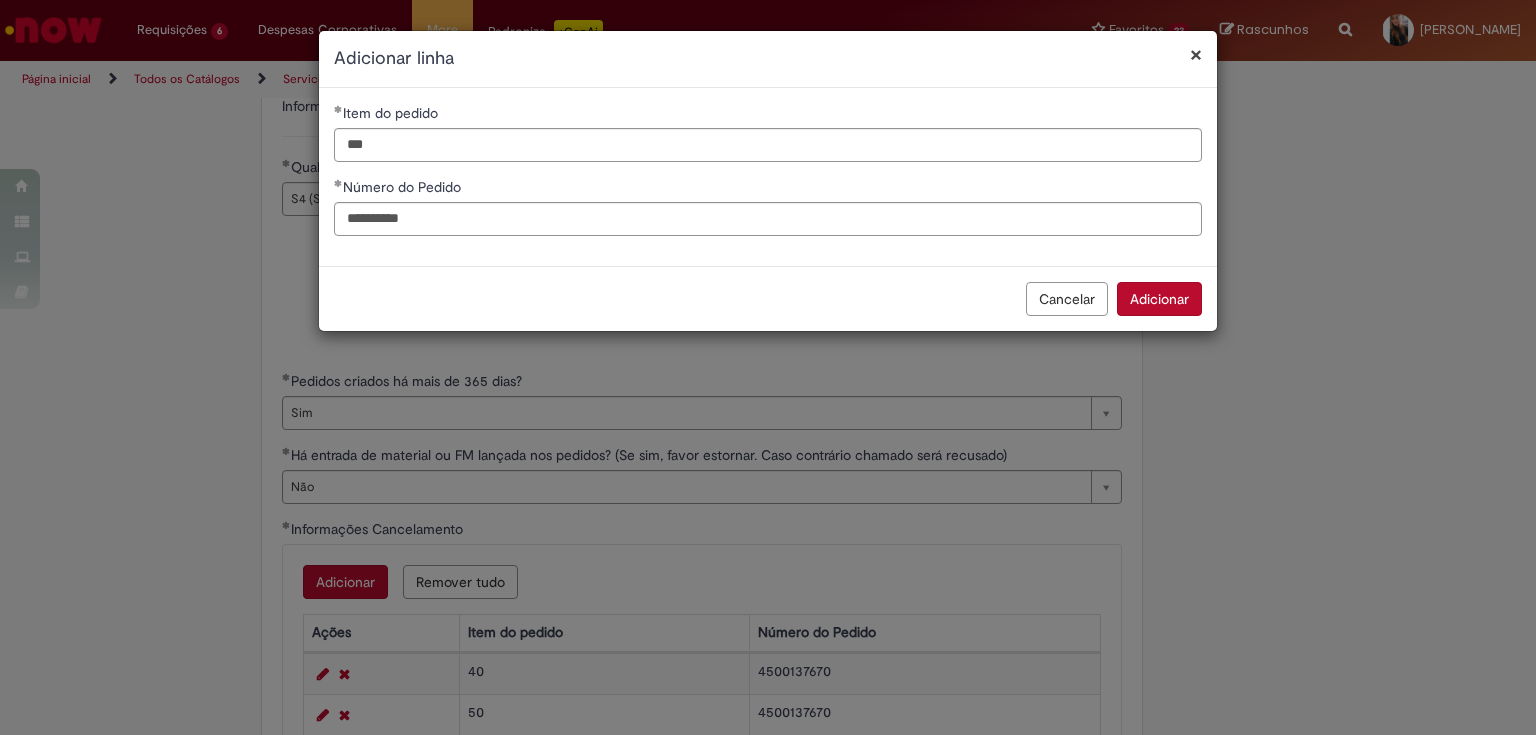 click on "Adicionar" at bounding box center [1159, 299] 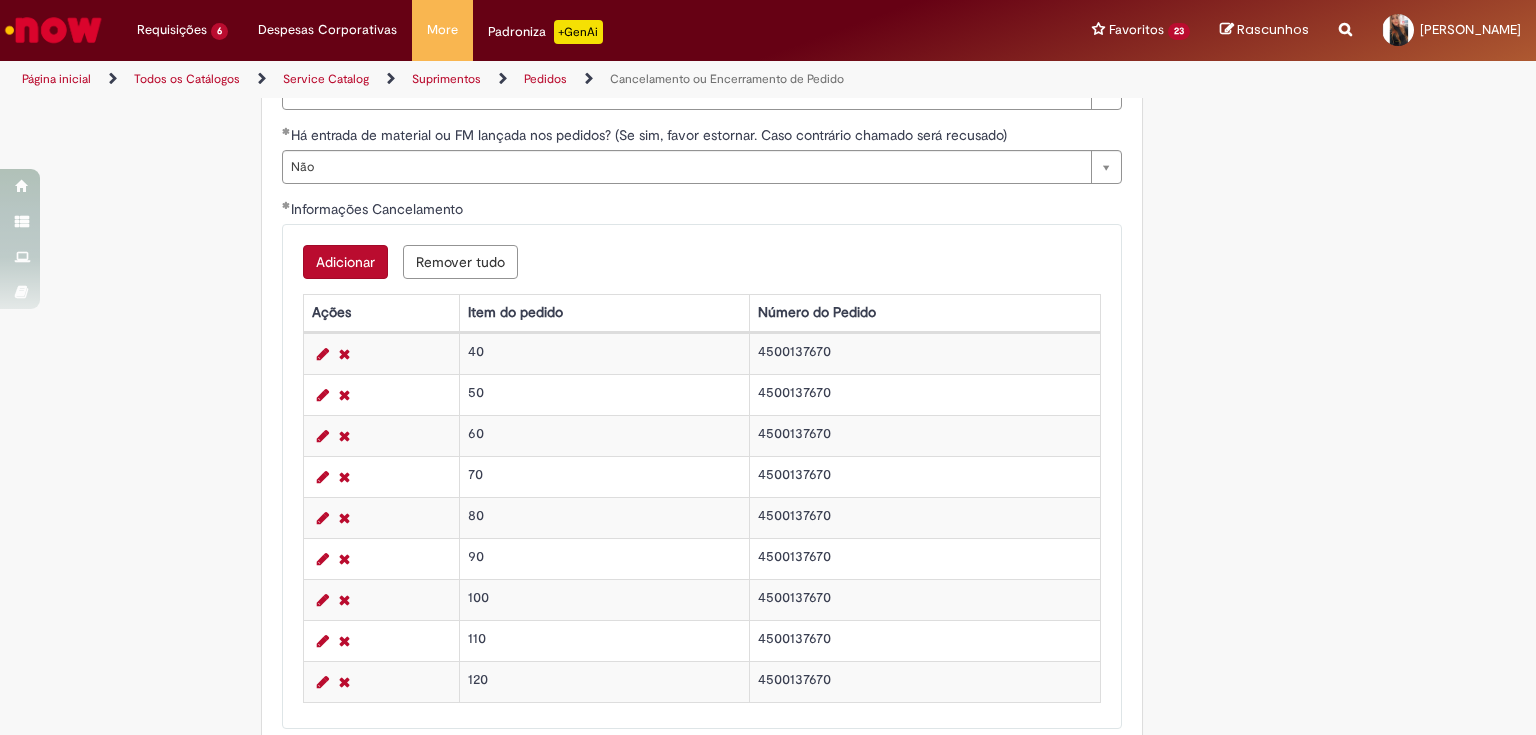scroll, scrollTop: 1276, scrollLeft: 0, axis: vertical 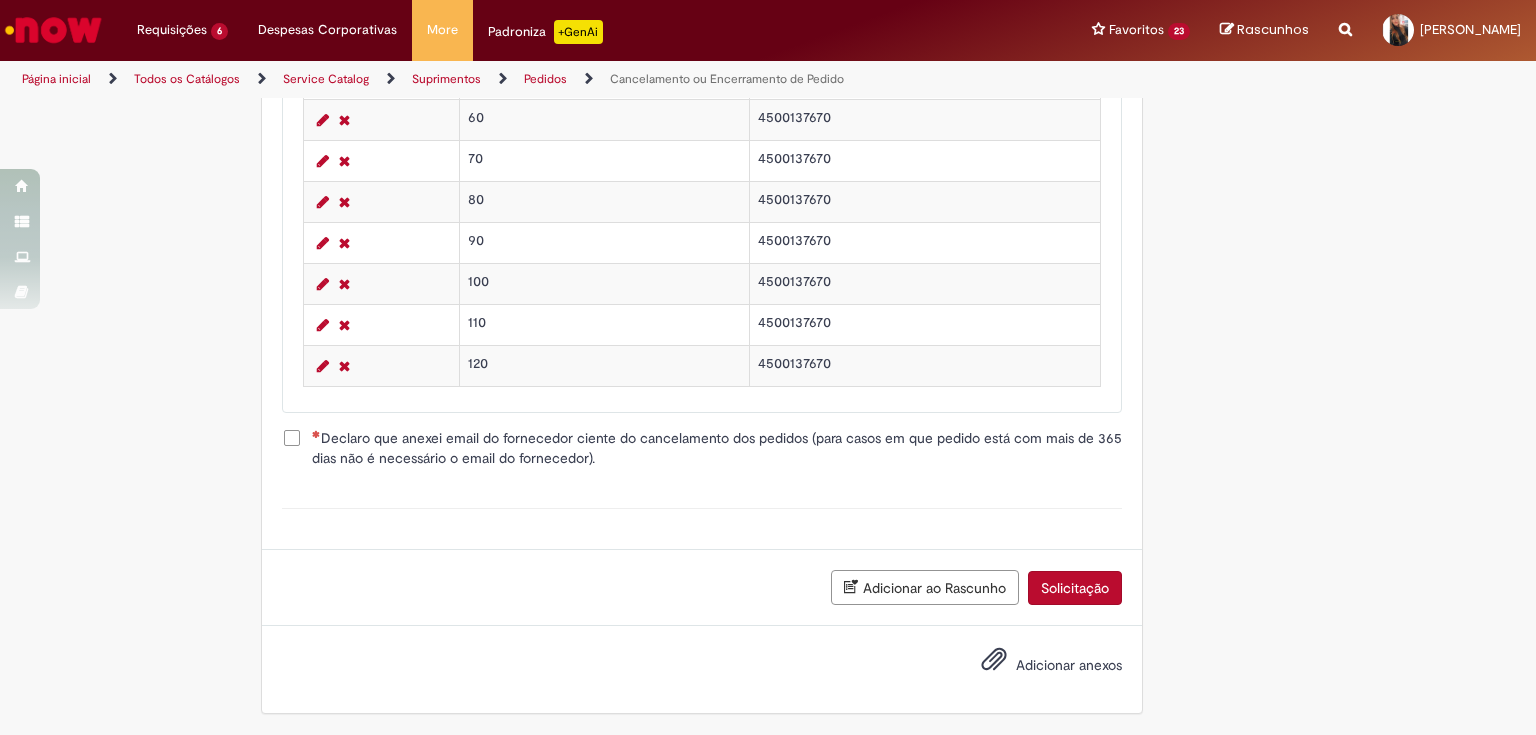 click on "Declaro que anexei email do fornecedor ciente do cancelamento dos pedidos (para casos em que pedido está com mais de 365 dias não é necessário o email do fornecedor)." at bounding box center (702, 448) 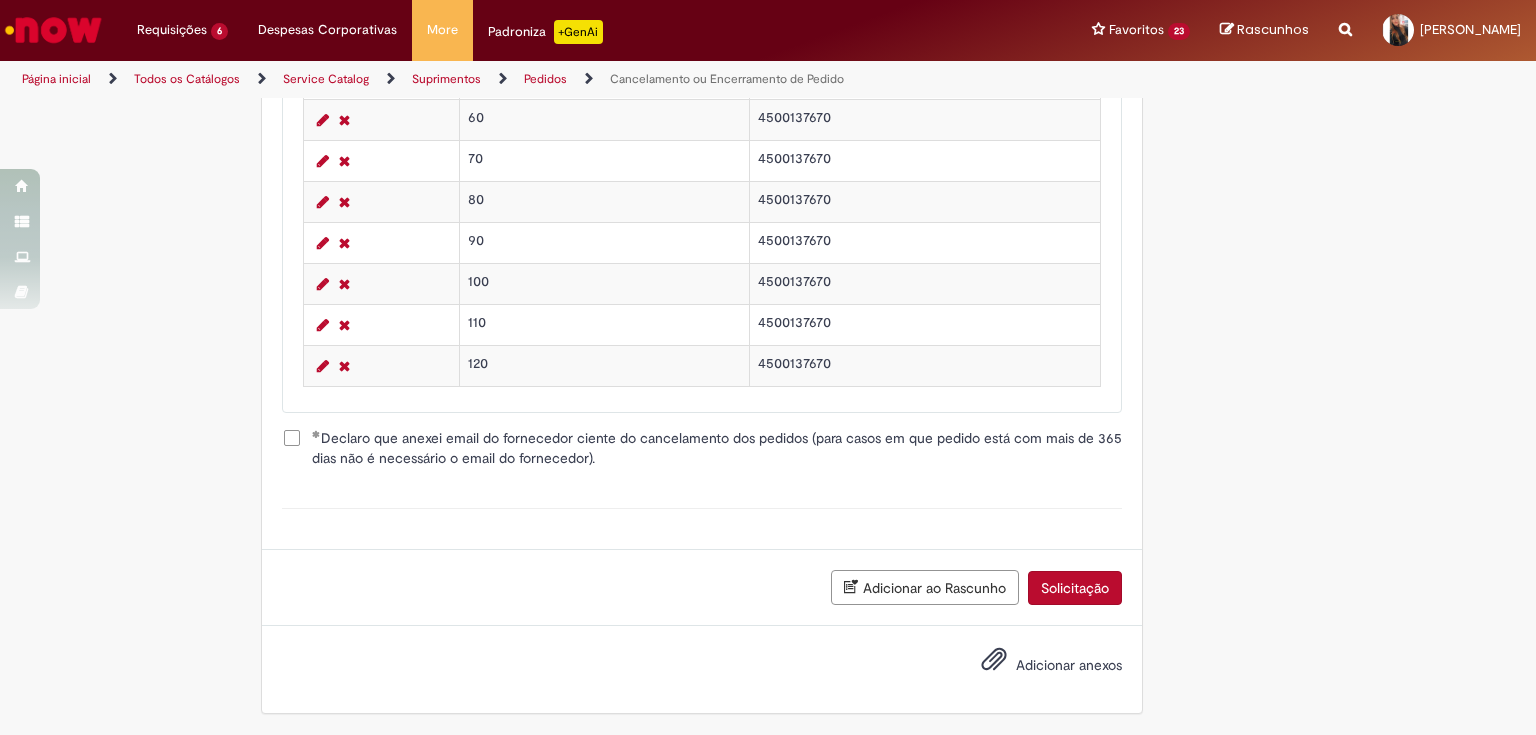 click on "Solicitação" at bounding box center [1075, 588] 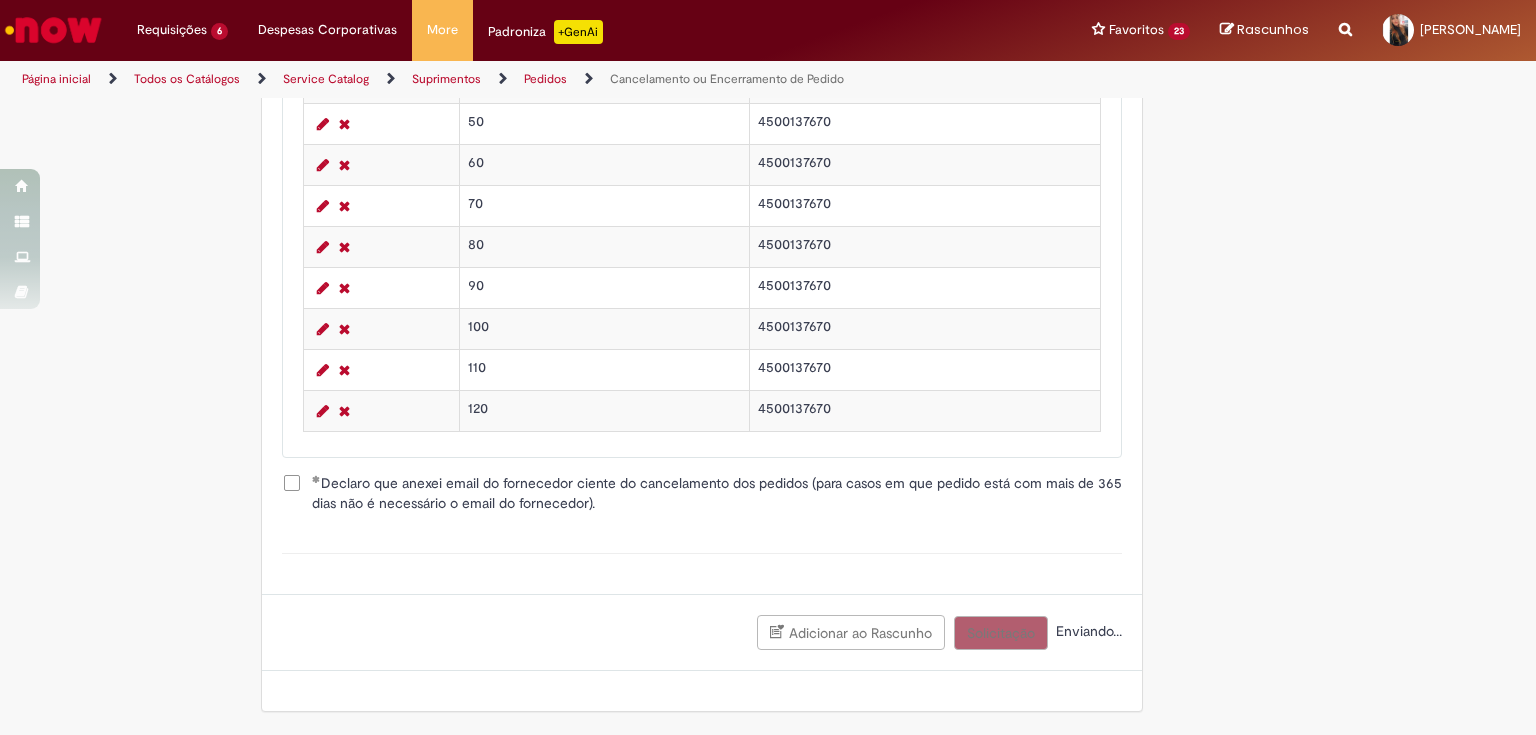 scroll, scrollTop: 1231, scrollLeft: 0, axis: vertical 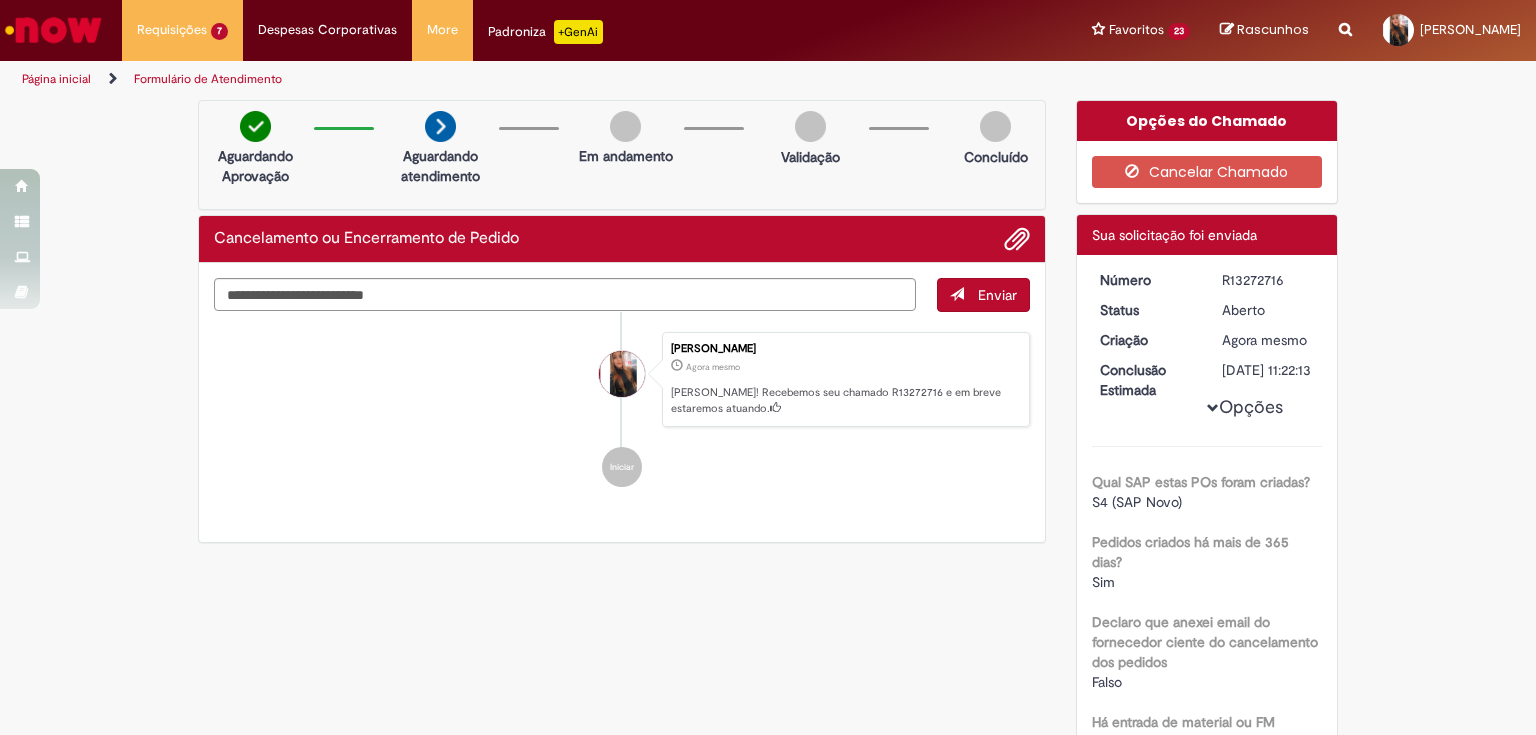 drag, startPoint x: 1210, startPoint y: 279, endPoint x: 1280, endPoint y: 274, distance: 70.178345 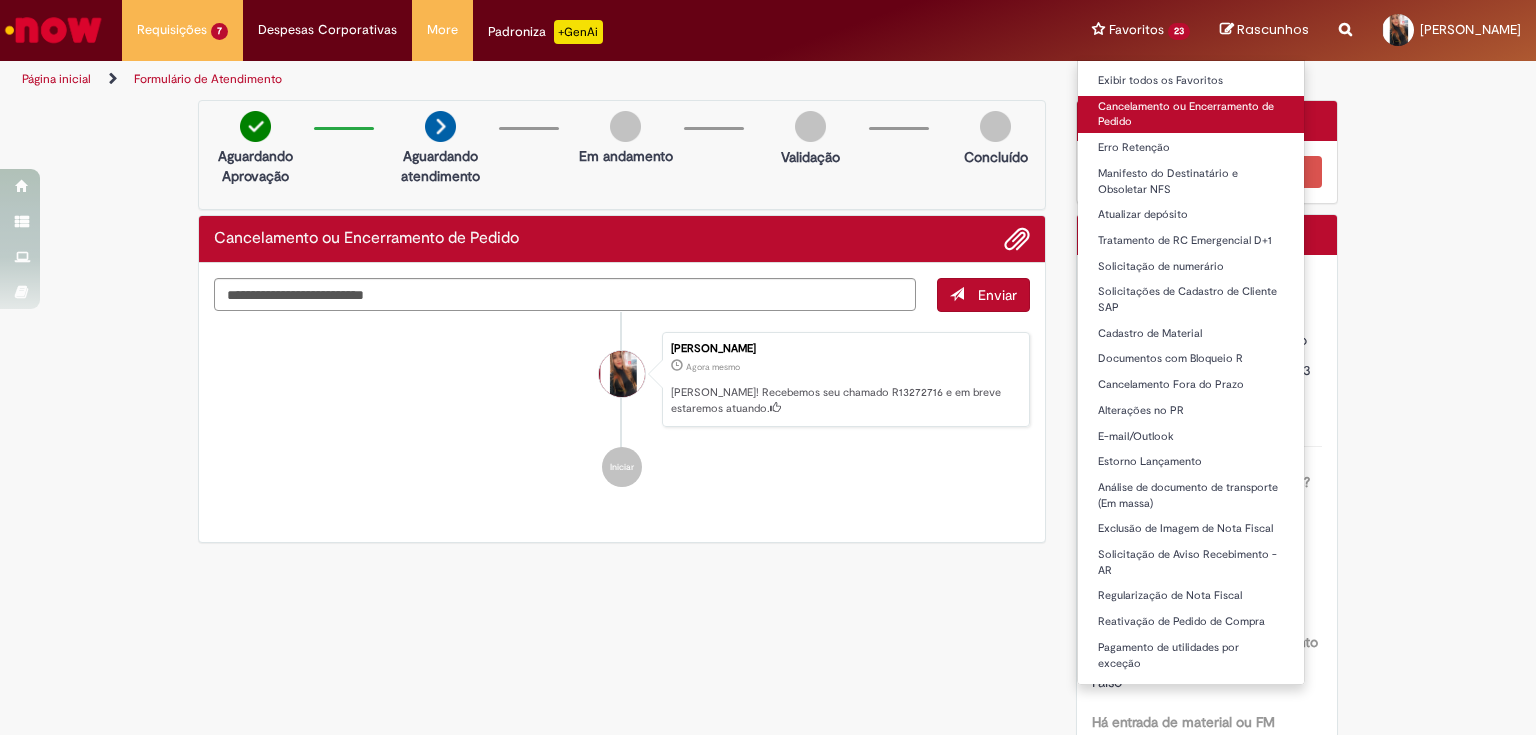 click on "Cancelamento ou Encerramento de Pedido" at bounding box center [1191, 114] 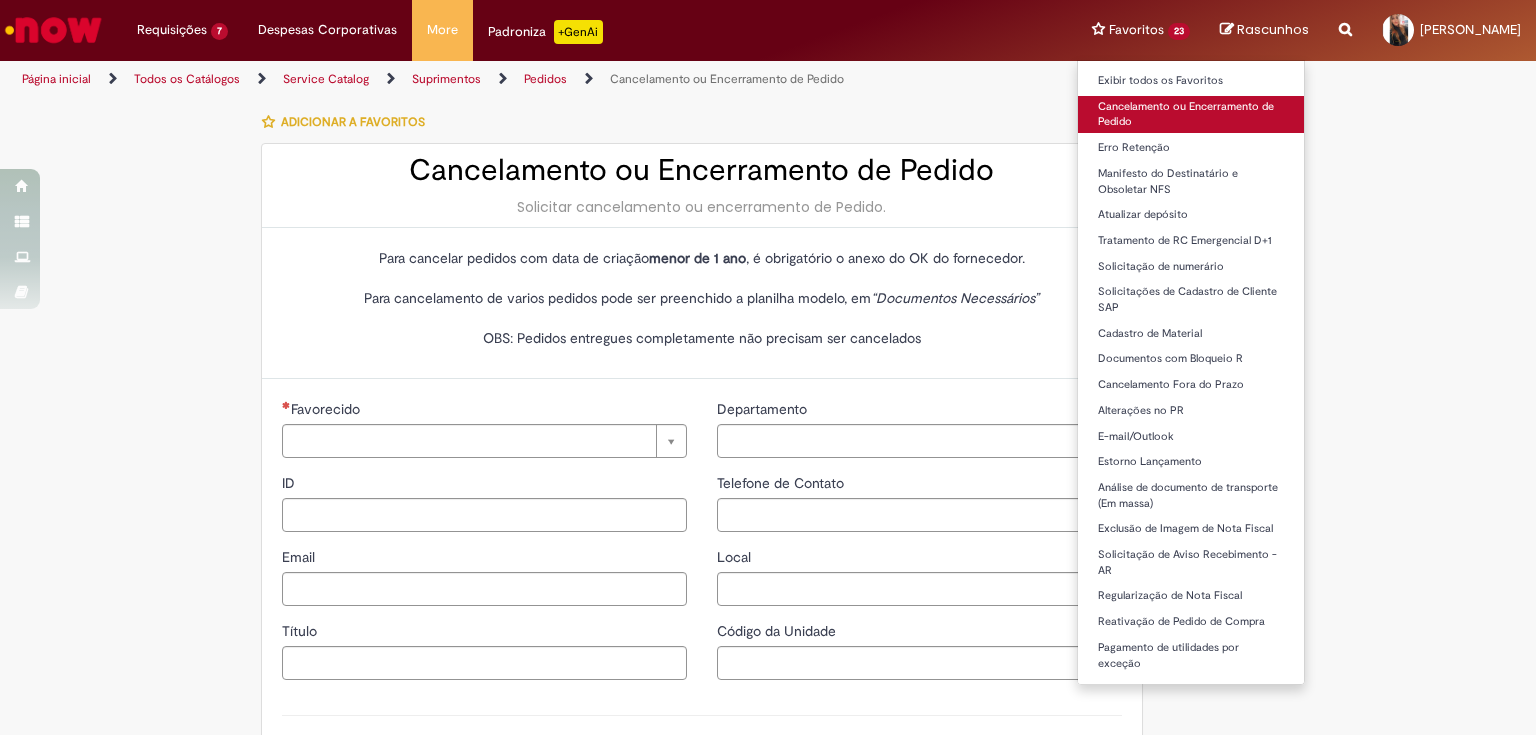 type on "*********" 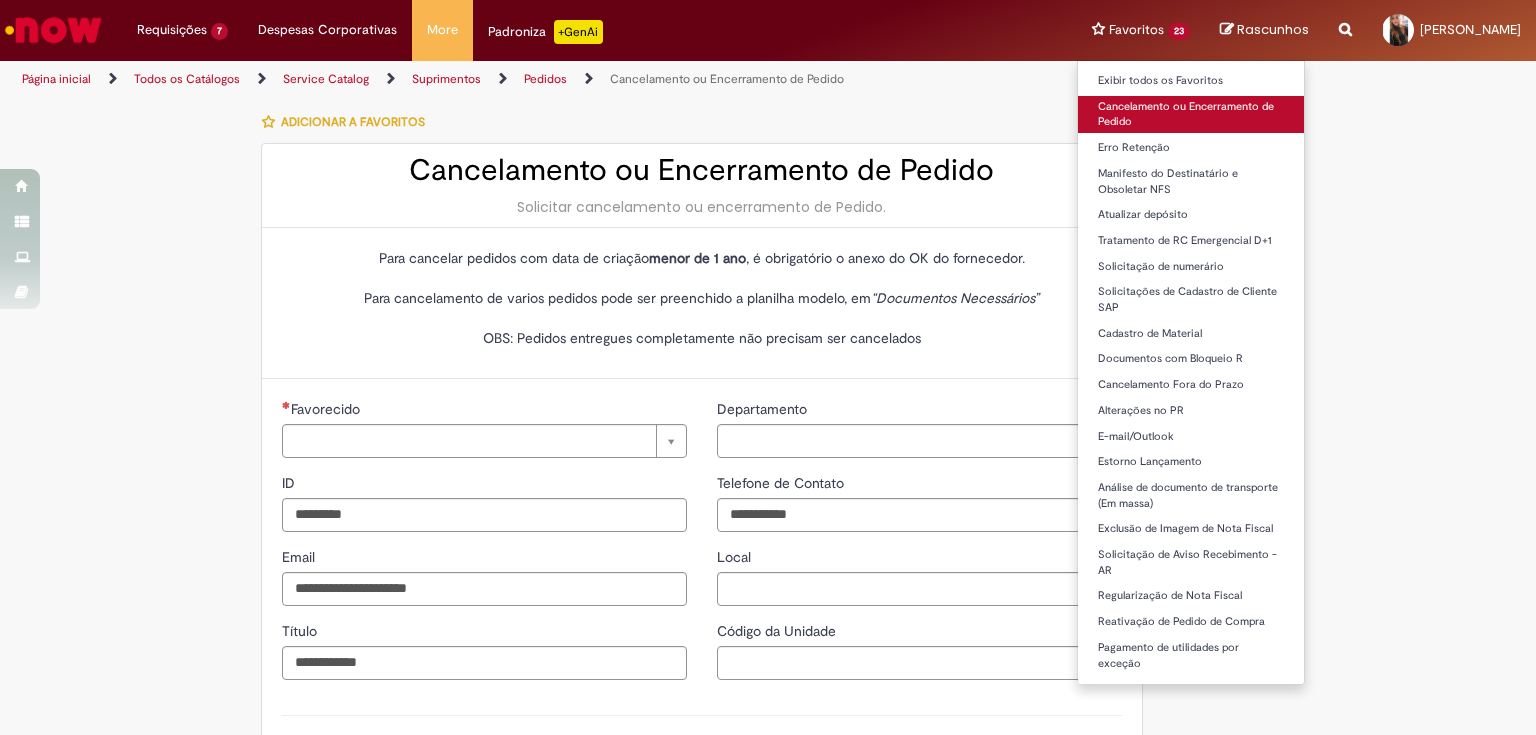 type on "**********" 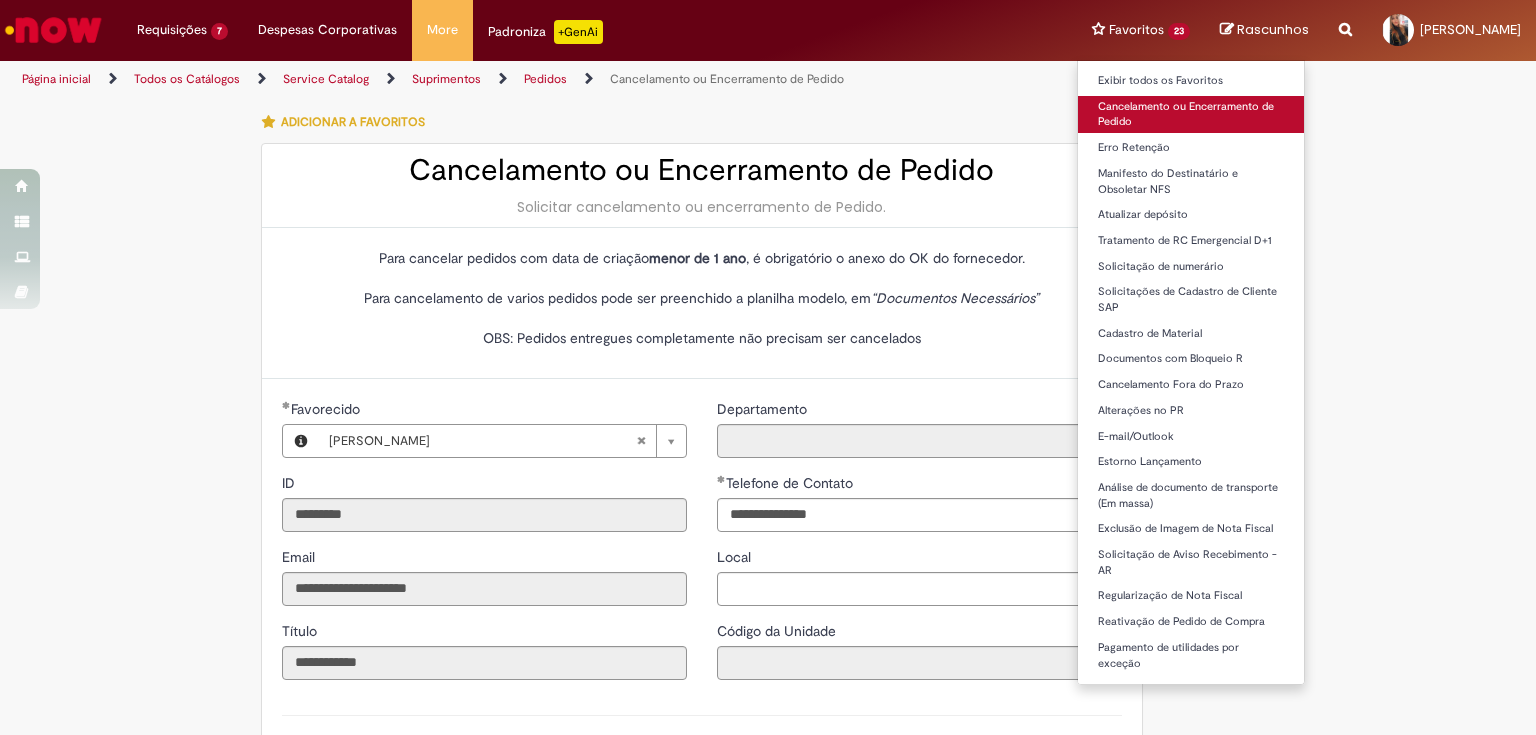 type on "**********" 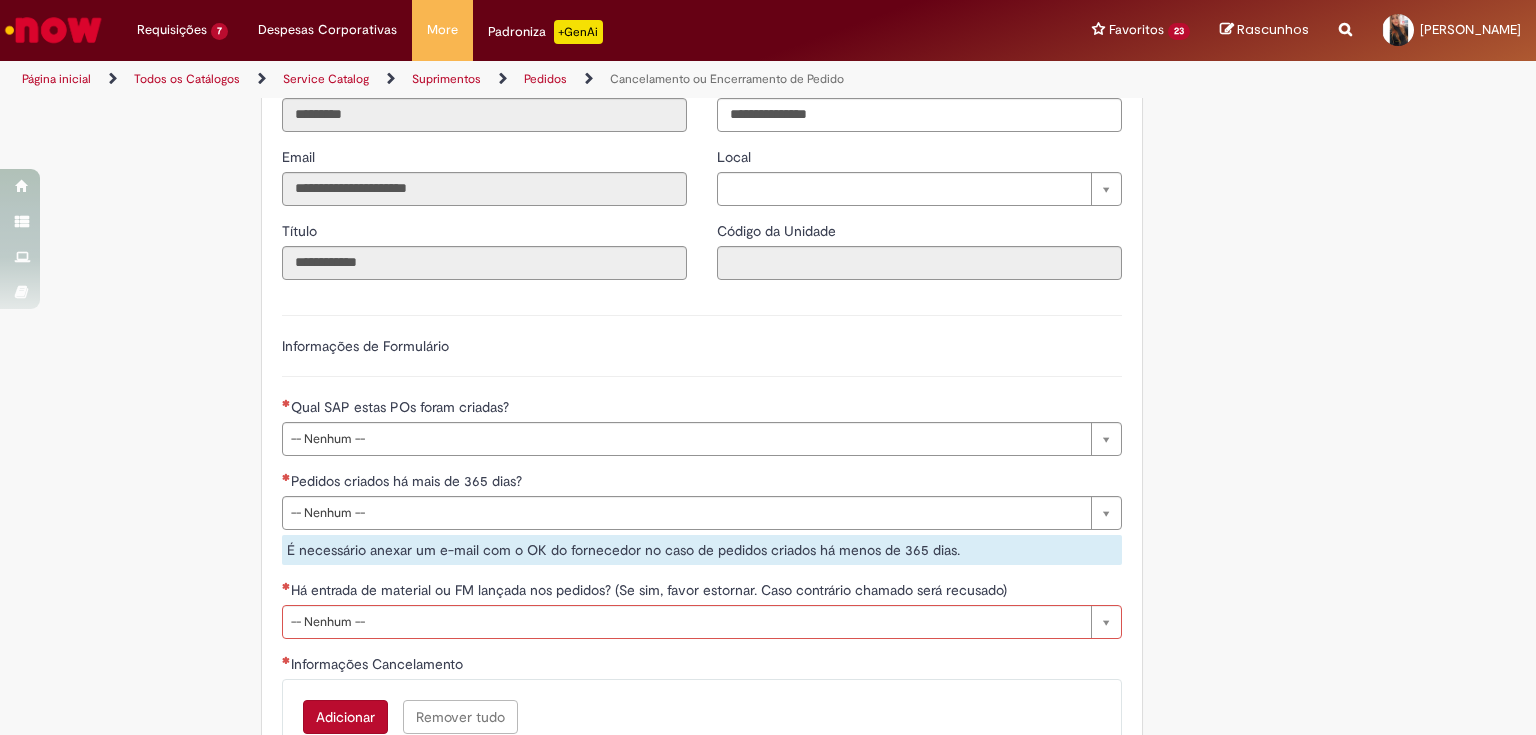 scroll, scrollTop: 560, scrollLeft: 0, axis: vertical 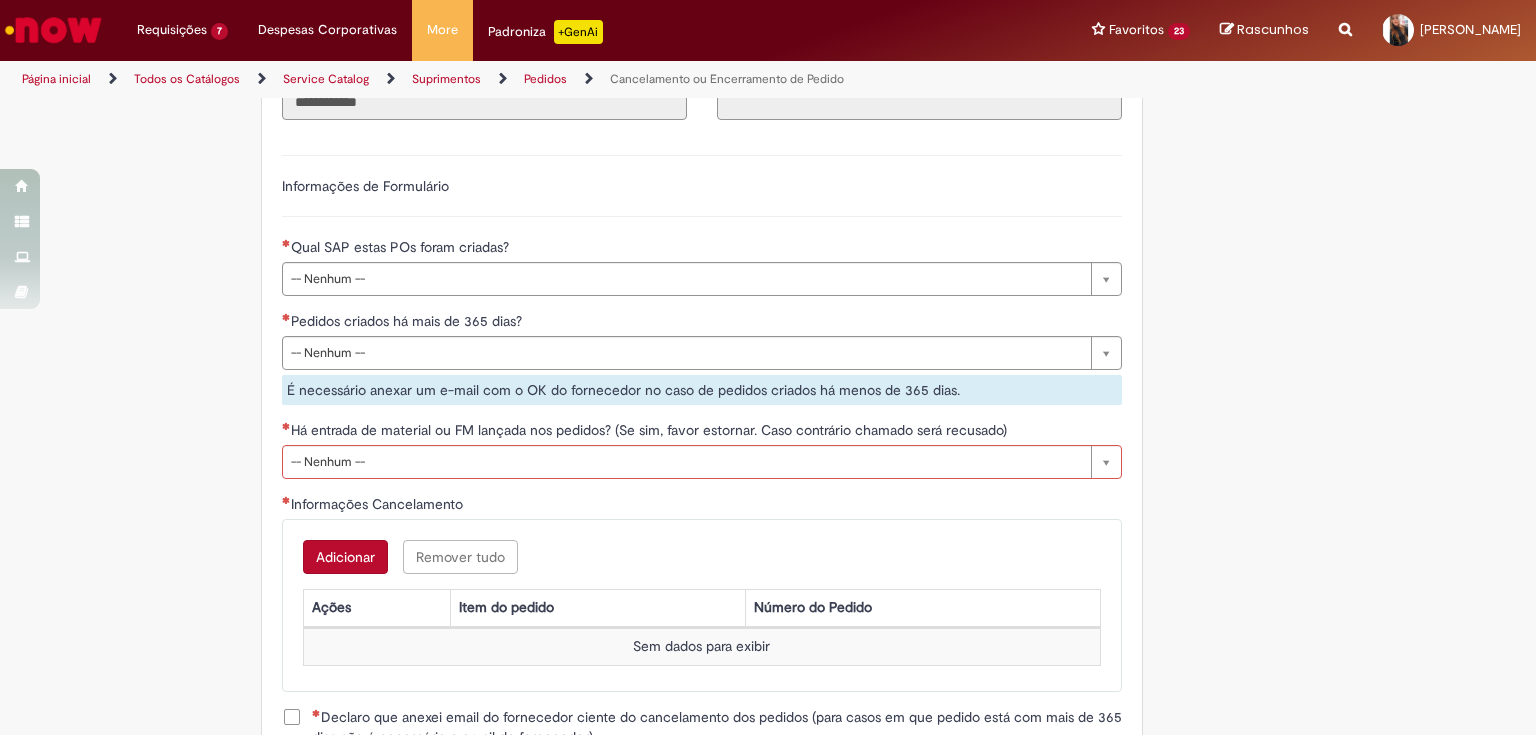 click on "Qual SAP estas POs foram criadas?" at bounding box center [702, 249] 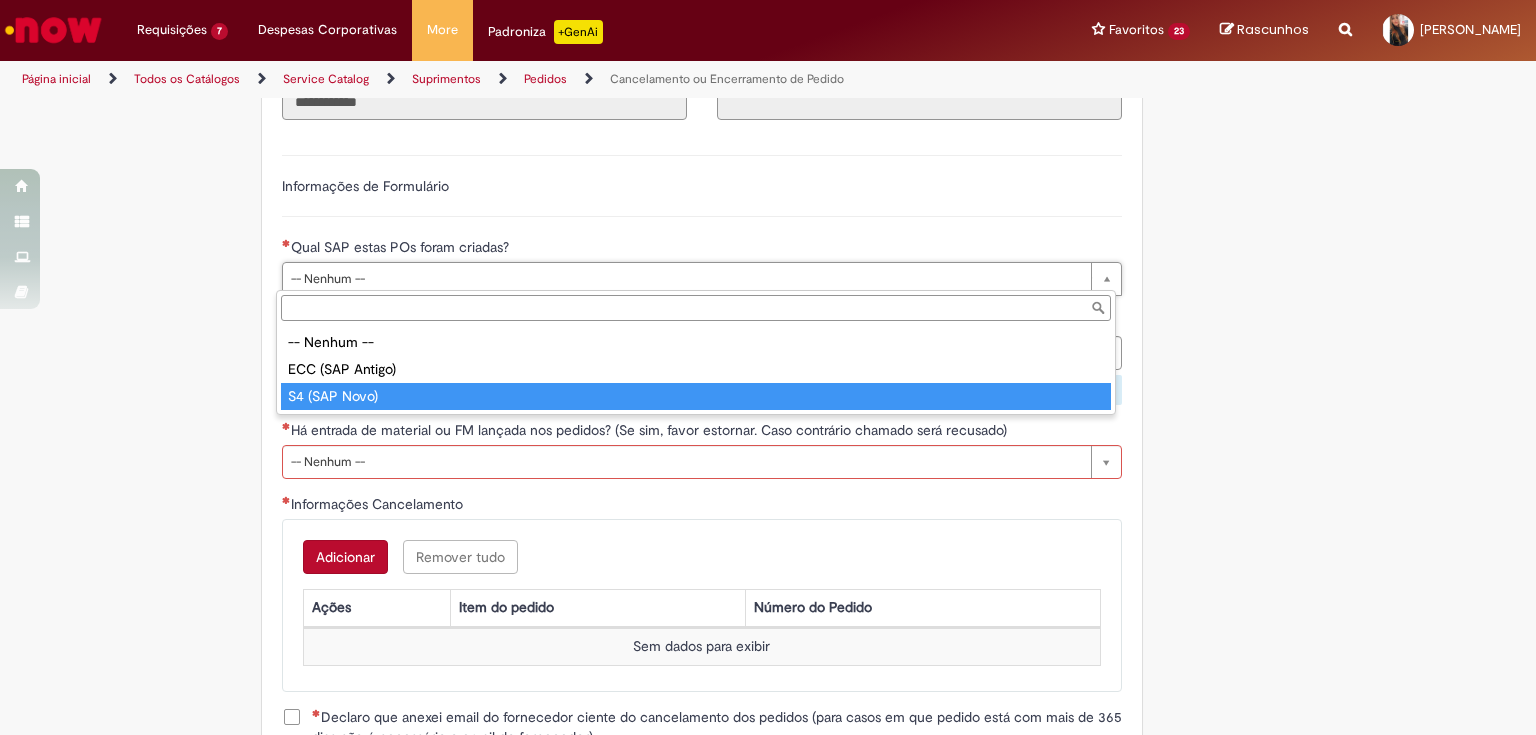type on "**********" 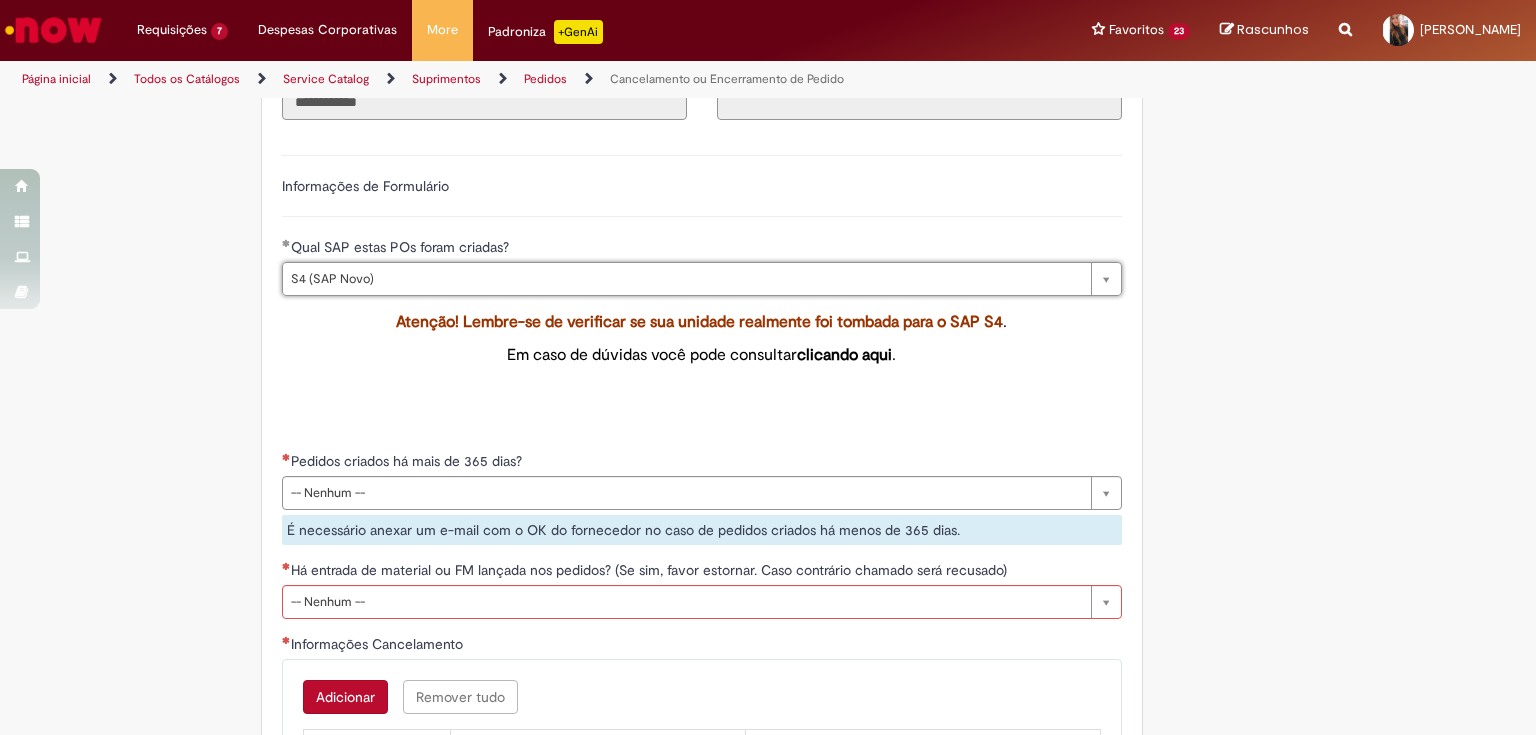 click on "Em caso de dúvidas você pode consultar  clicando aqui ." at bounding box center (702, 355) 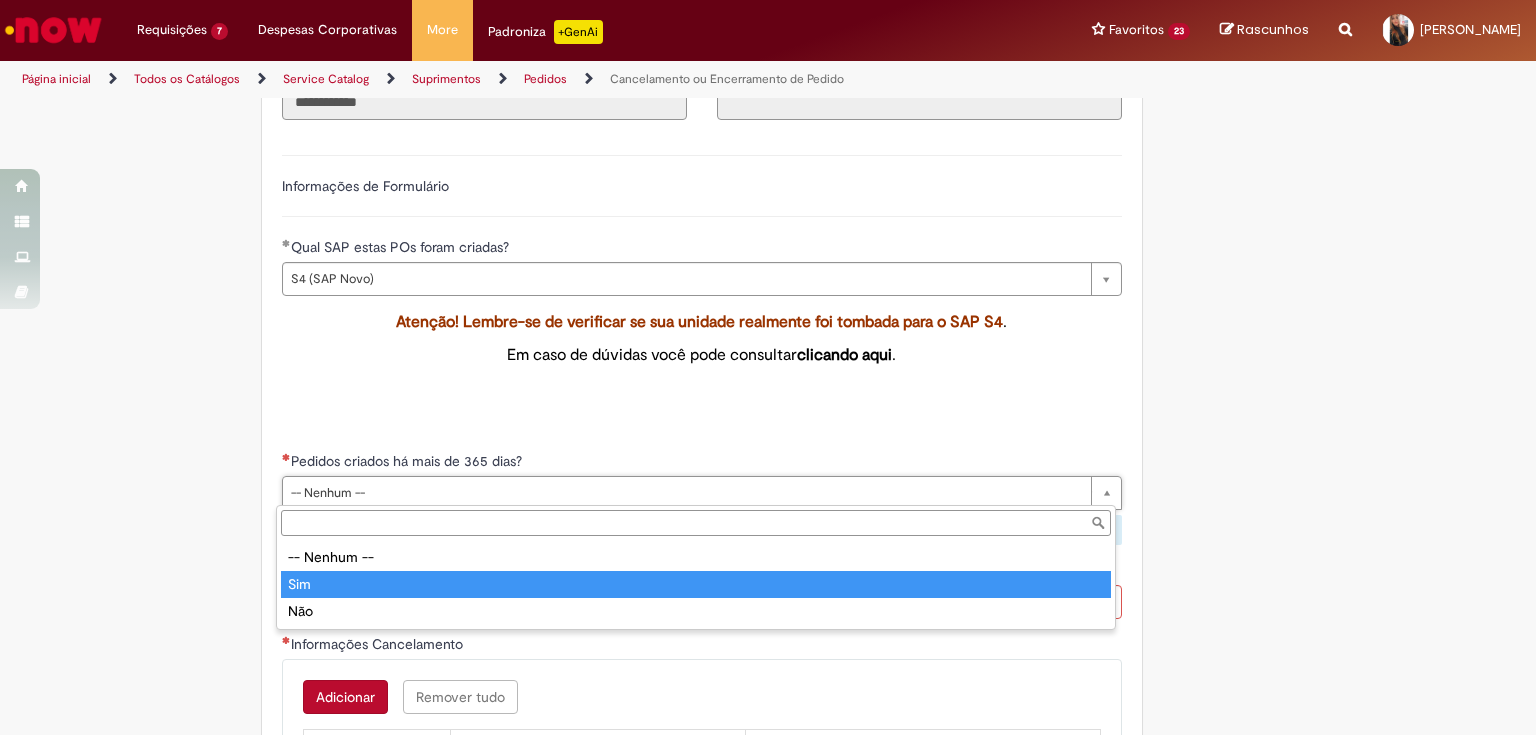 type on "***" 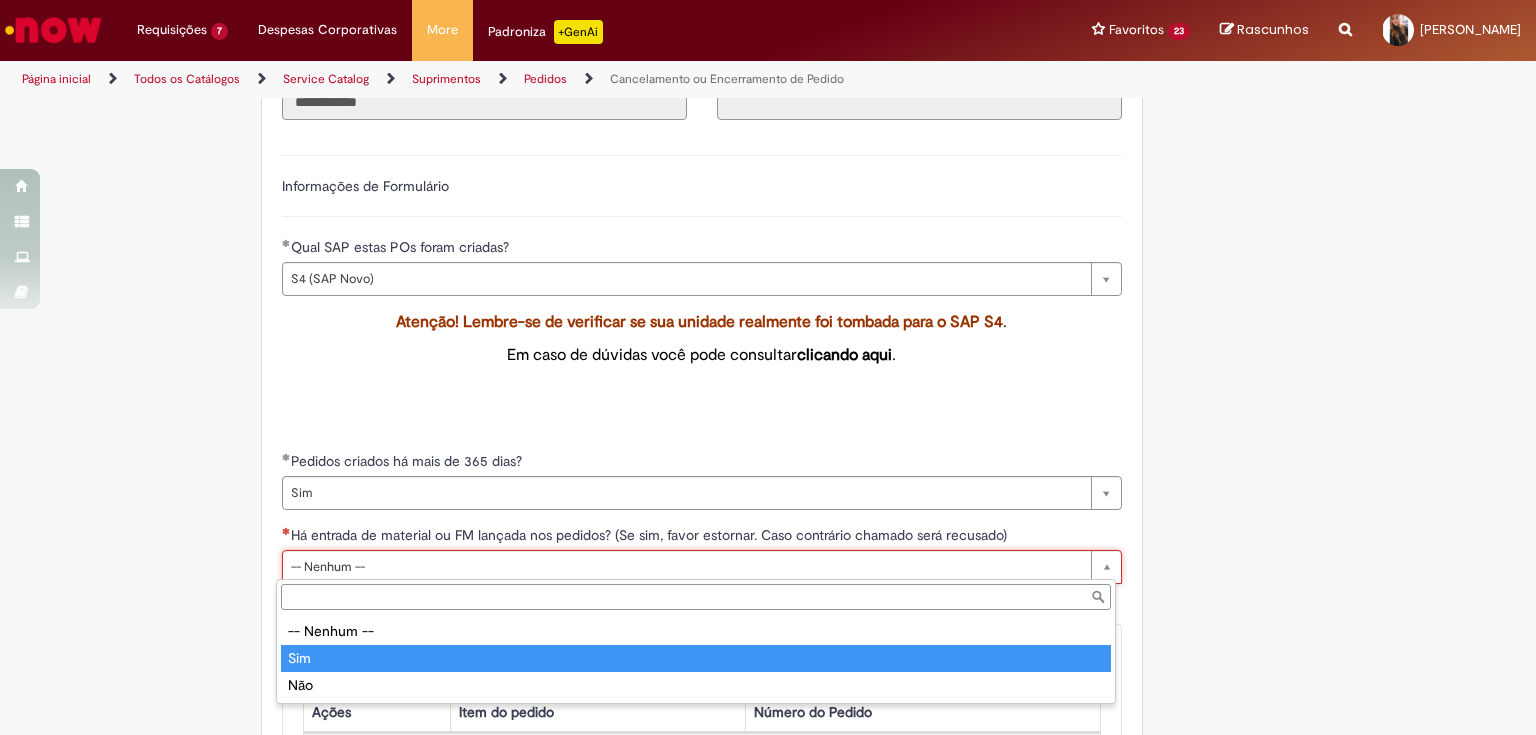 type on "***" 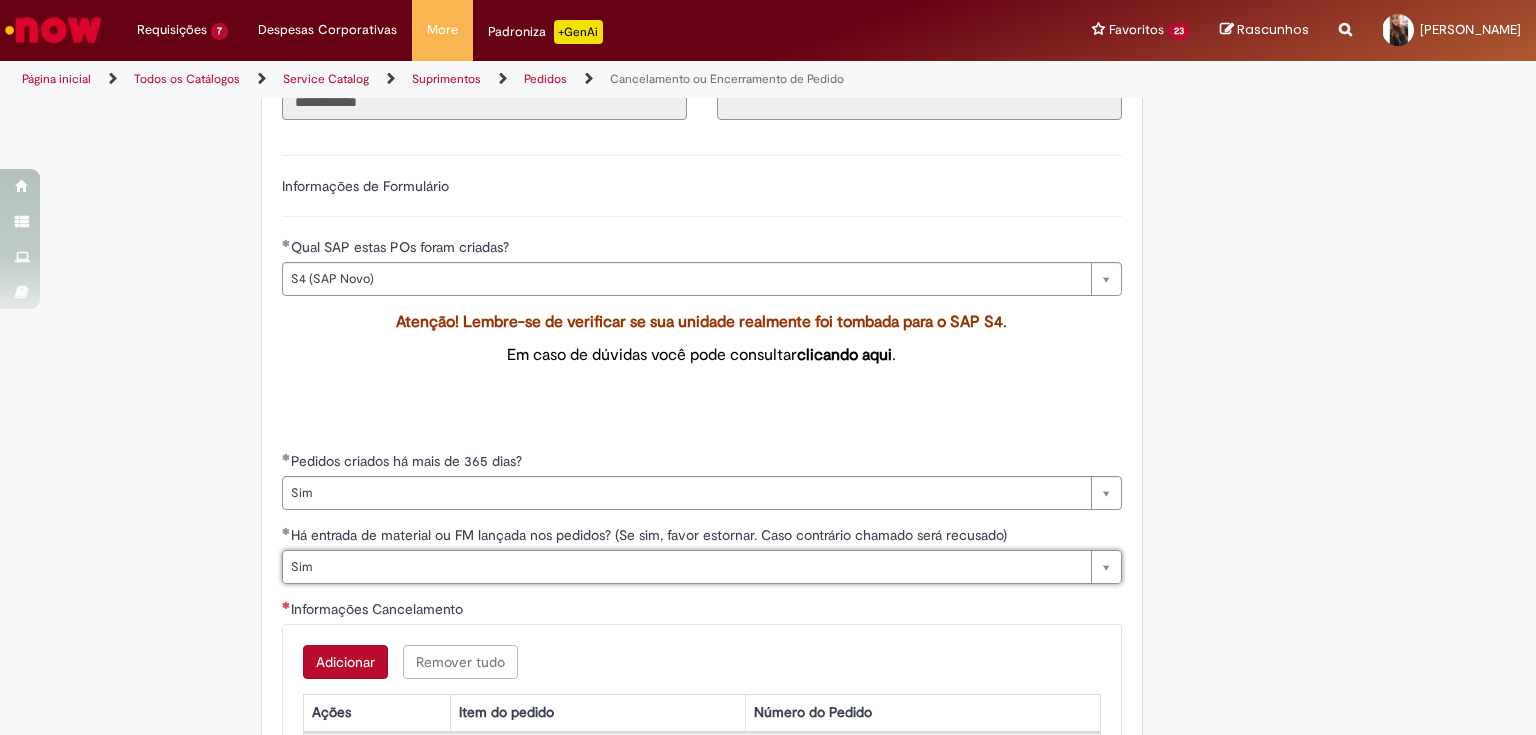scroll, scrollTop: 0, scrollLeft: 22, axis: horizontal 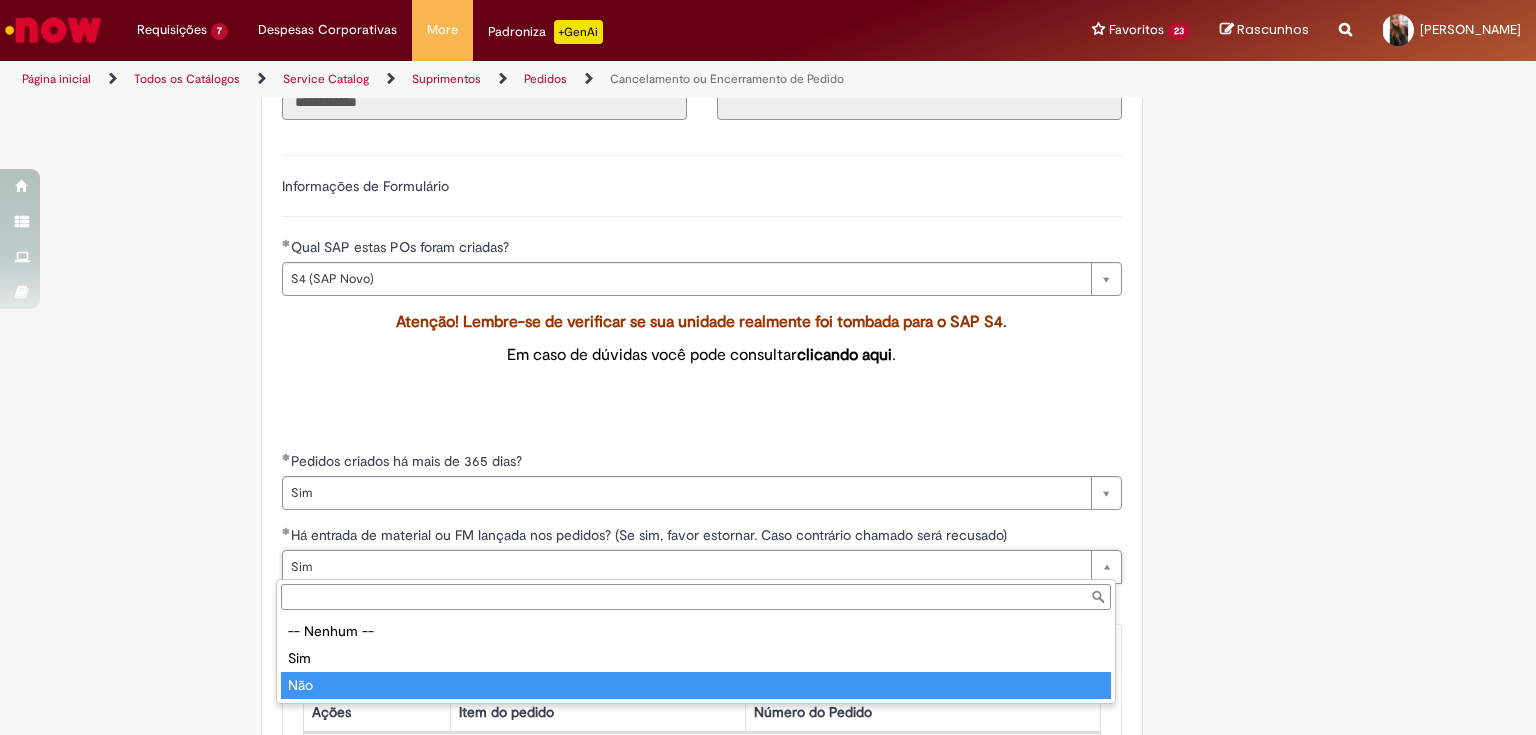 type on "***" 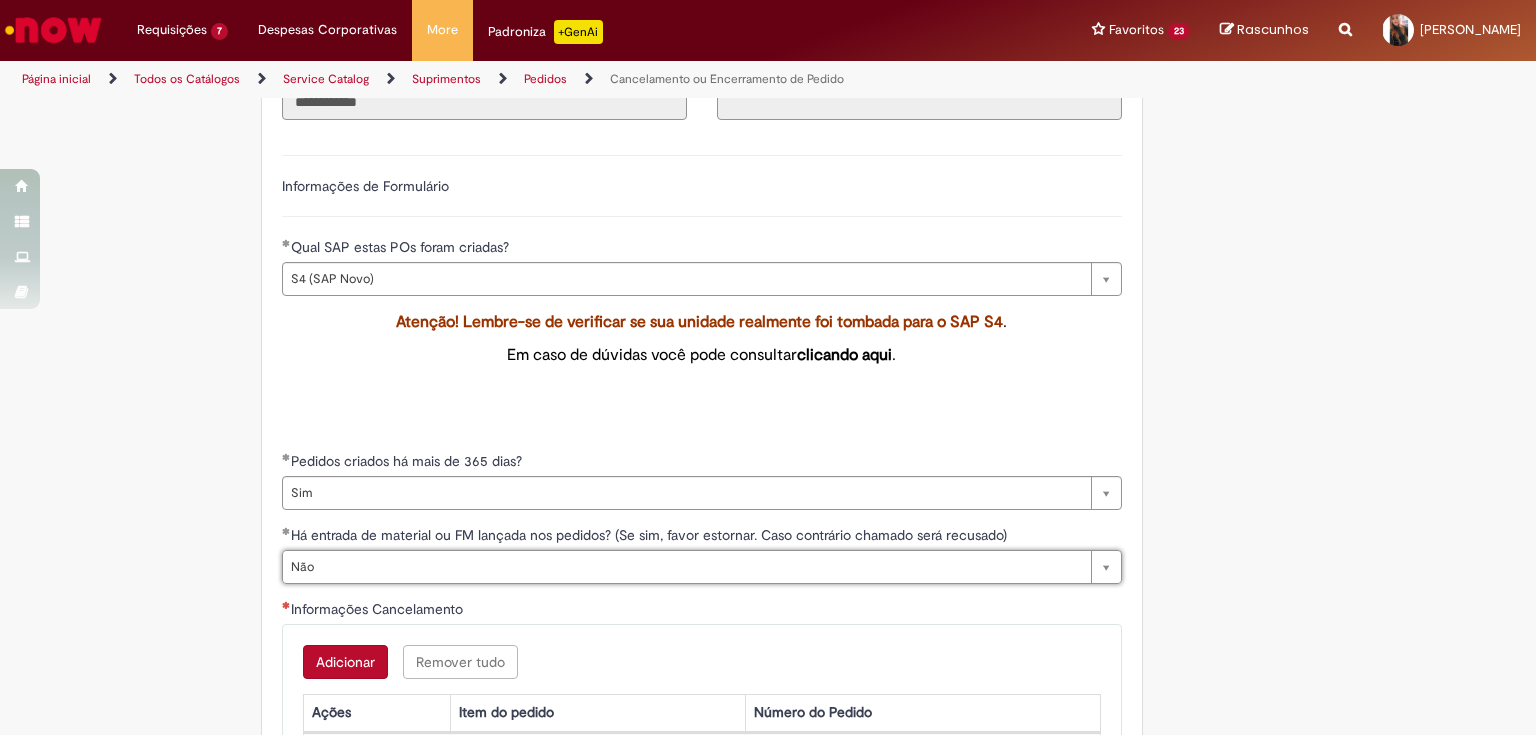 scroll, scrollTop: 0, scrollLeft: 21, axis: horizontal 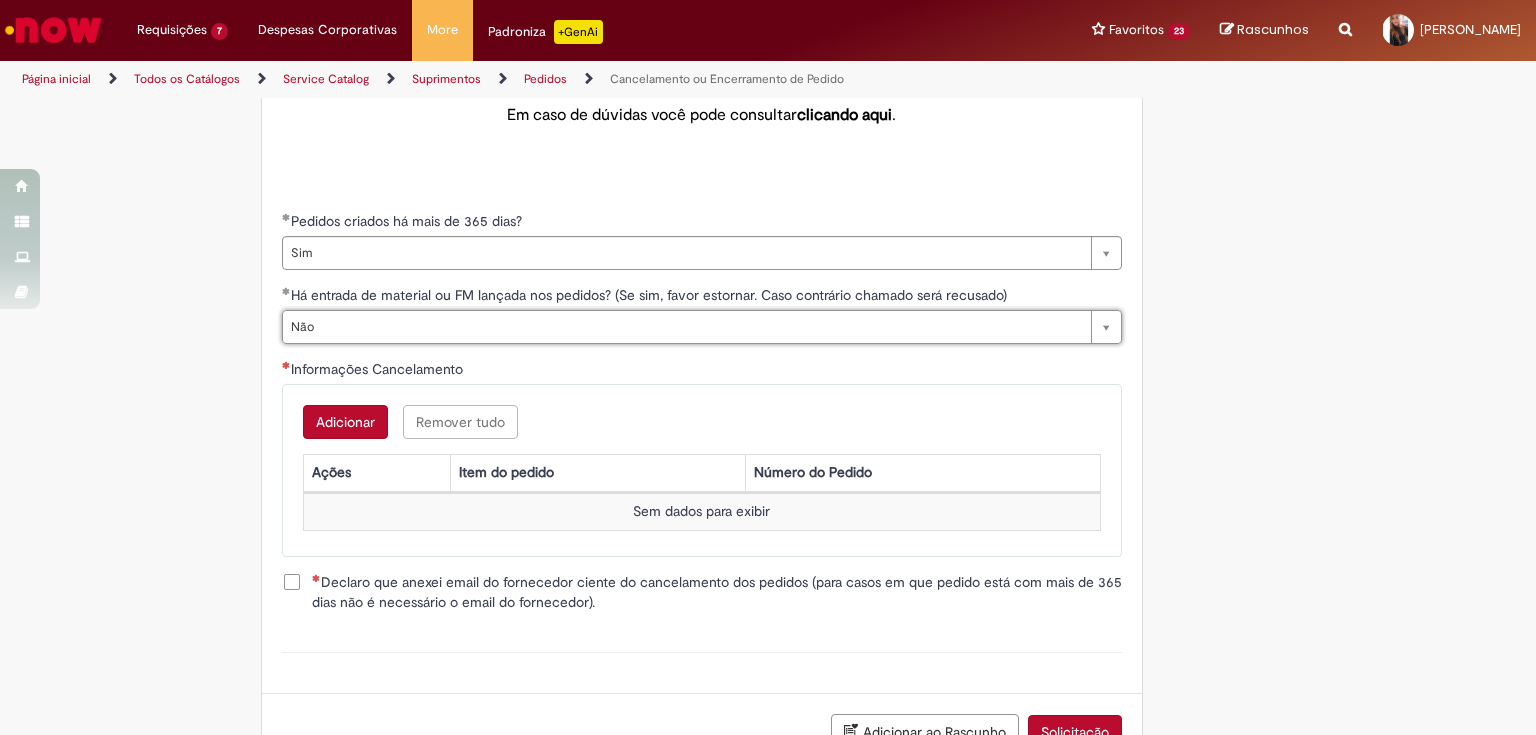 click on "Adicionar Remover tudo Informações Cancelamento Ações Item do pedido Número do Pedido Sem dados para exibir" at bounding box center (702, 470) 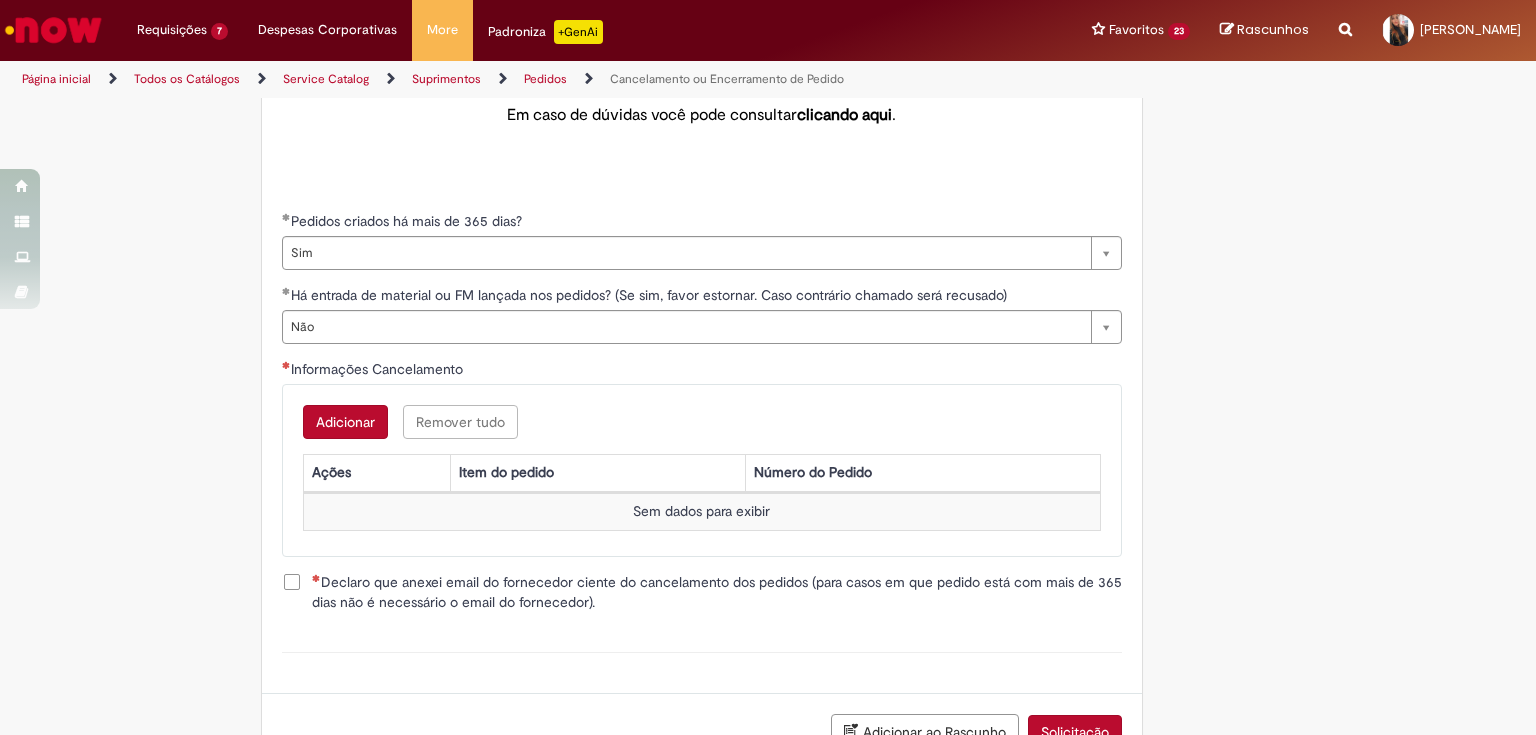 click on "Adicionar" at bounding box center [345, 422] 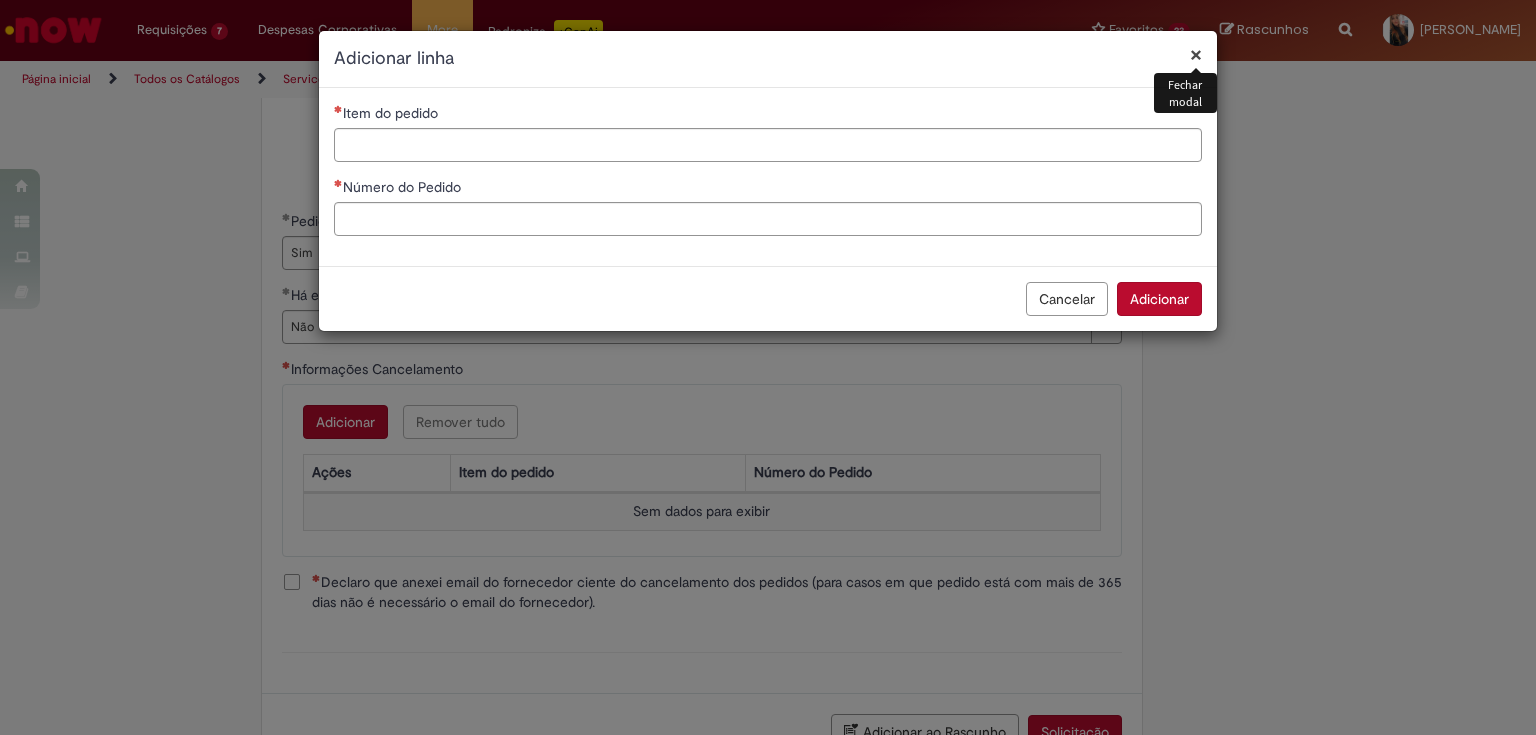 click on "Item do pedido Número do Pedido" at bounding box center (768, 177) 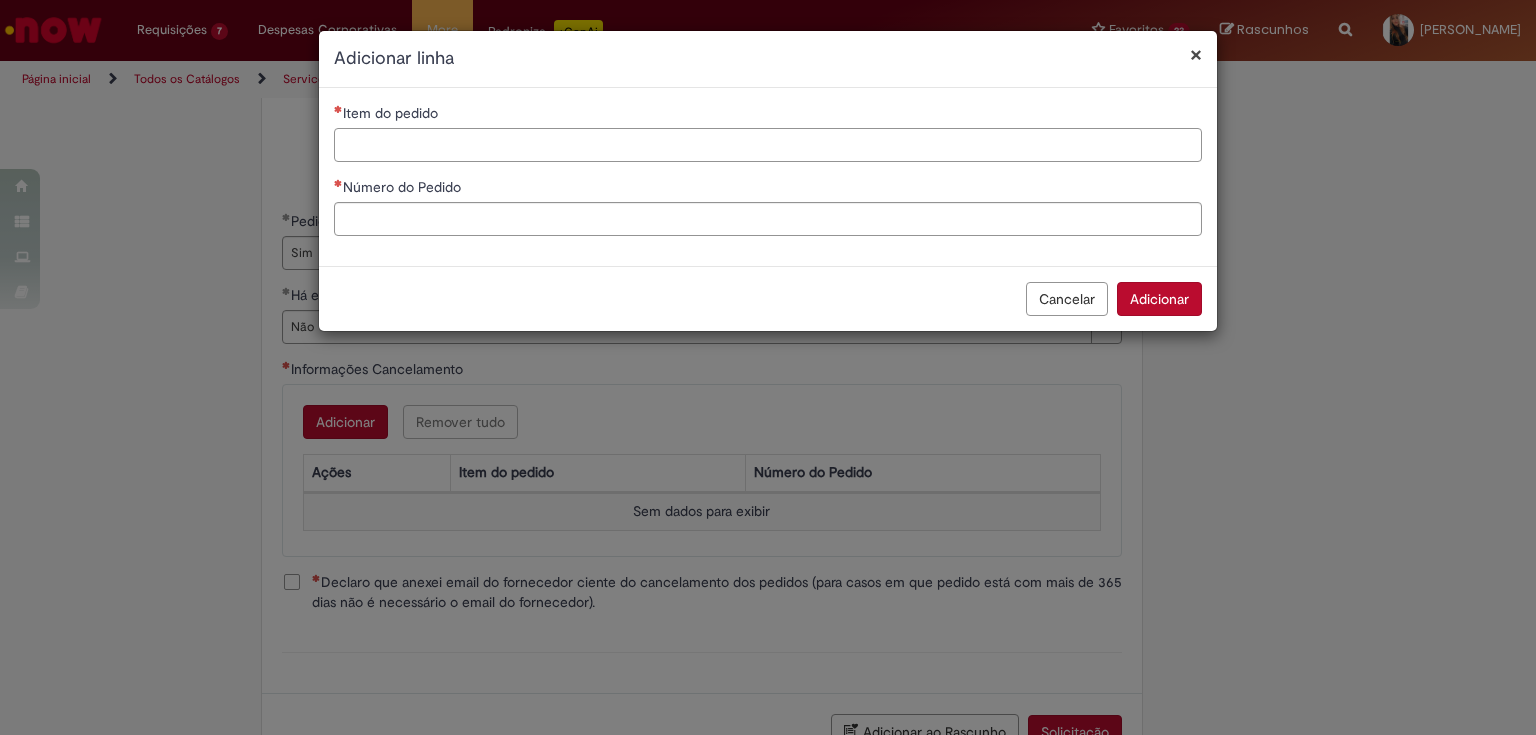 click on "Item do pedido" at bounding box center (768, 145) 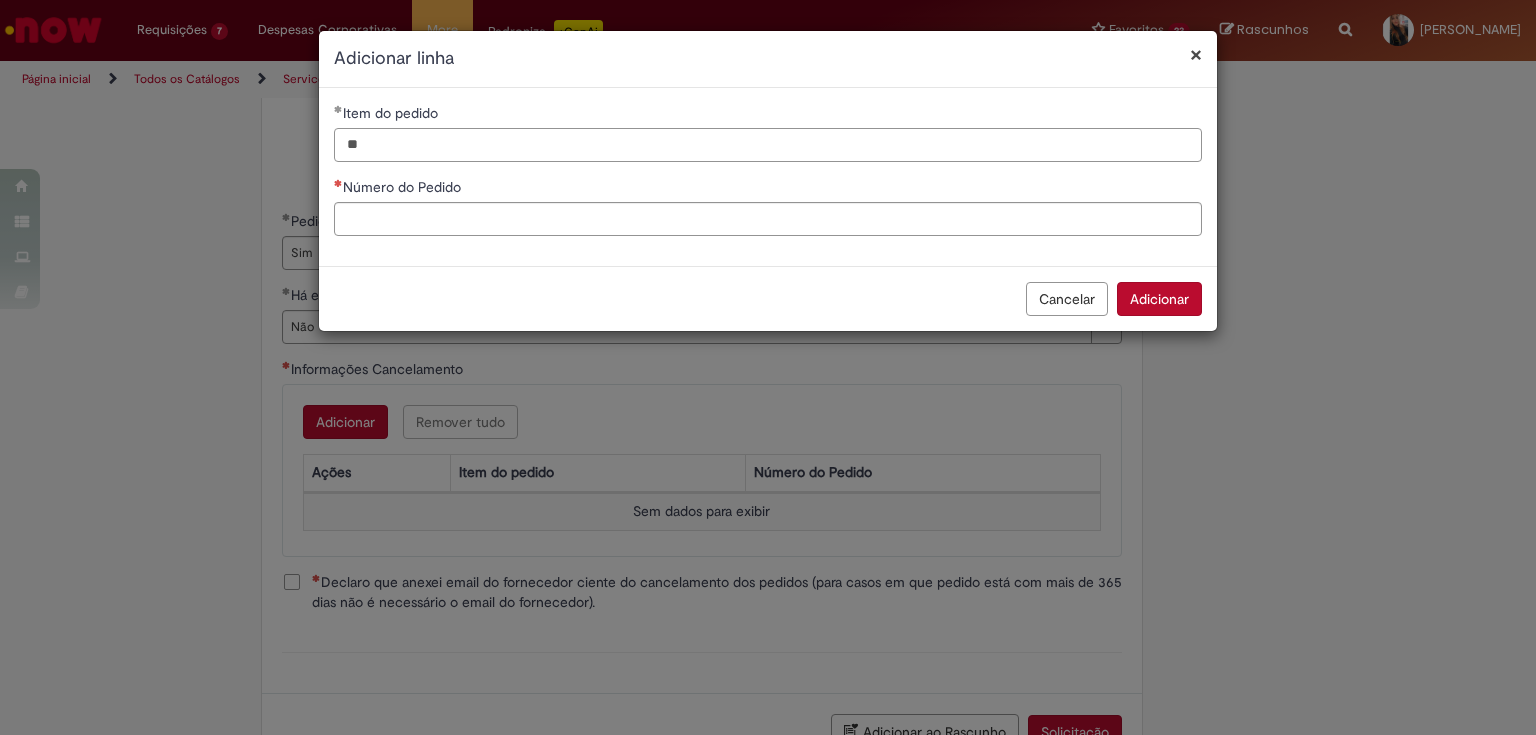 type on "**" 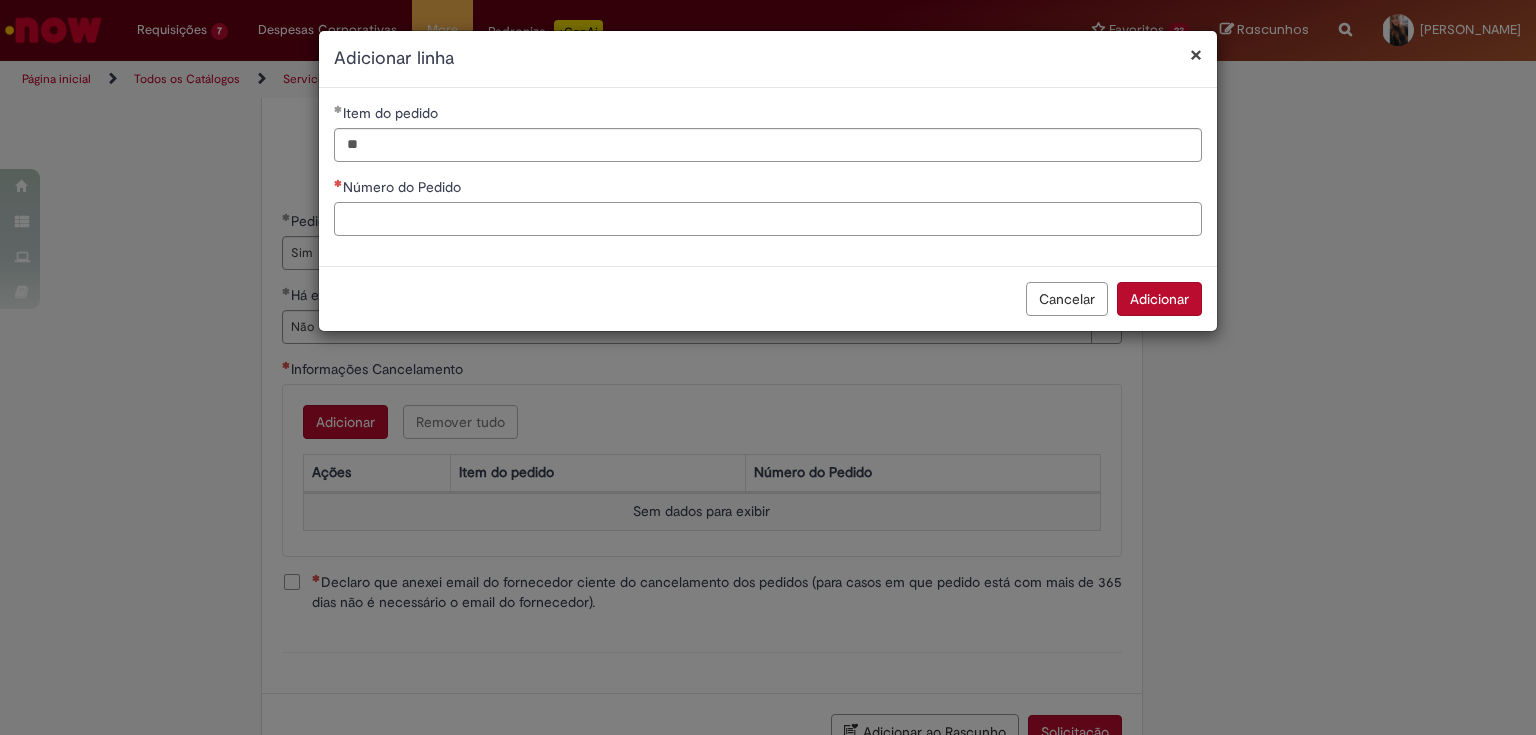 paste on "**********" 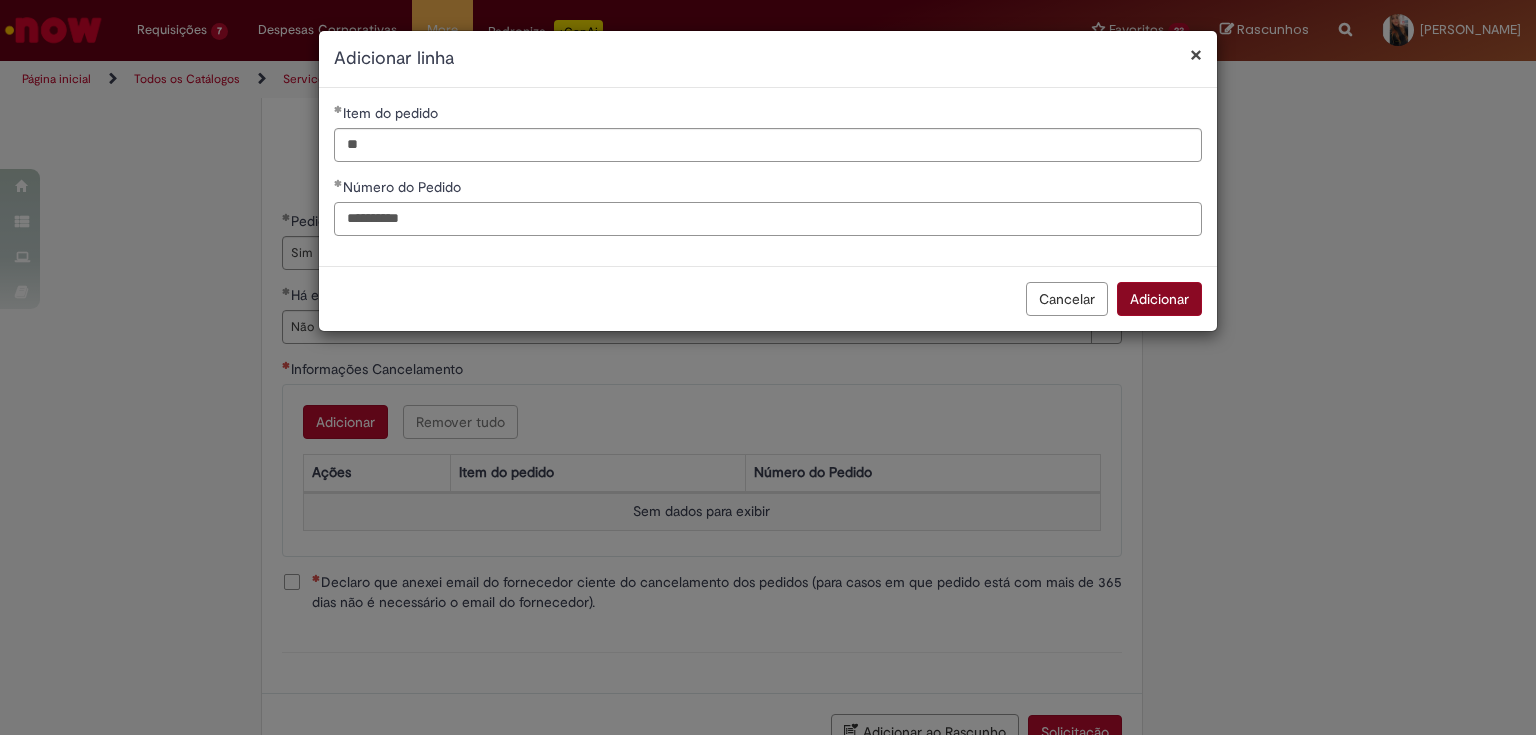 type on "**********" 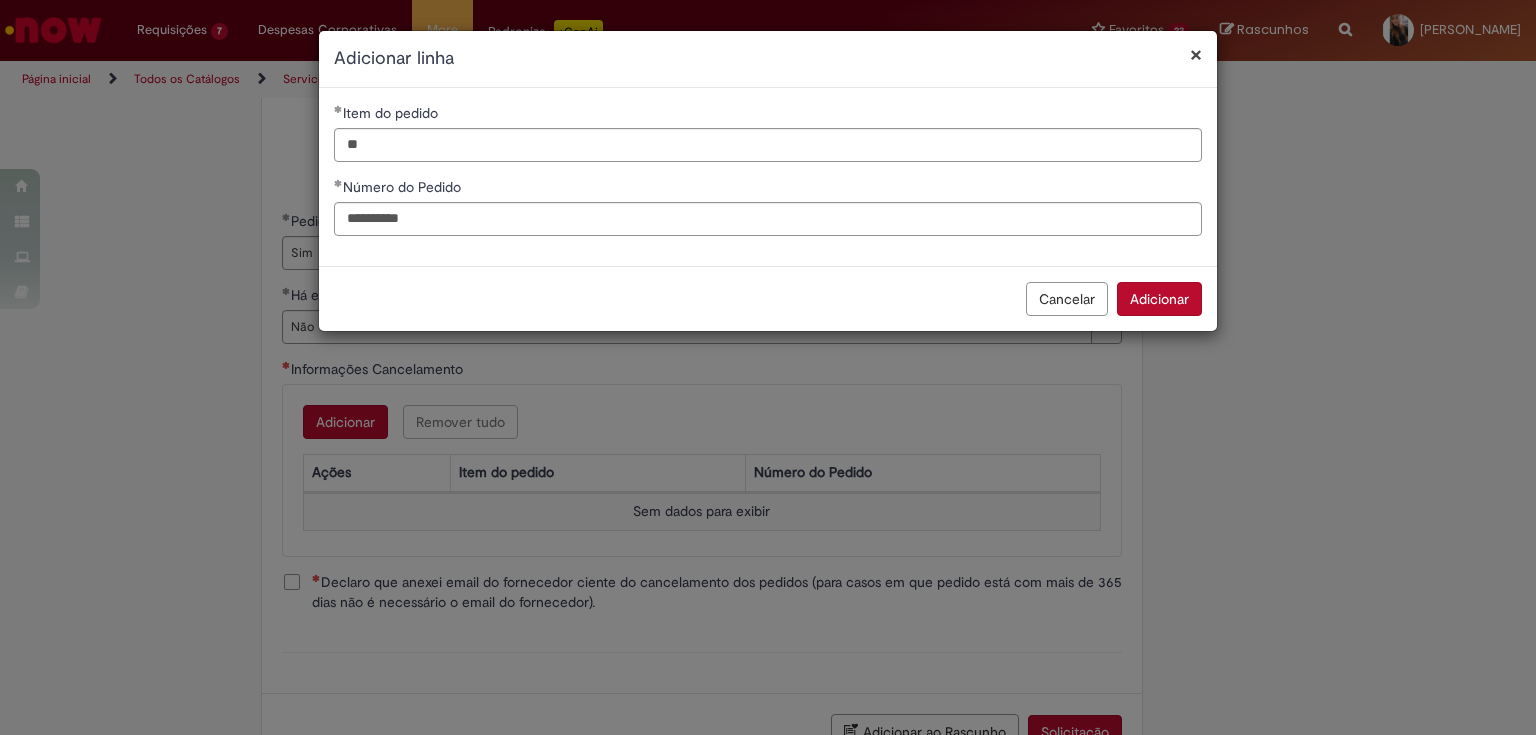click on "Adicionar" at bounding box center [1159, 299] 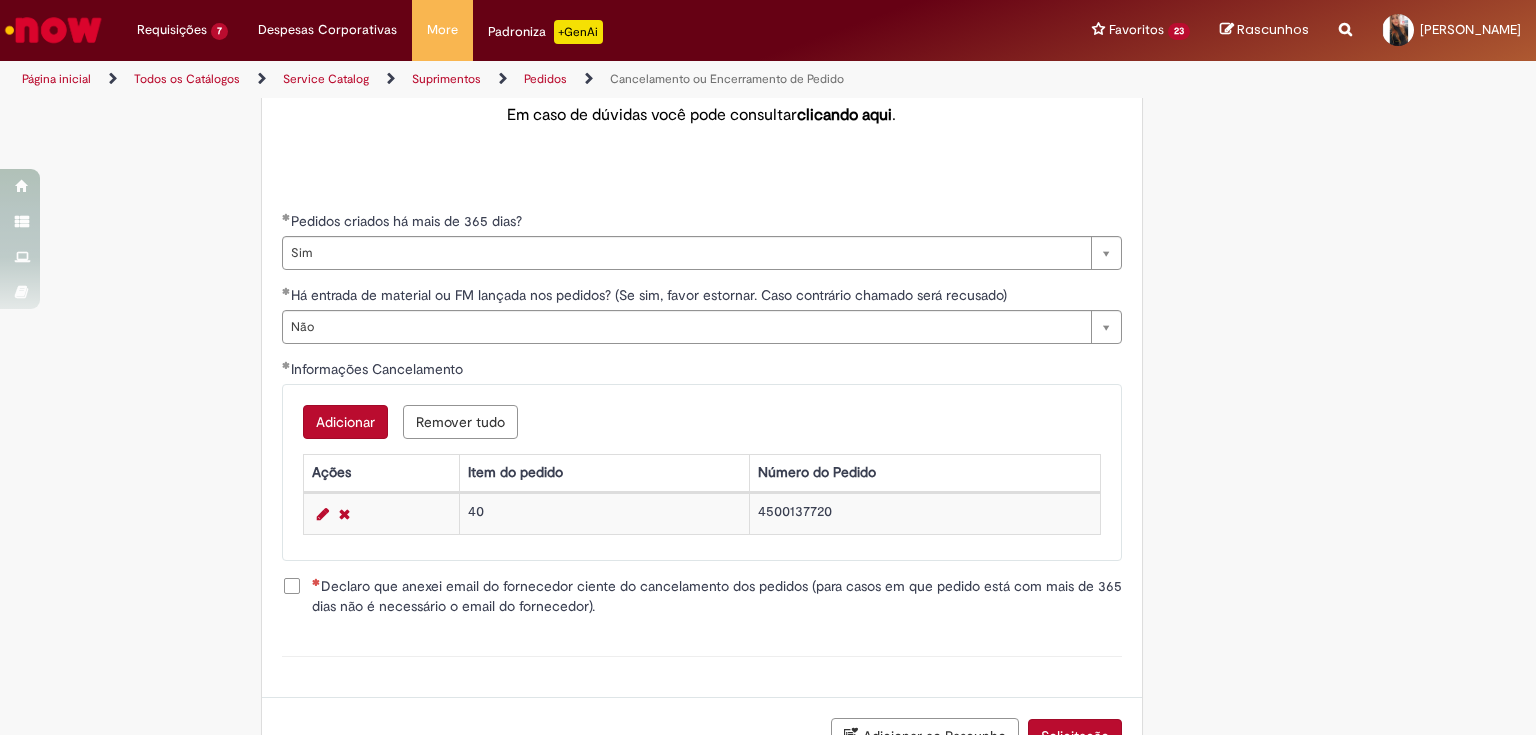 click on "Adicionar" at bounding box center [345, 422] 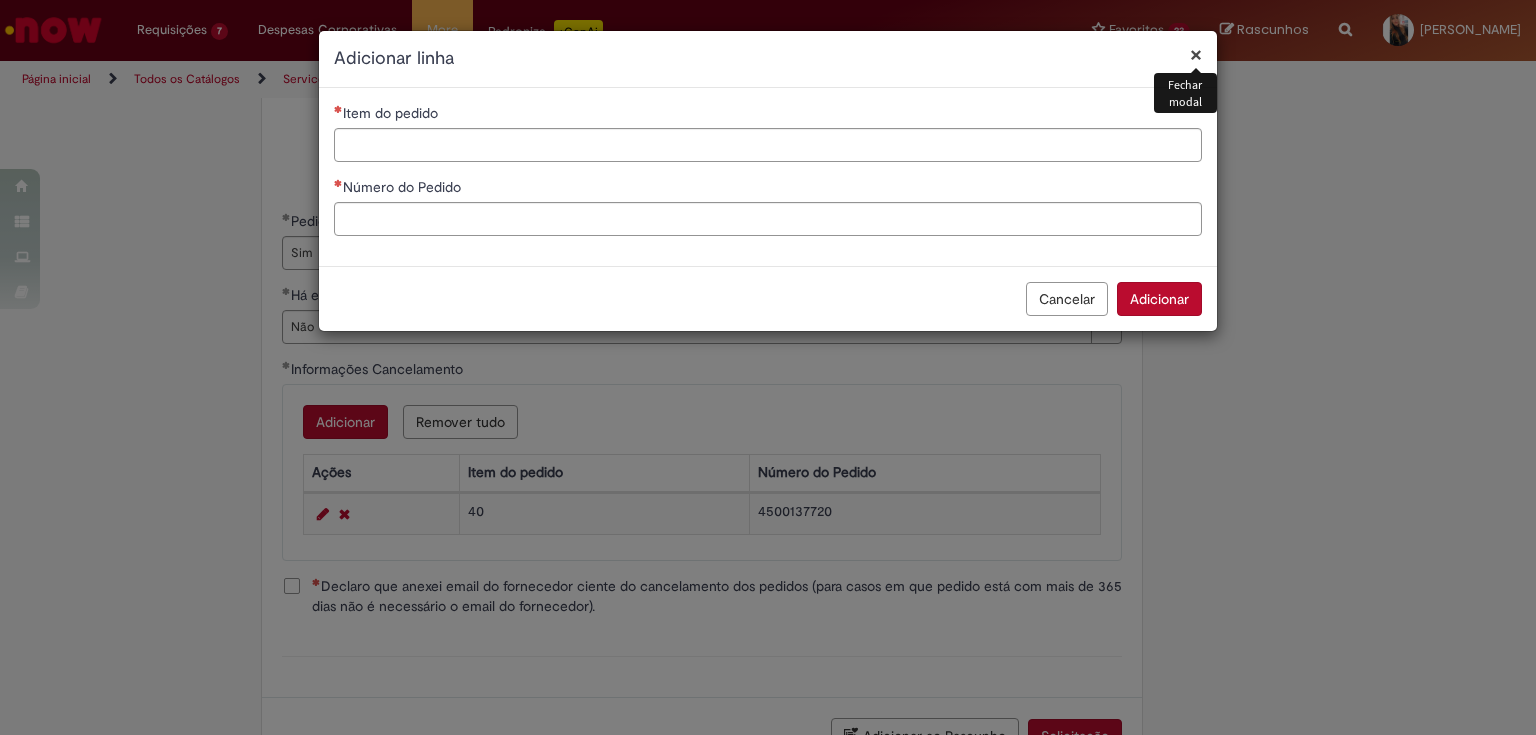 click on "Item do pedido Número do Pedido" at bounding box center [768, 177] 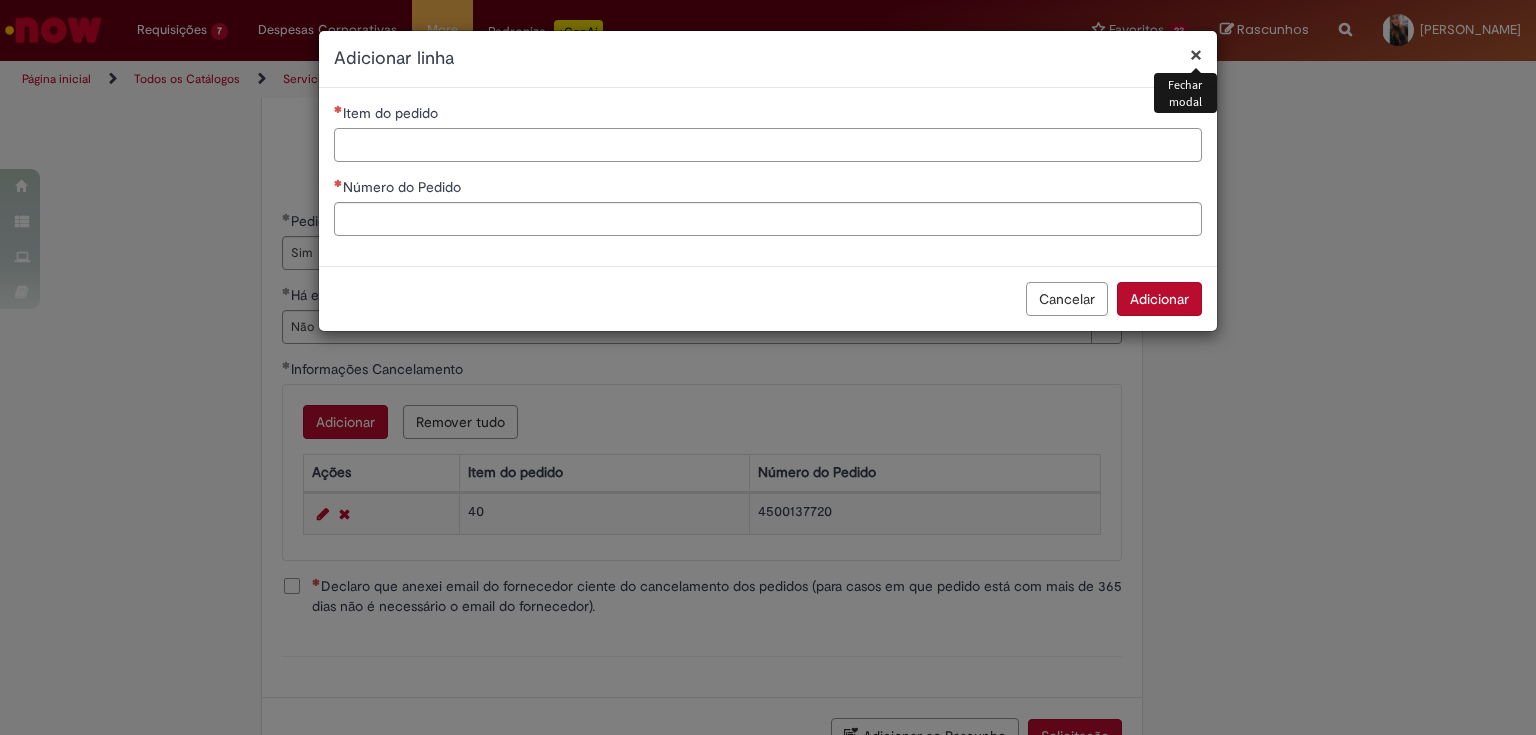 click on "Item do pedido" at bounding box center [768, 145] 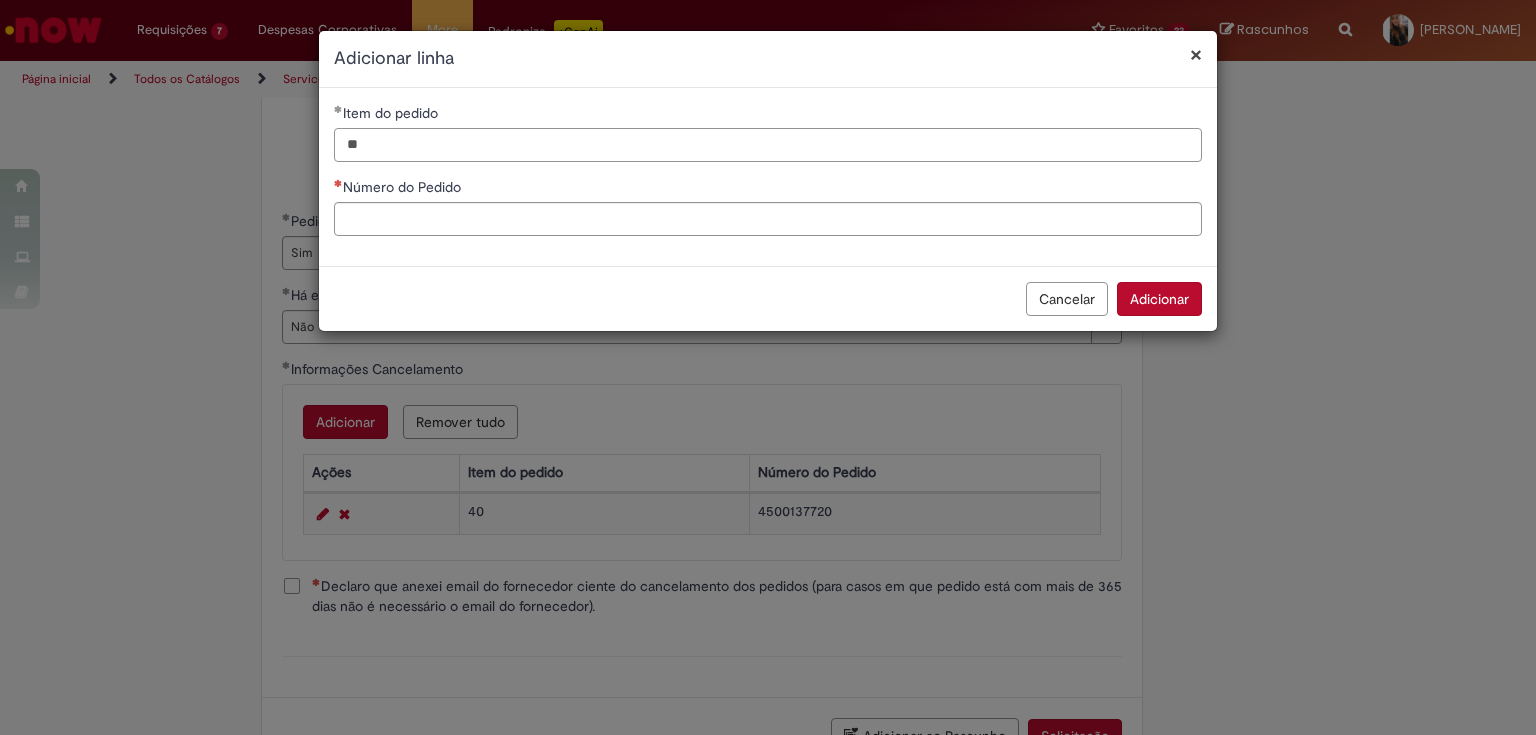 type on "**" 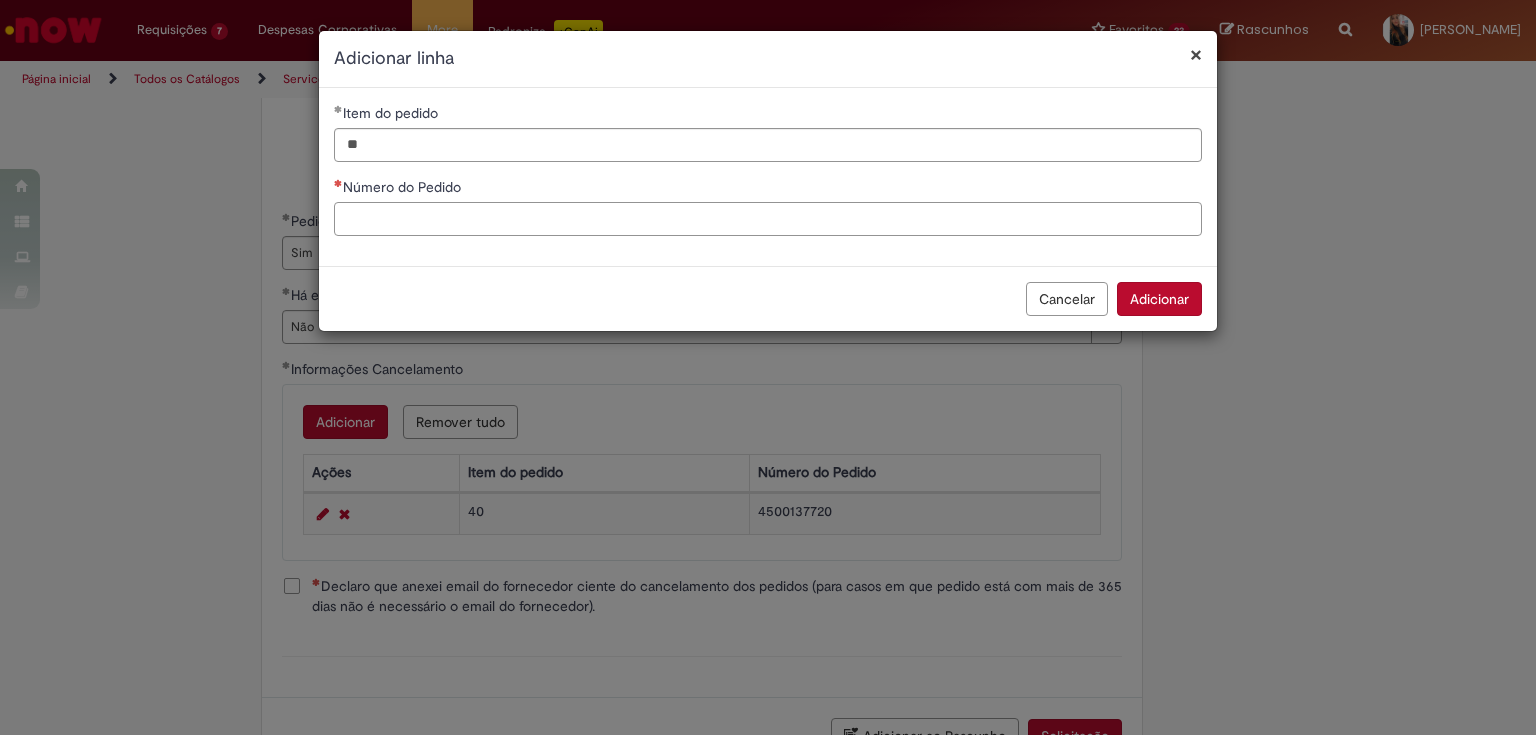paste on "**********" 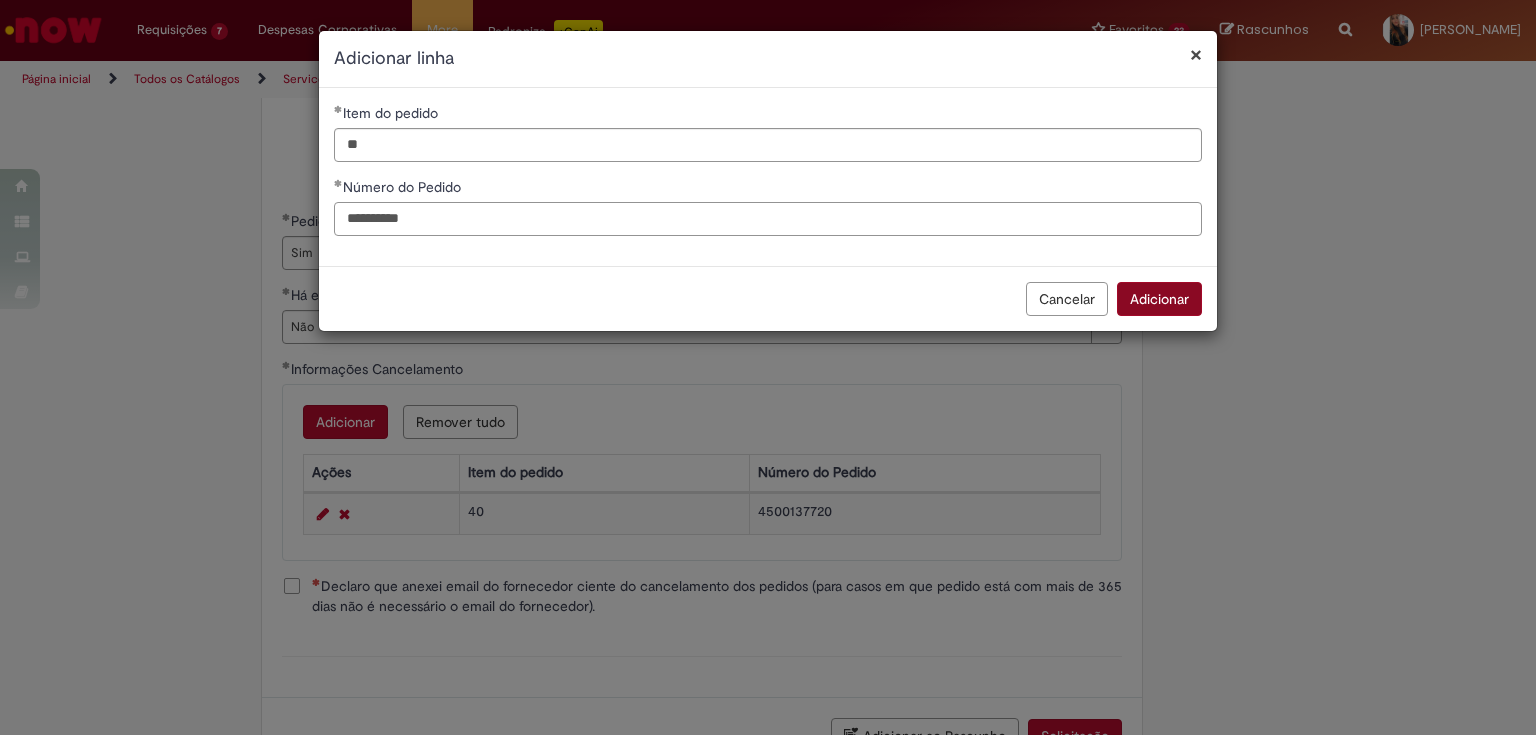 type on "**********" 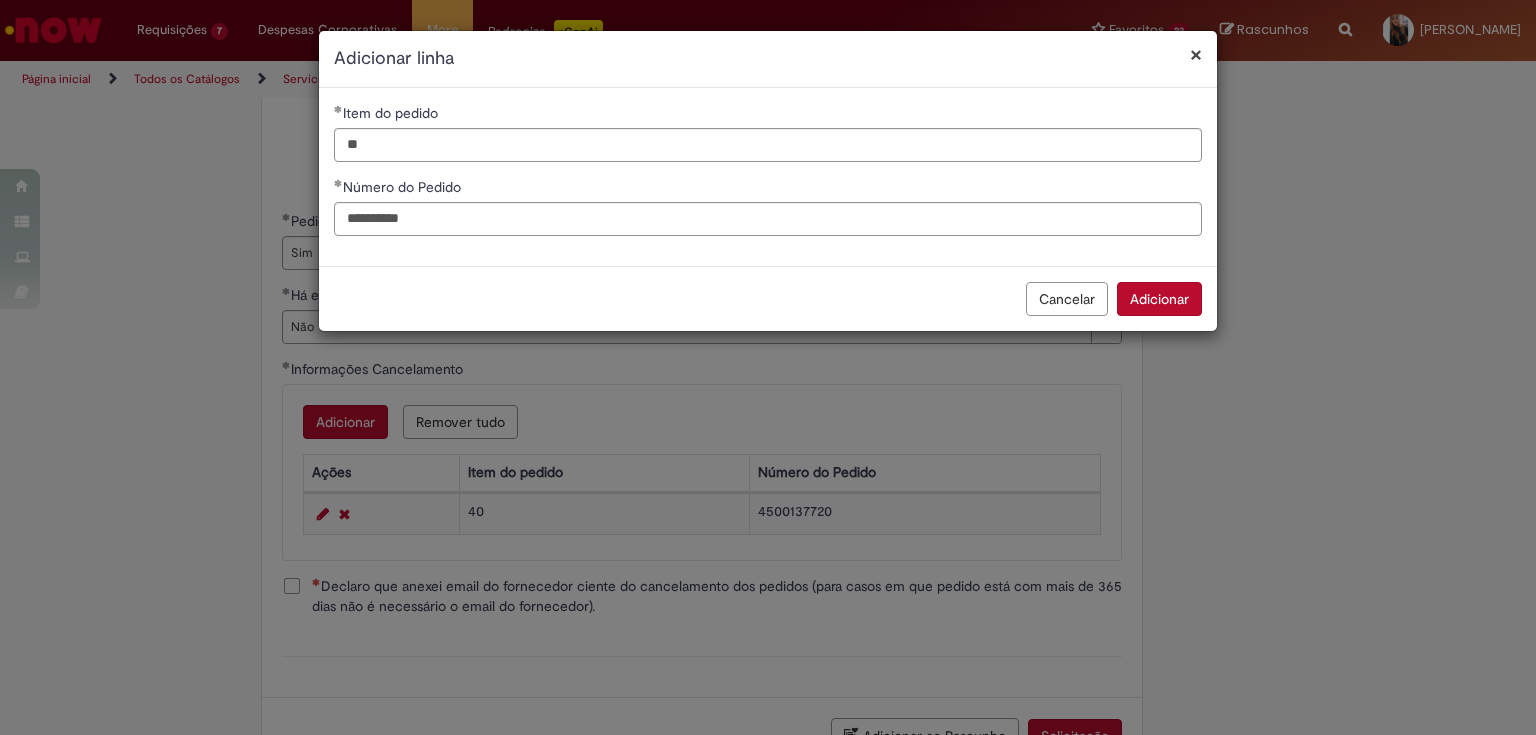 click on "Adicionar" at bounding box center [1159, 299] 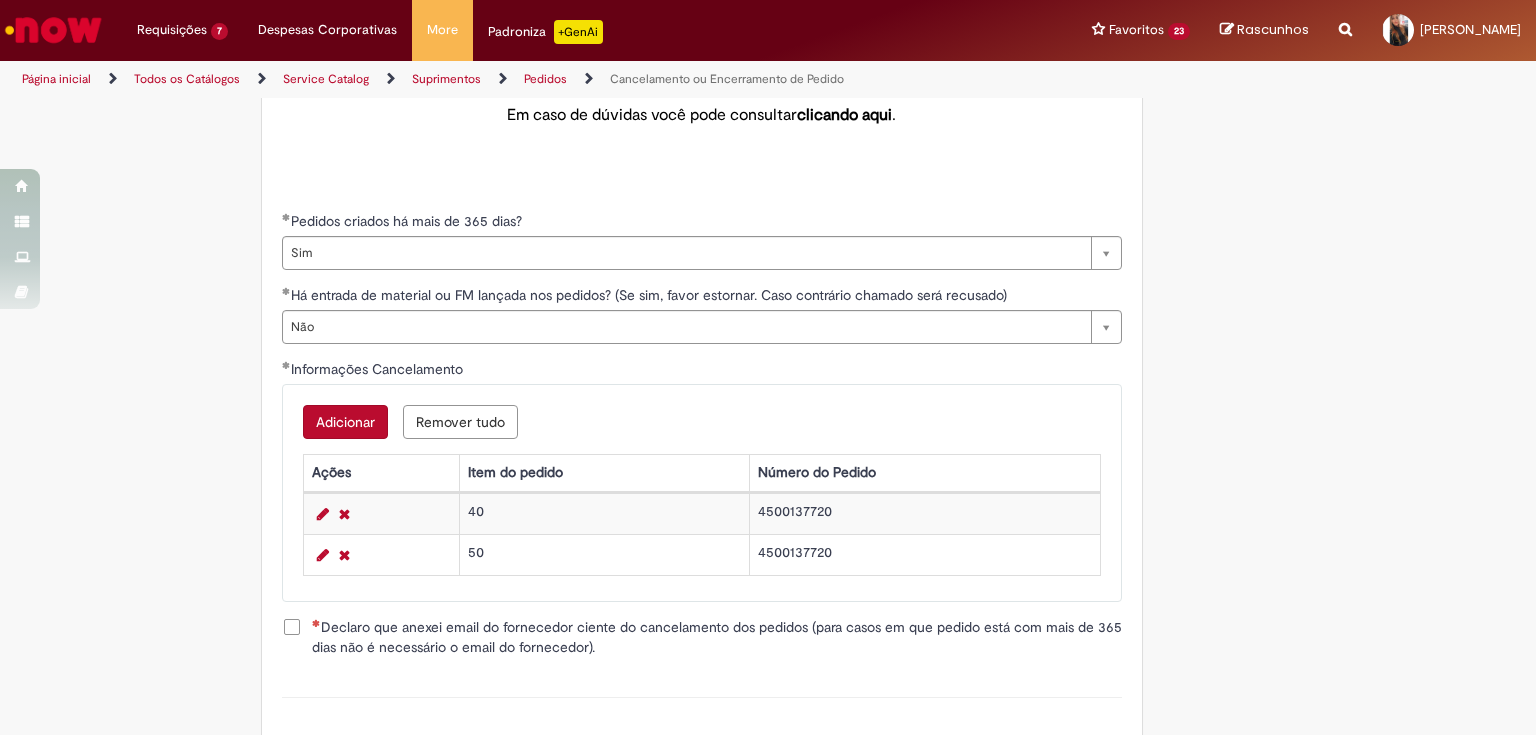 click on "Adicionar" at bounding box center (345, 422) 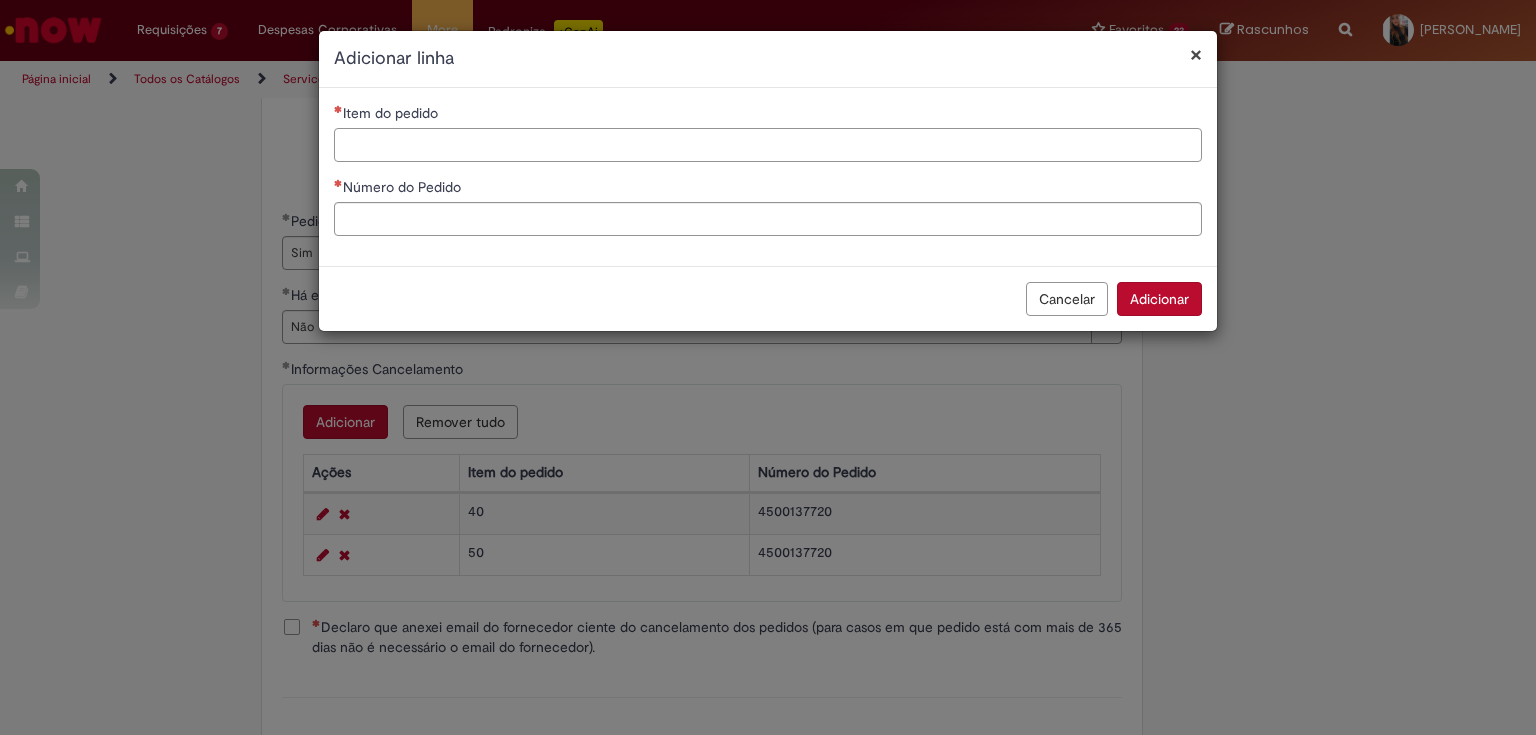 click on "Item do pedido" at bounding box center (768, 145) 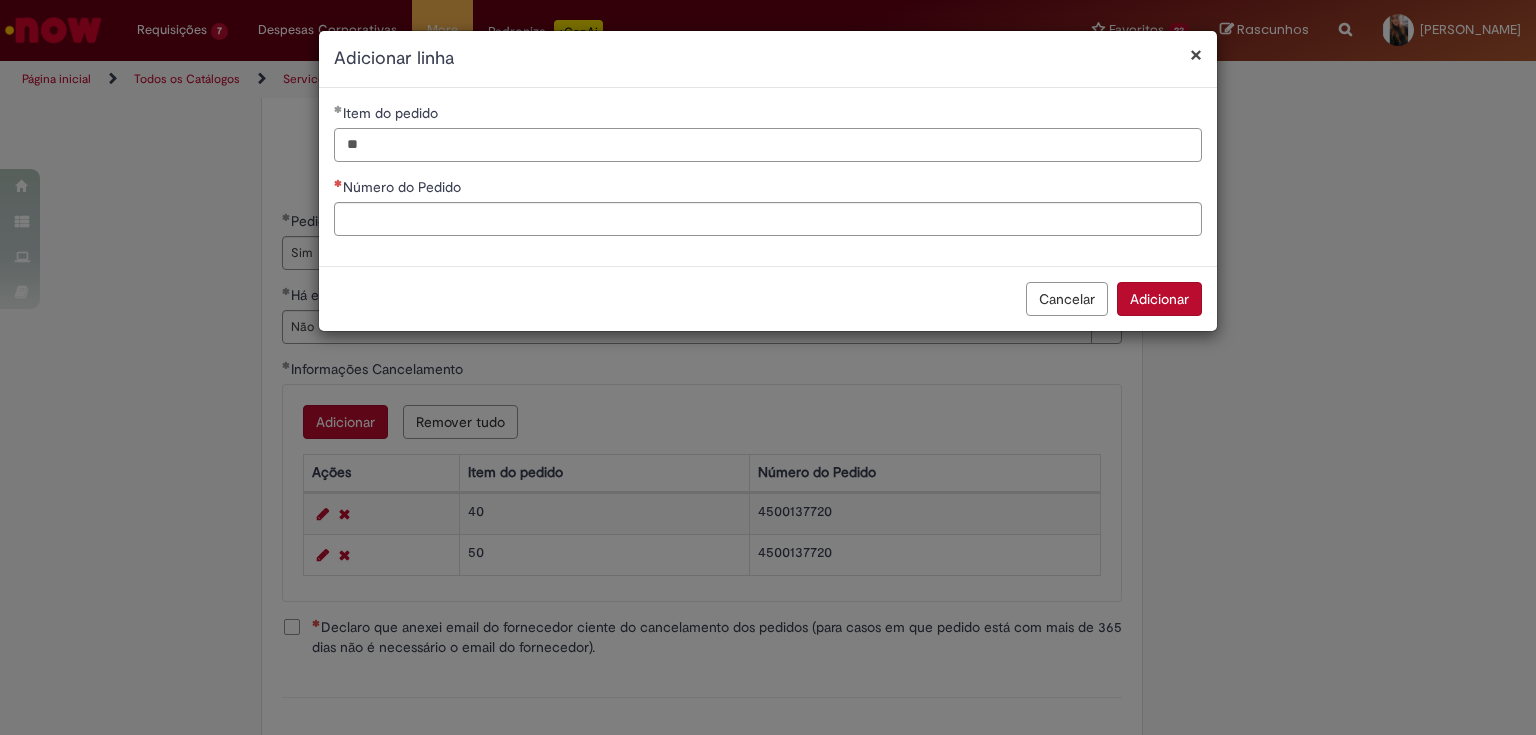 type on "**" 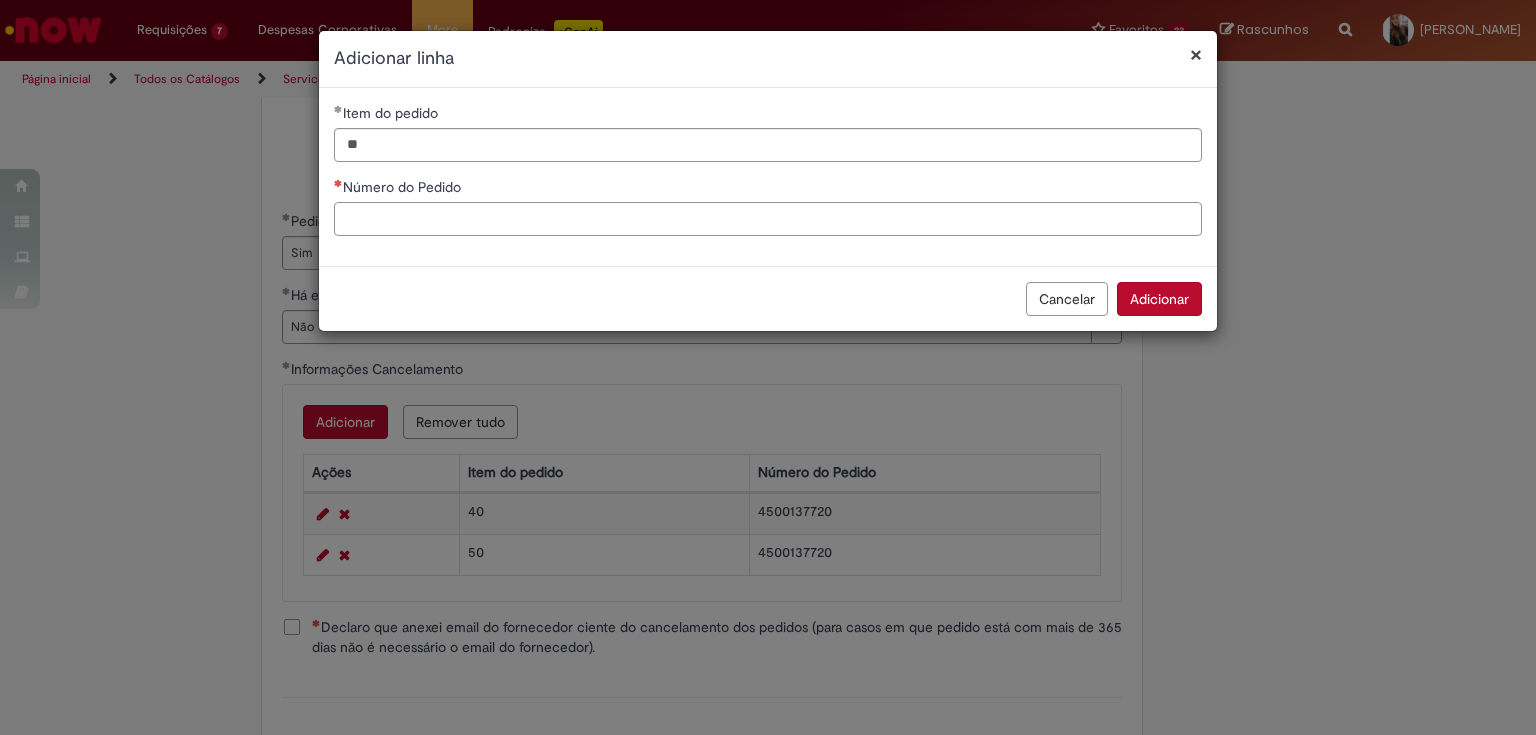 click on "Número do Pedido" at bounding box center (768, 219) 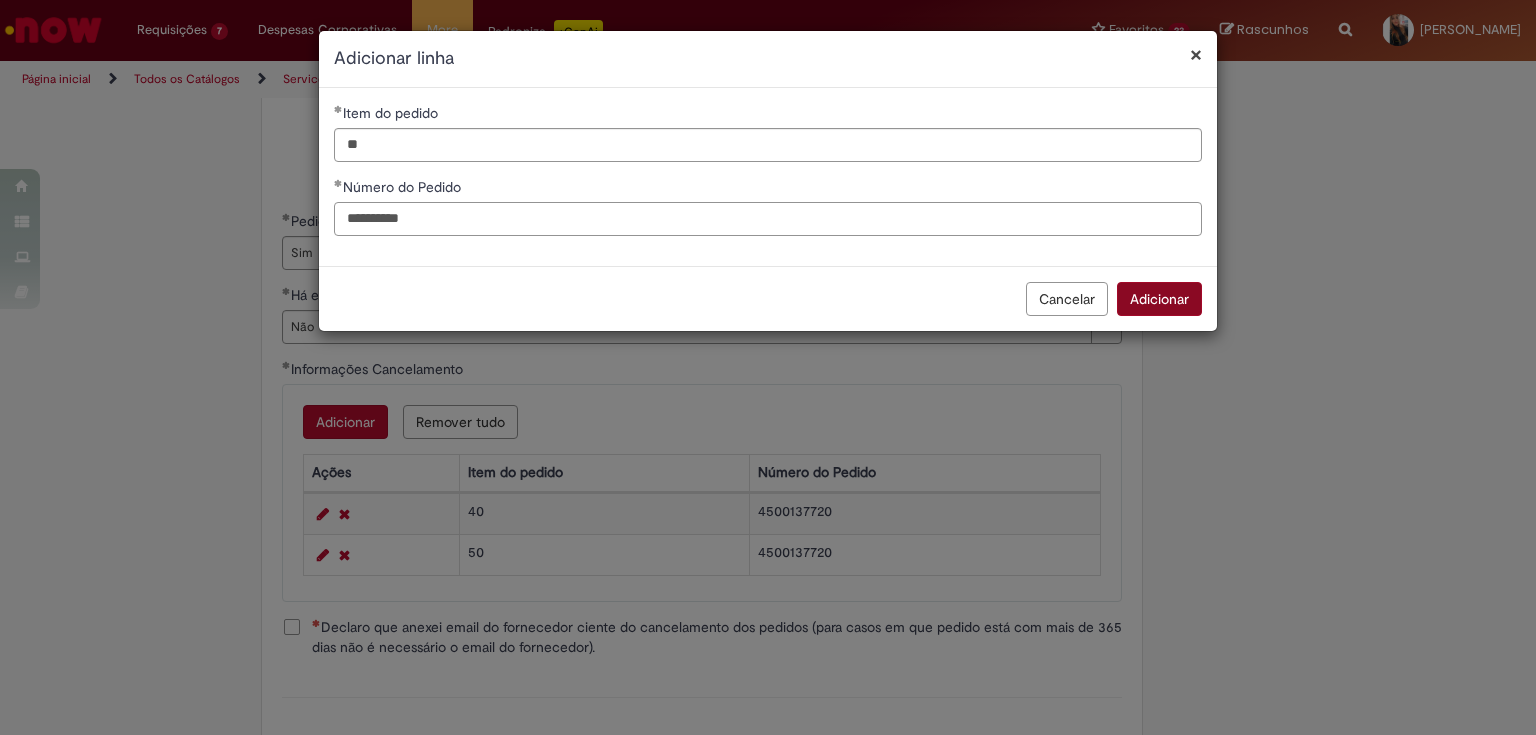 type on "**********" 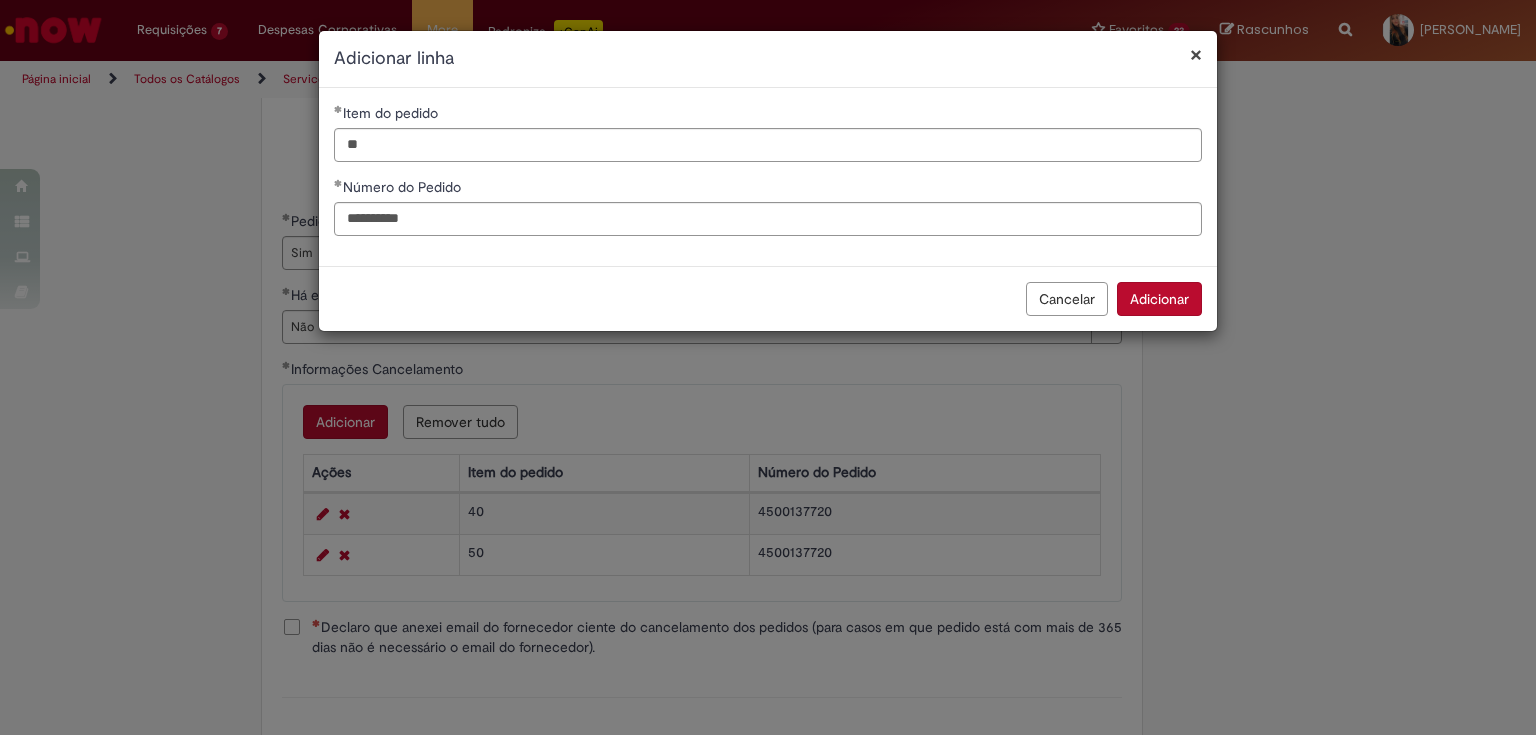 click on "Adicionar" at bounding box center [1159, 299] 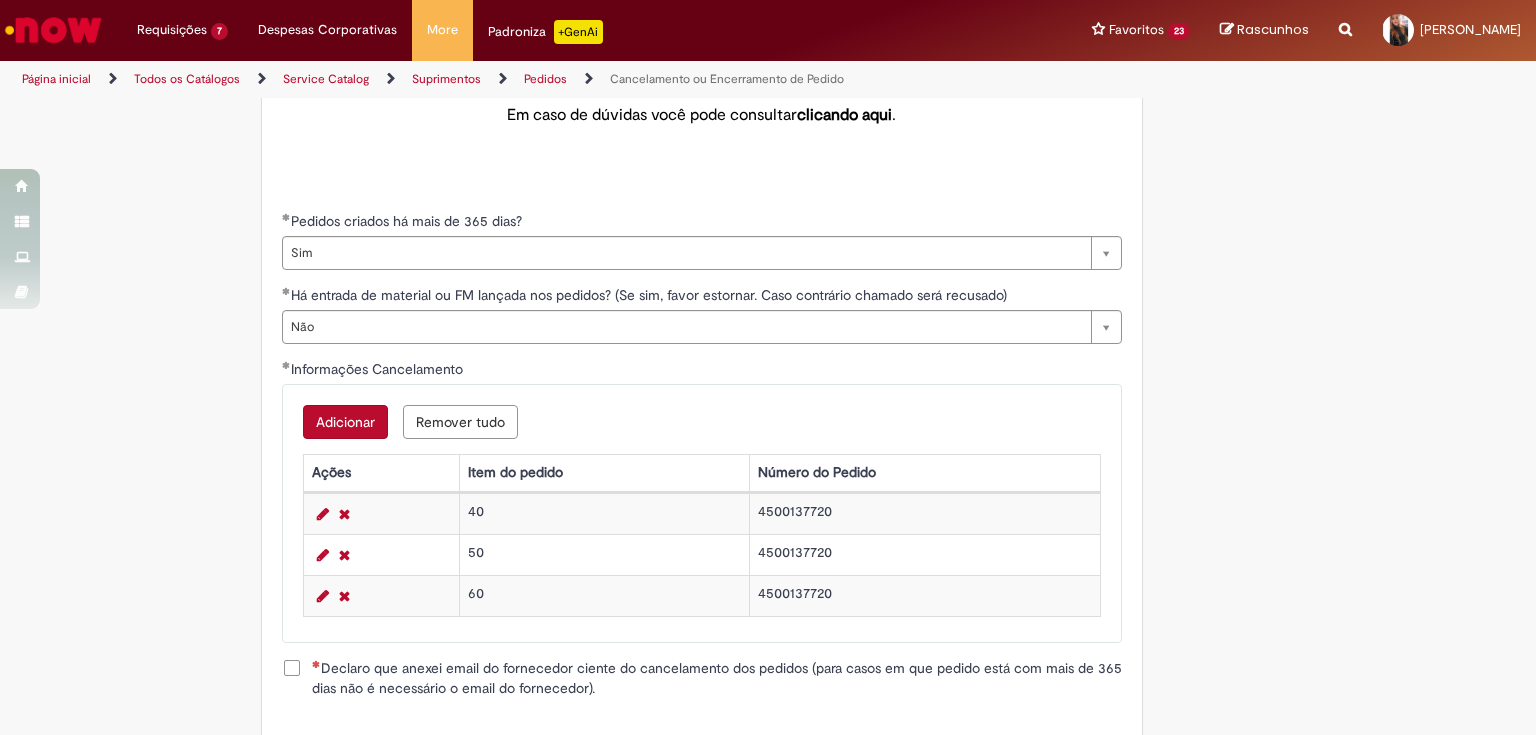 click on "Adicionar" at bounding box center (345, 422) 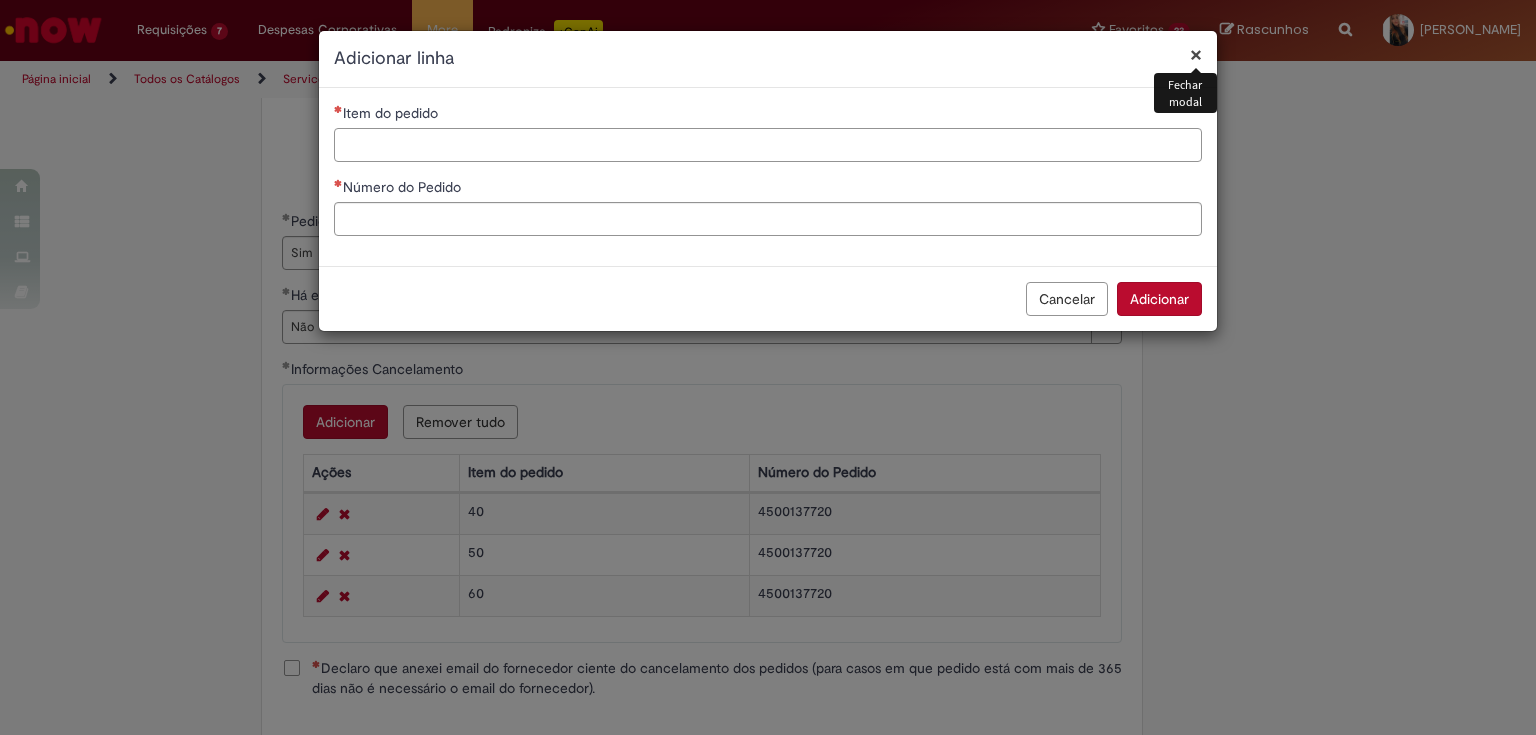 click on "Item do pedido" at bounding box center [768, 145] 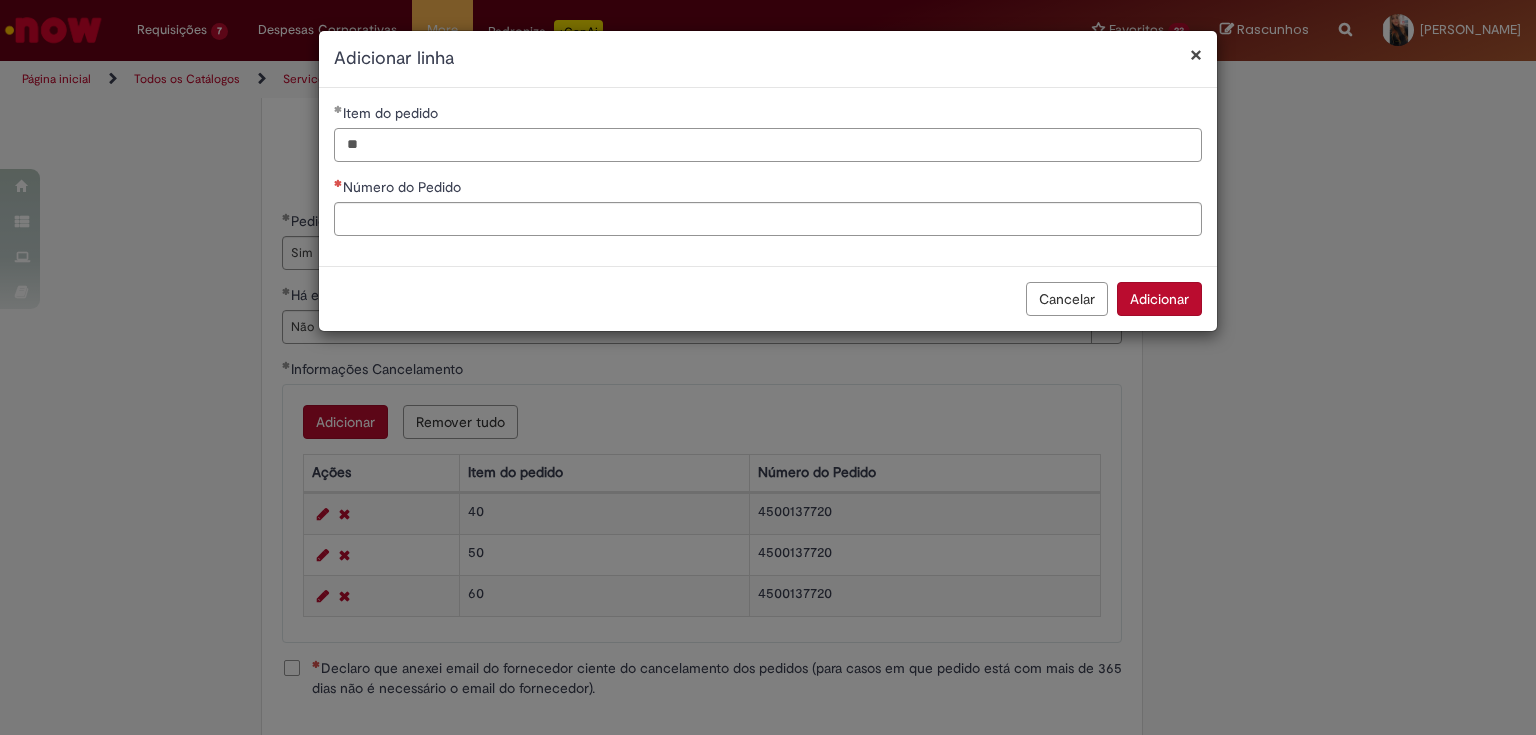 type on "**" 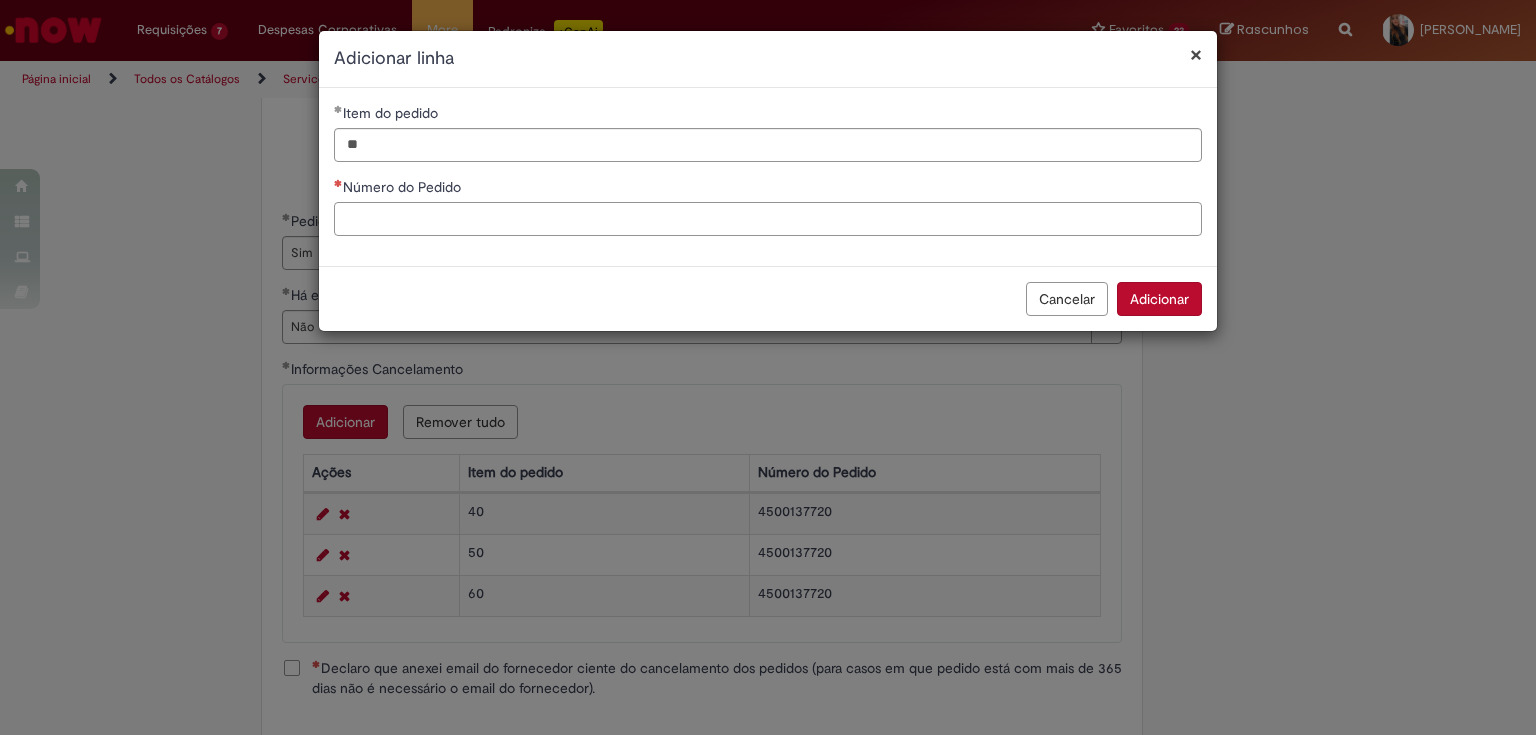 paste on "**********" 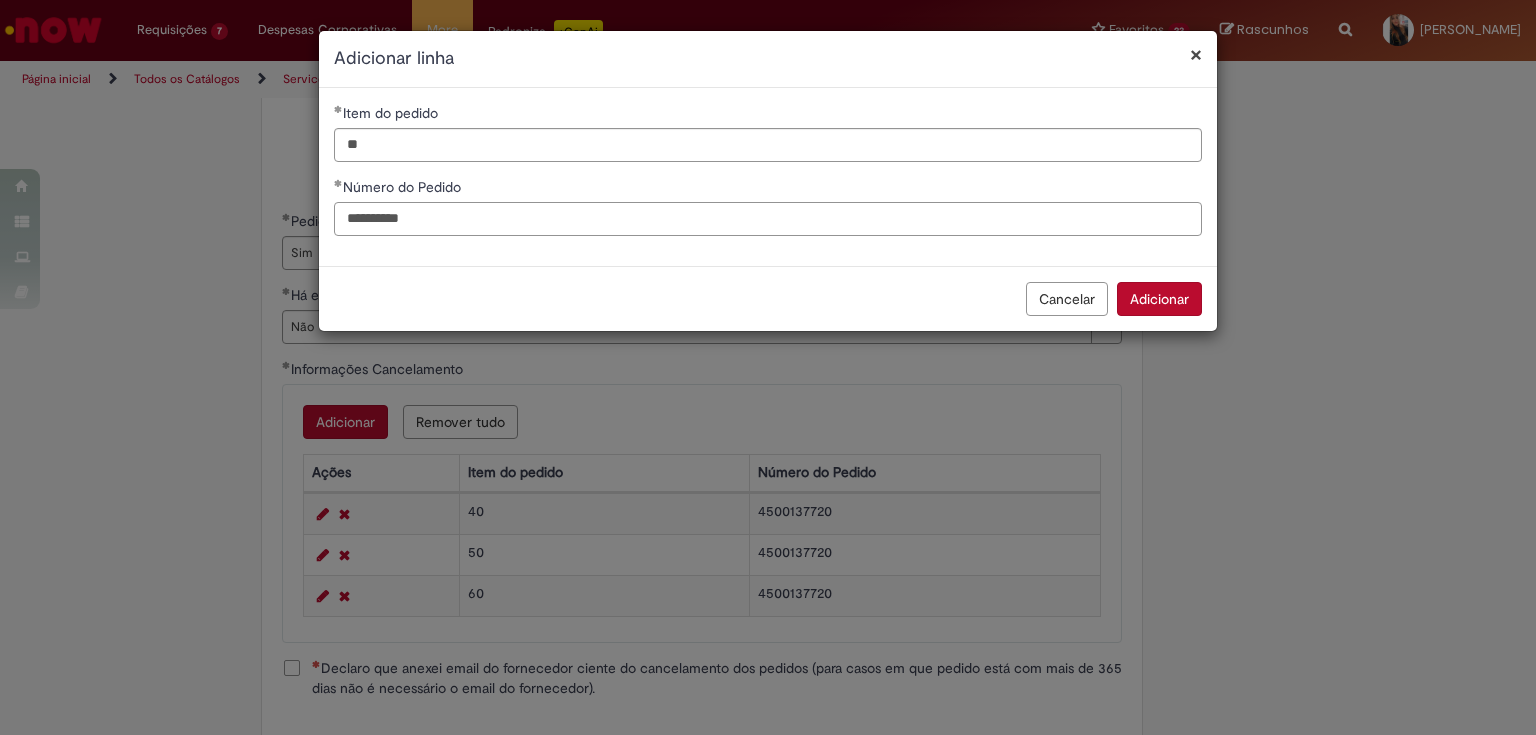 type on "**********" 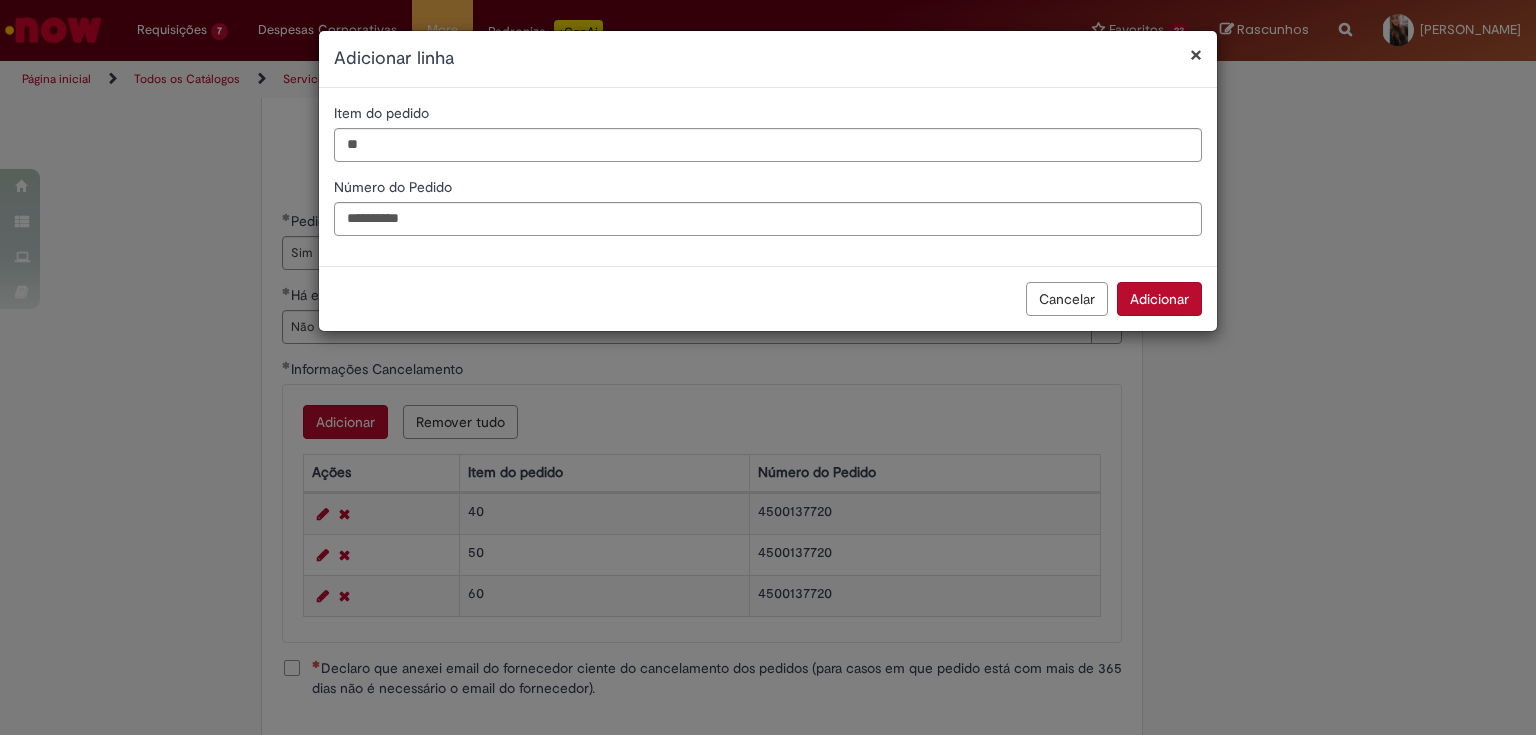 click on "Cancelar   Adicionar" at bounding box center [768, 298] 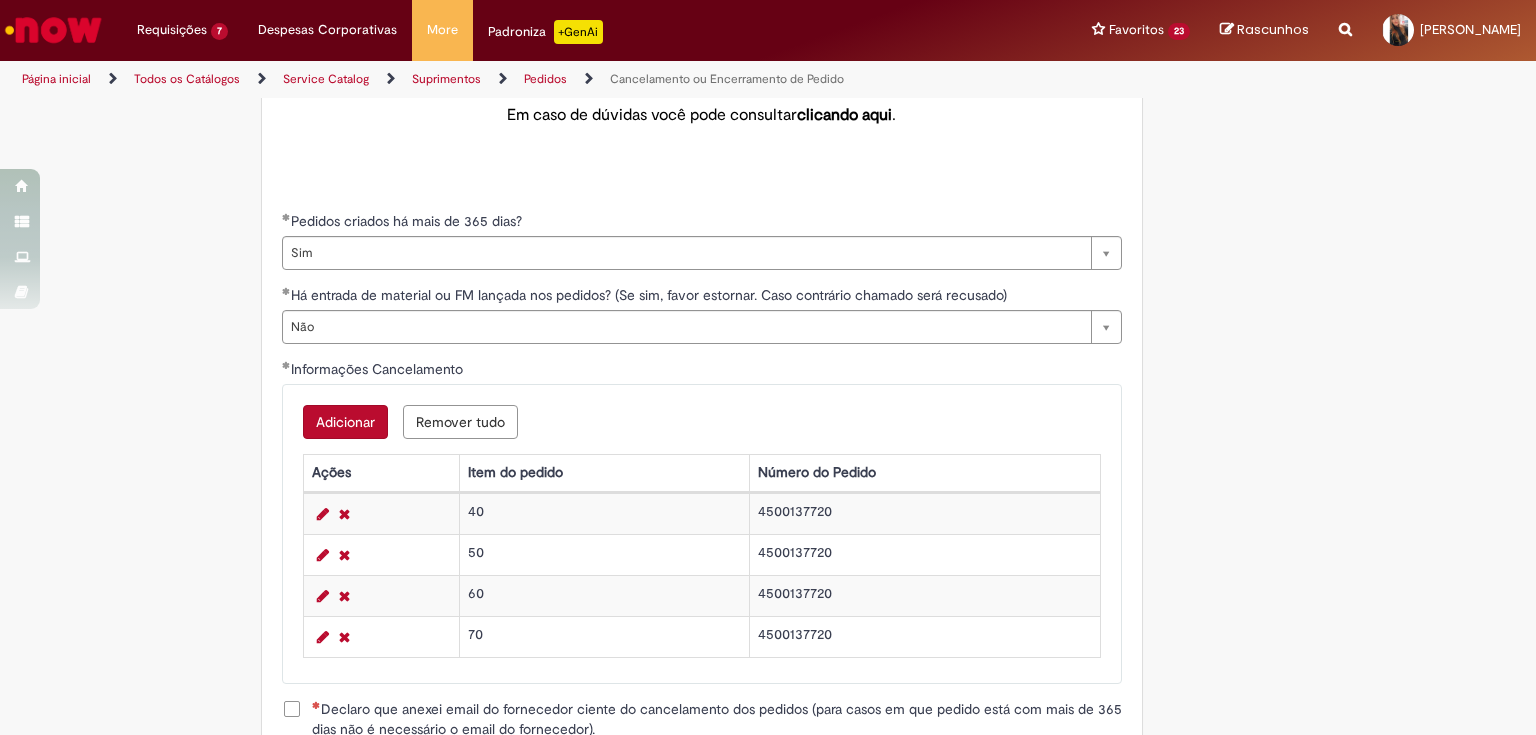 click on "Adicionar" at bounding box center (345, 422) 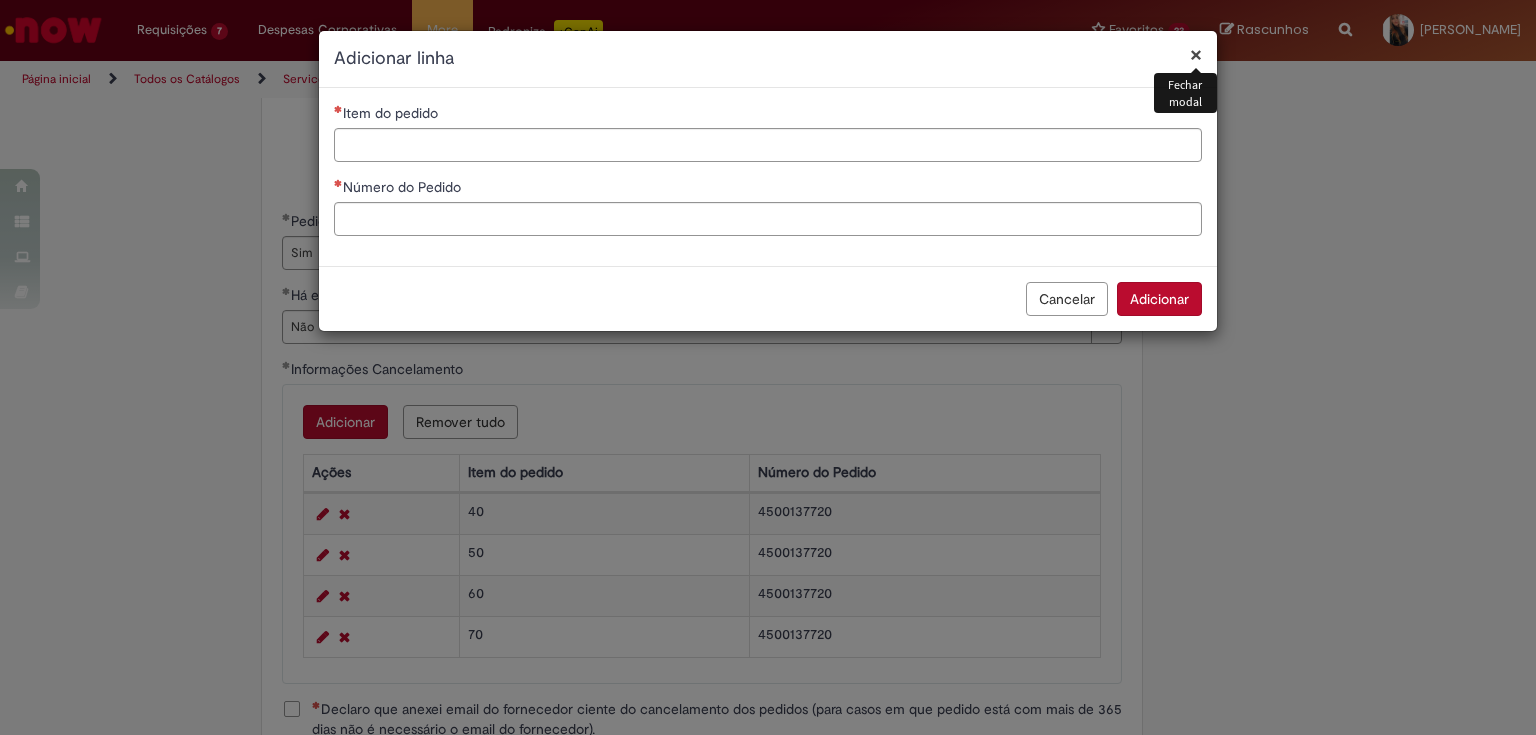 click on "Item do pedido Número do Pedido" at bounding box center [768, 177] 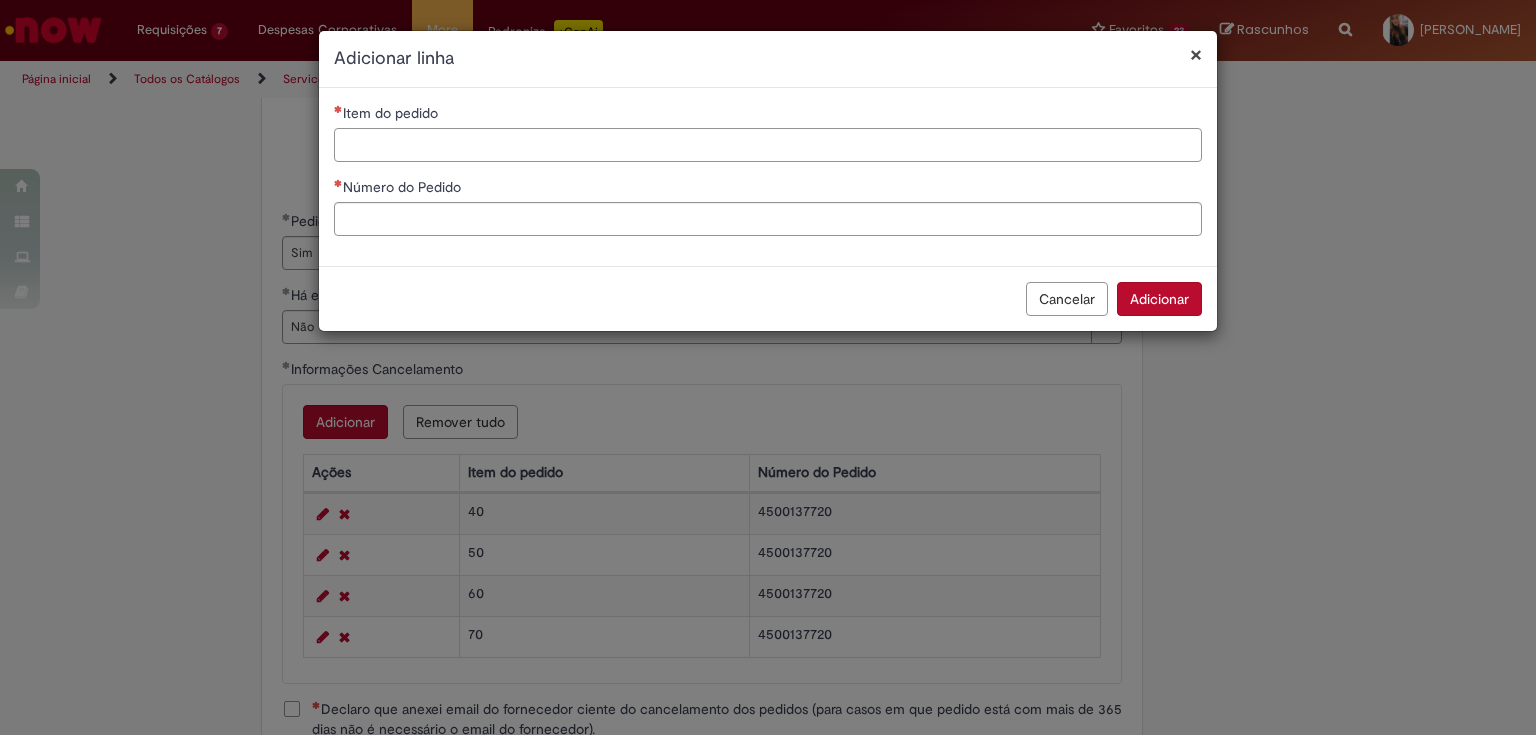 click on "Item do pedido" at bounding box center (768, 145) 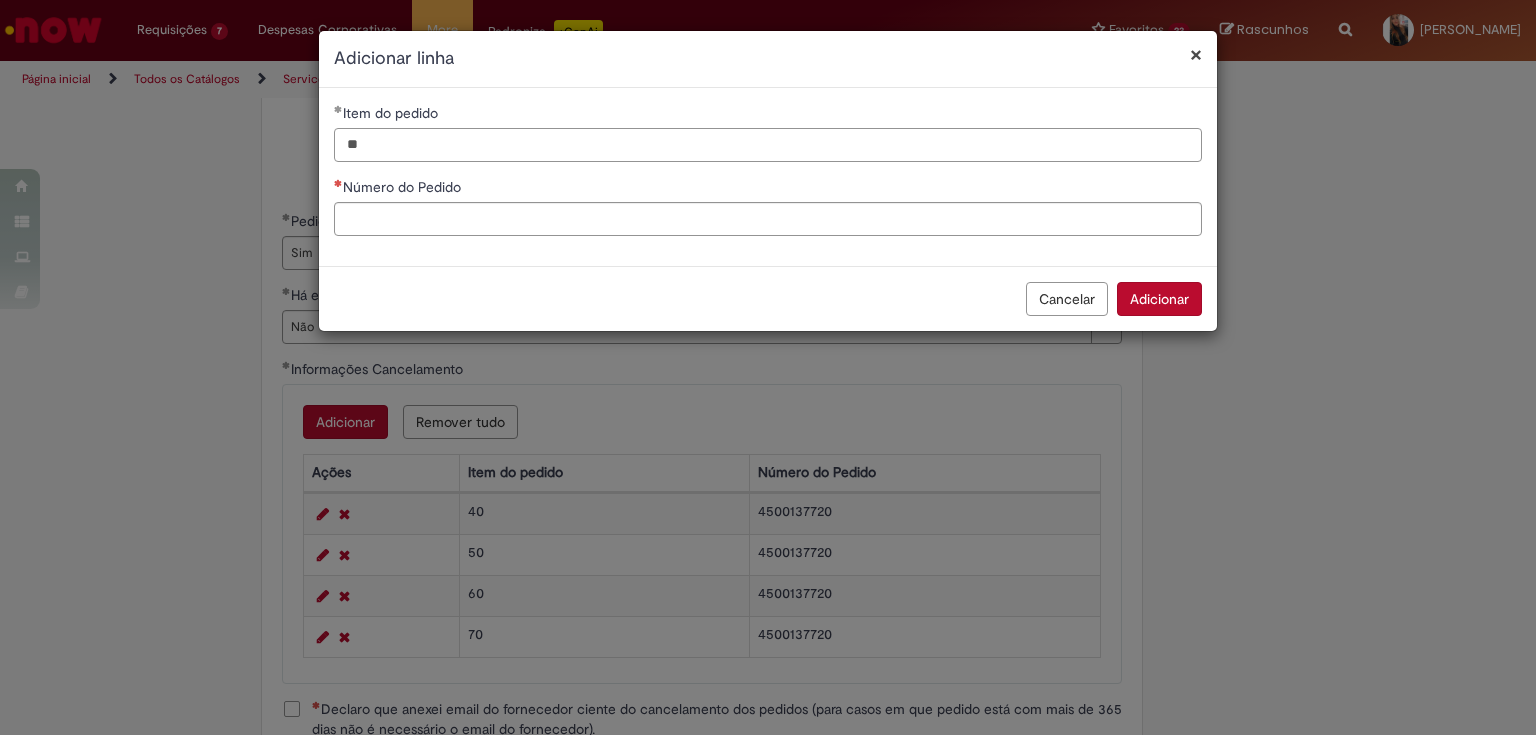 type on "**" 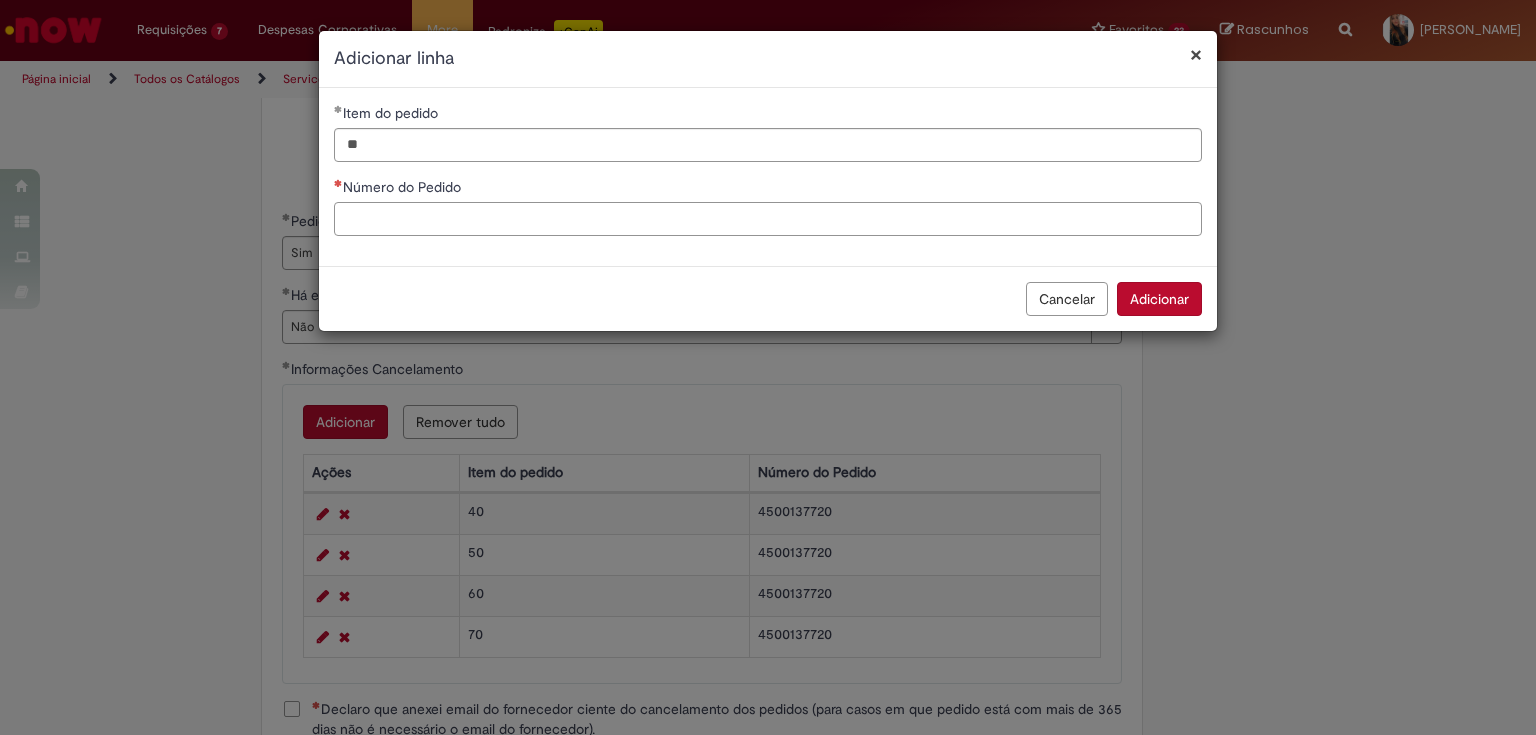 paste on "**********" 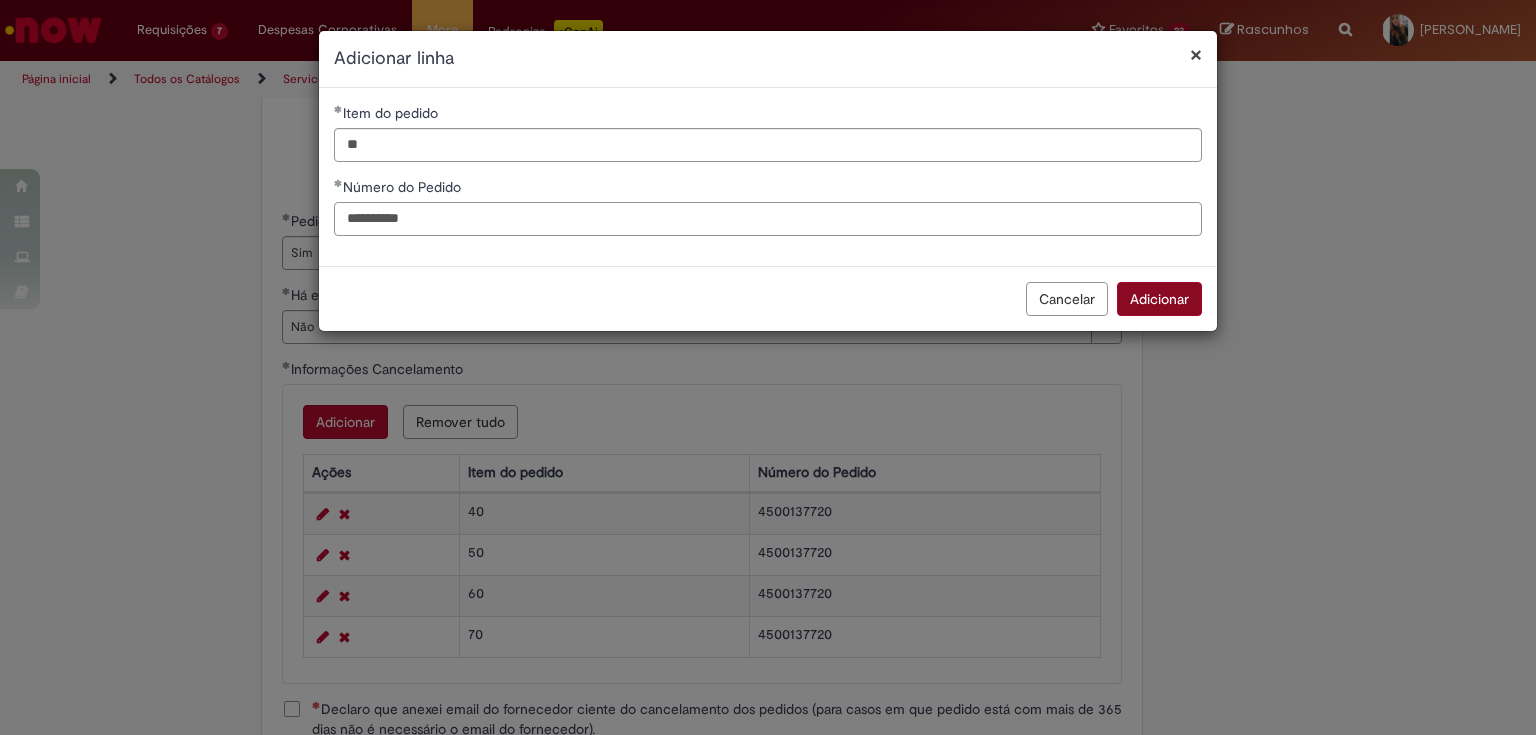 type on "**********" 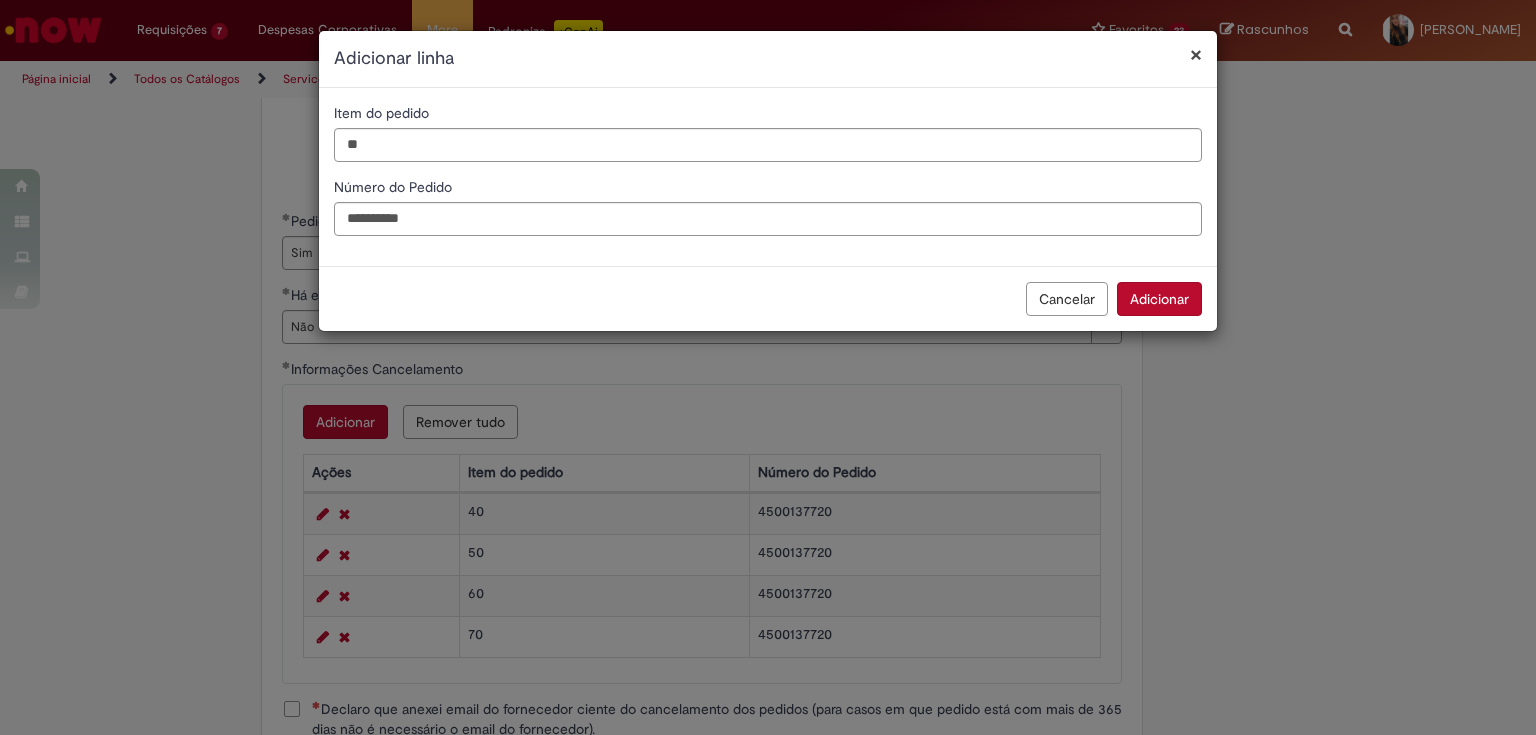 click on "Adicionar" at bounding box center [1159, 299] 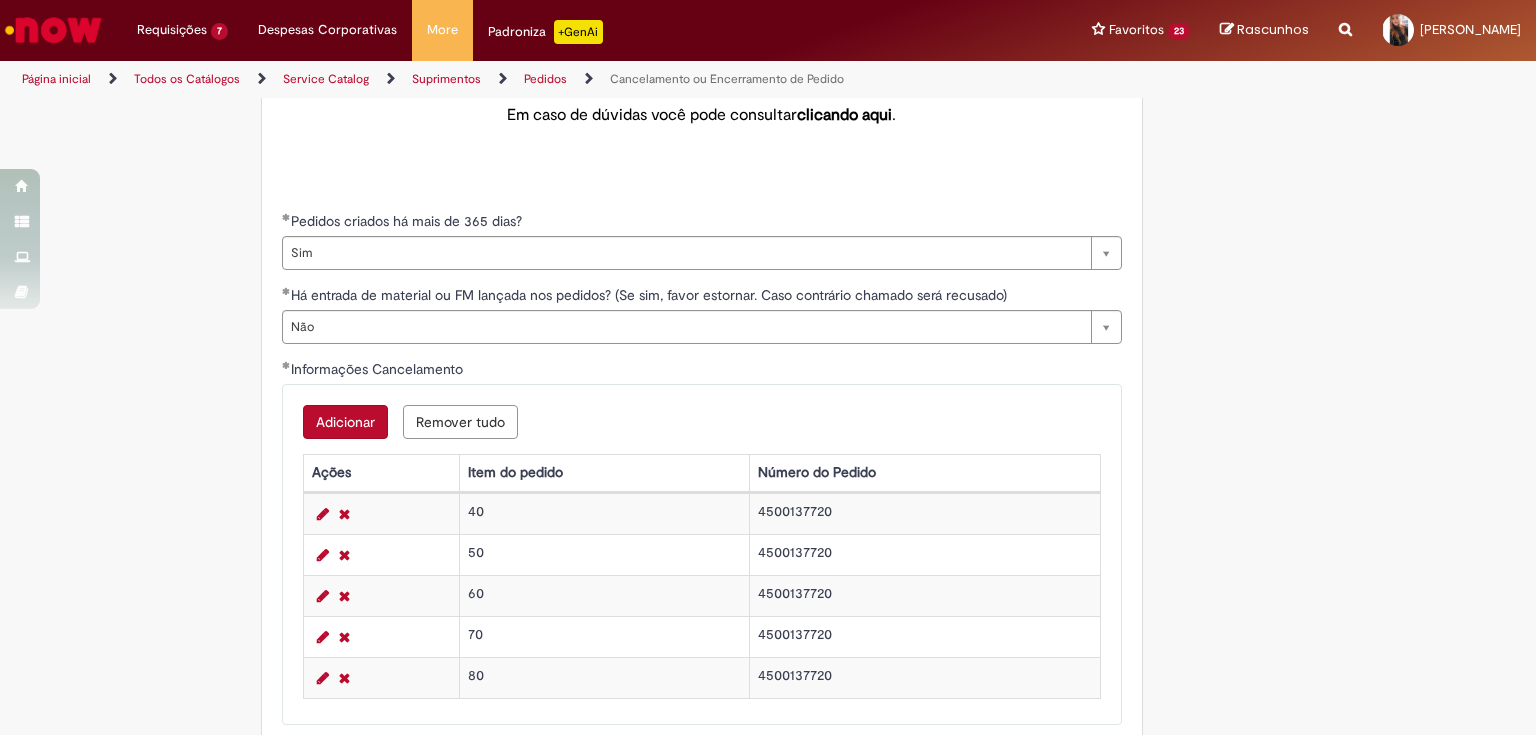 click on "Adicionar" at bounding box center [345, 422] 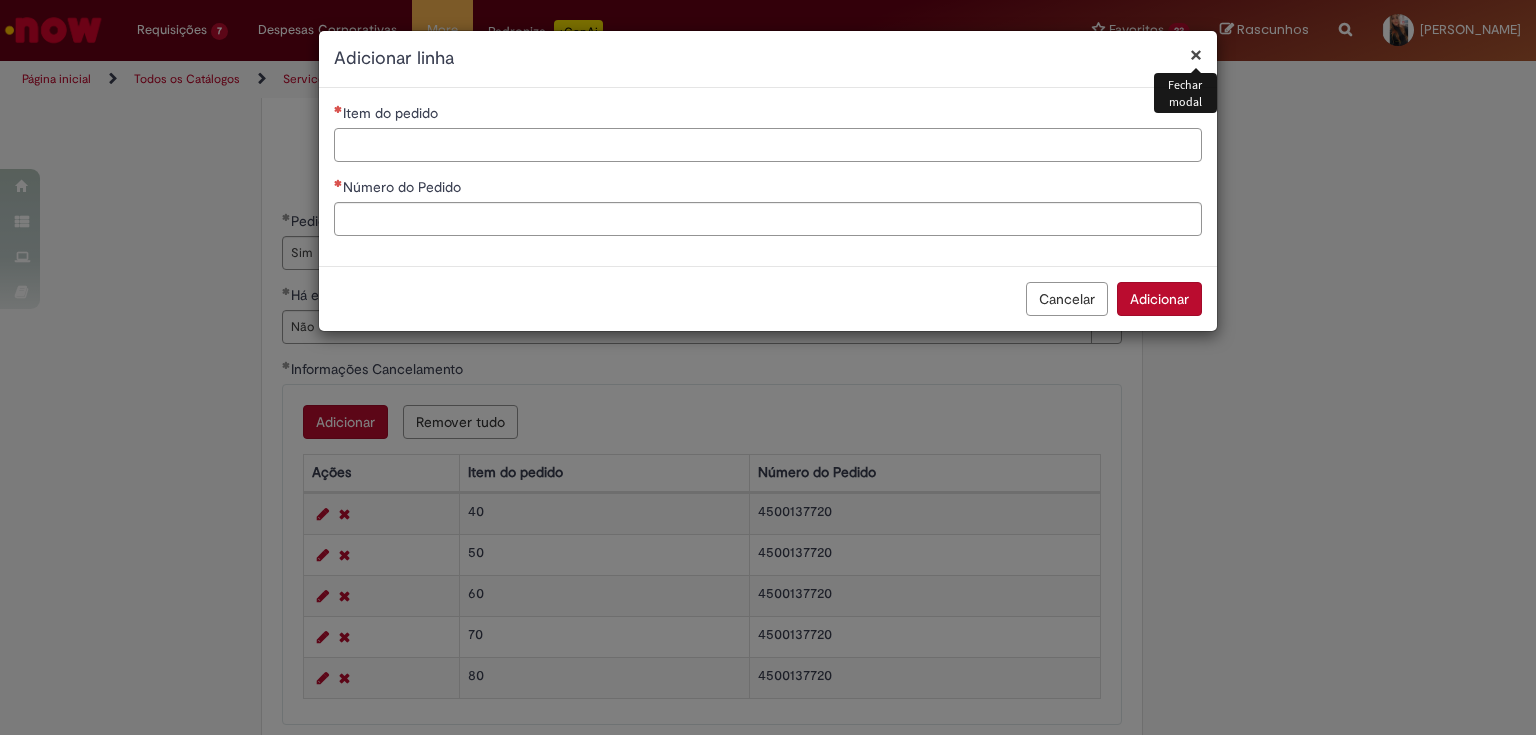 click on "Item do pedido" at bounding box center [768, 145] 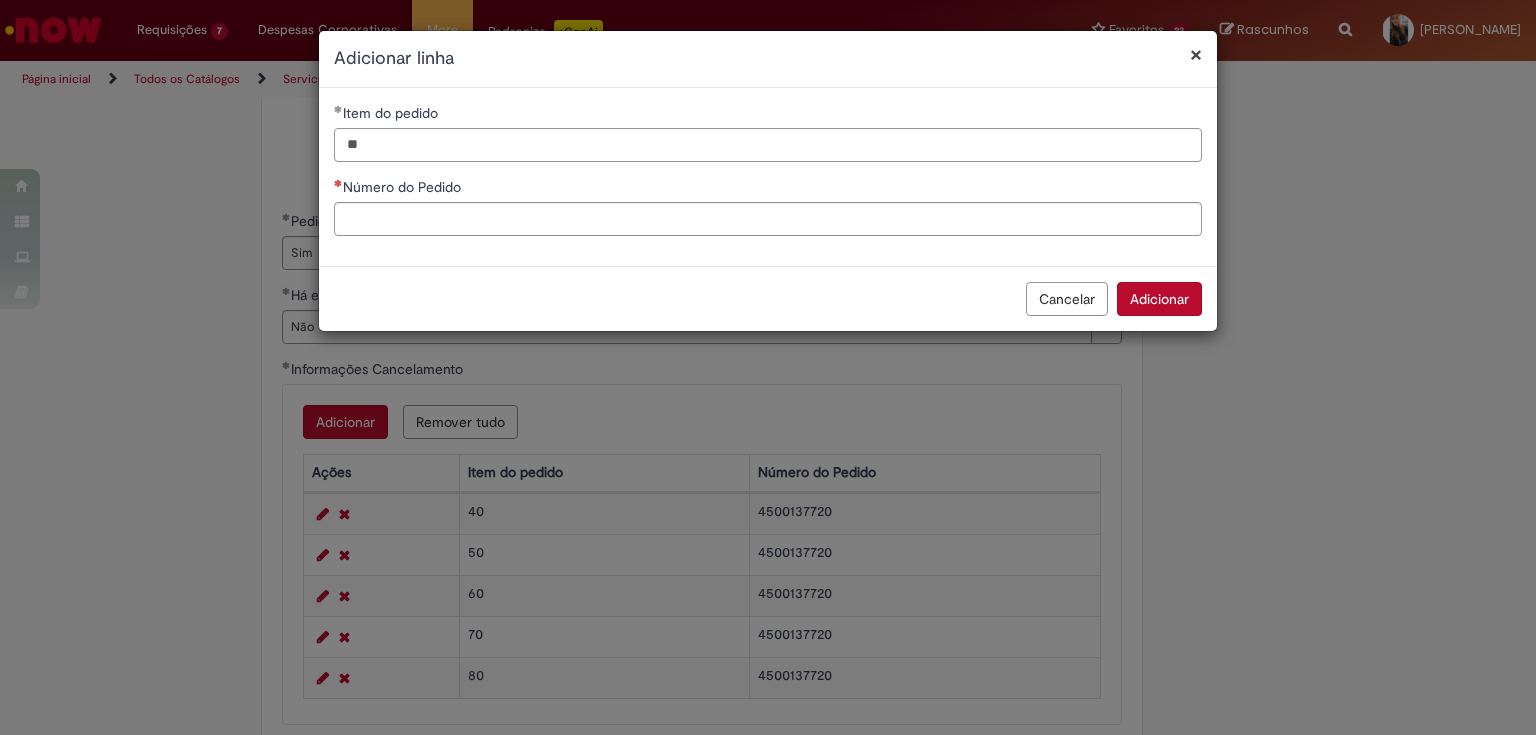 type on "**" 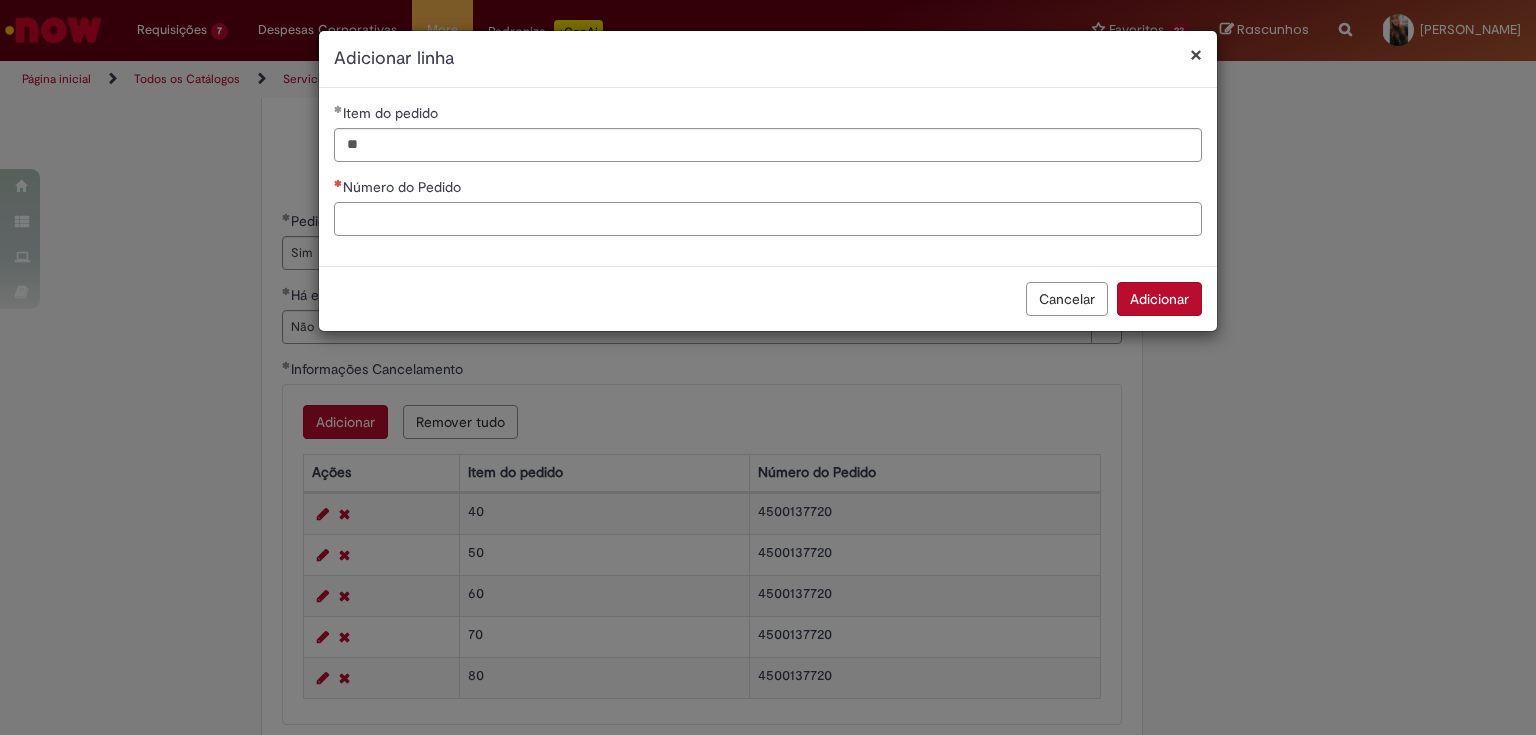 paste on "**********" 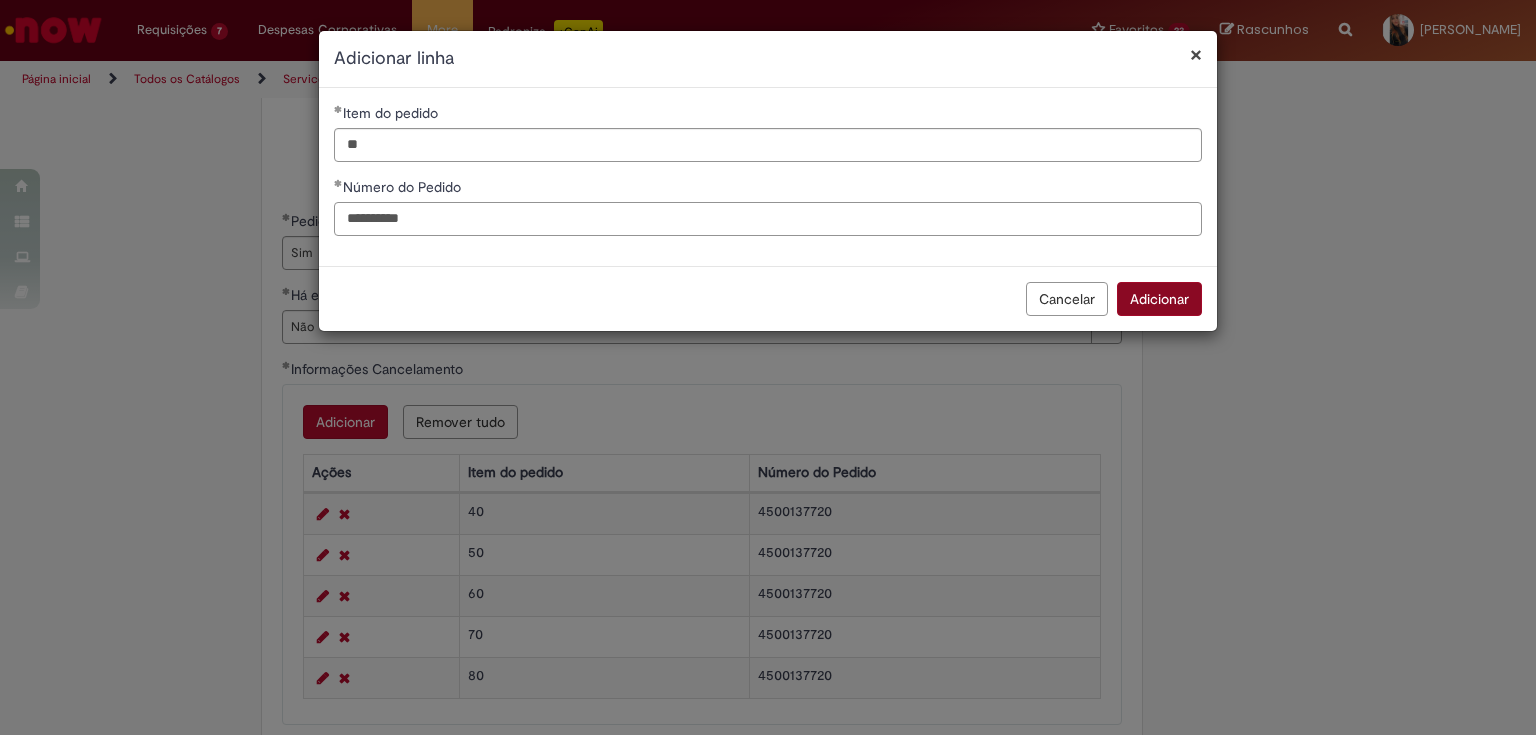 type on "**********" 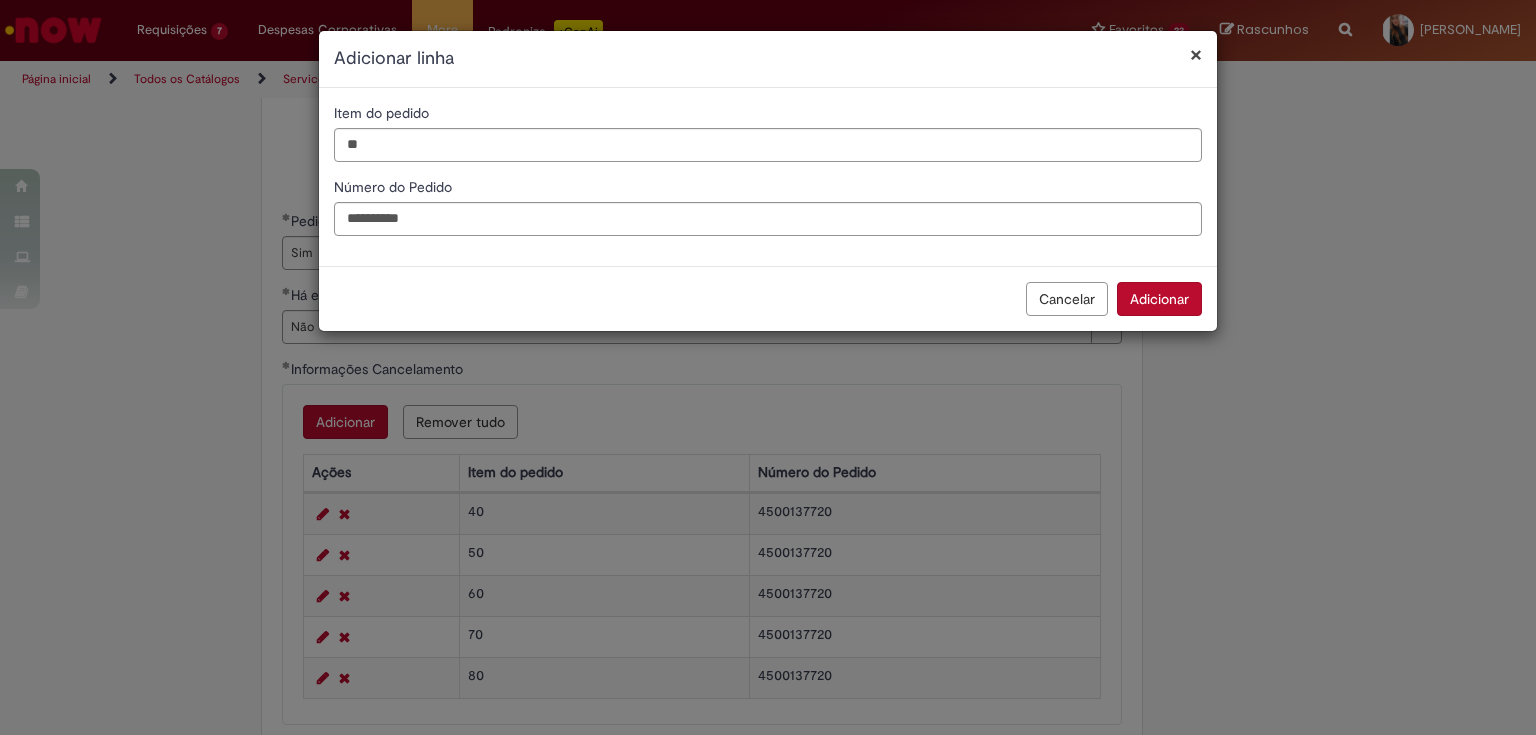click on "Adicionar" at bounding box center (1159, 299) 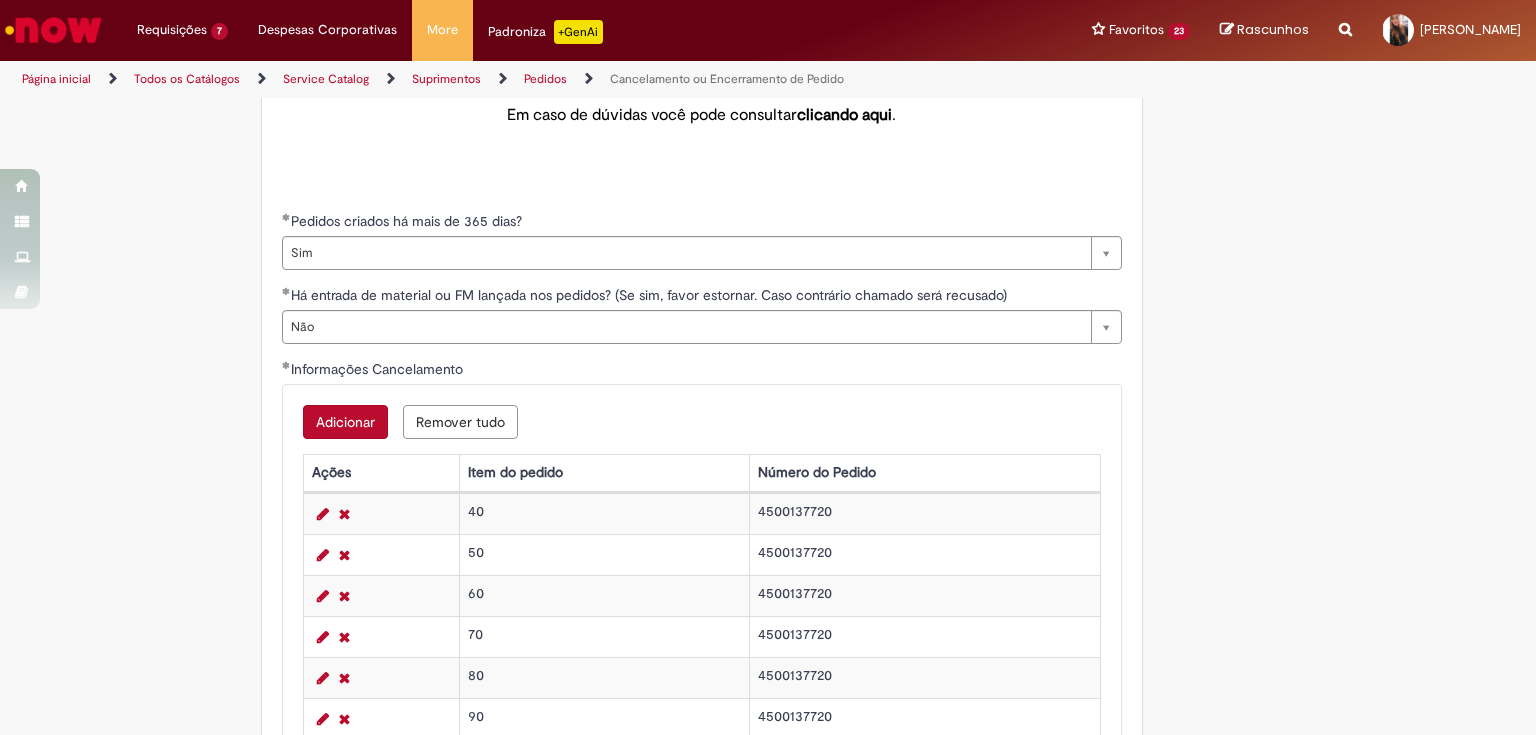 click on "Adicionar" at bounding box center [345, 422] 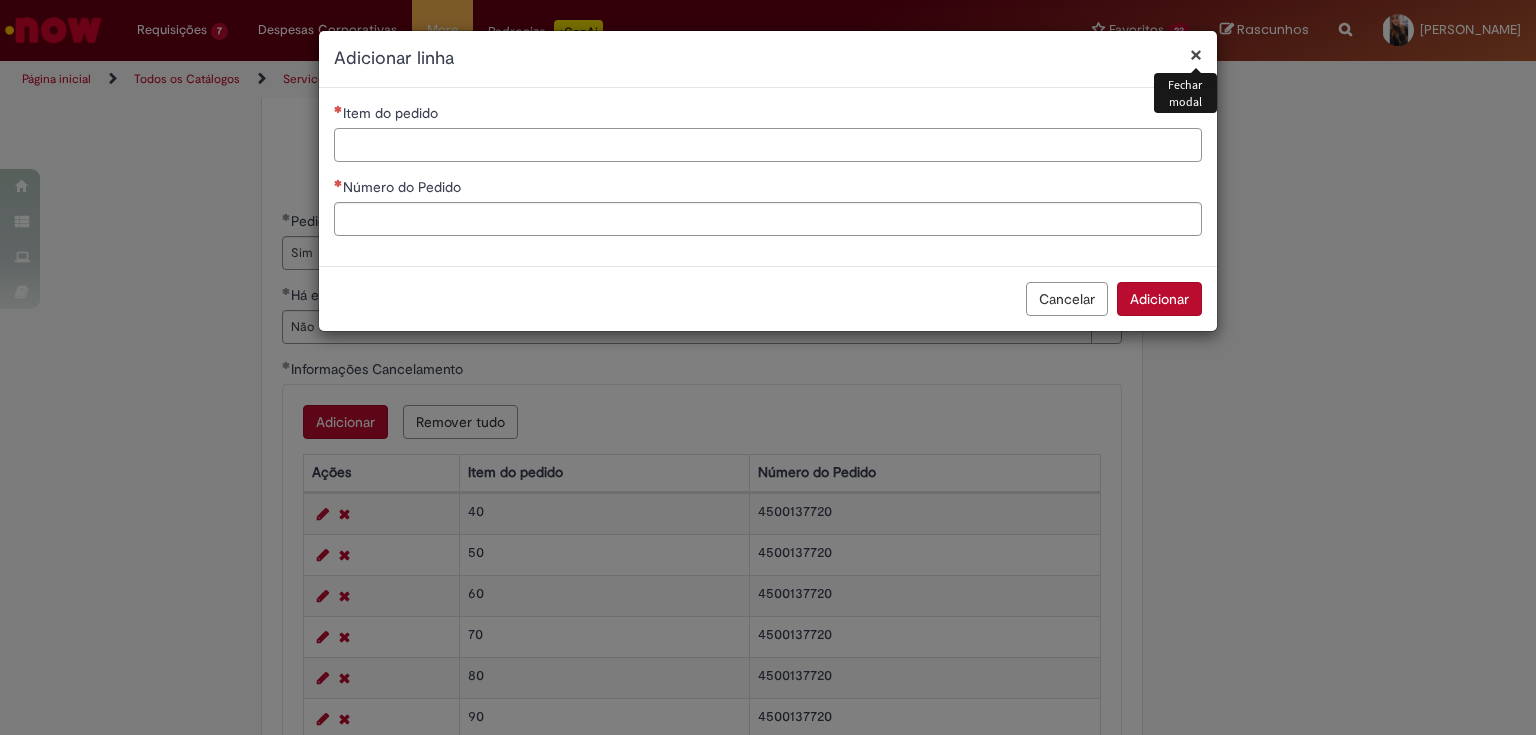 click on "Item do pedido" at bounding box center (768, 145) 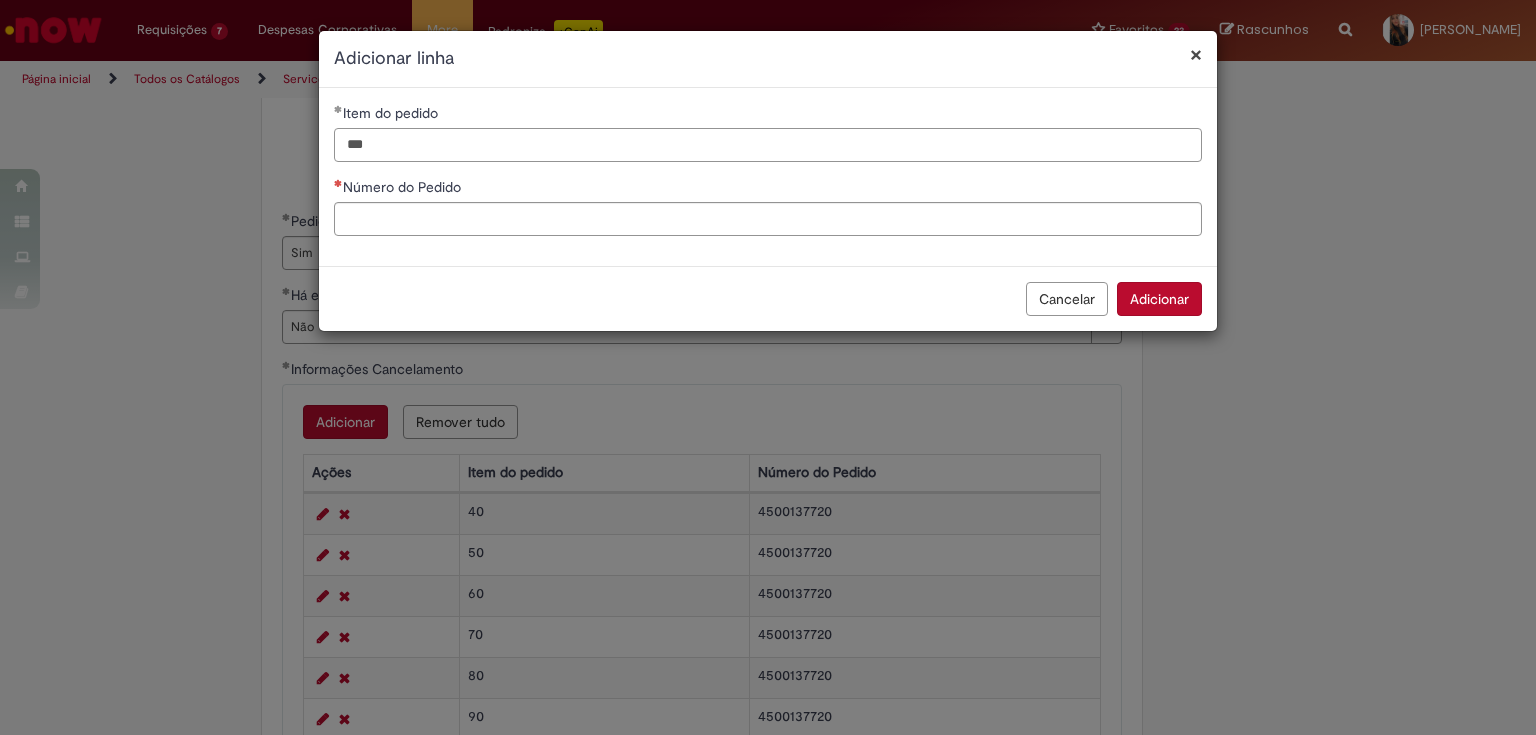 type on "***" 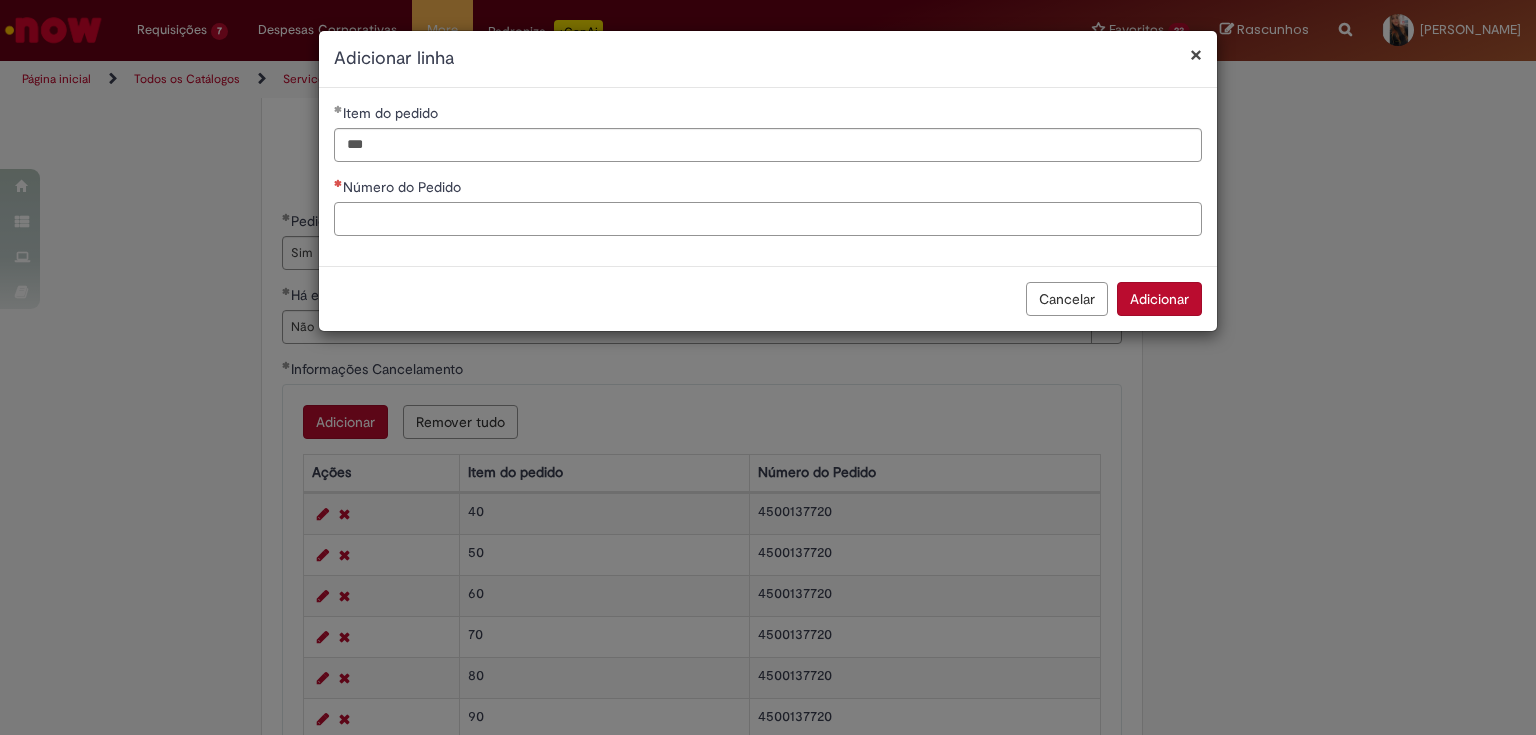 paste on "**********" 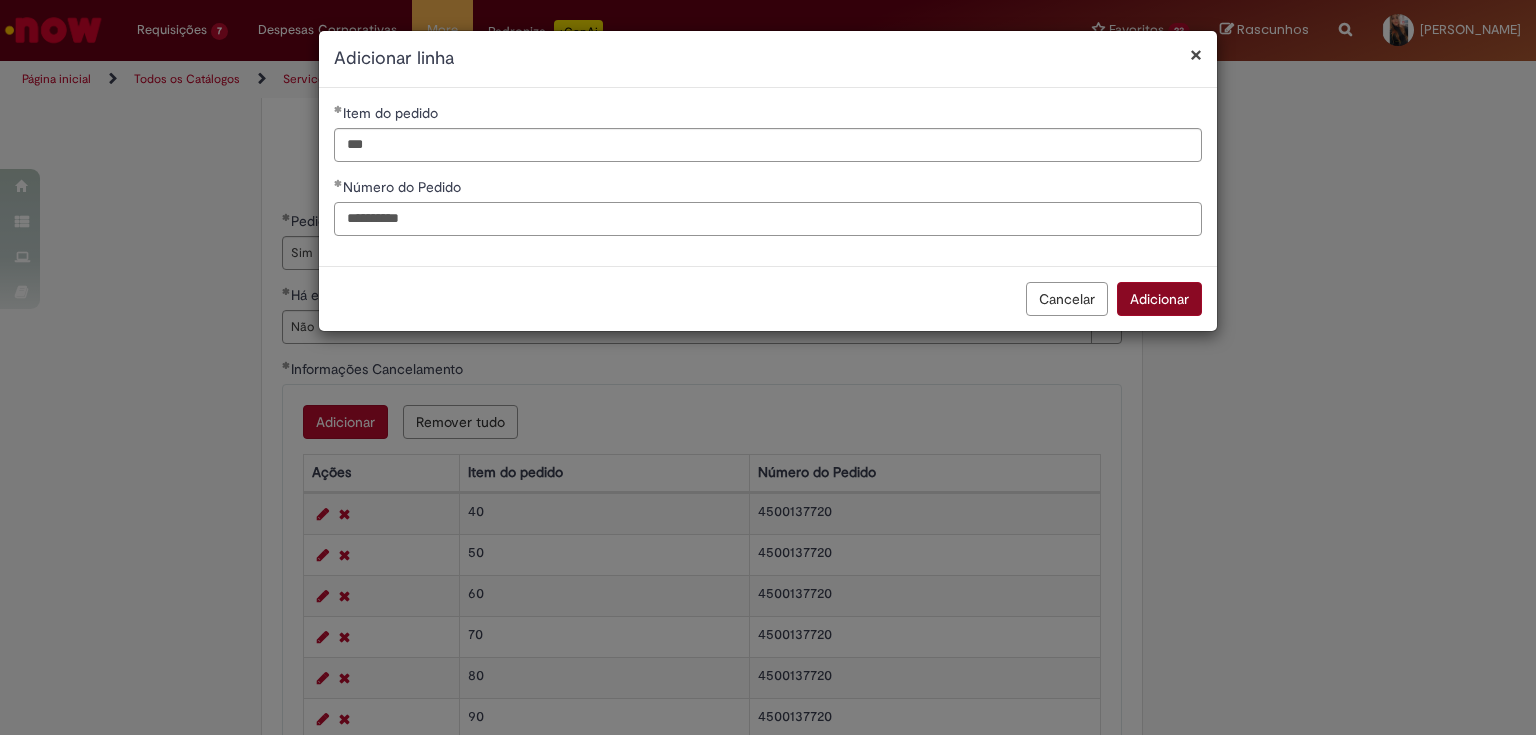 type on "**********" 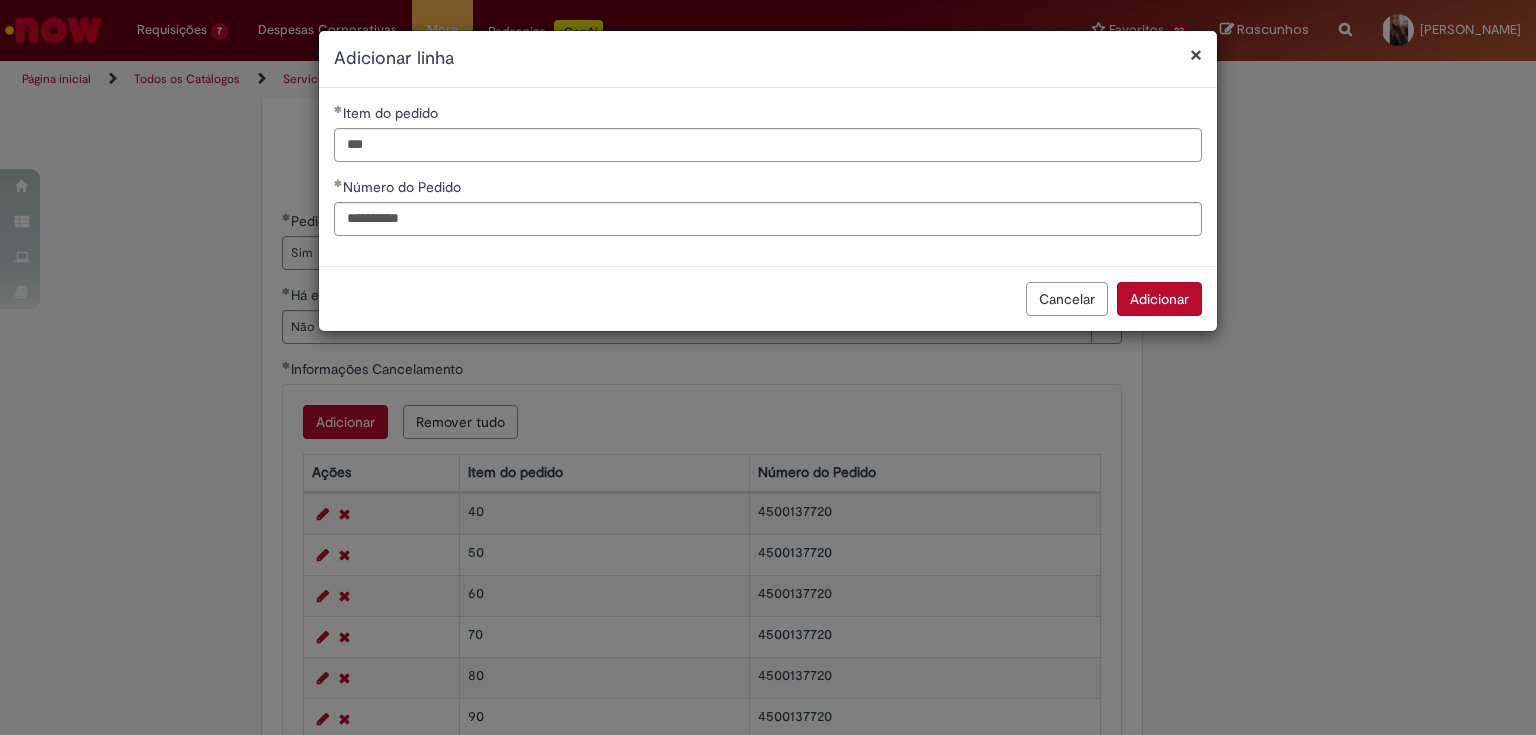 click on "Adicionar" at bounding box center (1159, 299) 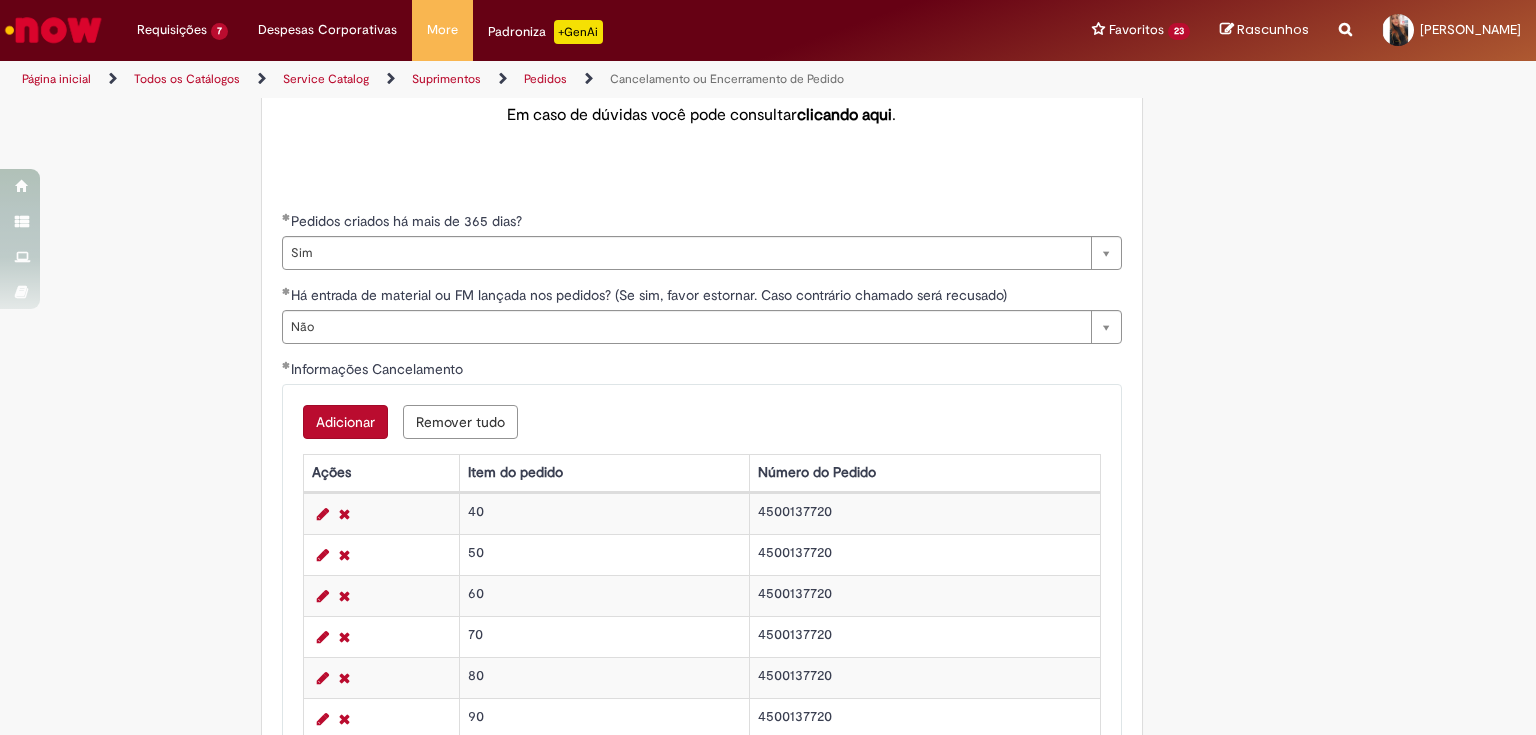 click on "Adicionar" at bounding box center [345, 422] 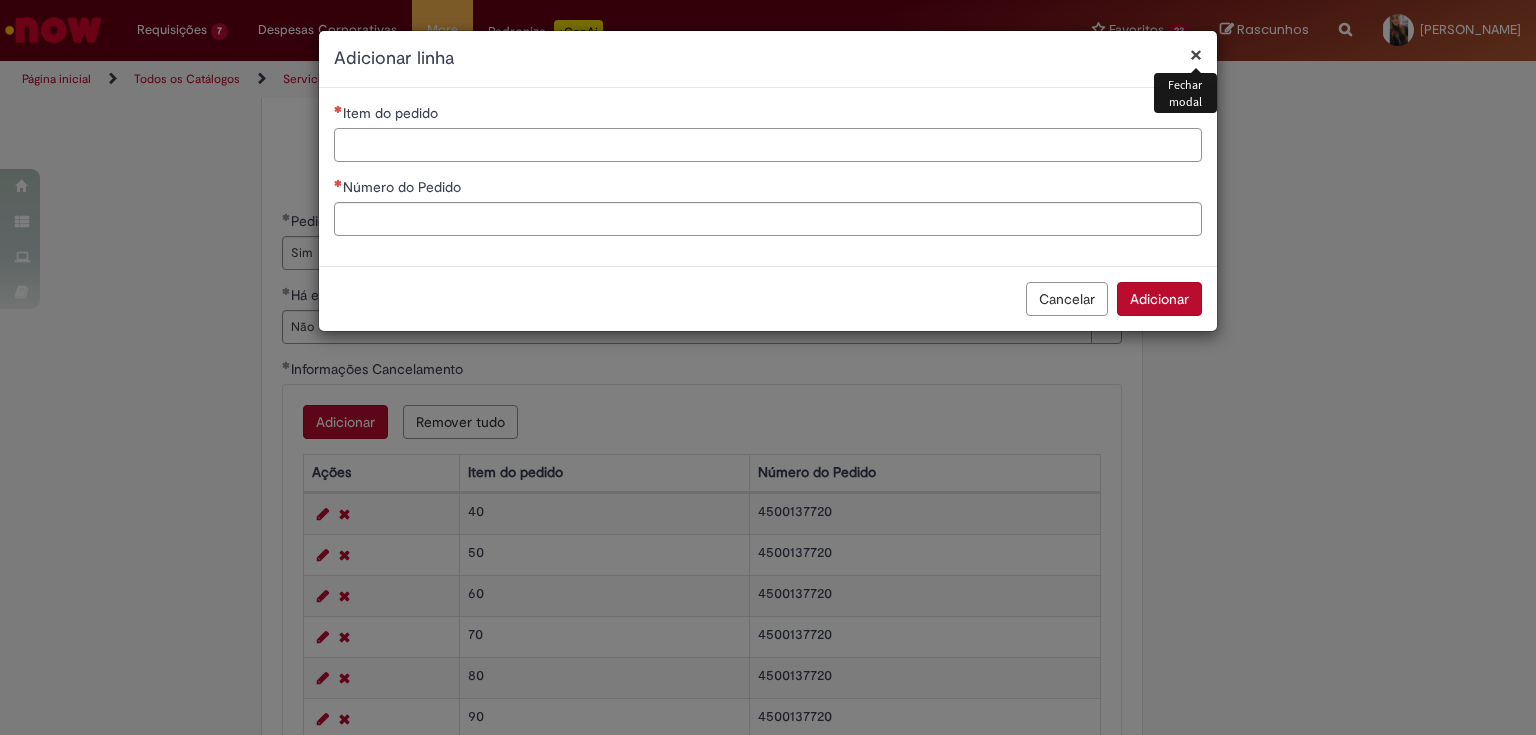 click on "Item do pedido" at bounding box center (768, 145) 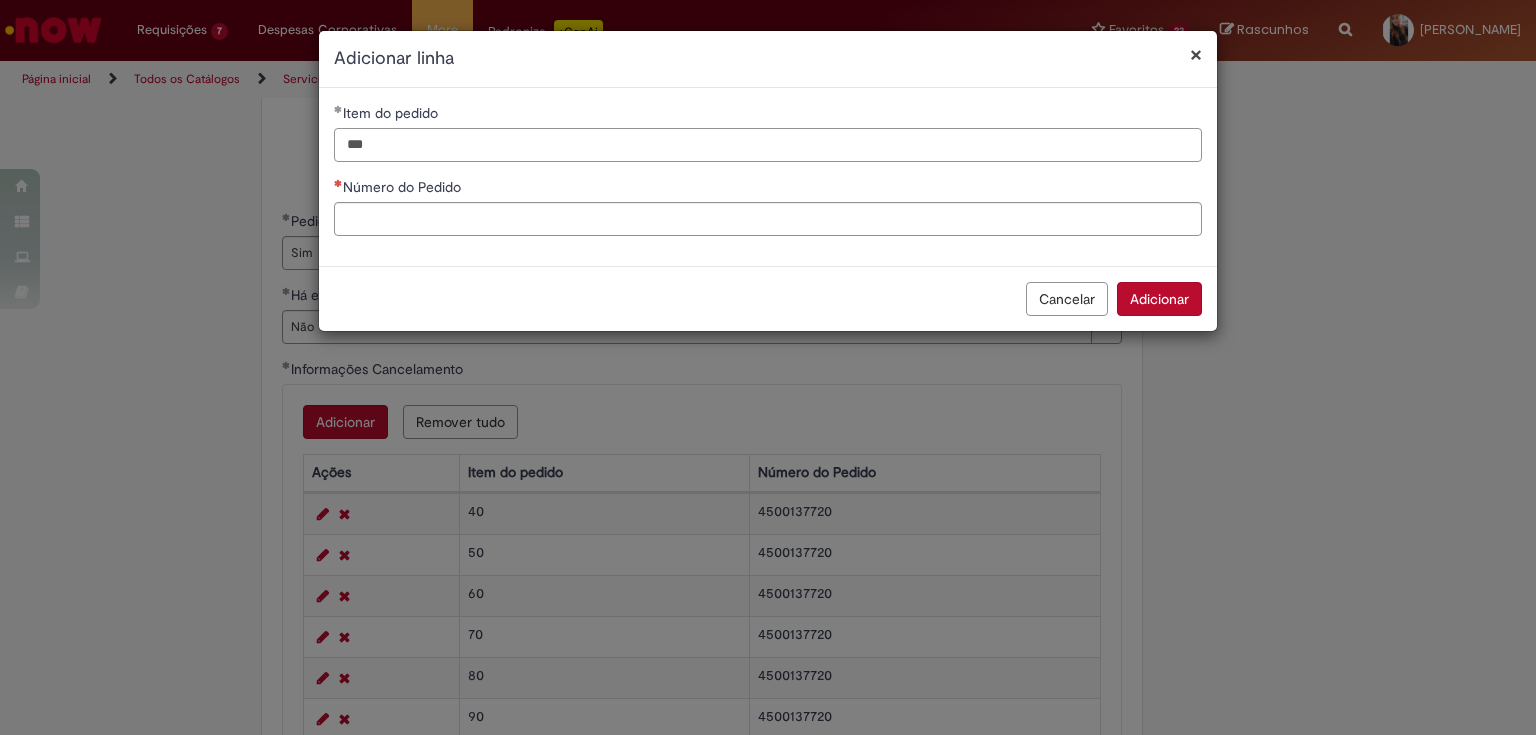 type on "***" 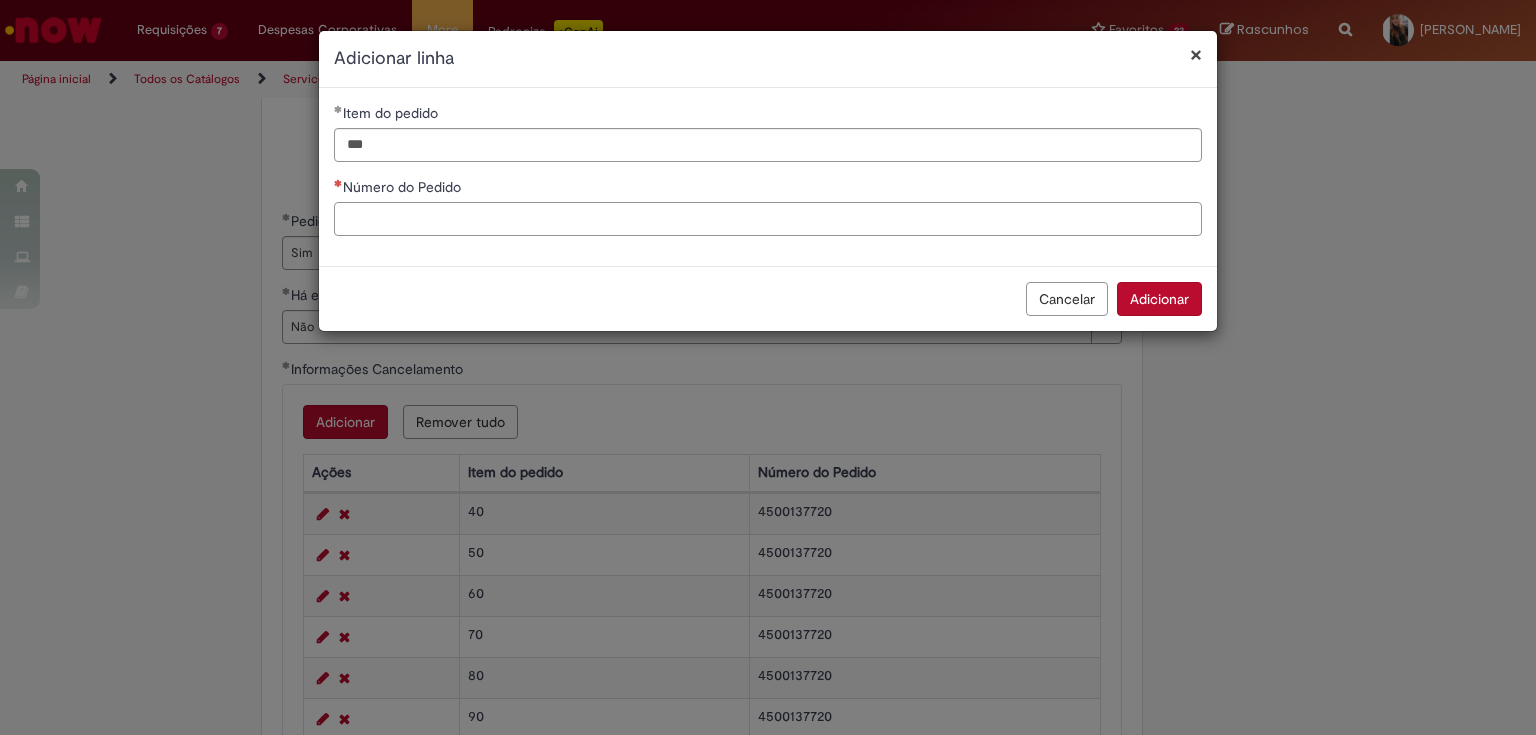 paste on "**********" 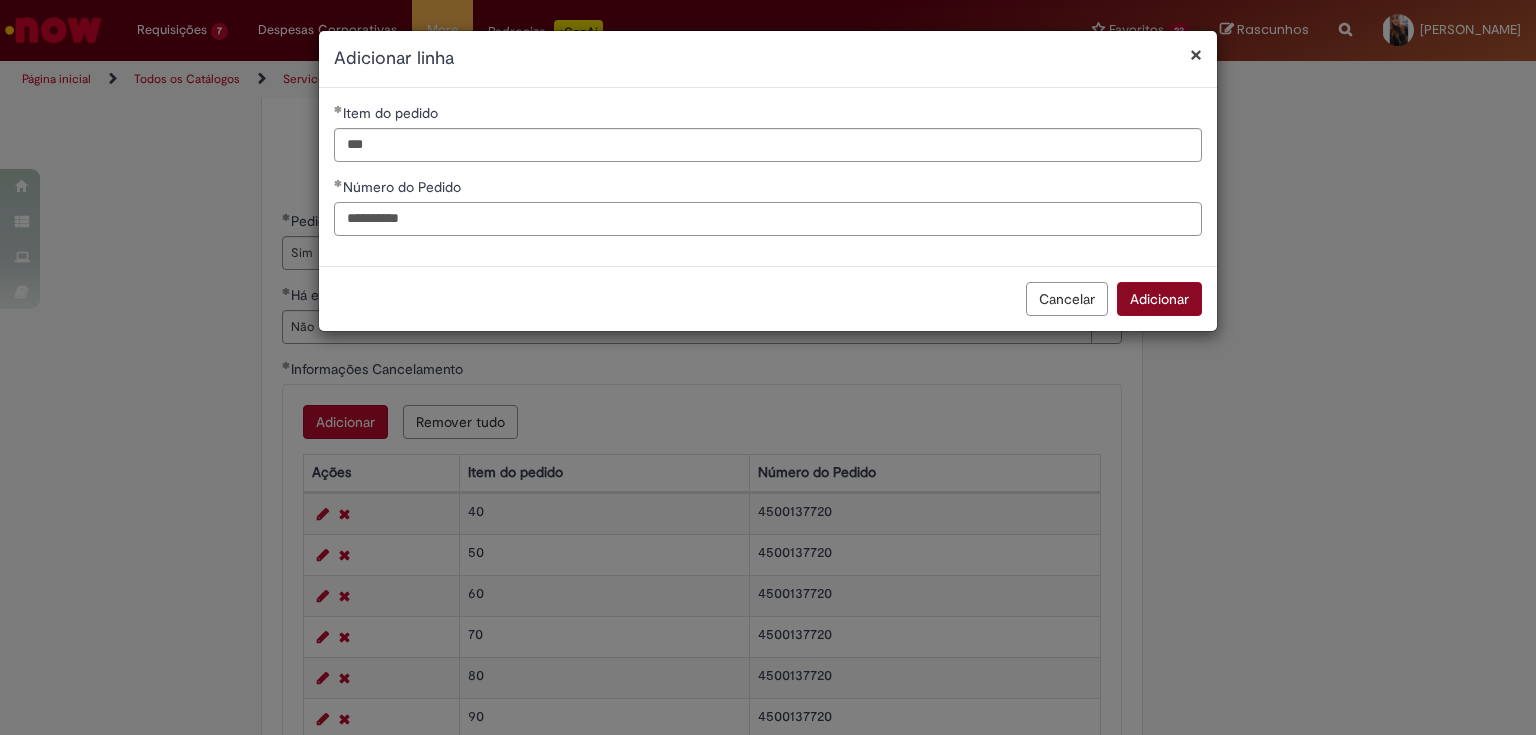 type on "**********" 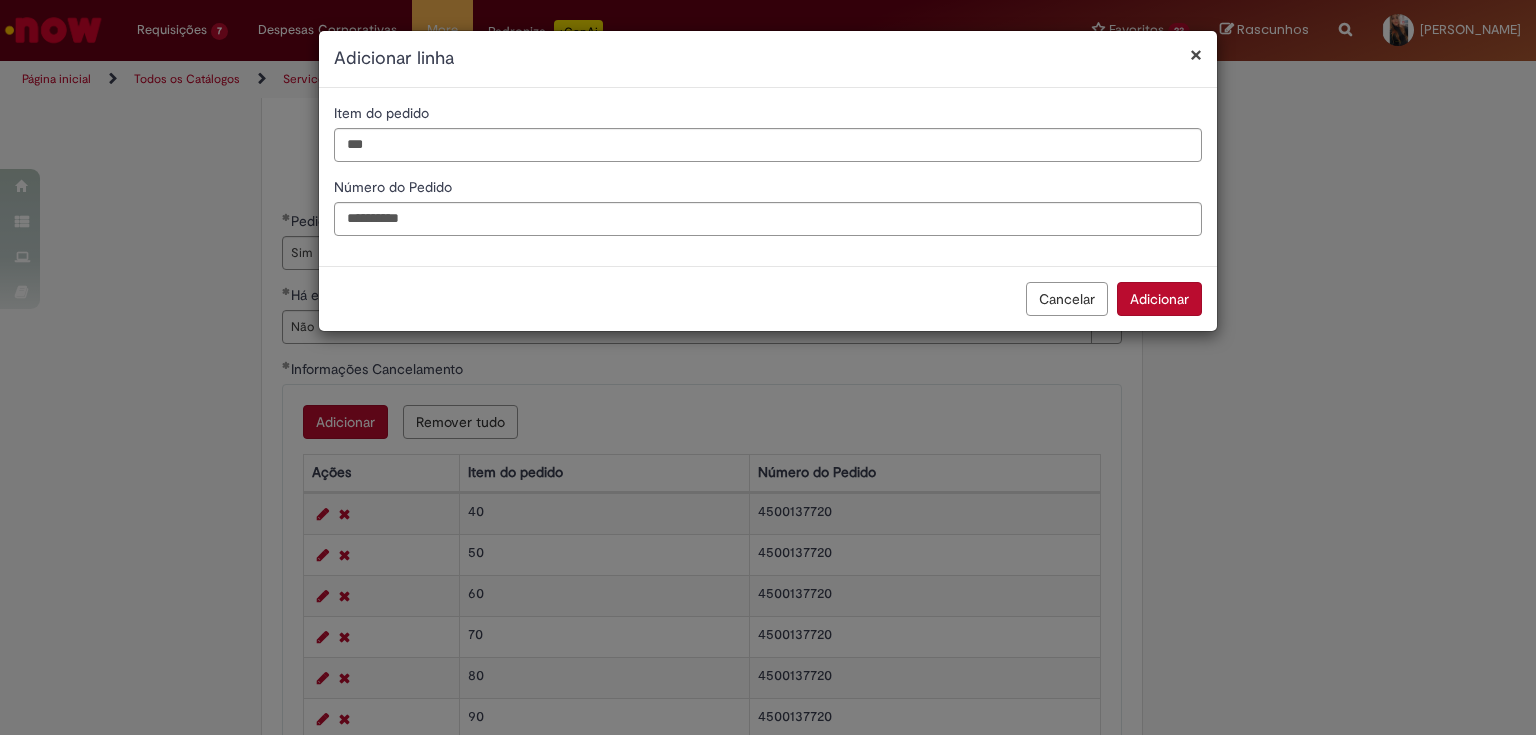click on "Adicionar" at bounding box center [1159, 299] 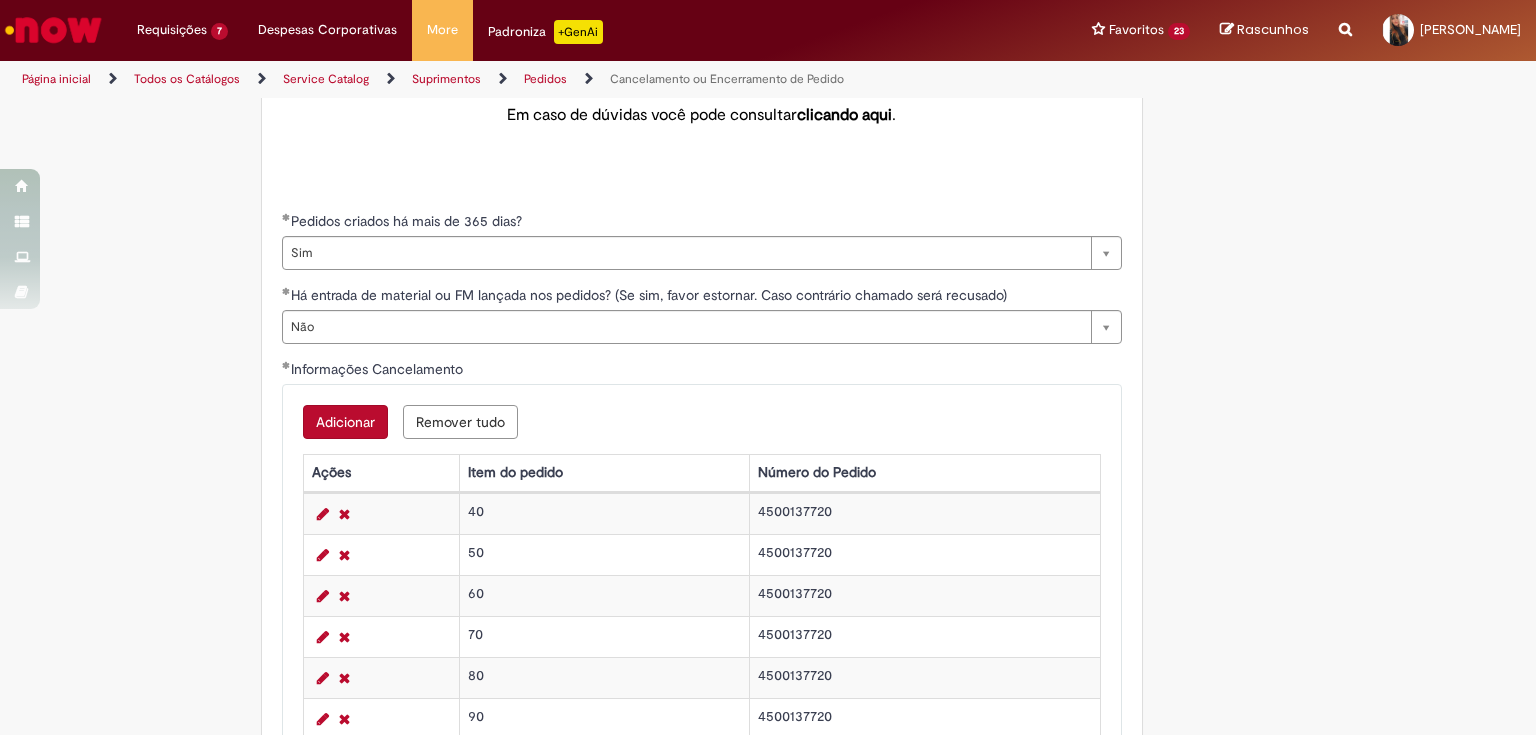 click on "Adicionar" at bounding box center (345, 422) 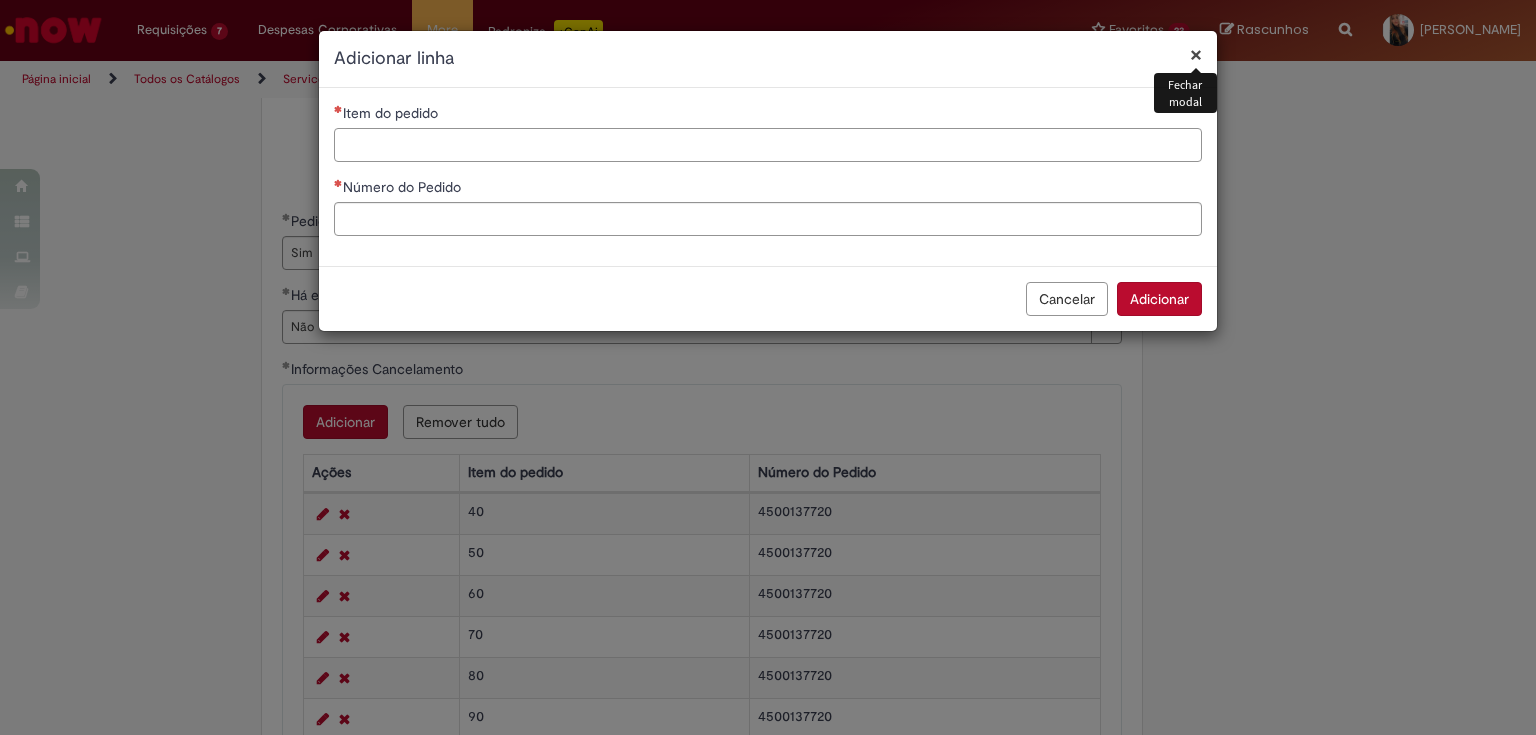 click on "Item do pedido" at bounding box center (768, 145) 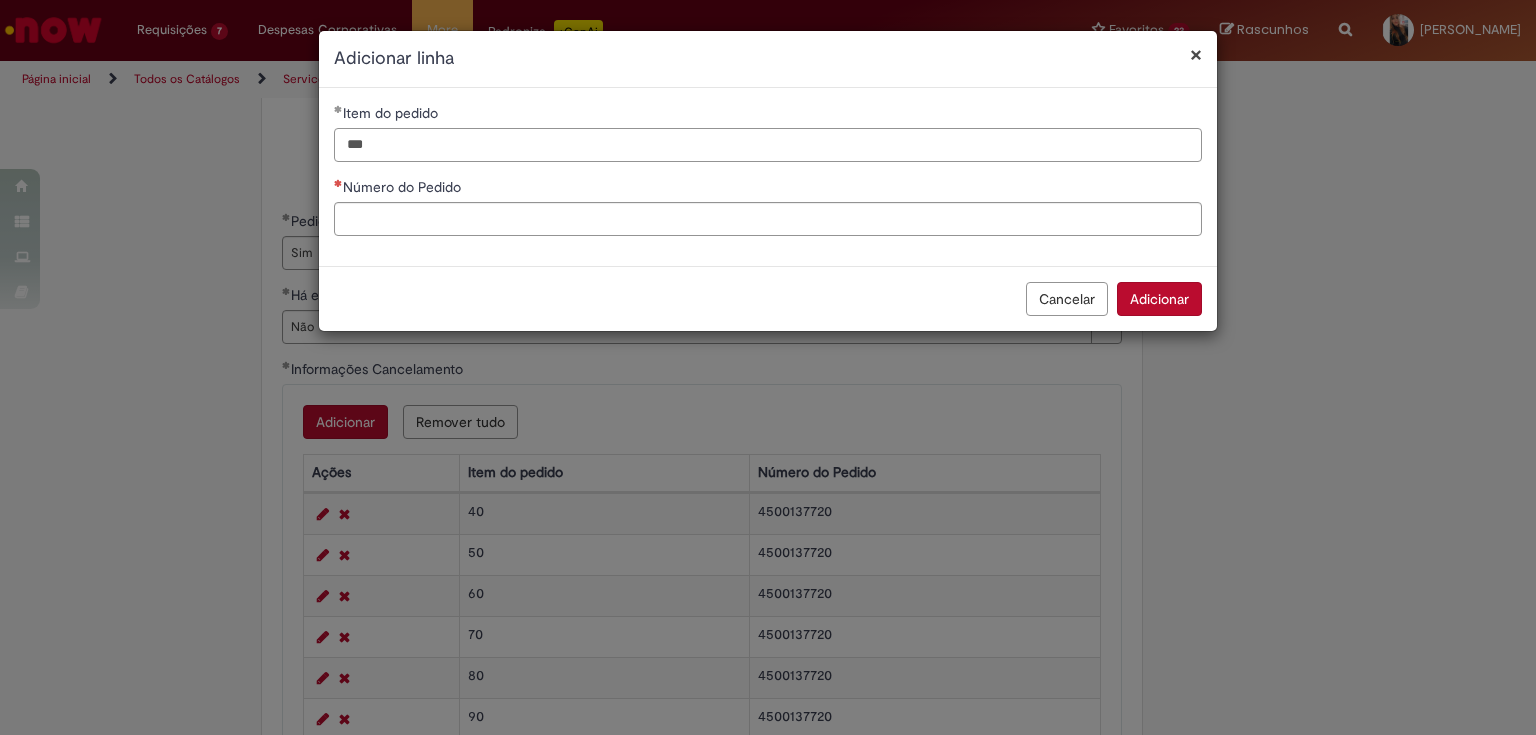 type on "***" 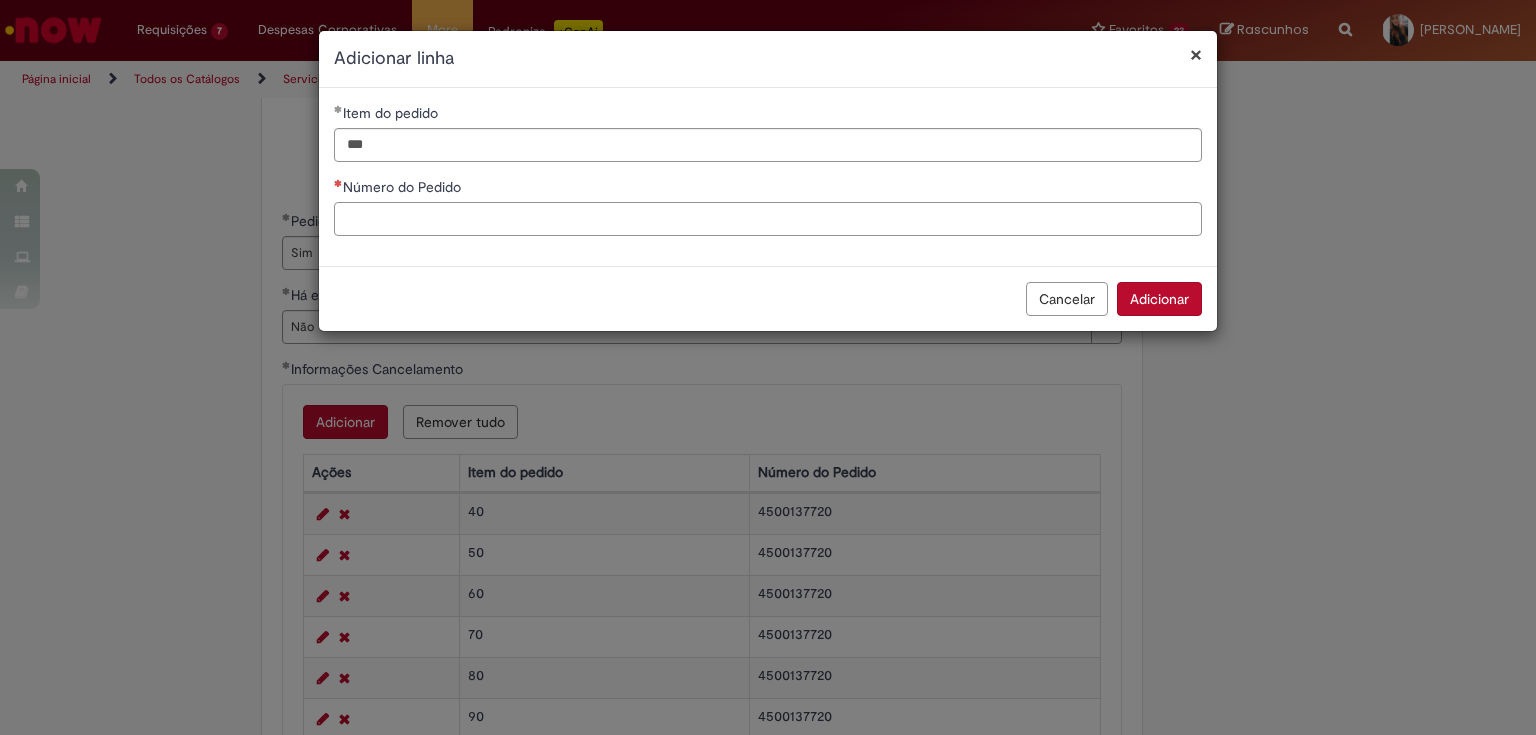 paste on "**********" 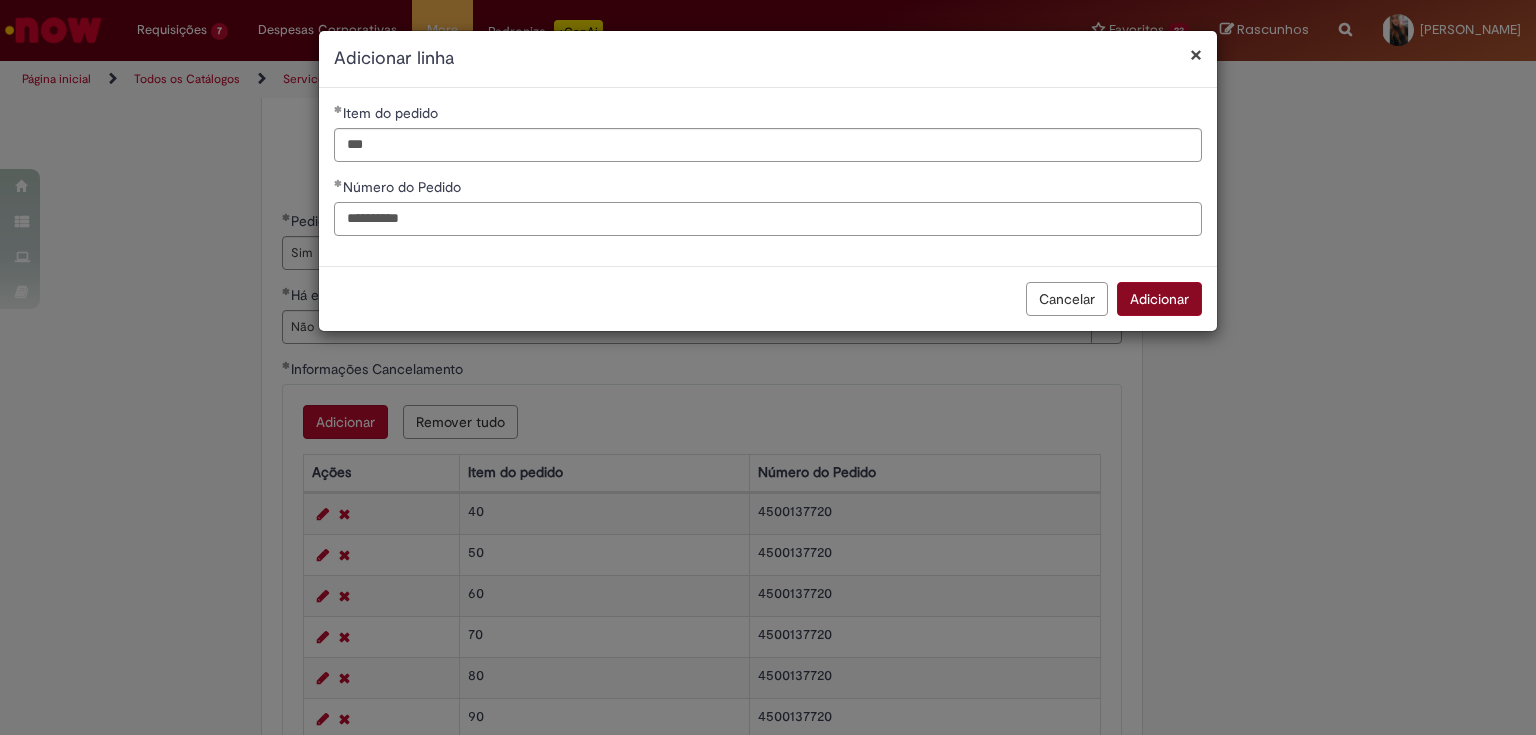 type on "**********" 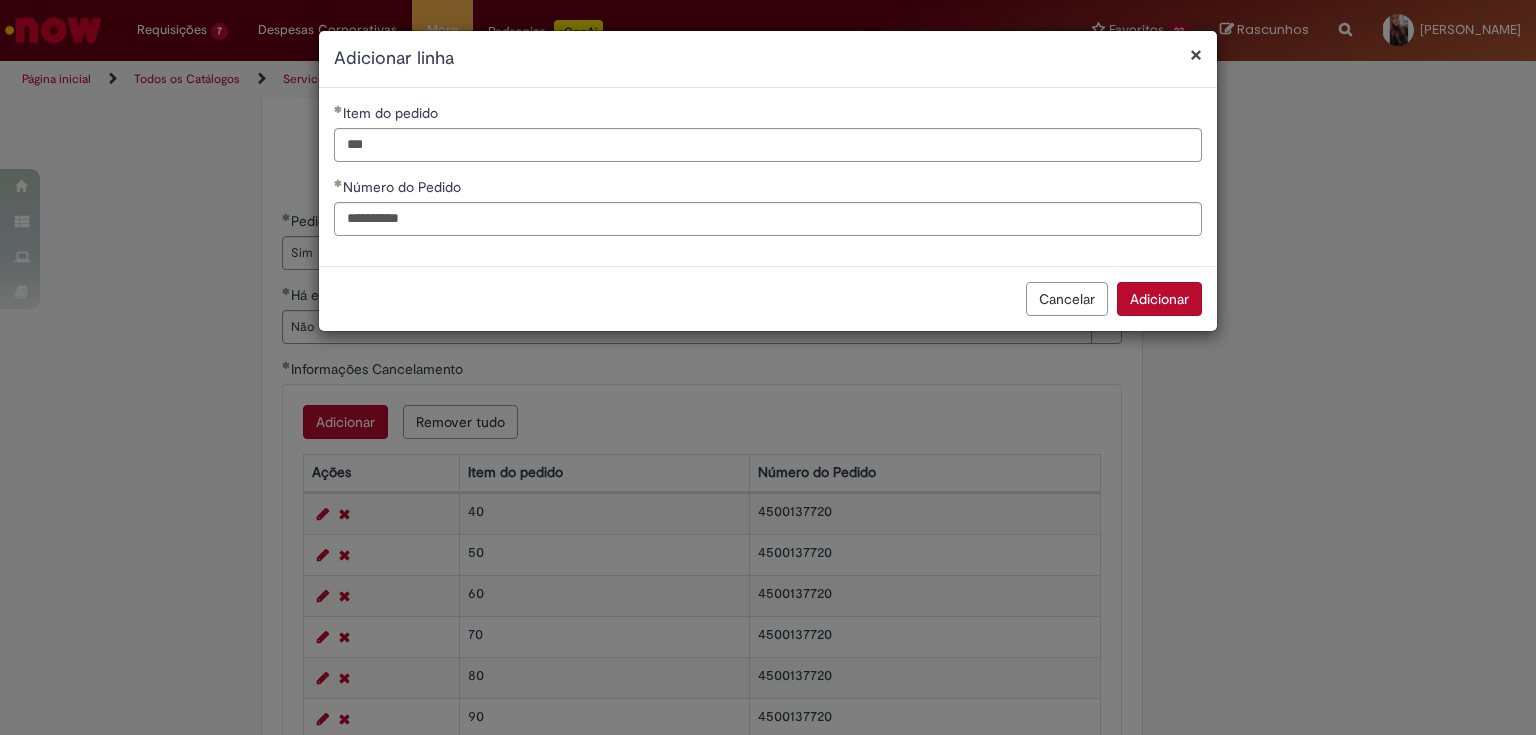 click on "Adicionar" at bounding box center [1159, 299] 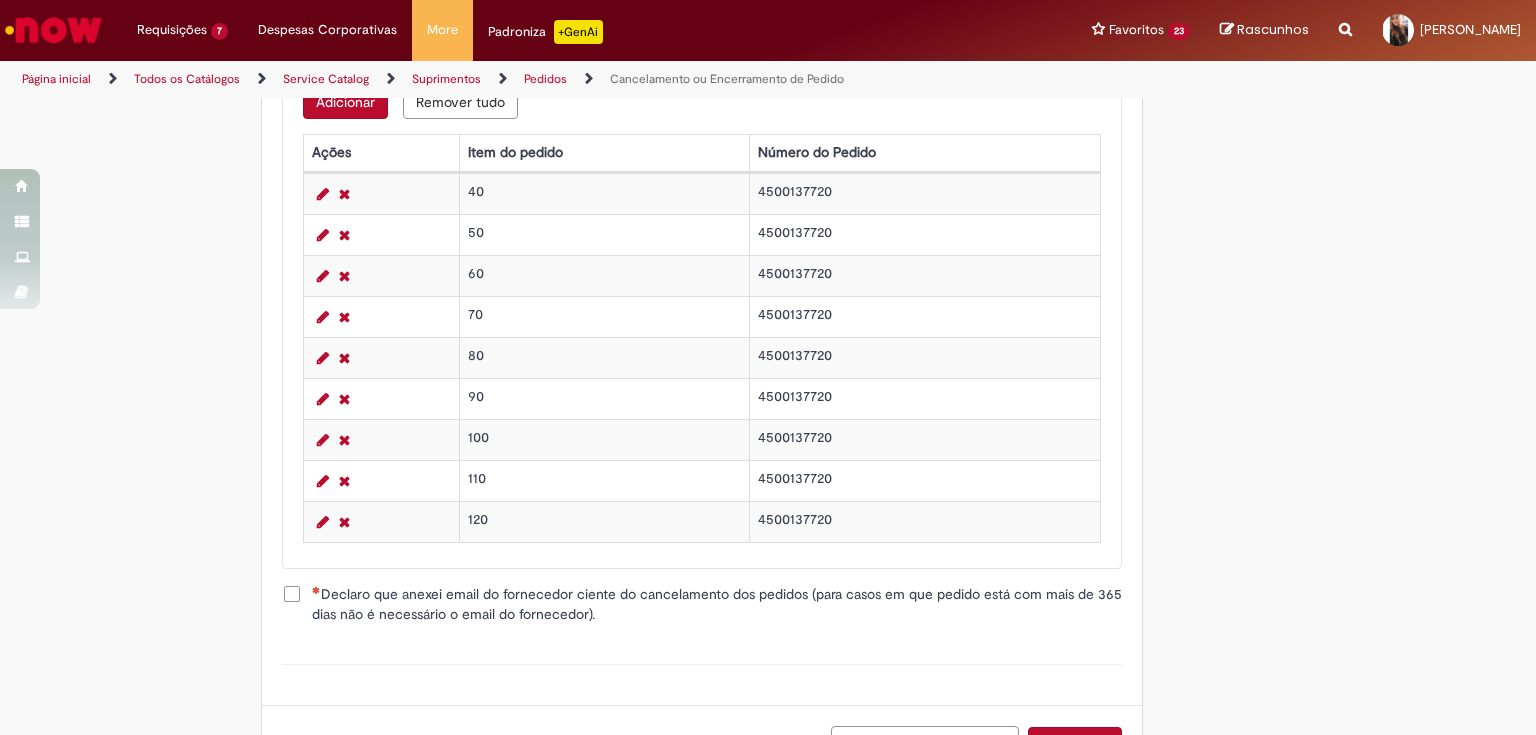 scroll, scrollTop: 1276, scrollLeft: 0, axis: vertical 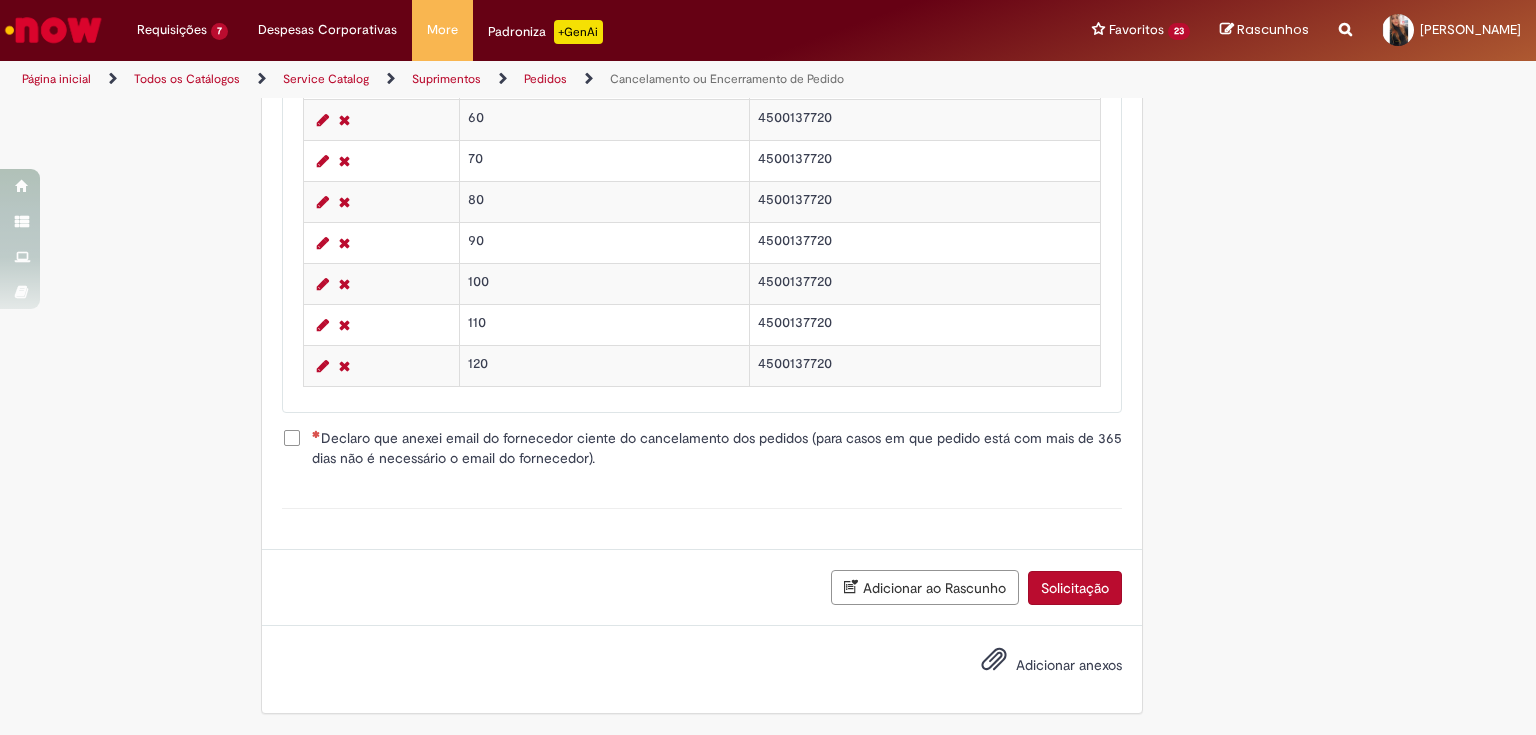 click on "Declaro que anexei email do fornecedor ciente do cancelamento dos pedidos (para casos em que pedido está com mais de 365 dias não é necessário o email do fornecedor)." at bounding box center (717, 448) 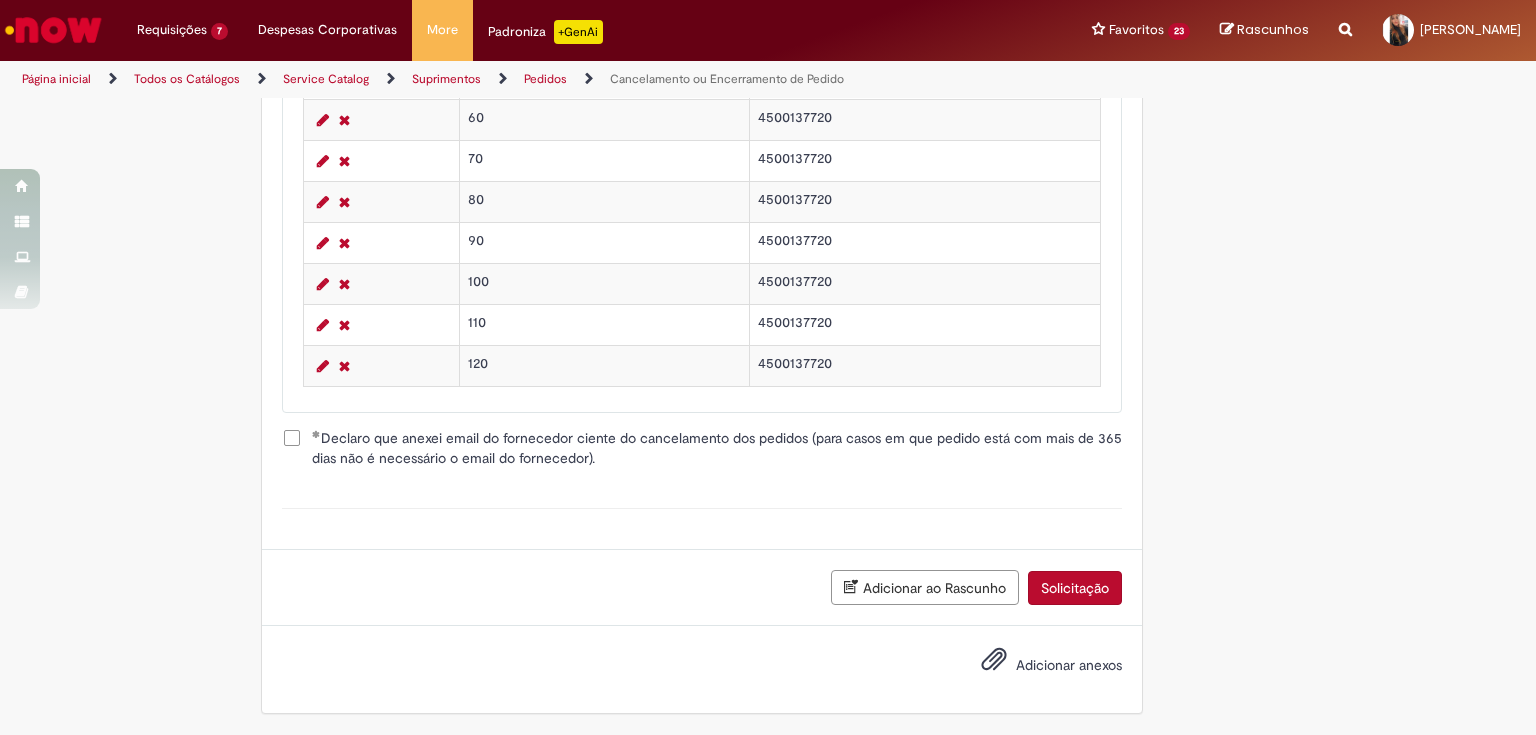 click on "Solicitação" at bounding box center [1075, 588] 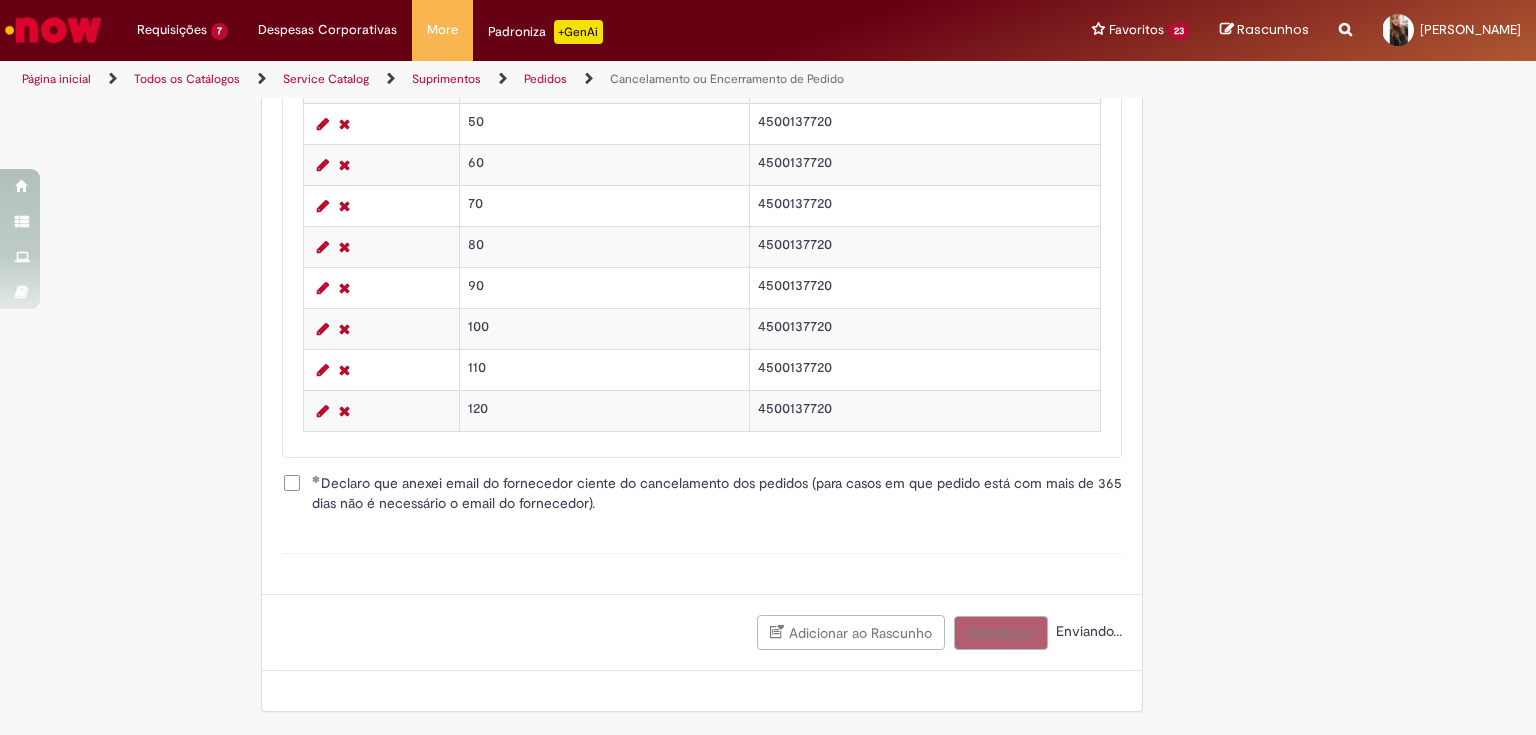 scroll, scrollTop: 1231, scrollLeft: 0, axis: vertical 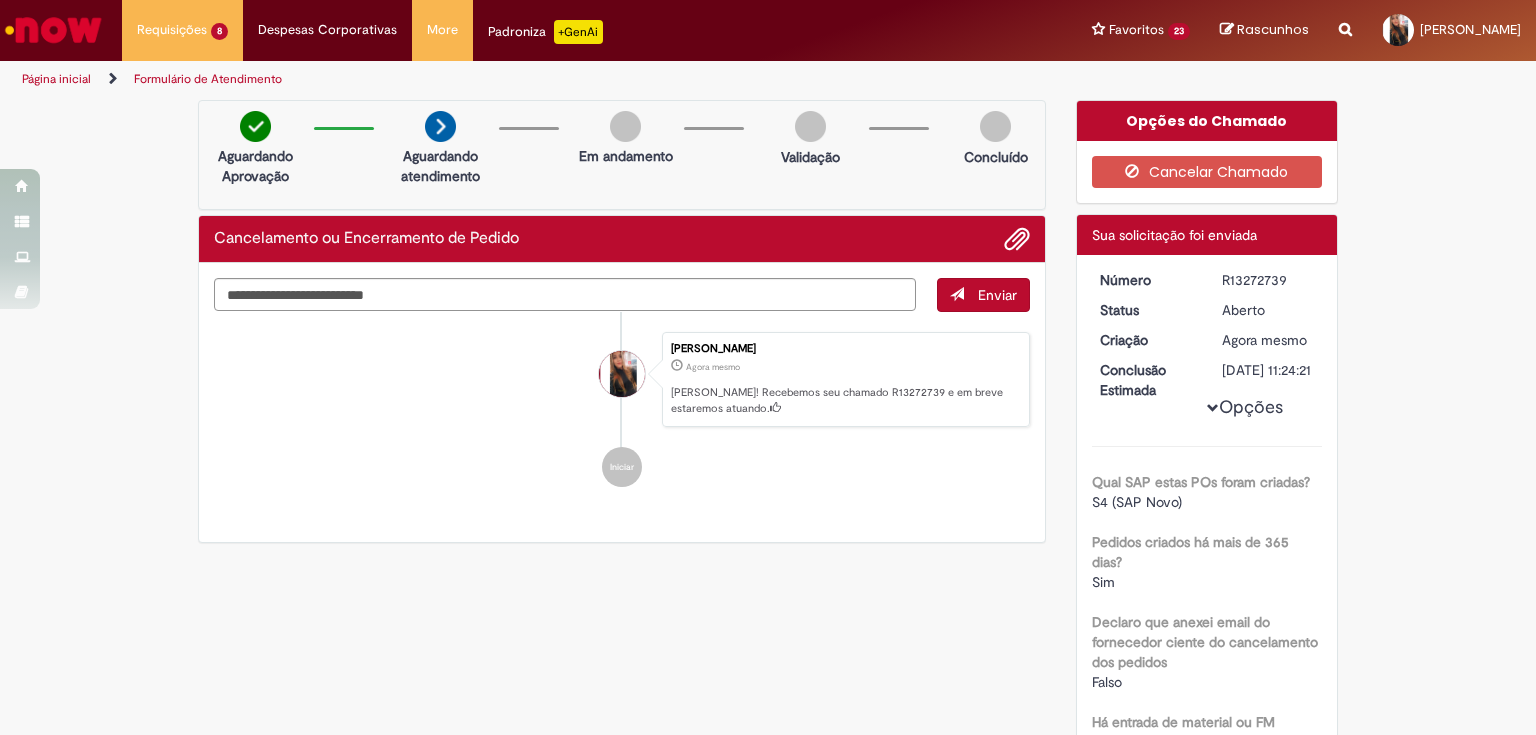 drag, startPoint x: 1217, startPoint y: 276, endPoint x: 1301, endPoint y: 273, distance: 84.05355 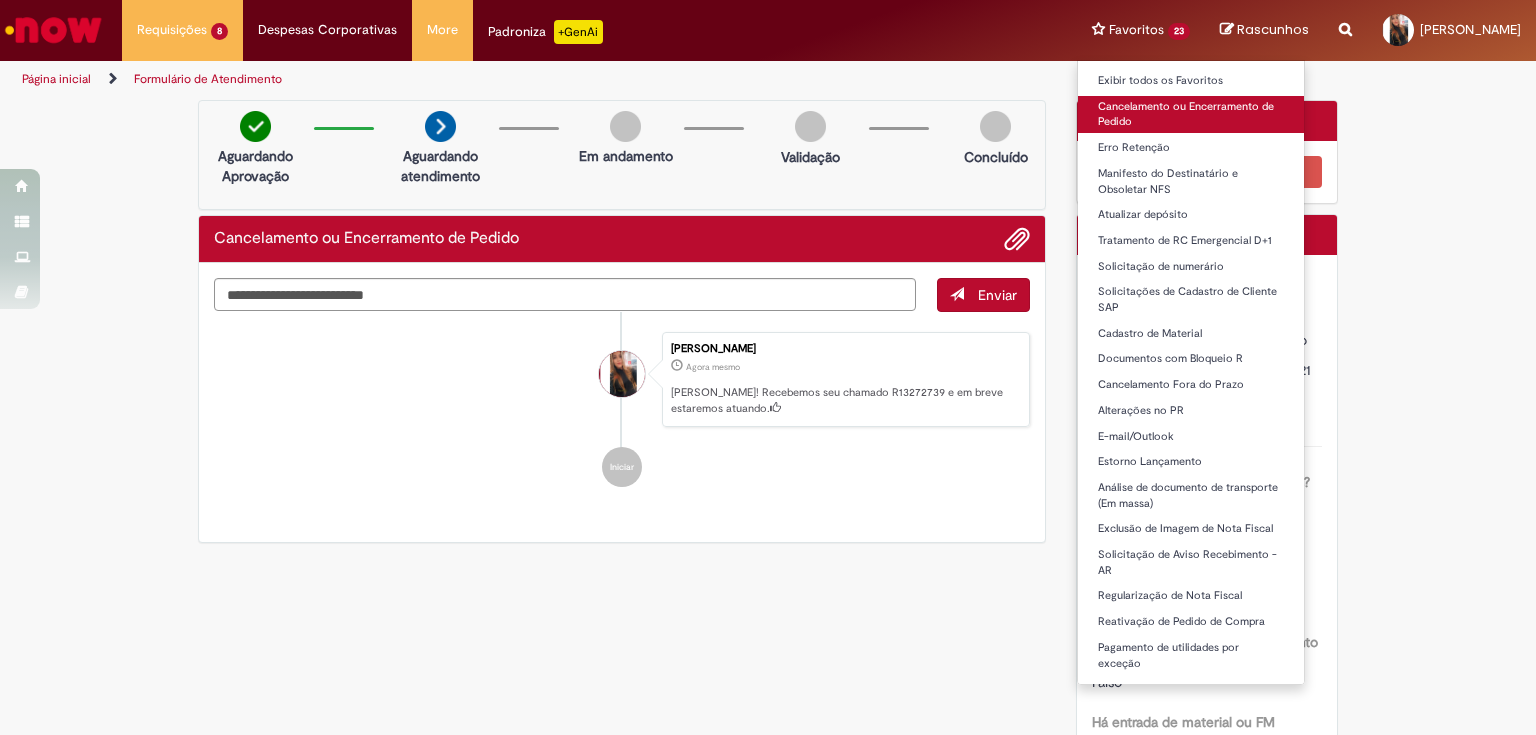 click on "Cancelamento ou Encerramento de Pedido" at bounding box center [1191, 114] 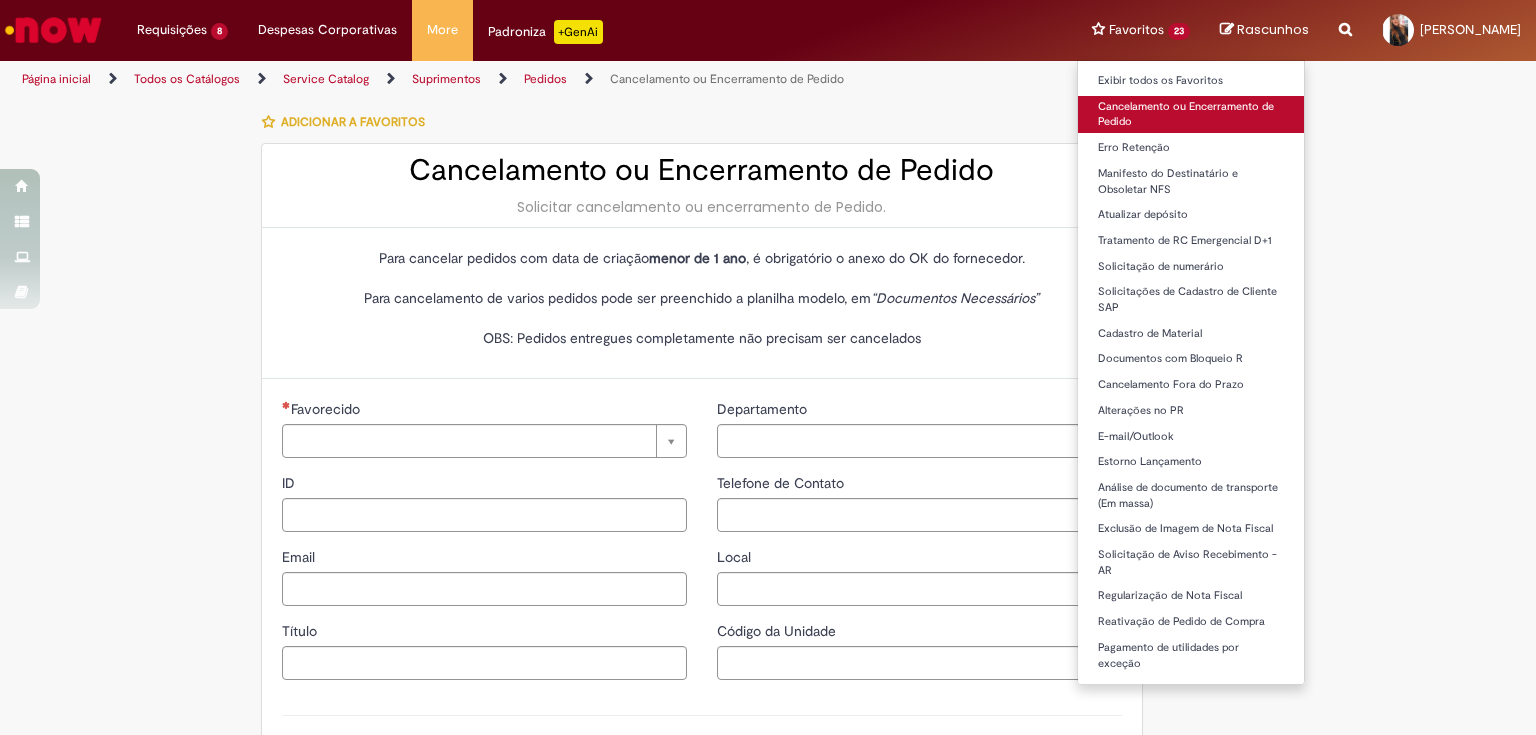 type on "*********" 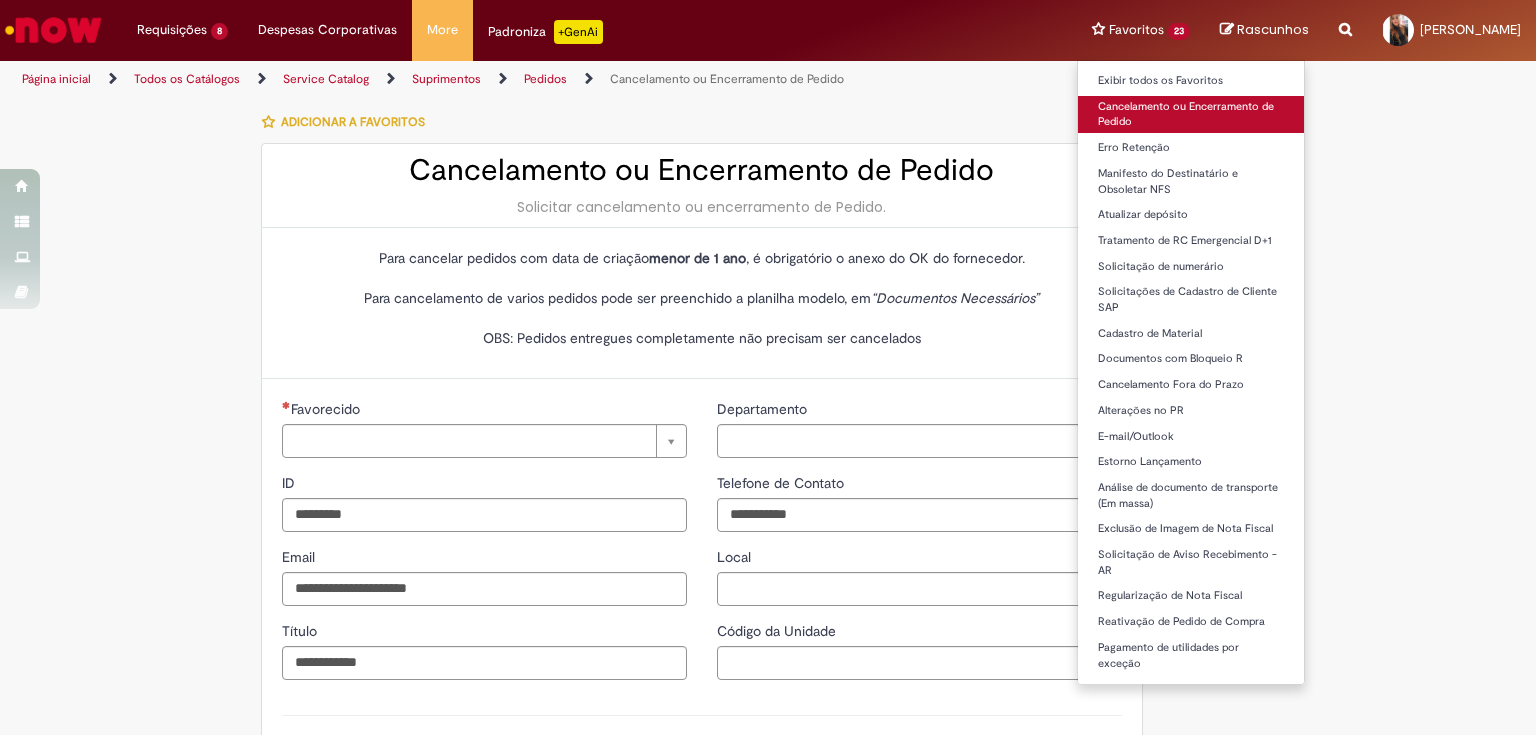 type on "**********" 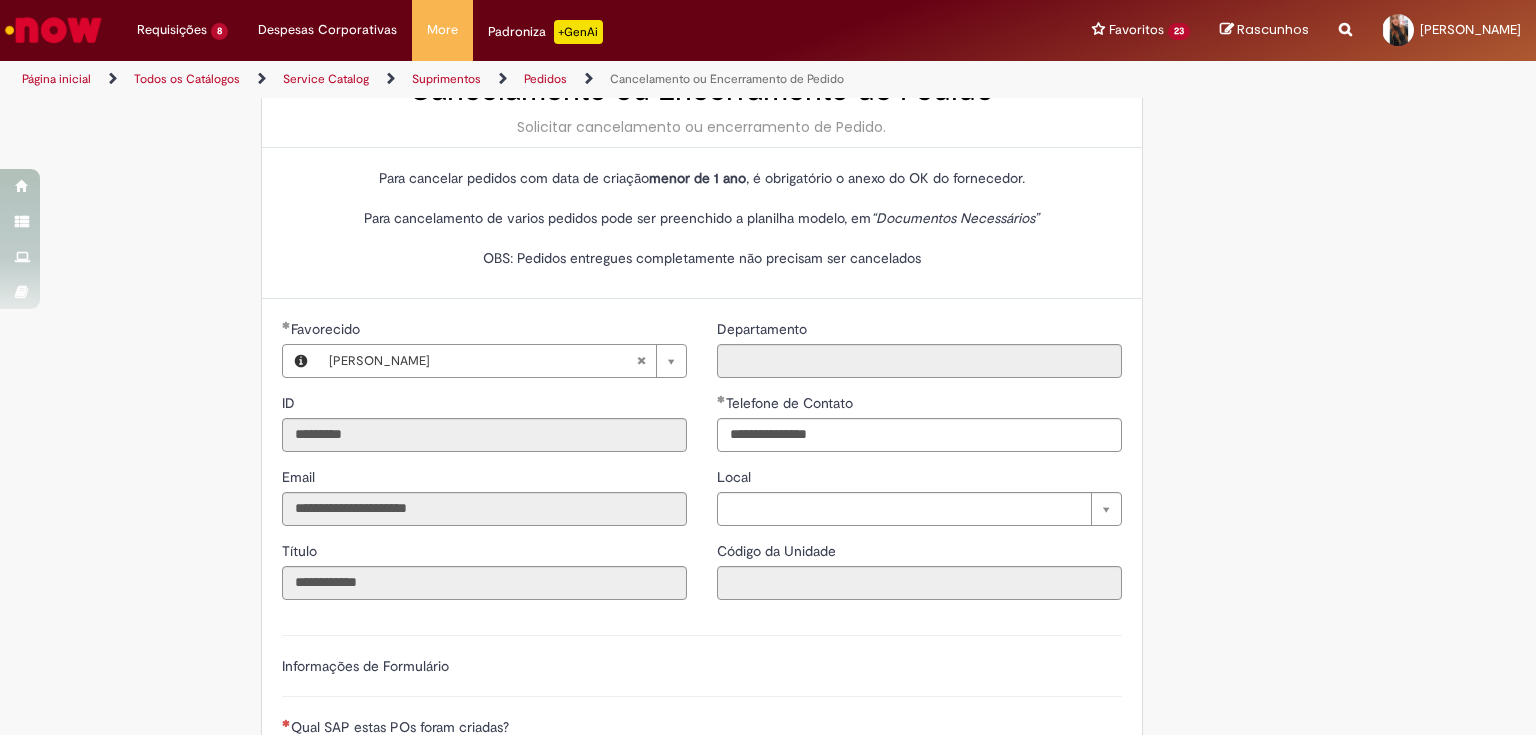 scroll, scrollTop: 400, scrollLeft: 0, axis: vertical 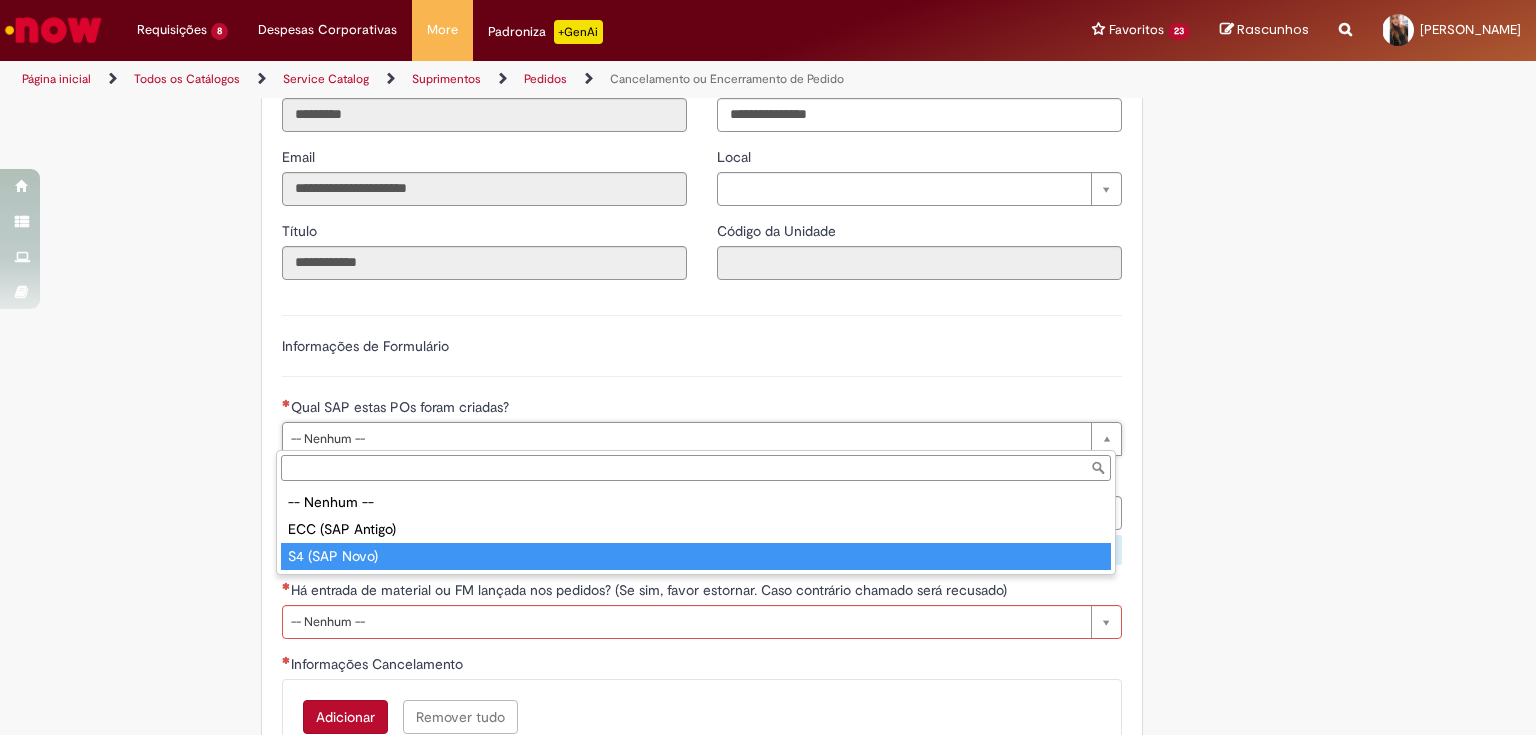 type on "**********" 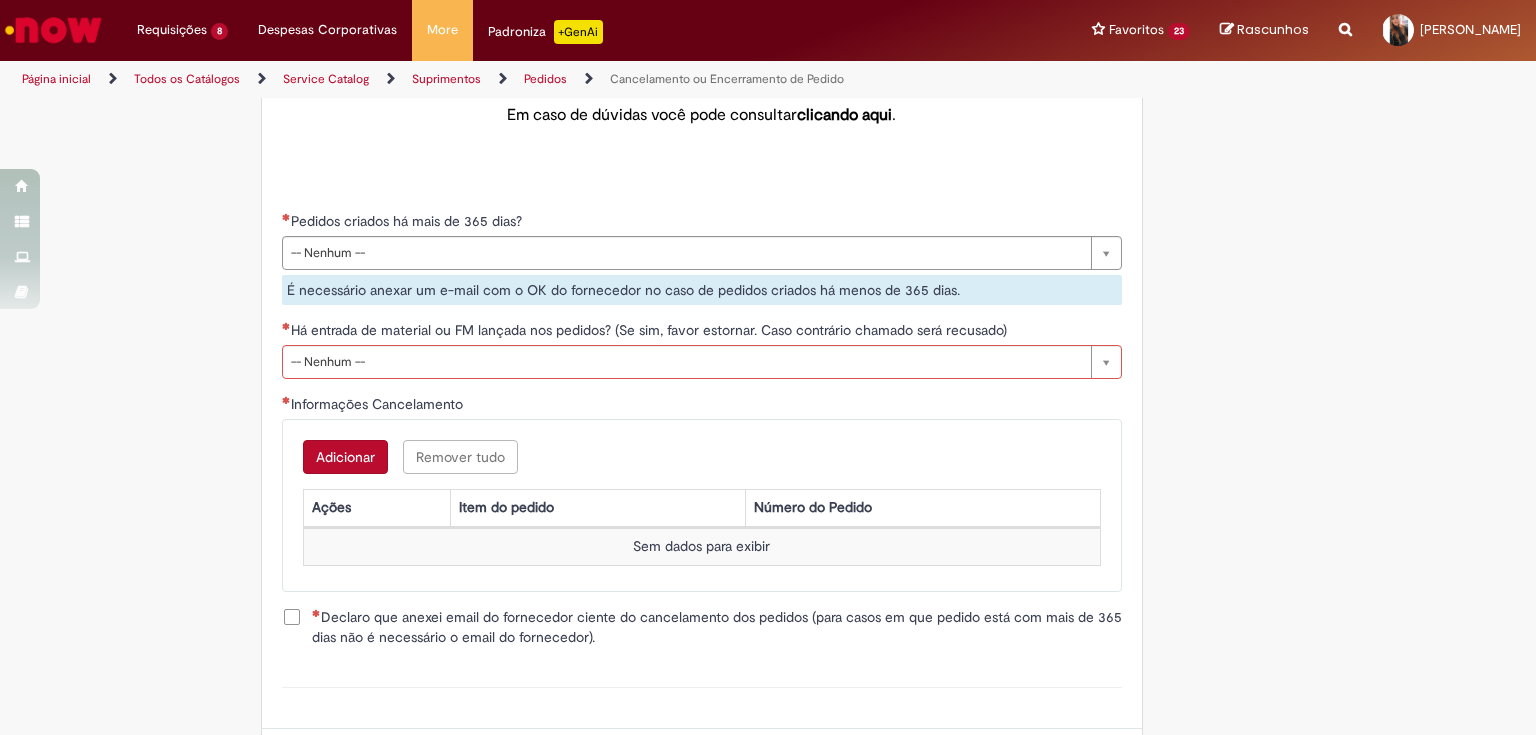 scroll, scrollTop: 640, scrollLeft: 0, axis: vertical 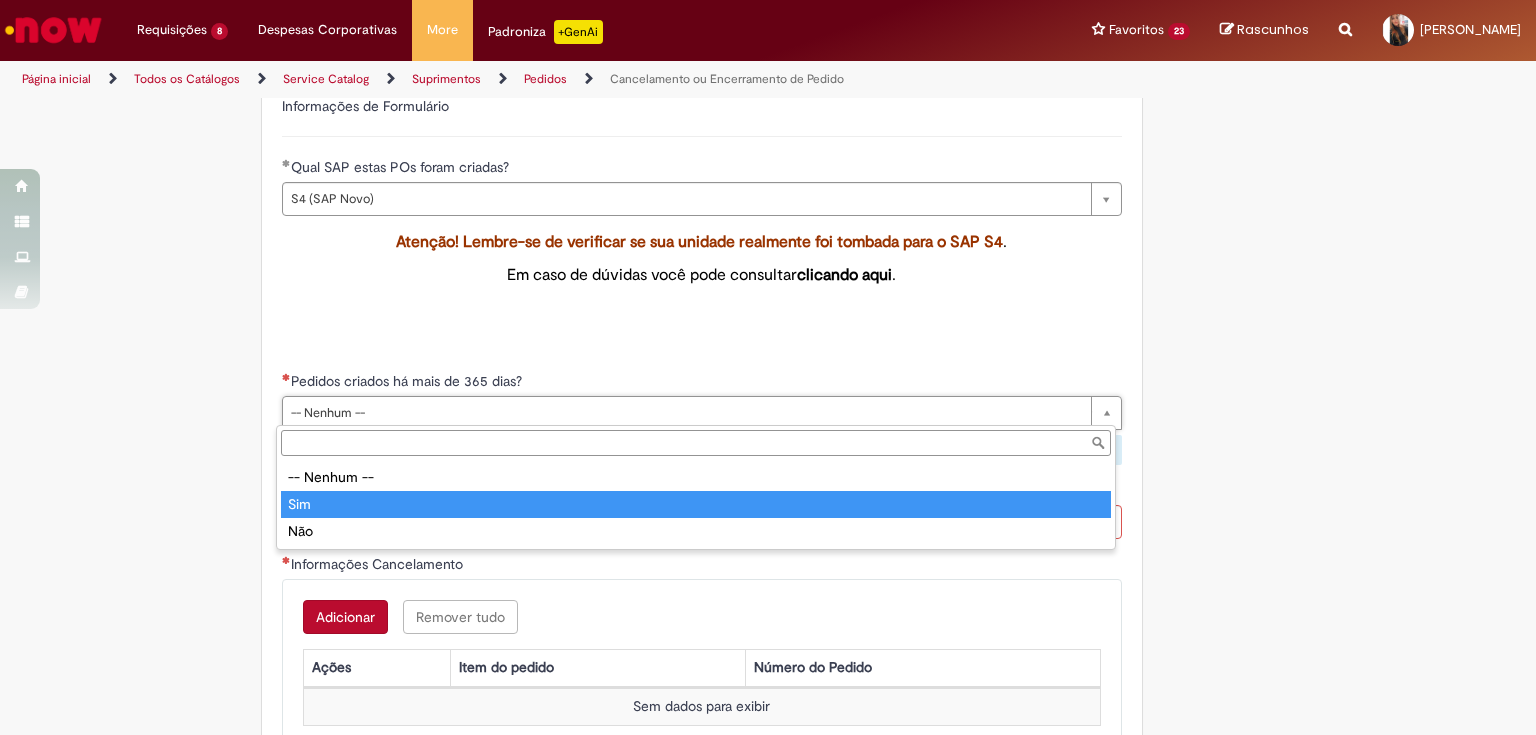 type on "***" 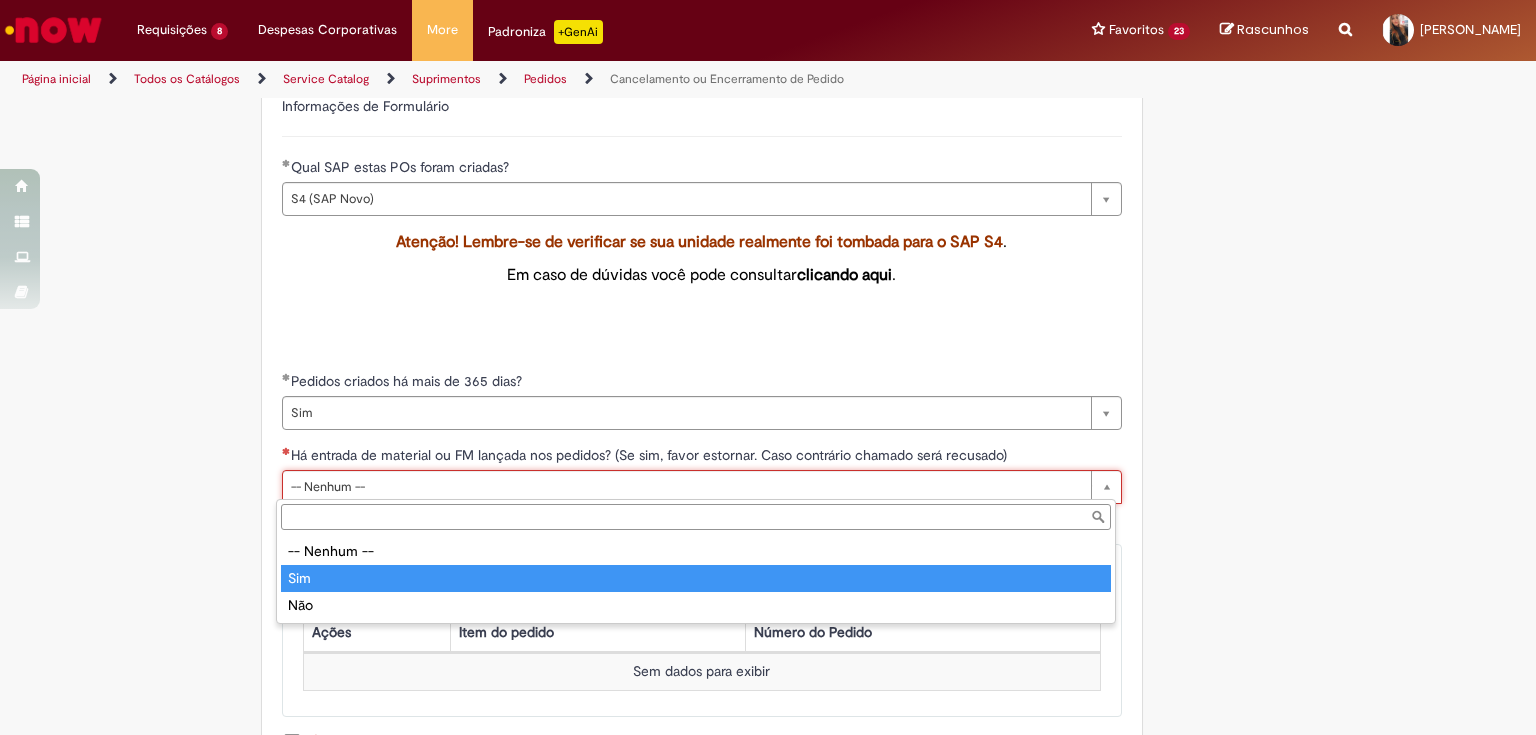 type on "***" 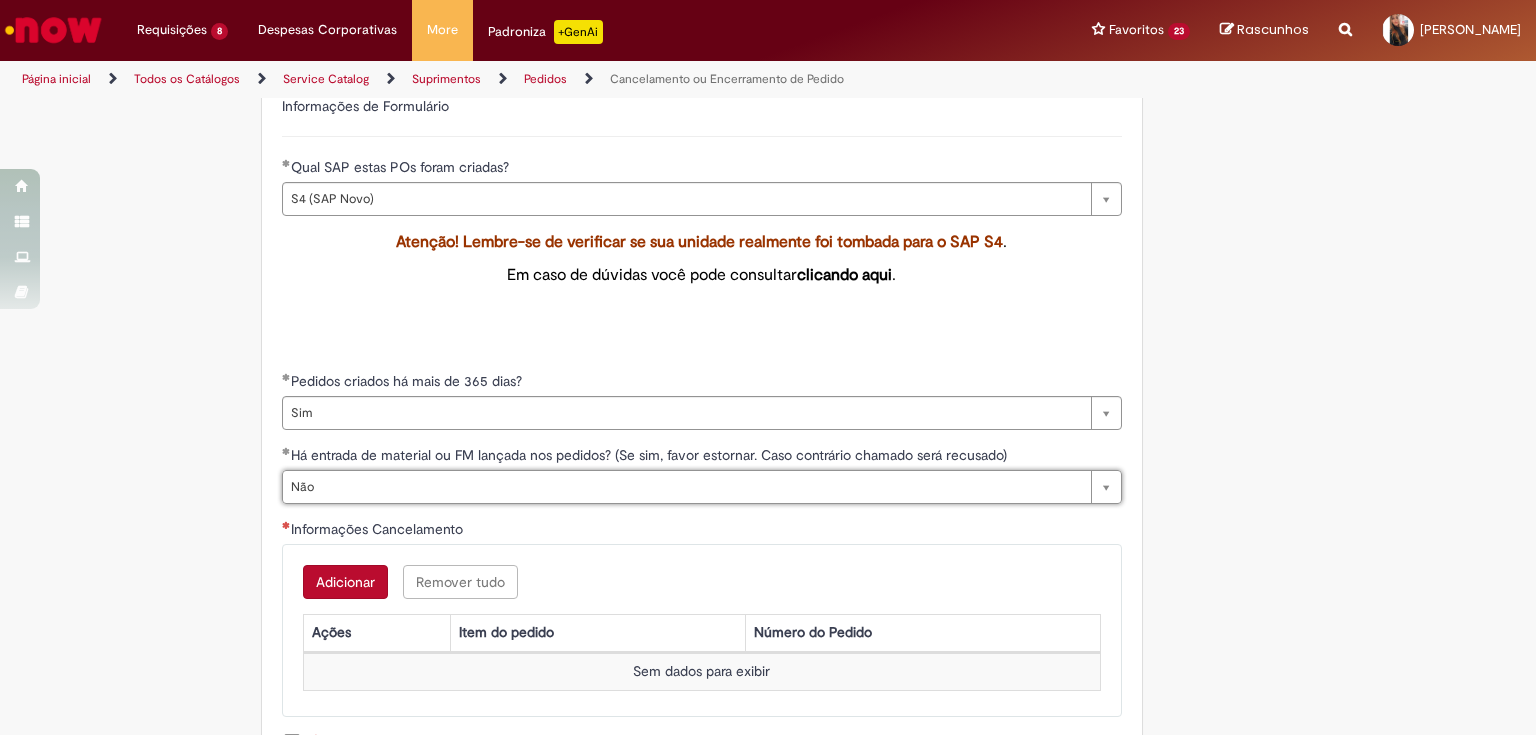 scroll, scrollTop: 0, scrollLeft: 24, axis: horizontal 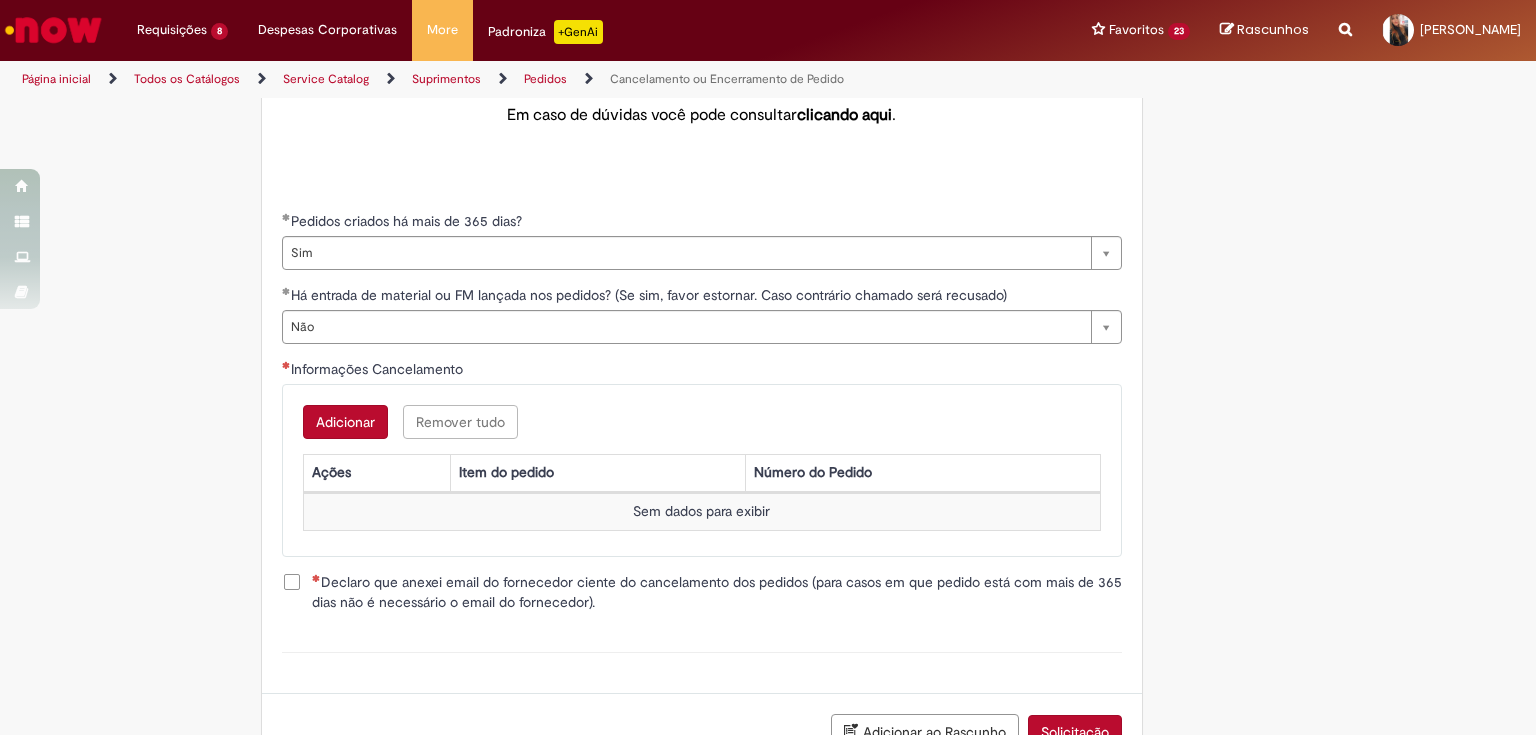 click on "Adicionar" at bounding box center (345, 422) 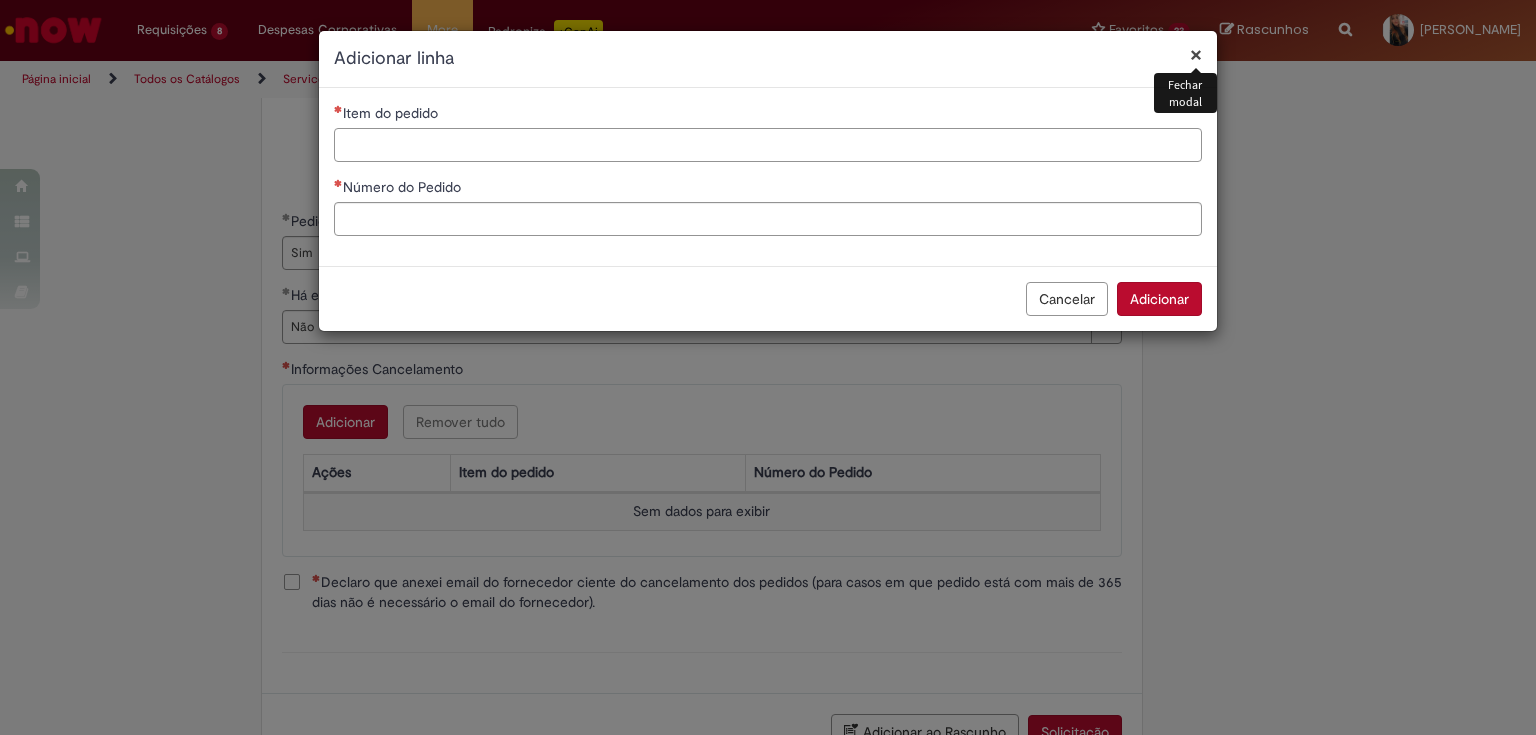 click on "Item do pedido" at bounding box center (768, 145) 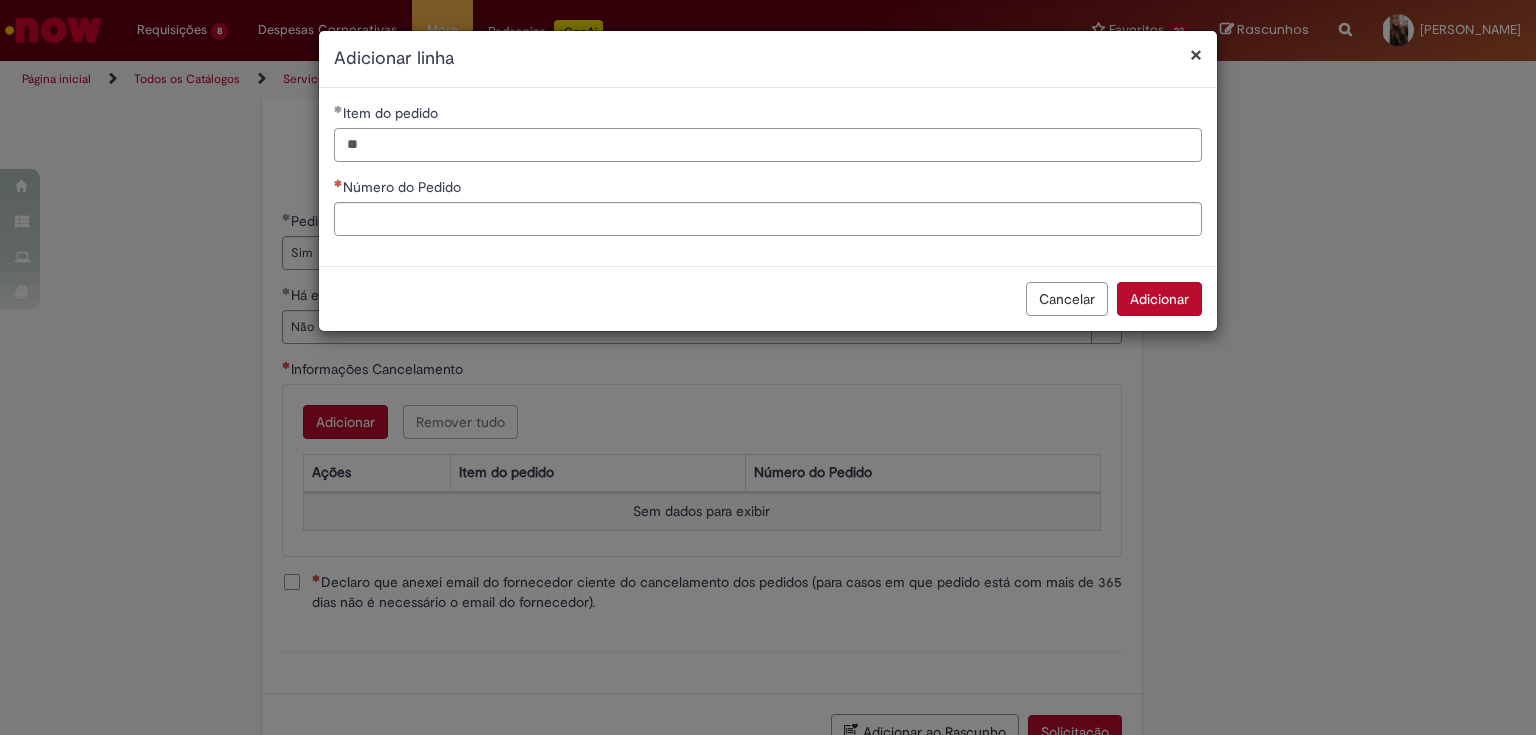 type on "**" 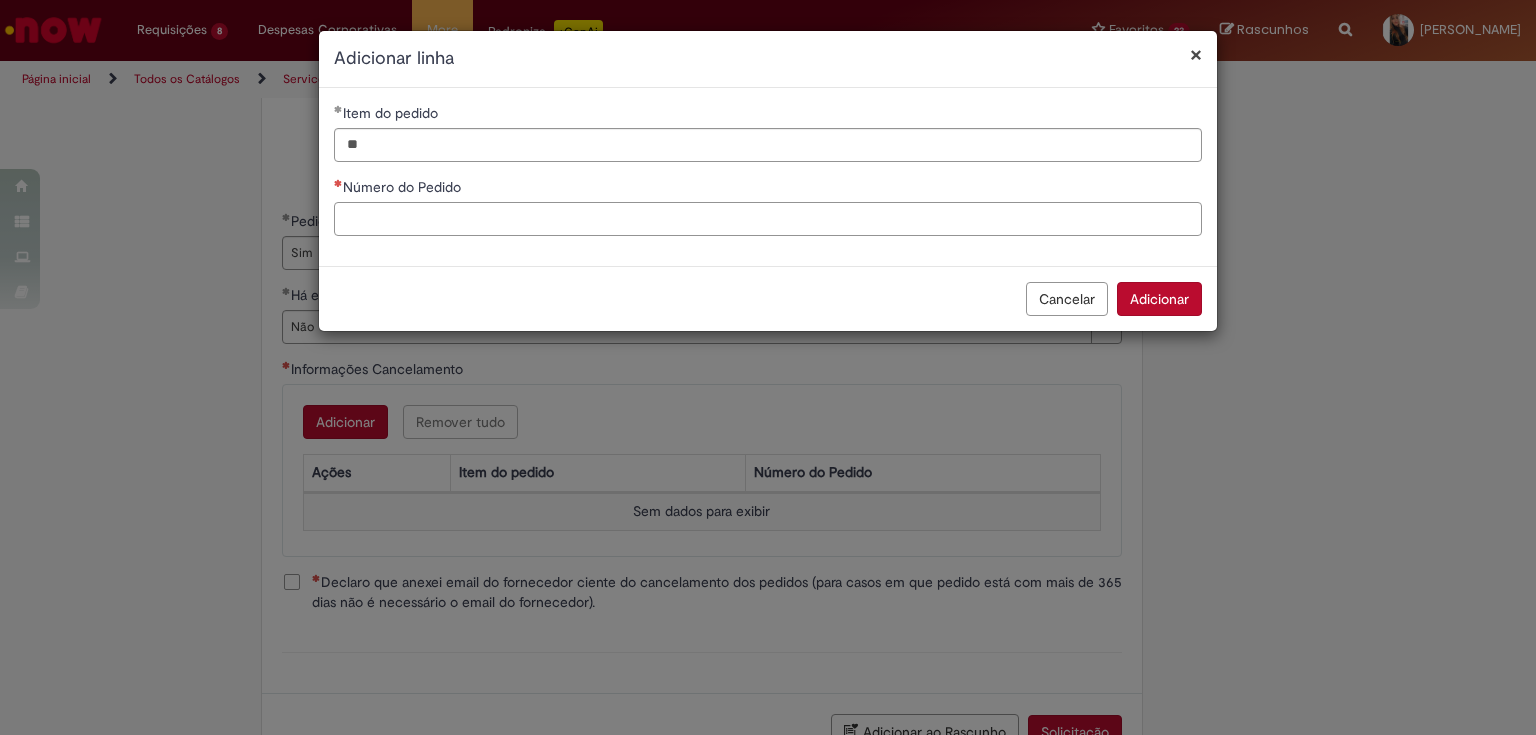paste on "**********" 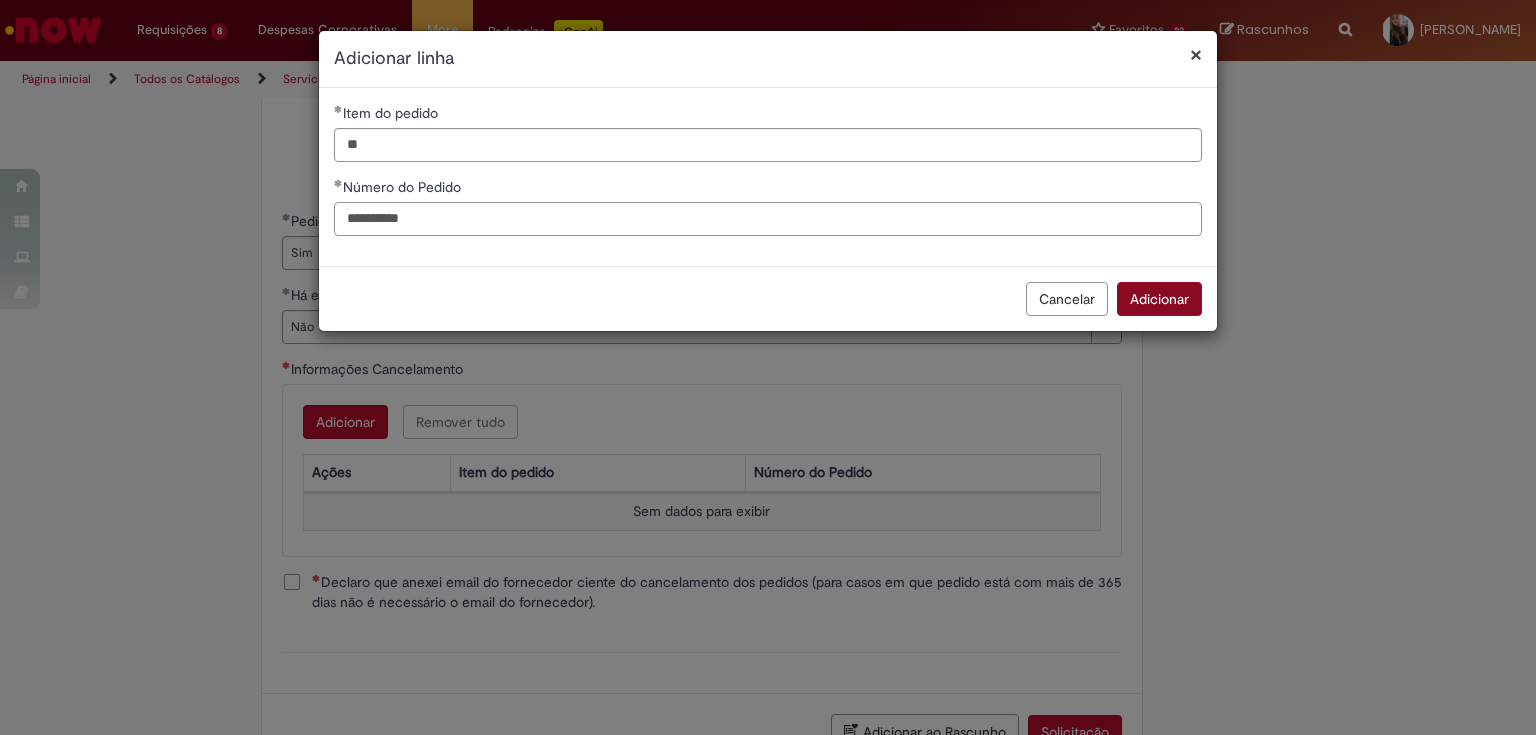 type on "**********" 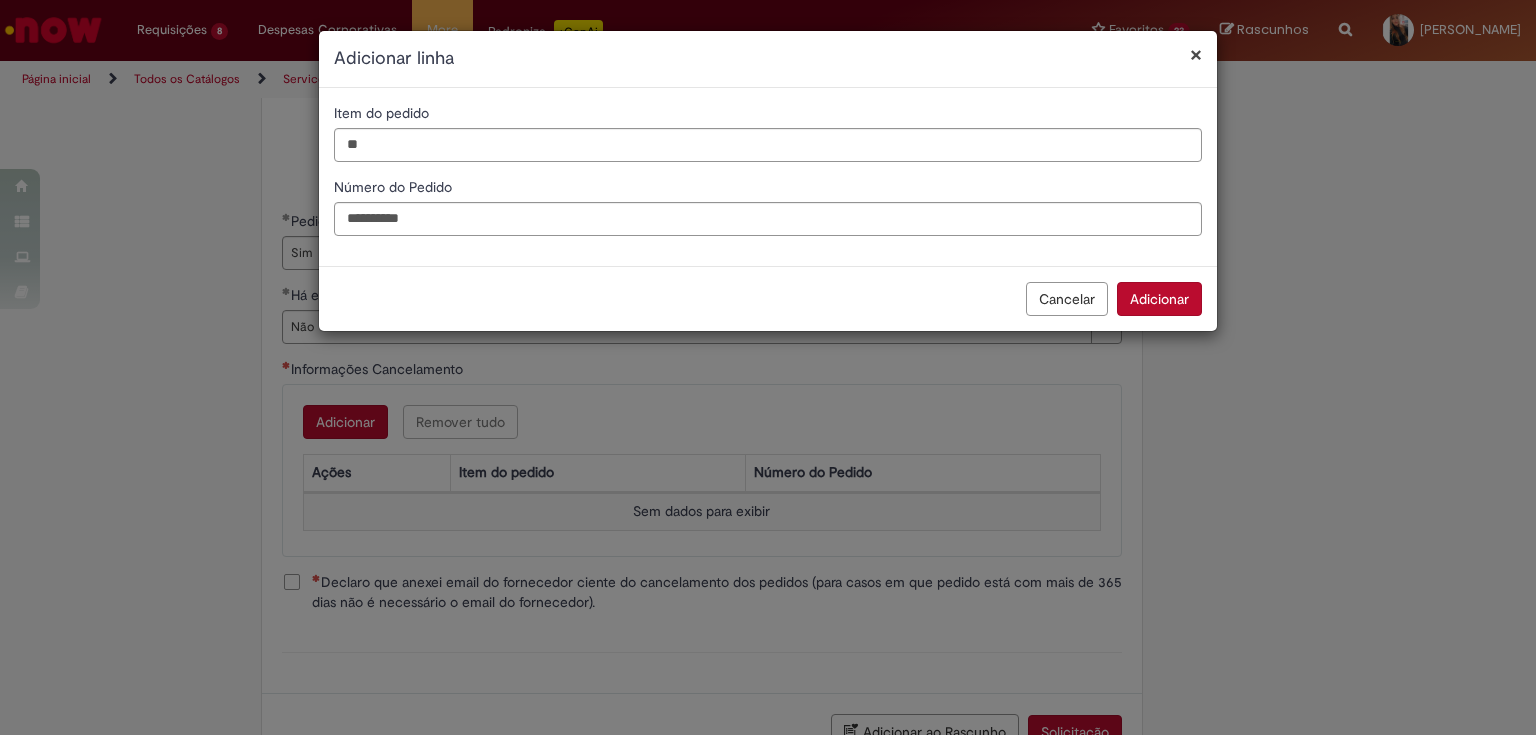 click on "Adicionar" at bounding box center (1159, 299) 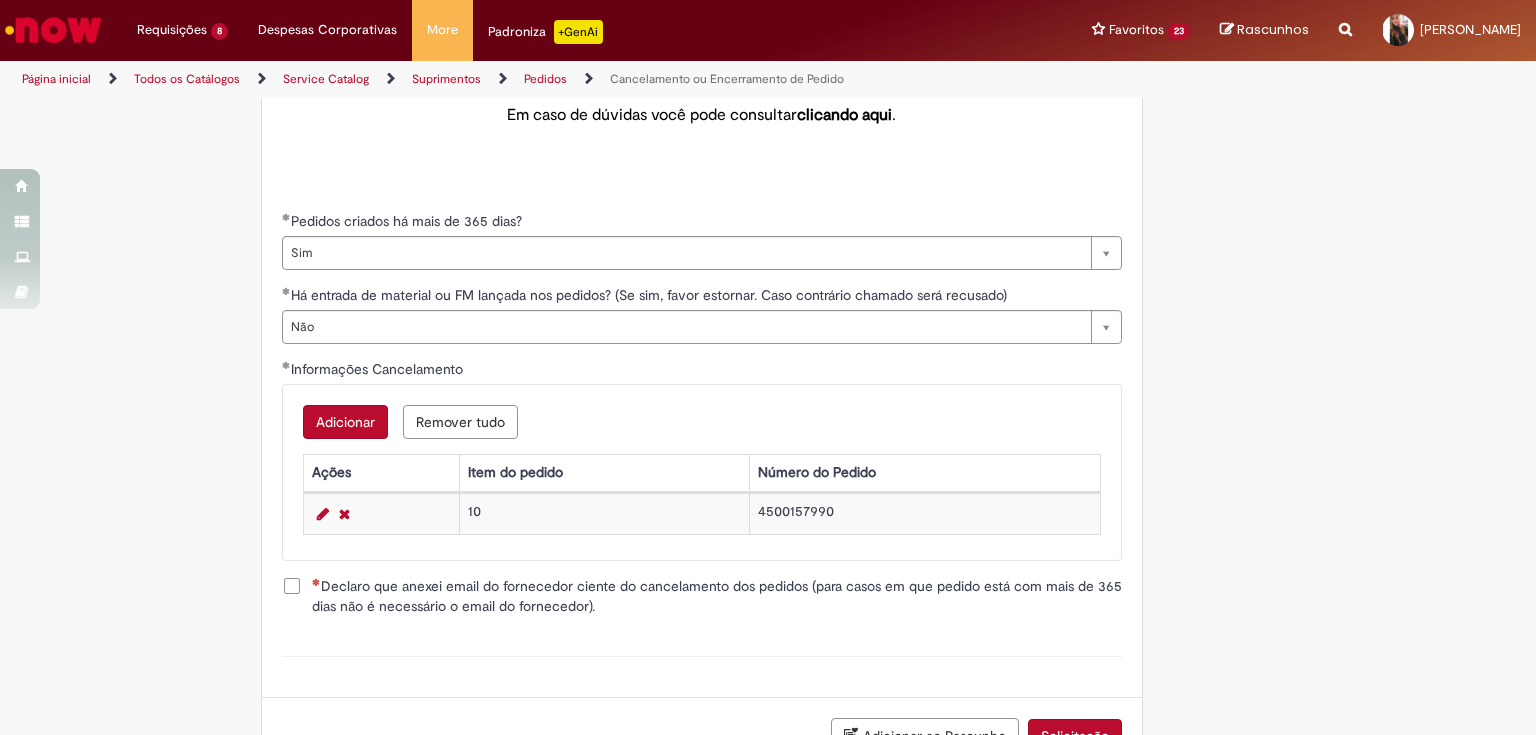 scroll, scrollTop: 944, scrollLeft: 0, axis: vertical 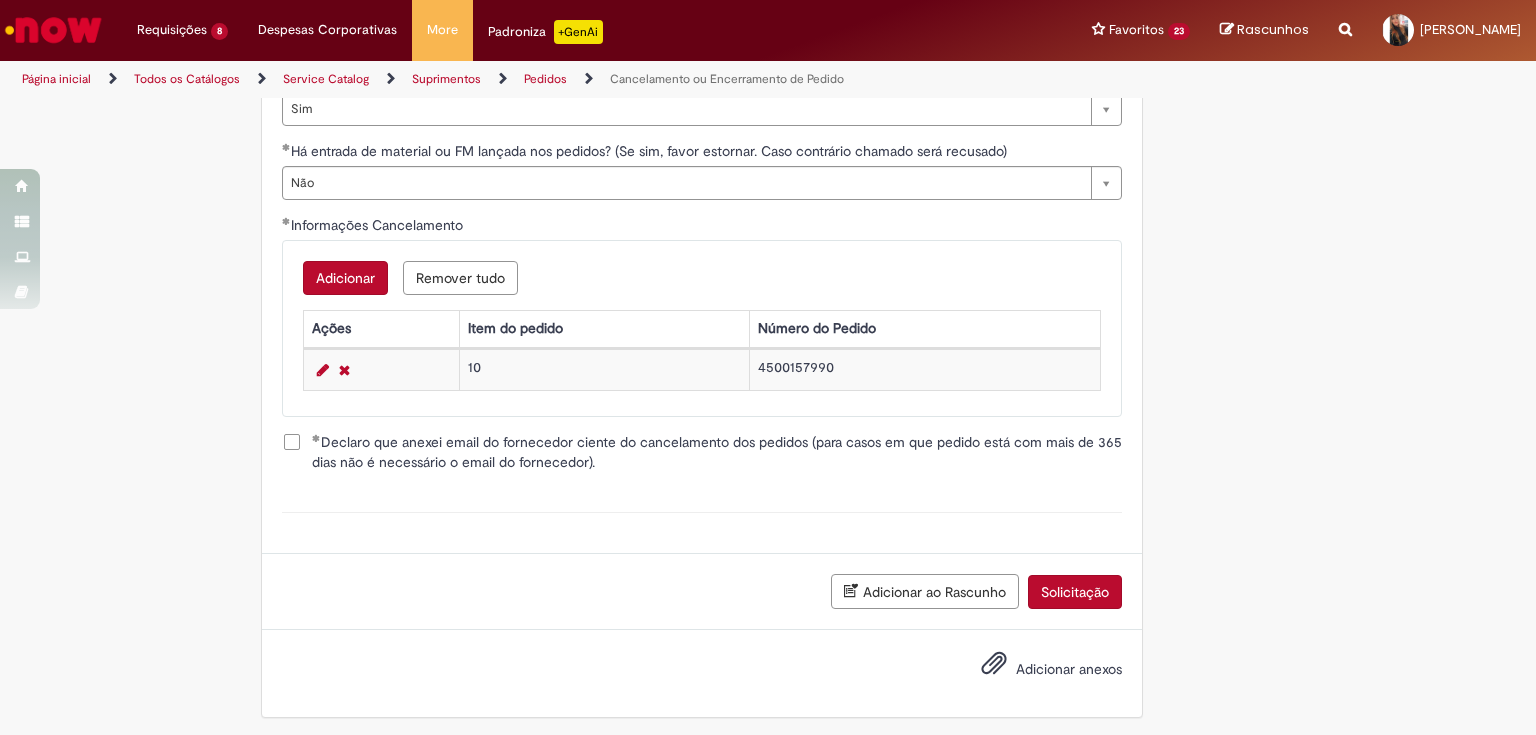 click on "Solicitação" at bounding box center (1075, 592) 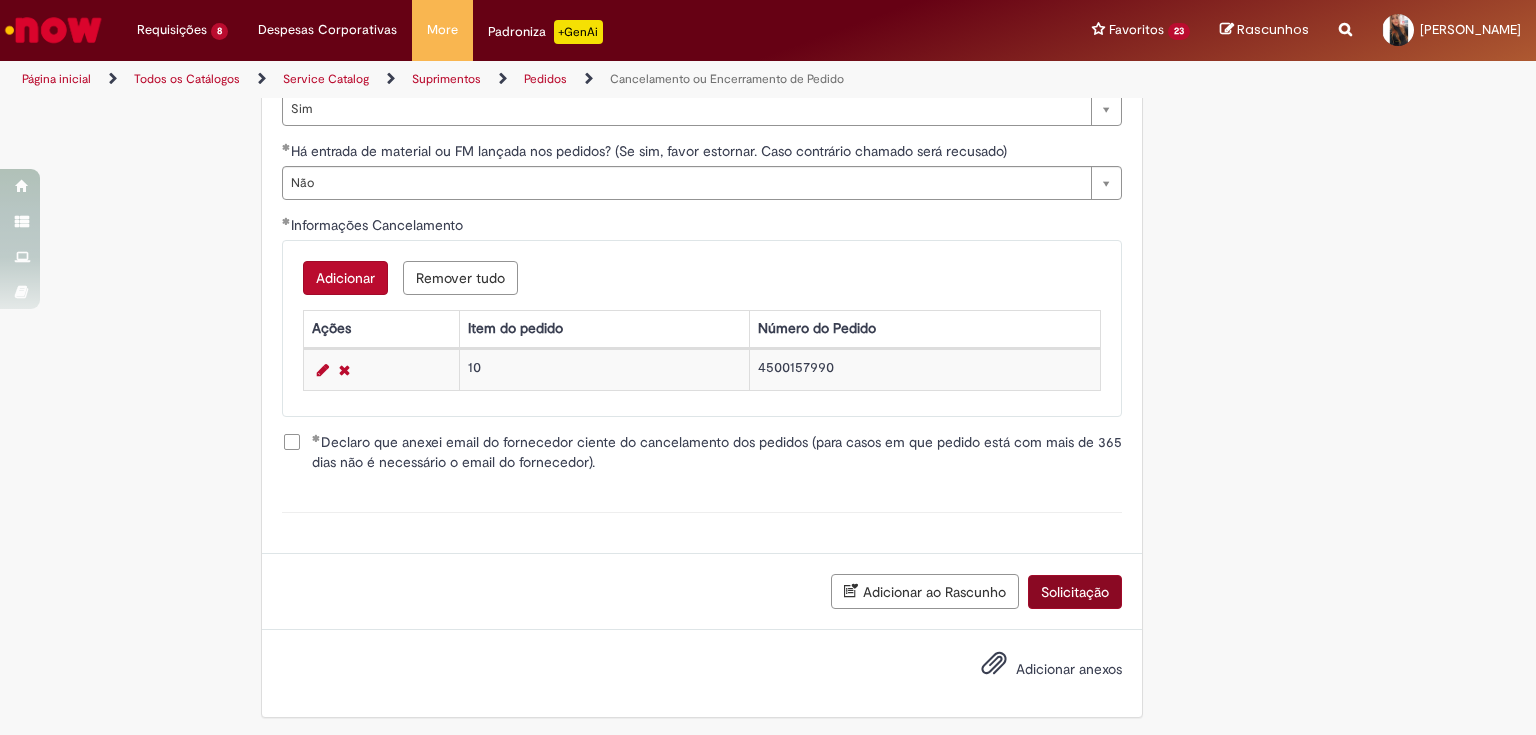 scroll, scrollTop: 898, scrollLeft: 0, axis: vertical 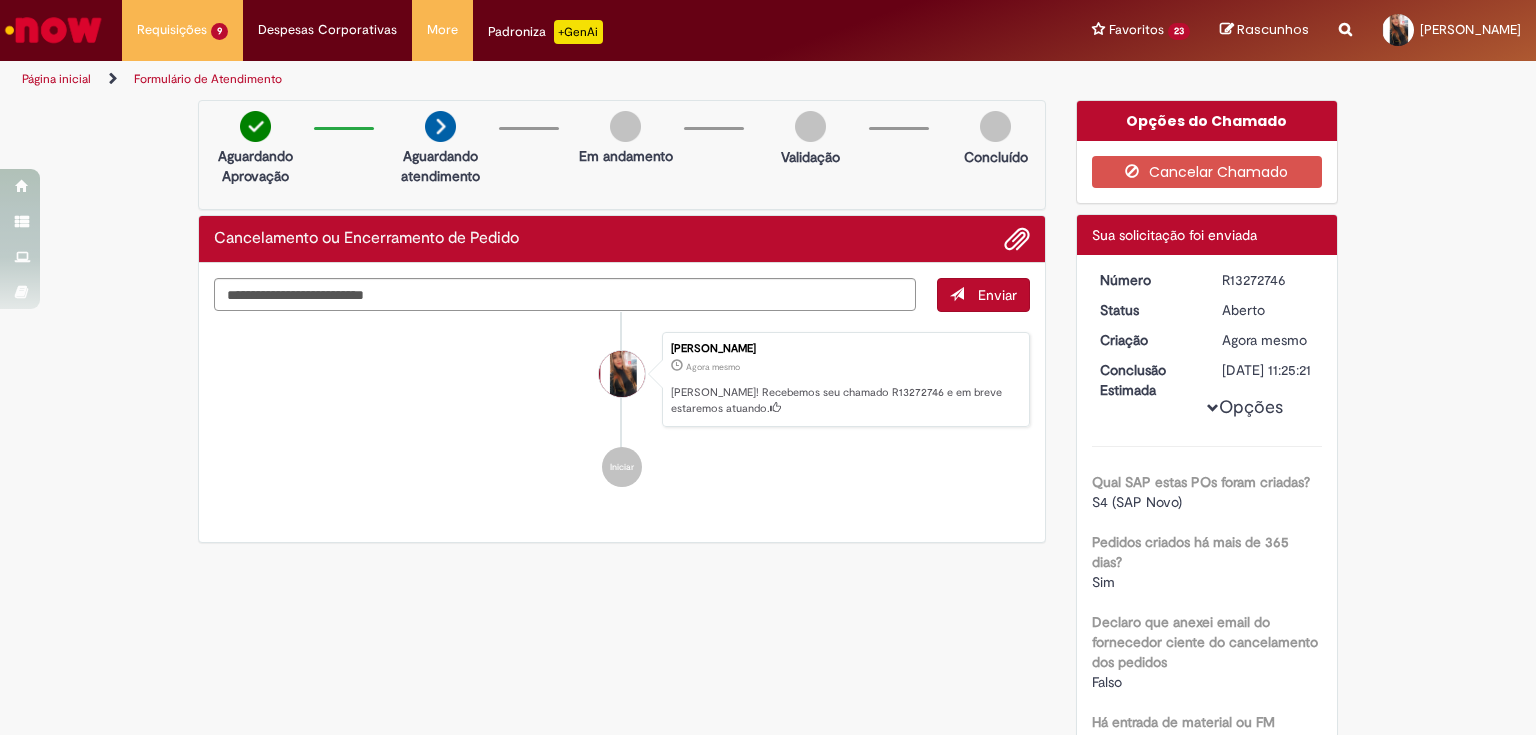 drag, startPoint x: 1212, startPoint y: 272, endPoint x: 1307, endPoint y: 274, distance: 95.02105 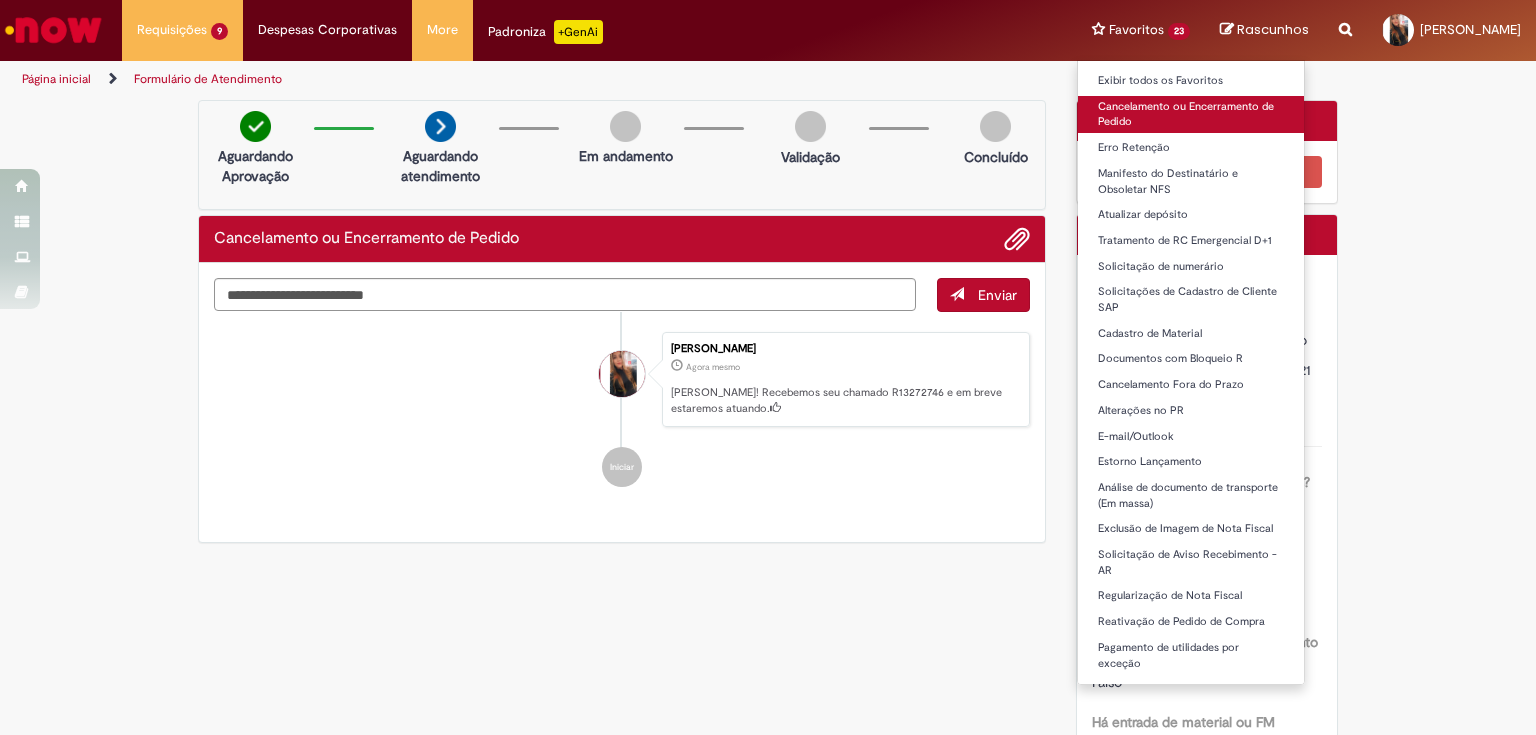 click on "Cancelamento ou Encerramento de Pedido" at bounding box center [1191, 114] 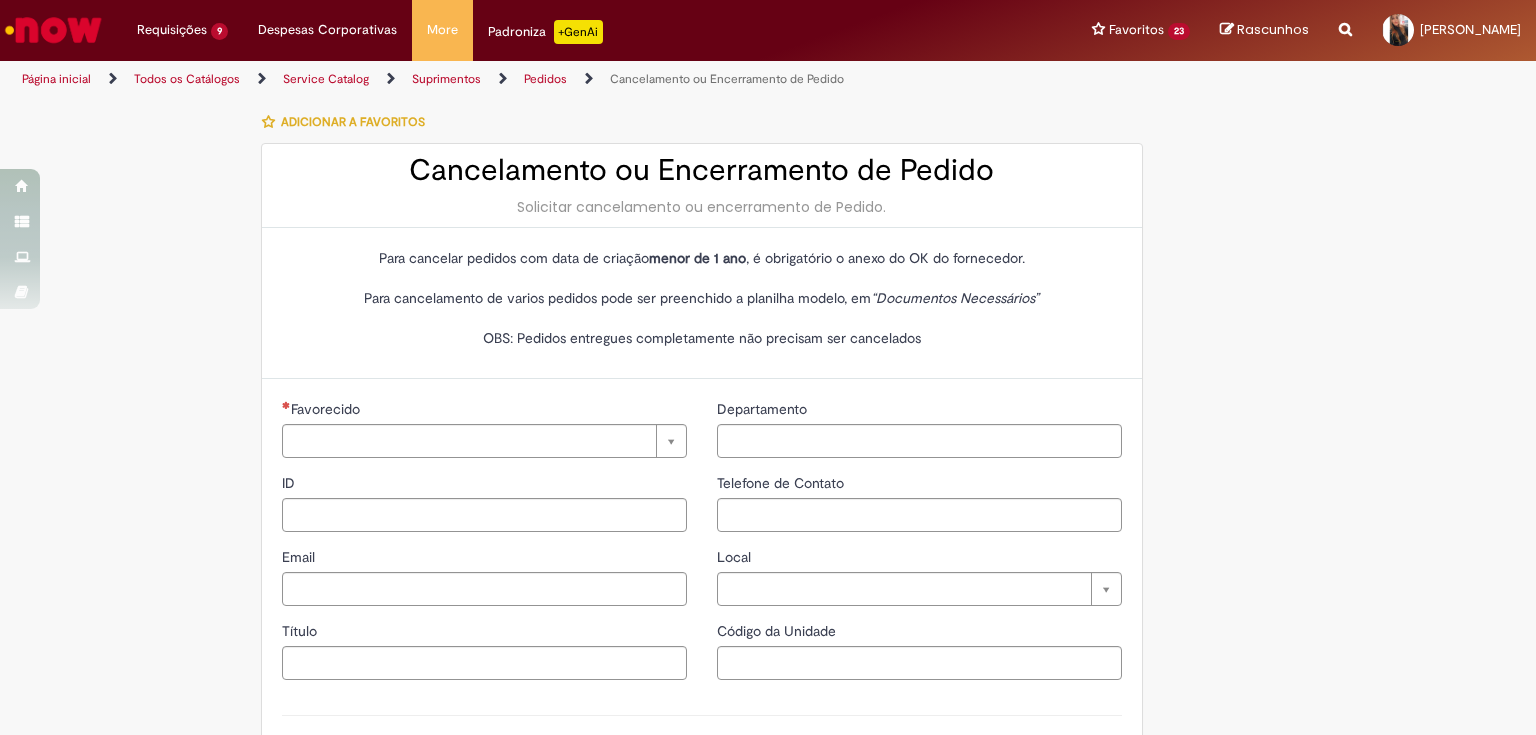 type on "*********" 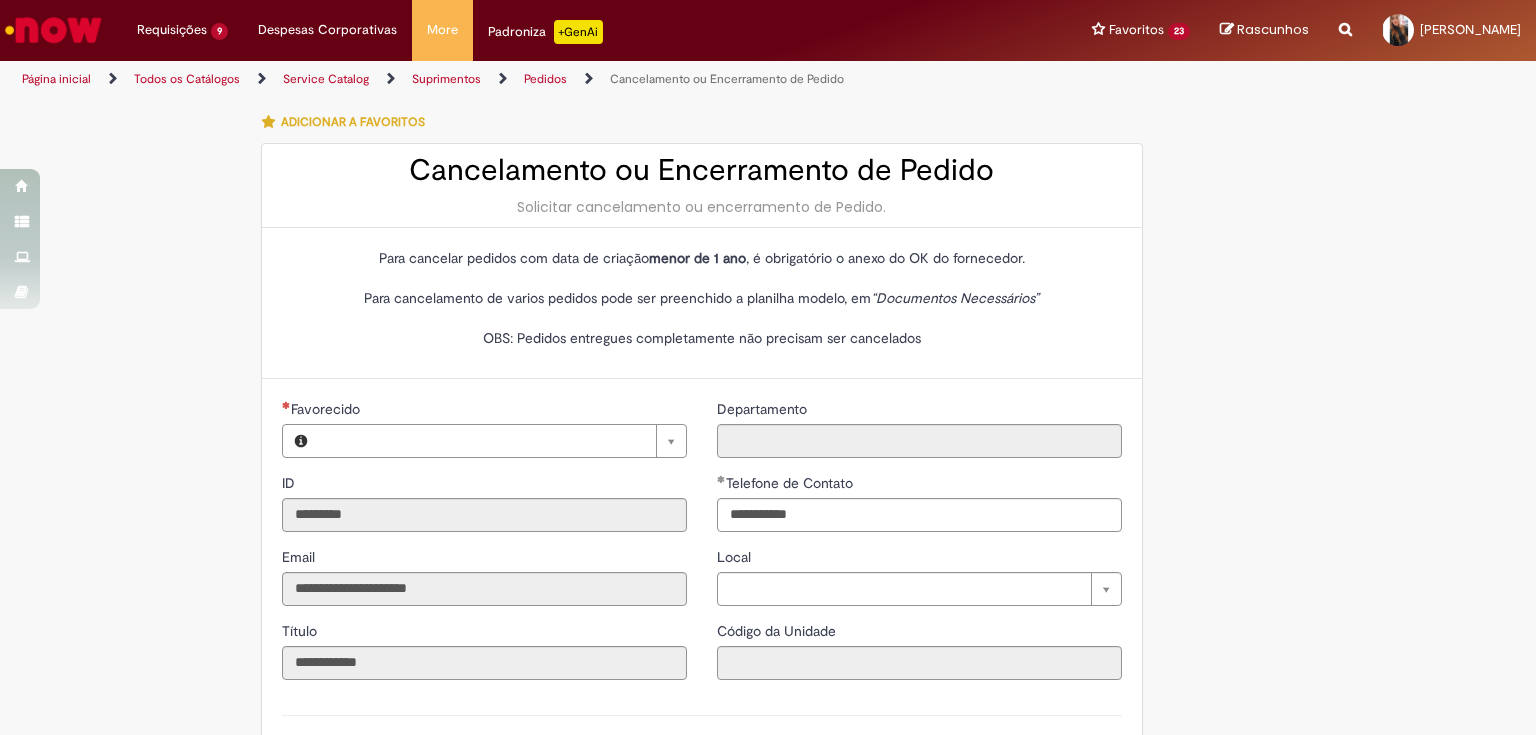 type on "**********" 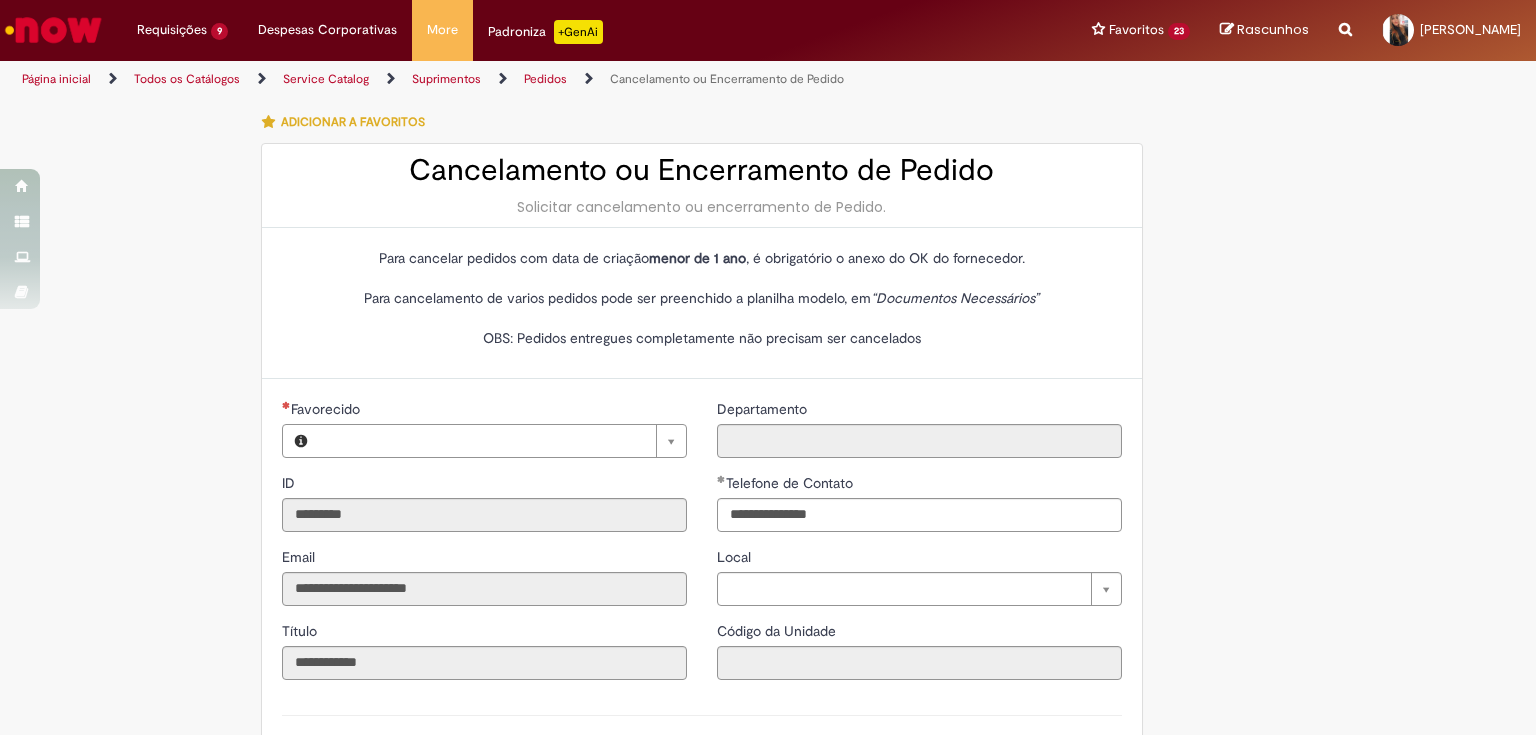 type on "**********" 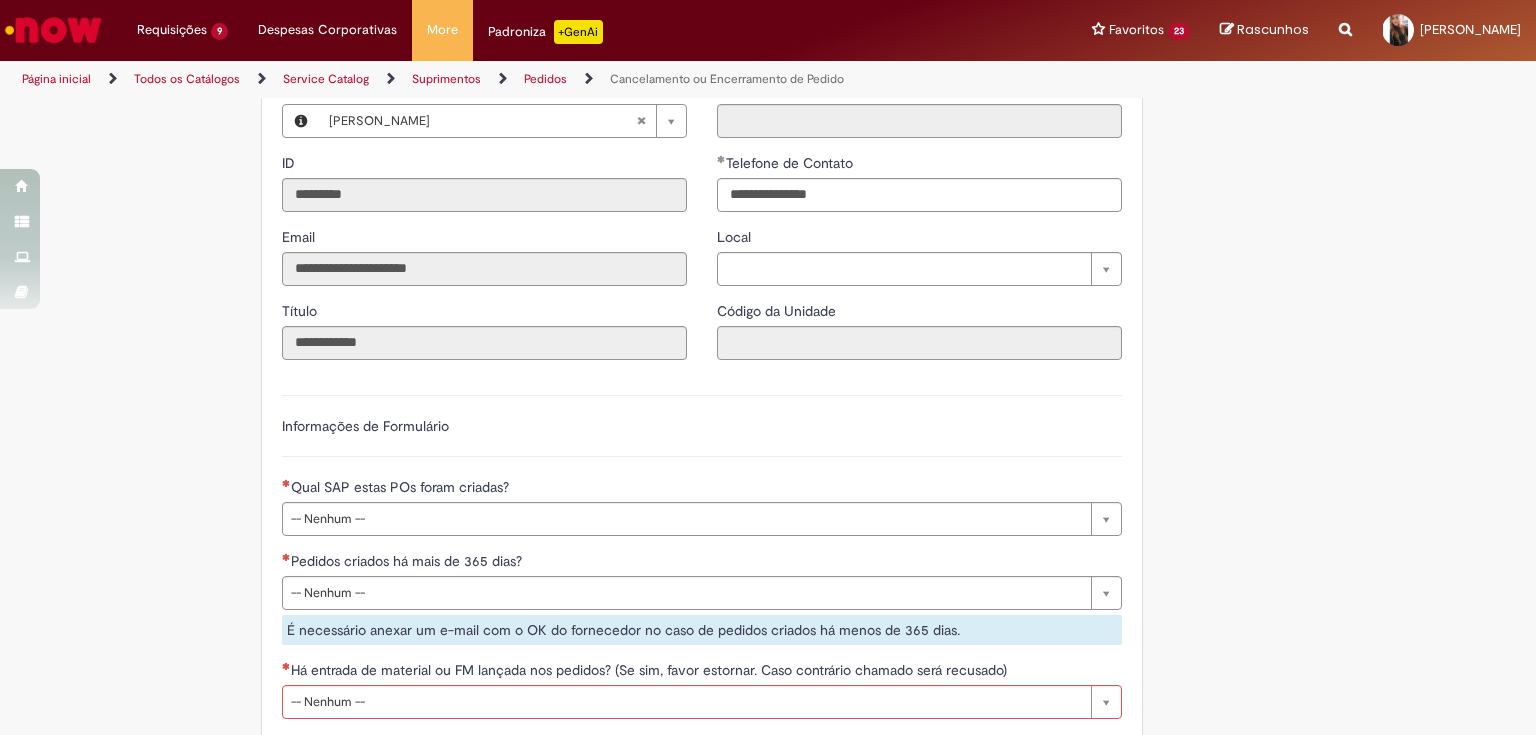 scroll, scrollTop: 480, scrollLeft: 0, axis: vertical 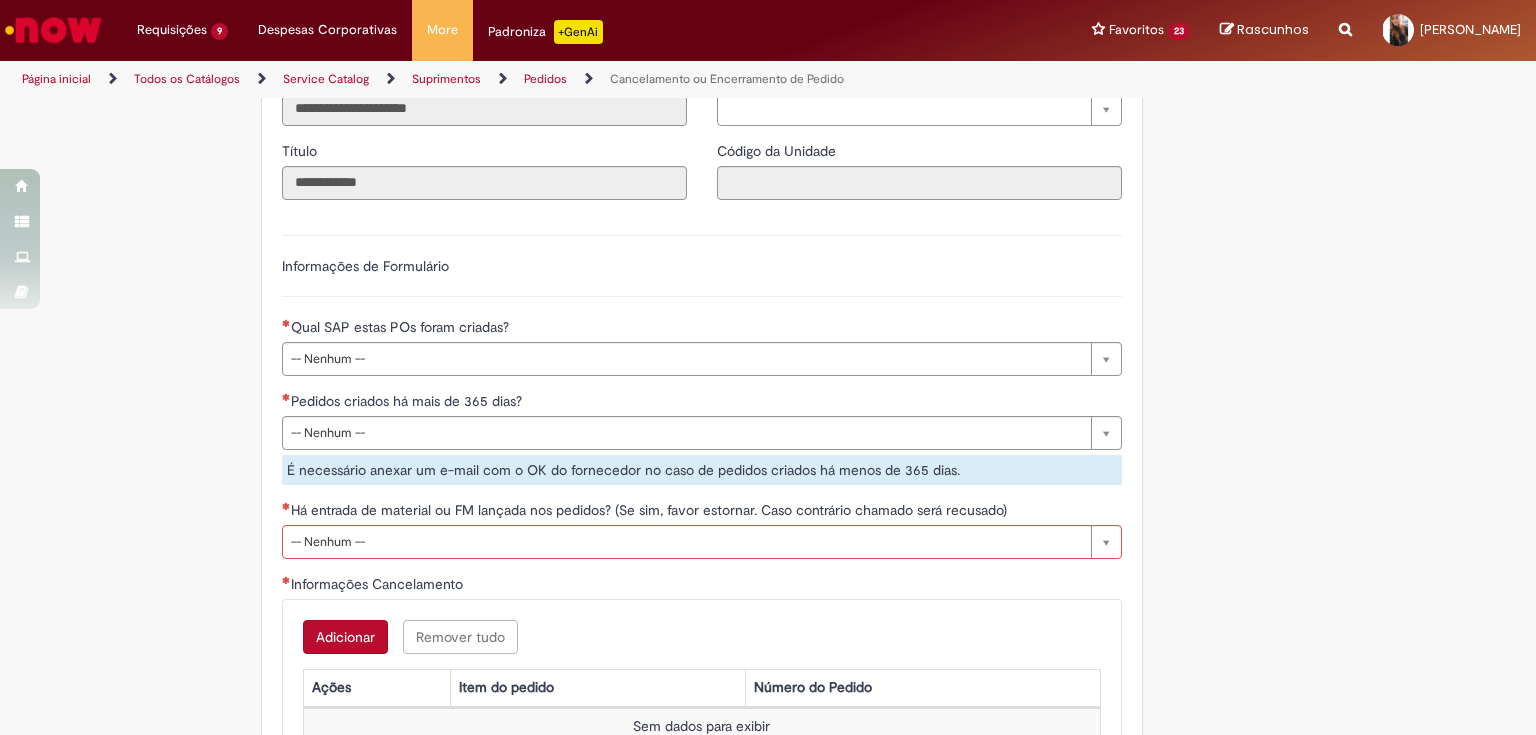 click on "Pedidos criados há mais de 365 dias?" at bounding box center (702, 403) 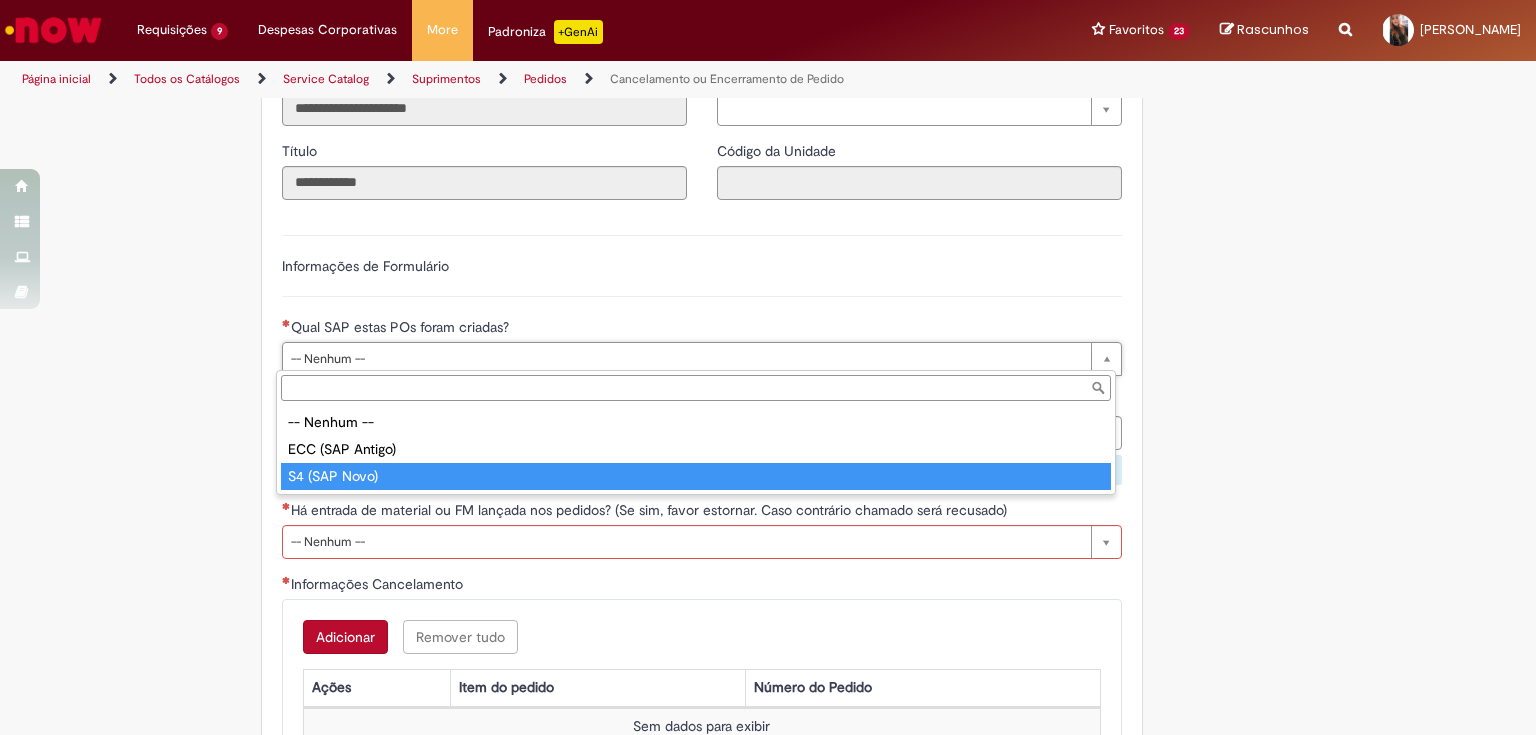drag, startPoint x: 364, startPoint y: 481, endPoint x: 337, endPoint y: 463, distance: 32.449963 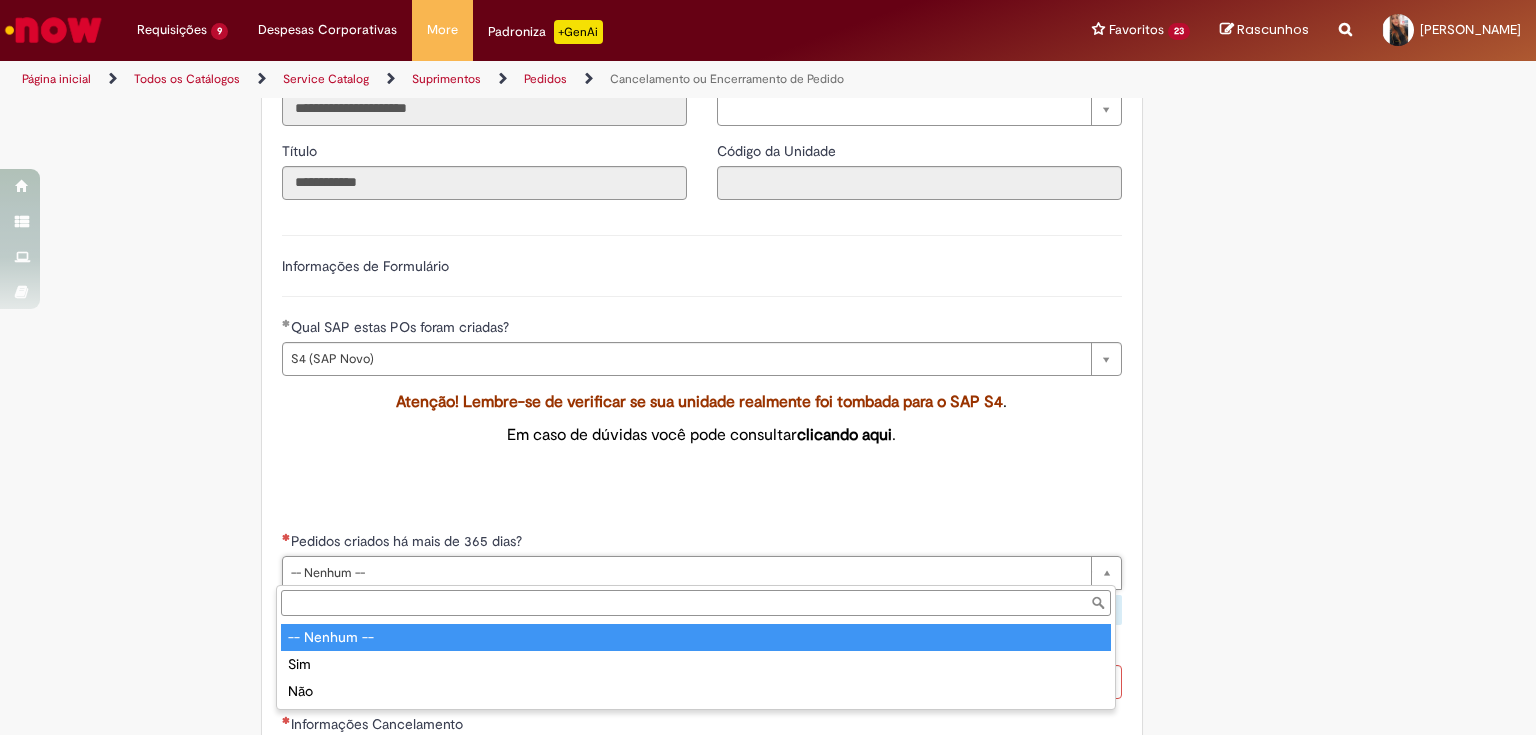 drag, startPoint x: 328, startPoint y: 577, endPoint x: 327, endPoint y: 594, distance: 17.029387 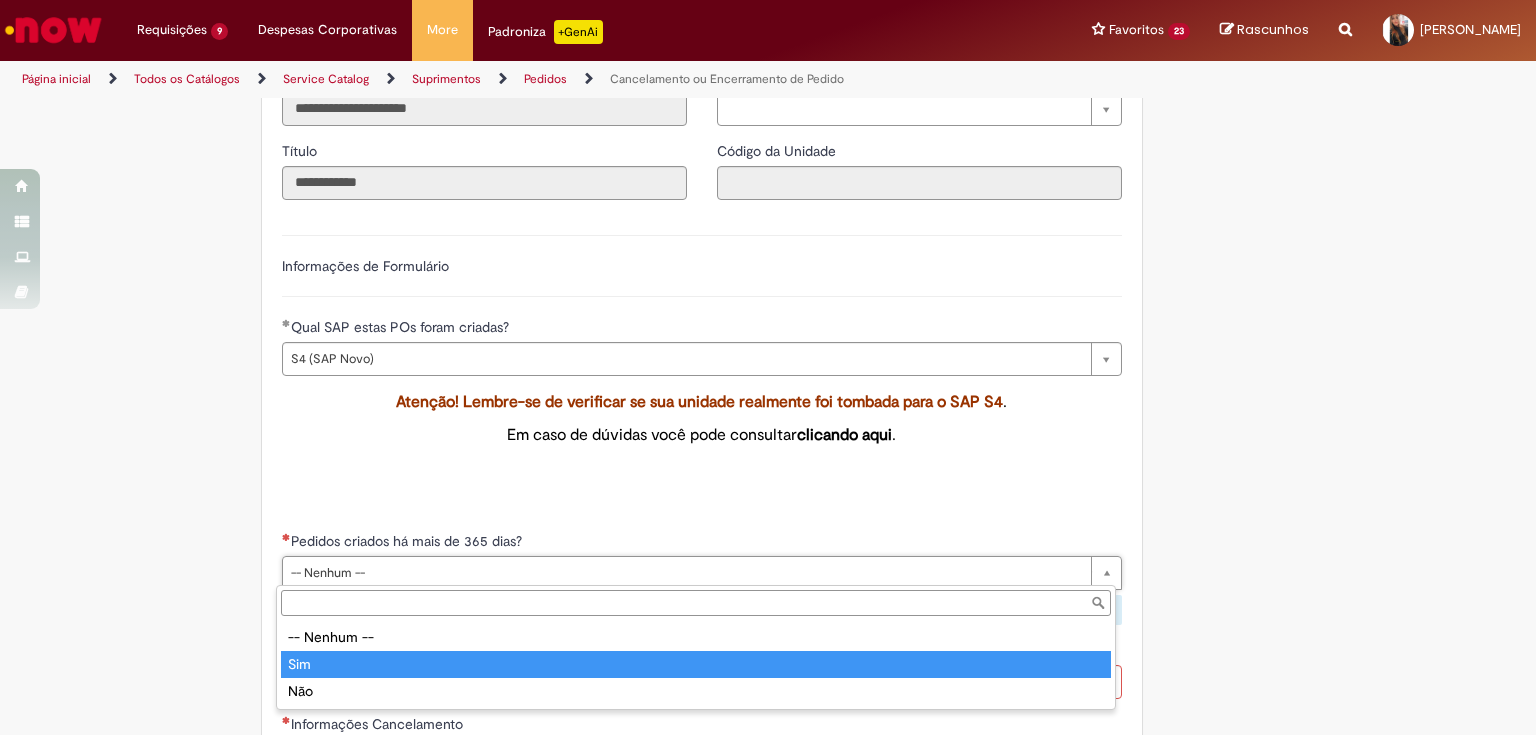 type on "***" 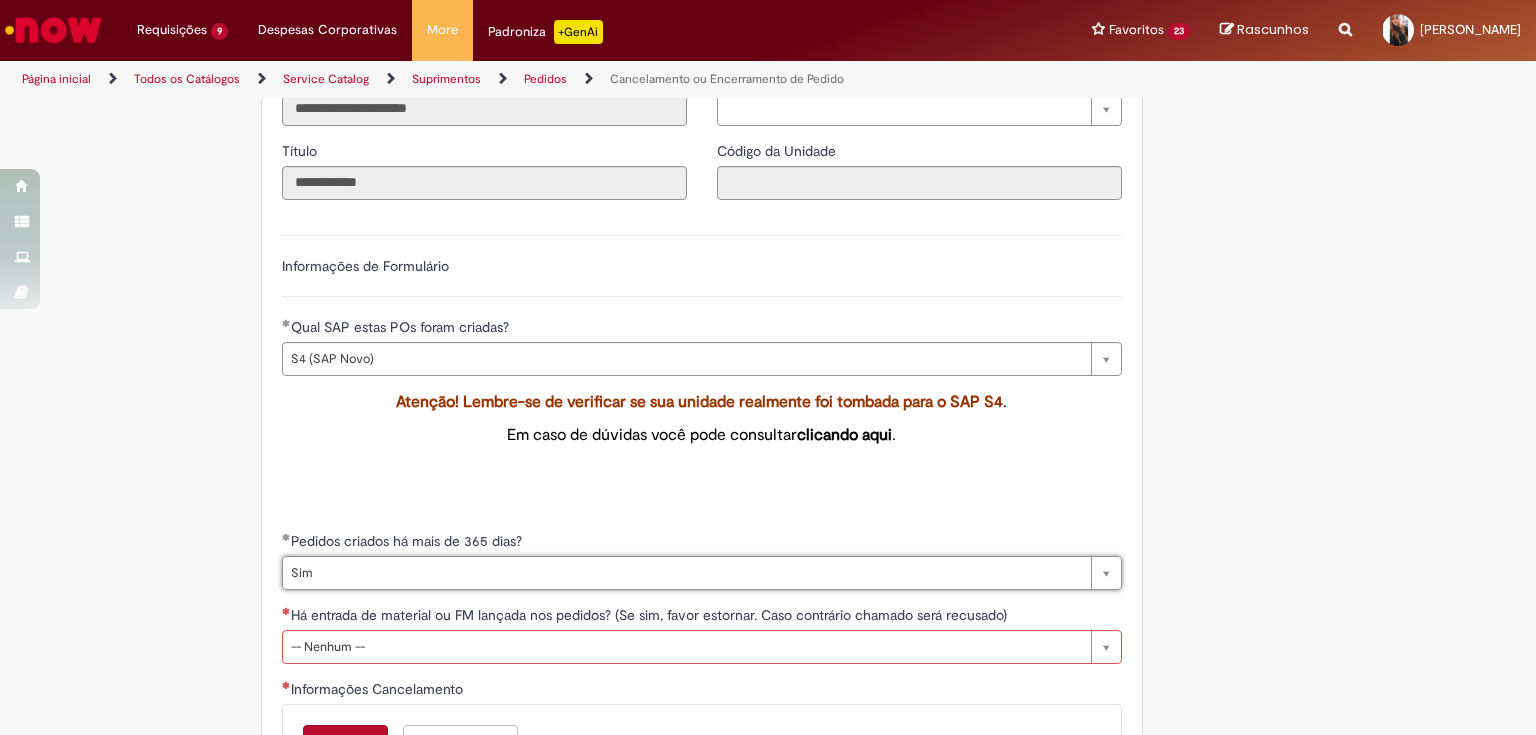 scroll, scrollTop: 800, scrollLeft: 0, axis: vertical 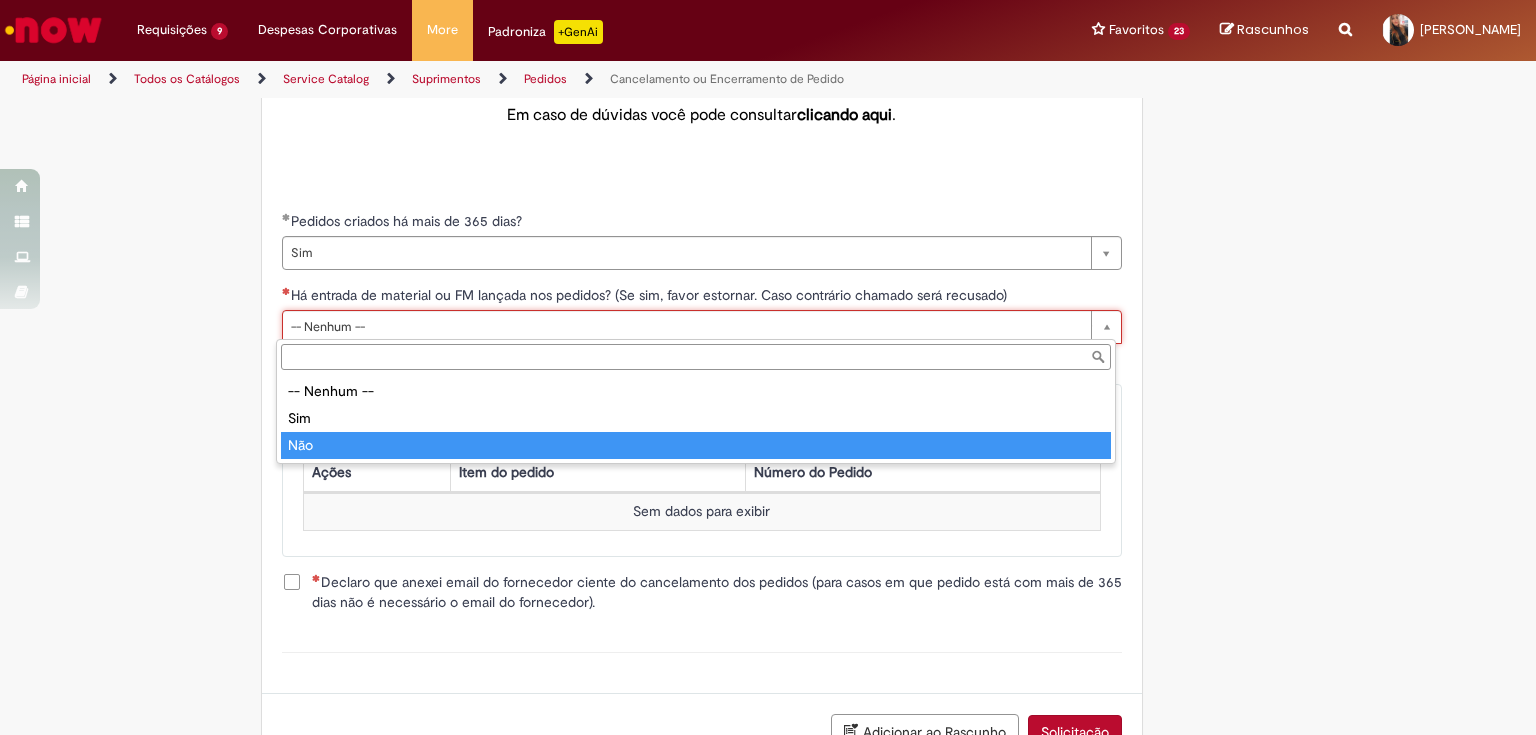 type on "***" 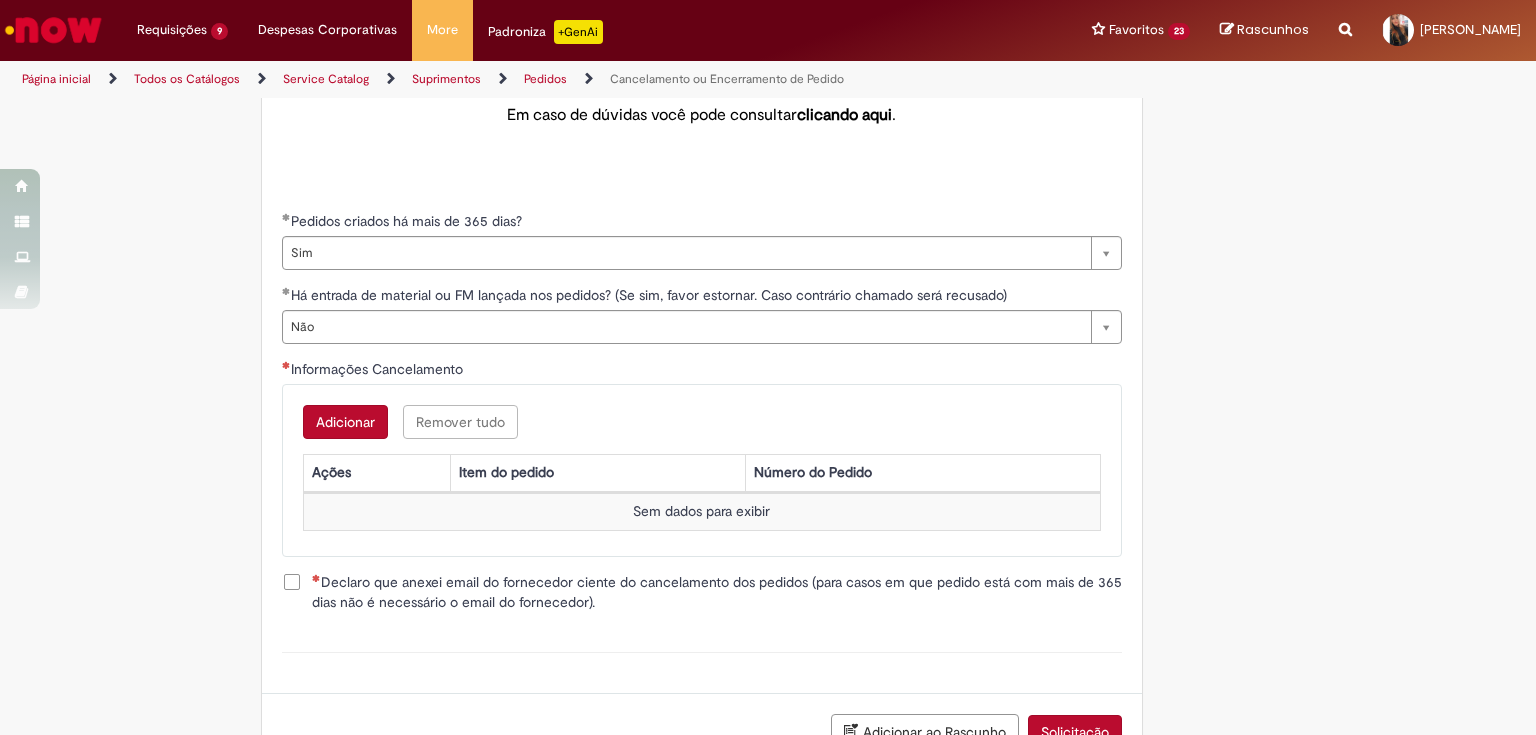 click on "Adicionar" at bounding box center (345, 422) 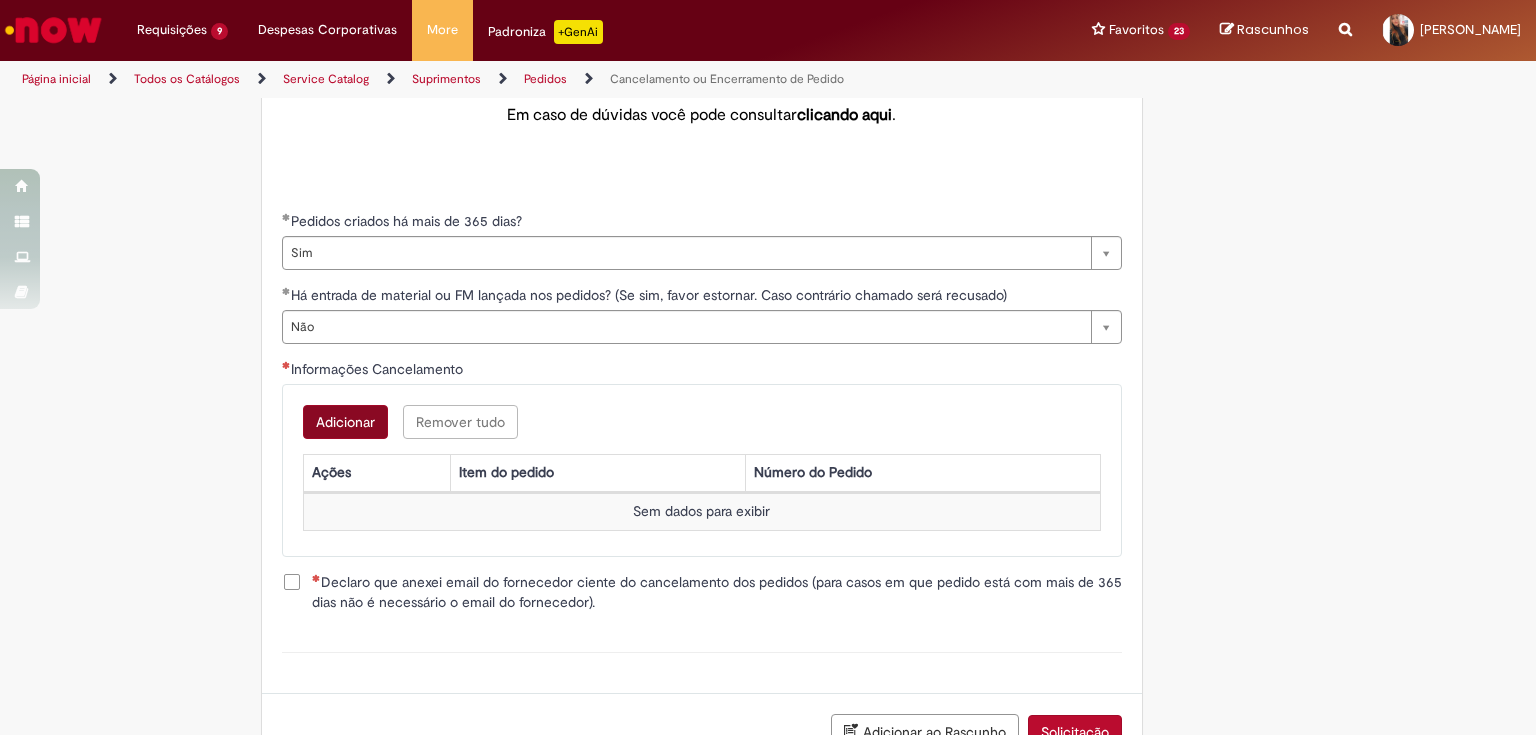 scroll, scrollTop: 0, scrollLeft: 0, axis: both 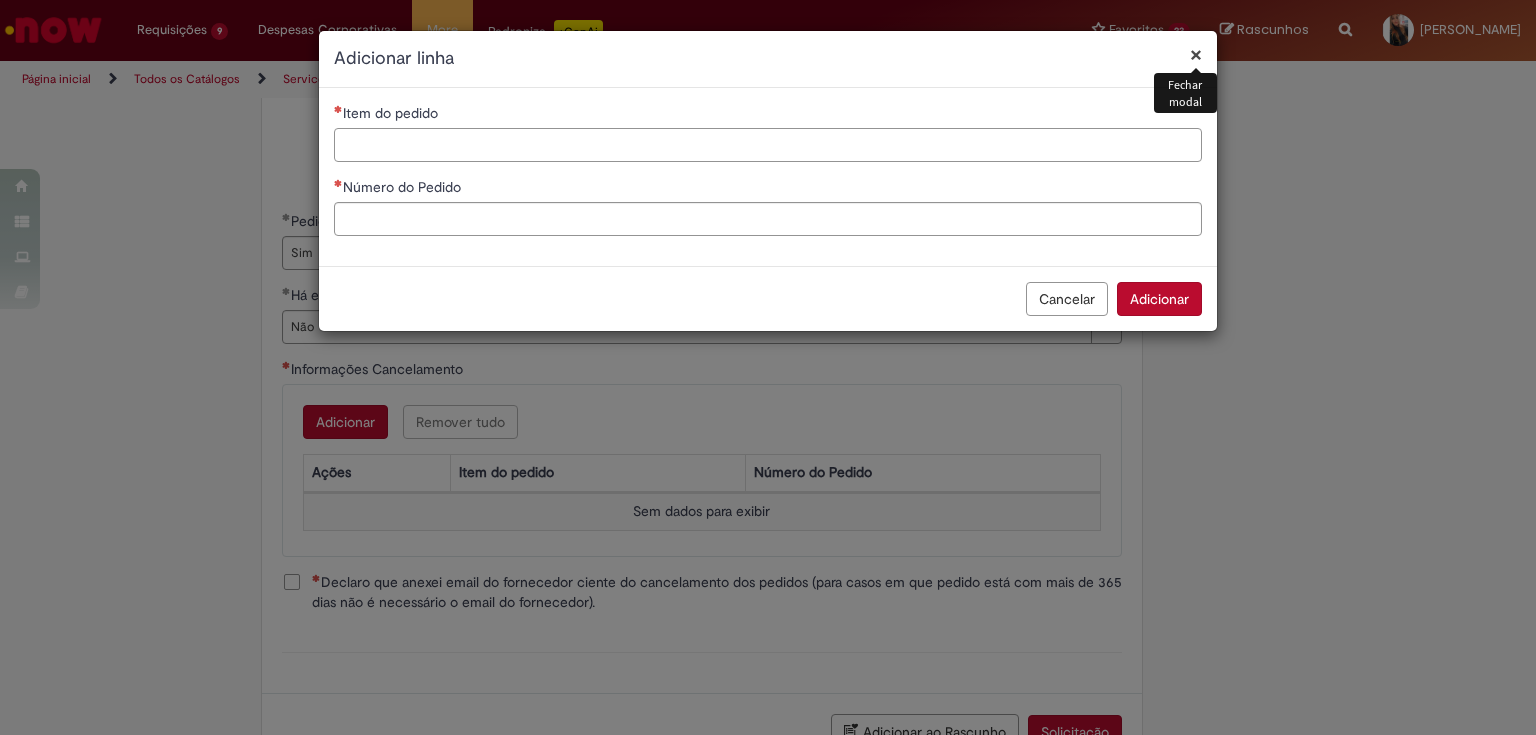 click on "Item do pedido" at bounding box center [768, 145] 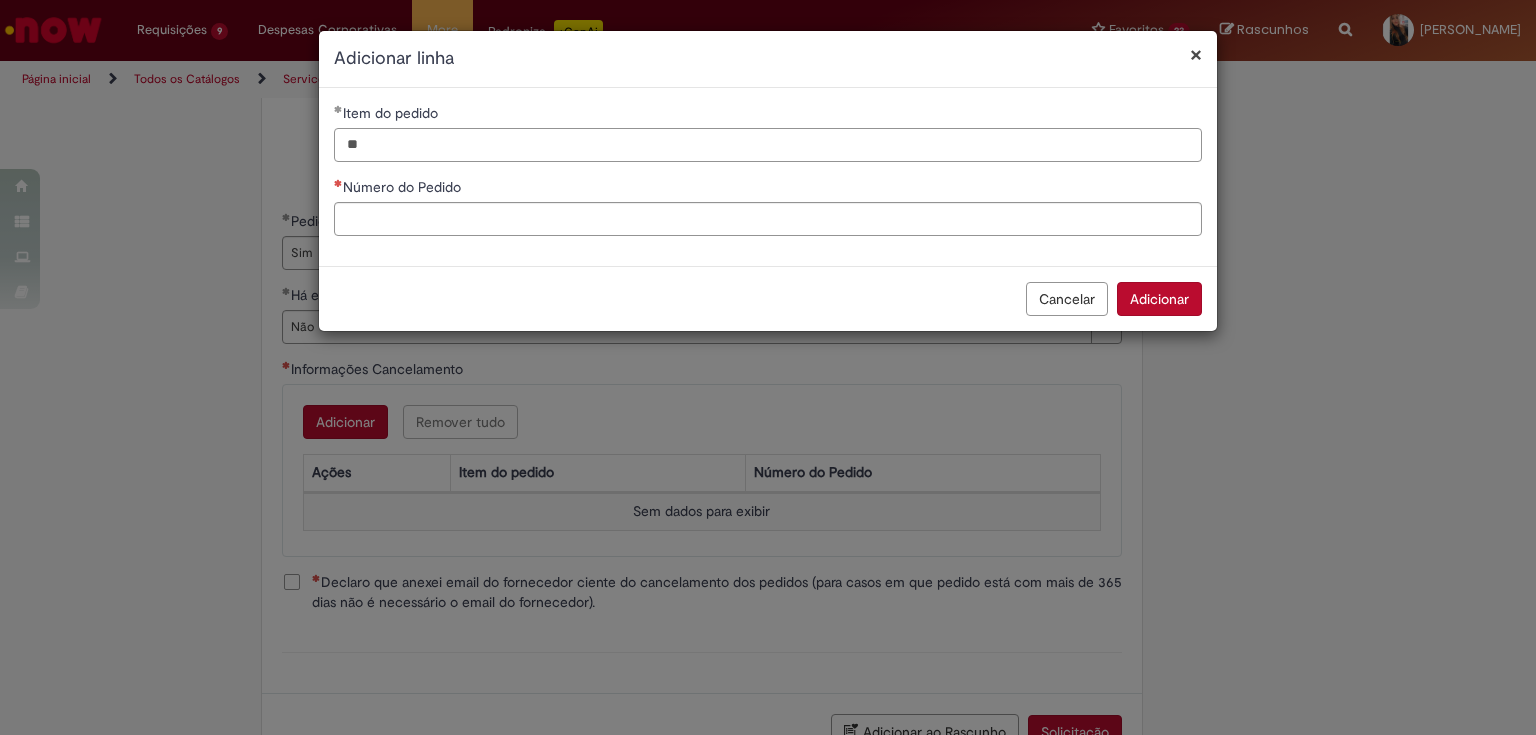 type on "**" 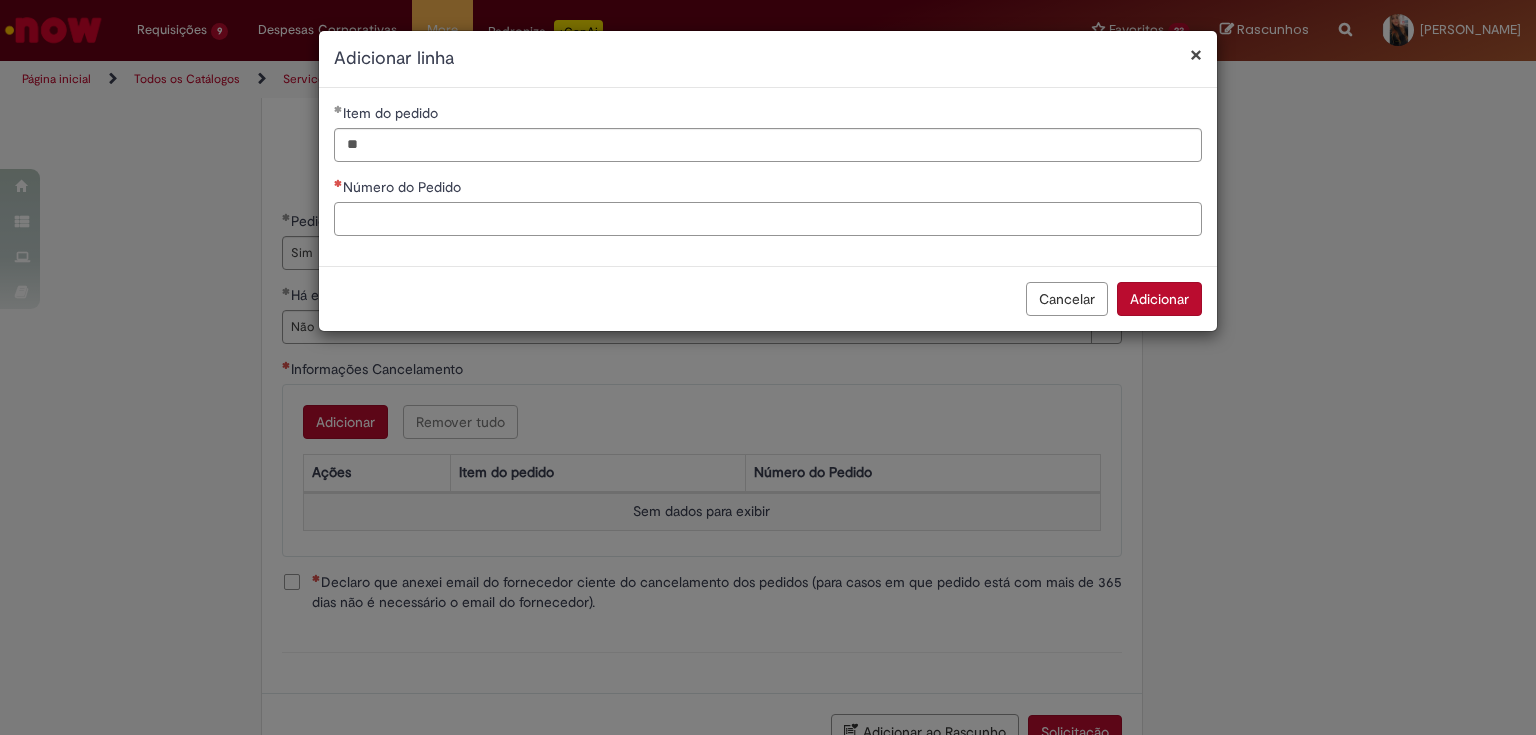 paste on "**********" 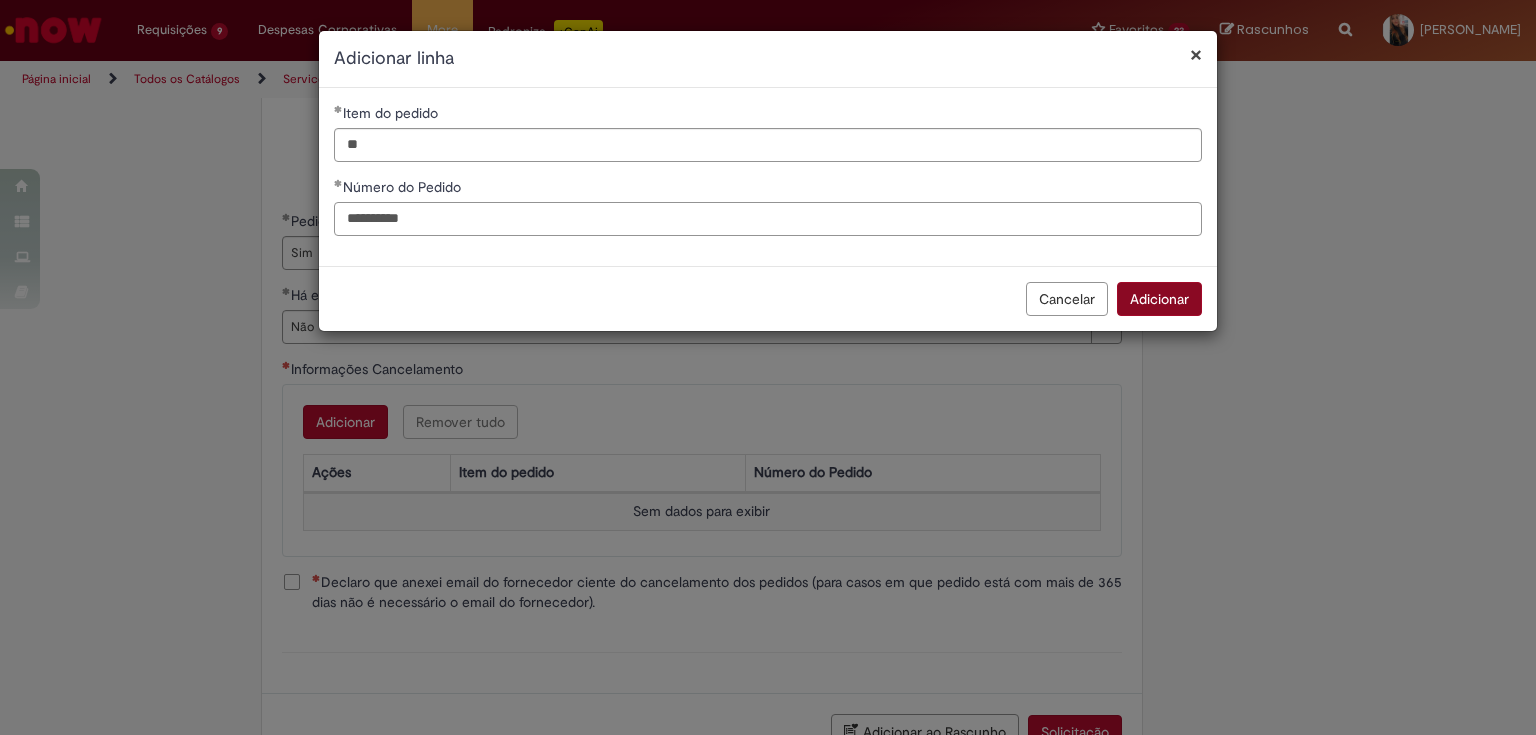 type on "**********" 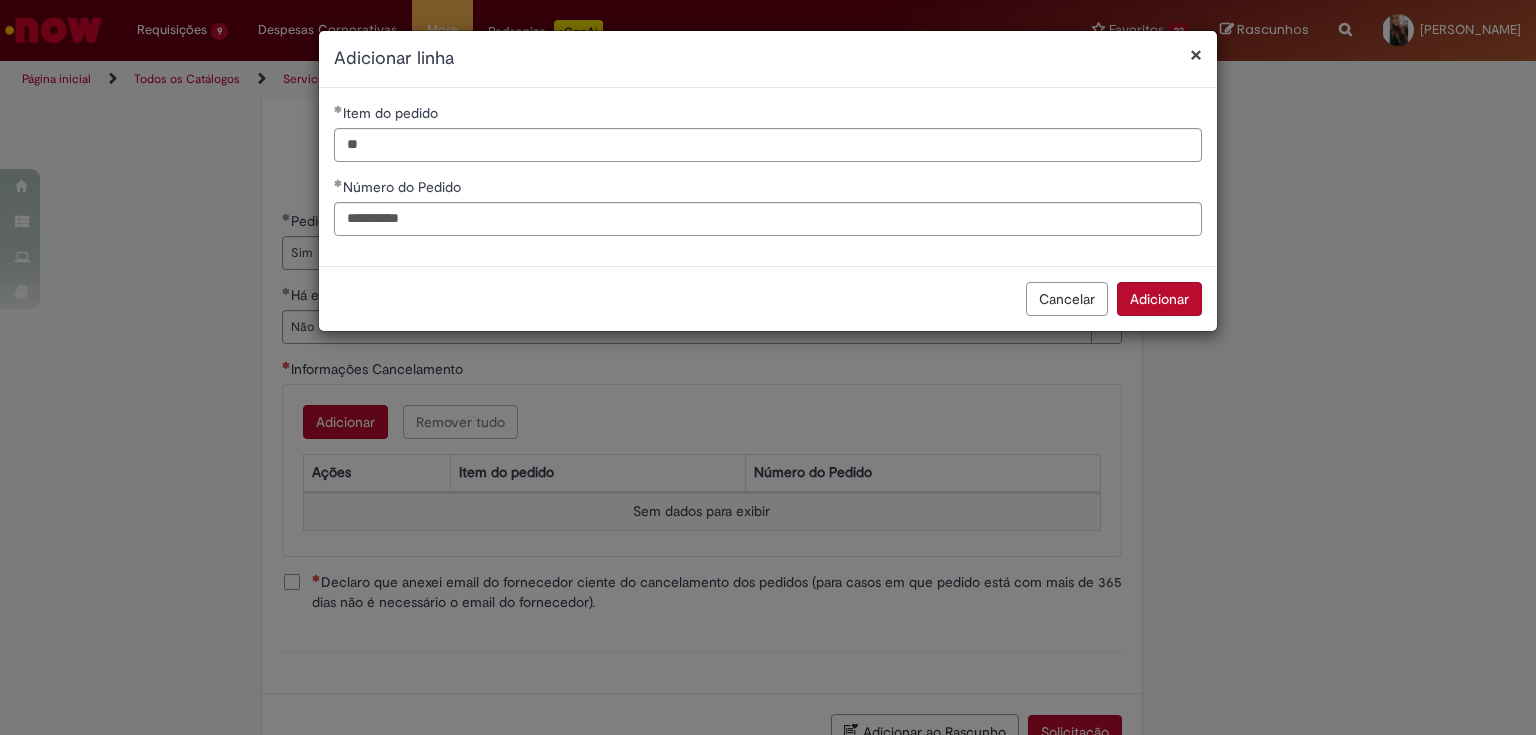 click on "Adicionar" at bounding box center [1159, 299] 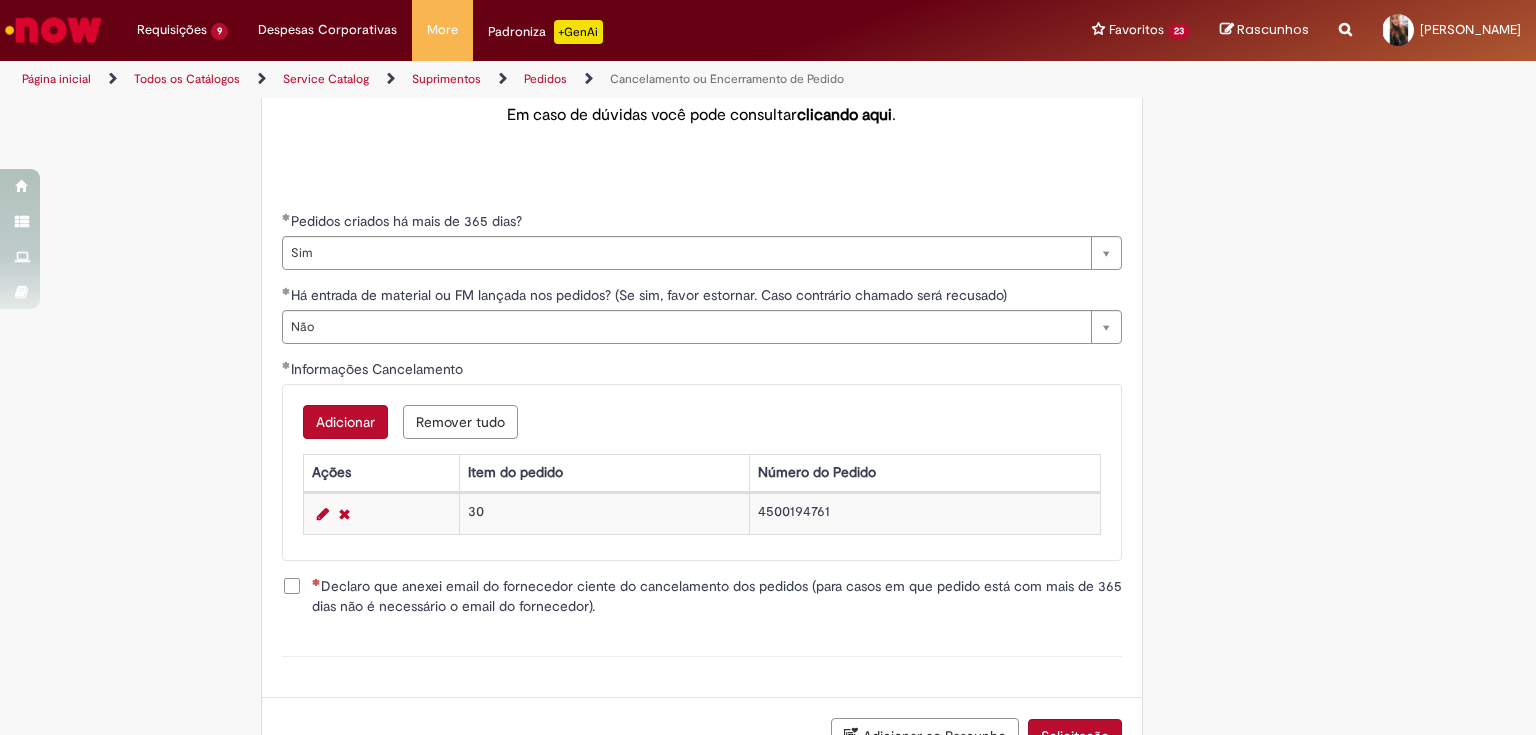 click on "Declaro que anexei email do fornecedor ciente do cancelamento dos pedidos (para casos em que pedido está com mais de 365 dias não é necessário o email do fornecedor)." at bounding box center (717, 596) 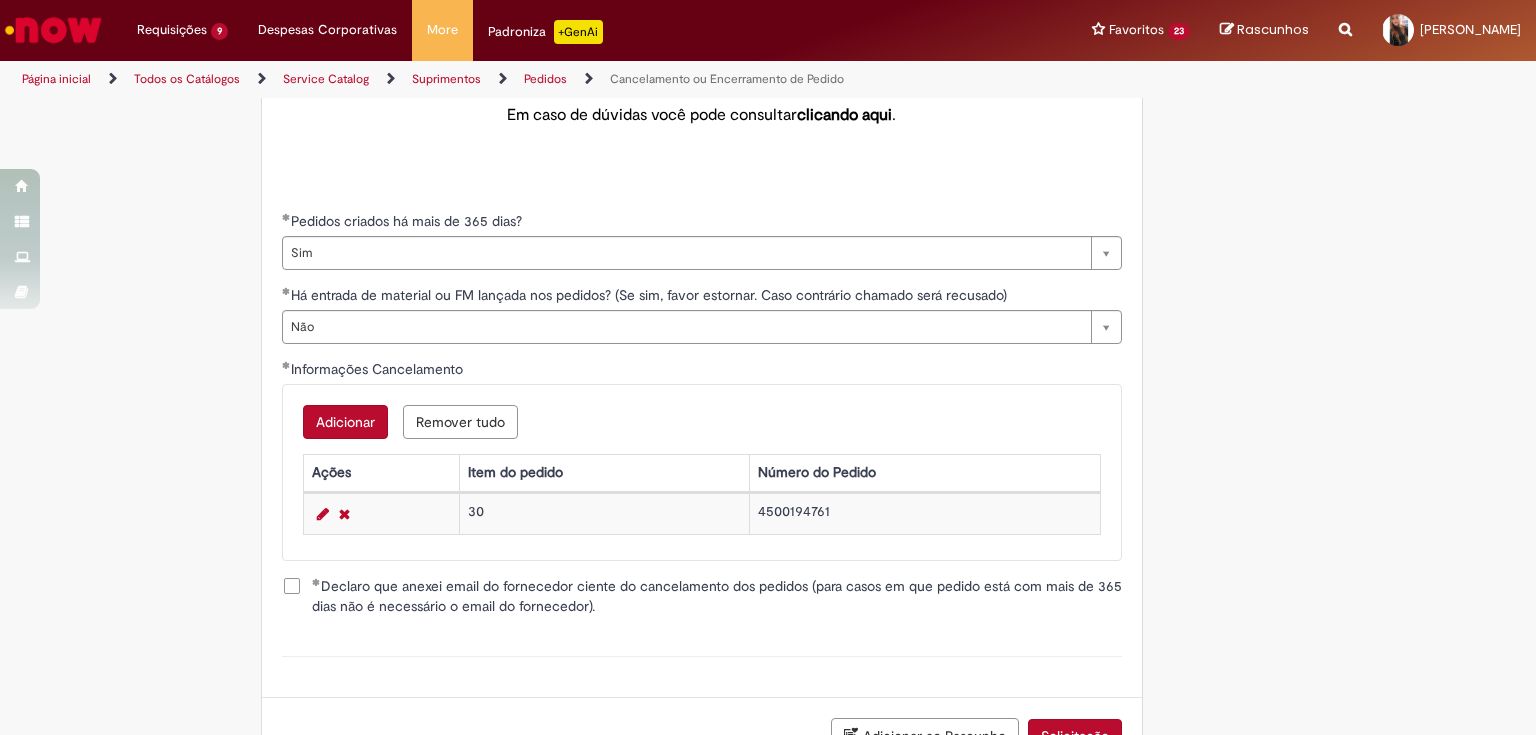 click on "Solicitação" at bounding box center (1075, 736) 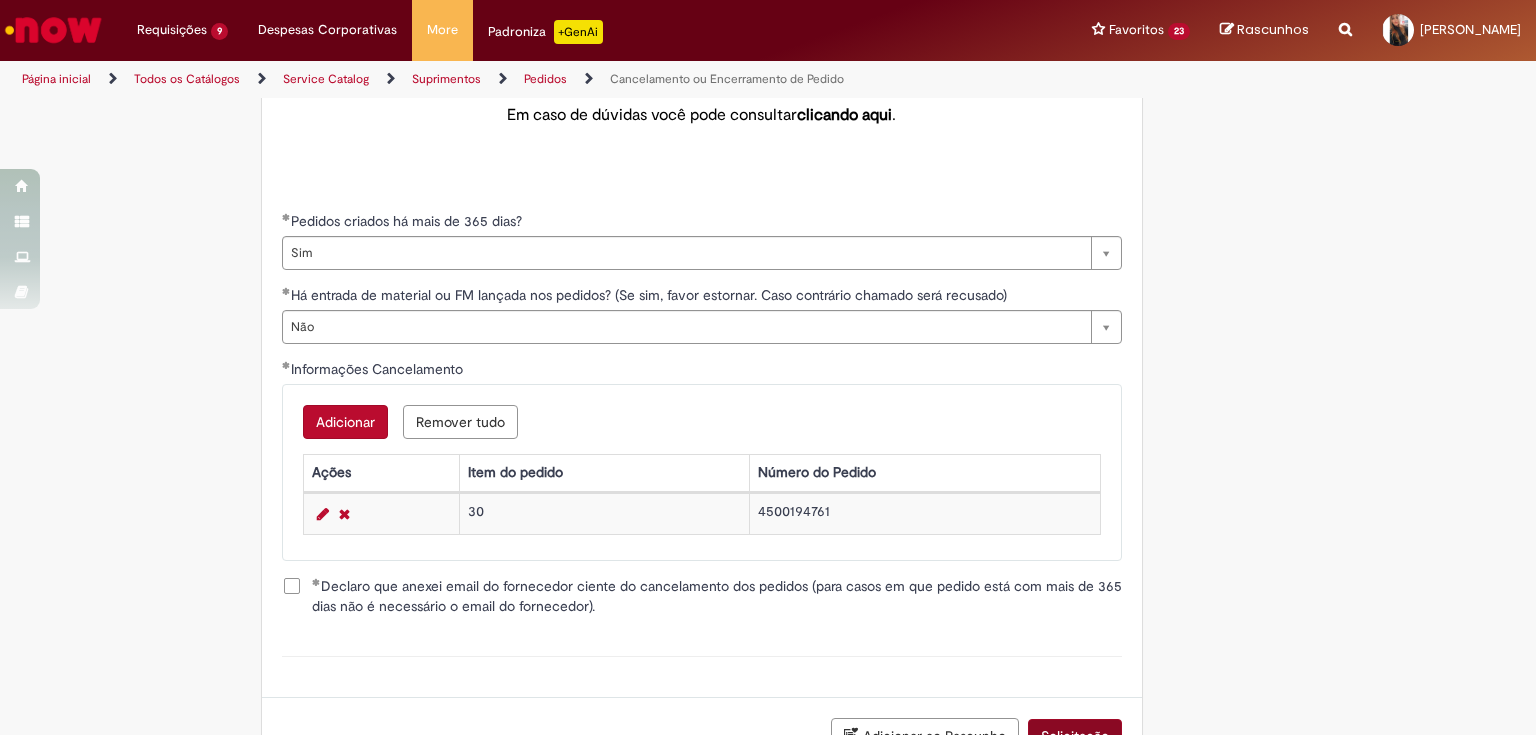 scroll, scrollTop: 814, scrollLeft: 0, axis: vertical 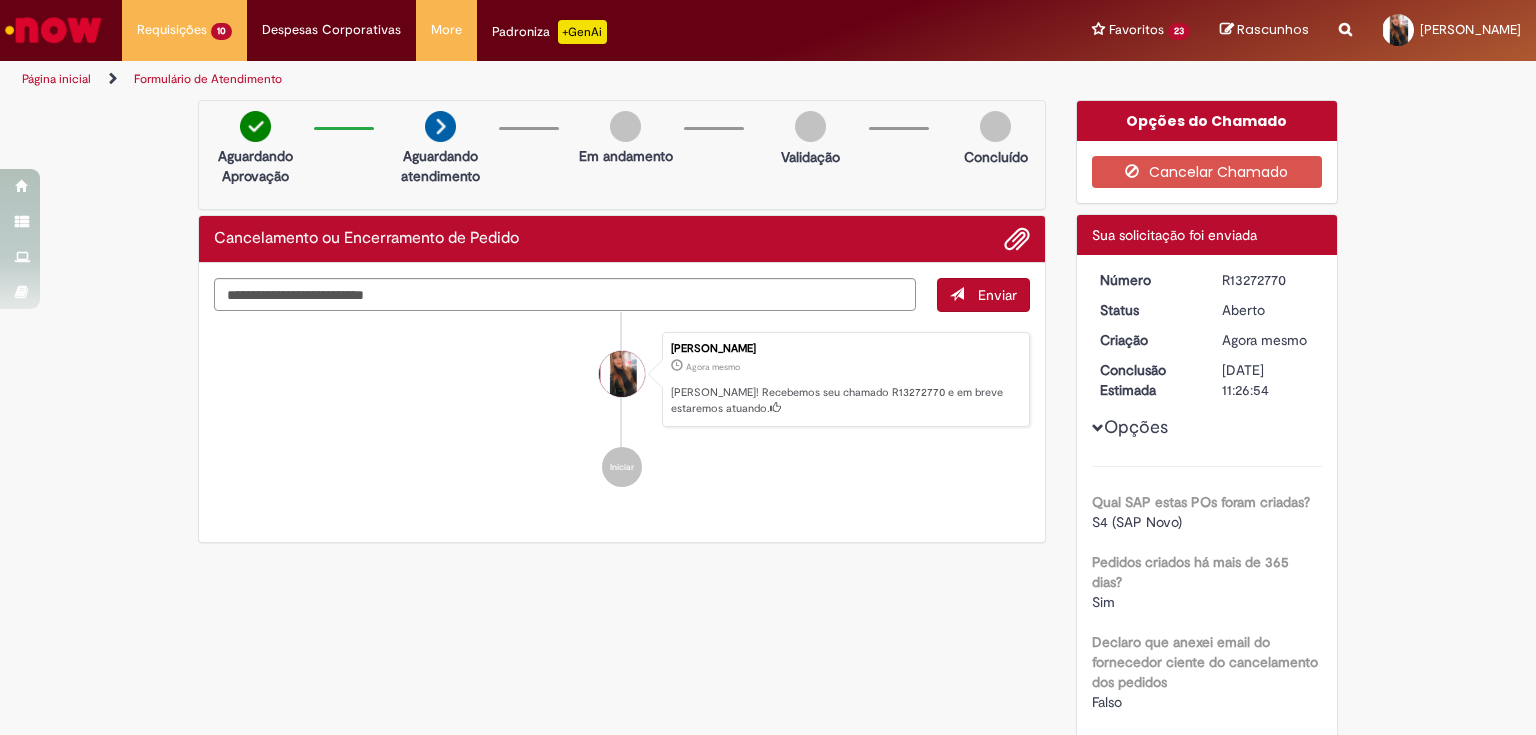 drag, startPoint x: 1214, startPoint y: 278, endPoint x: 1297, endPoint y: 288, distance: 83.60024 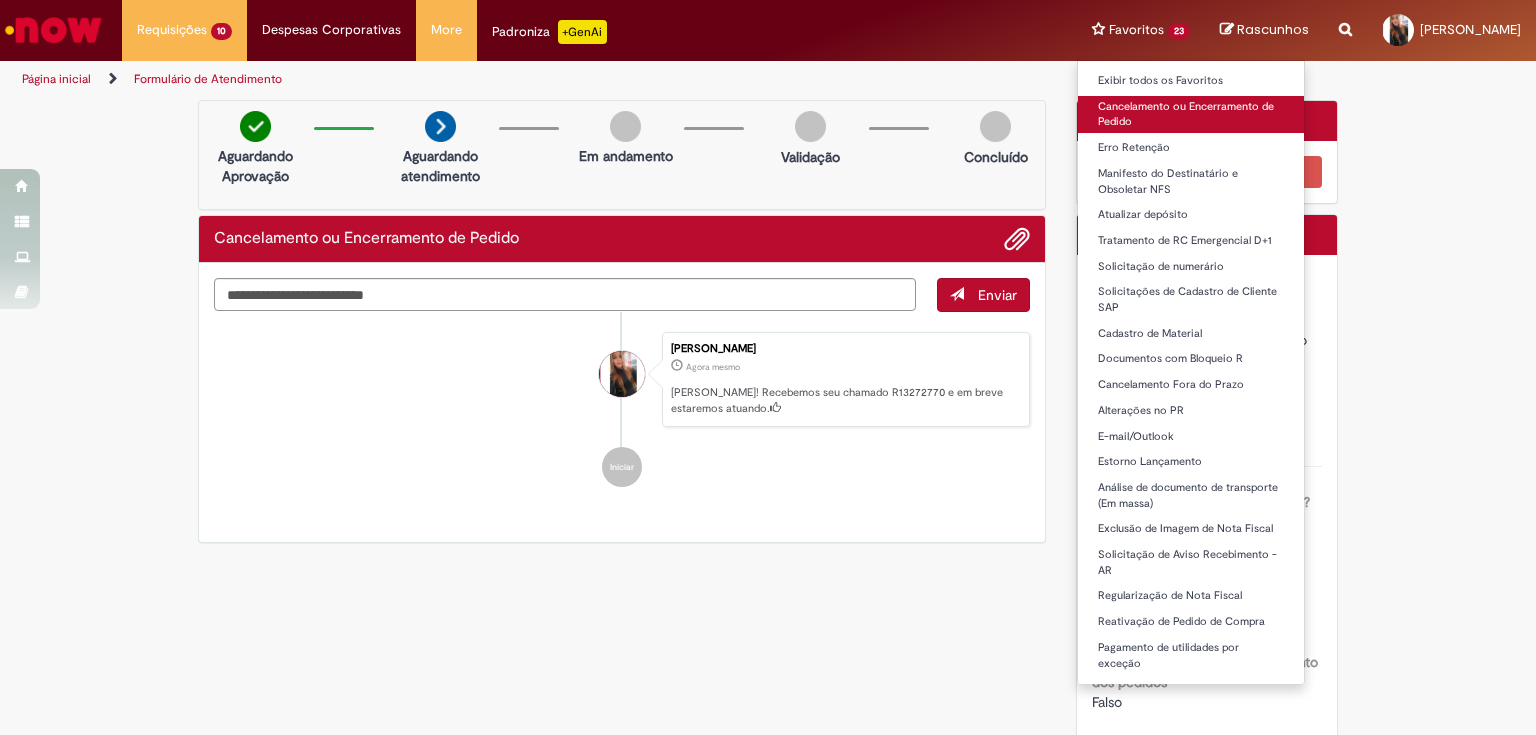click on "Cancelamento ou Encerramento de Pedido" at bounding box center (1191, 114) 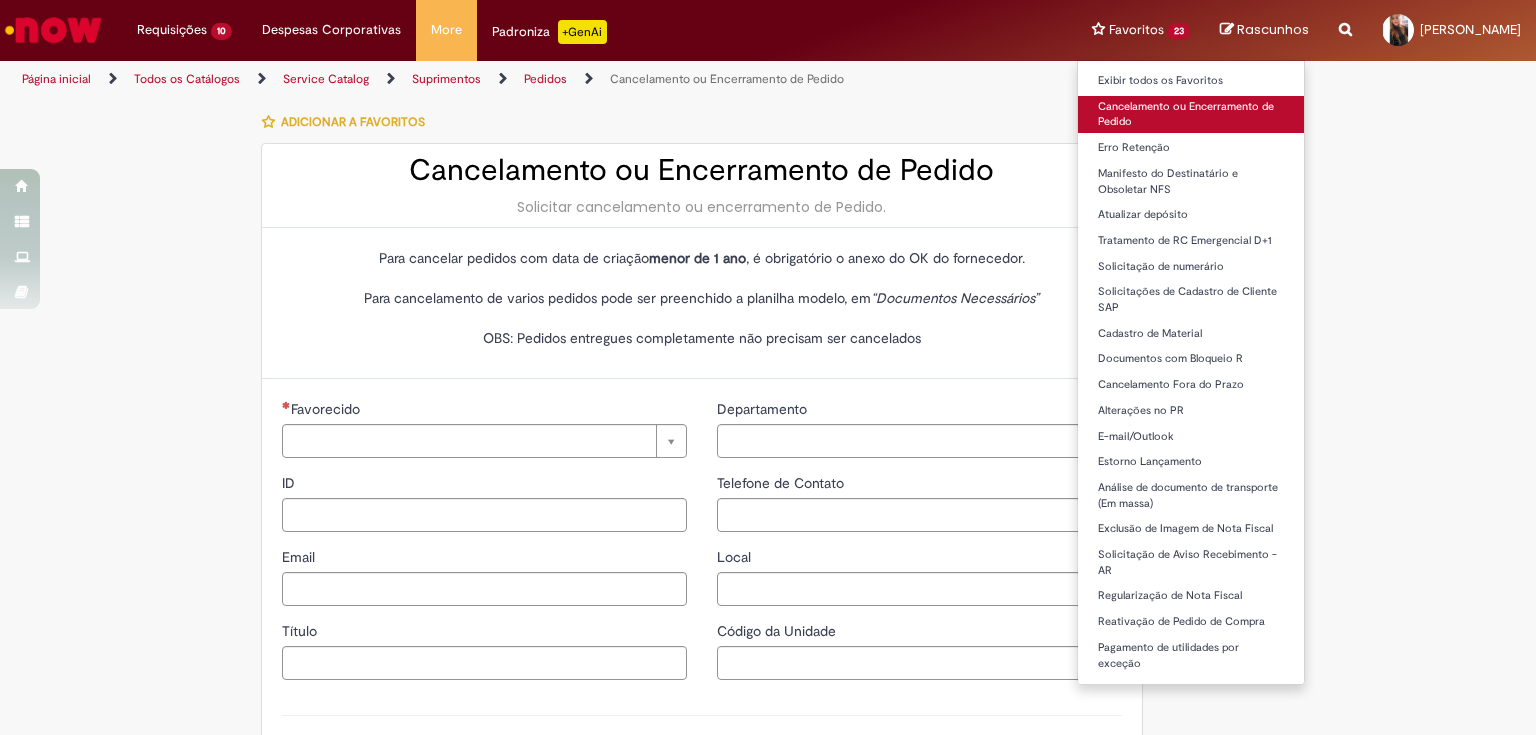 type on "*********" 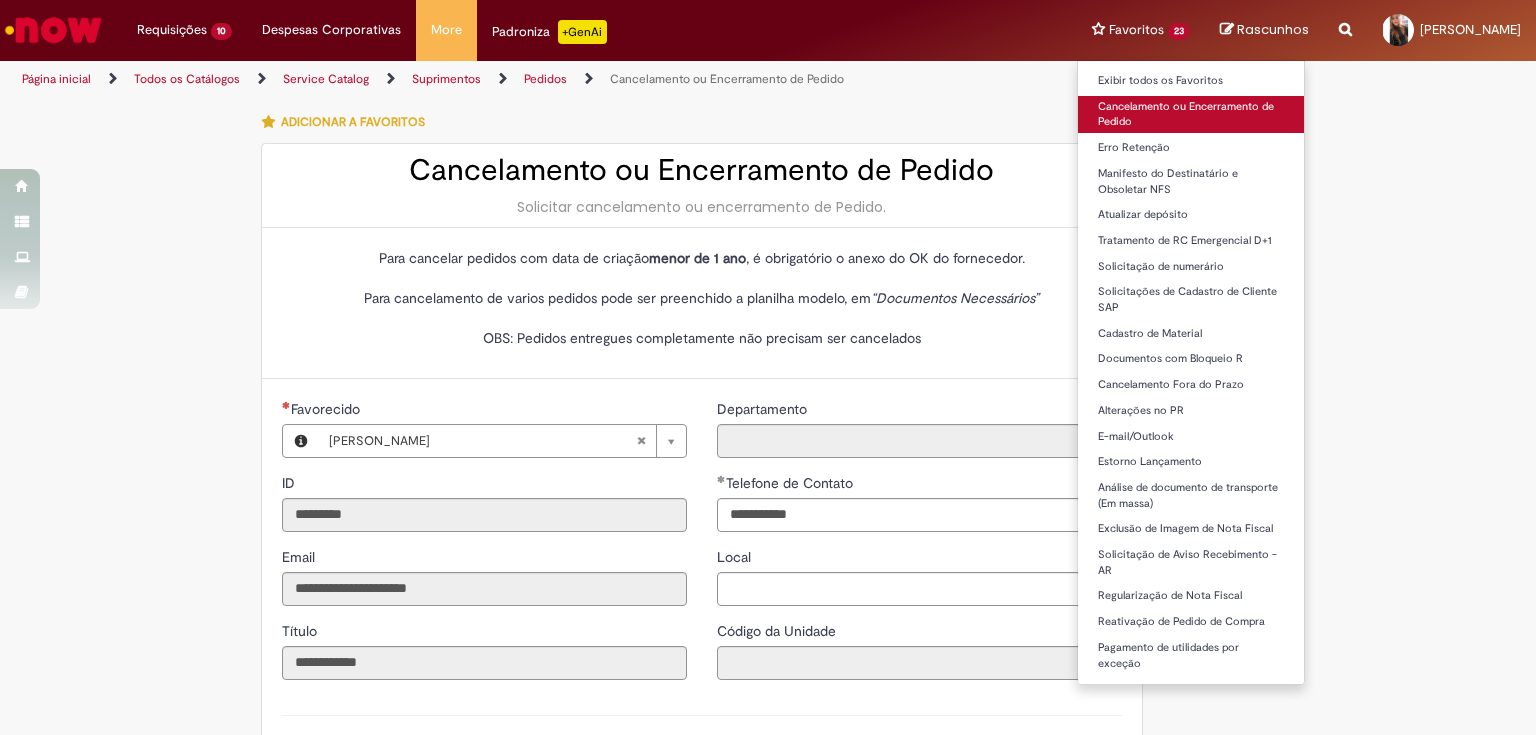 type on "**********" 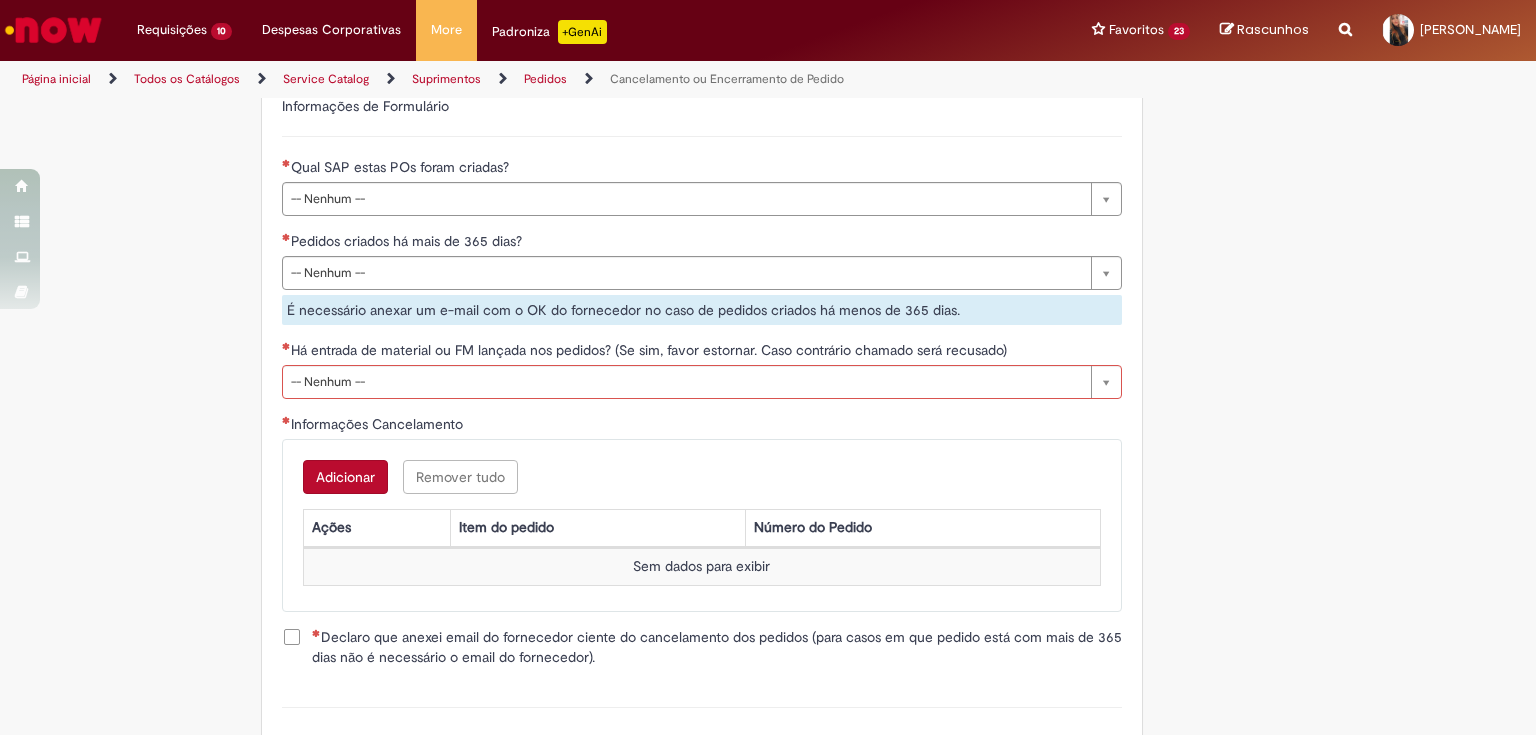 click on "Qual SAP estas POs foram criadas?" at bounding box center (402, 167) 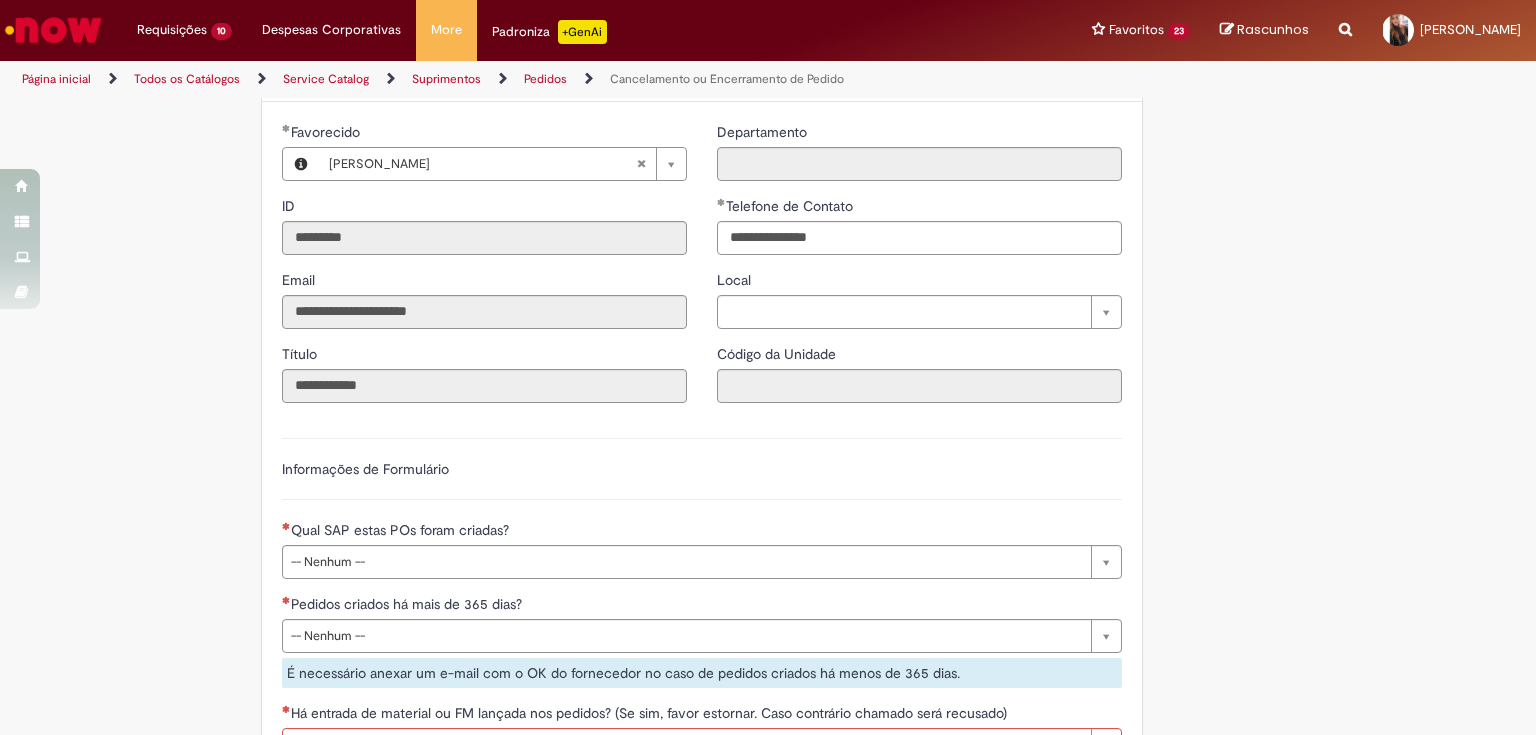 click on "**********" at bounding box center (484, 270) 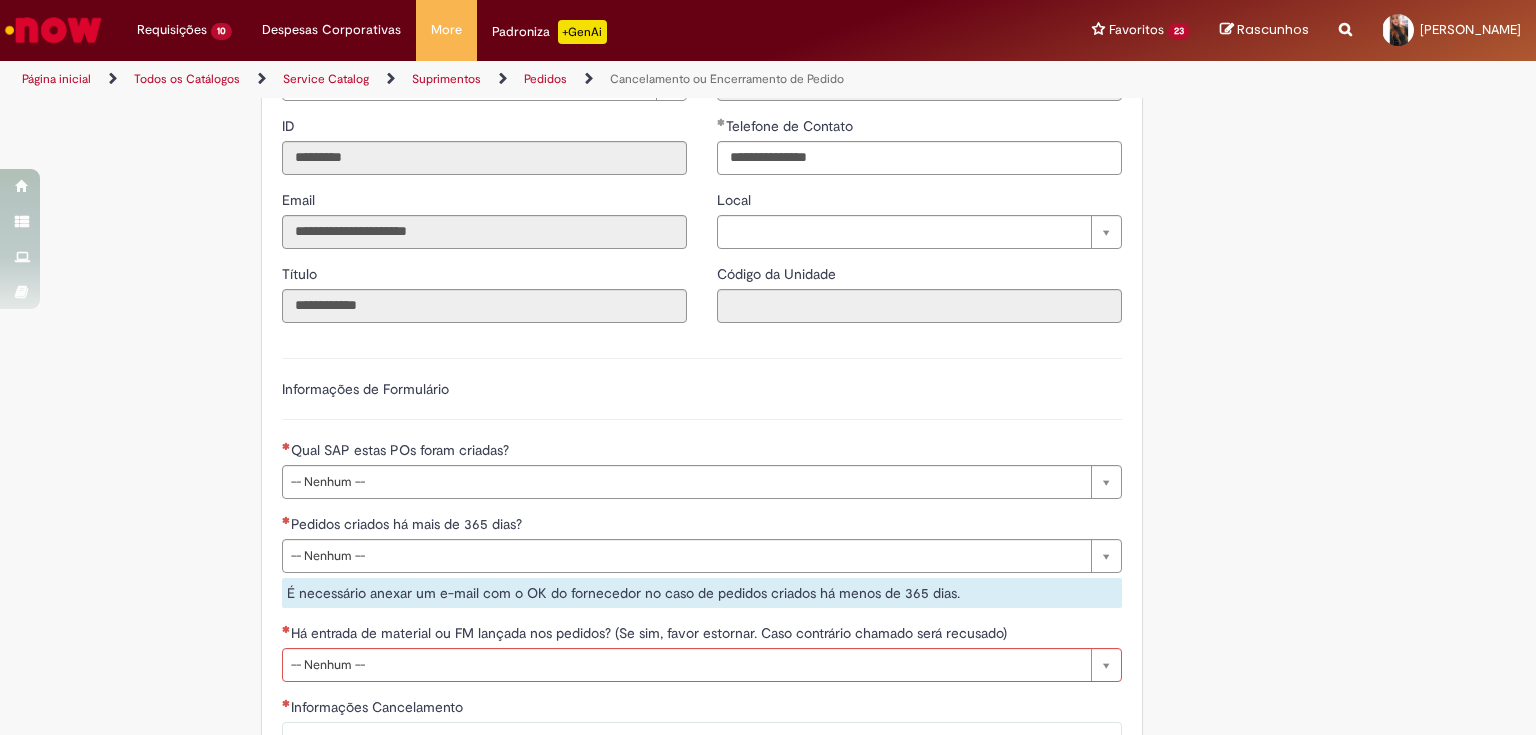 click on "Qual SAP estas POs foram criadas?" at bounding box center (702, 452) 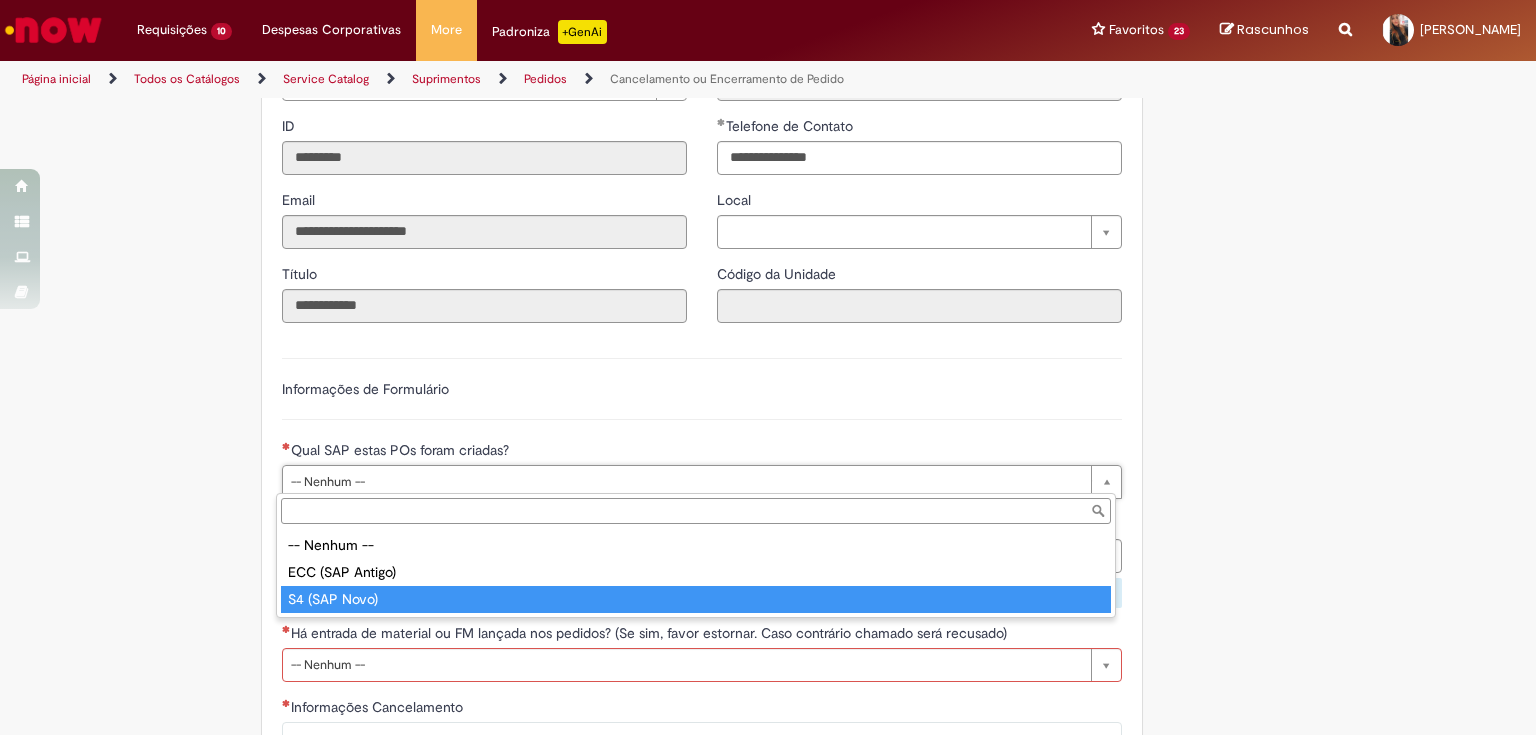 drag, startPoint x: 339, startPoint y: 610, endPoint x: 323, endPoint y: 592, distance: 24.083189 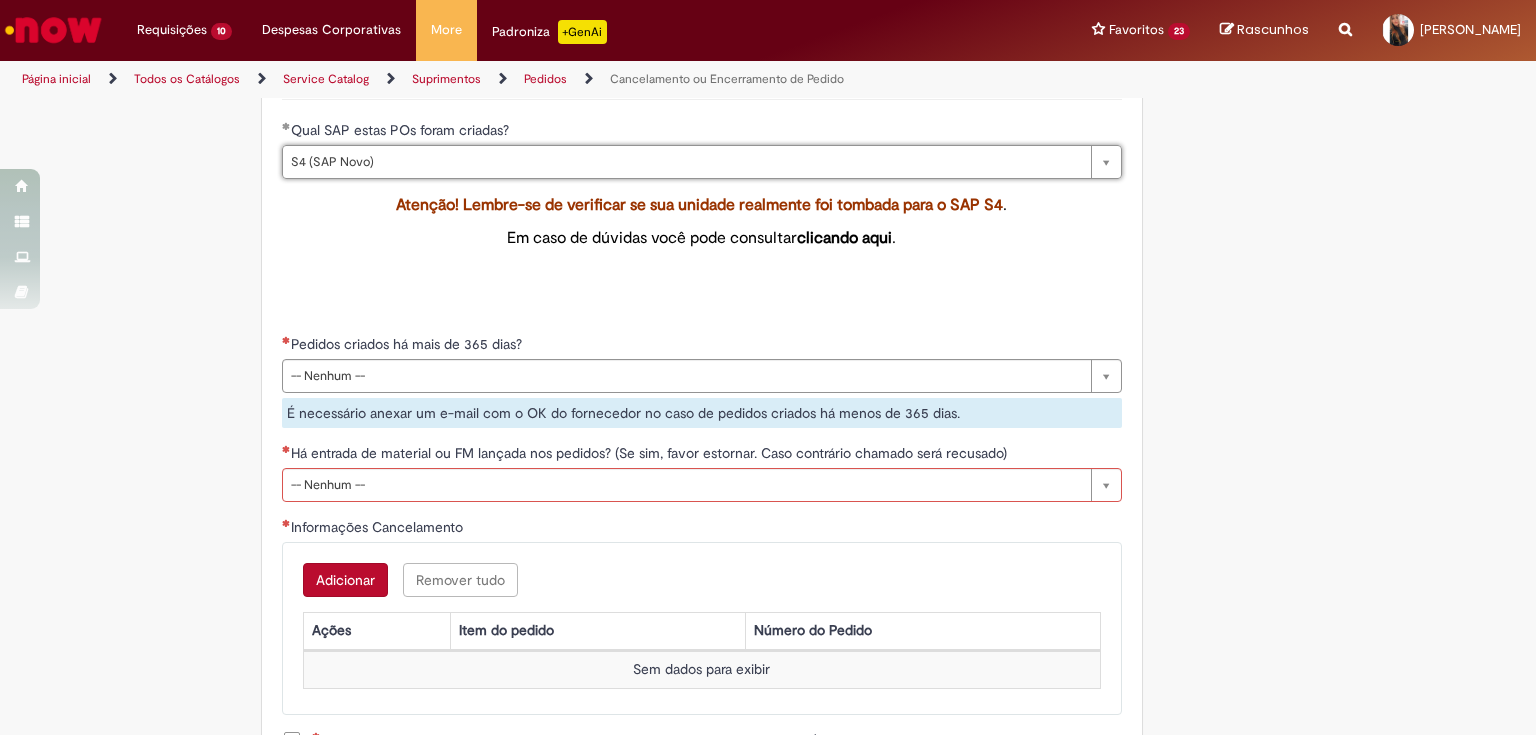 scroll, scrollTop: 757, scrollLeft: 0, axis: vertical 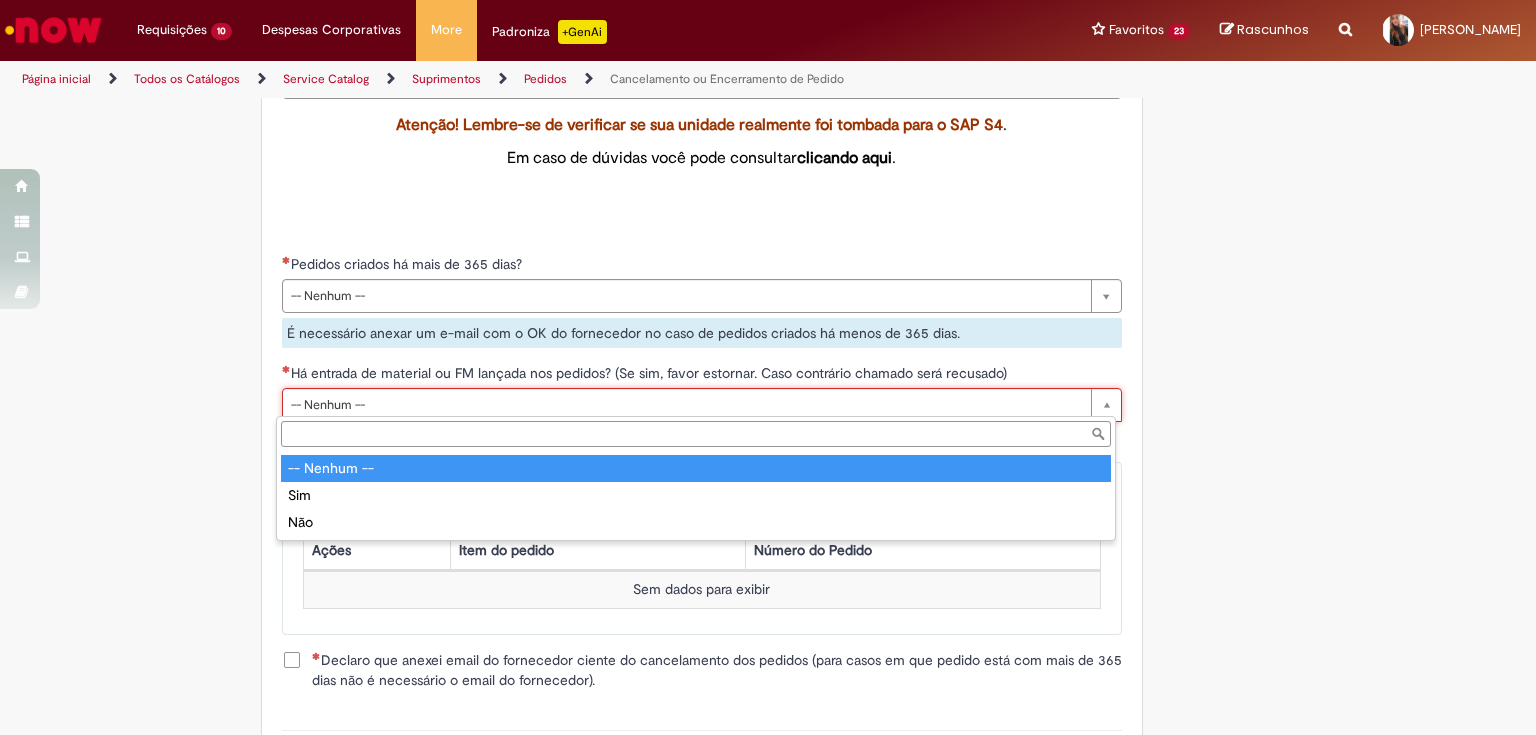 type on "**********" 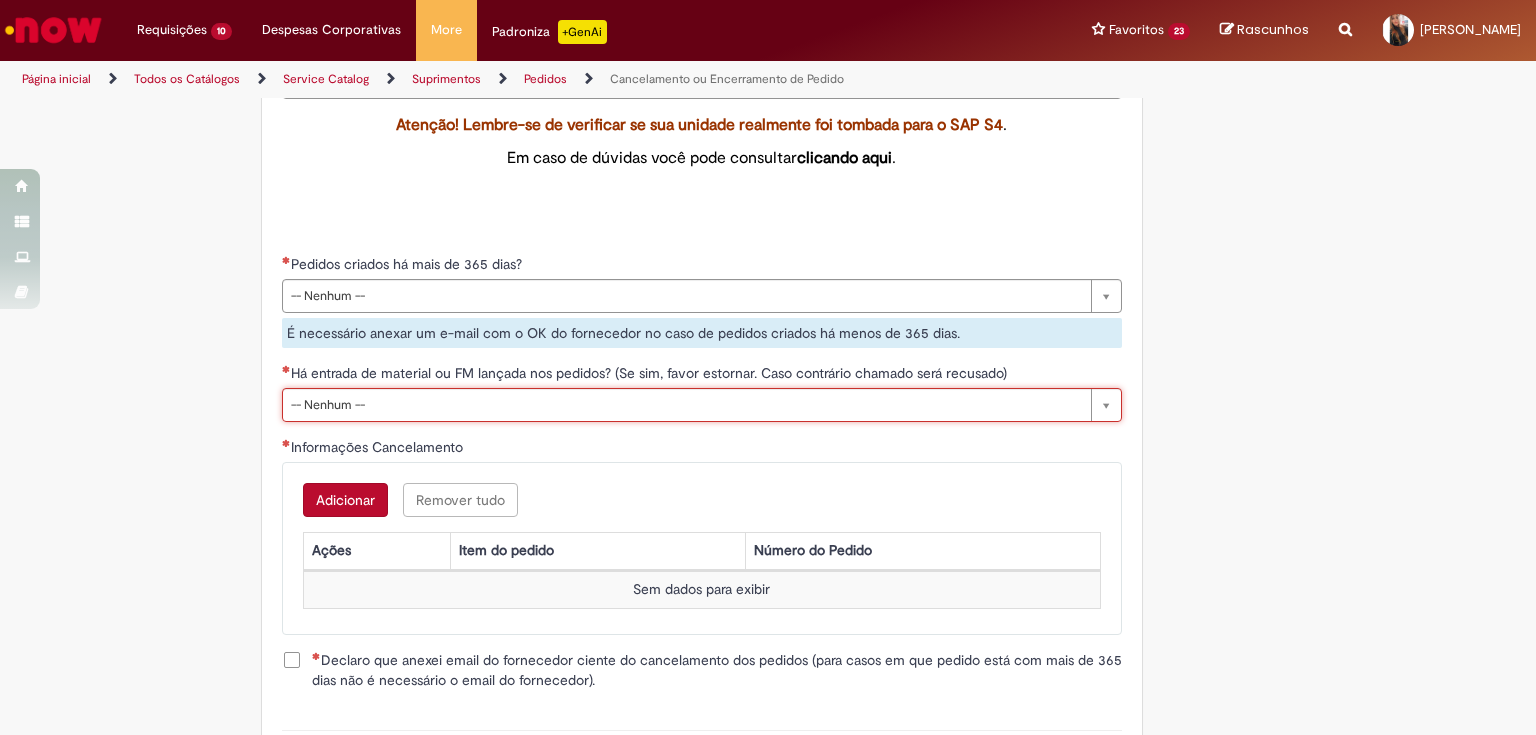 scroll, scrollTop: 0, scrollLeft: 82, axis: horizontal 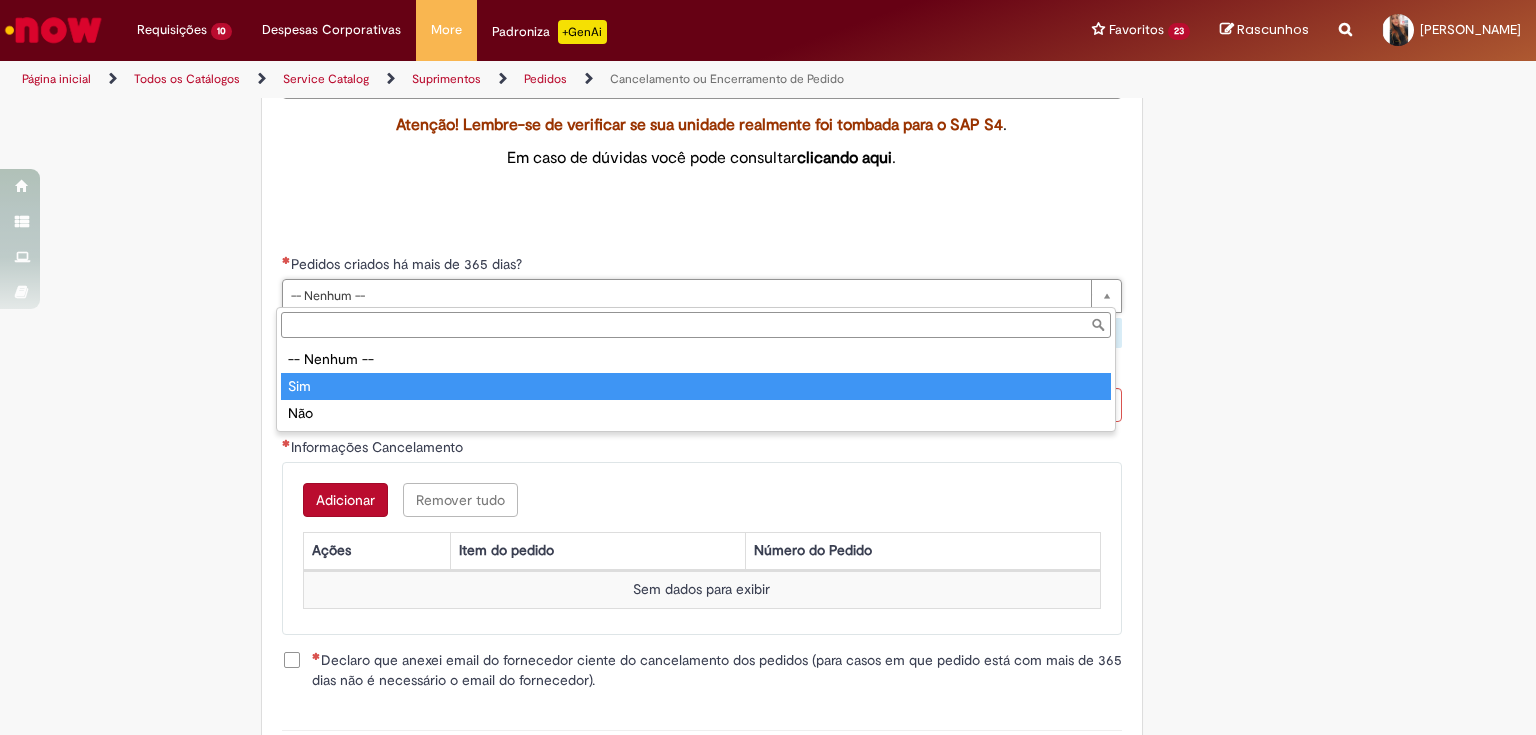 type on "***" 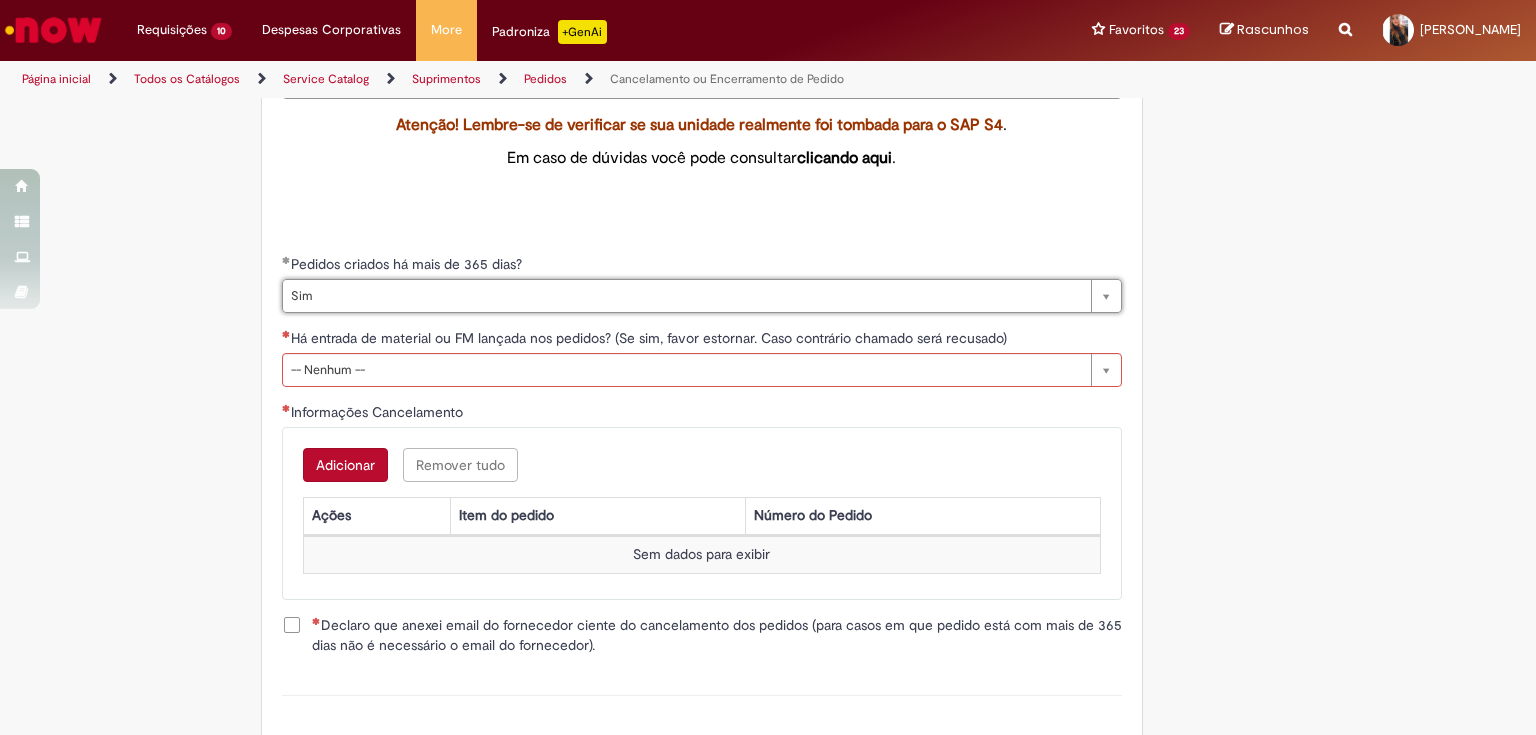click on "Há entrada de material ou FM lançada nos pedidos? (Se sim, favor estornar. Caso contrário chamado será recusado)" at bounding box center (651, 338) 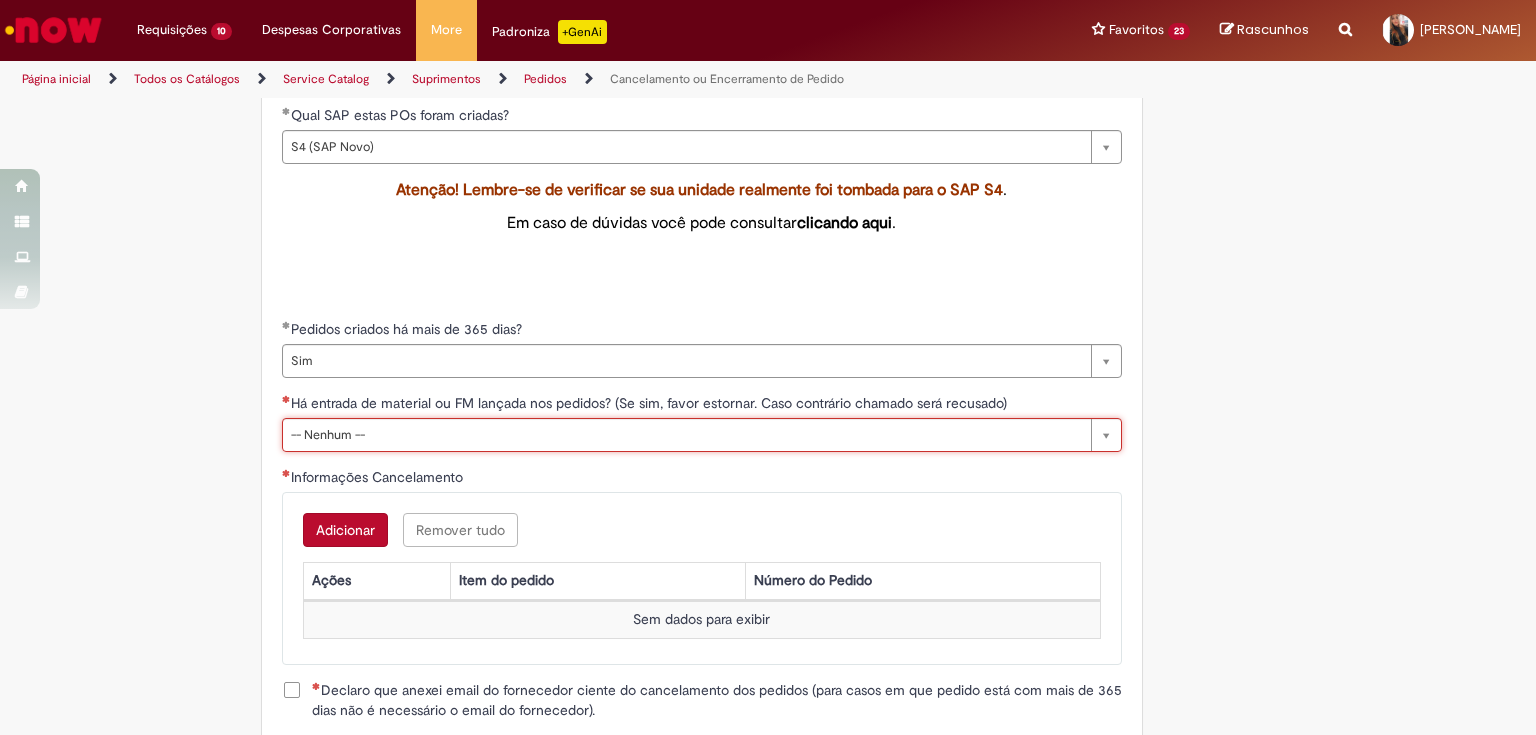scroll, scrollTop: 0, scrollLeft: 82, axis: horizontal 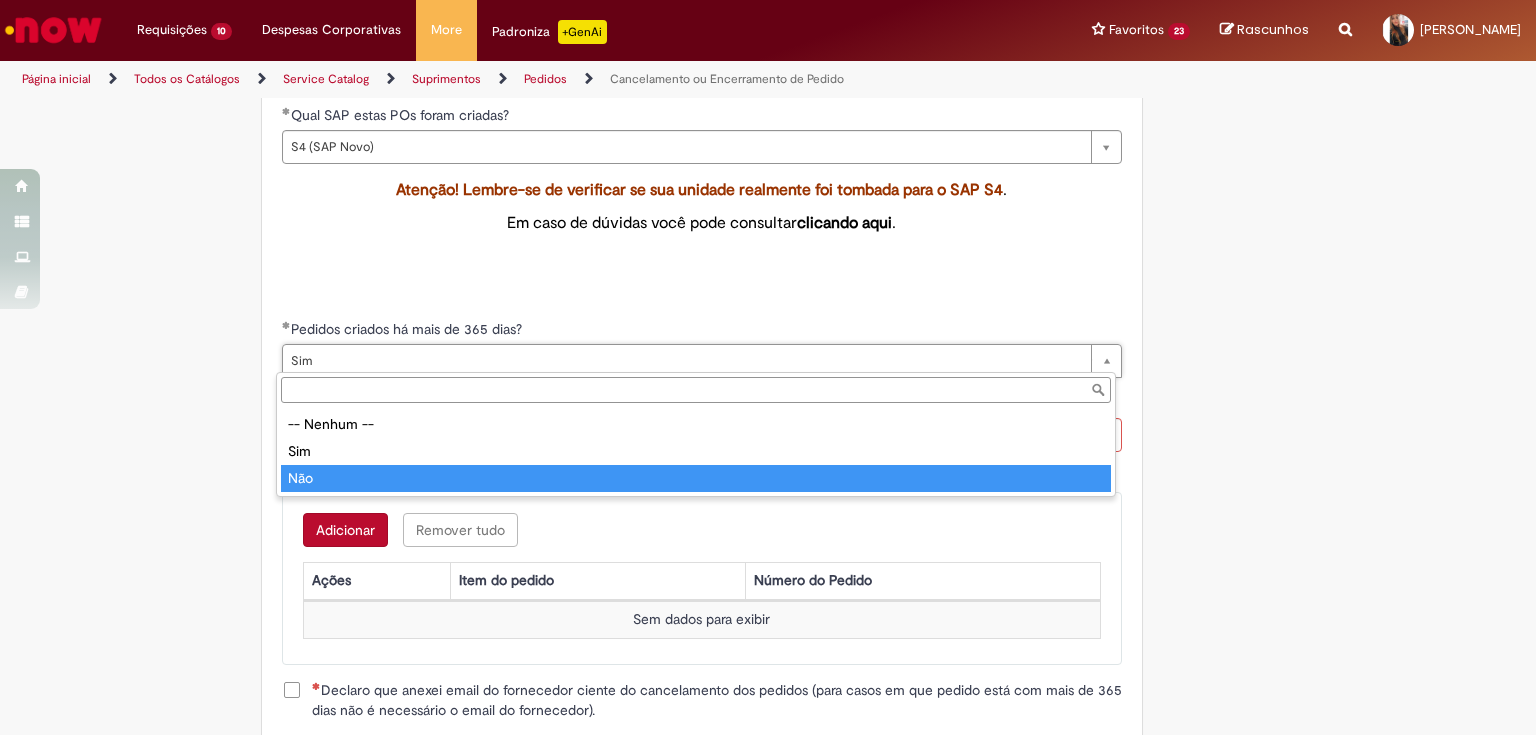 type on "***" 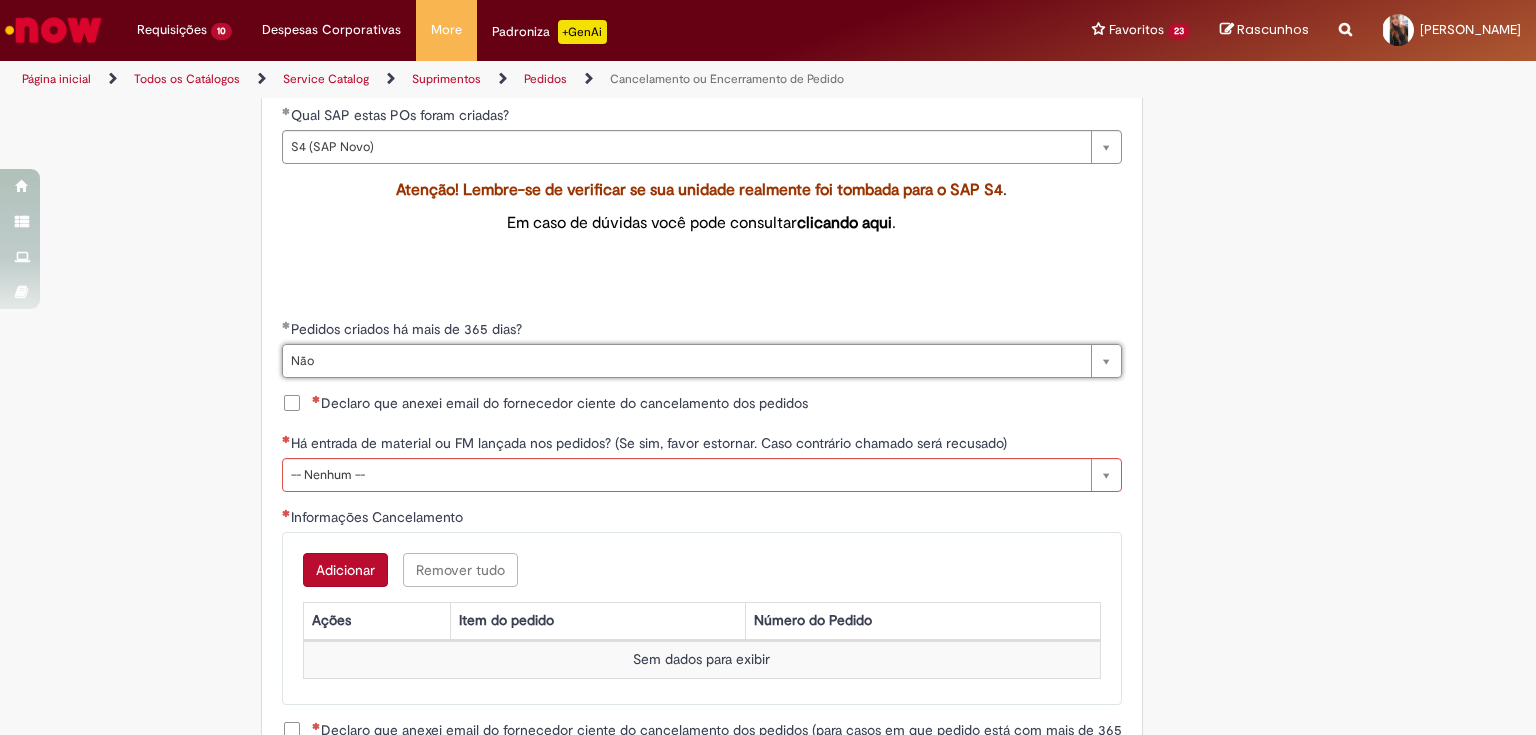 scroll, scrollTop: 0, scrollLeft: 0, axis: both 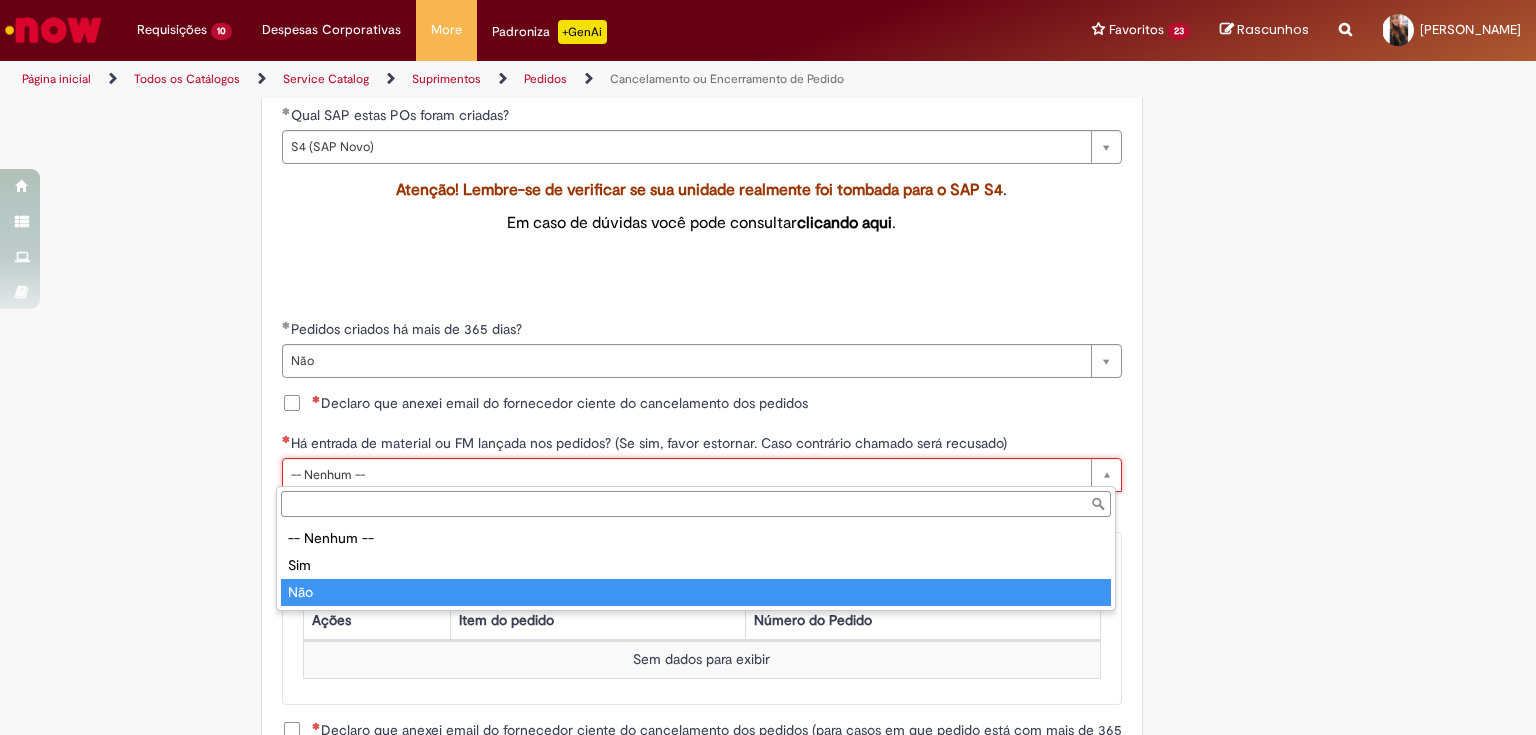 type on "***" 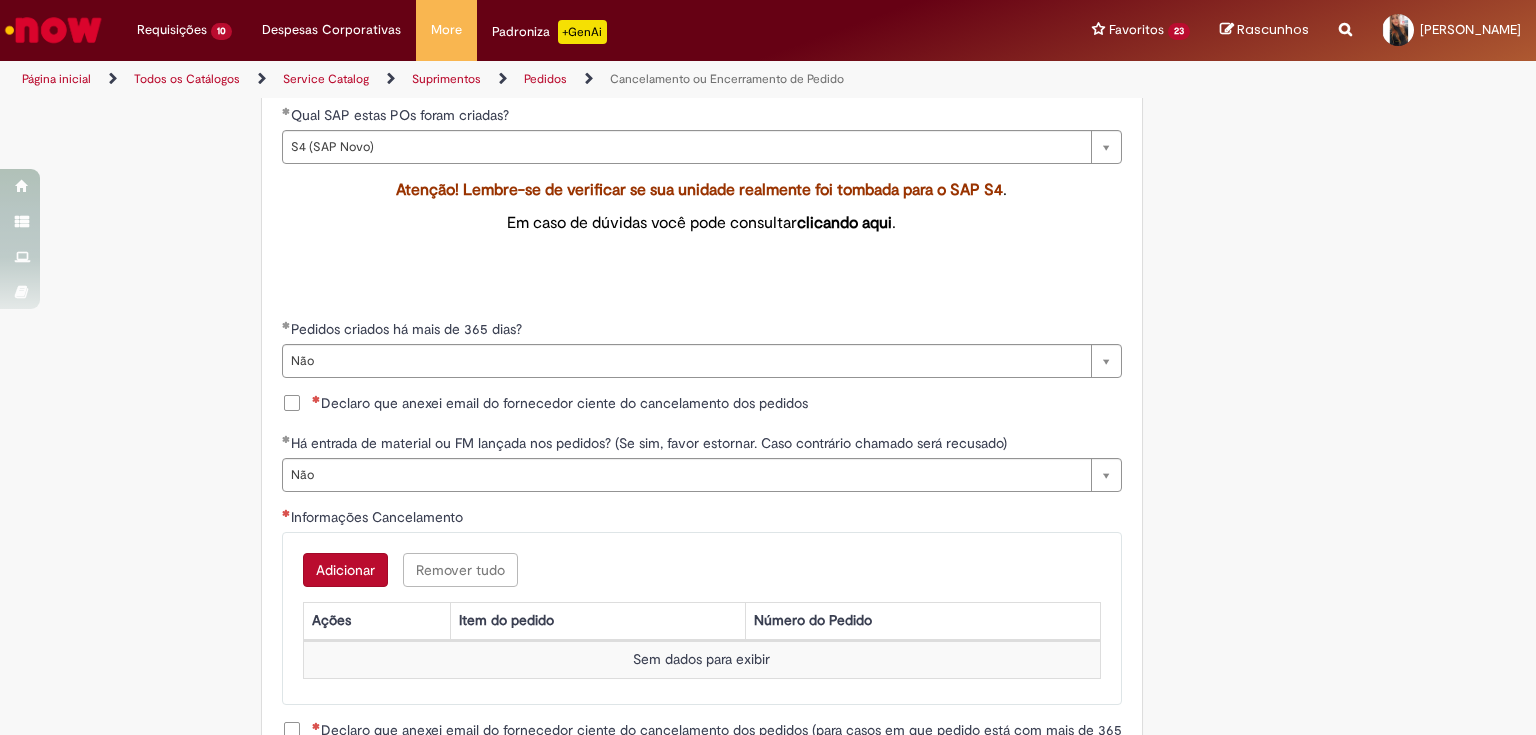 scroll, scrollTop: 0, scrollLeft: 0, axis: both 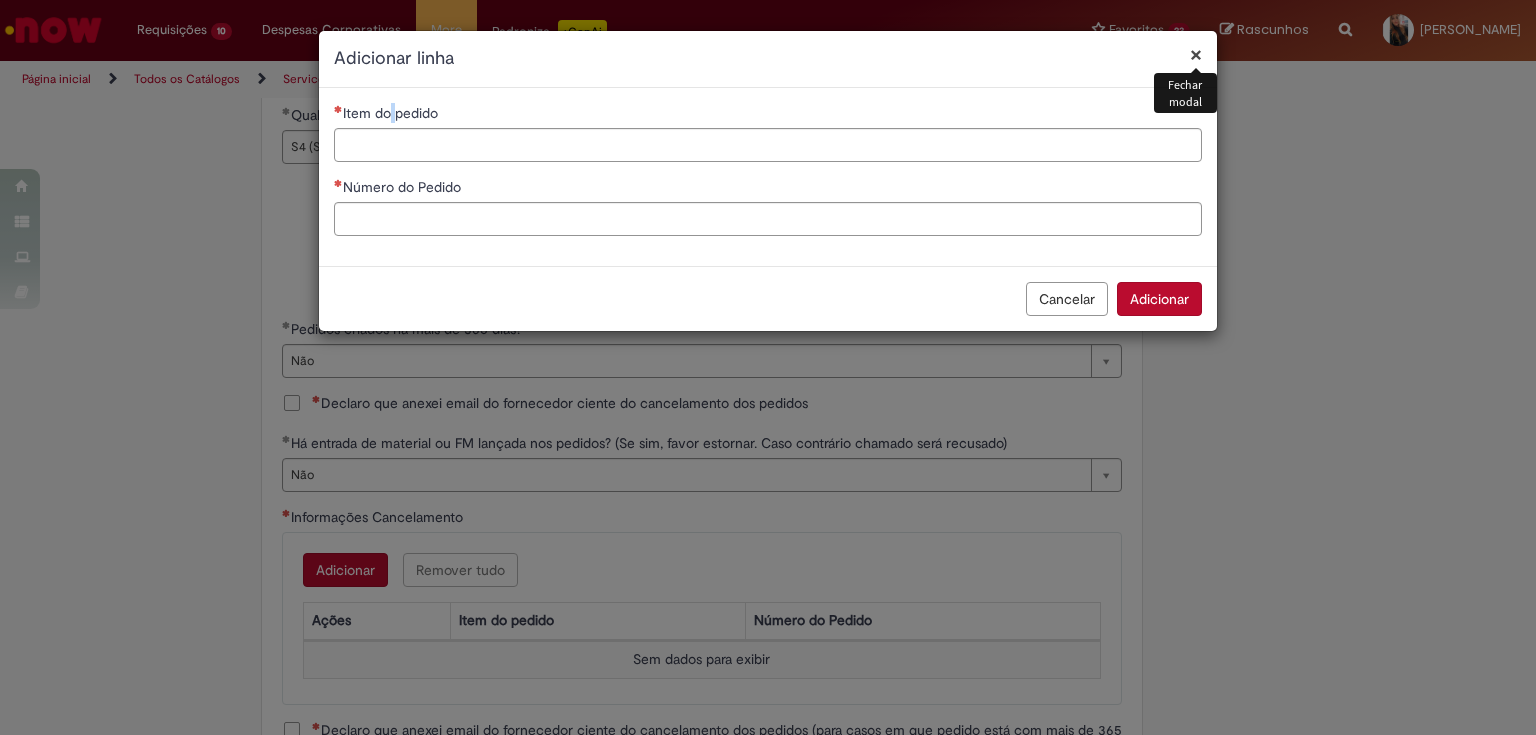 click on "Item do pedido" at bounding box center (392, 113) 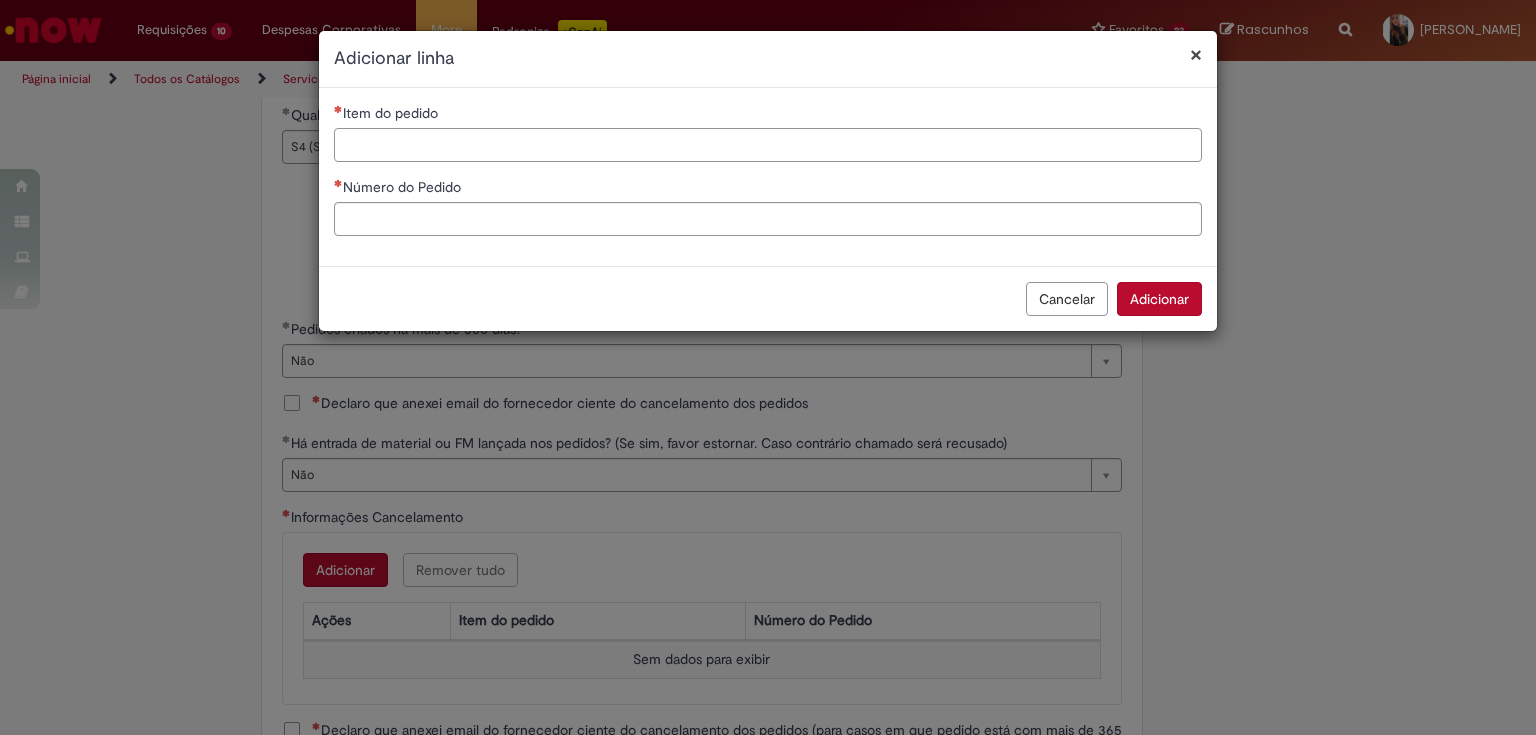 click on "Item do pedido" at bounding box center (768, 145) 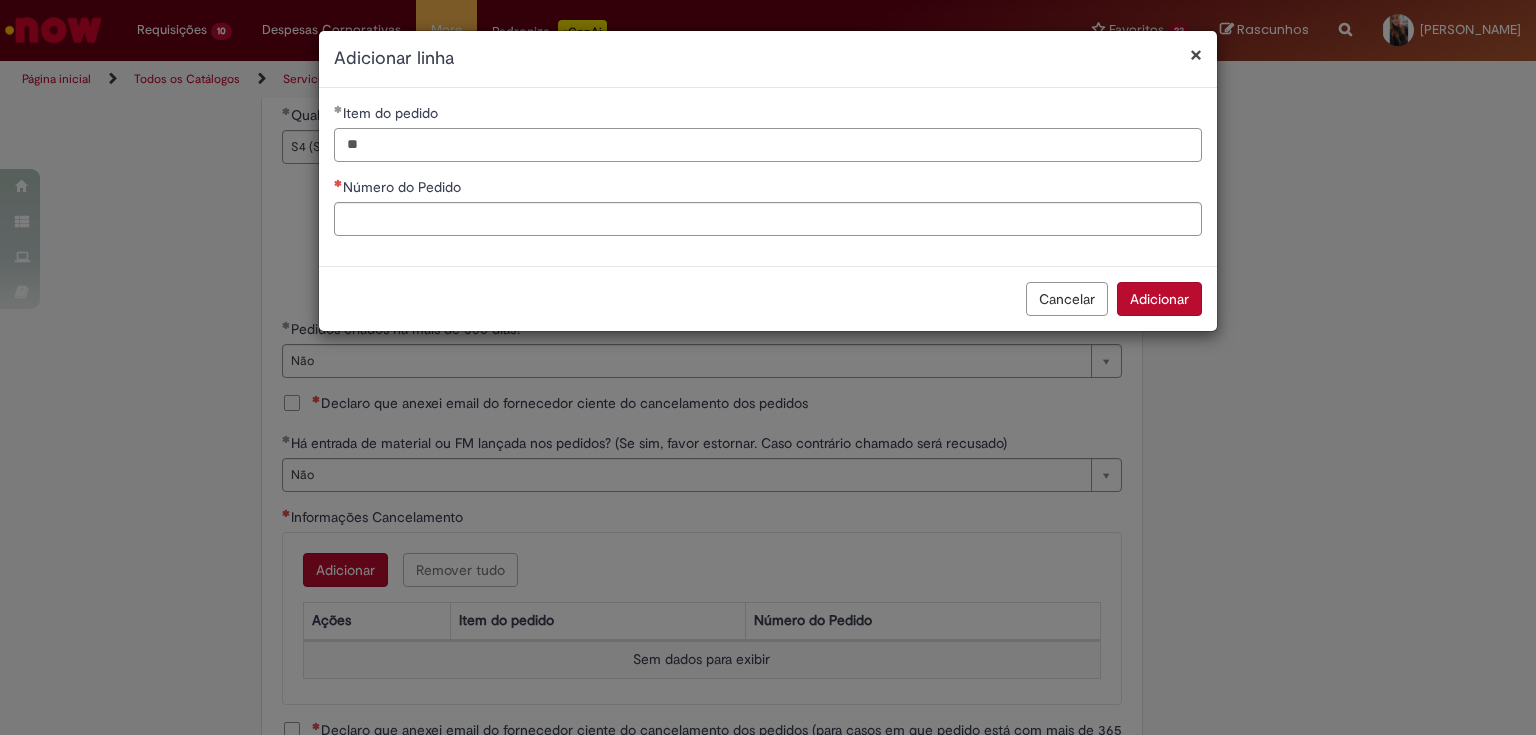 type on "**" 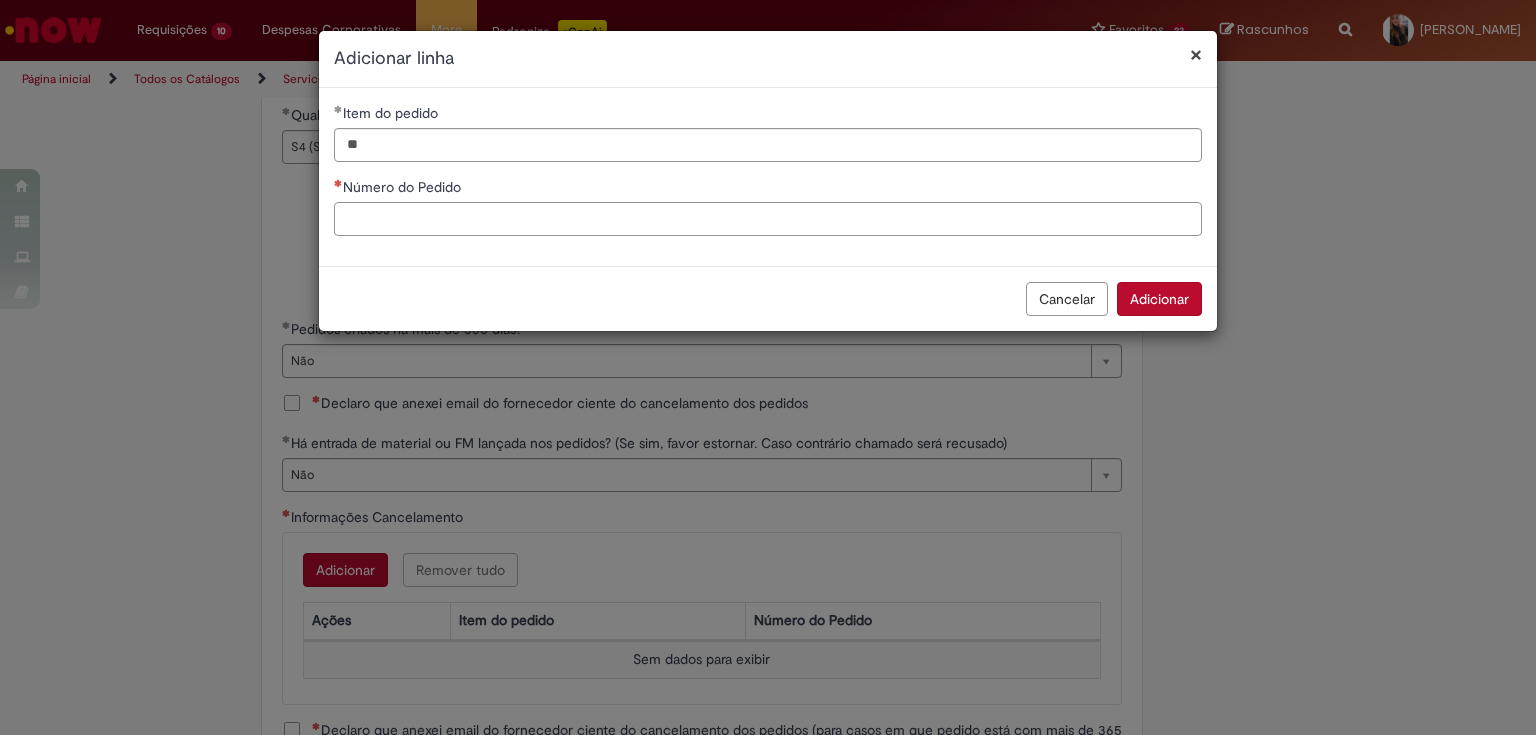 paste on "**********" 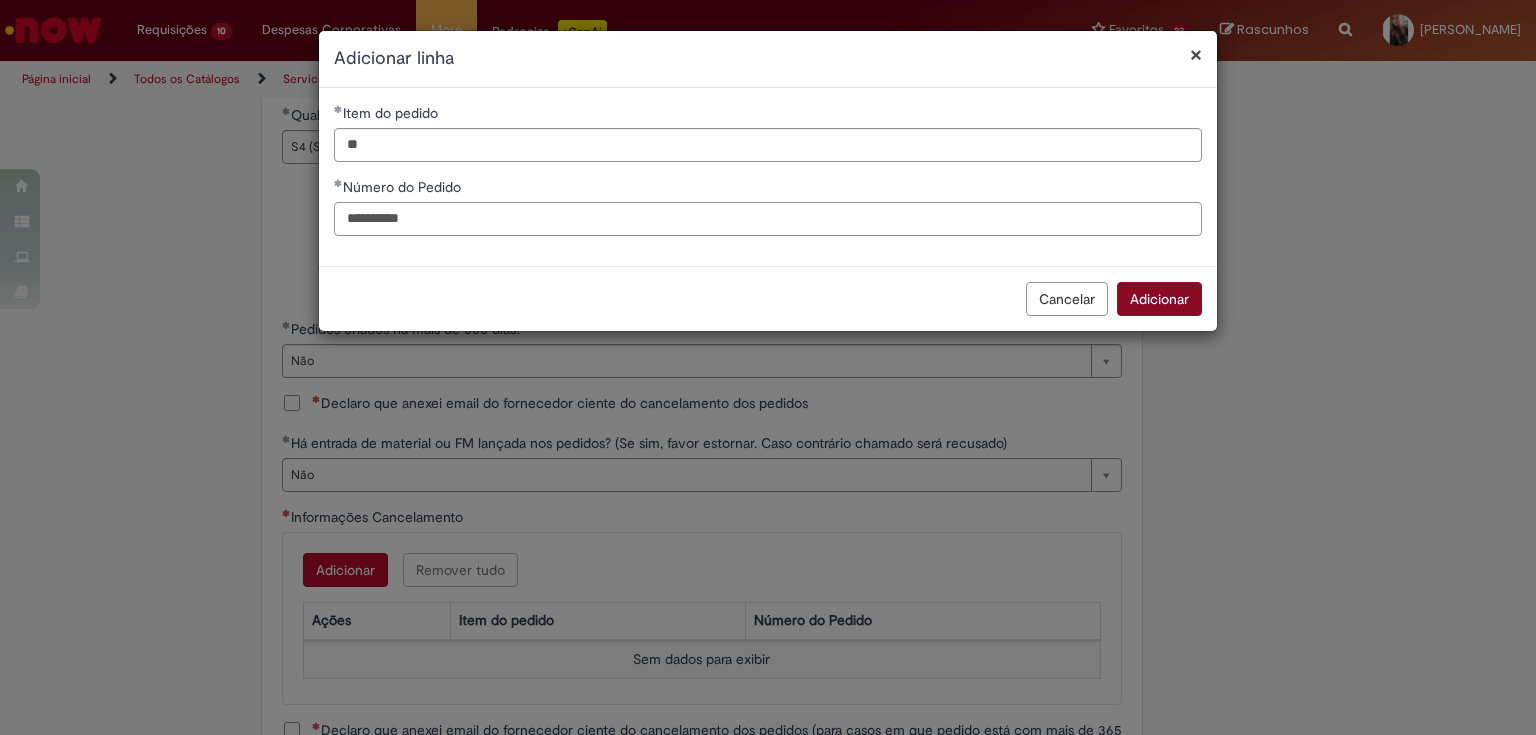 type on "**********" 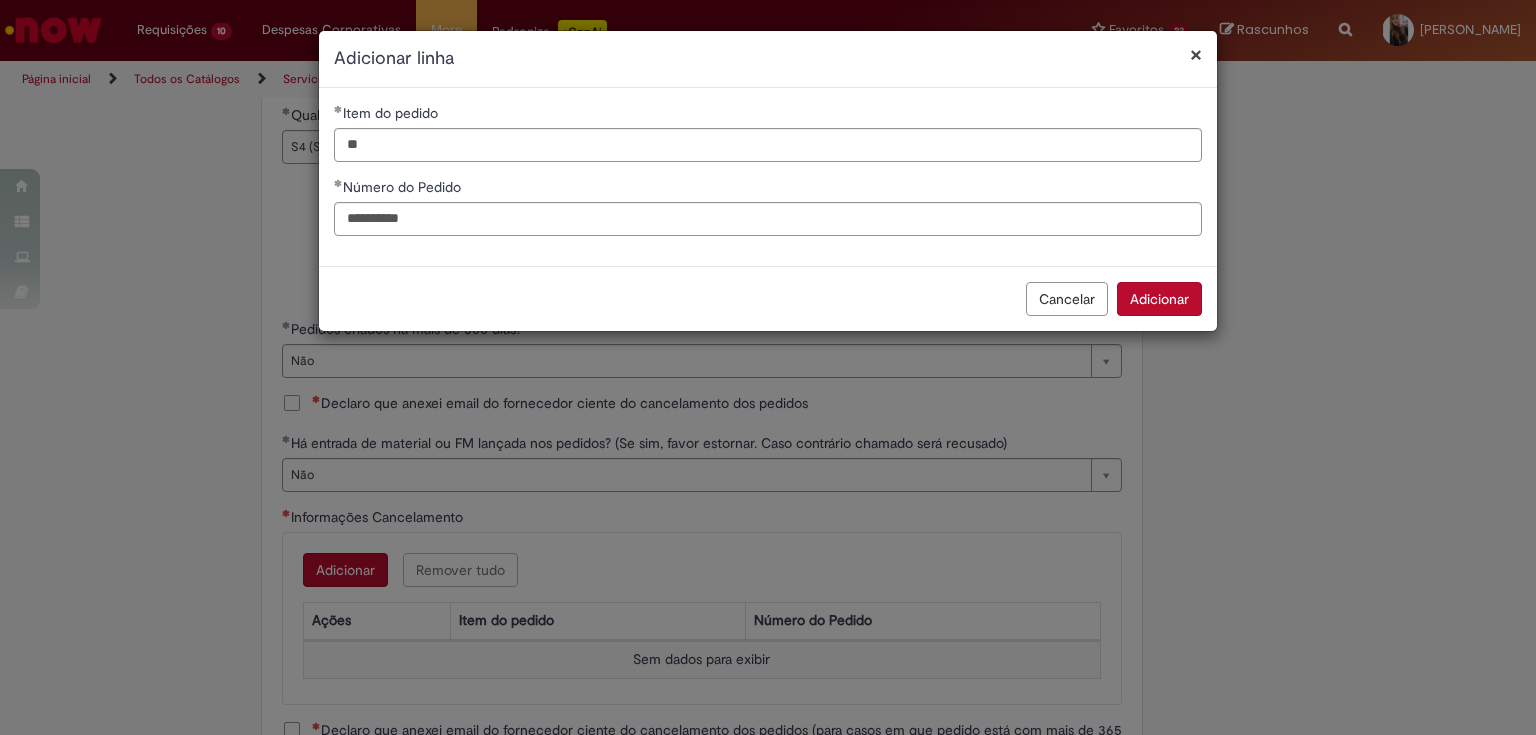 click on "Adicionar" at bounding box center (1159, 299) 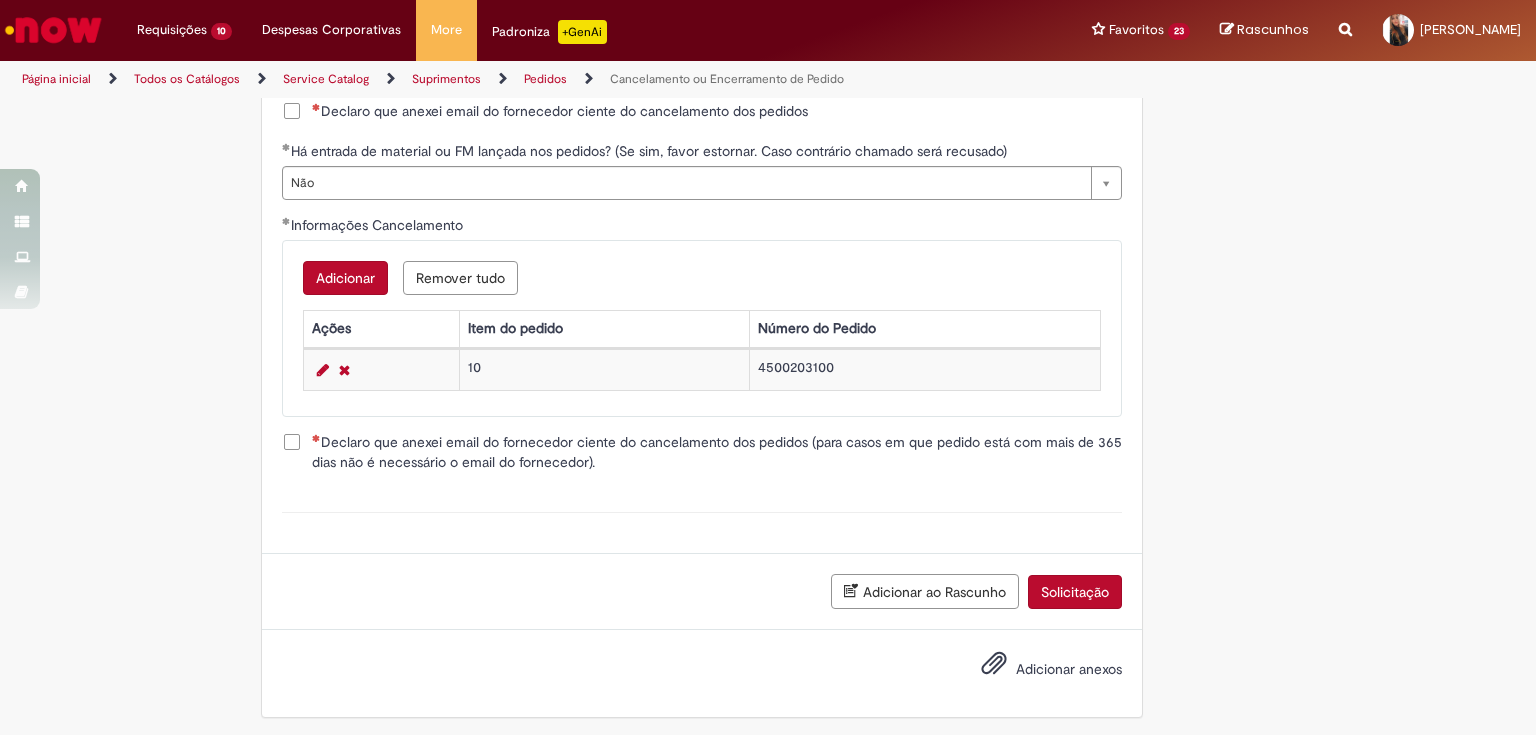 scroll, scrollTop: 824, scrollLeft: 0, axis: vertical 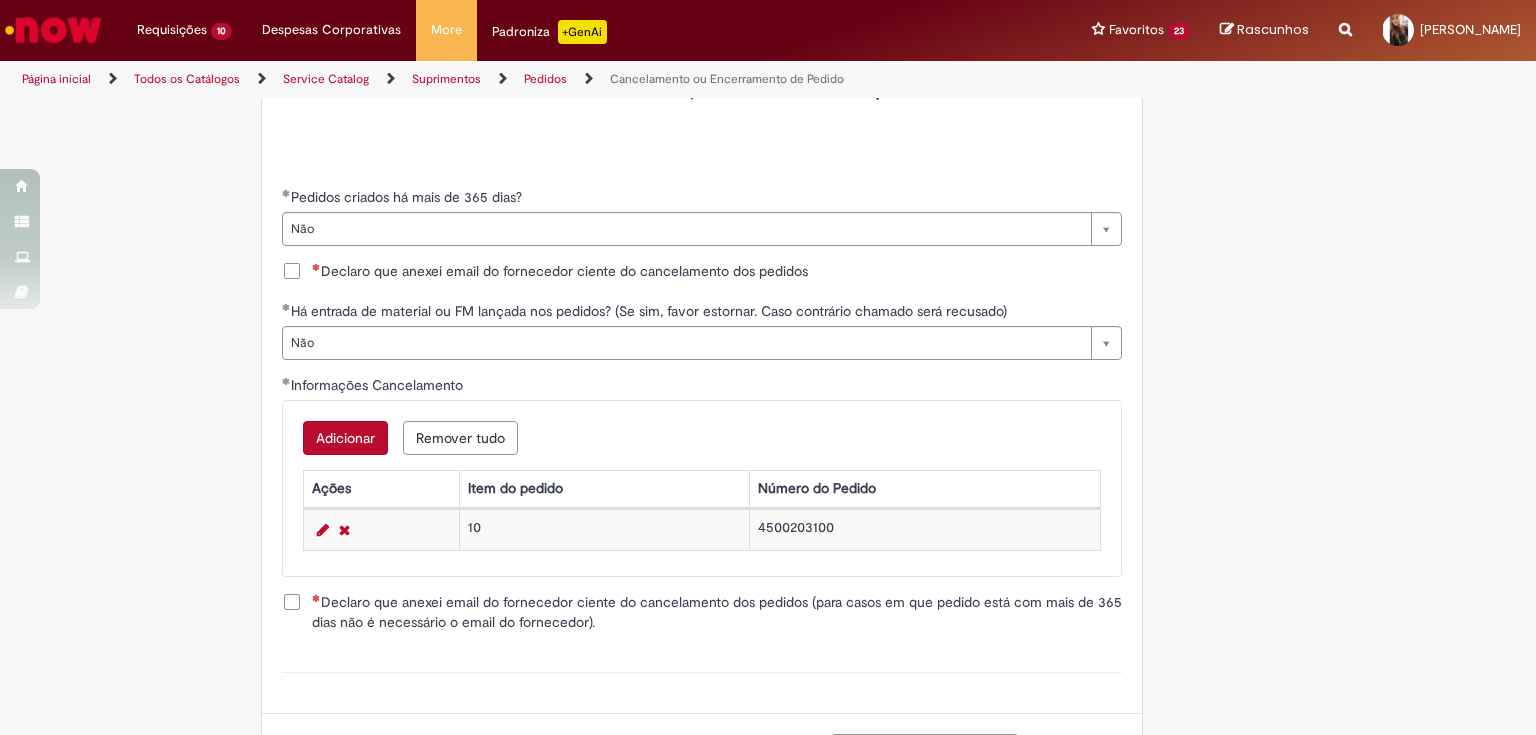 click on "Atenção! Lembre-se de verificar se sua unidade realmente foi tombada para o SAP S4 .
Em caso de dúvidas você pode consultar  clicando aqui ." at bounding box center (702, 110) 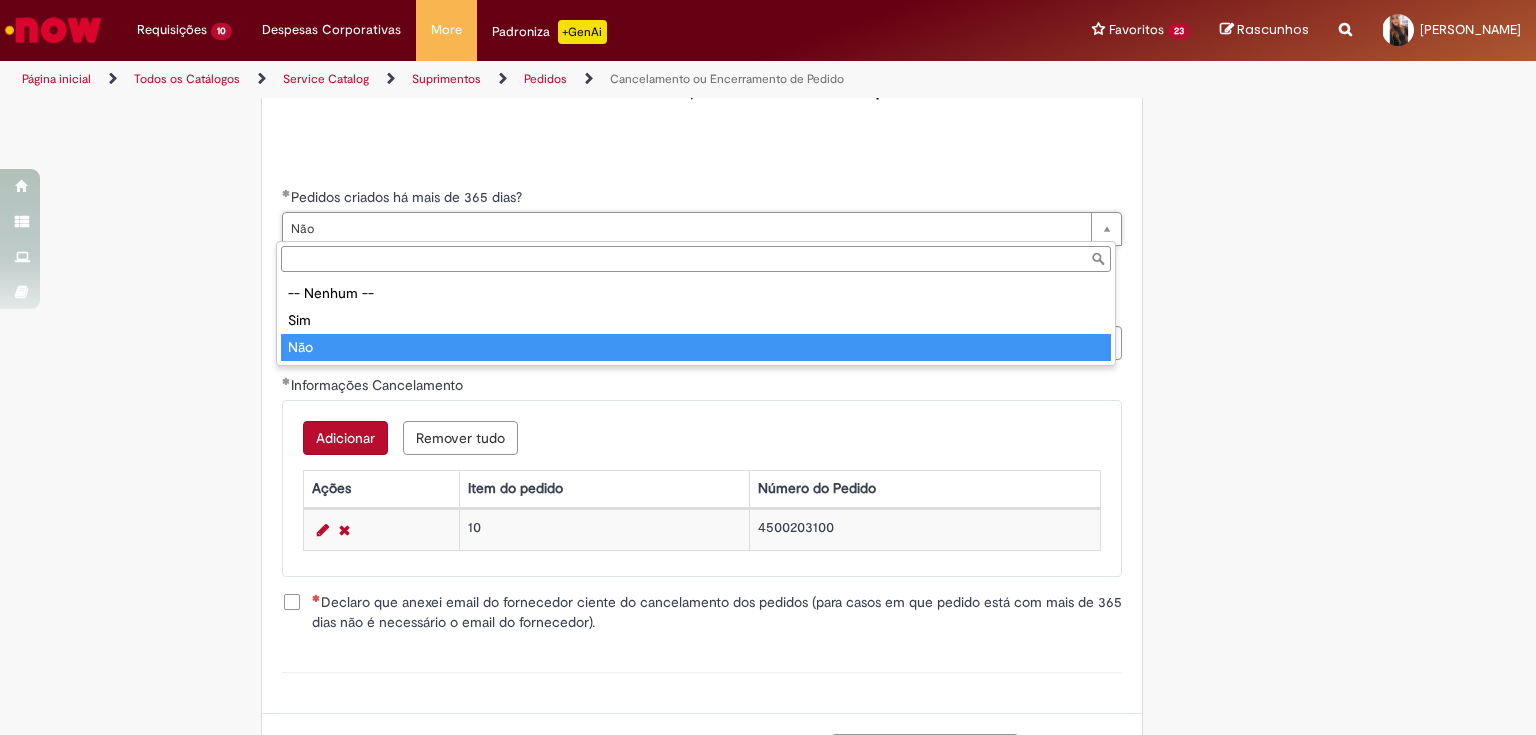 drag, startPoint x: 357, startPoint y: 215, endPoint x: 356, endPoint y: 226, distance: 11.045361 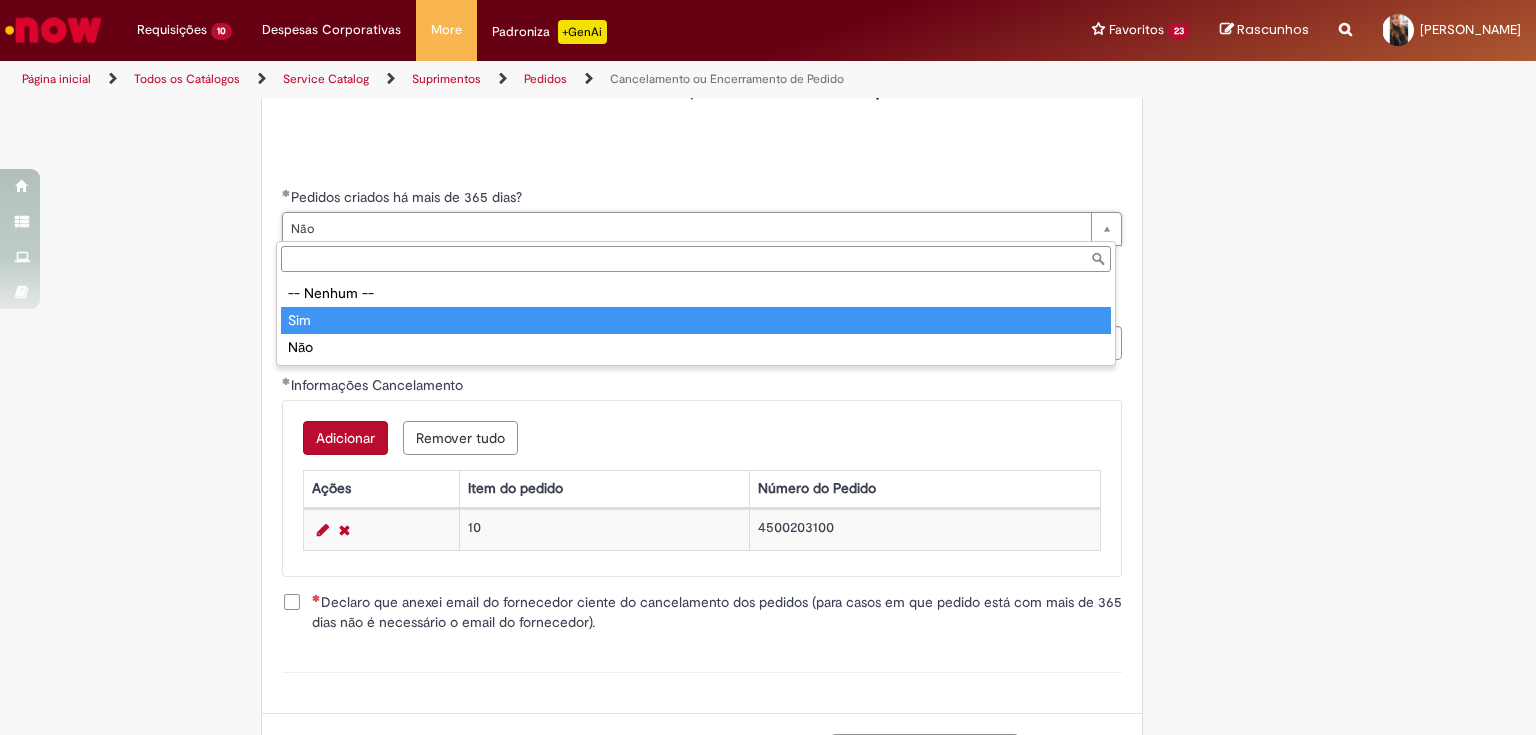 type on "***" 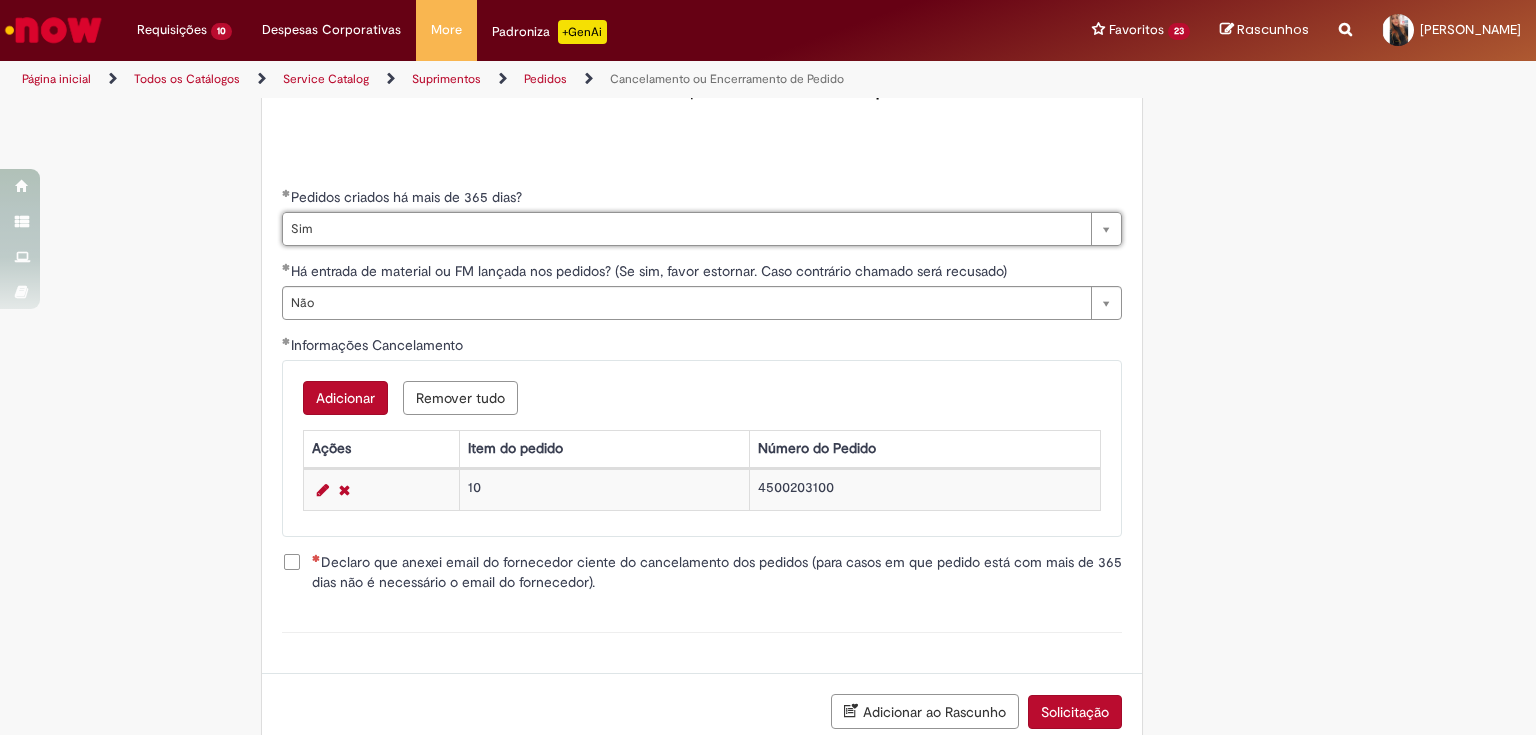 scroll, scrollTop: 0, scrollLeft: 22, axis: horizontal 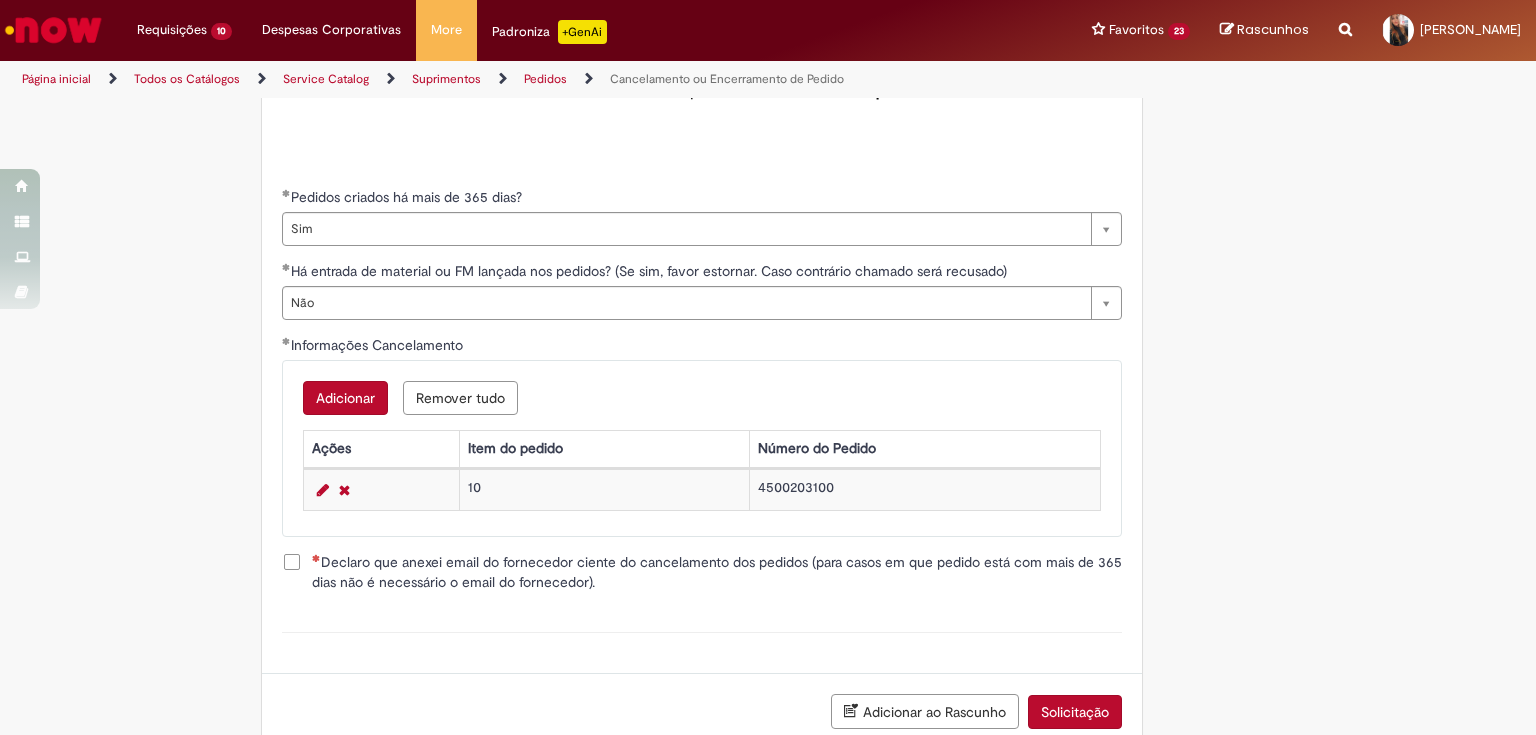 click on "Declaro que anexei email do fornecedor ciente do cancelamento dos pedidos (para casos em que pedido está com mais de 365 dias não é necessário o email do fornecedor)." at bounding box center [717, 572] 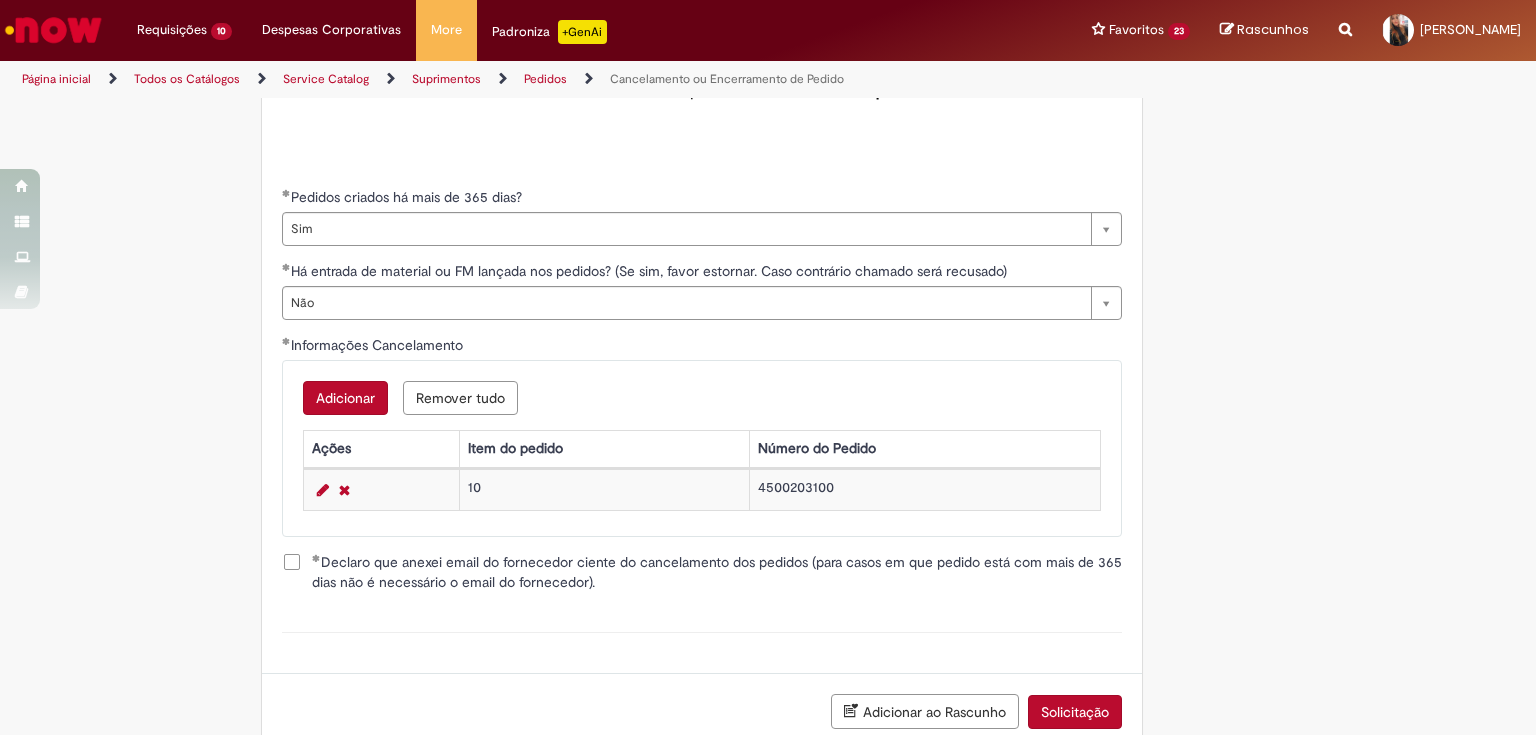 click on "Solicitação" at bounding box center (1075, 712) 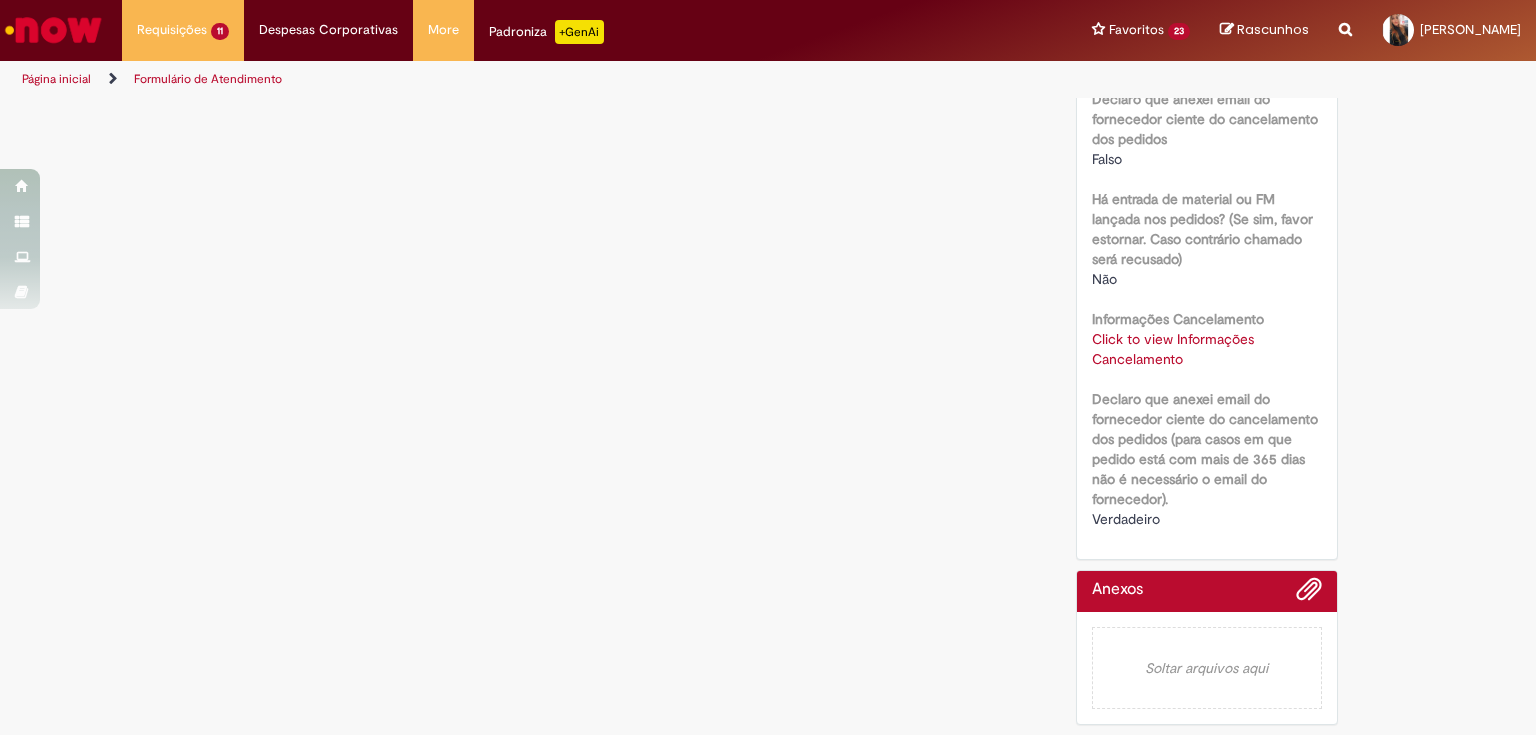 scroll, scrollTop: 0, scrollLeft: 0, axis: both 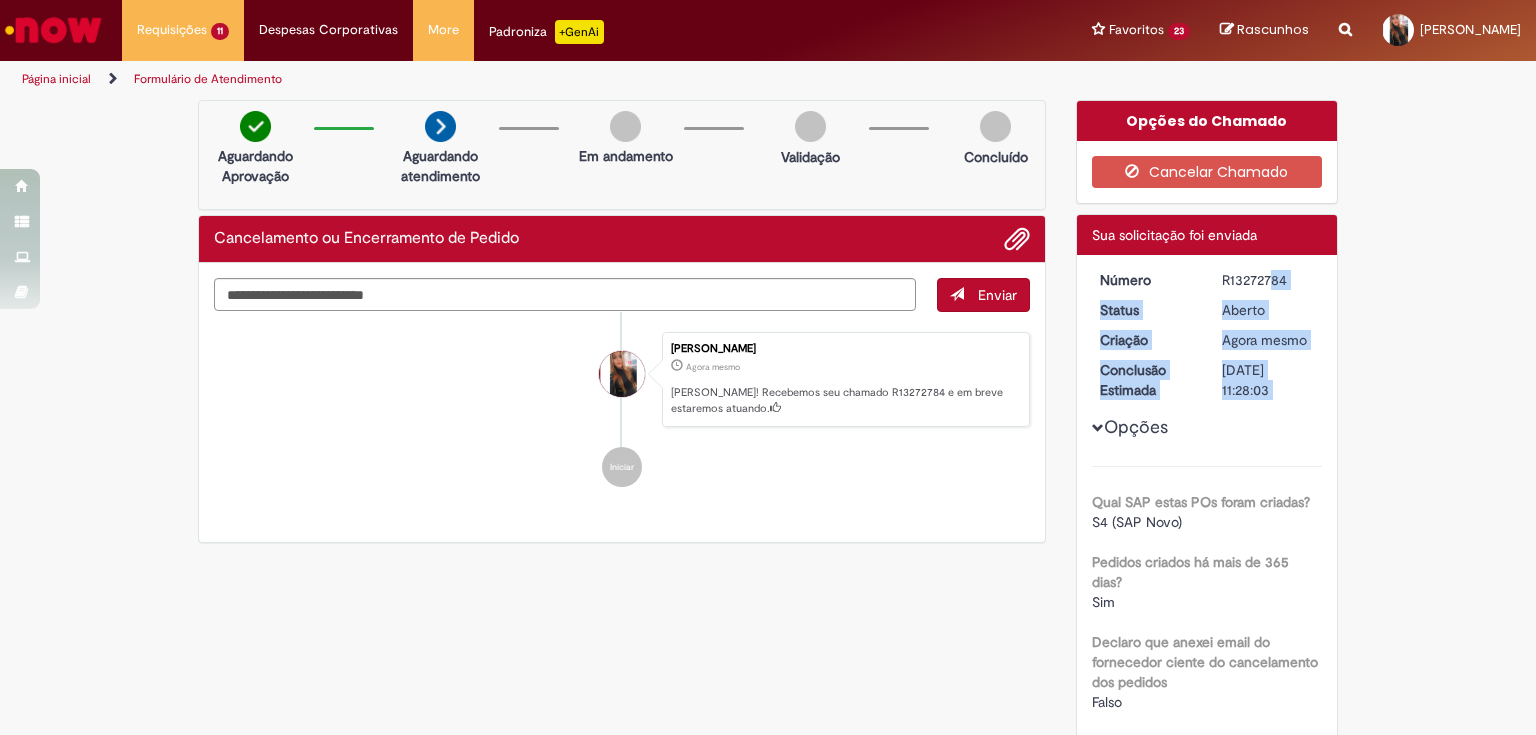 drag, startPoint x: 1220, startPoint y: 275, endPoint x: 1285, endPoint y: 292, distance: 67.18631 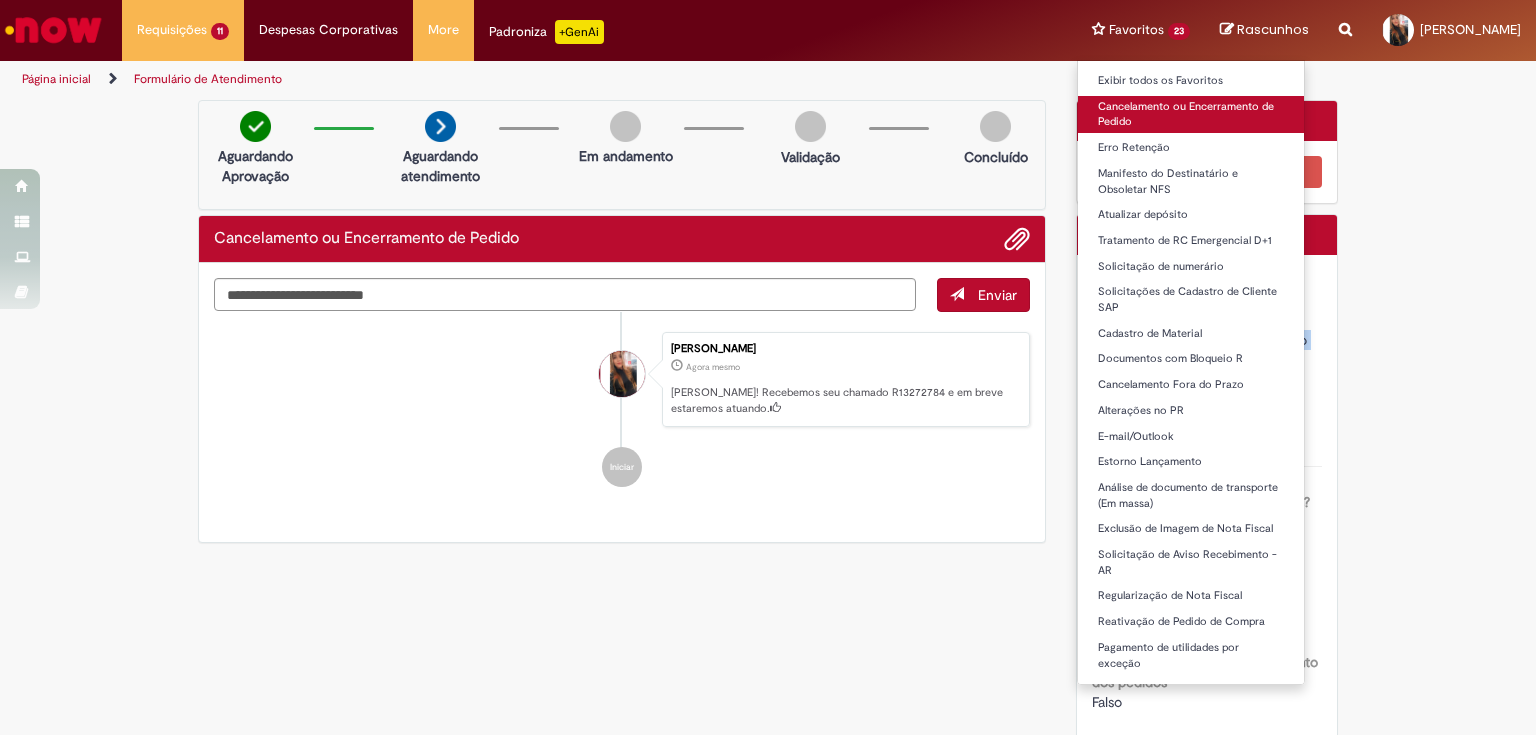 click on "Cancelamento ou Encerramento de Pedido" at bounding box center [1191, 114] 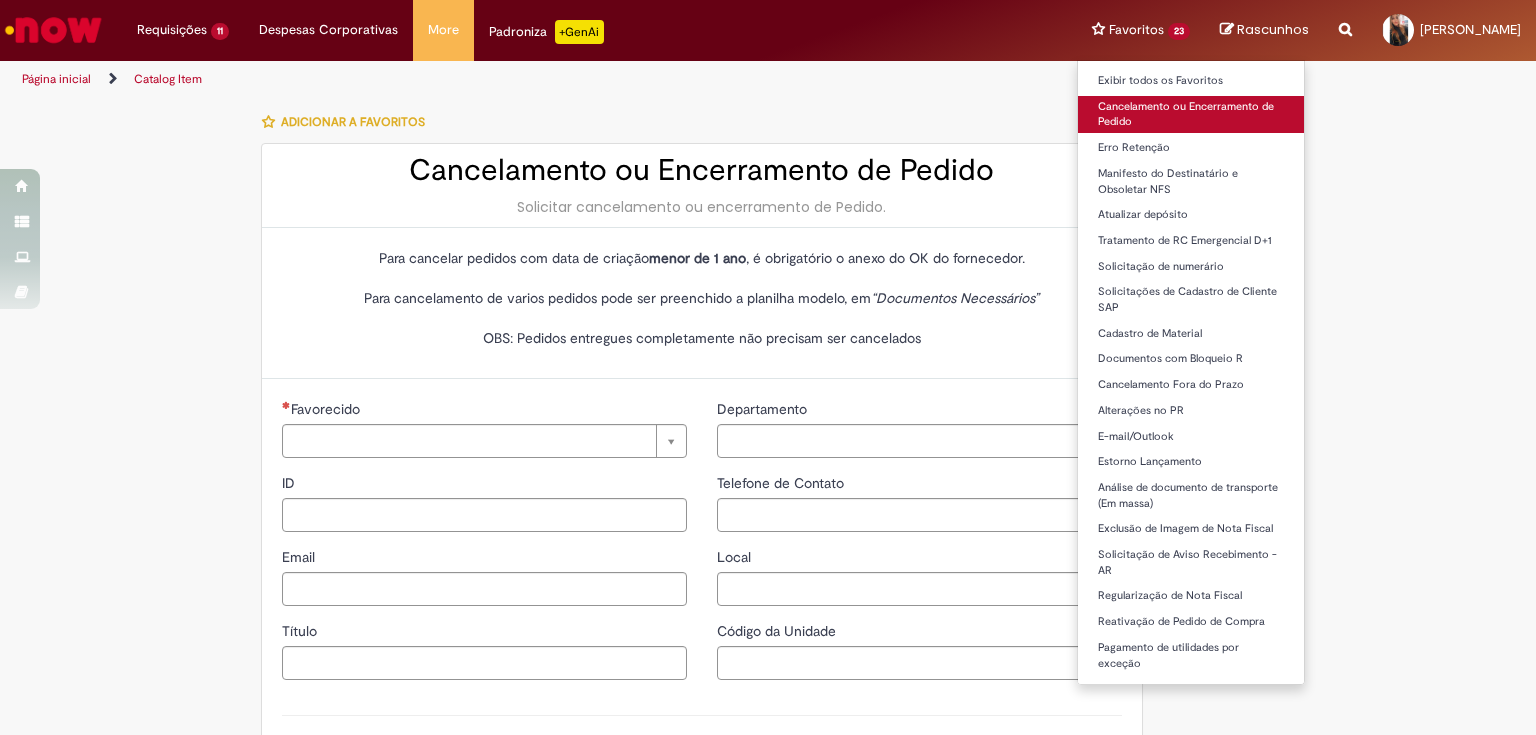 type on "*********" 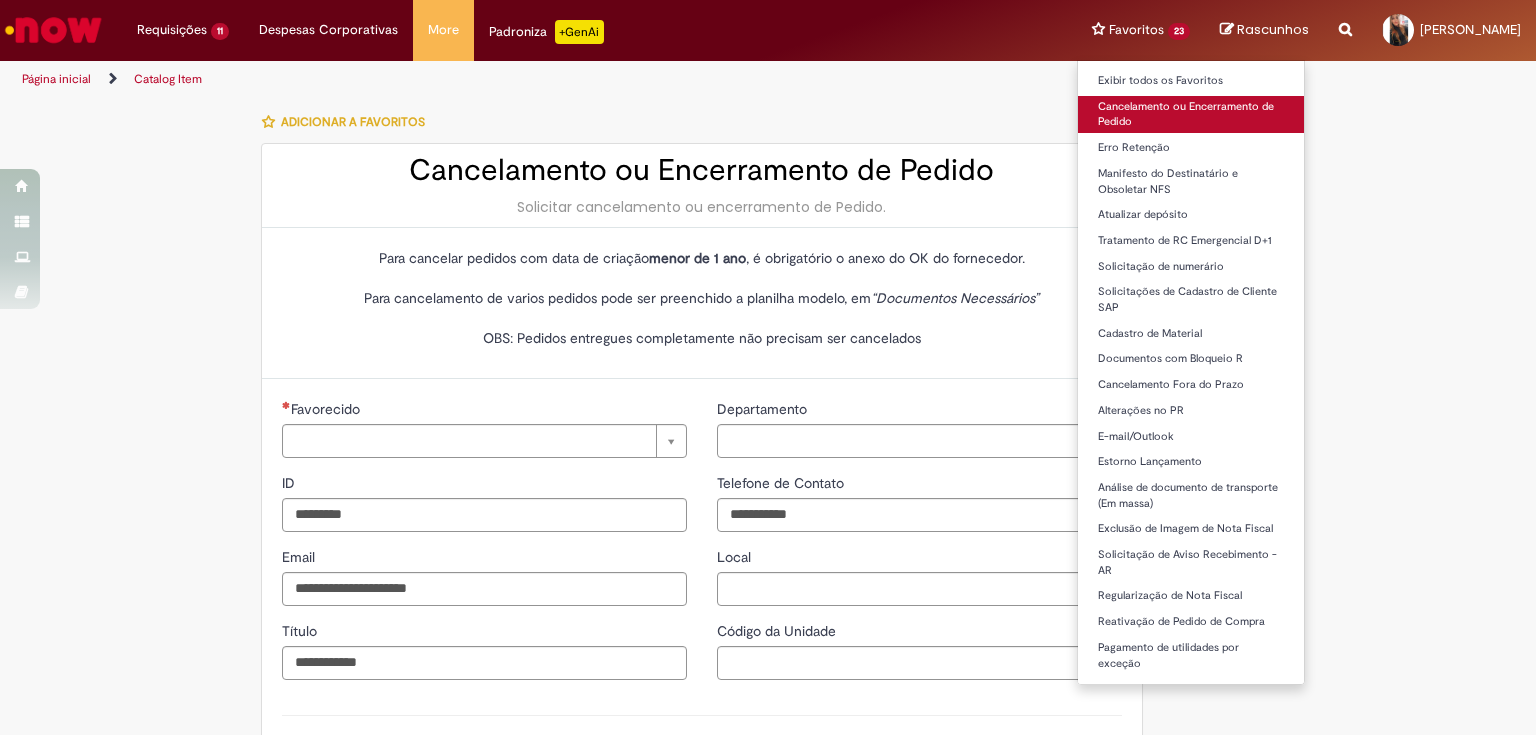 type on "**********" 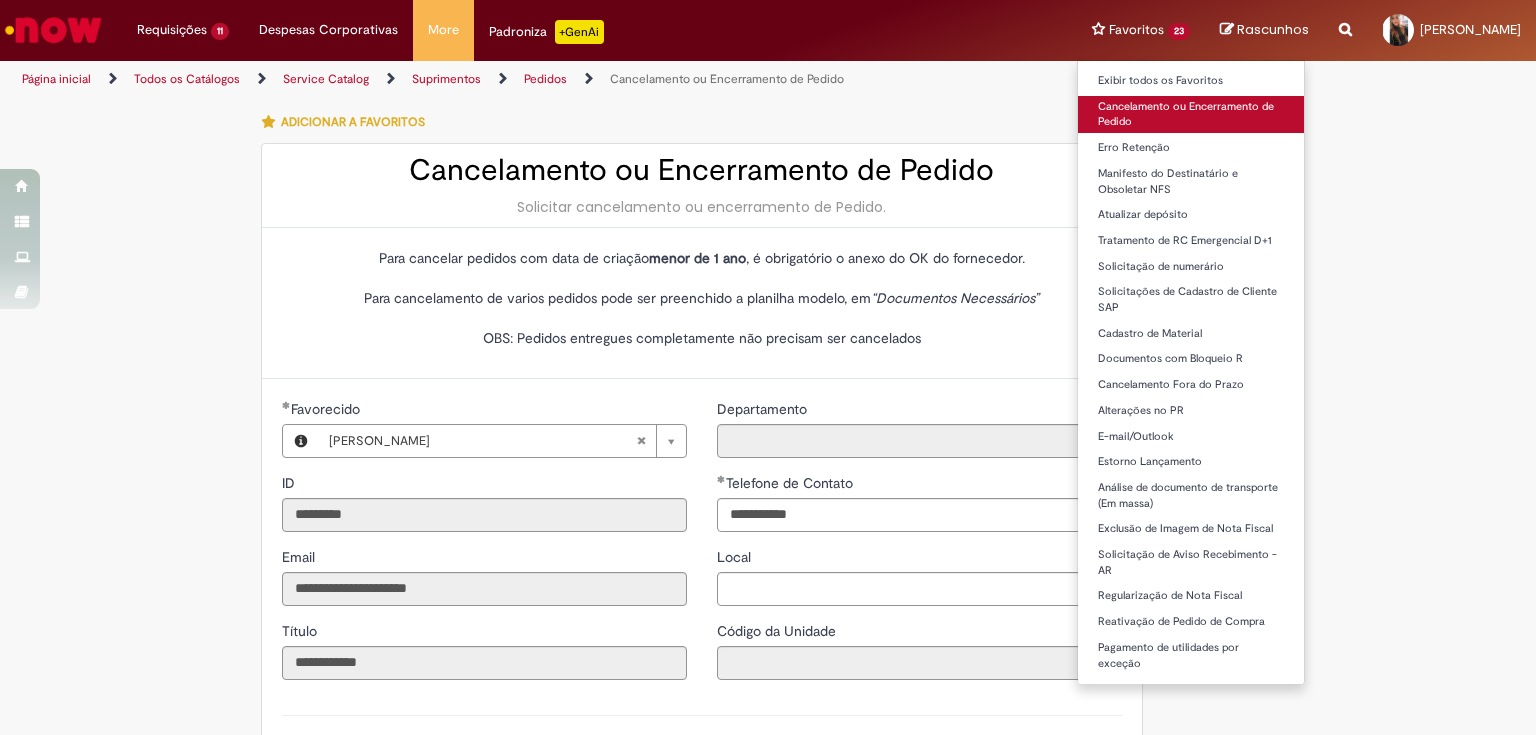 type on "**********" 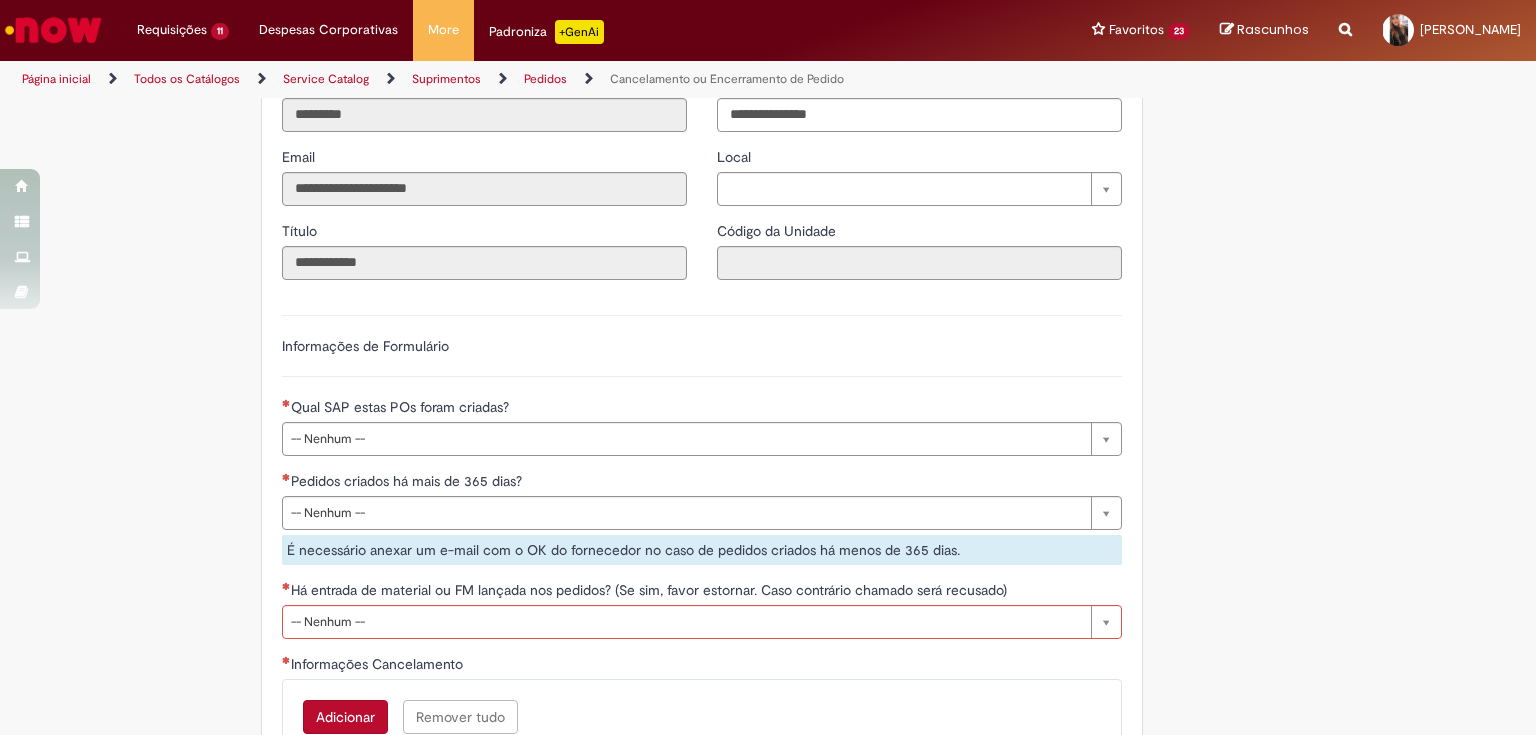 scroll, scrollTop: 640, scrollLeft: 0, axis: vertical 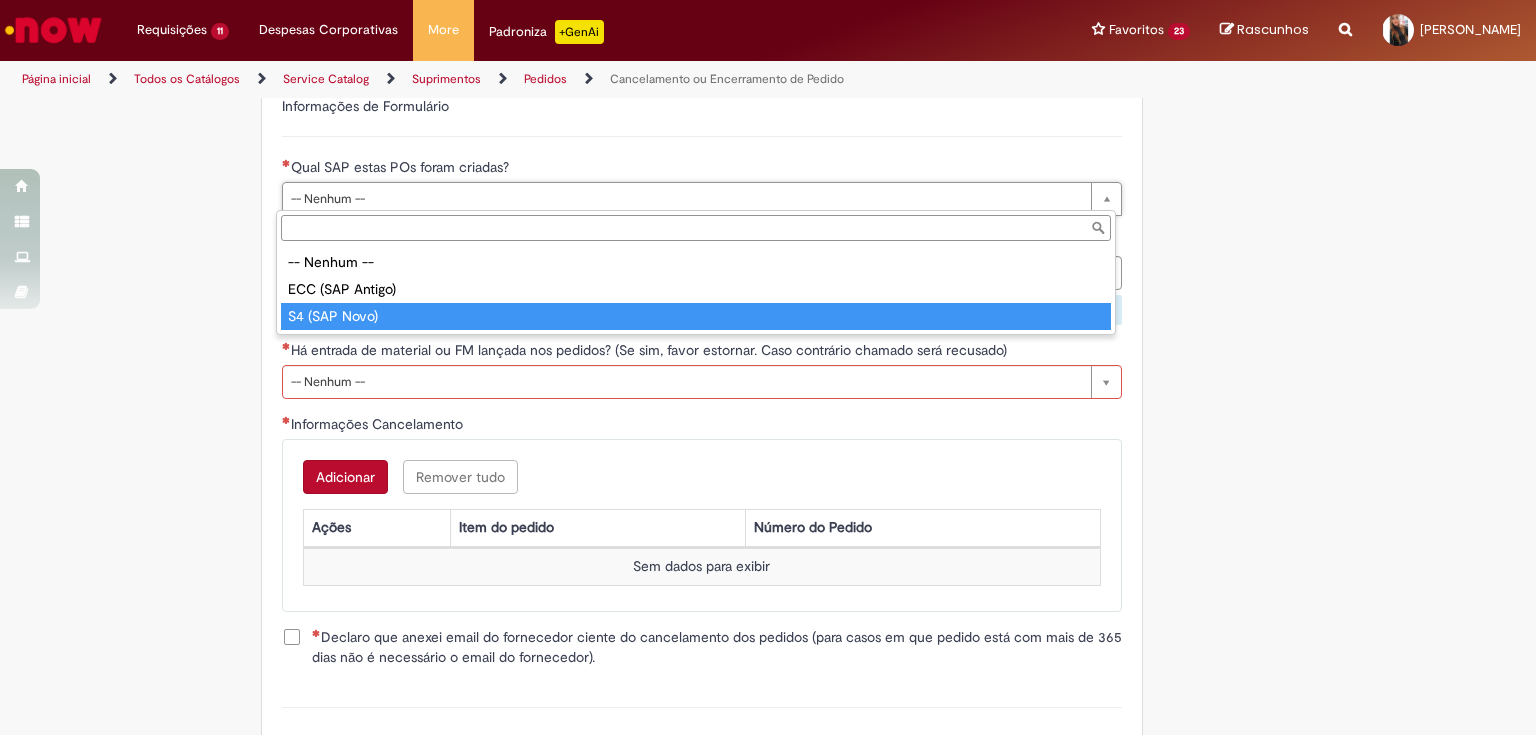 type on "**********" 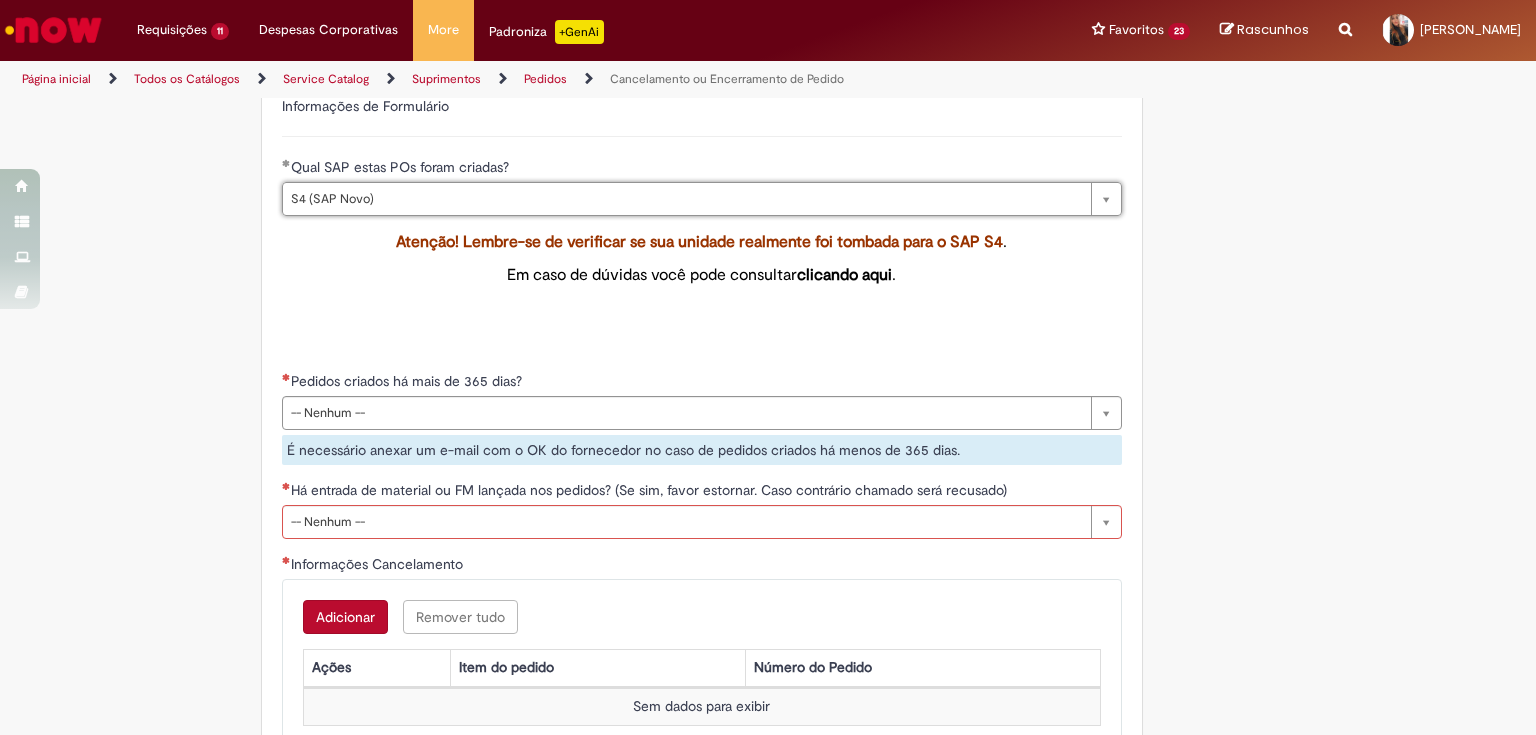 click on "Pedidos criados há mais de 365 dias?" at bounding box center [702, 383] 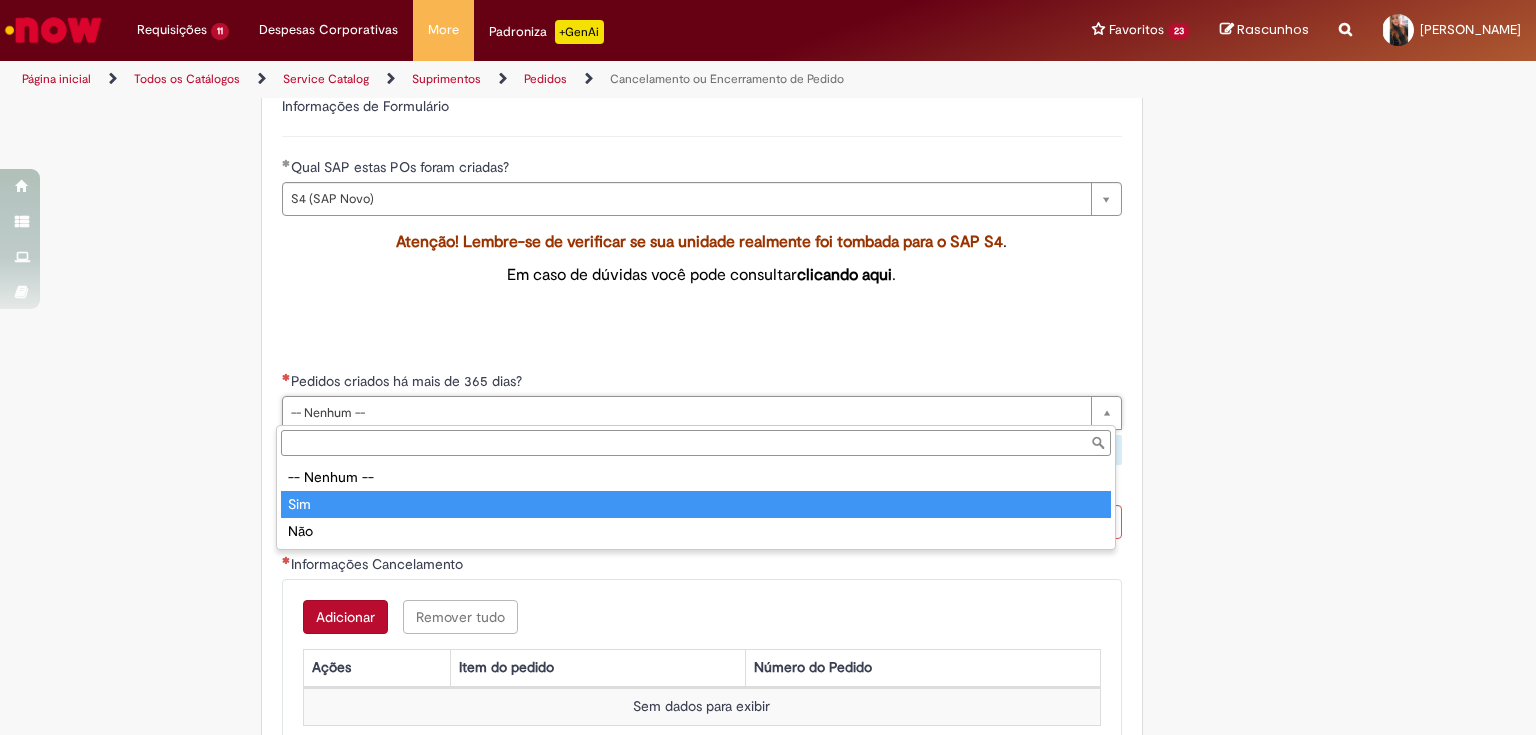 type on "***" 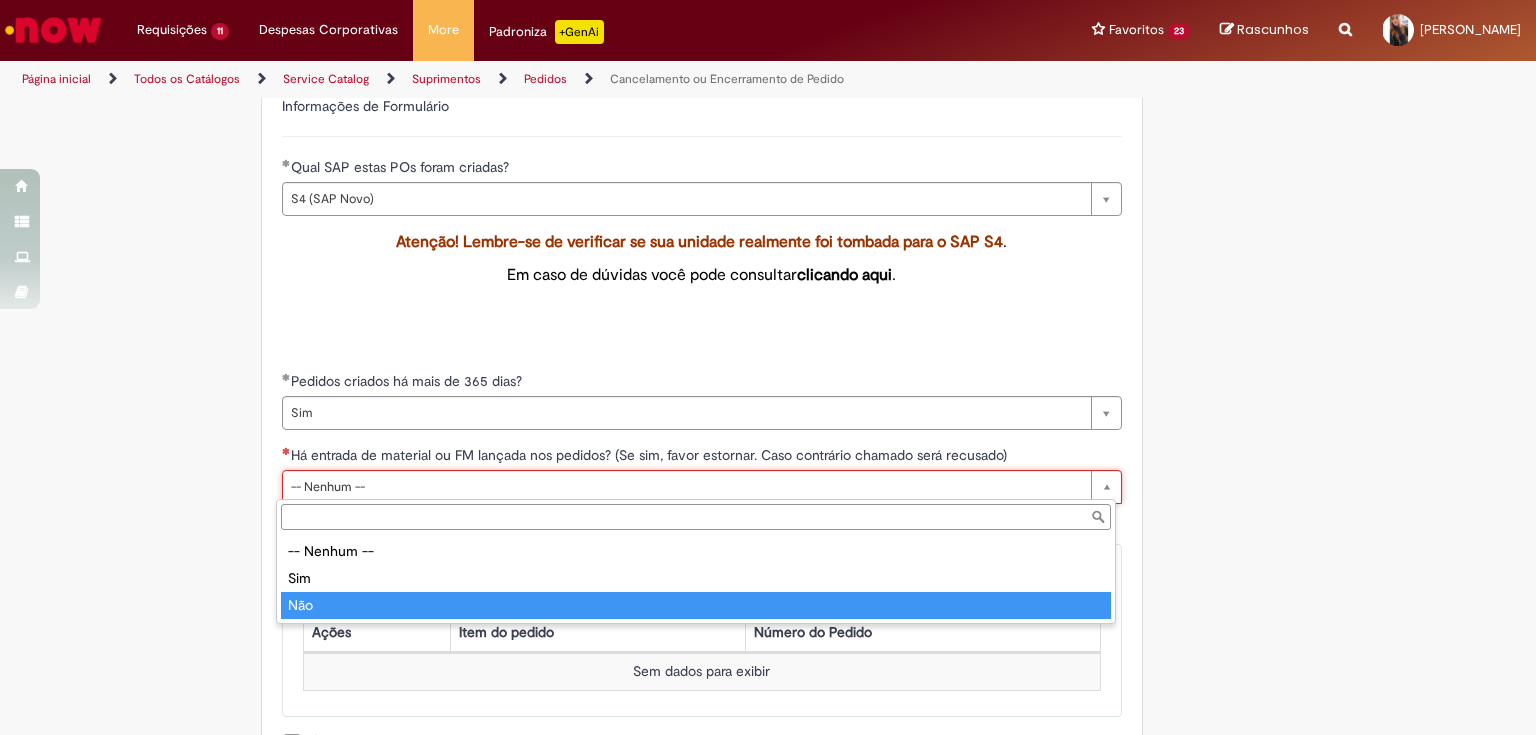 type on "***" 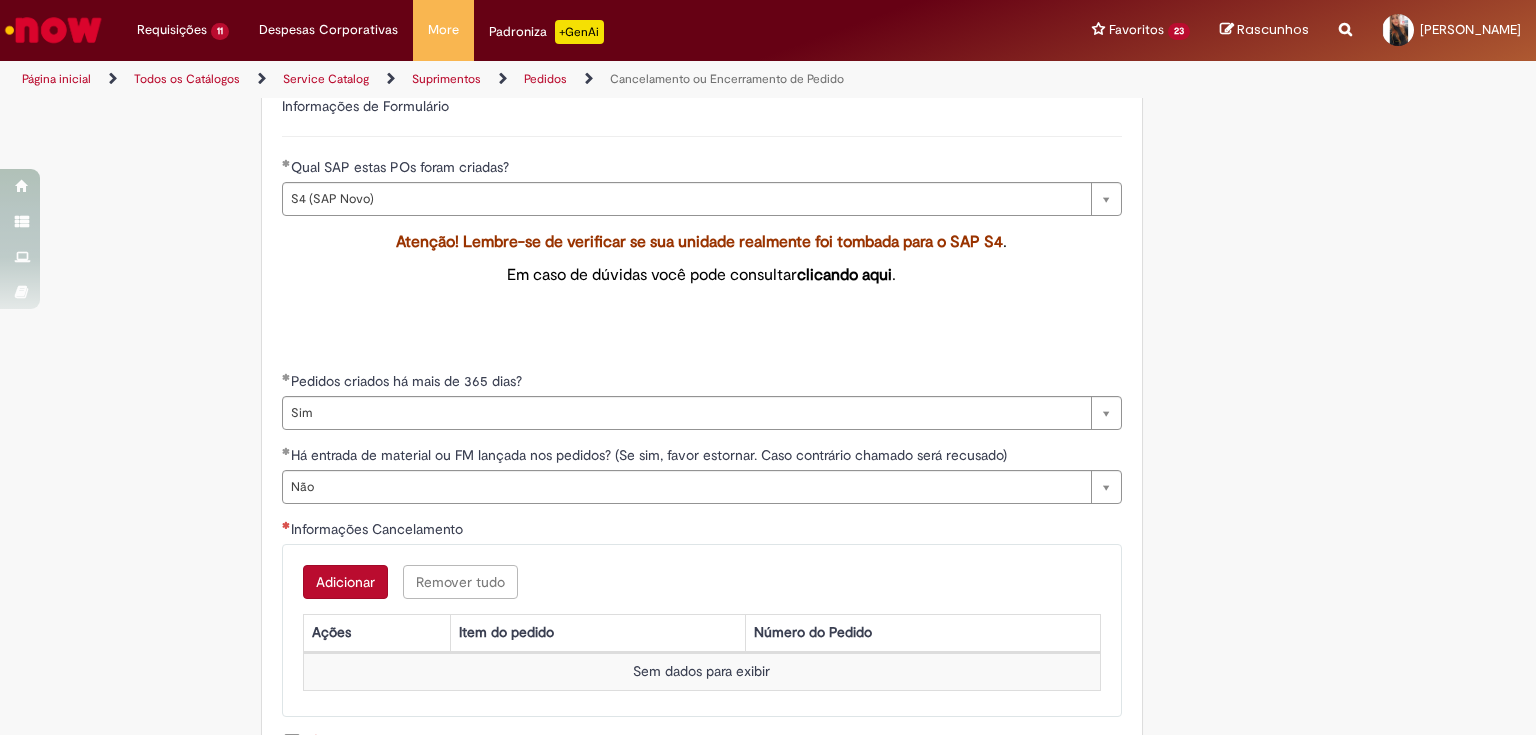 click on "Adicionar Remover tudo Informações Cancelamento Ações Item do pedido Número do Pedido Sem dados para exibir" at bounding box center [702, 630] 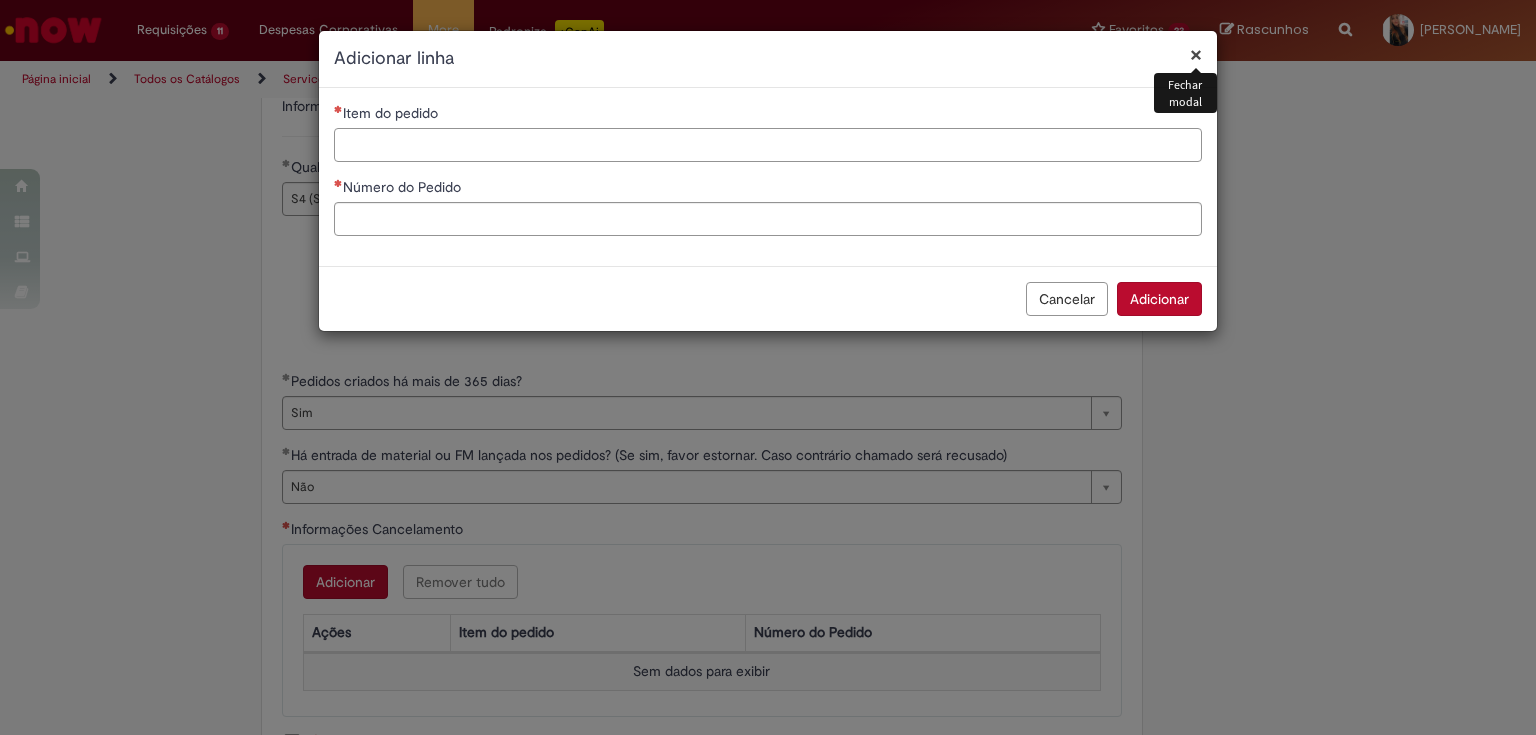 click on "Item do pedido" at bounding box center (768, 145) 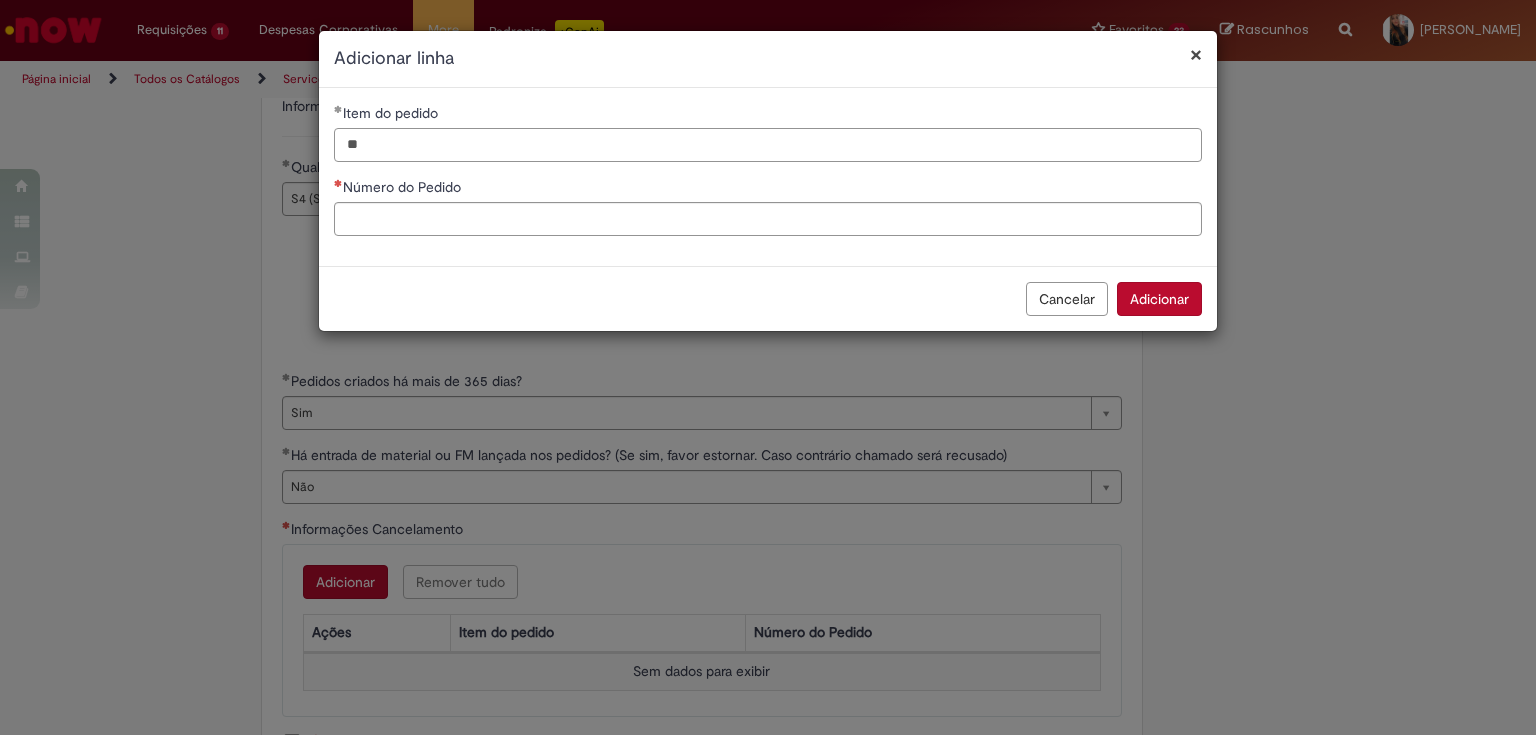 type on "**" 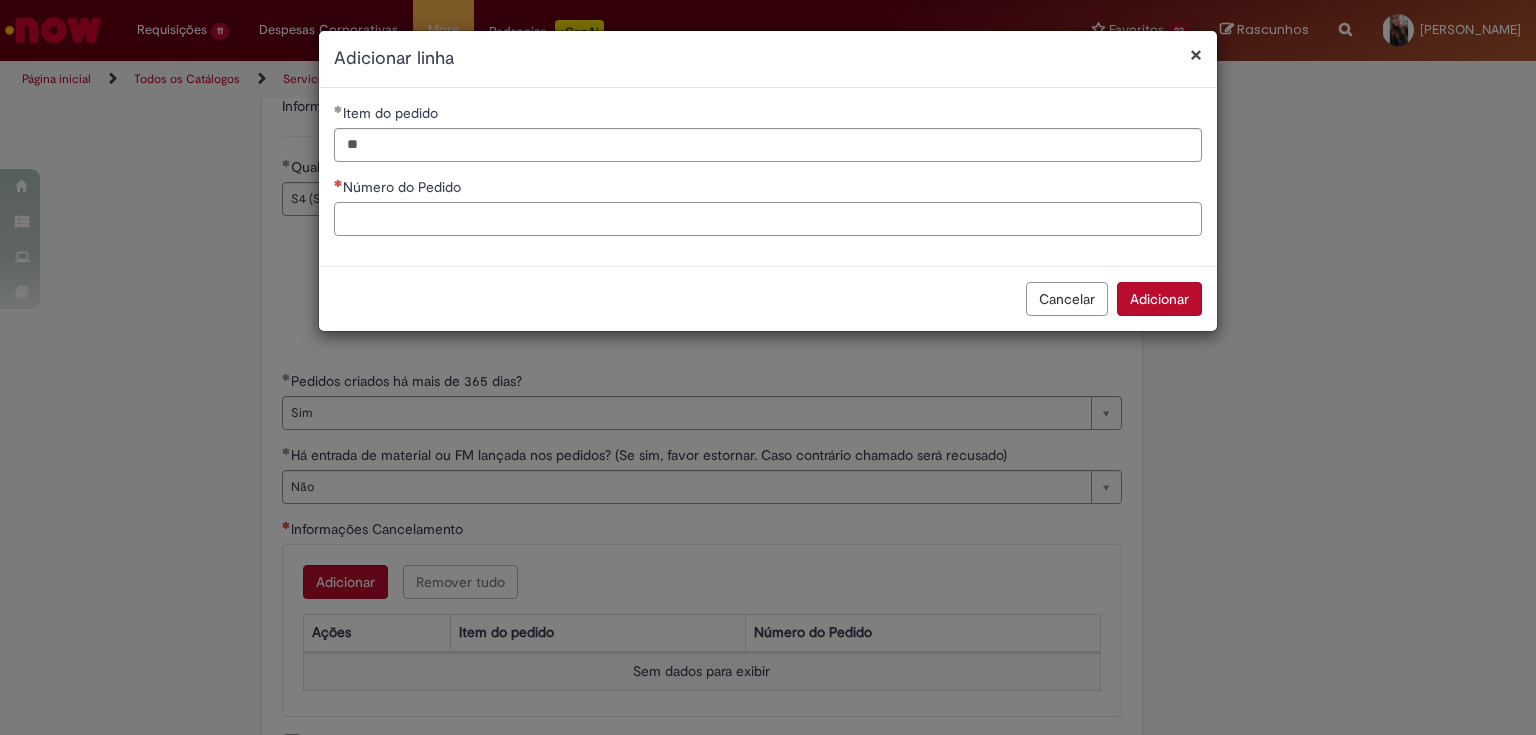 paste on "**********" 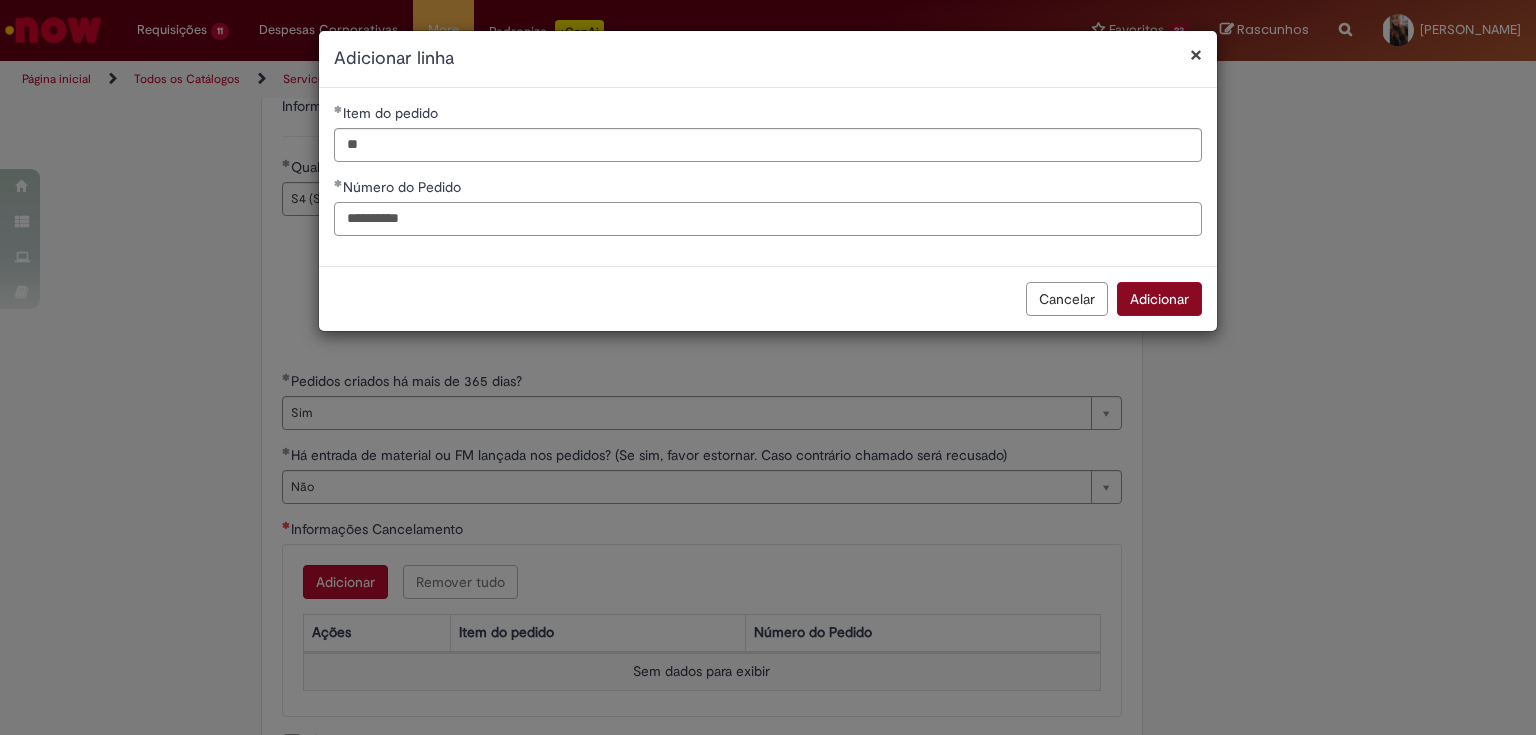 type on "**********" 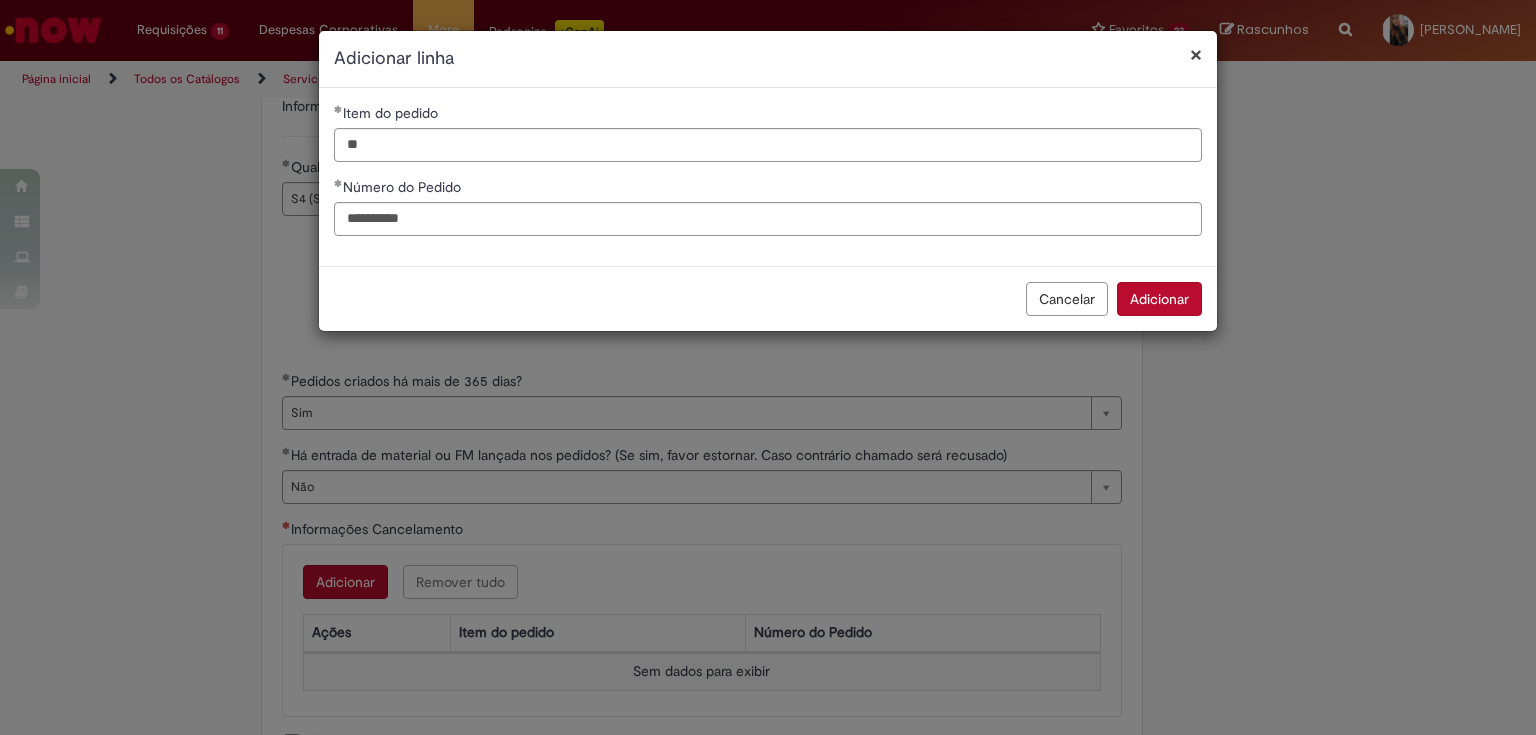 click on "Adicionar" at bounding box center (1159, 299) 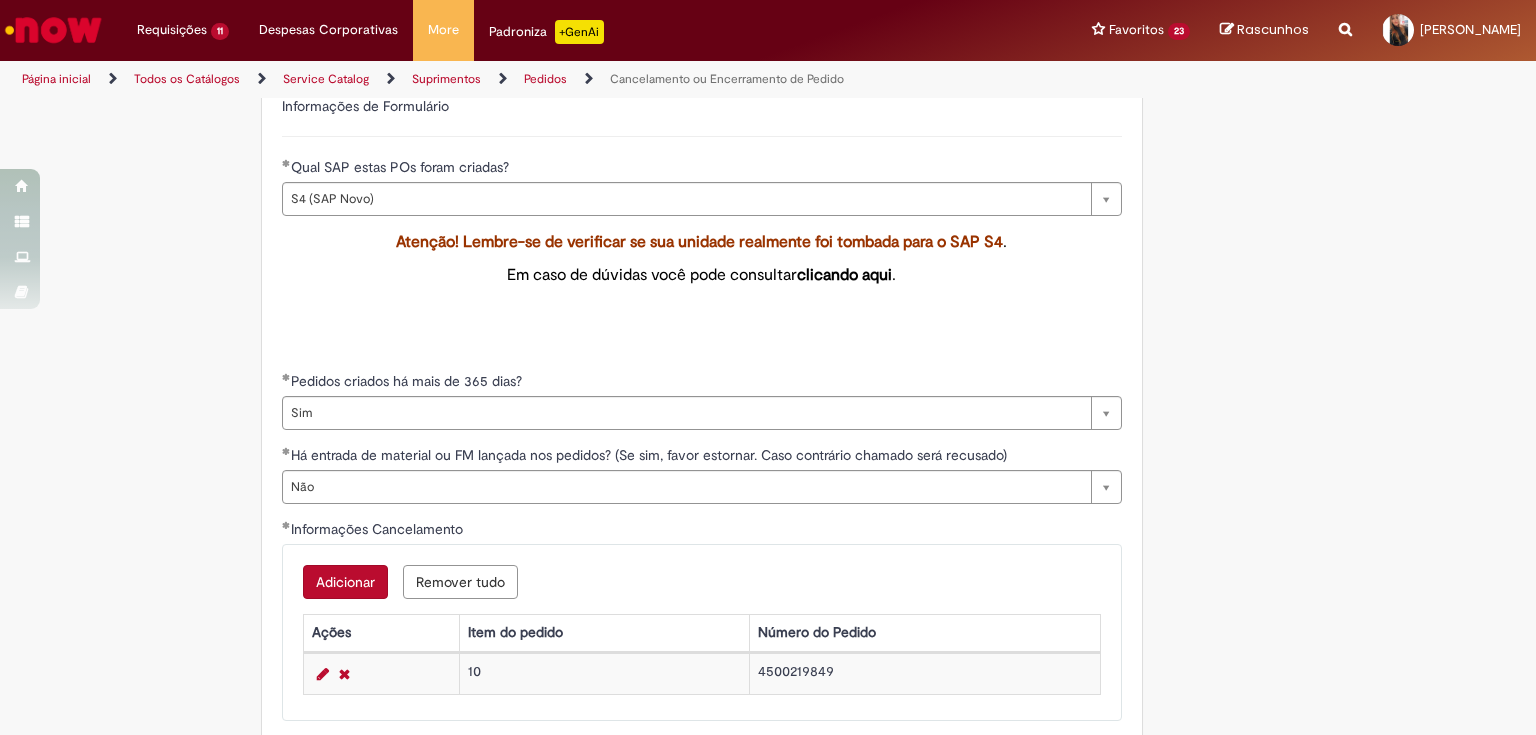 scroll, scrollTop: 944, scrollLeft: 0, axis: vertical 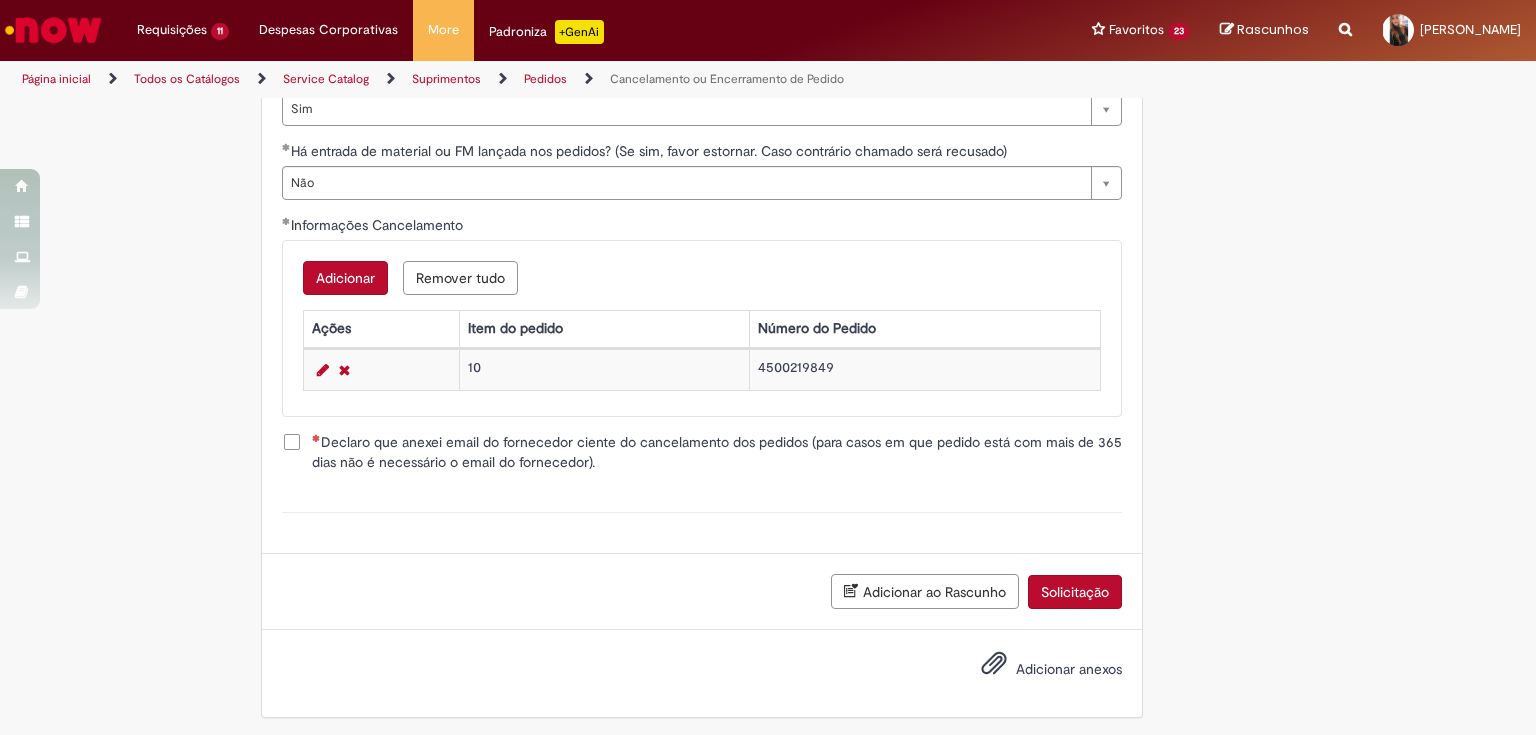 click on "Declaro que anexei email do fornecedor ciente do cancelamento dos pedidos (para casos em que pedido está com mais de 365 dias não é necessário o email do fornecedor)." at bounding box center [717, 452] 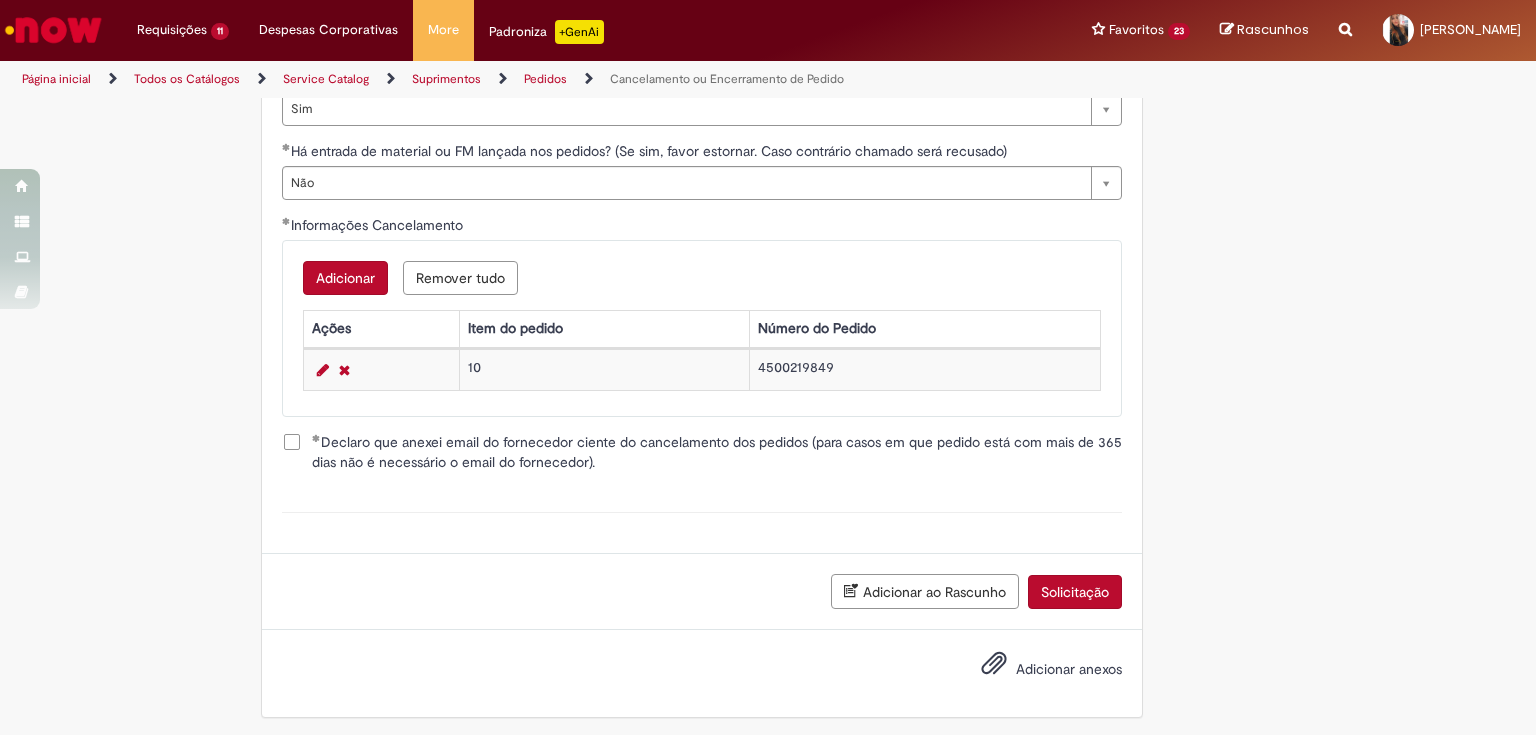 click on "Adicionar ao Rascunho" at bounding box center (929, 590) 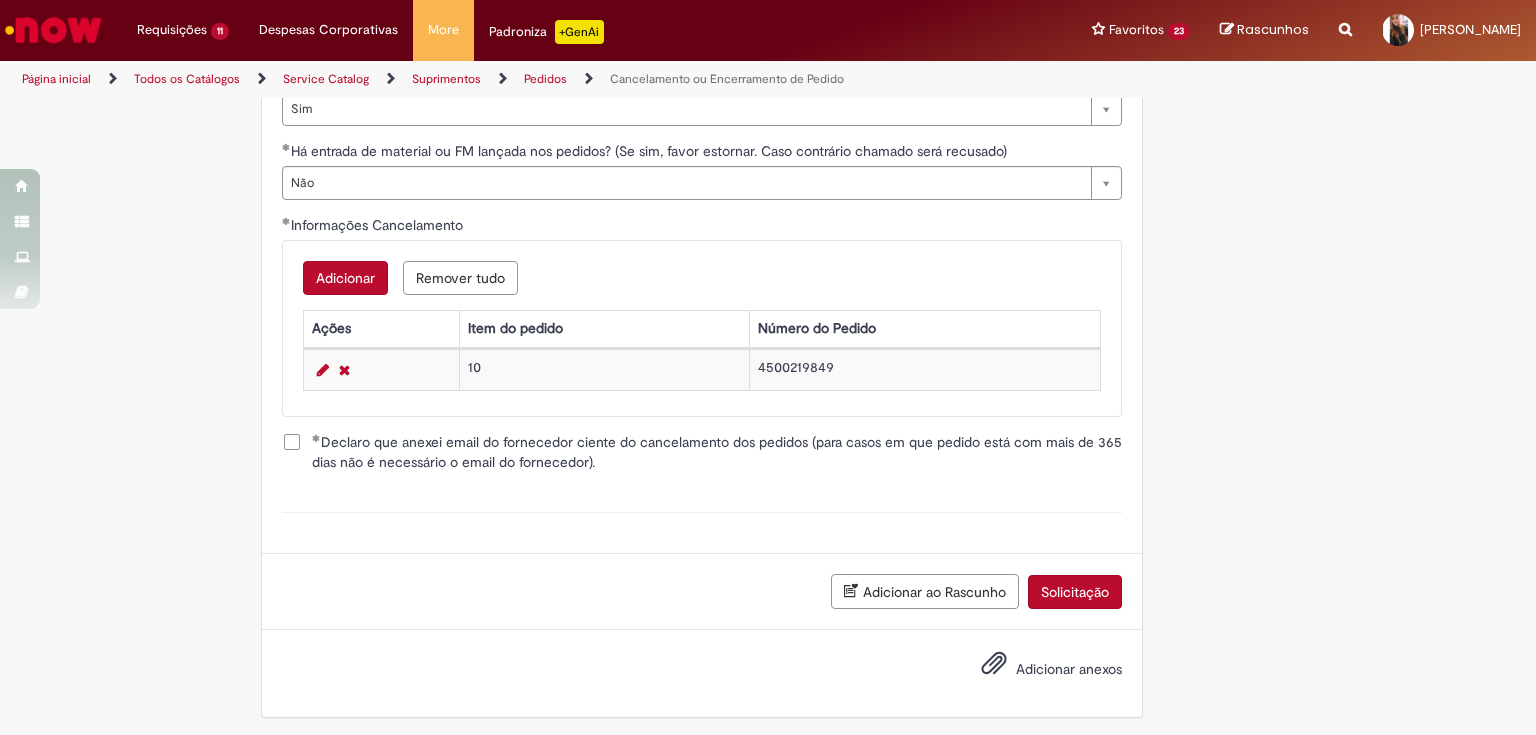 click on "Solicitação" at bounding box center [1075, 592] 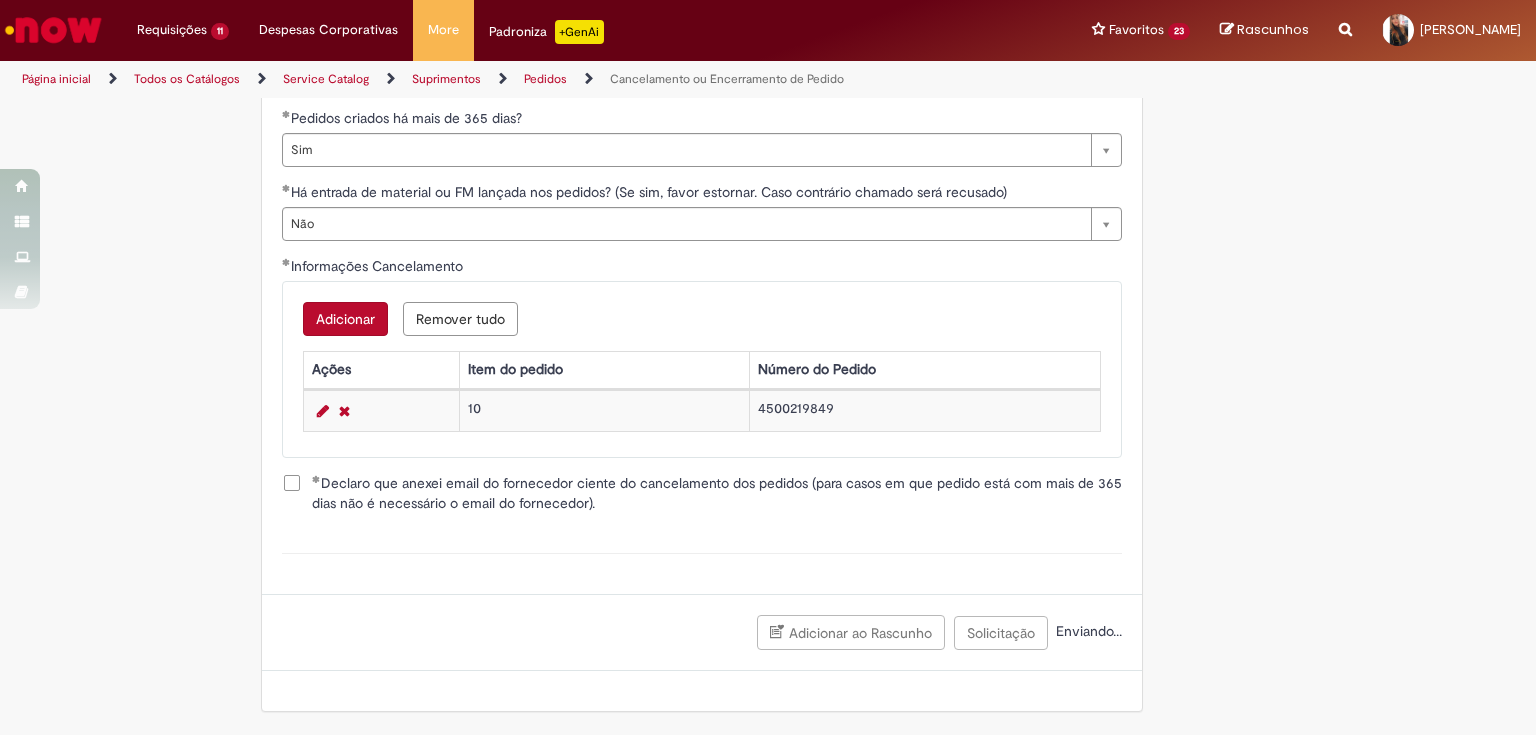 scroll, scrollTop: 898, scrollLeft: 0, axis: vertical 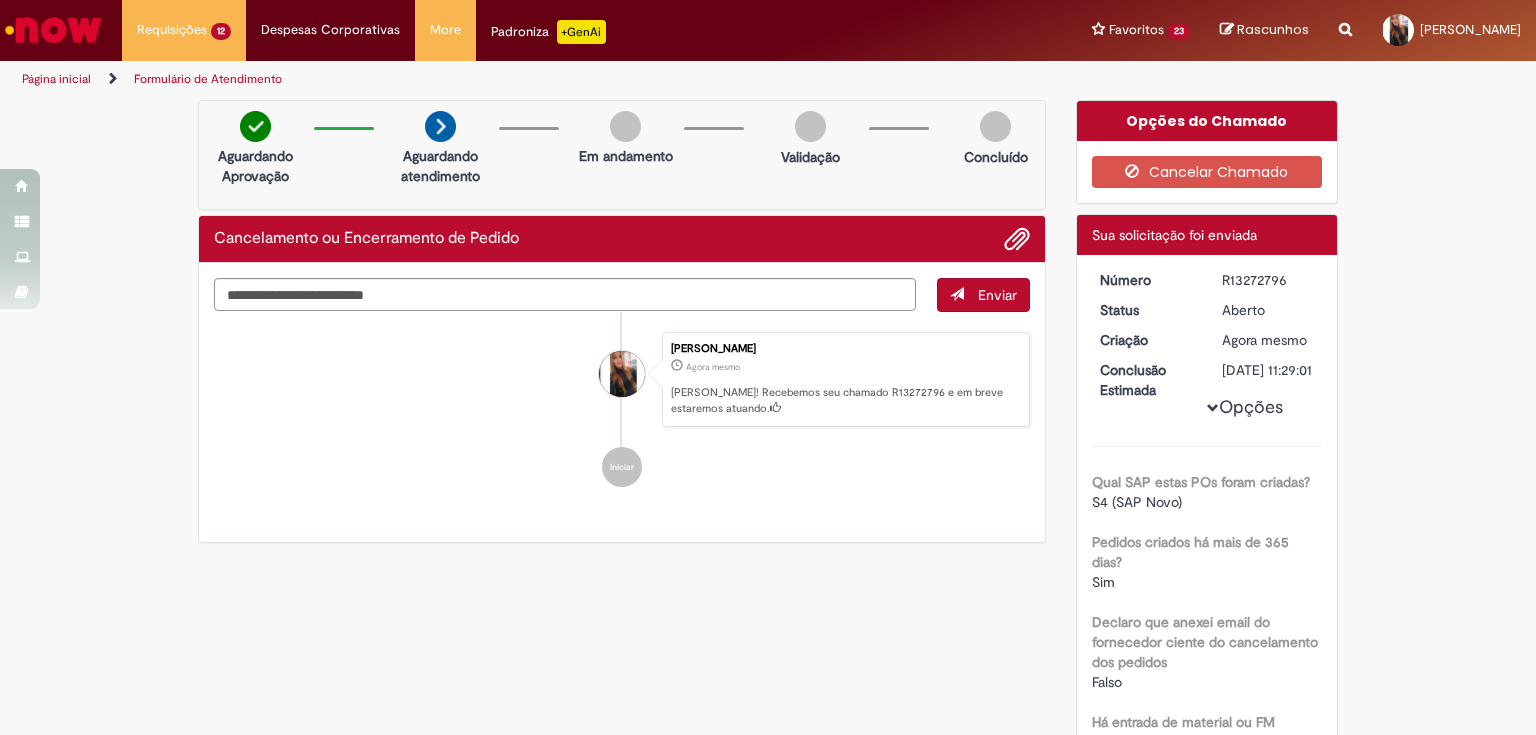 drag, startPoint x: 1212, startPoint y: 283, endPoint x: 1312, endPoint y: 271, distance: 100.71743 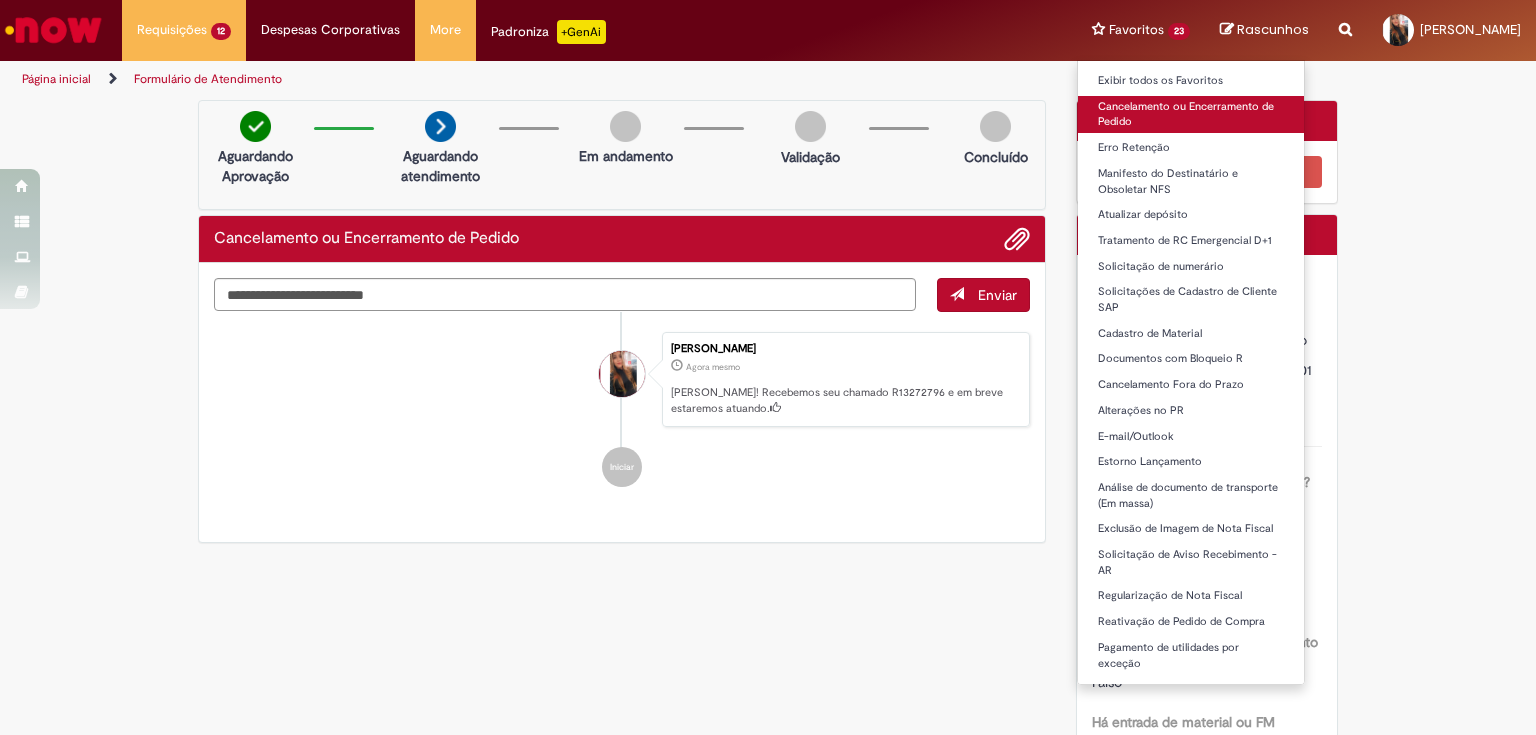 click on "Cancelamento ou Encerramento de Pedido" at bounding box center [1191, 114] 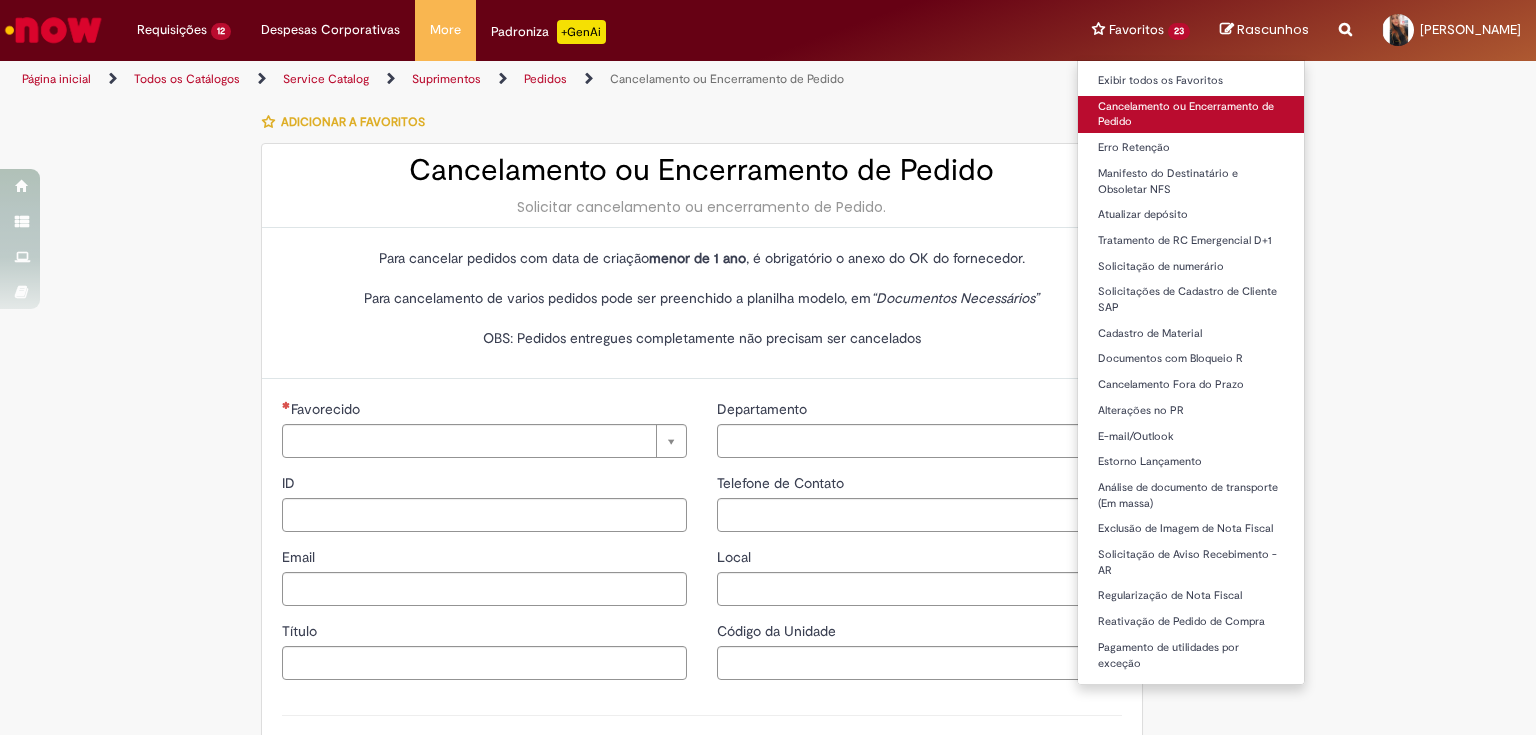 type on "*********" 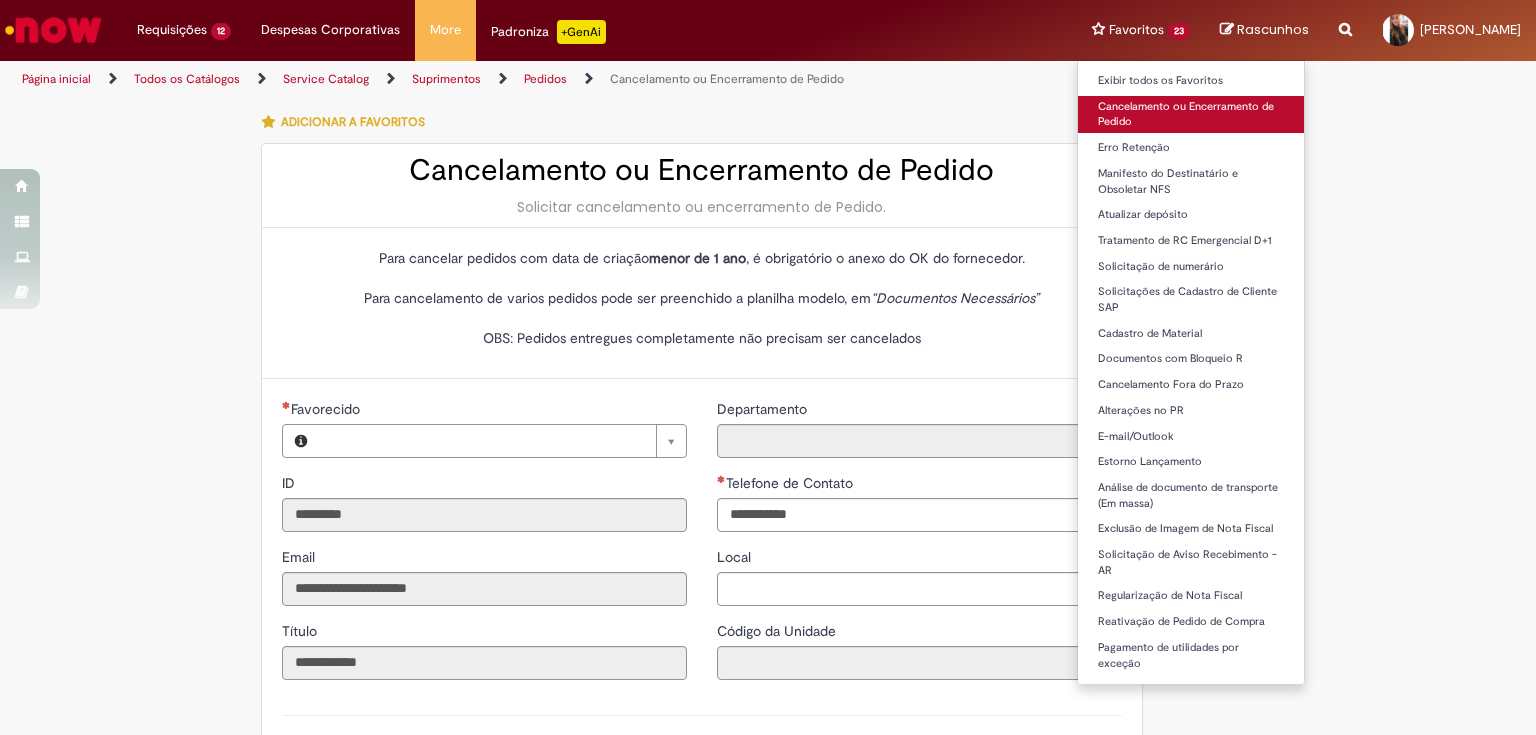 type on "**********" 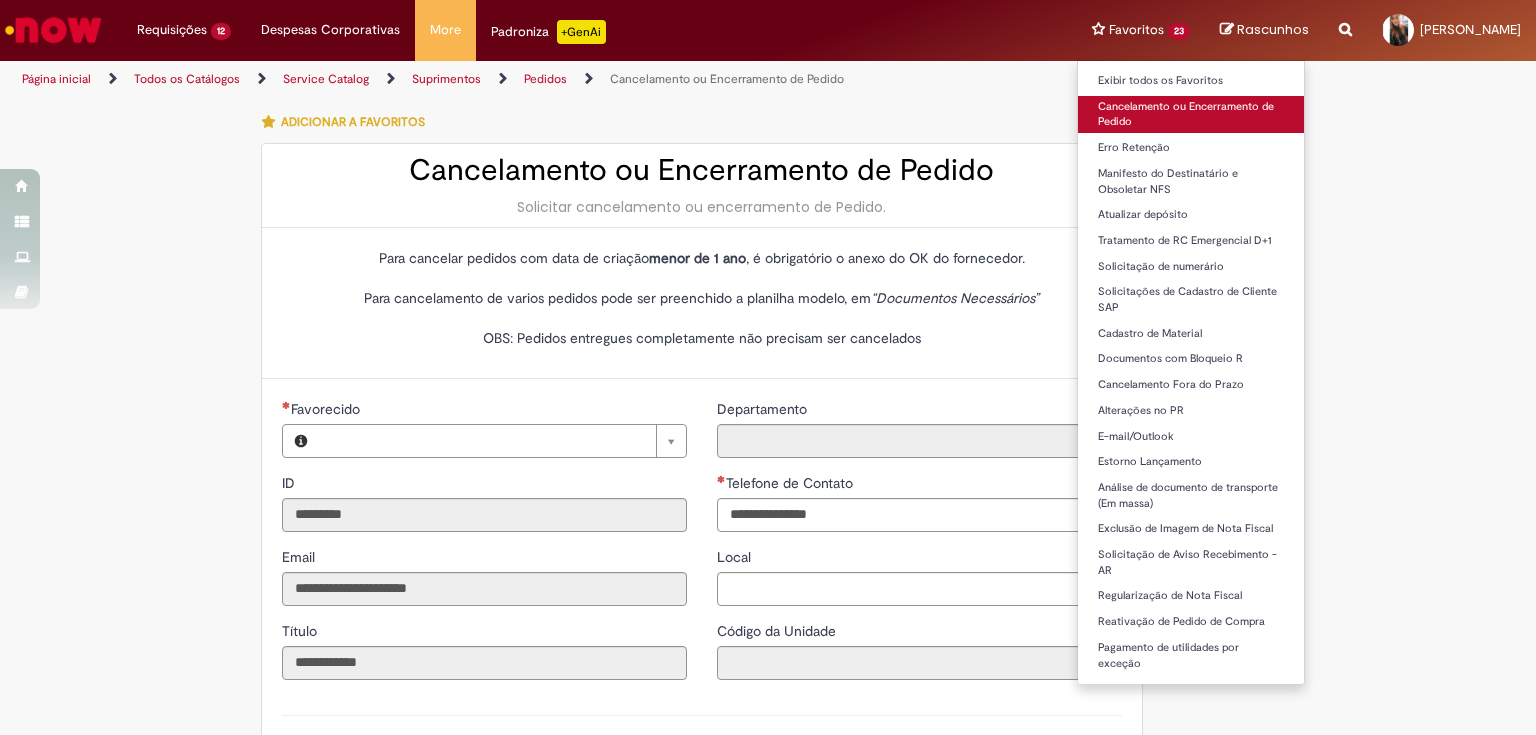 type on "**********" 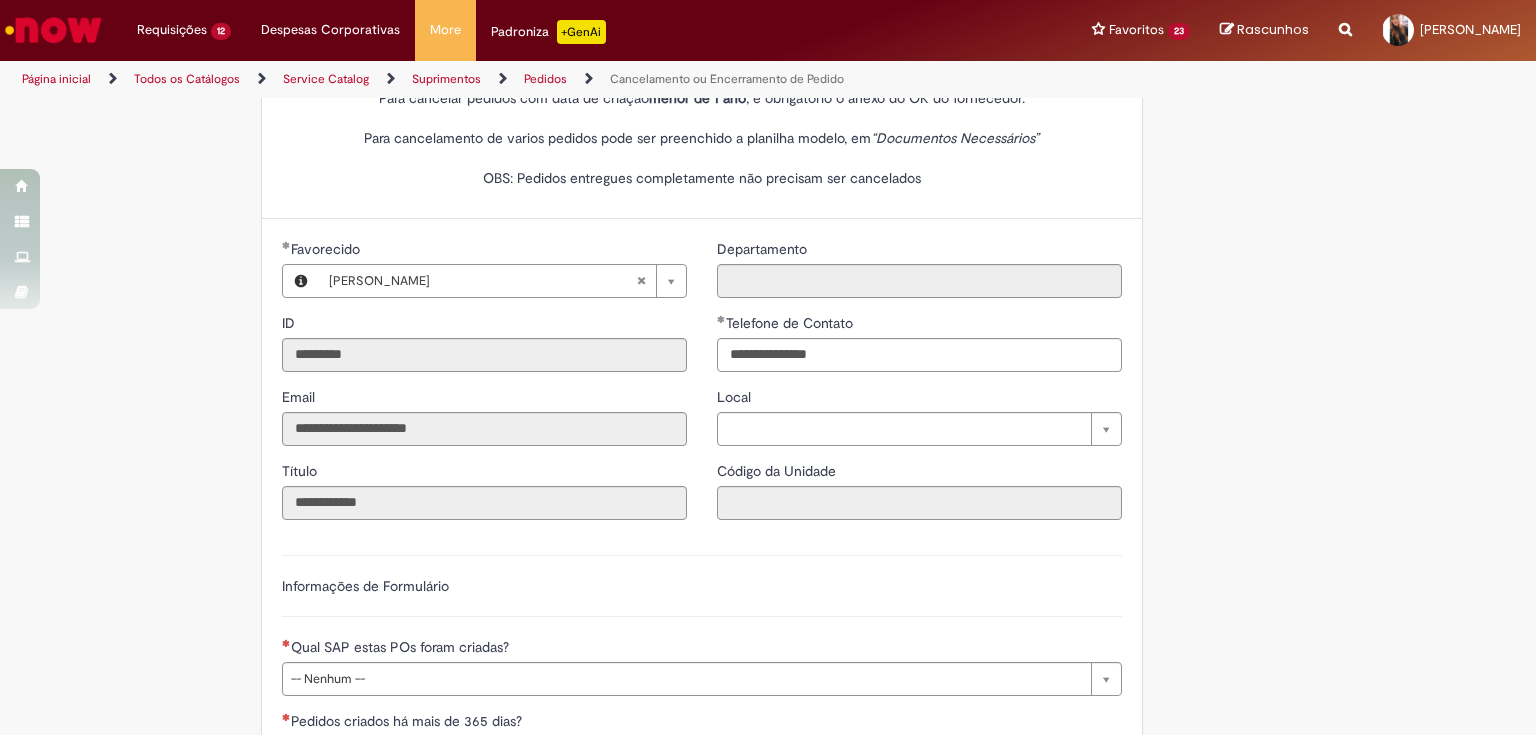 scroll, scrollTop: 400, scrollLeft: 0, axis: vertical 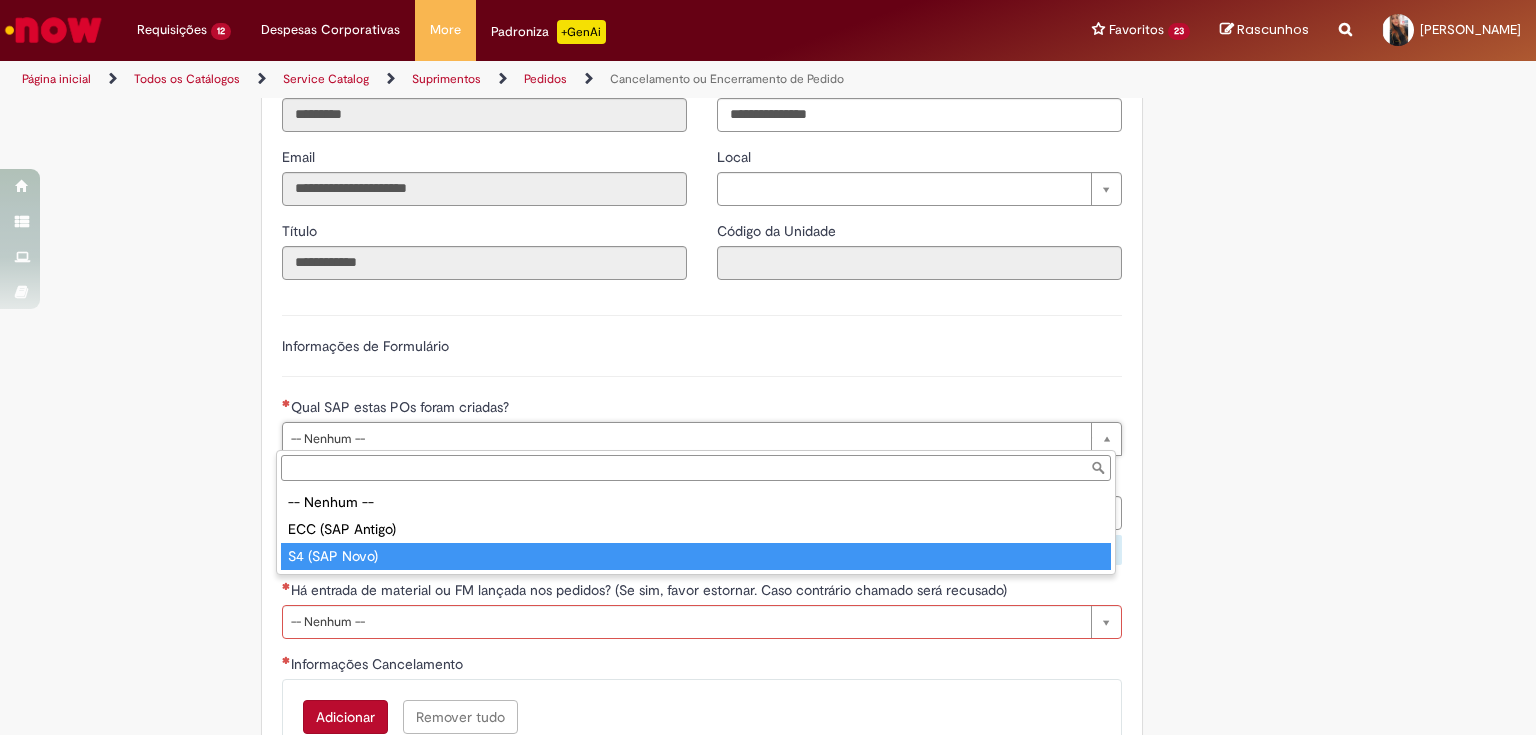 type on "**********" 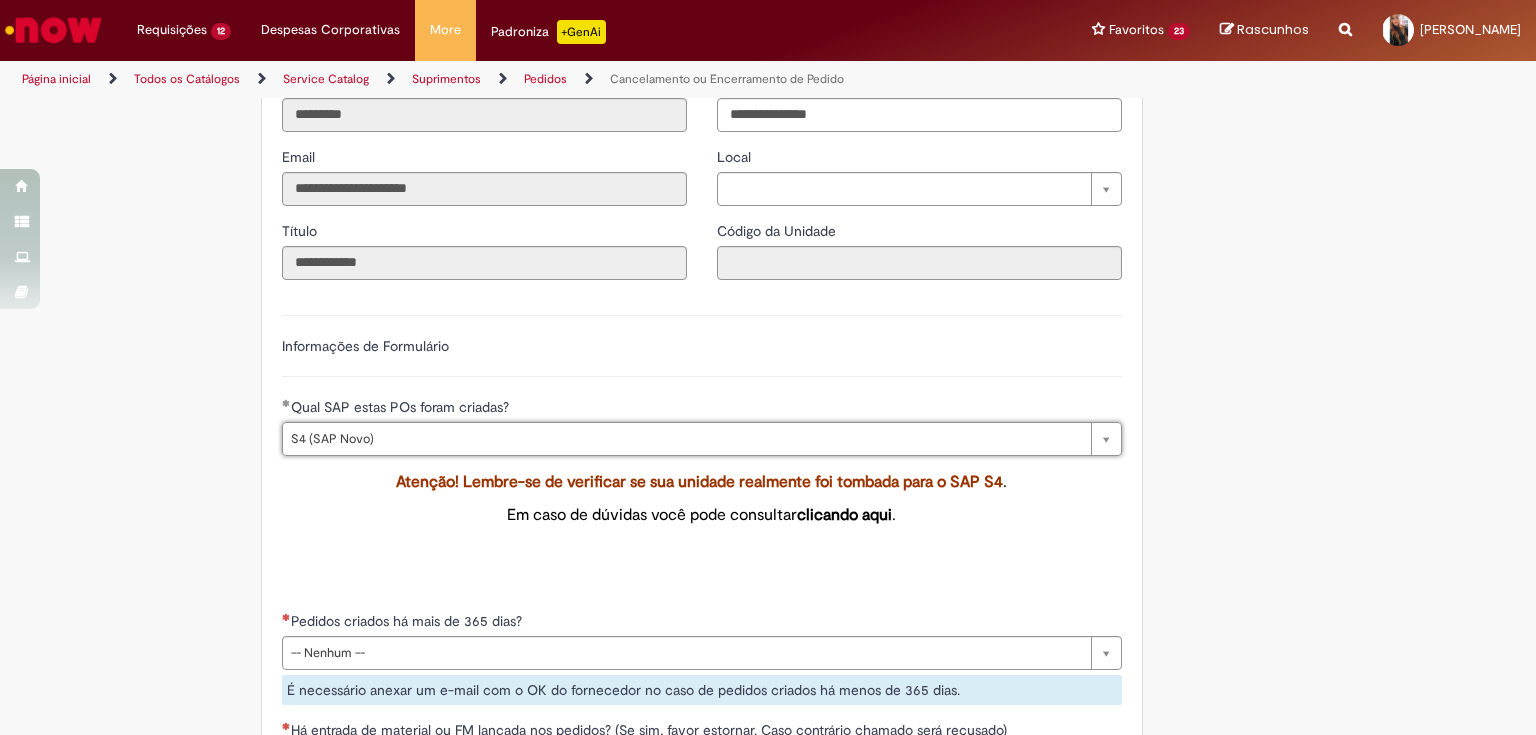 scroll, scrollTop: 720, scrollLeft: 0, axis: vertical 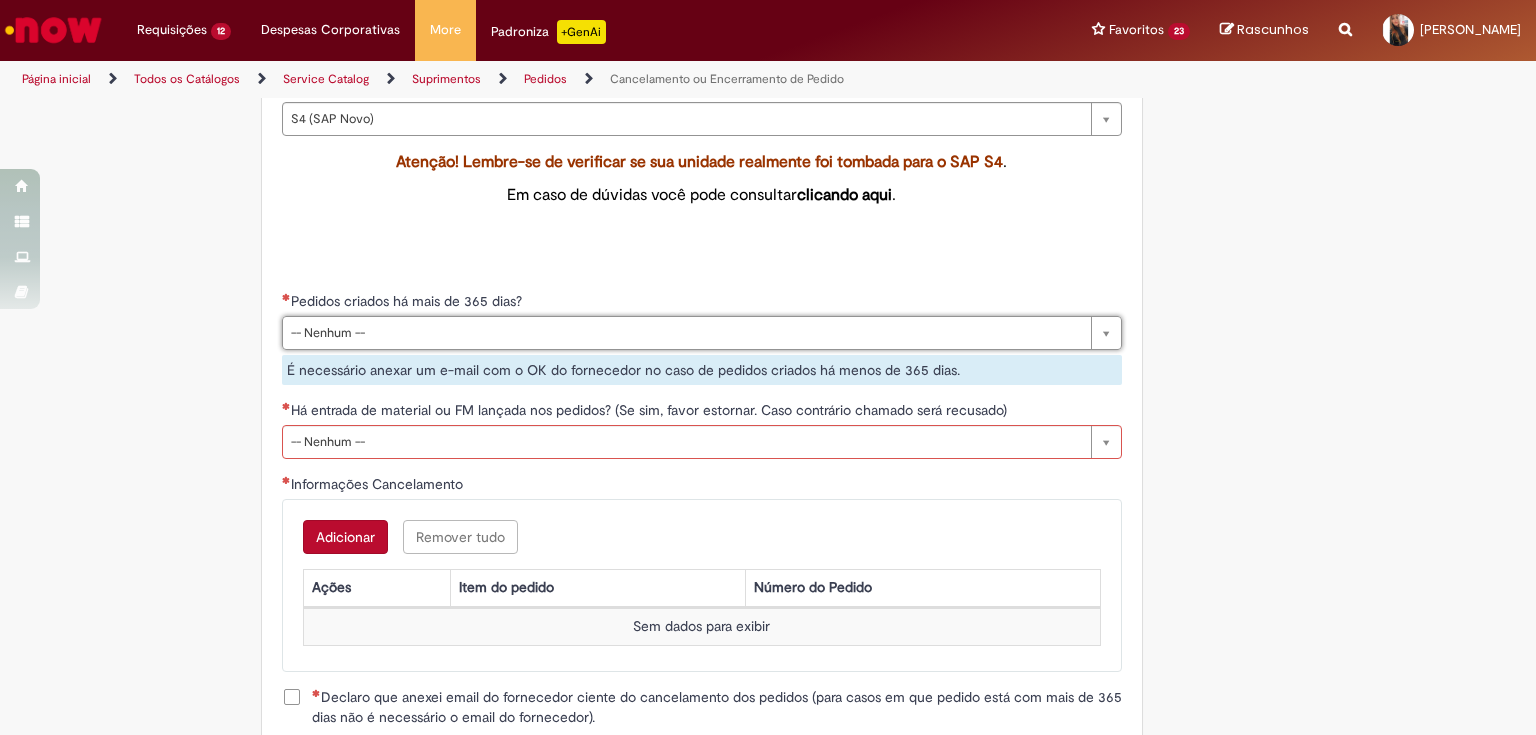 click on "Há entrada de material ou FM lançada nos pedidos? (Se sim, favor estornar. Caso contrário chamado será recusado)" at bounding box center [651, 410] 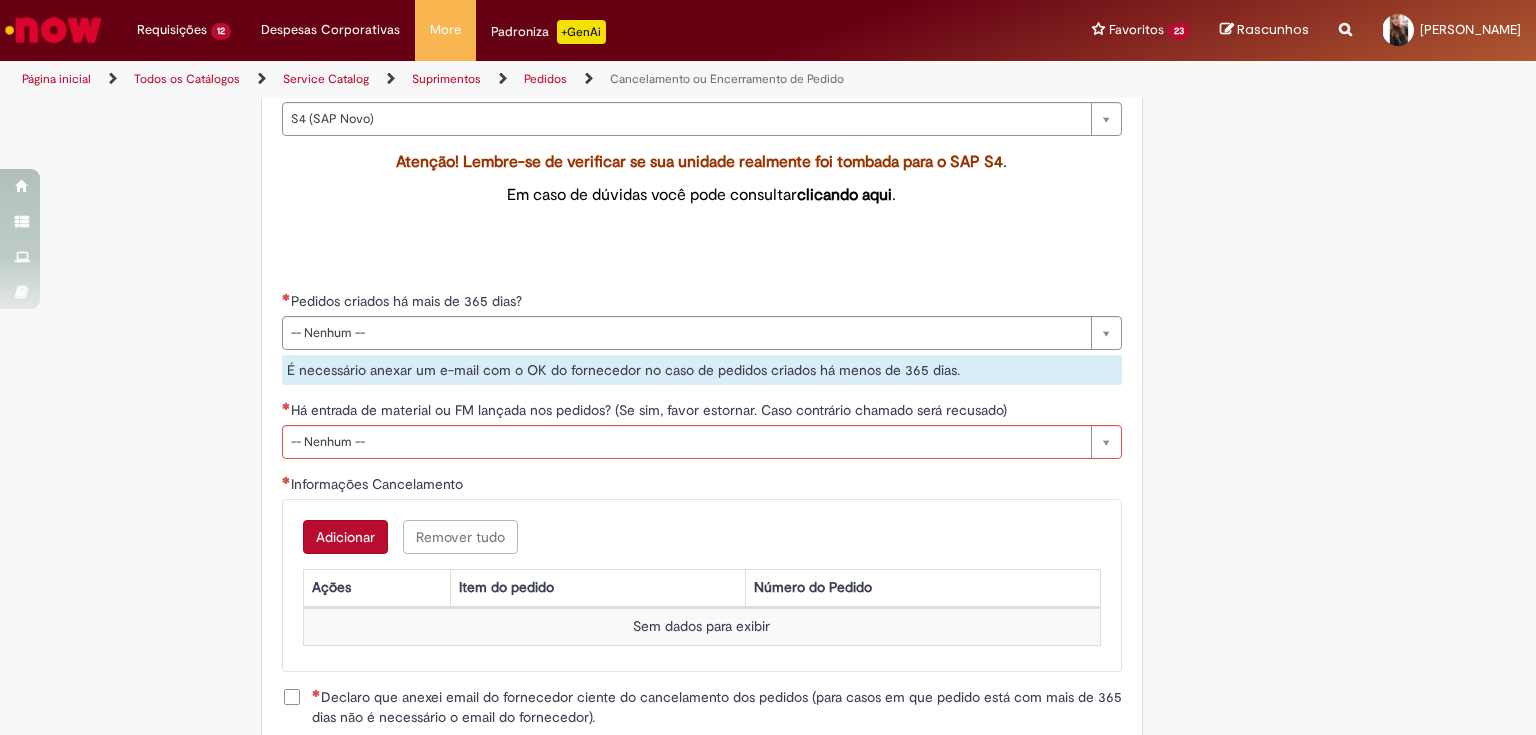 scroll, scrollTop: 728, scrollLeft: 0, axis: vertical 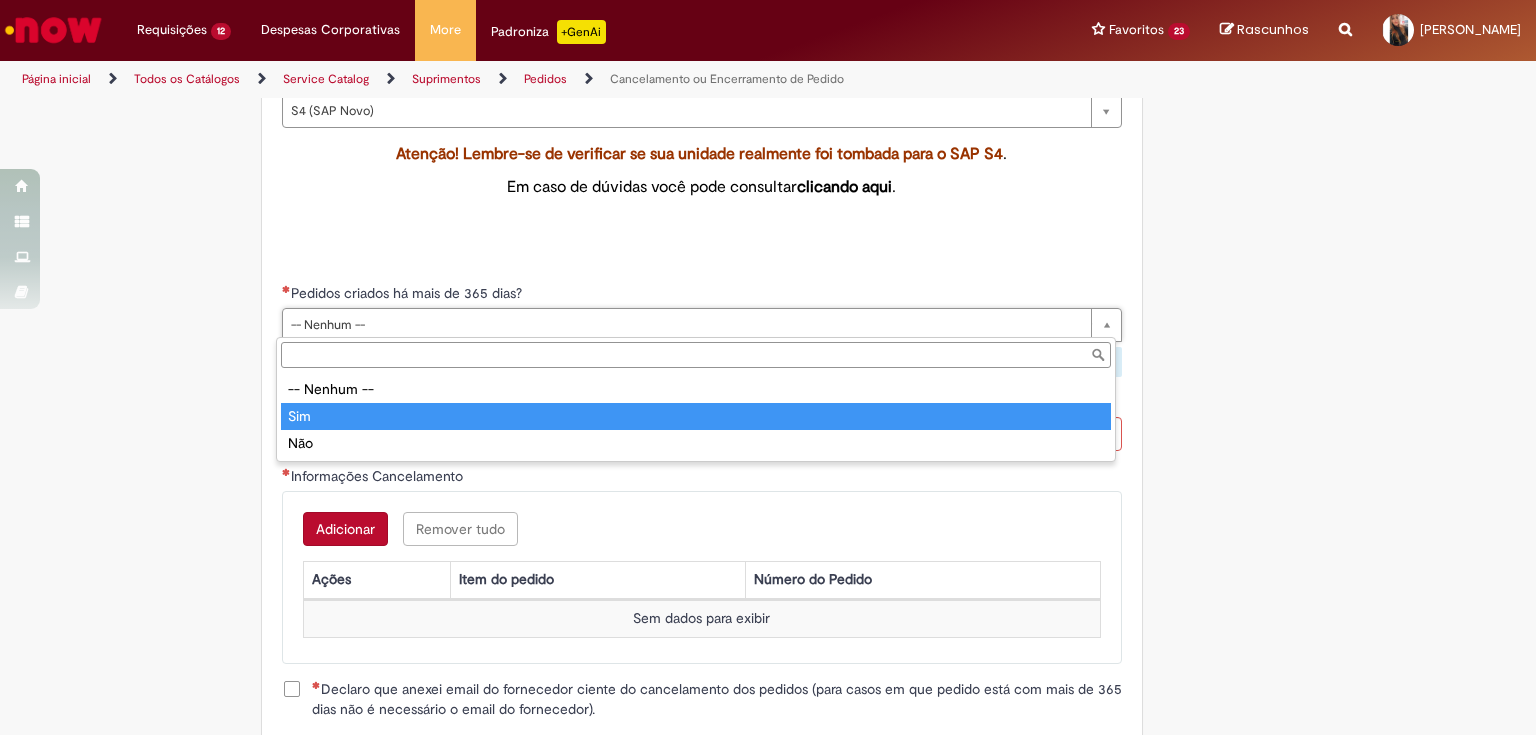 type on "***" 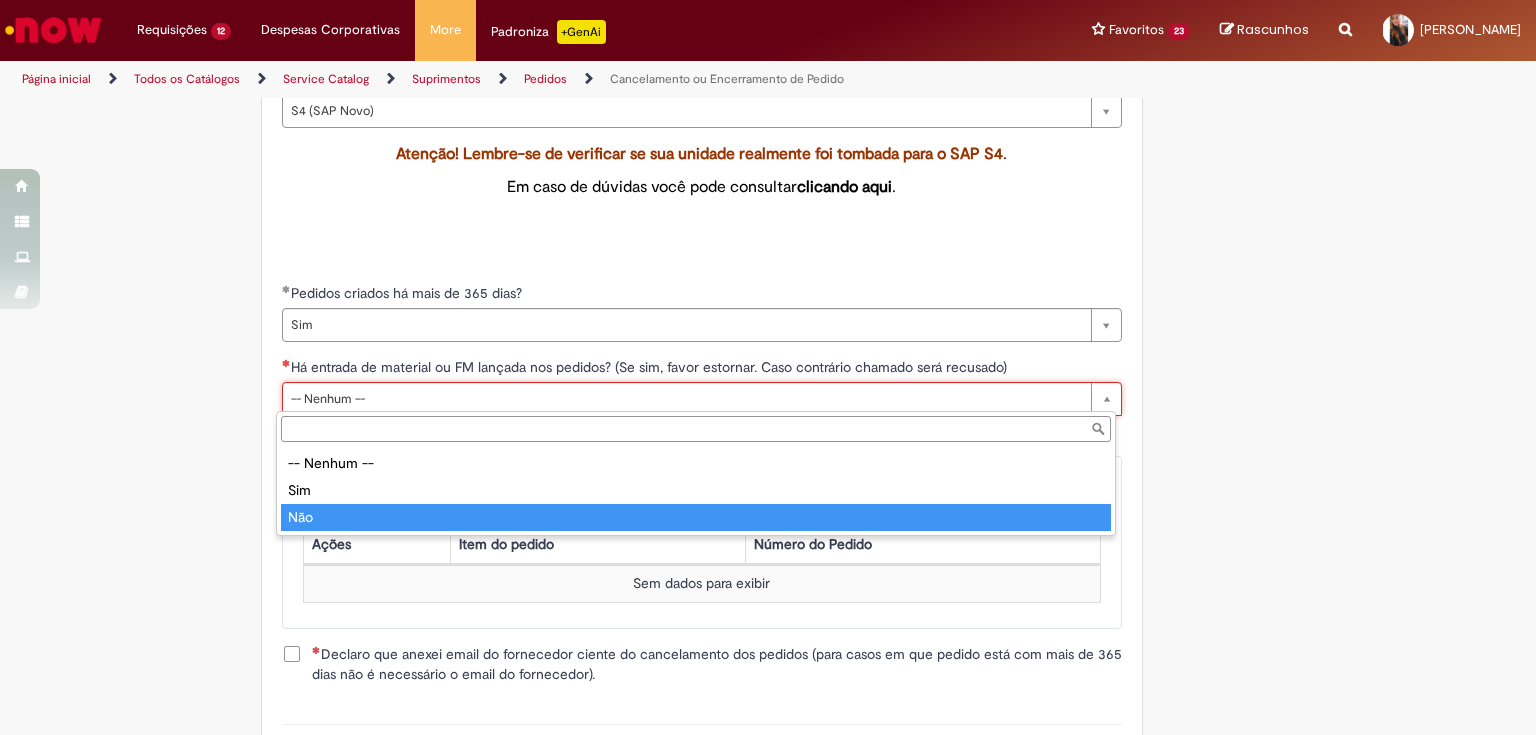 type on "***" 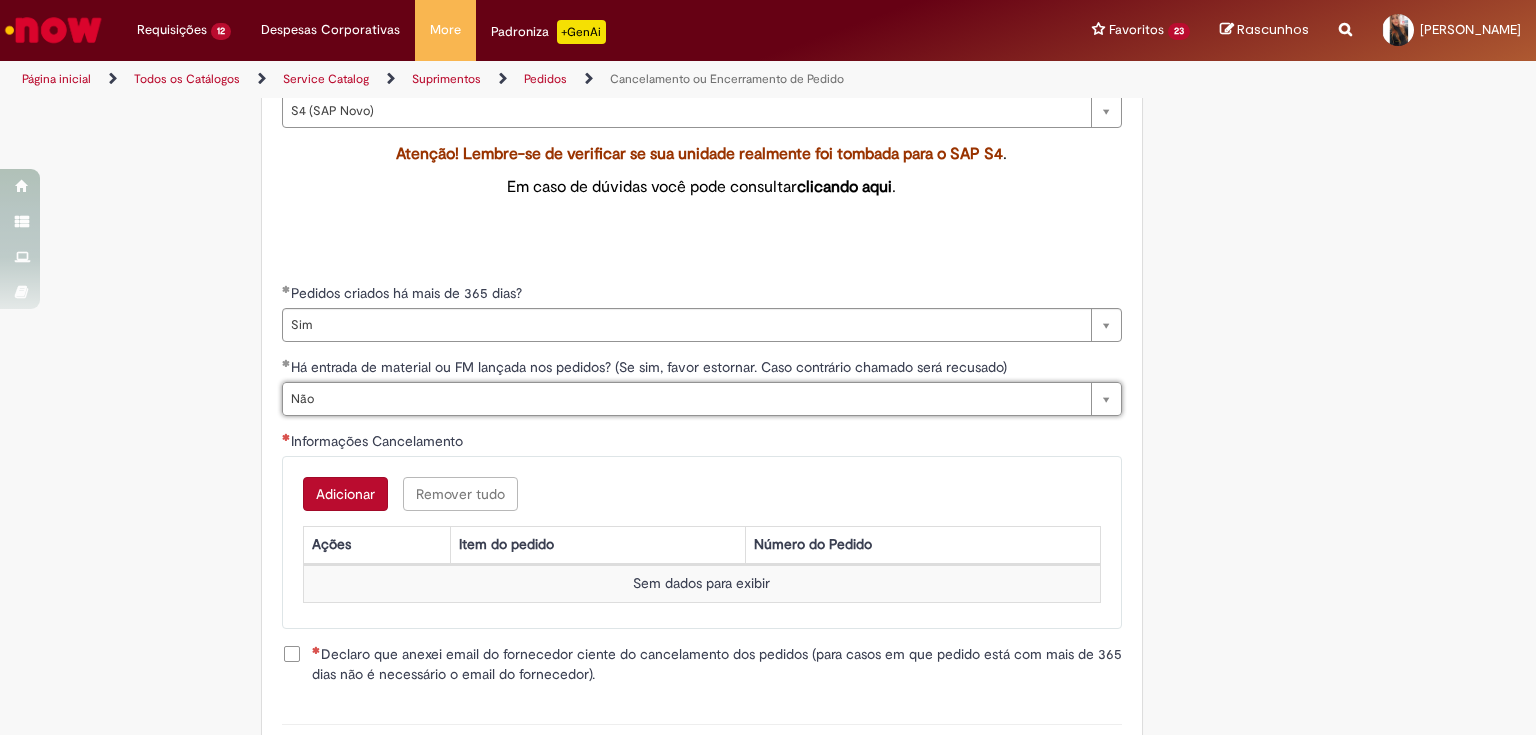 scroll, scrollTop: 0, scrollLeft: 0, axis: both 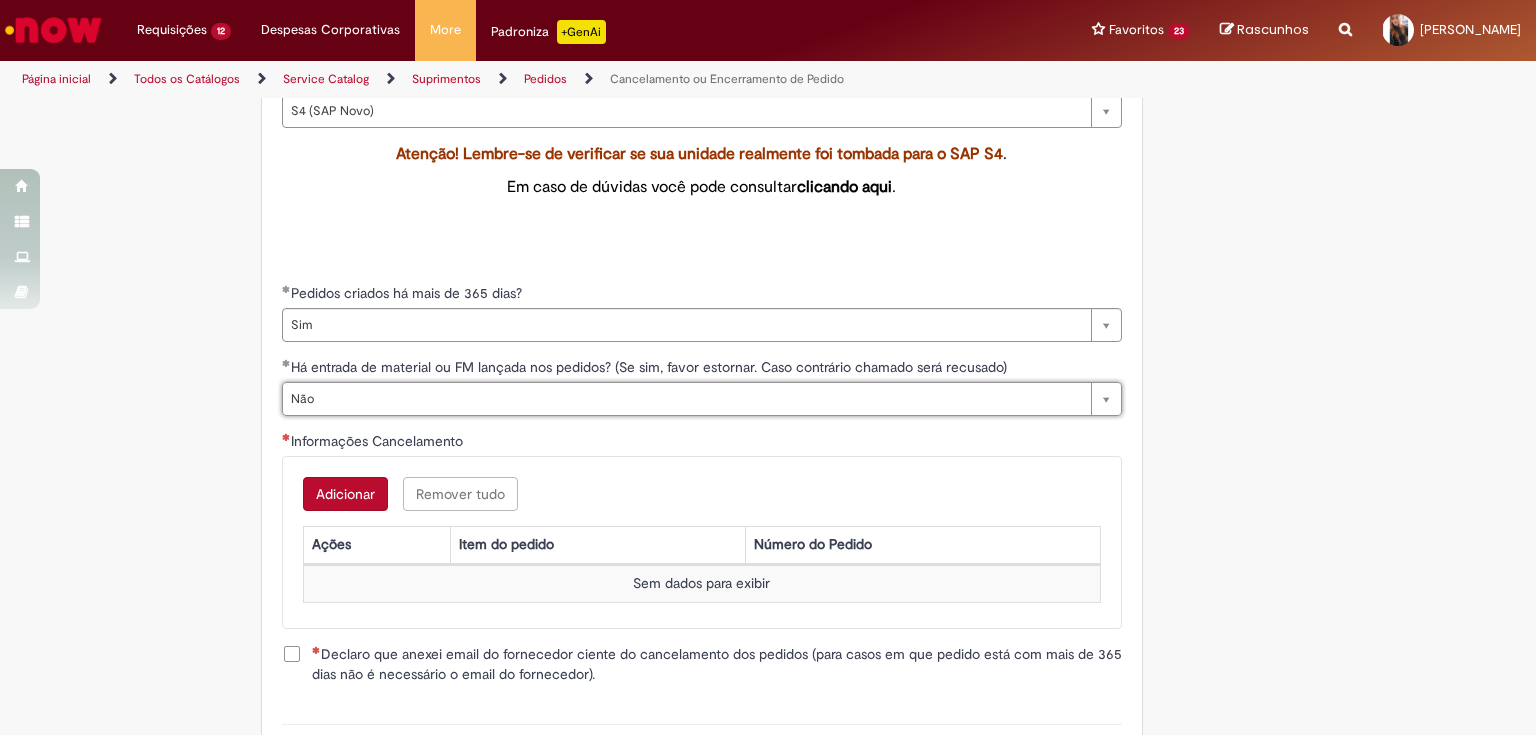 click on "Adicionar" at bounding box center (345, 494) 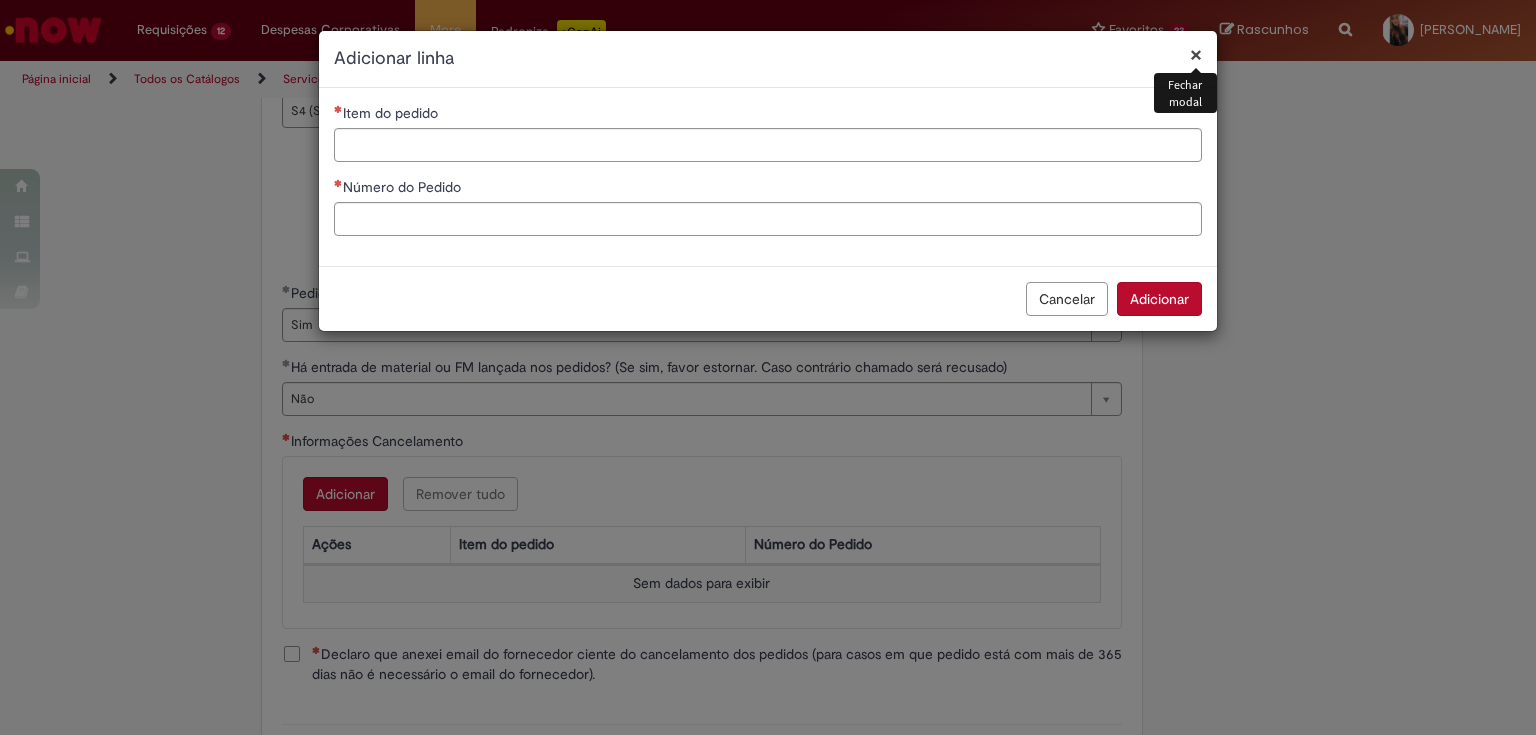 click on "Item do pedido Número do Pedido" at bounding box center [768, 177] 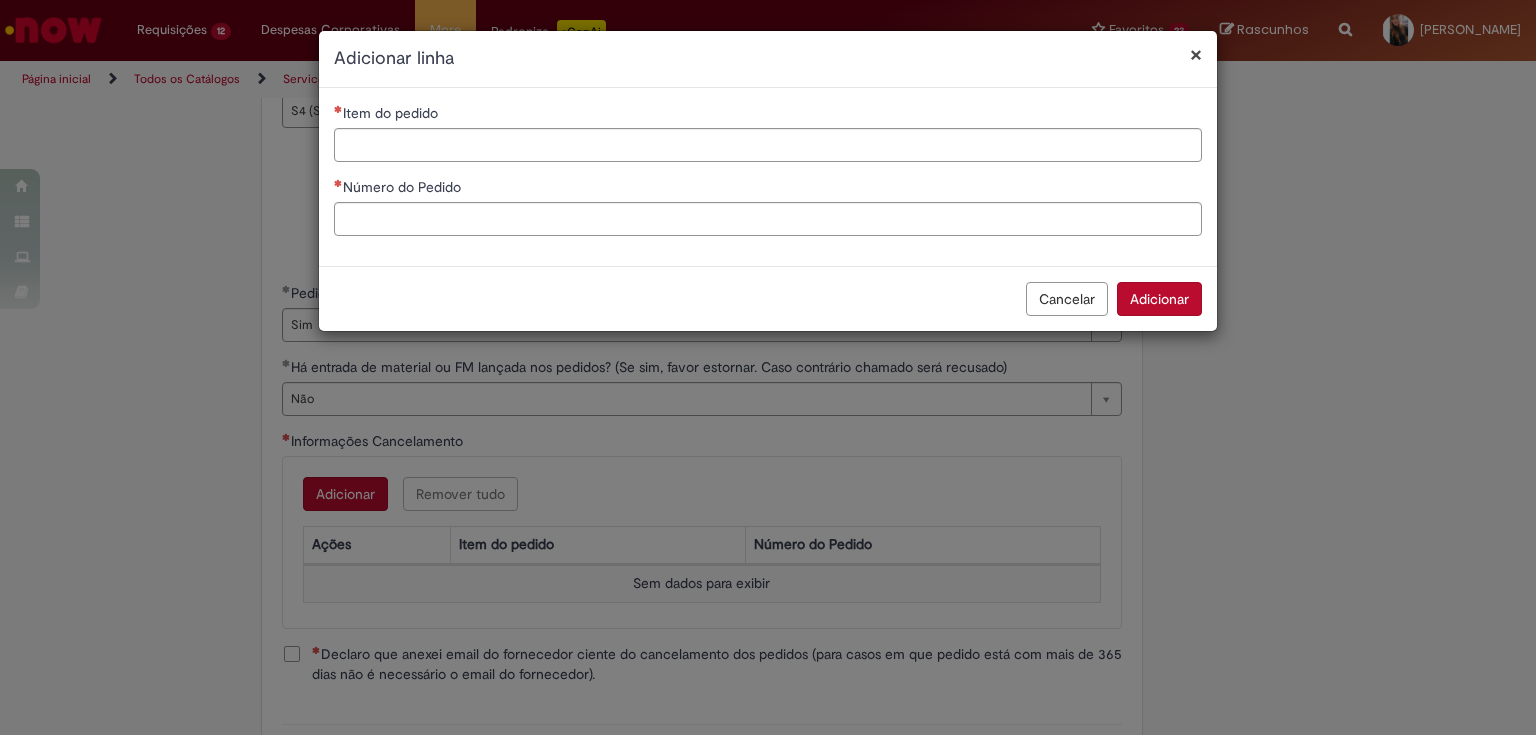 click on "×
Adicionar linha" at bounding box center [768, 59] 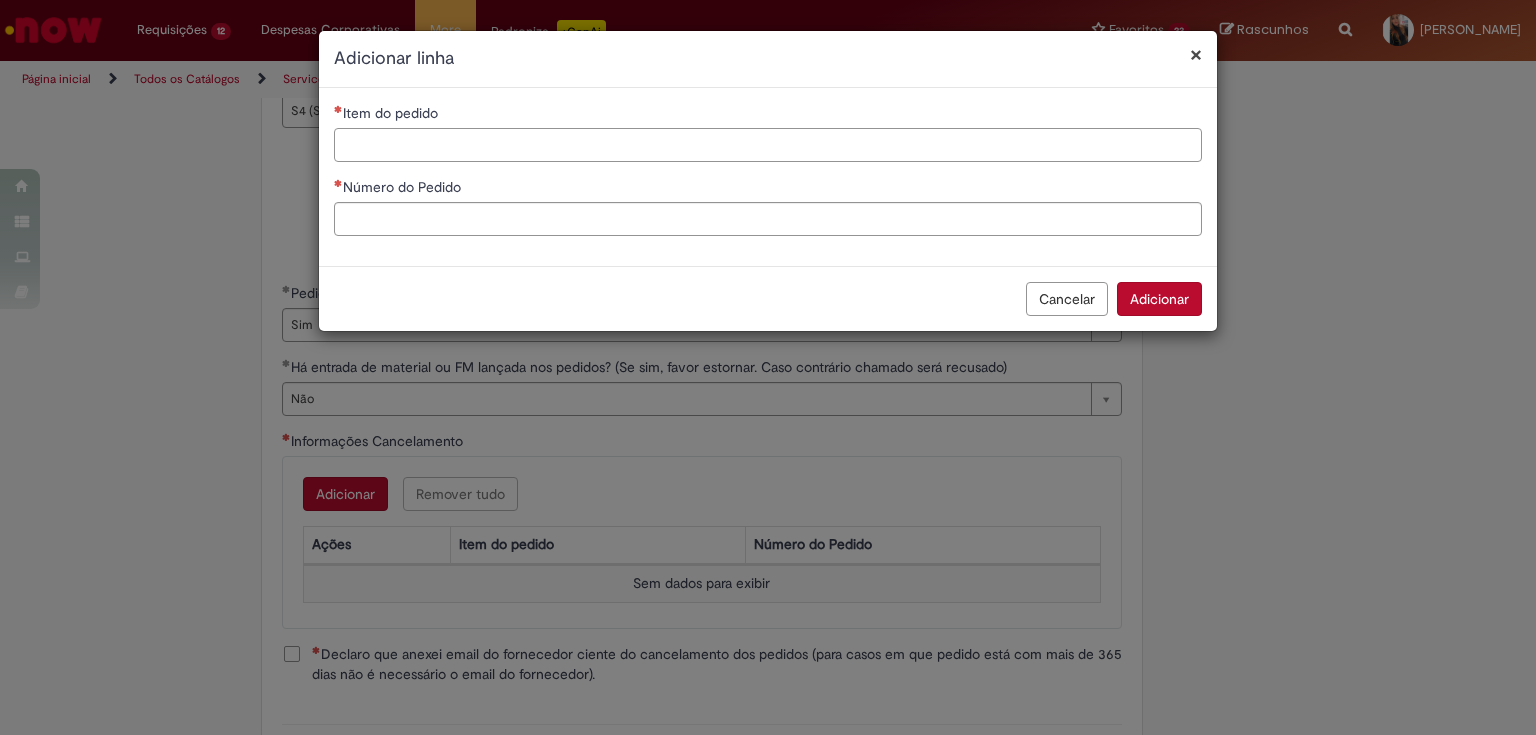 click on "Item do pedido" at bounding box center (768, 145) 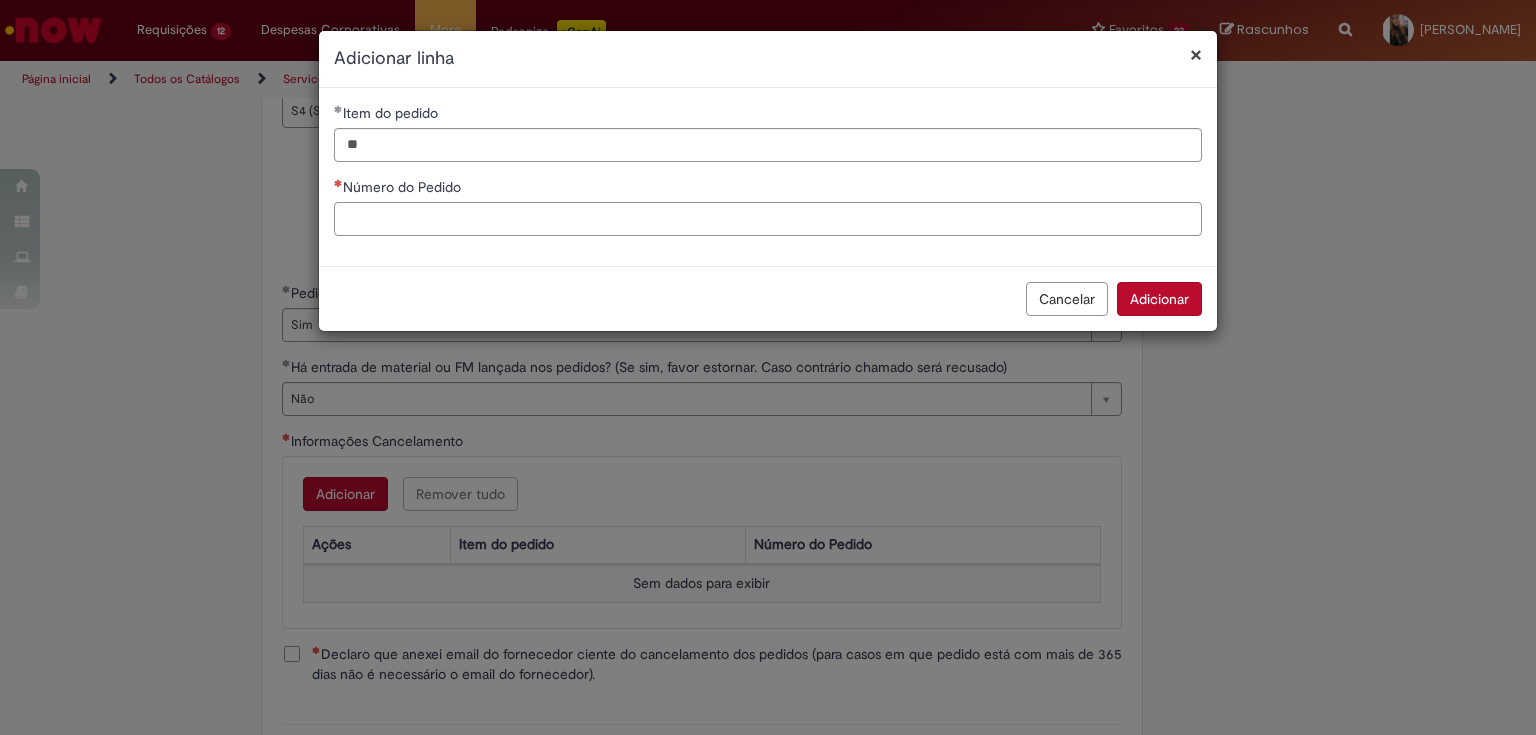 paste on "**********" 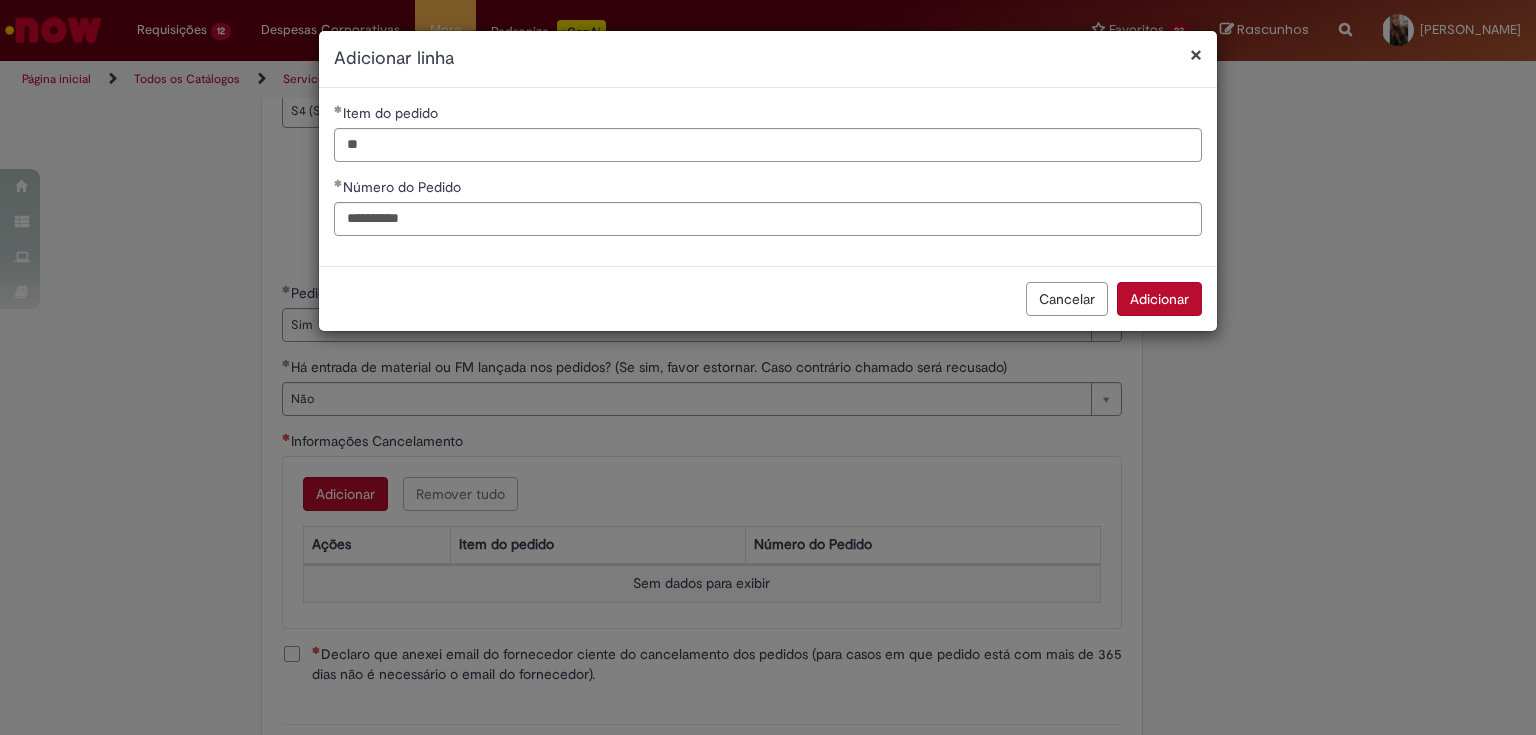 click on "Adicionar" at bounding box center (1159, 299) 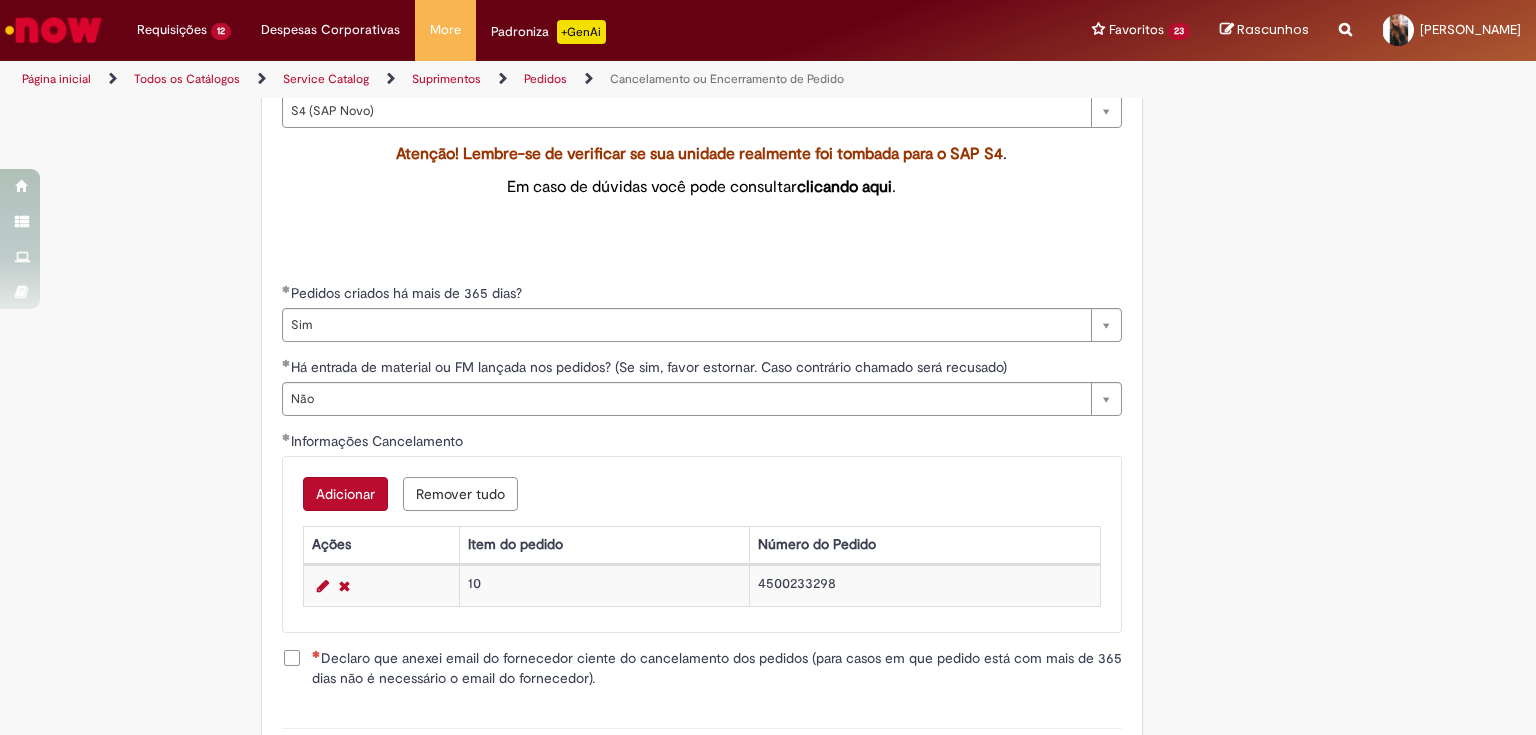 click on "Declaro que anexei email do fornecedor ciente do cancelamento dos pedidos (para casos em que pedido está com mais de 365 dias não é necessário o email do fornecedor)." at bounding box center (702, 668) 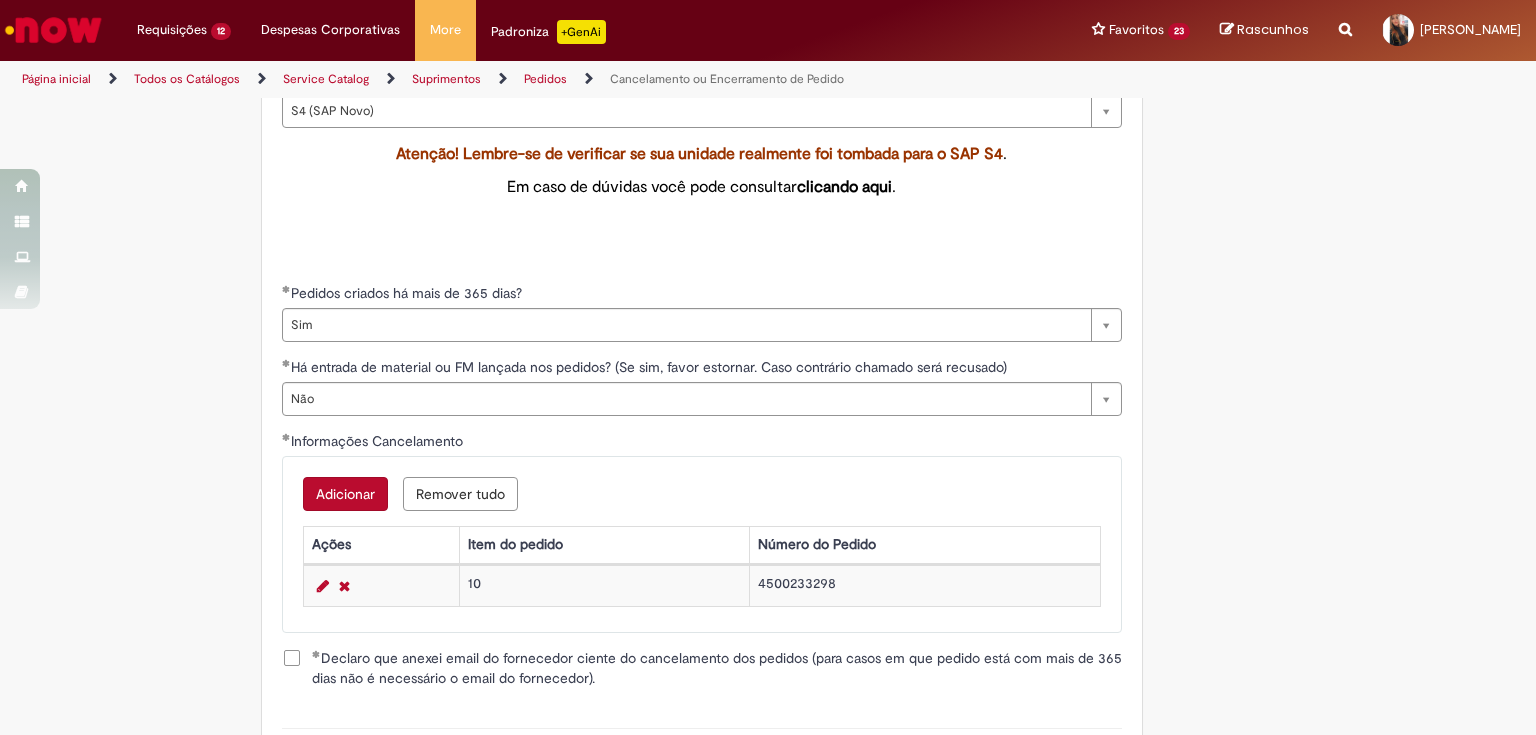 click on "Declaro que anexei email do fornecedor ciente do cancelamento dos pedidos (para casos em que pedido está com mais de 365 dias não é necessário o email do fornecedor)." at bounding box center [717, 668] 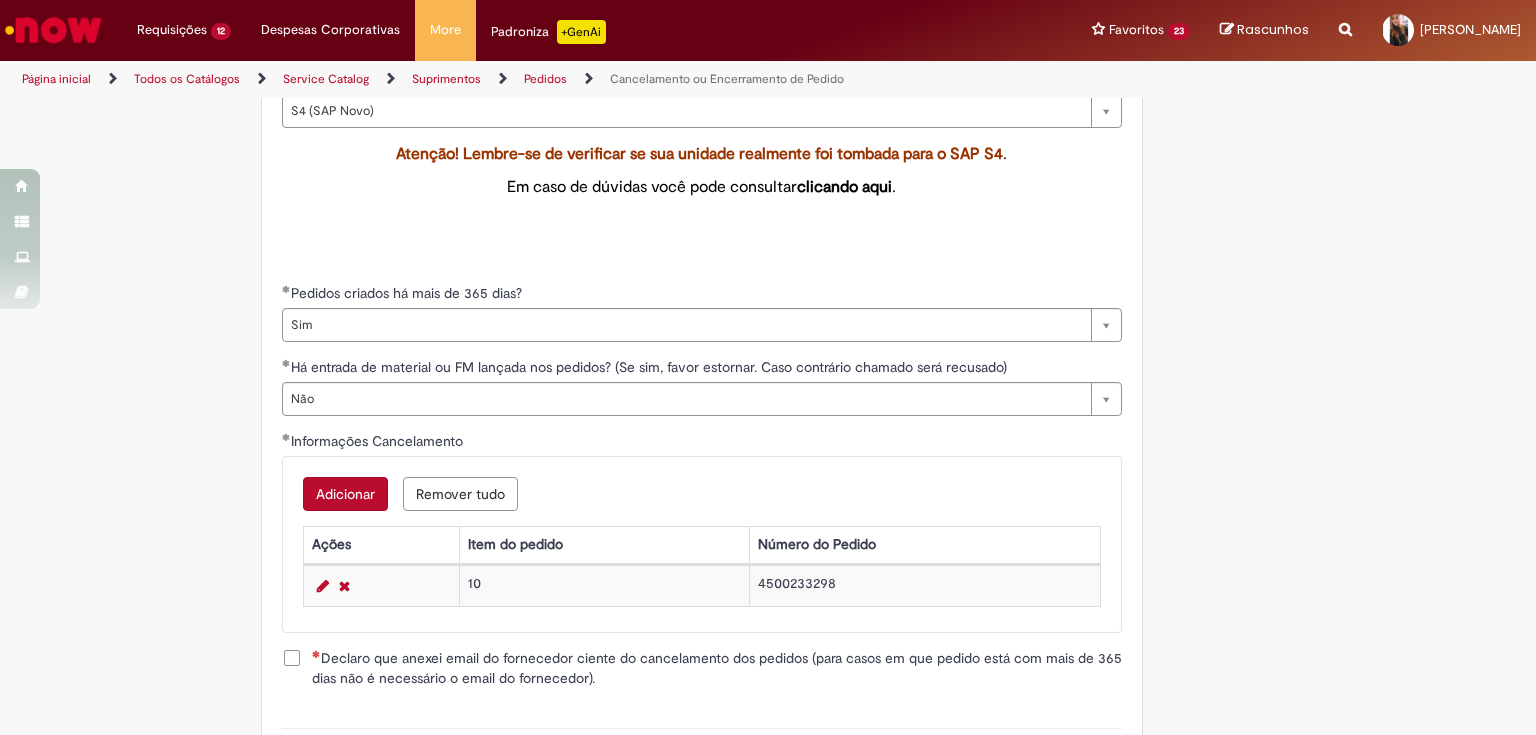 click on "Declaro que anexei email do fornecedor ciente do cancelamento dos pedidos (para casos em que pedido está com mais de 365 dias não é necessário o email do fornecedor)." at bounding box center (717, 668) 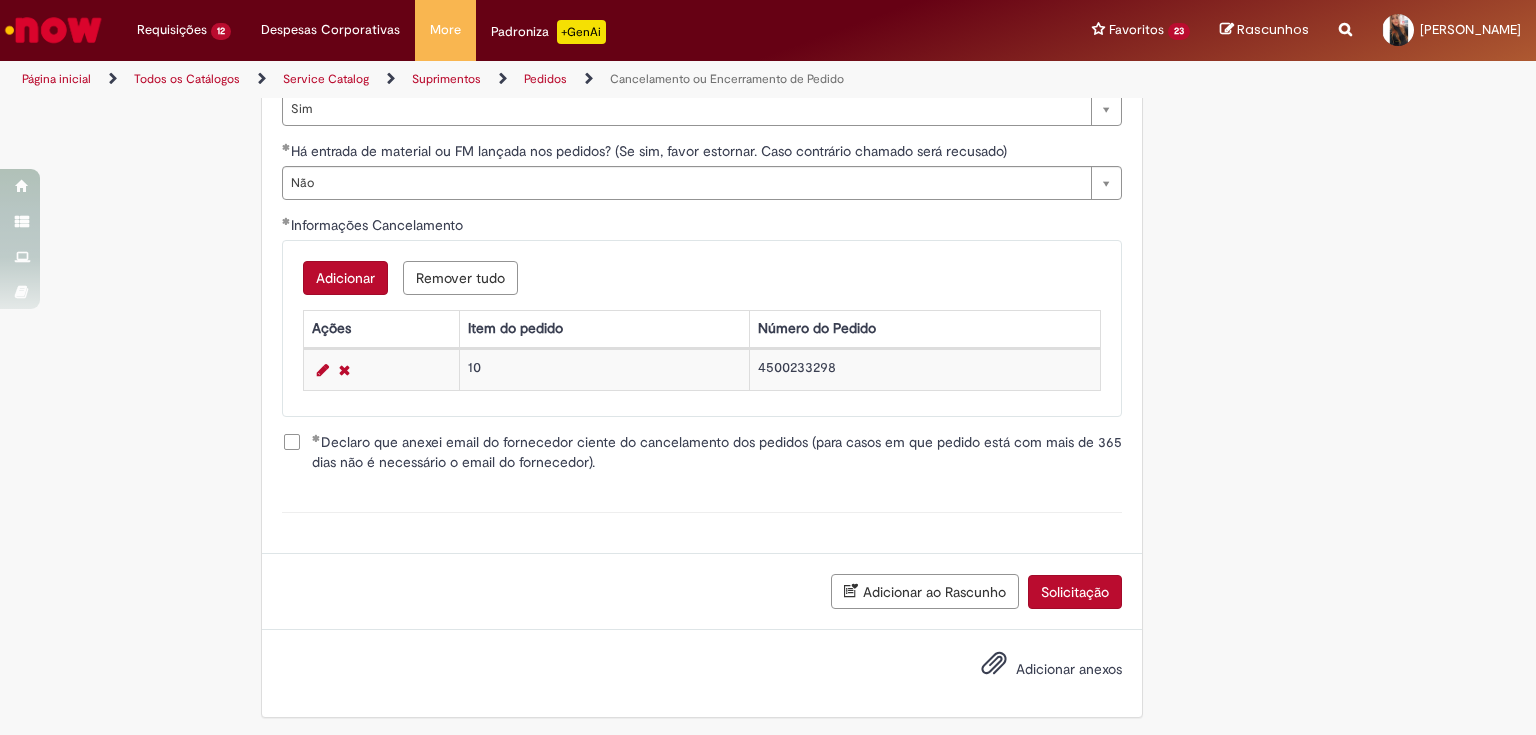 drag, startPoint x: 1054, startPoint y: 601, endPoint x: 1057, endPoint y: 589, distance: 12.369317 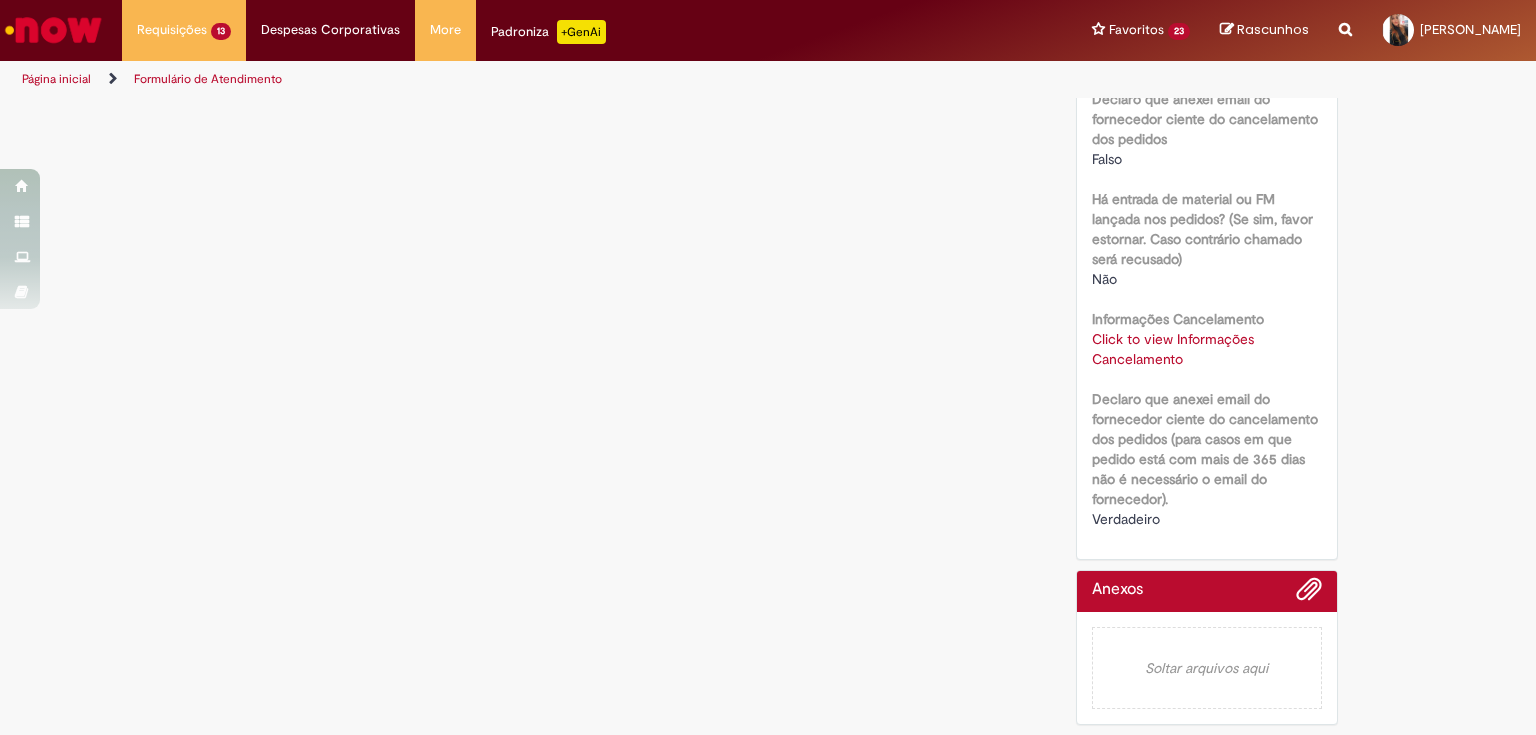 scroll, scrollTop: 0, scrollLeft: 0, axis: both 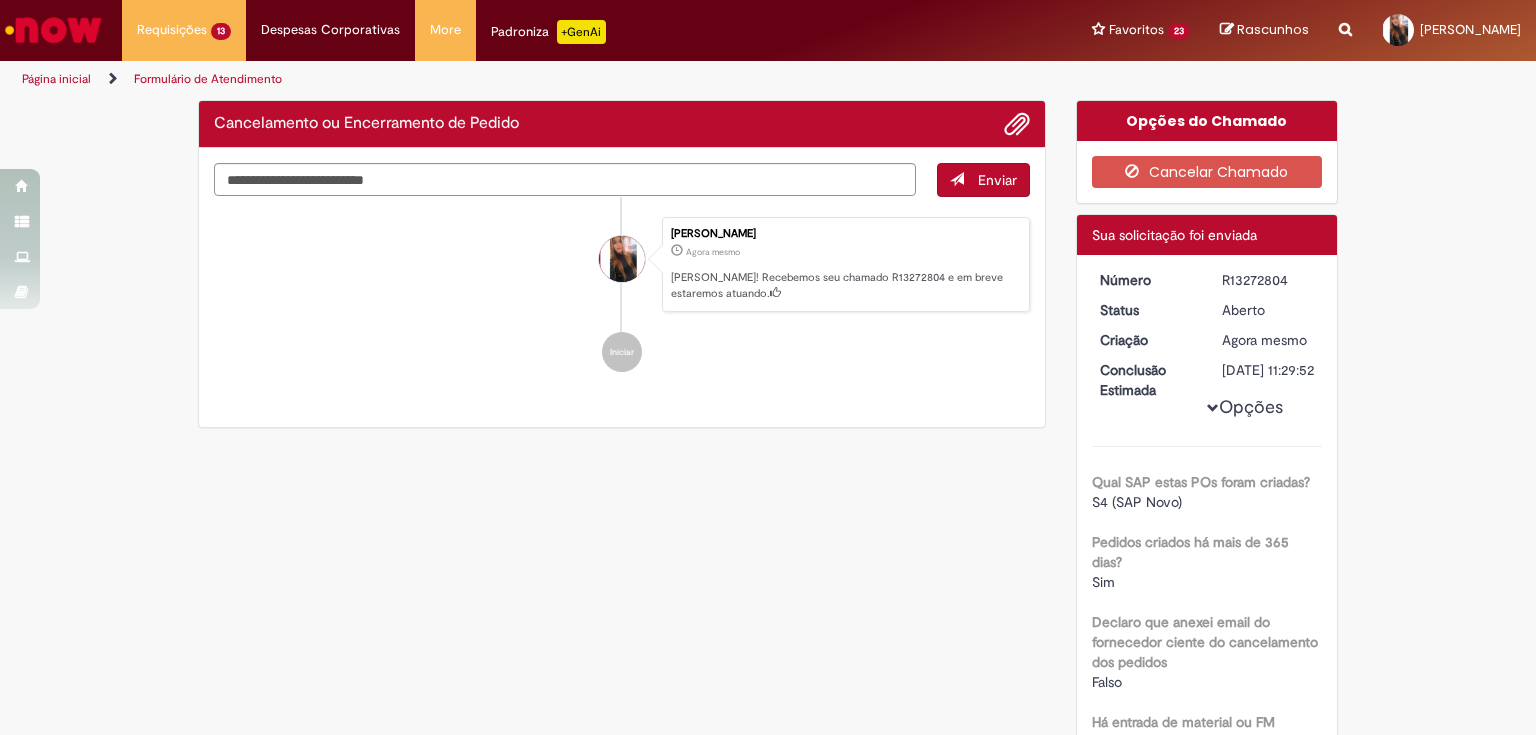 drag, startPoint x: 1216, startPoint y: 284, endPoint x: 1295, endPoint y: 278, distance: 79.22752 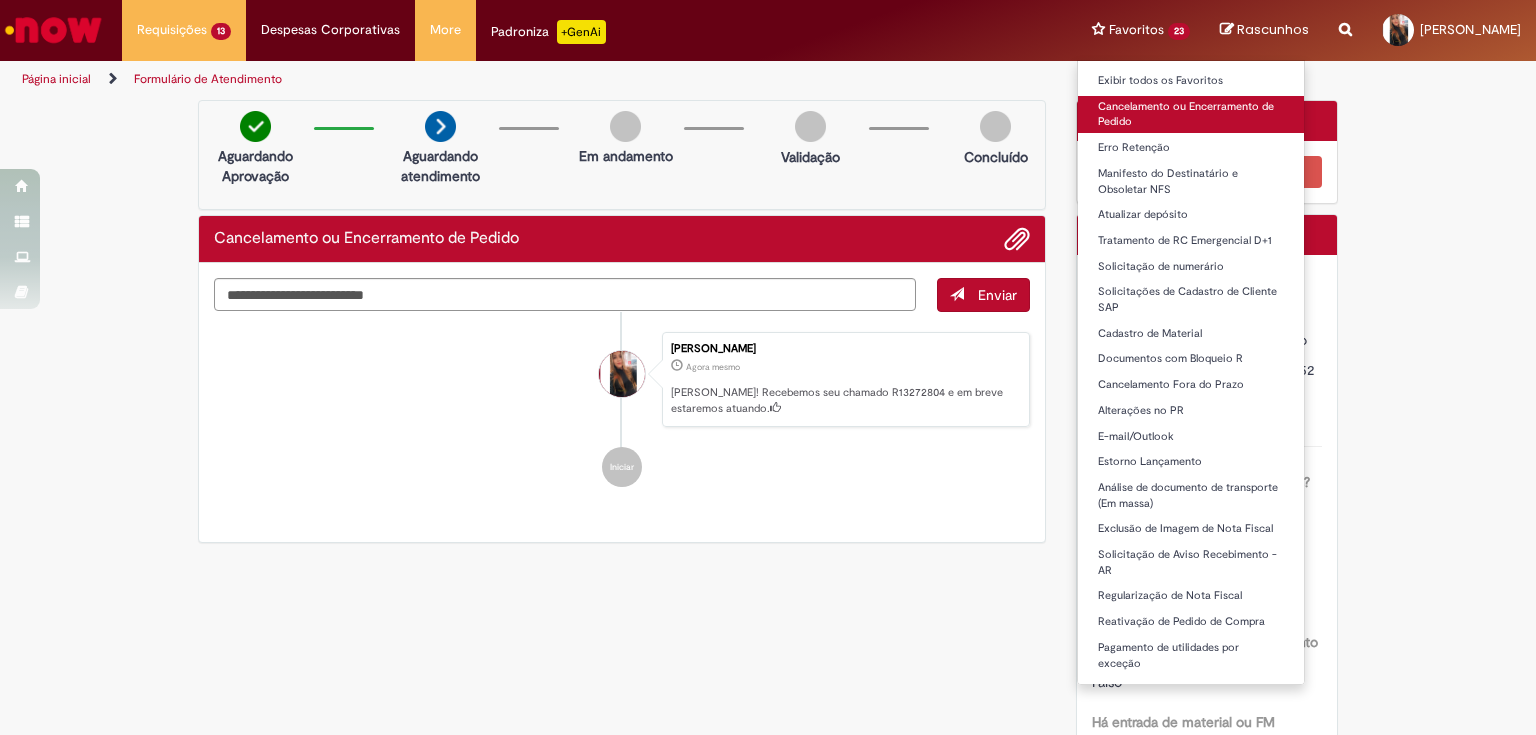 click on "Cancelamento ou Encerramento de Pedido" at bounding box center [1191, 114] 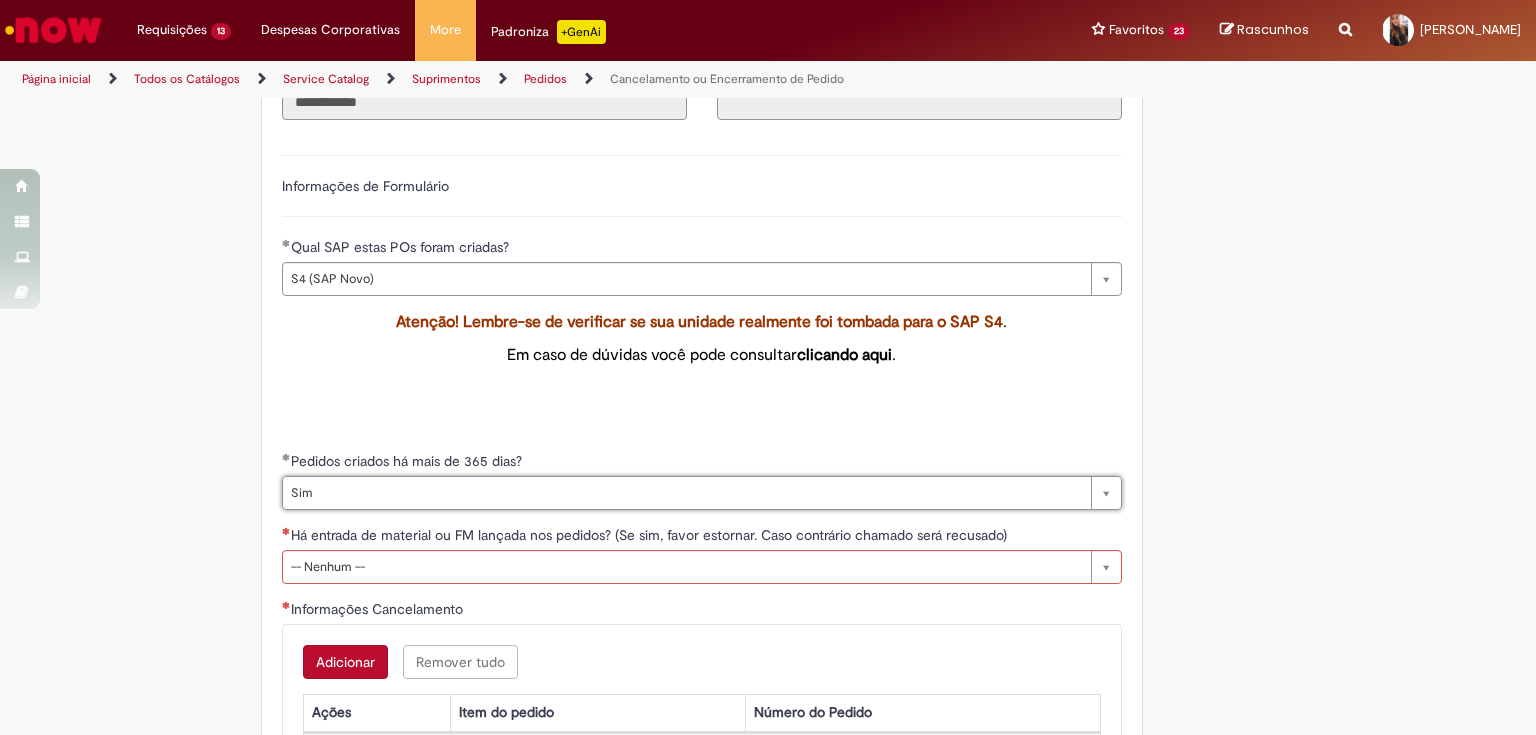 scroll, scrollTop: 800, scrollLeft: 0, axis: vertical 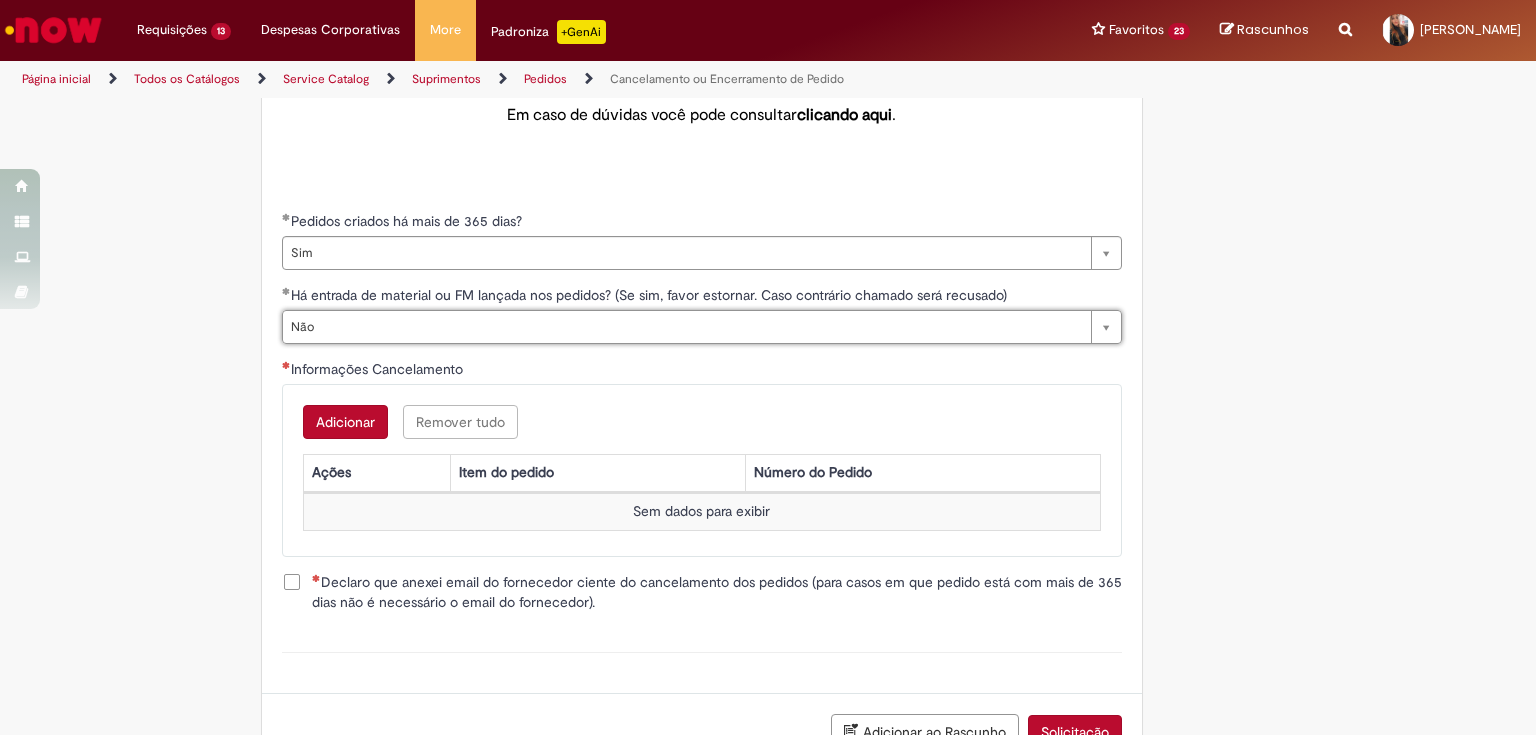 click on "Adicionar" at bounding box center [345, 422] 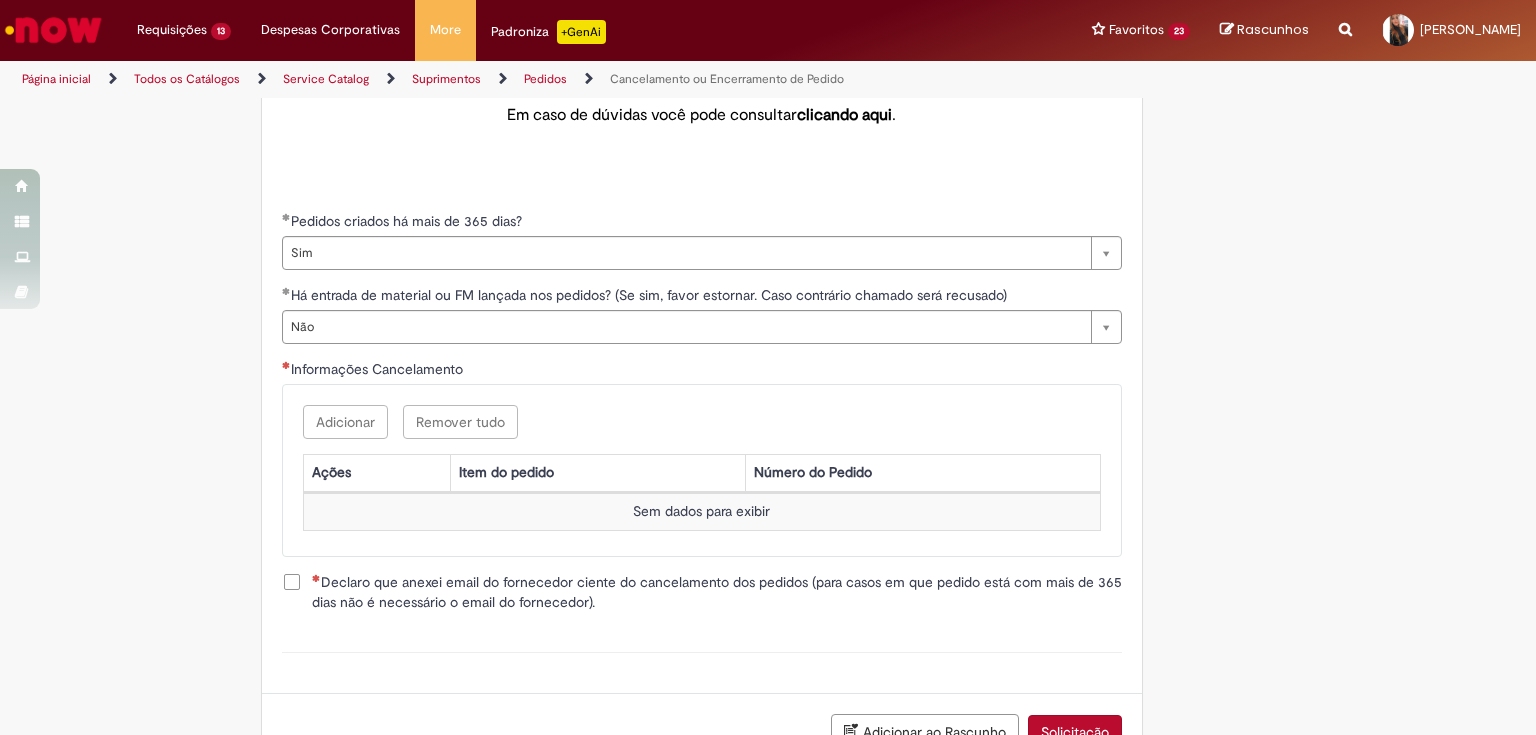 scroll, scrollTop: 0, scrollLeft: 0, axis: both 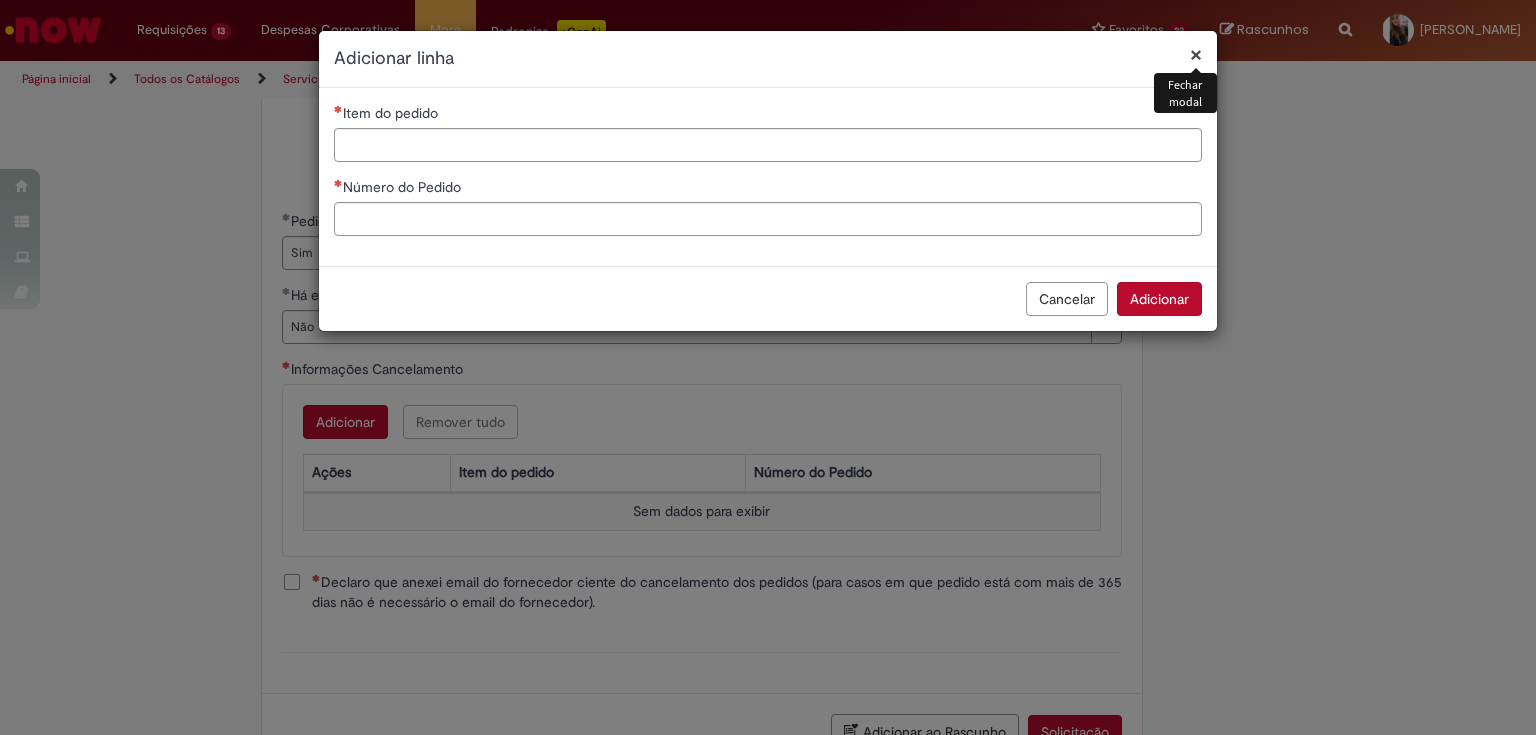 click on "Item do pedido Número do Pedido" at bounding box center (768, 177) 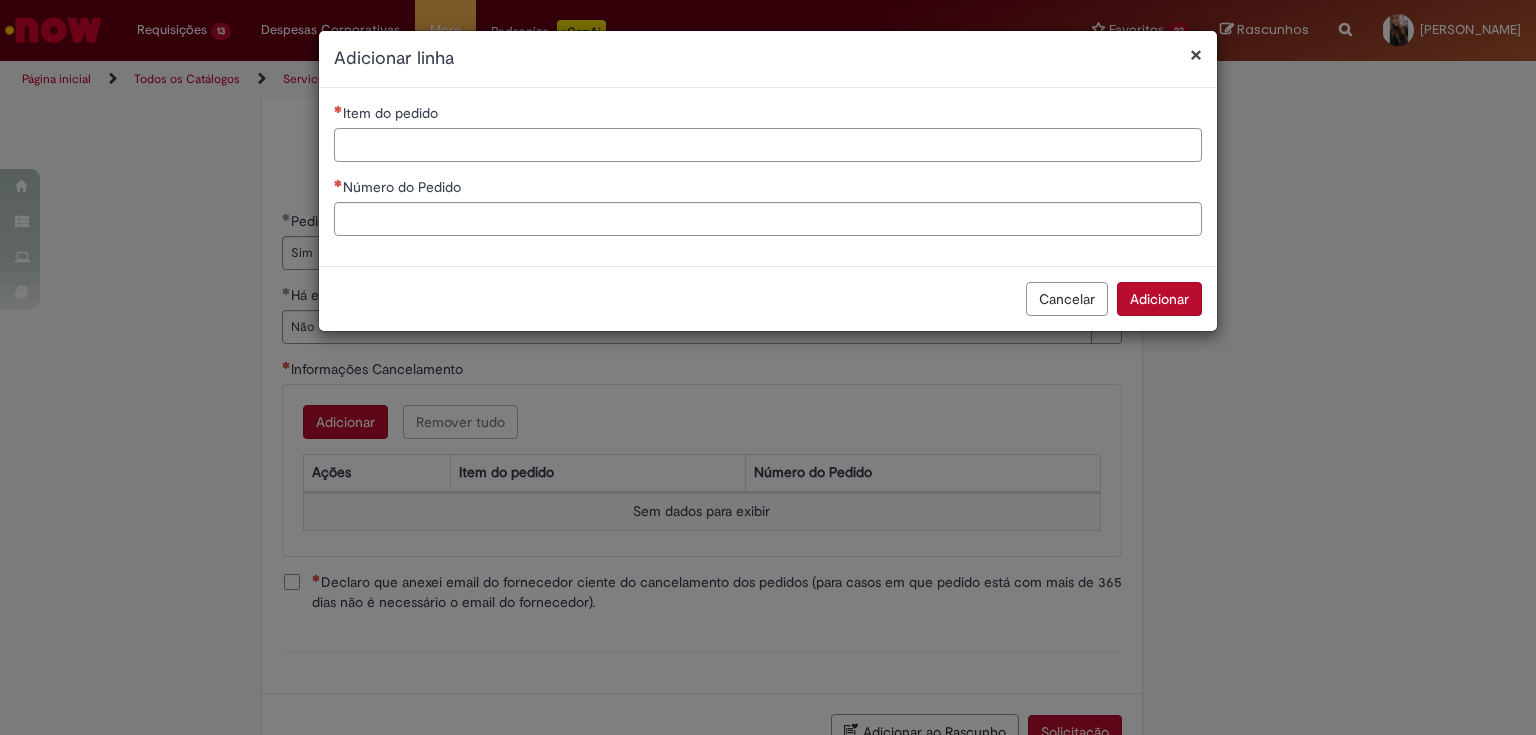 click on "Item do pedido" at bounding box center [768, 145] 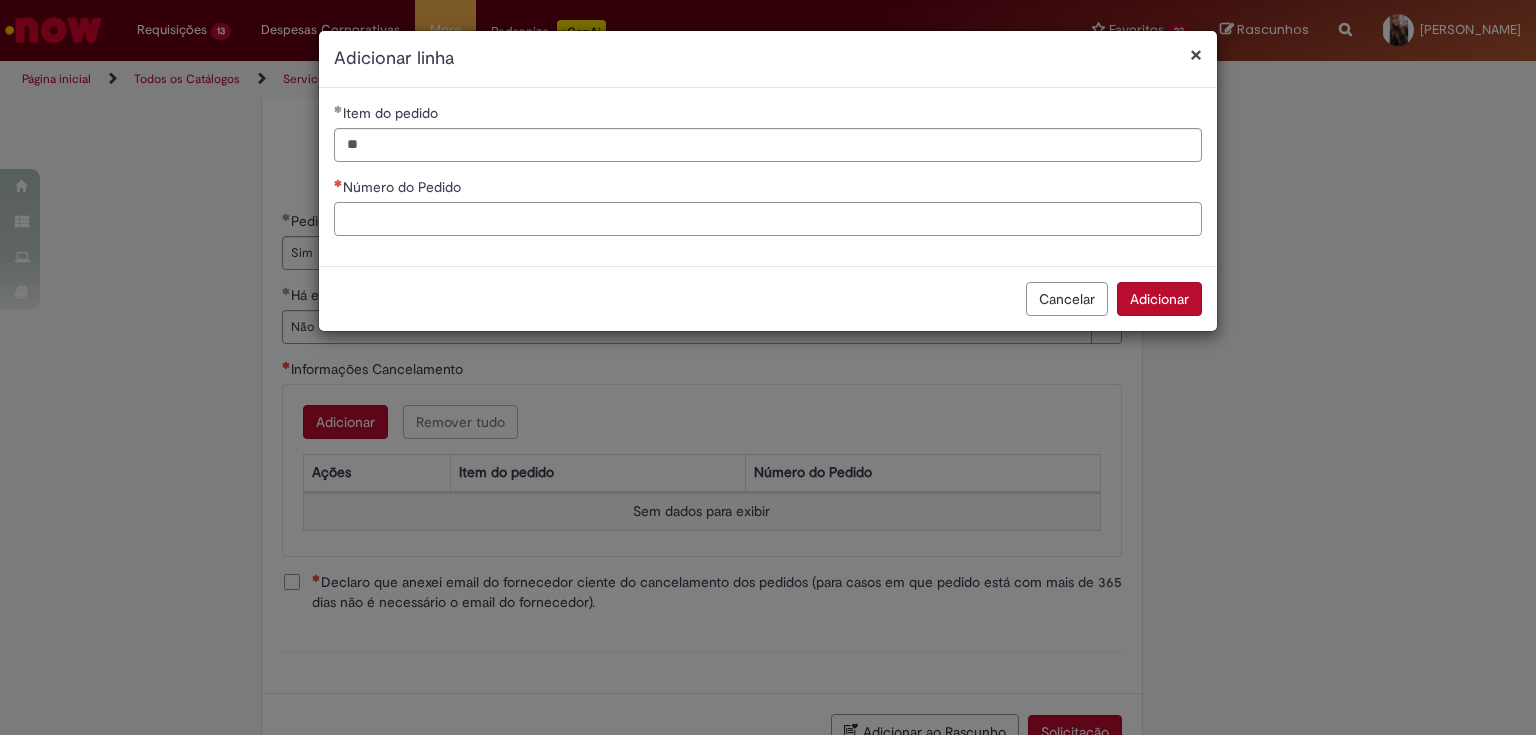 paste on "**********" 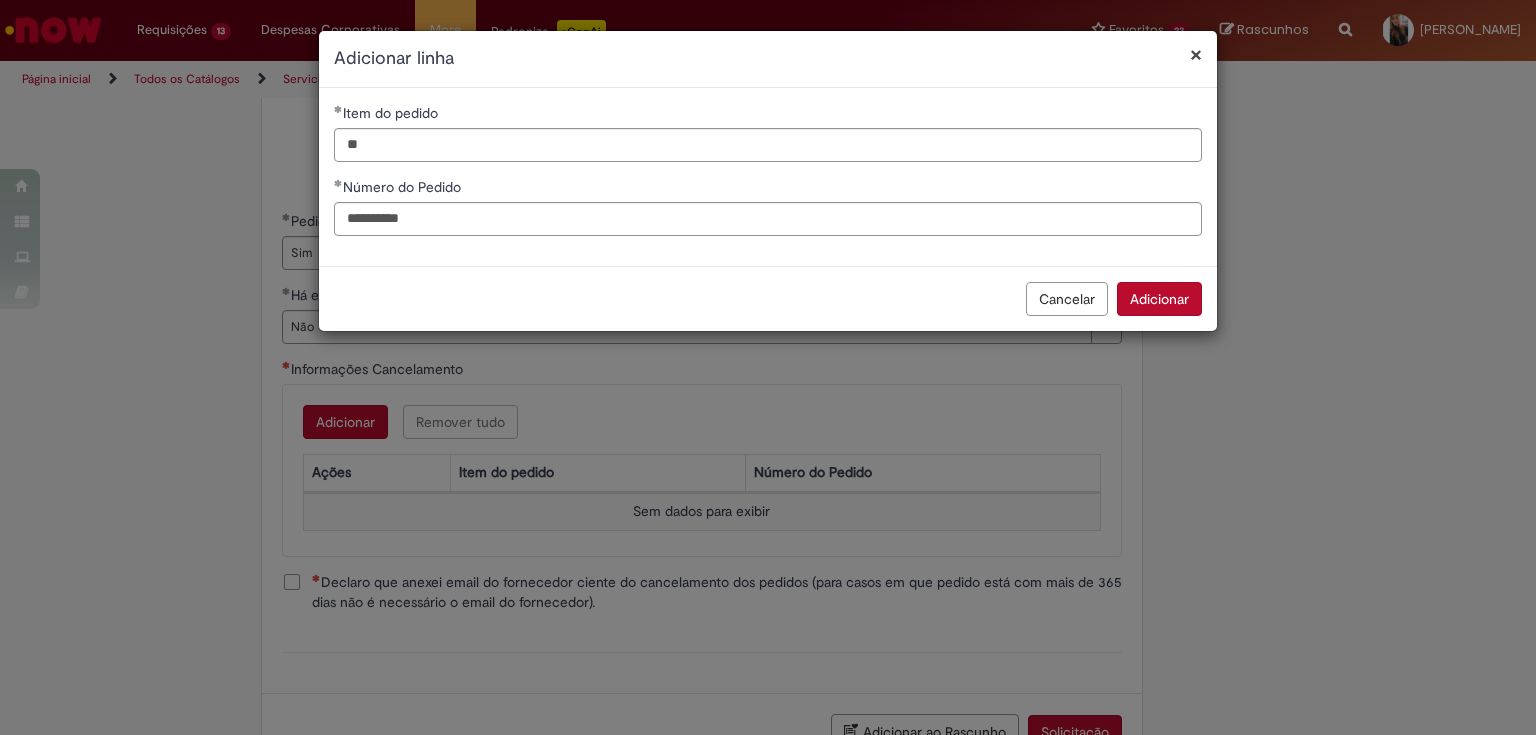 click on "Adicionar" at bounding box center (1159, 299) 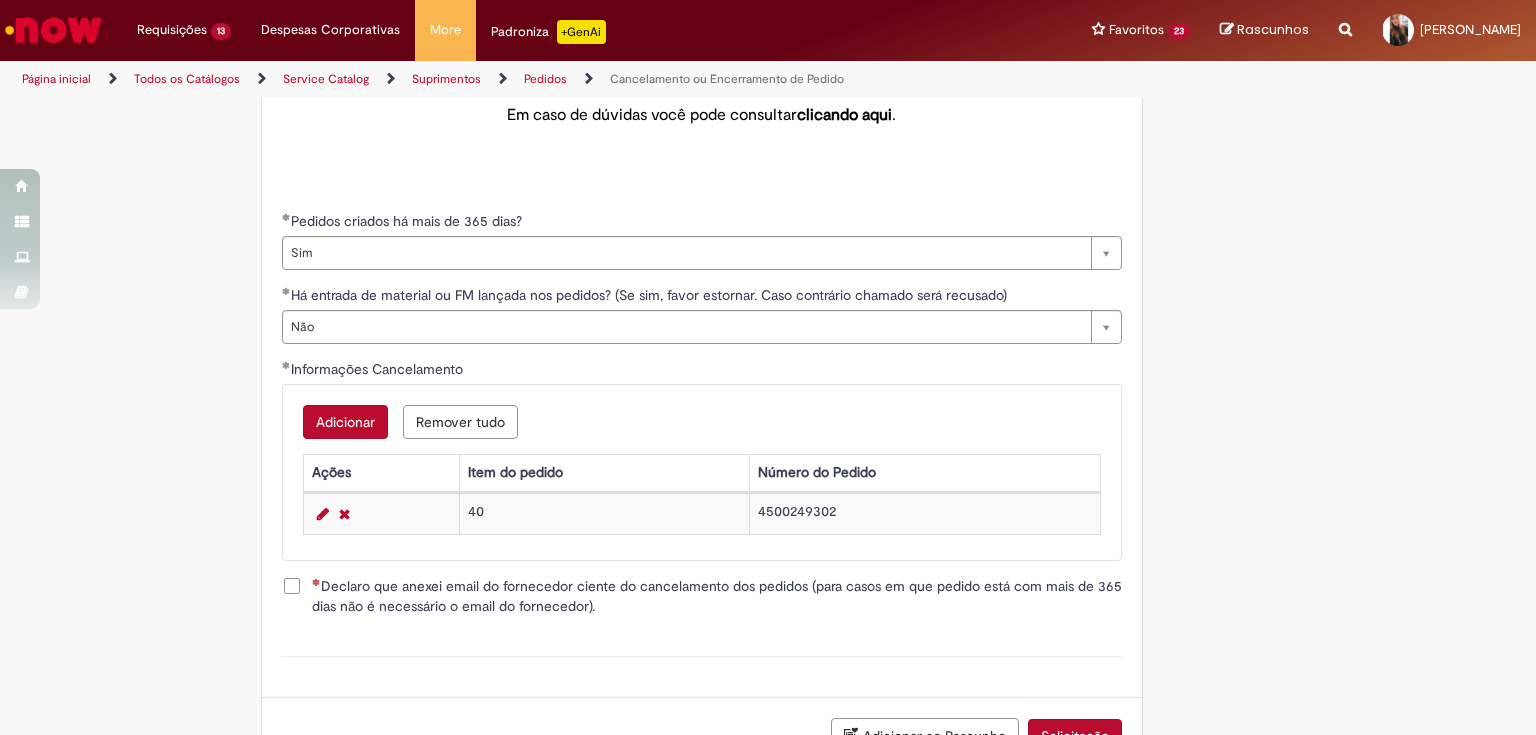 scroll, scrollTop: 944, scrollLeft: 0, axis: vertical 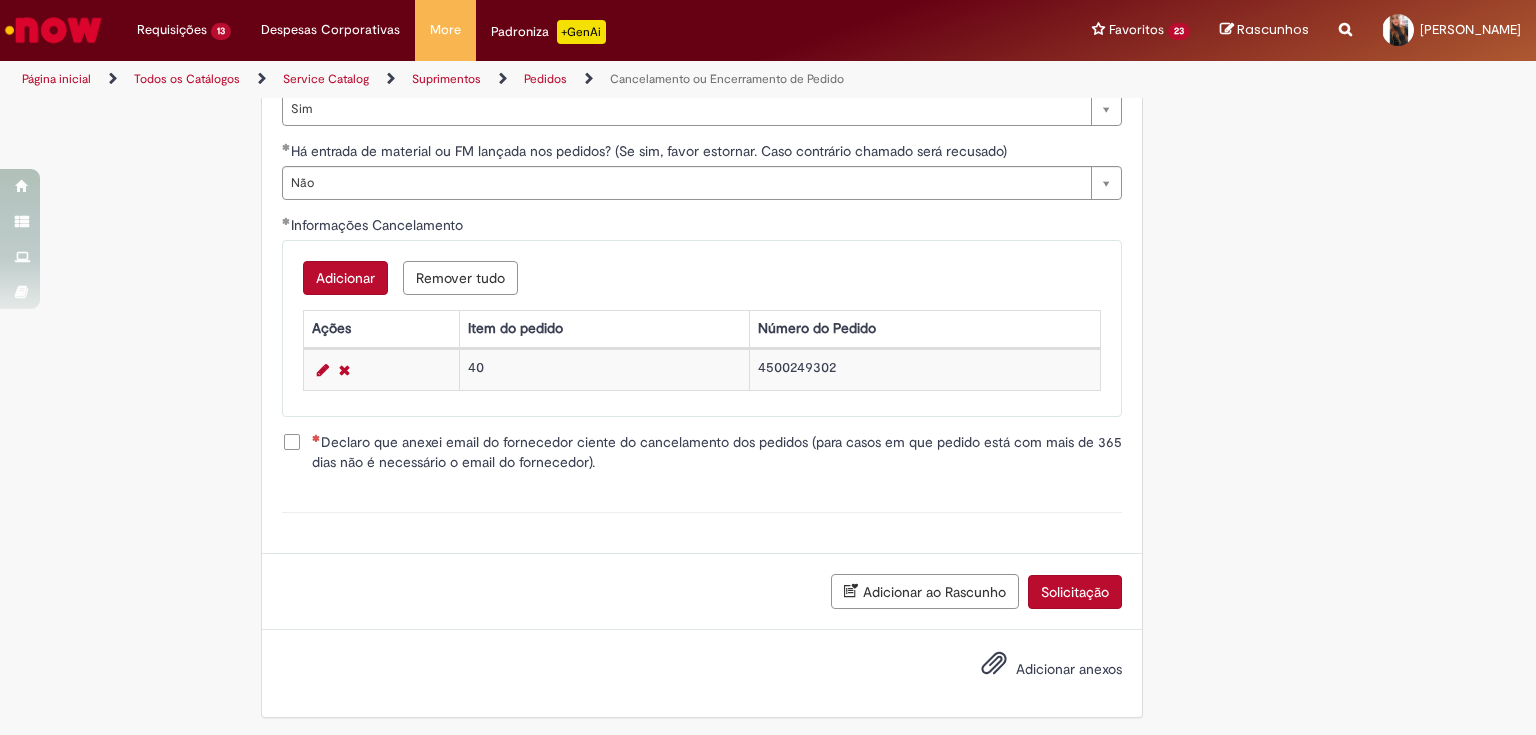 click on "Declaro que anexei email do fornecedor ciente do cancelamento dos pedidos (para casos em que pedido está com mais de 365 dias não é necessário o email do fornecedor)." at bounding box center [702, 452] 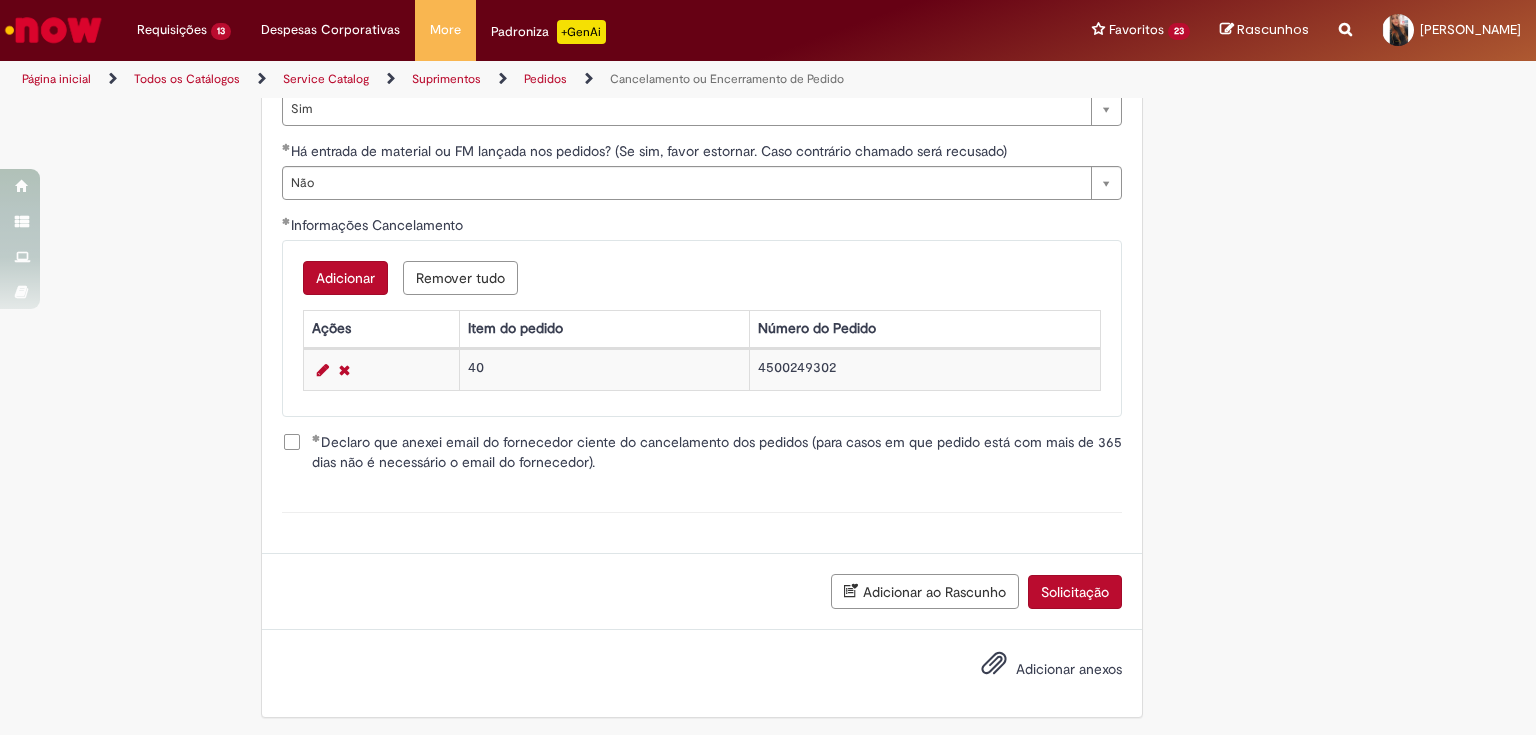 click on "Declaro que anexei email do fornecedor ciente do cancelamento dos pedidos (para casos em que pedido está com mais de 365 dias não é necessário o email do fornecedor)." at bounding box center (702, 452) 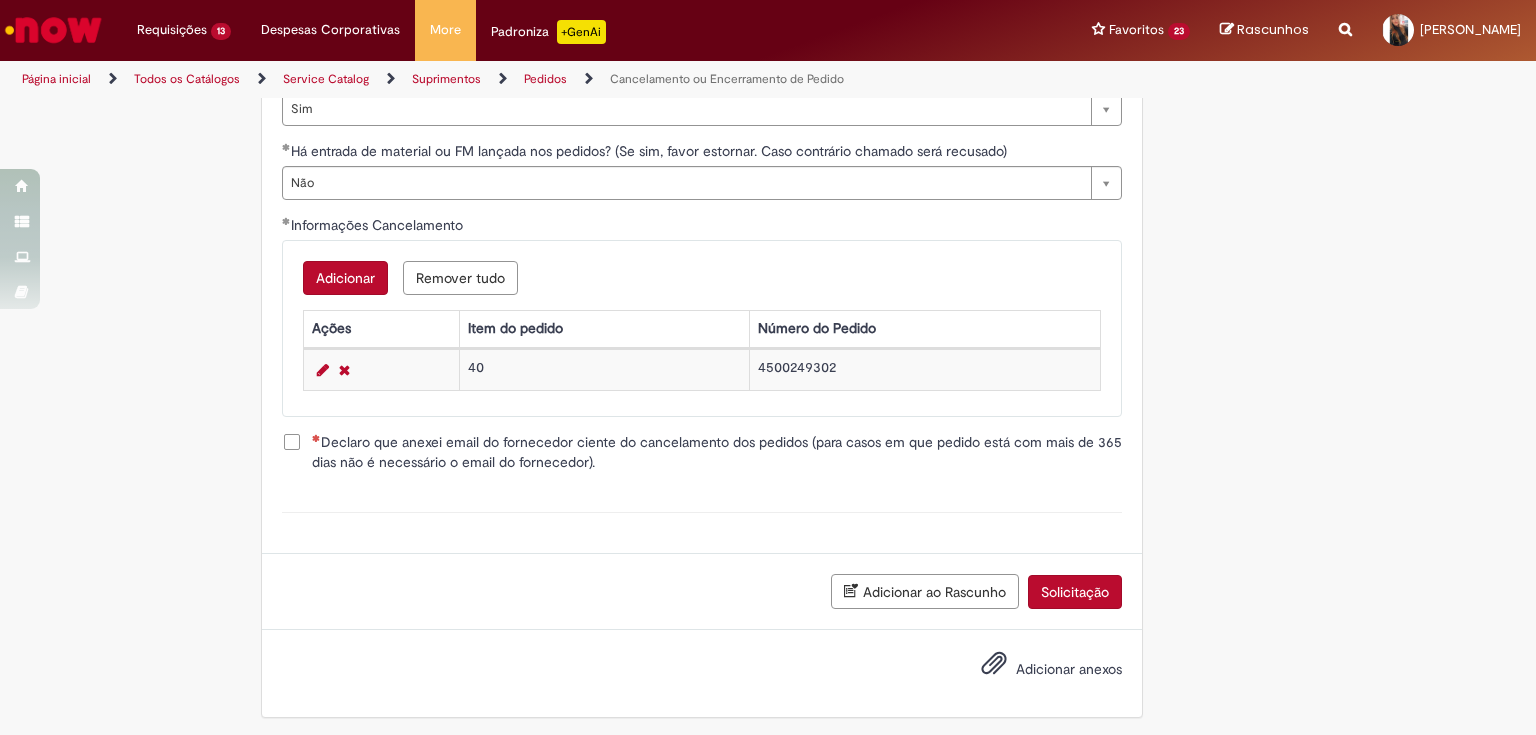 click on "Declaro que anexei email do fornecedor ciente do cancelamento dos pedidos (para casos em que pedido está com mais de 365 dias não é necessário o email do fornecedor)." at bounding box center (702, 454) 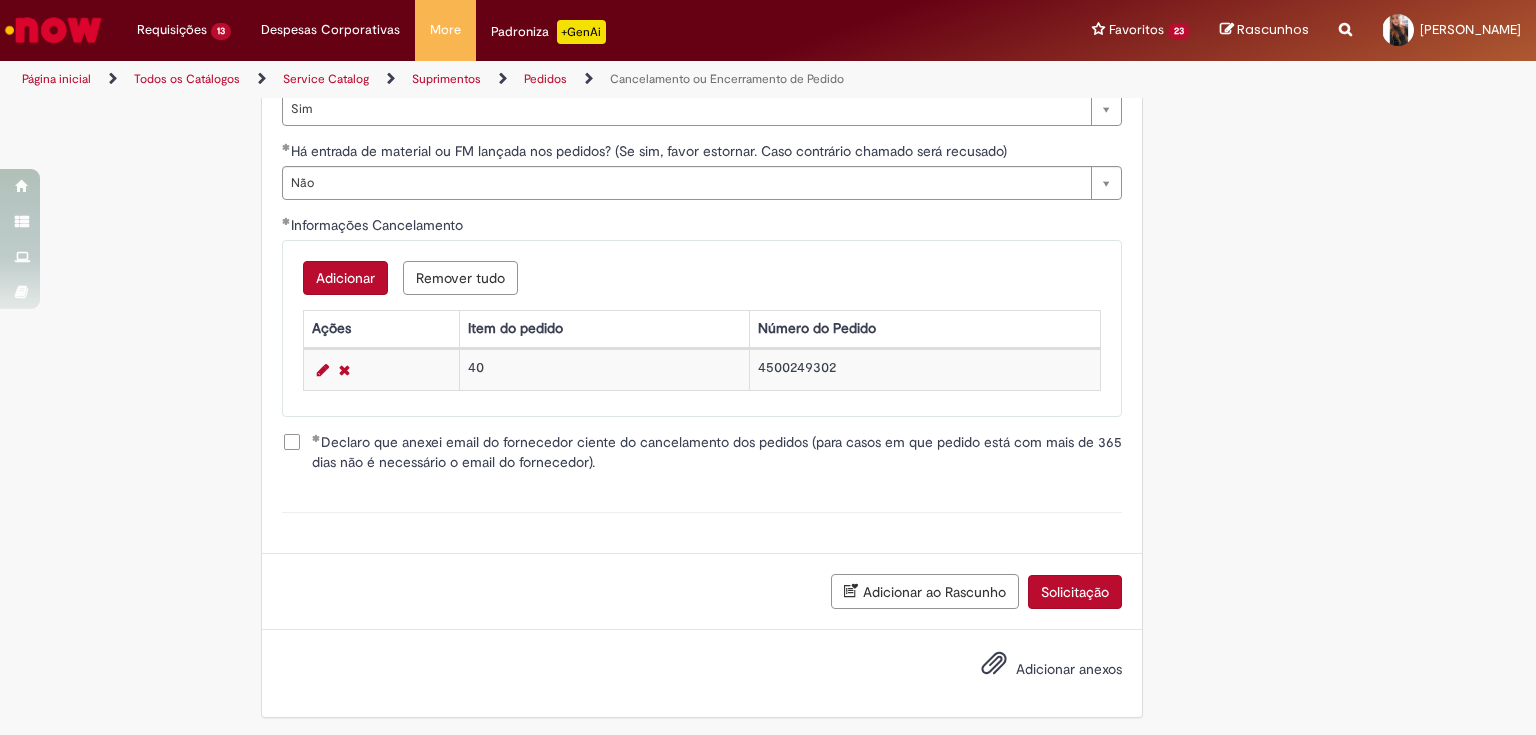 click on "Solicitação" at bounding box center (1075, 592) 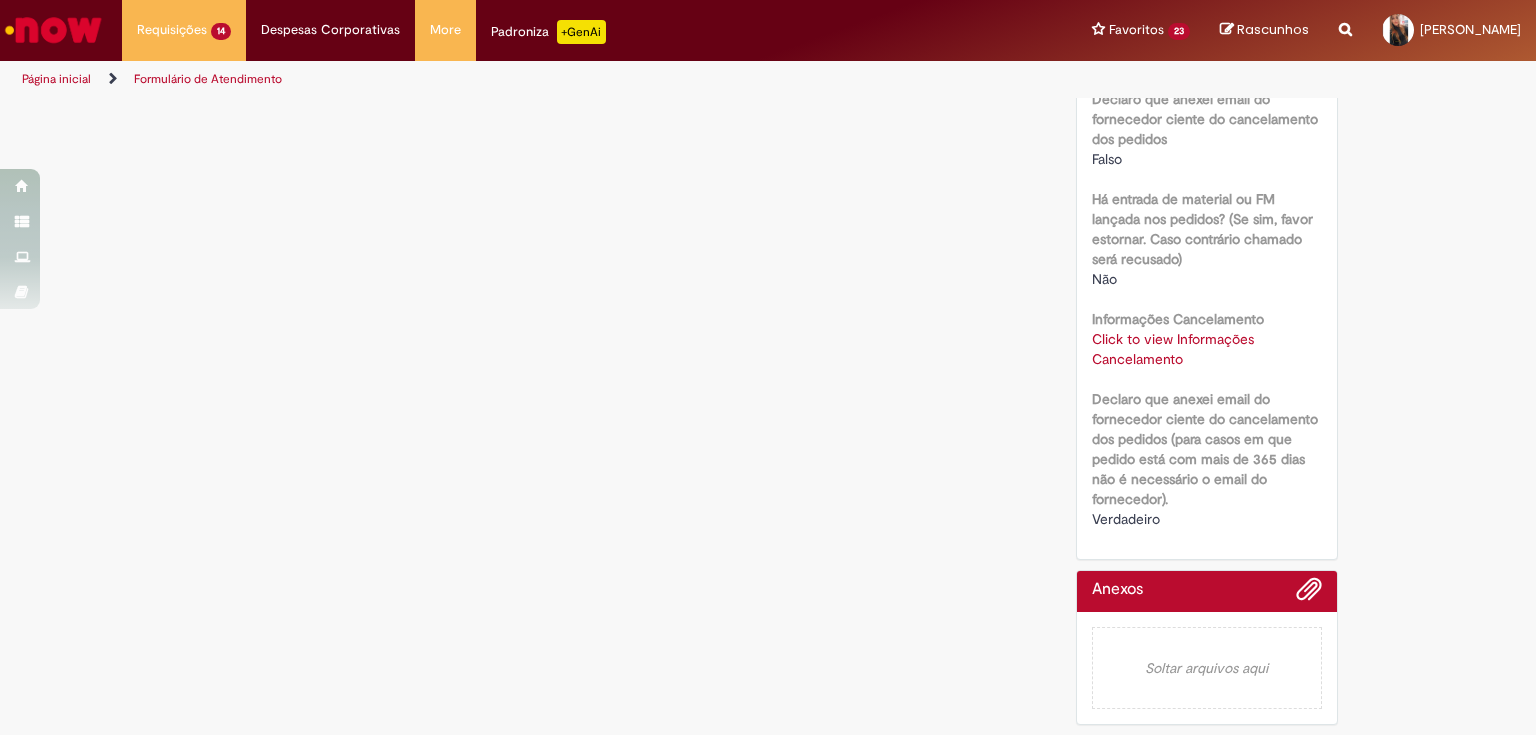 scroll, scrollTop: 0, scrollLeft: 0, axis: both 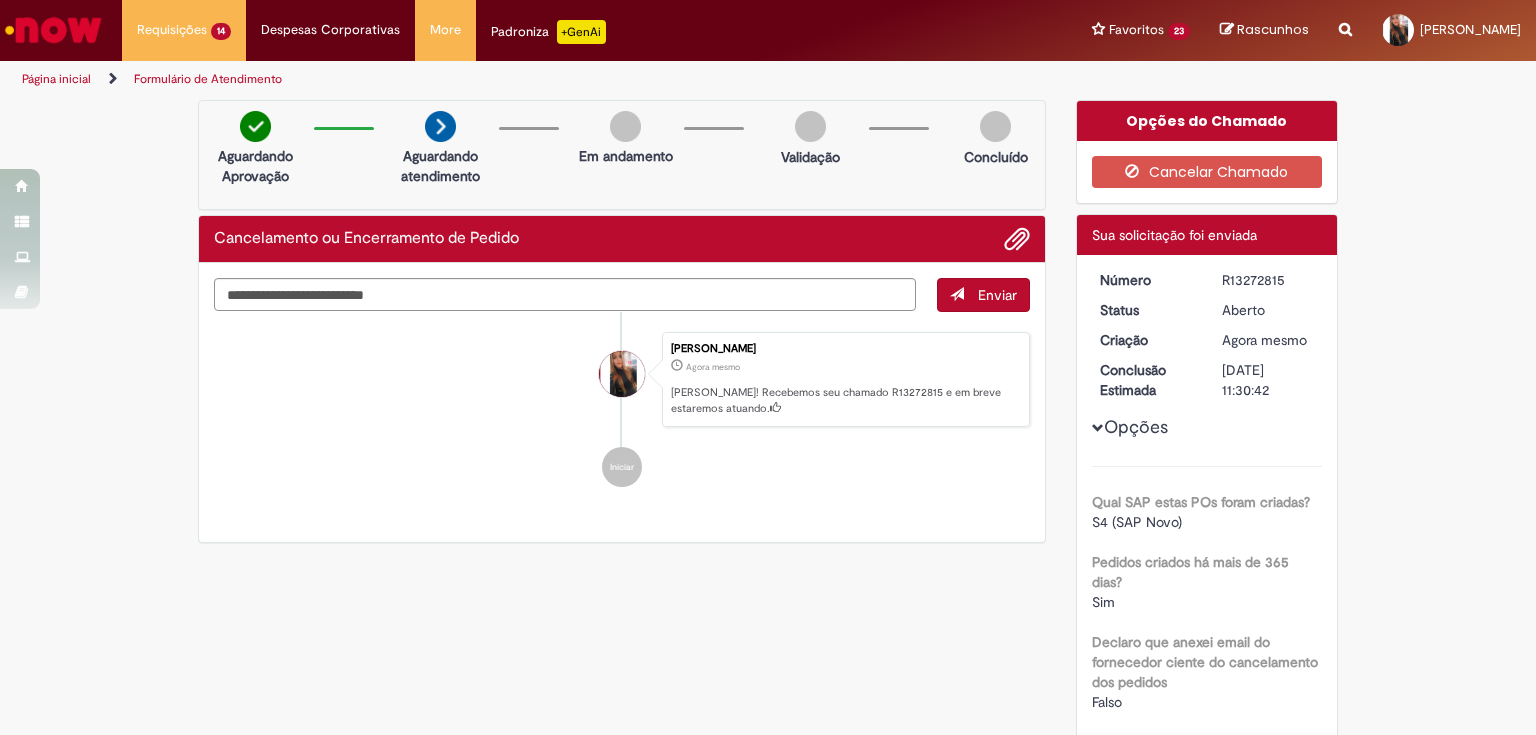 drag, startPoint x: 1204, startPoint y: 276, endPoint x: 1216, endPoint y: 274, distance: 12.165525 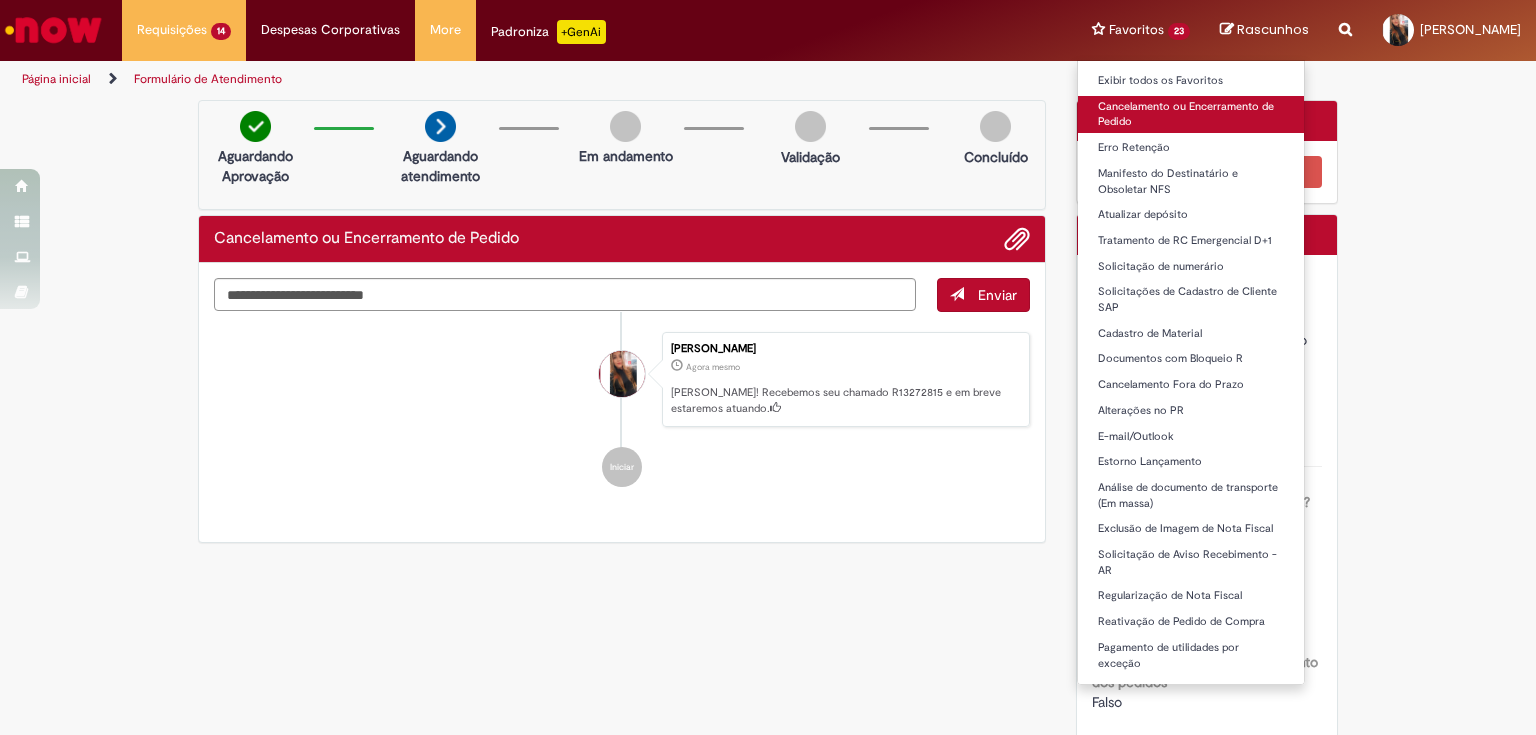 click on "Cancelamento ou Encerramento de Pedido" at bounding box center [1191, 114] 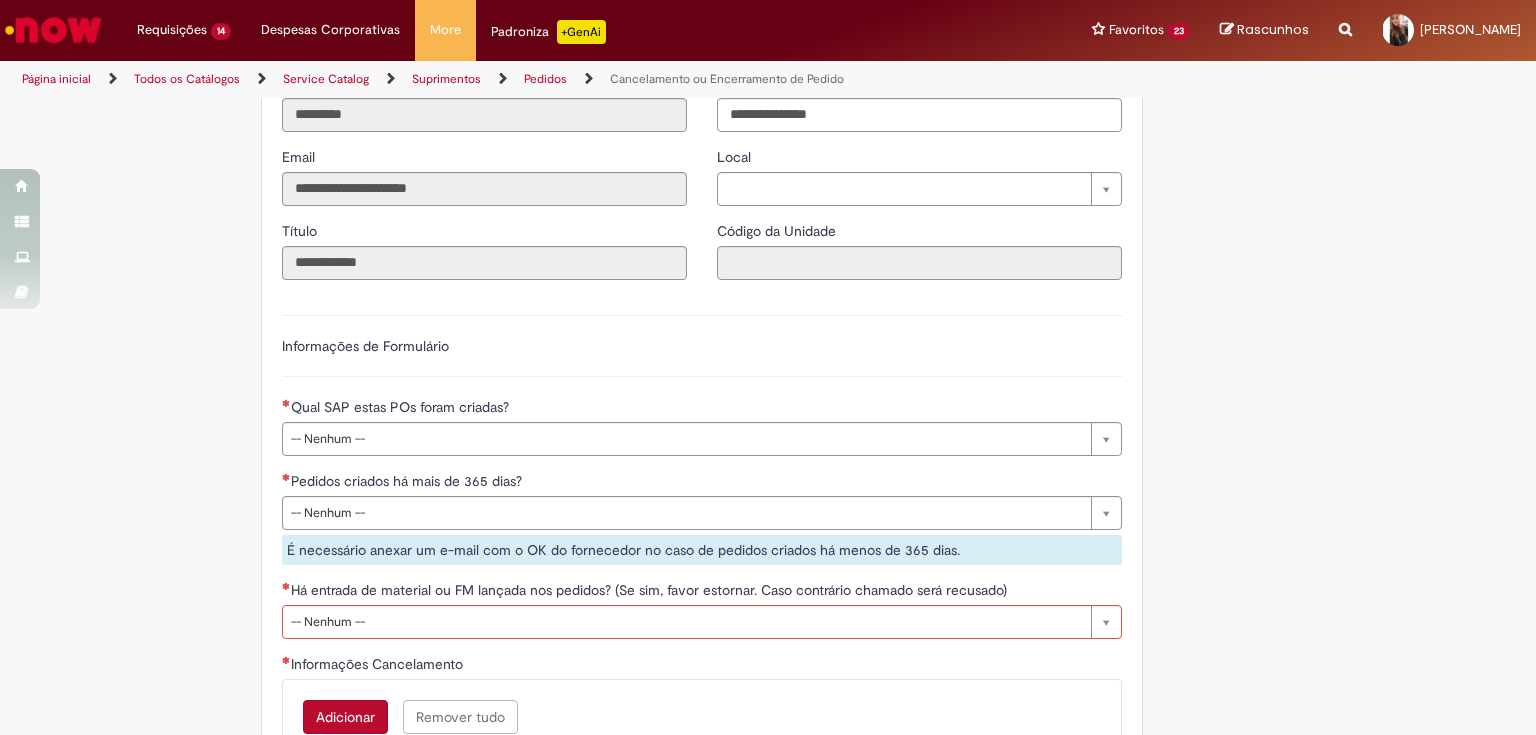 scroll, scrollTop: 560, scrollLeft: 0, axis: vertical 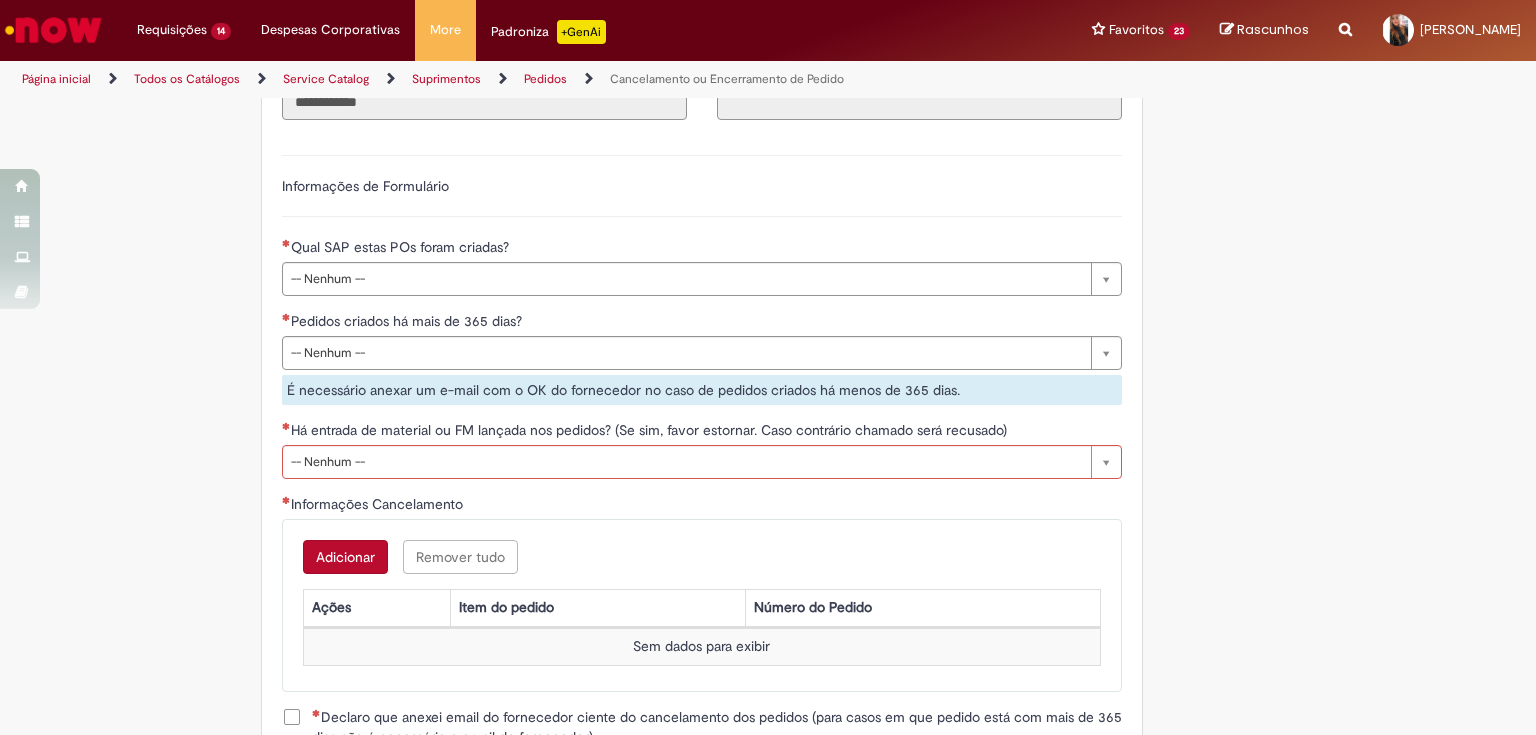 click on "Qual SAP estas POs foram criadas?" at bounding box center [702, 249] 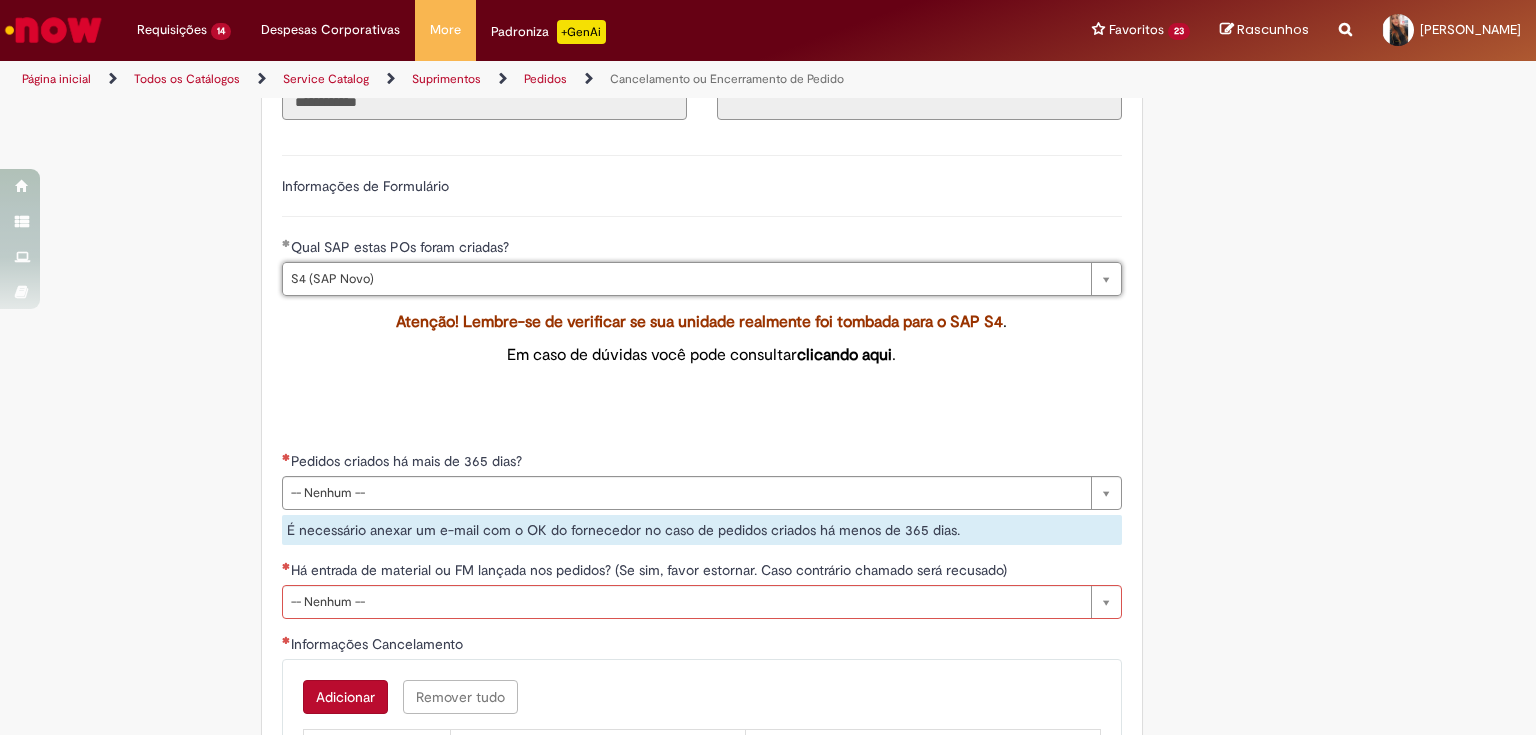 click on "Atenção! Lembre-se de verificar se sua unidade realmente foi tombada para o SAP S4 .
Em caso de dúvidas você pode consultar  clicando aqui ." at bounding box center (702, 369) 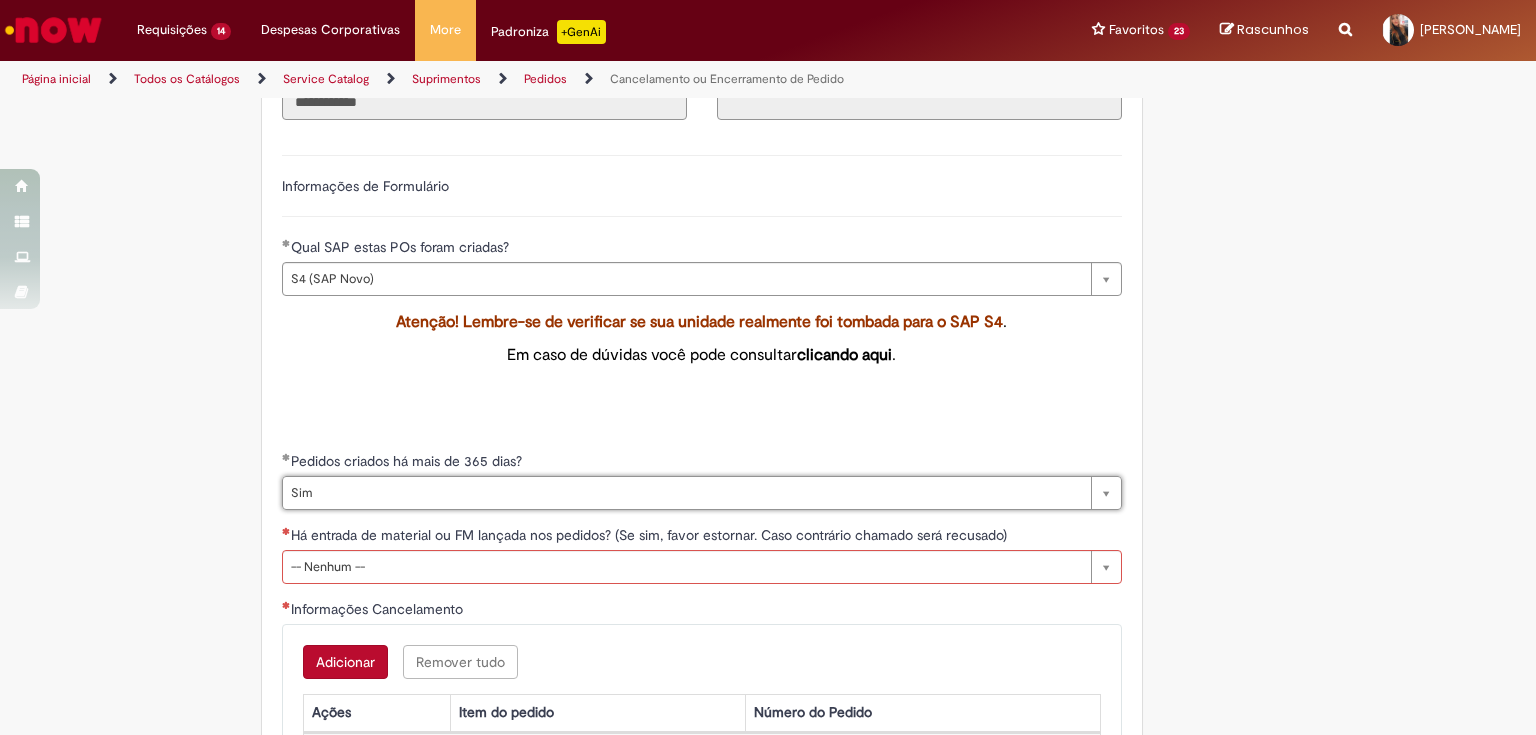 scroll, scrollTop: 800, scrollLeft: 0, axis: vertical 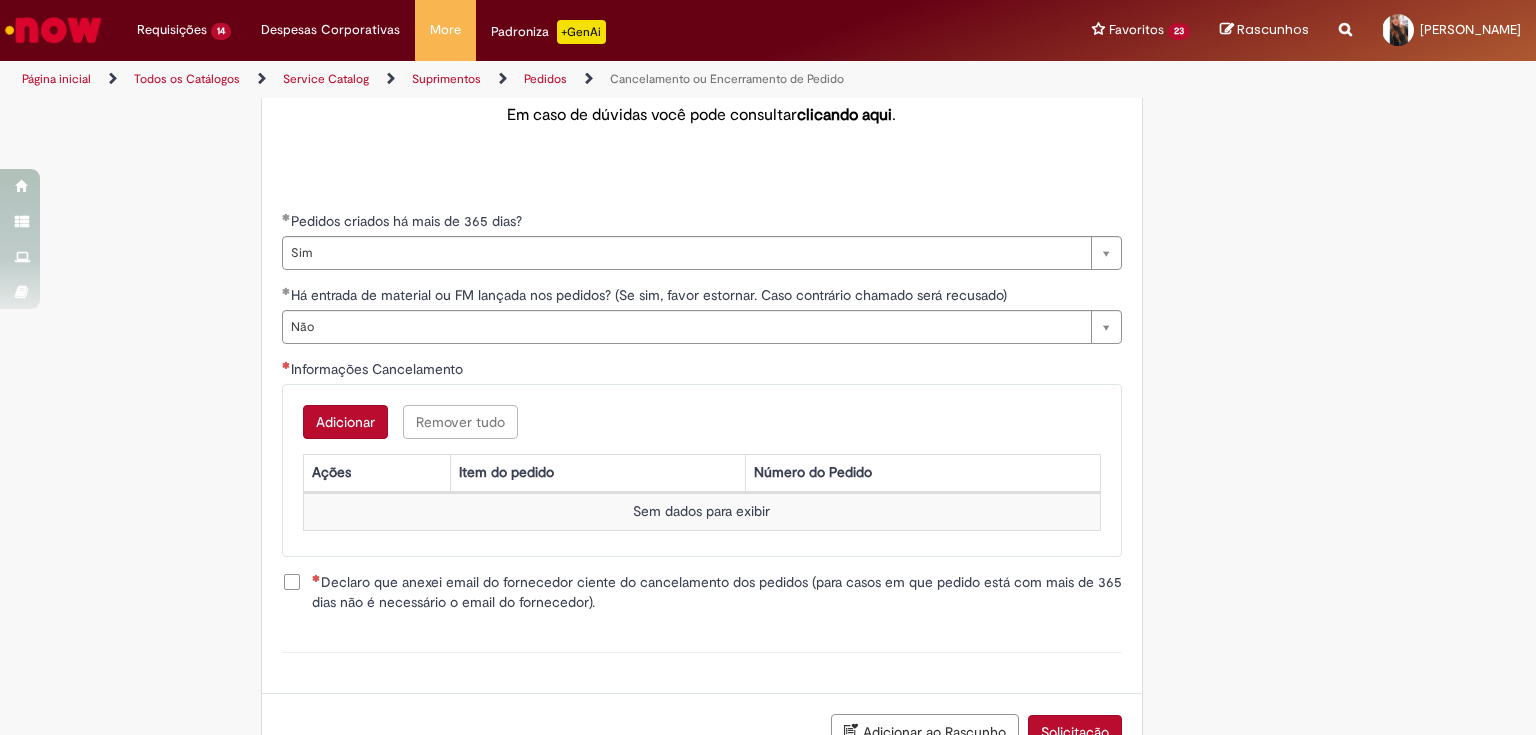 click on "Adicionar" at bounding box center (345, 422) 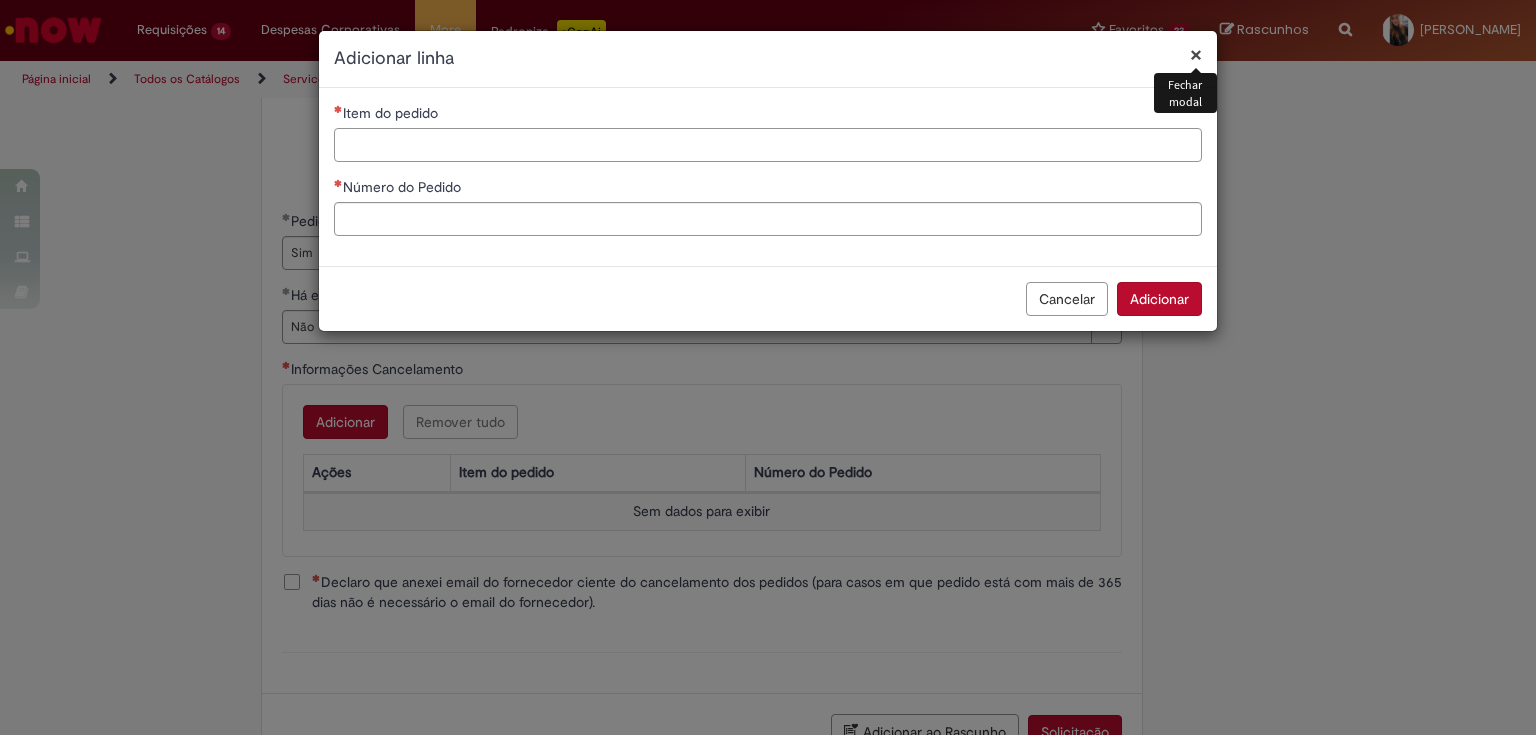 click on "Item do pedido" at bounding box center (768, 145) 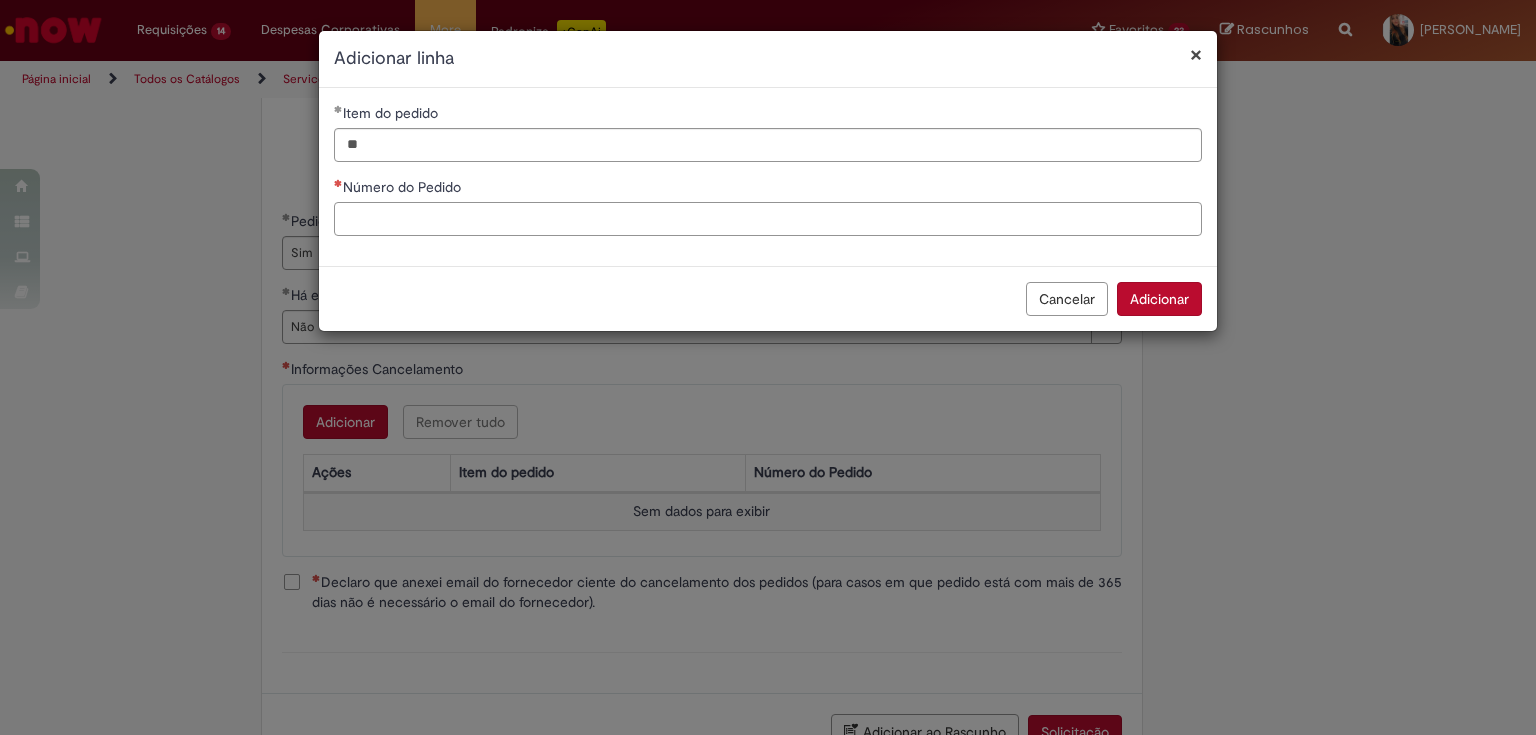 paste on "**********" 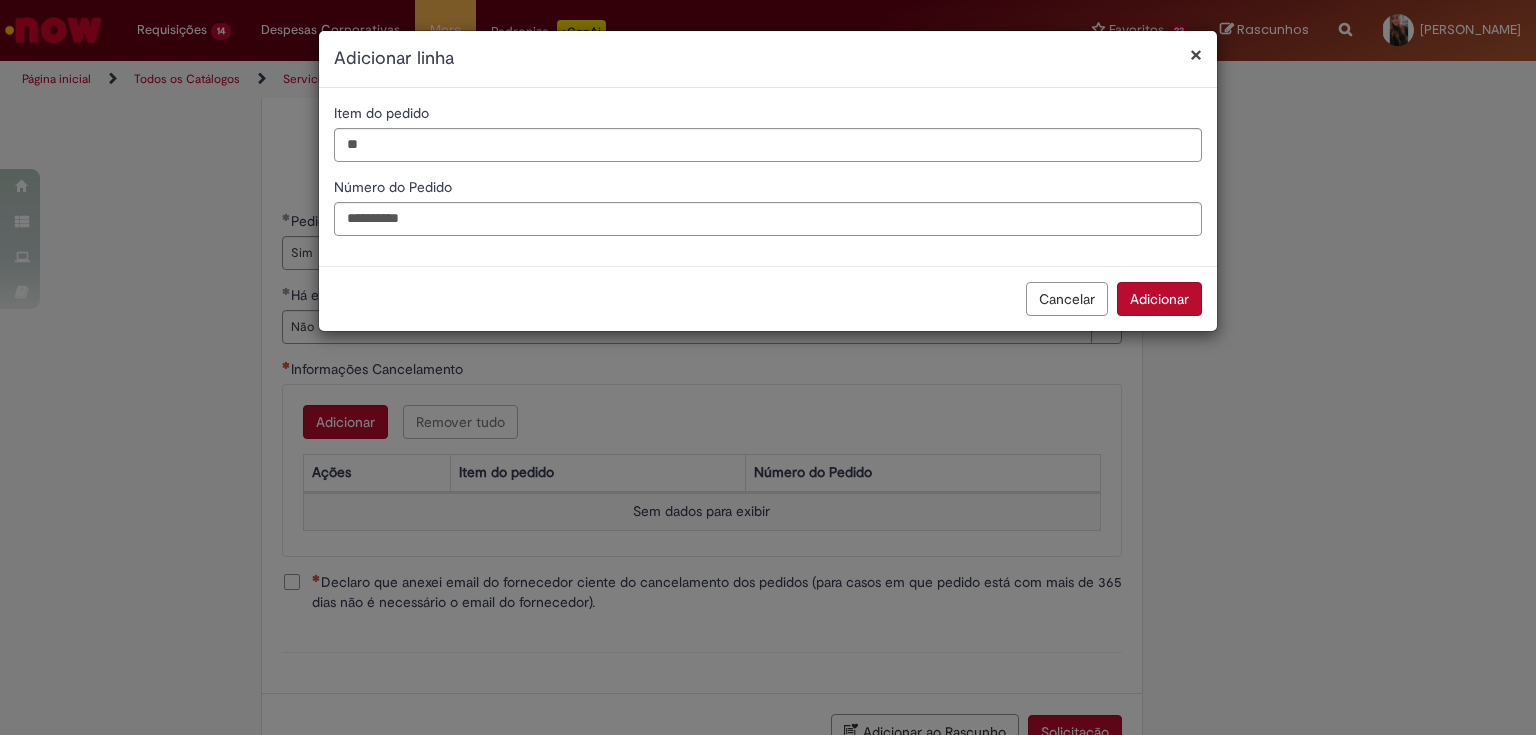 click on "Cancelar   Adicionar" at bounding box center (768, 298) 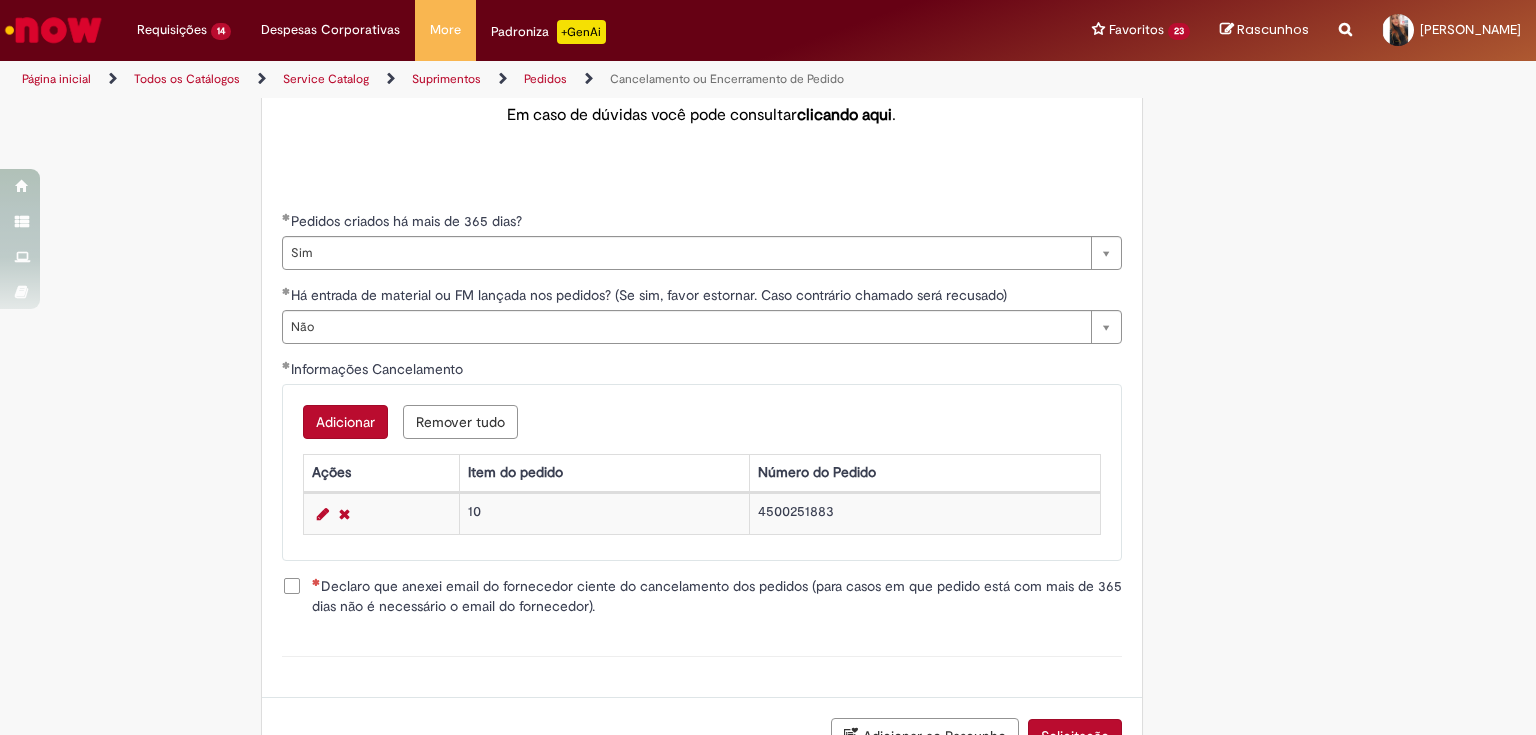 click on "Declaro que anexei email do fornecedor ciente do cancelamento dos pedidos (para casos em que pedido está com mais de 365 dias não é necessário o email do fornecedor)." at bounding box center (702, 598) 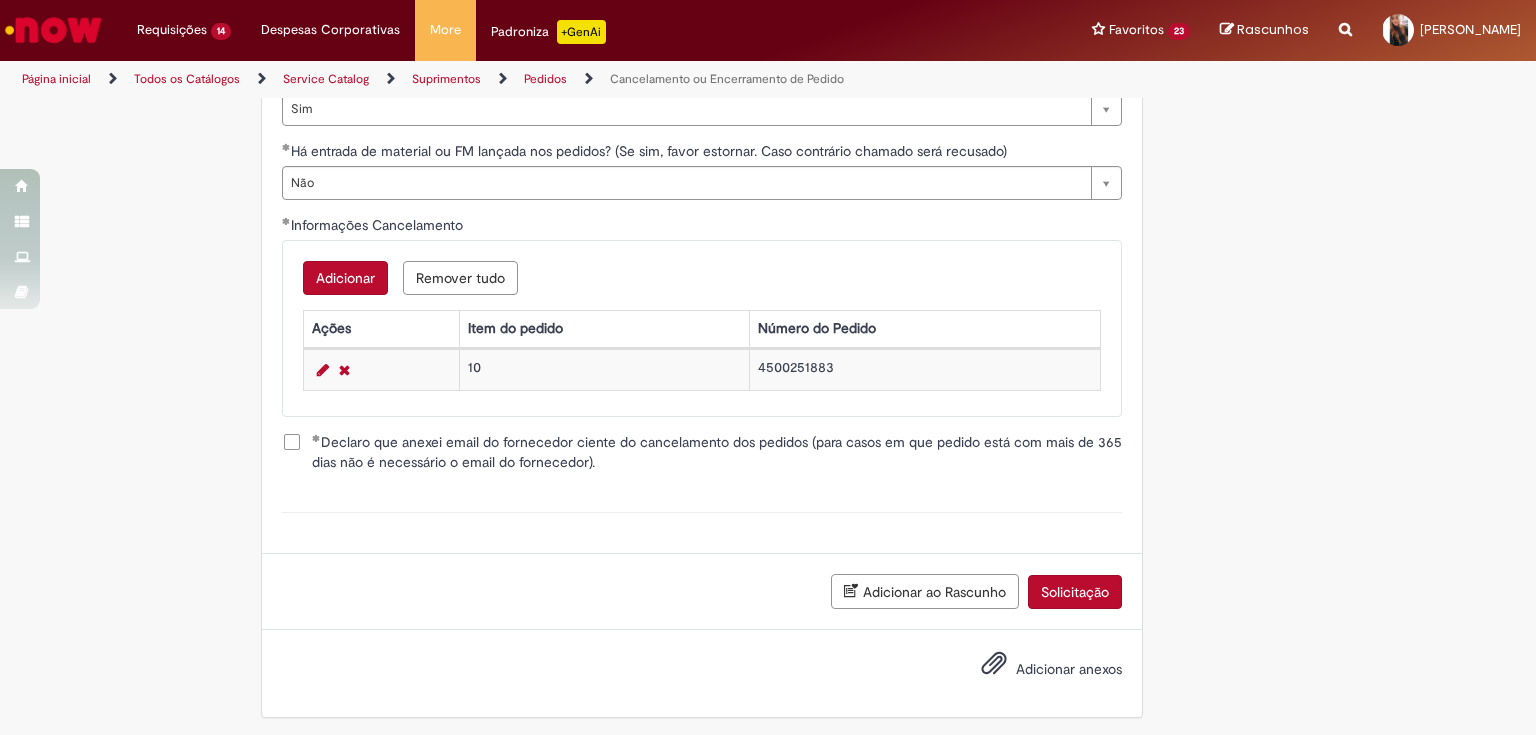 click on "Solicitação" at bounding box center (1075, 592) 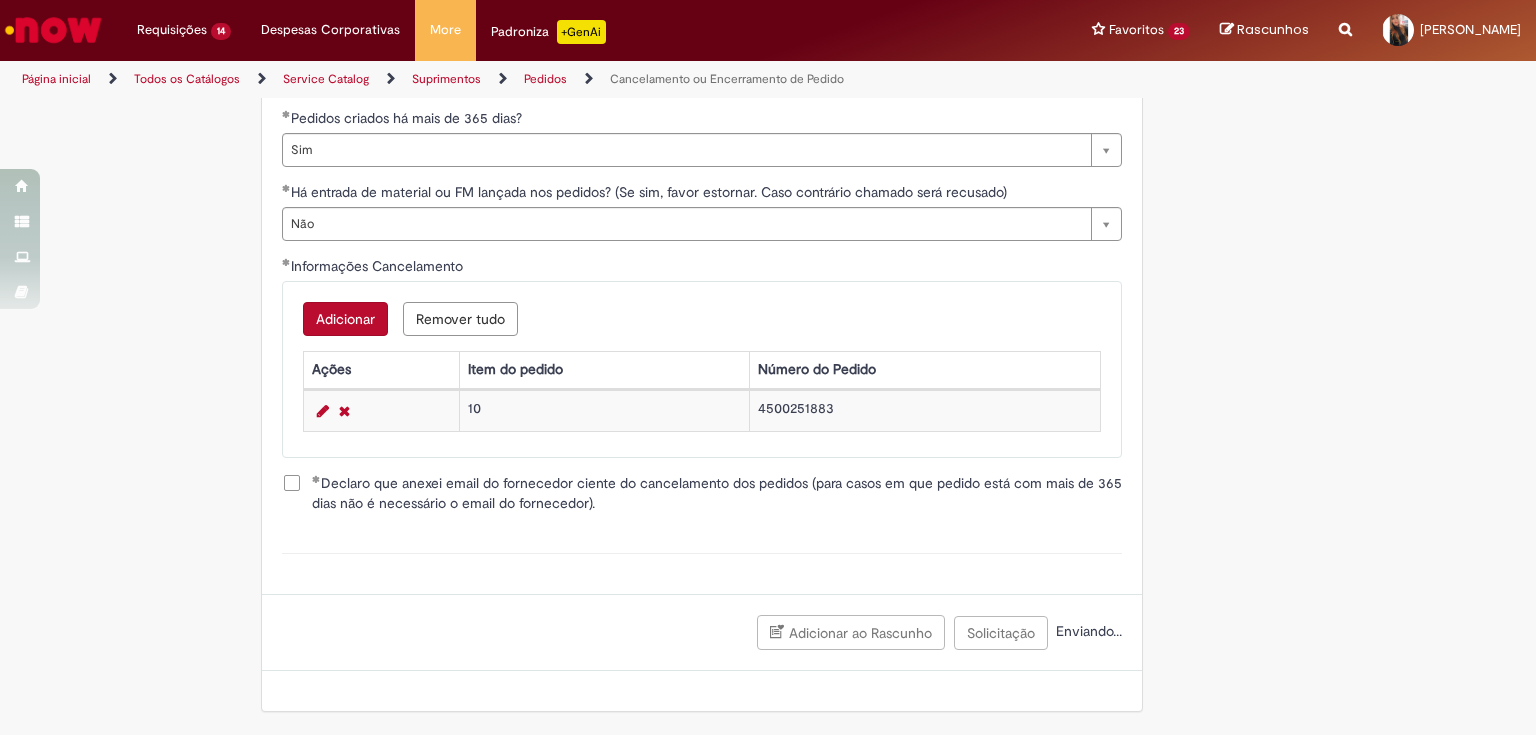 scroll, scrollTop: 898, scrollLeft: 0, axis: vertical 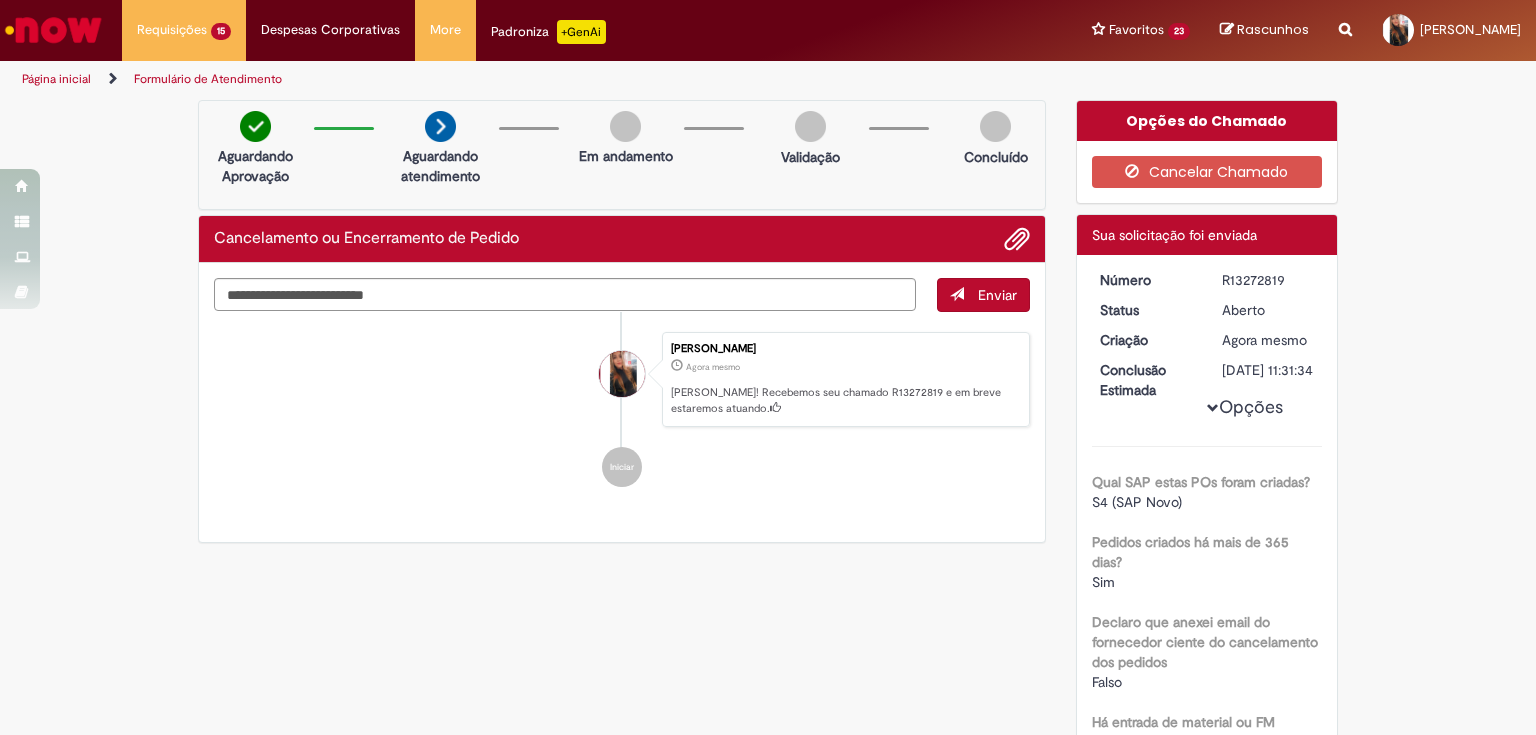 drag, startPoint x: 1210, startPoint y: 278, endPoint x: 1294, endPoint y: 278, distance: 84 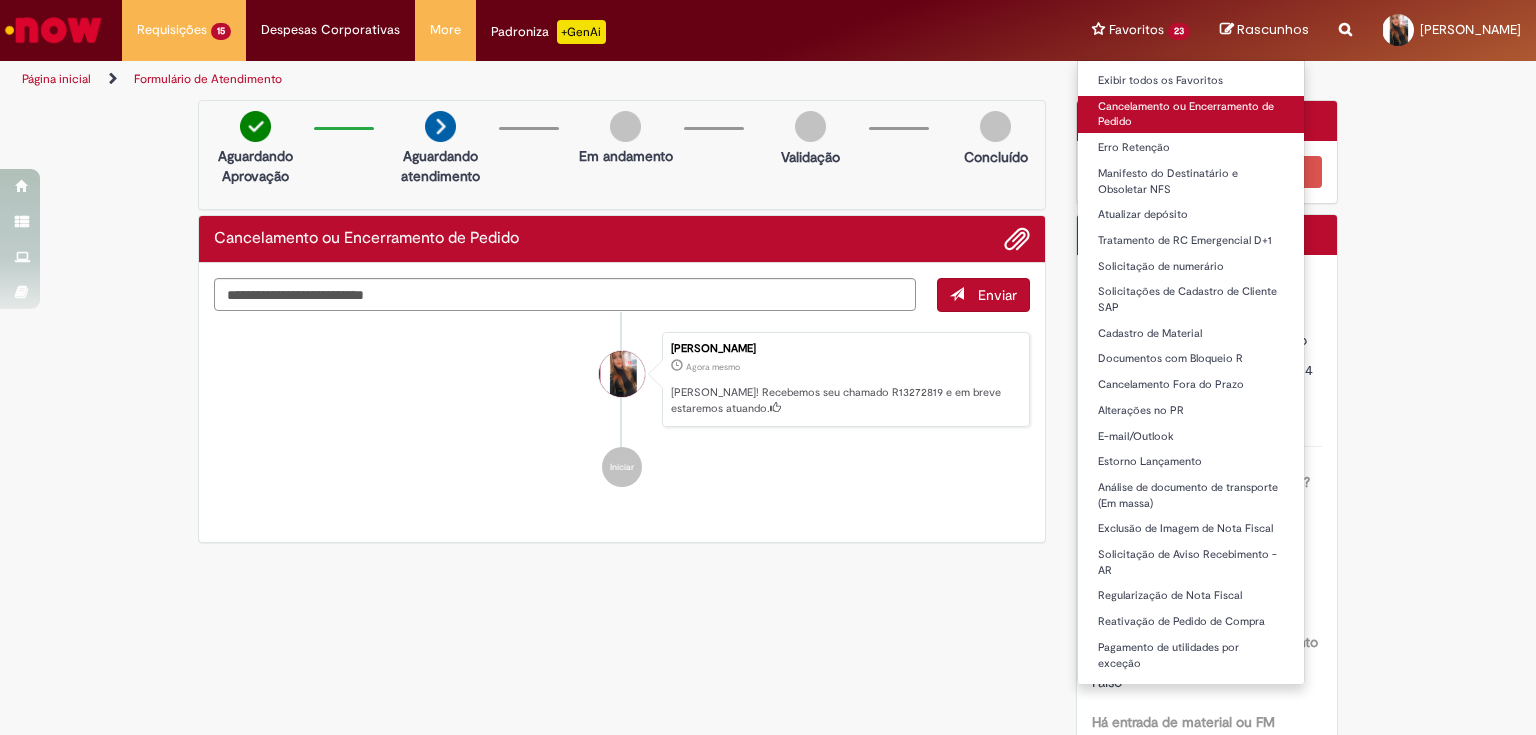 click on "Cancelamento ou Encerramento de Pedido" at bounding box center (1191, 114) 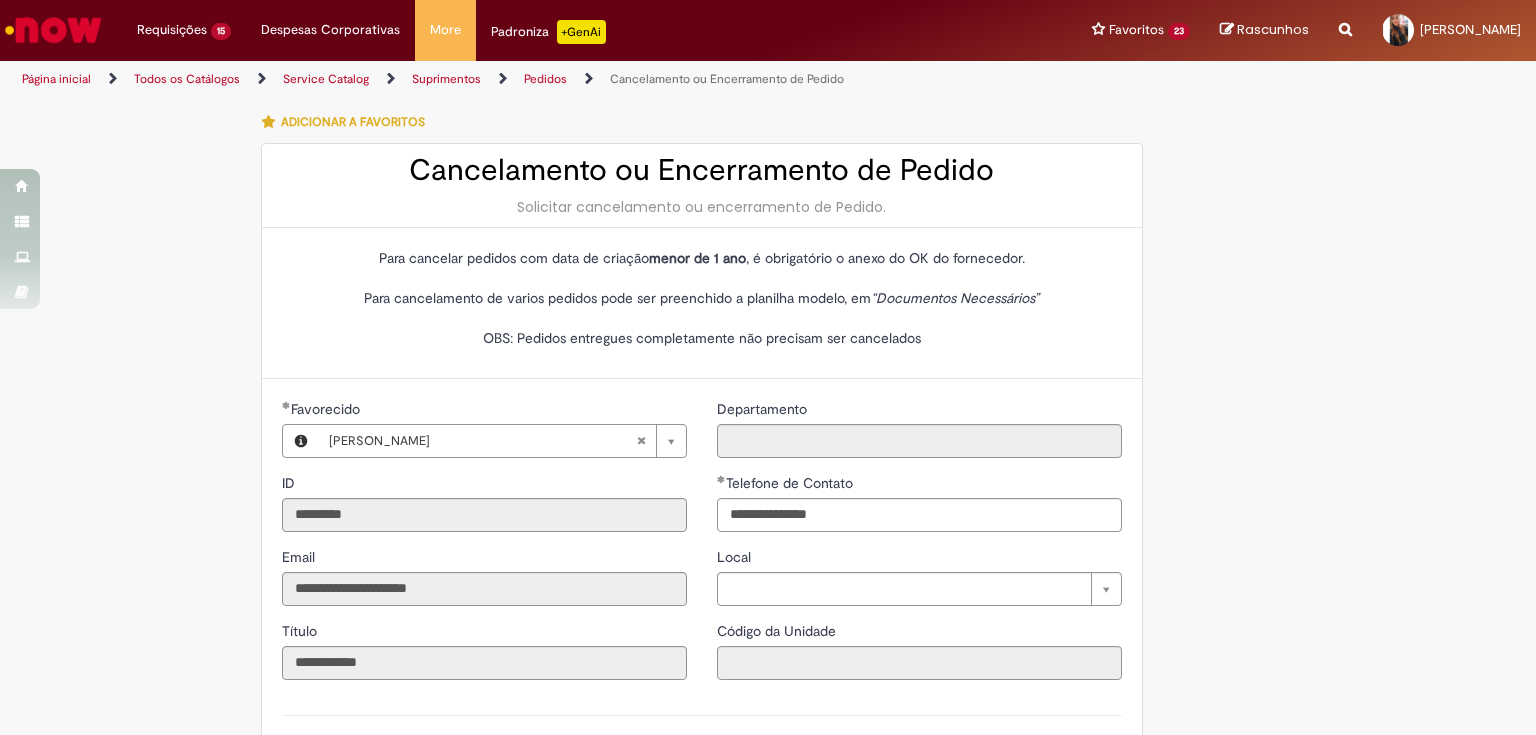 scroll, scrollTop: 480, scrollLeft: 0, axis: vertical 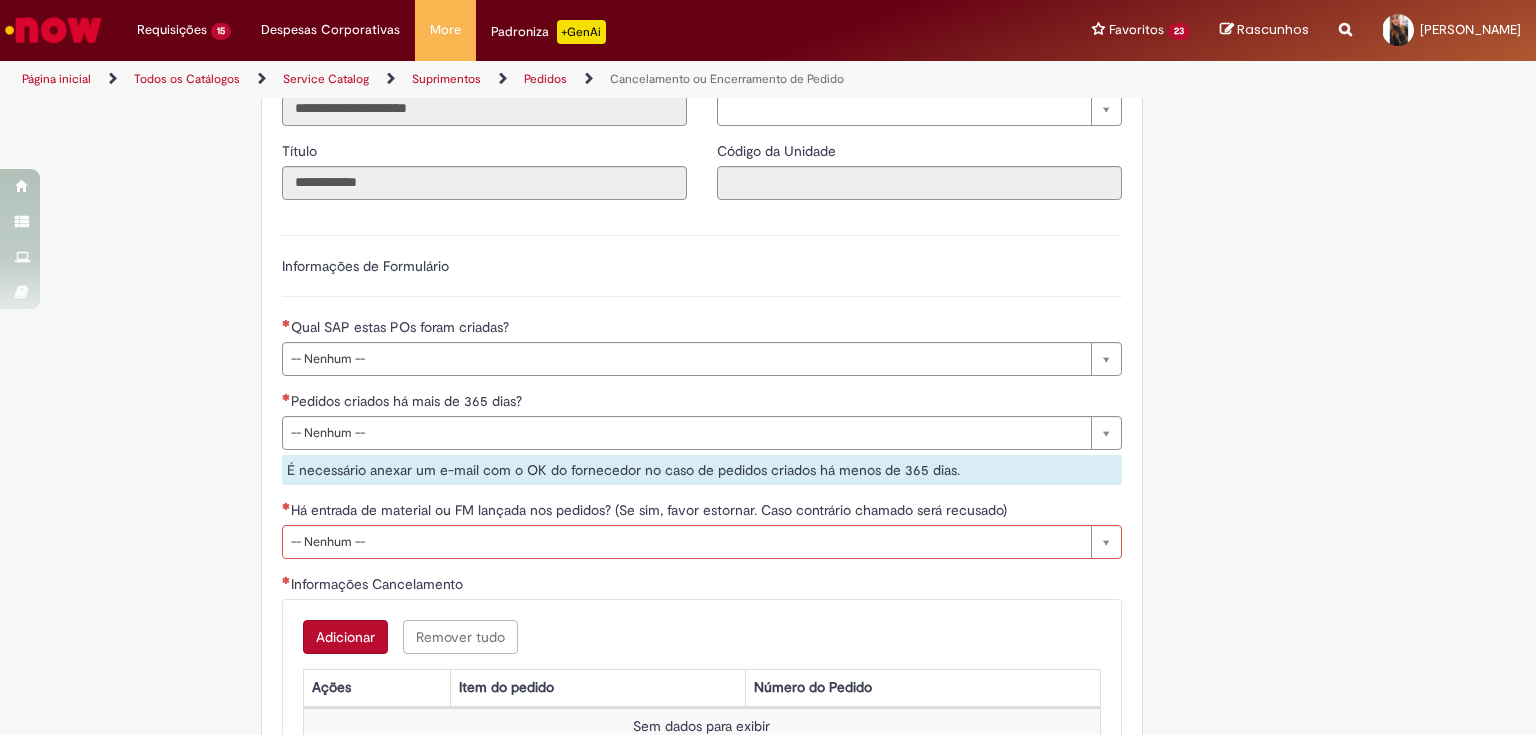 click on "**********" at bounding box center (702, 531) 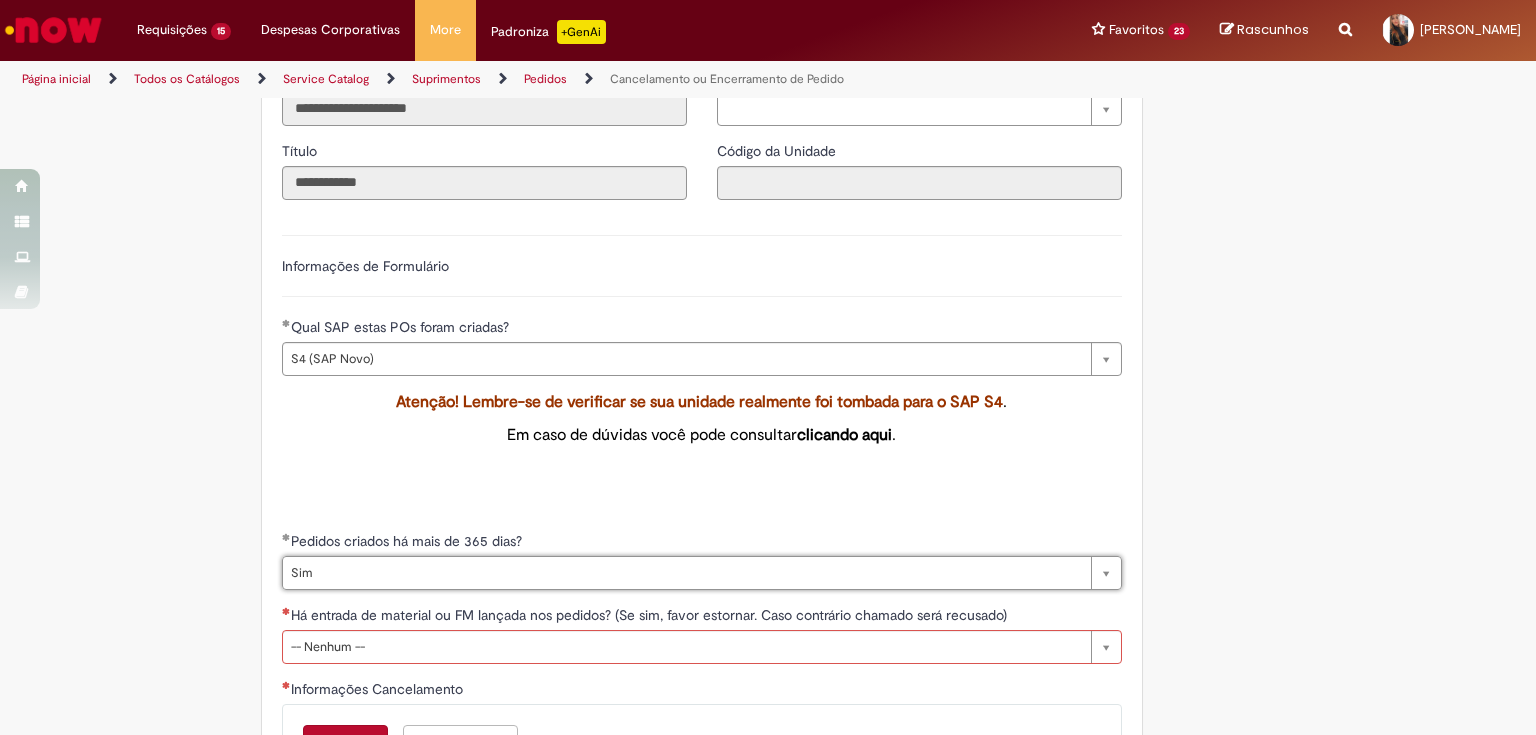 scroll, scrollTop: 800, scrollLeft: 0, axis: vertical 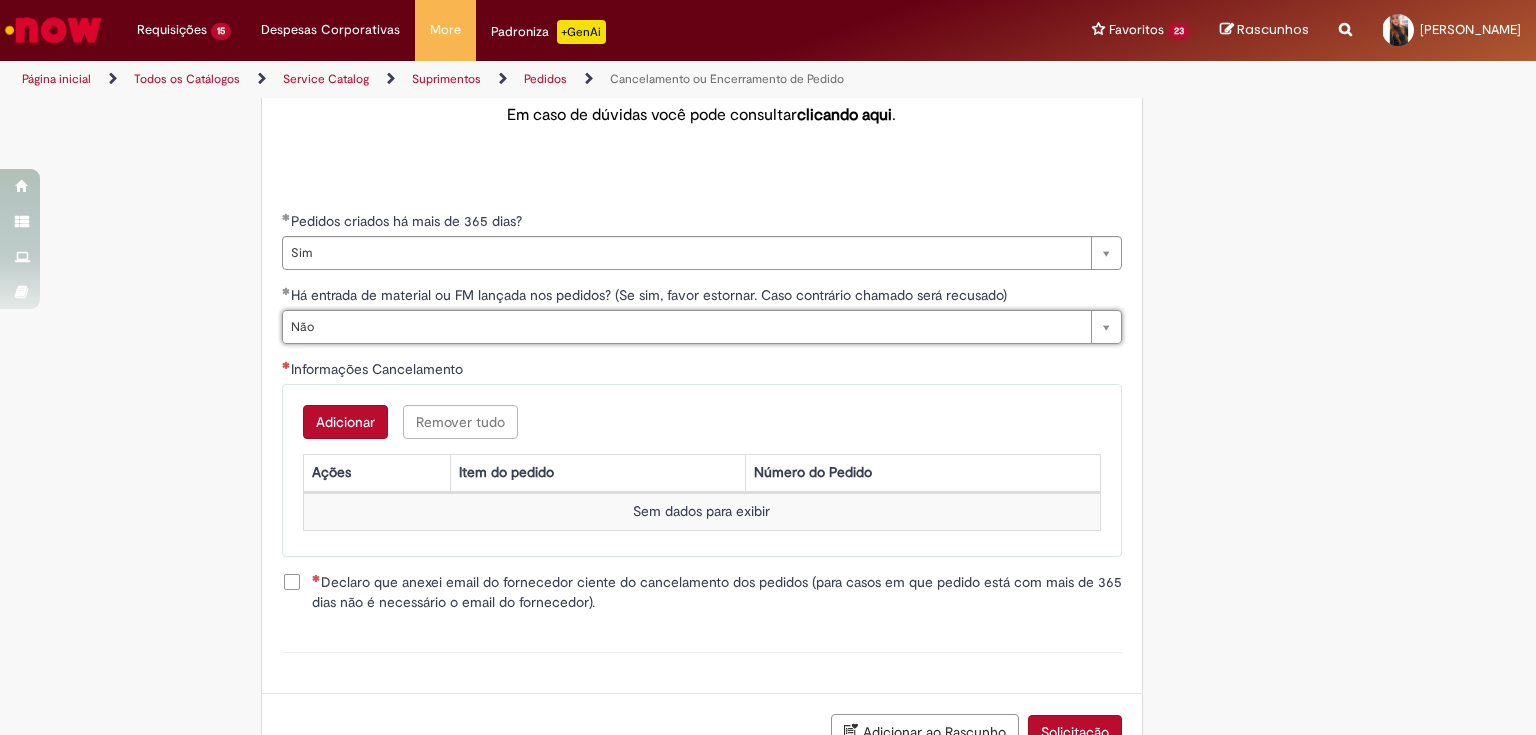 click on "Adicionar" at bounding box center (345, 422) 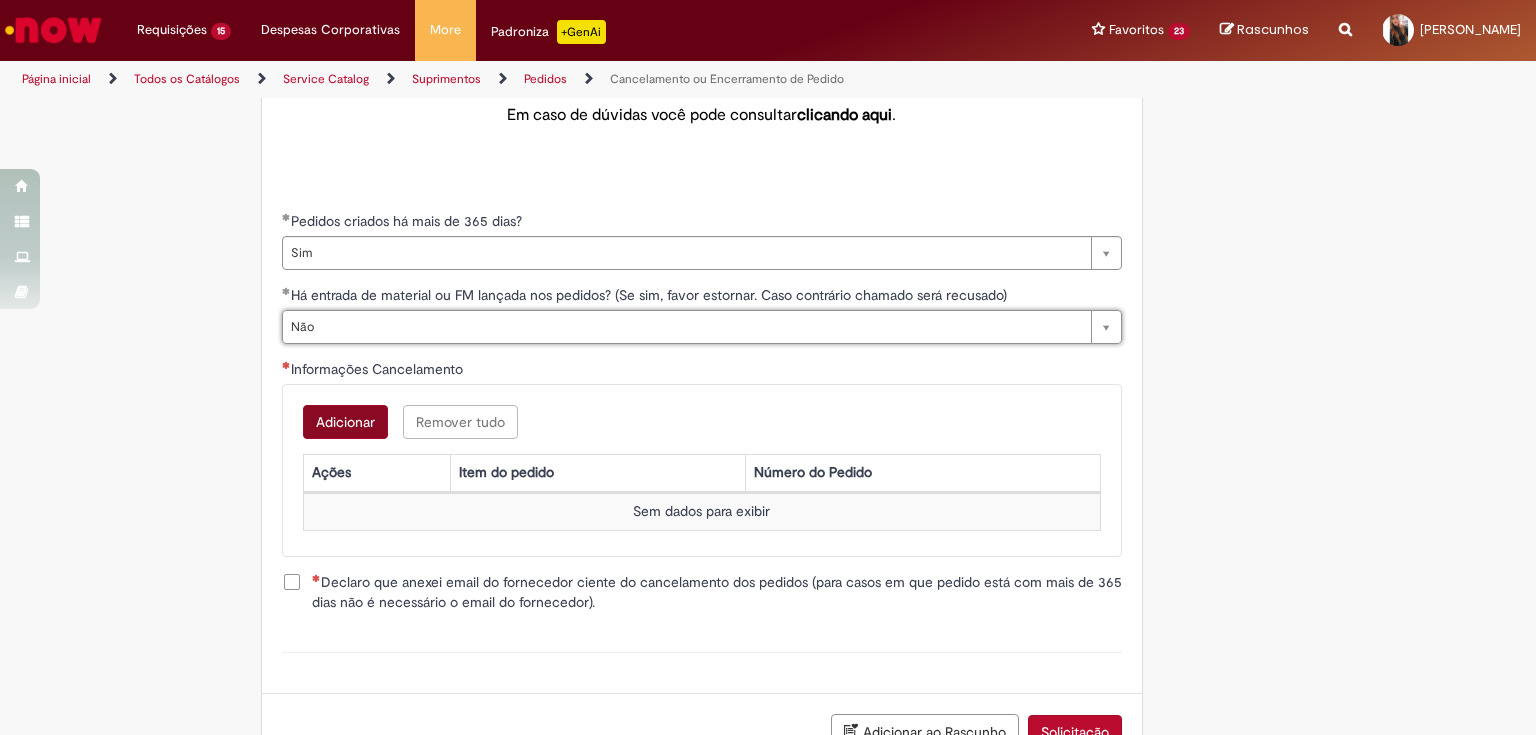 scroll, scrollTop: 0, scrollLeft: 0, axis: both 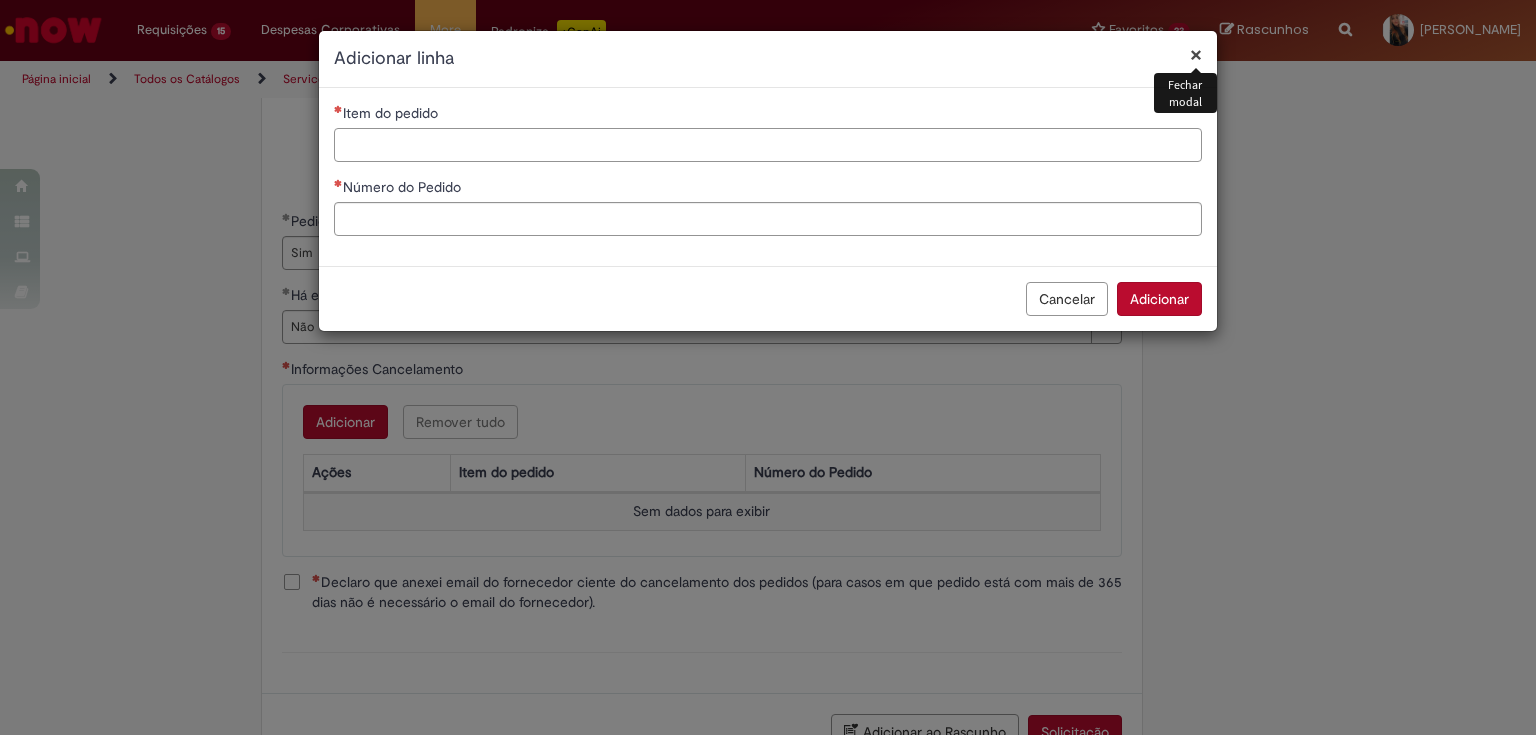 click on "Item do pedido" at bounding box center [768, 145] 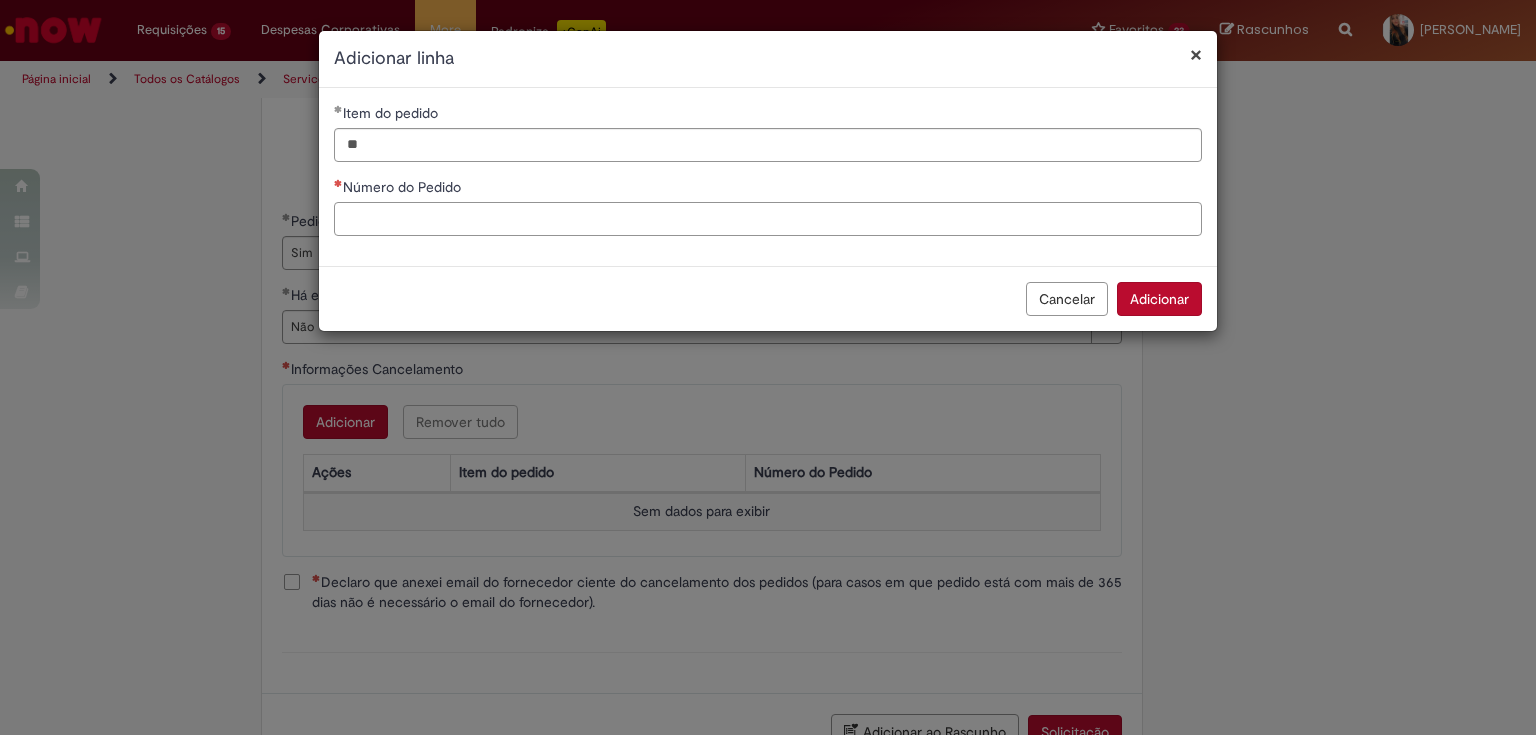paste on "**********" 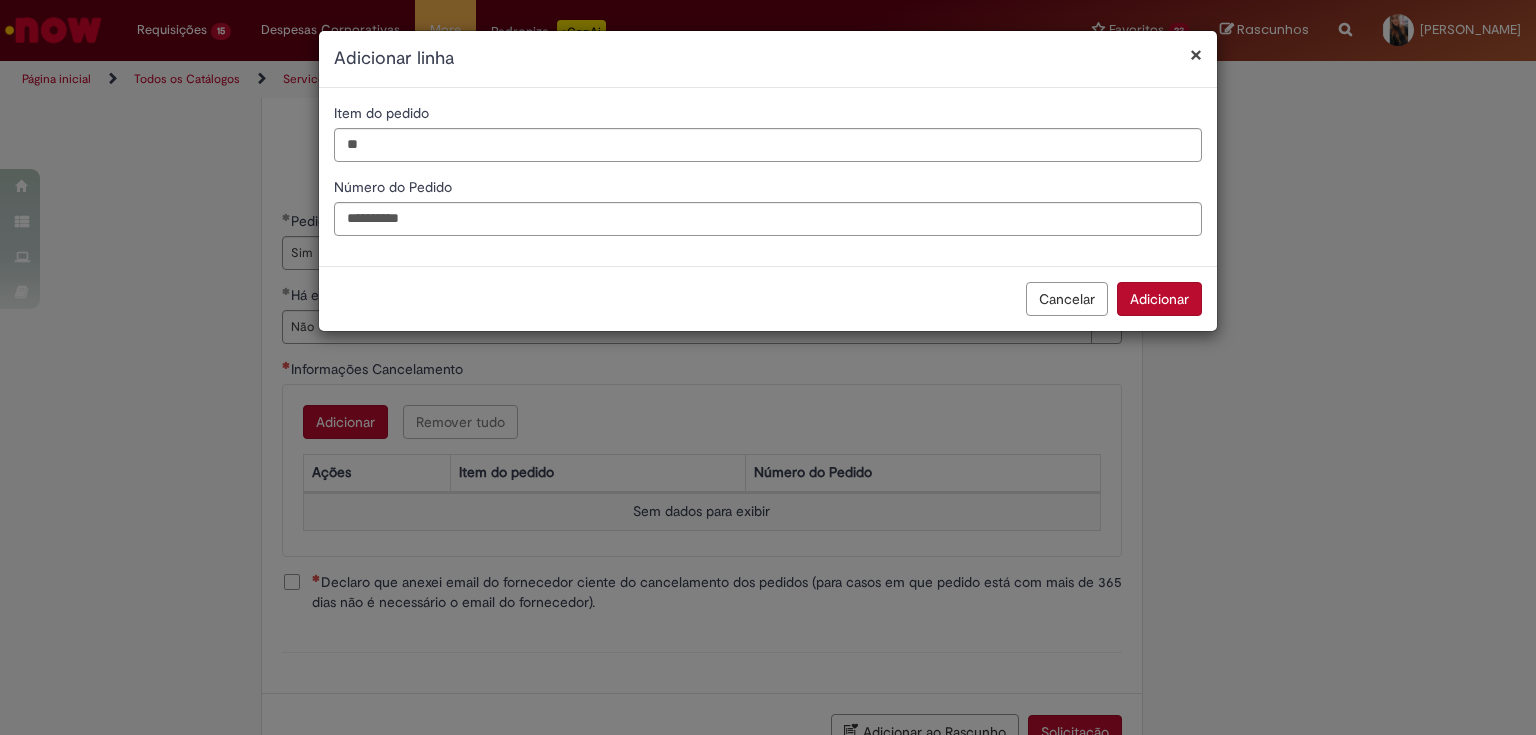 click on "Adicionar" at bounding box center (1159, 299) 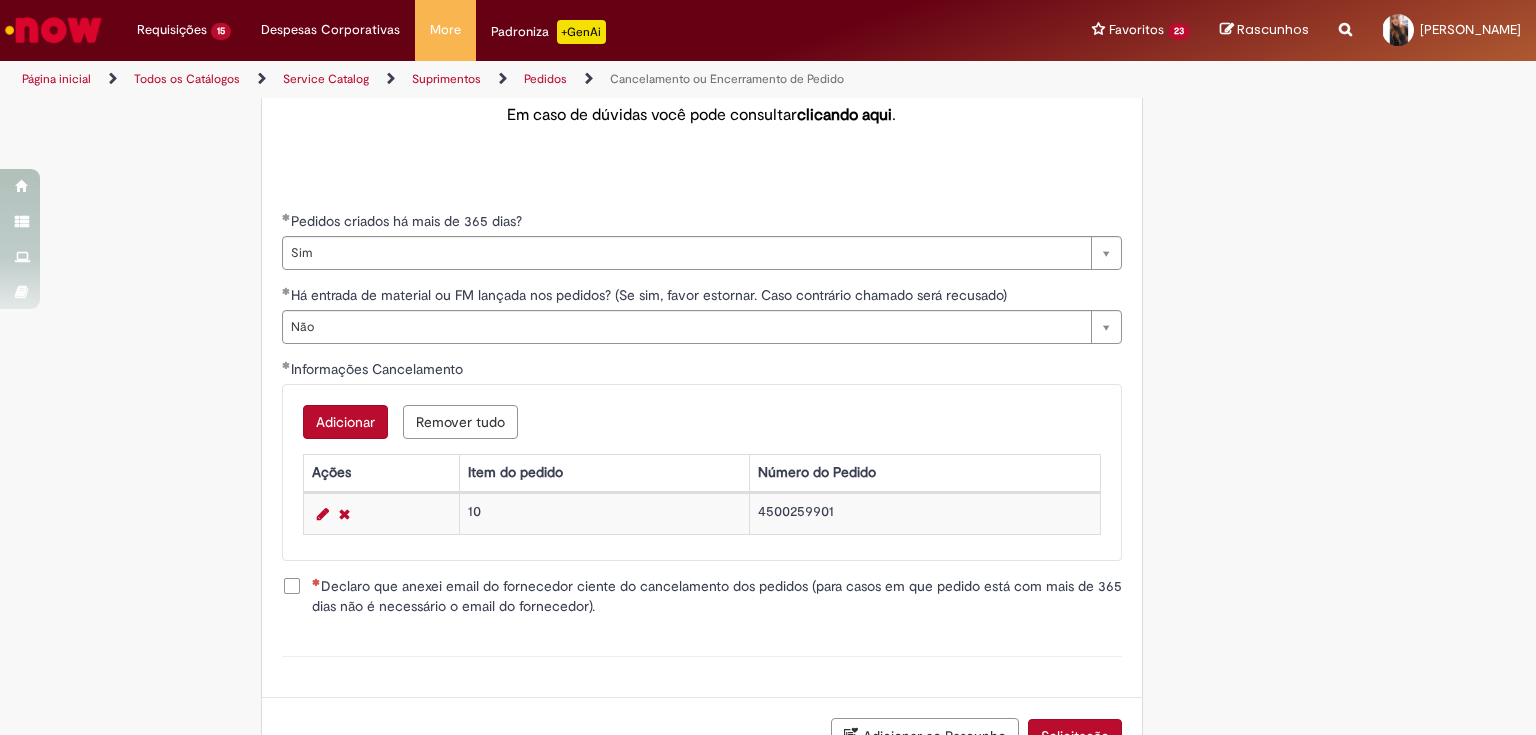 scroll, scrollTop: 944, scrollLeft: 0, axis: vertical 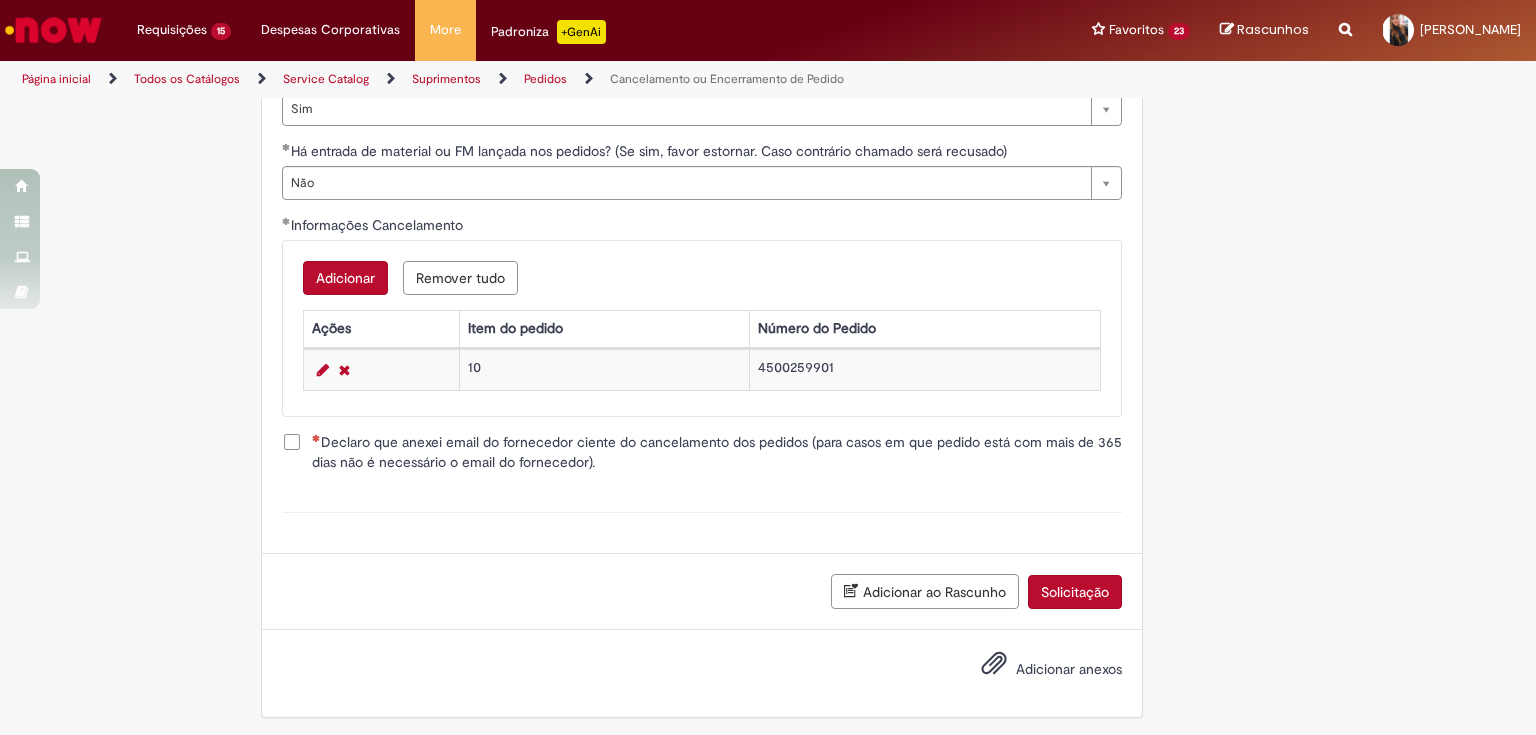 click on "Declaro que anexei email do fornecedor ciente do cancelamento dos pedidos (para casos em que pedido está com mais de 365 dias não é necessário o email do fornecedor)." at bounding box center (717, 452) 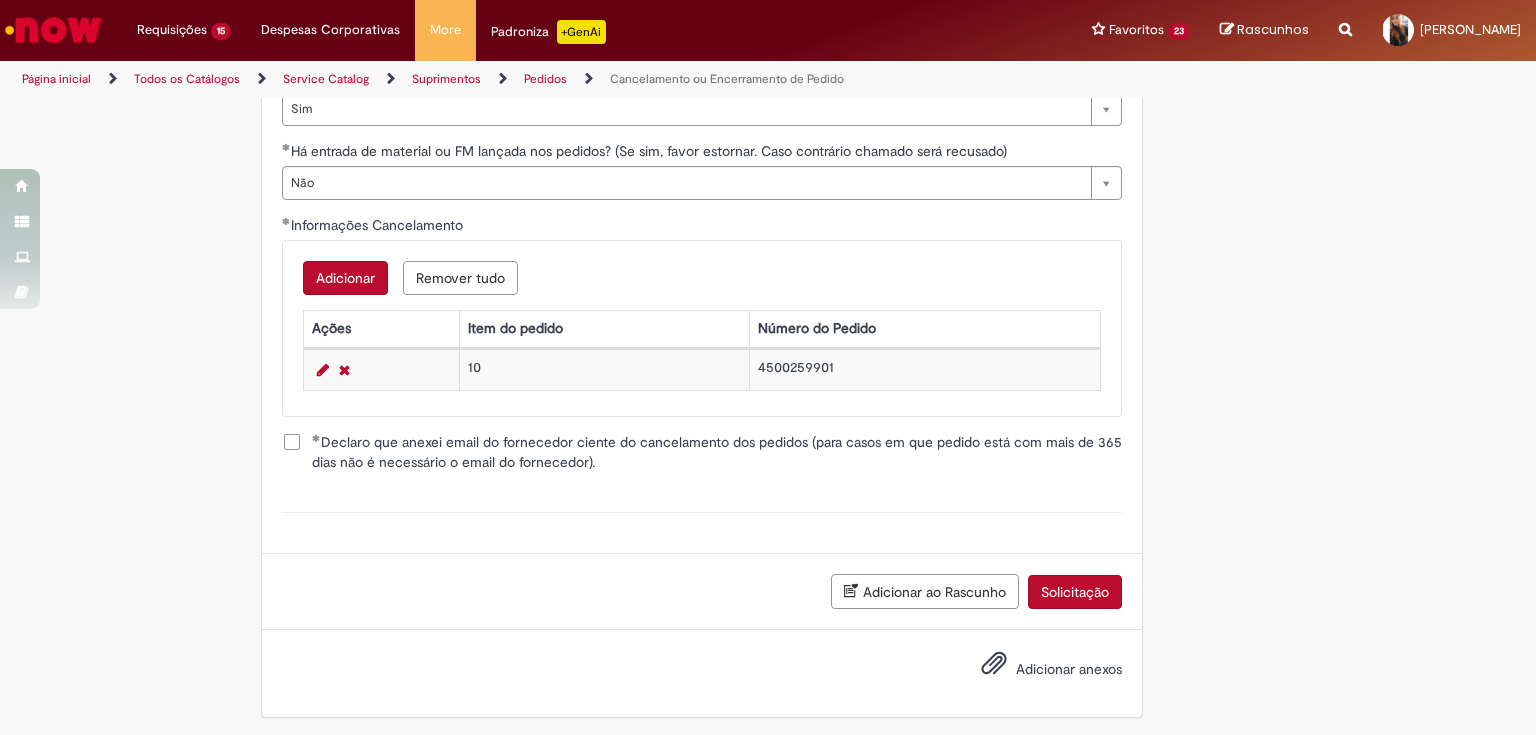 click on "Solicitação" at bounding box center (1075, 592) 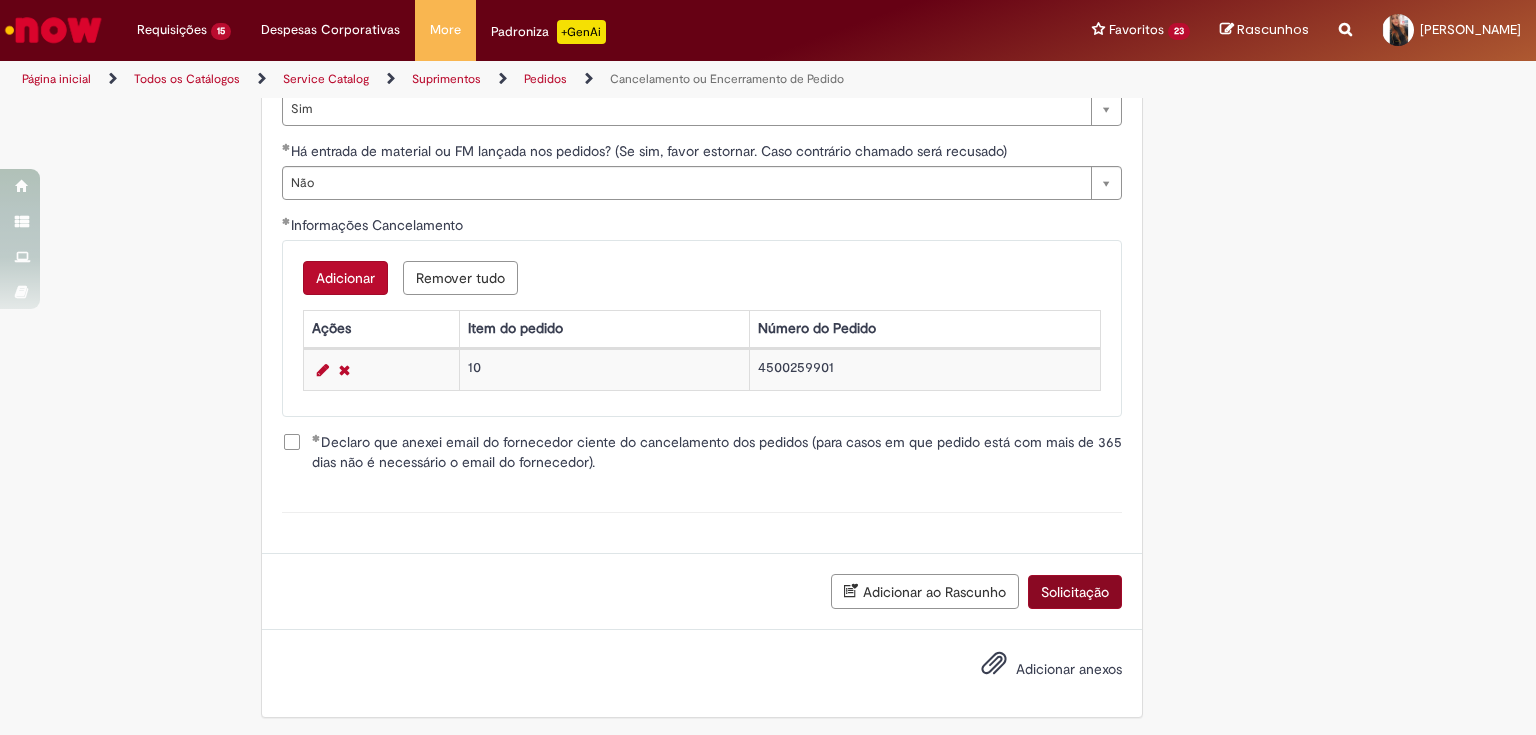 scroll, scrollTop: 898, scrollLeft: 0, axis: vertical 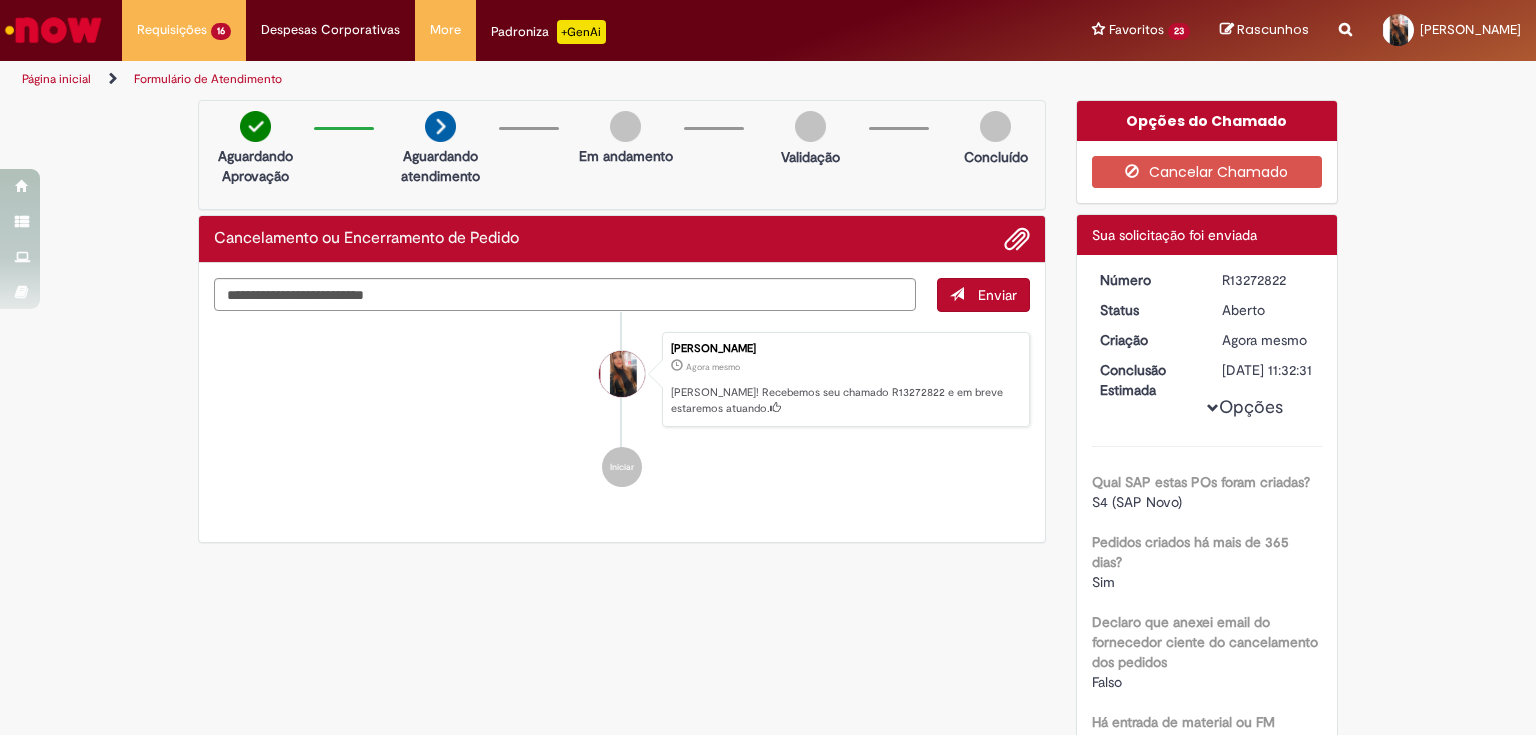 drag, startPoint x: 1211, startPoint y: 283, endPoint x: 1302, endPoint y: 283, distance: 91 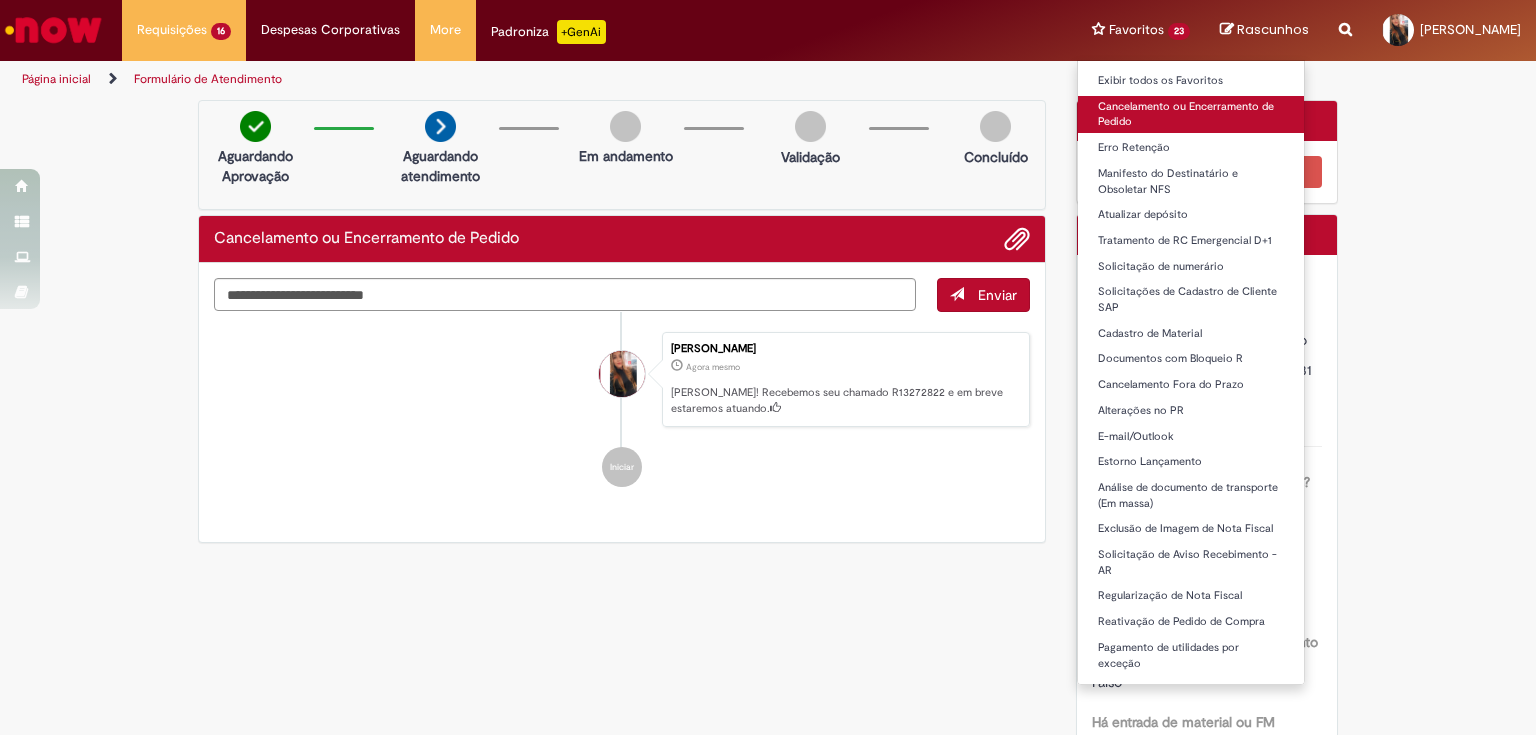 click on "Cancelamento ou Encerramento de Pedido" at bounding box center (1191, 114) 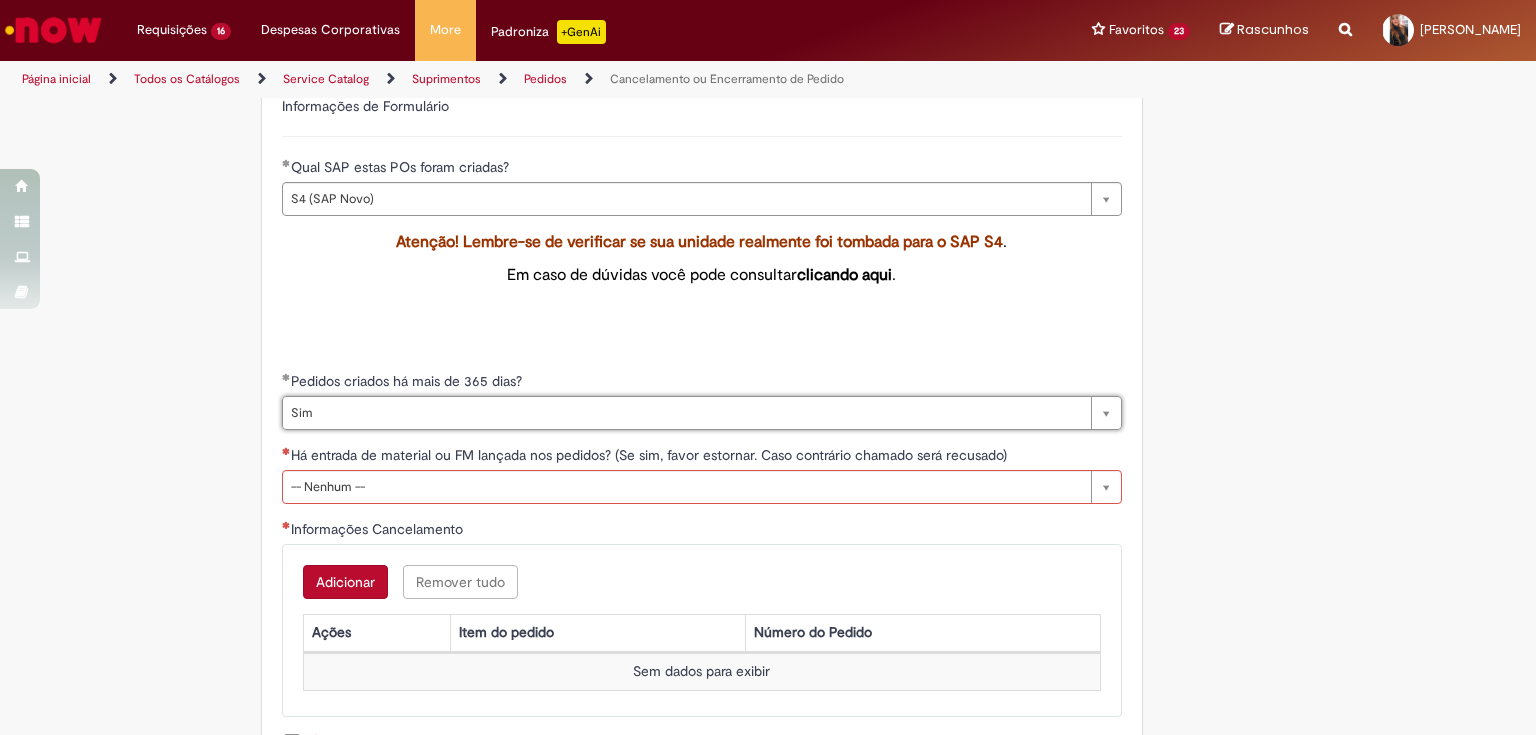 scroll, scrollTop: 720, scrollLeft: 0, axis: vertical 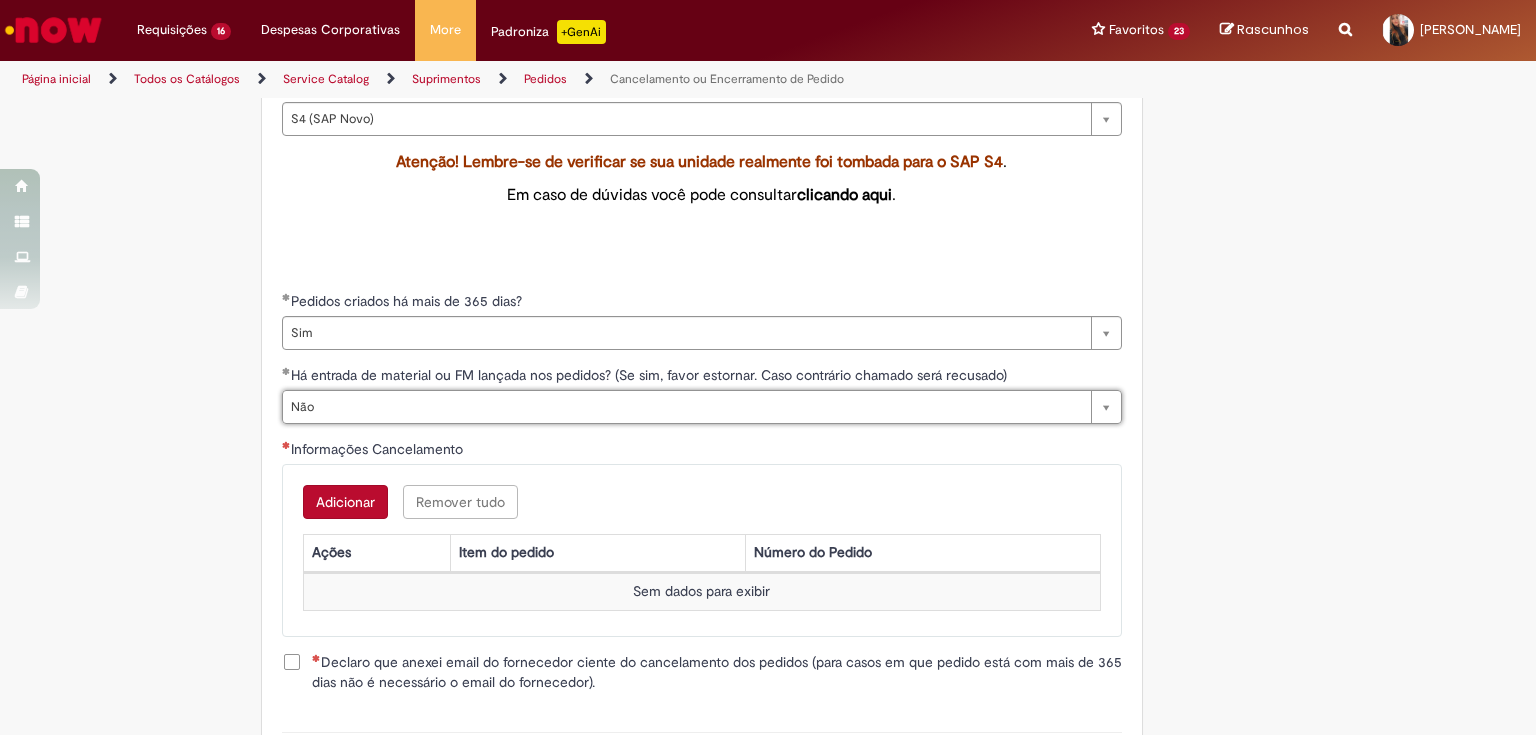 click on "Adicionar" at bounding box center [345, 502] 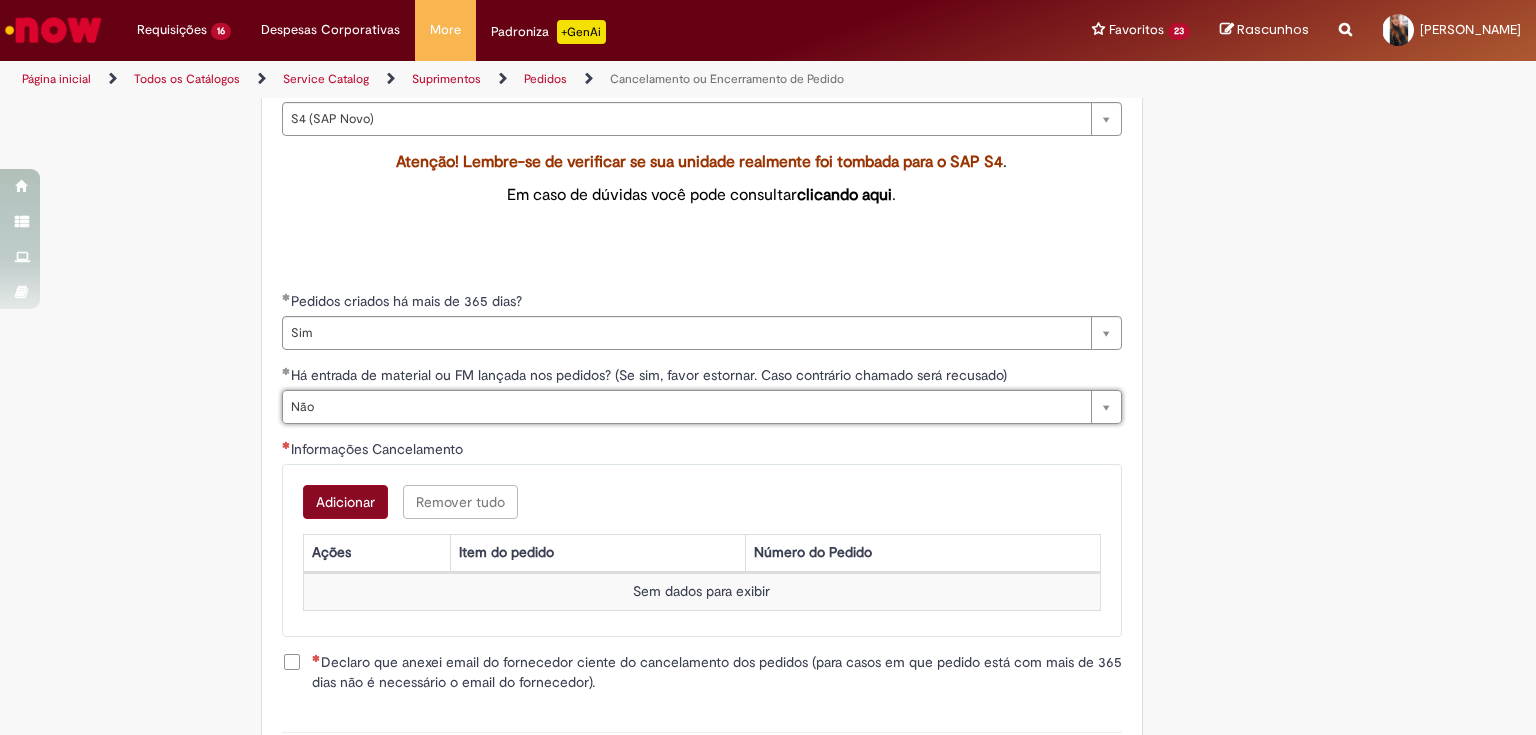 scroll, scrollTop: 0, scrollLeft: 0, axis: both 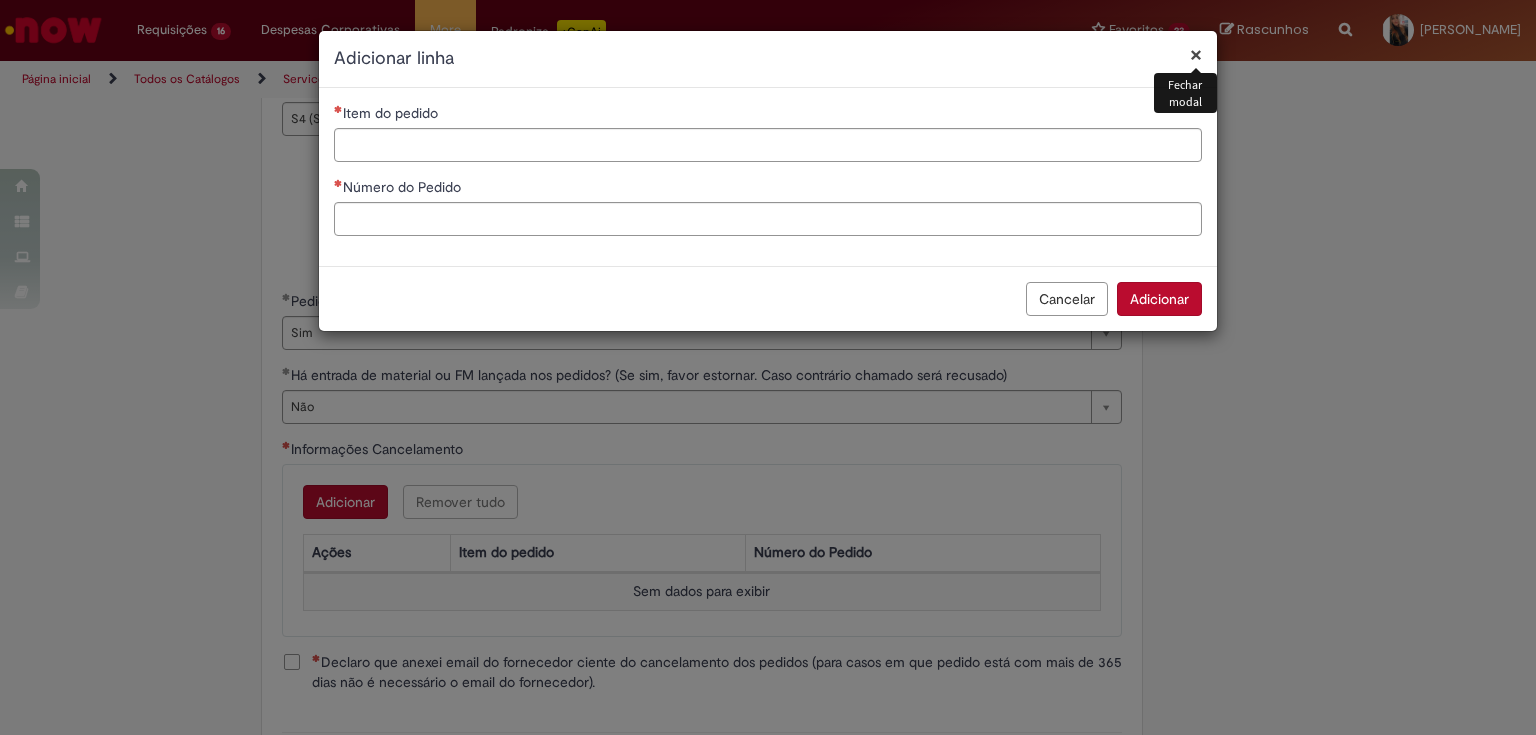 click on "Item do pedido Número do Pedido" at bounding box center [768, 177] 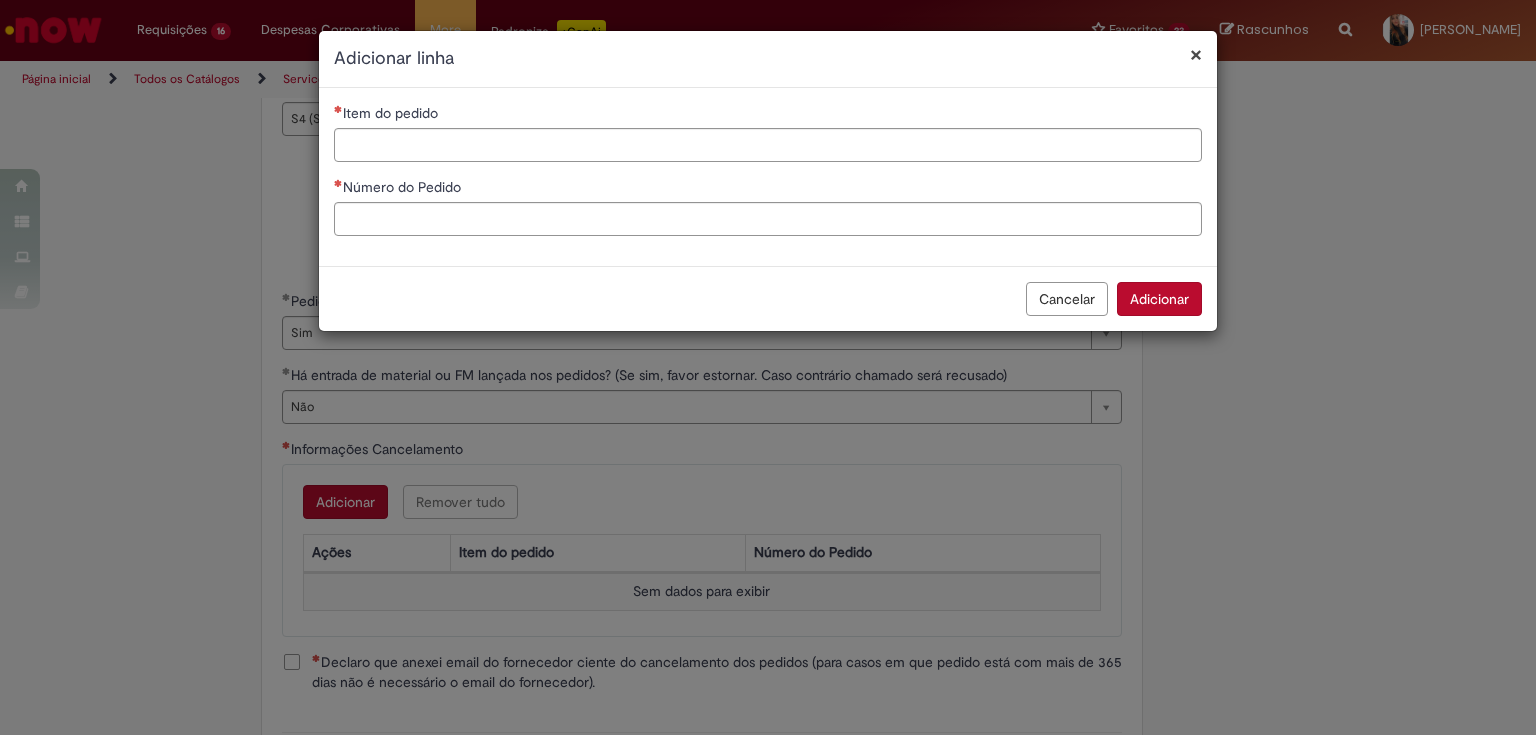 click on "Item do pedido Número do Pedido" at bounding box center (768, 177) 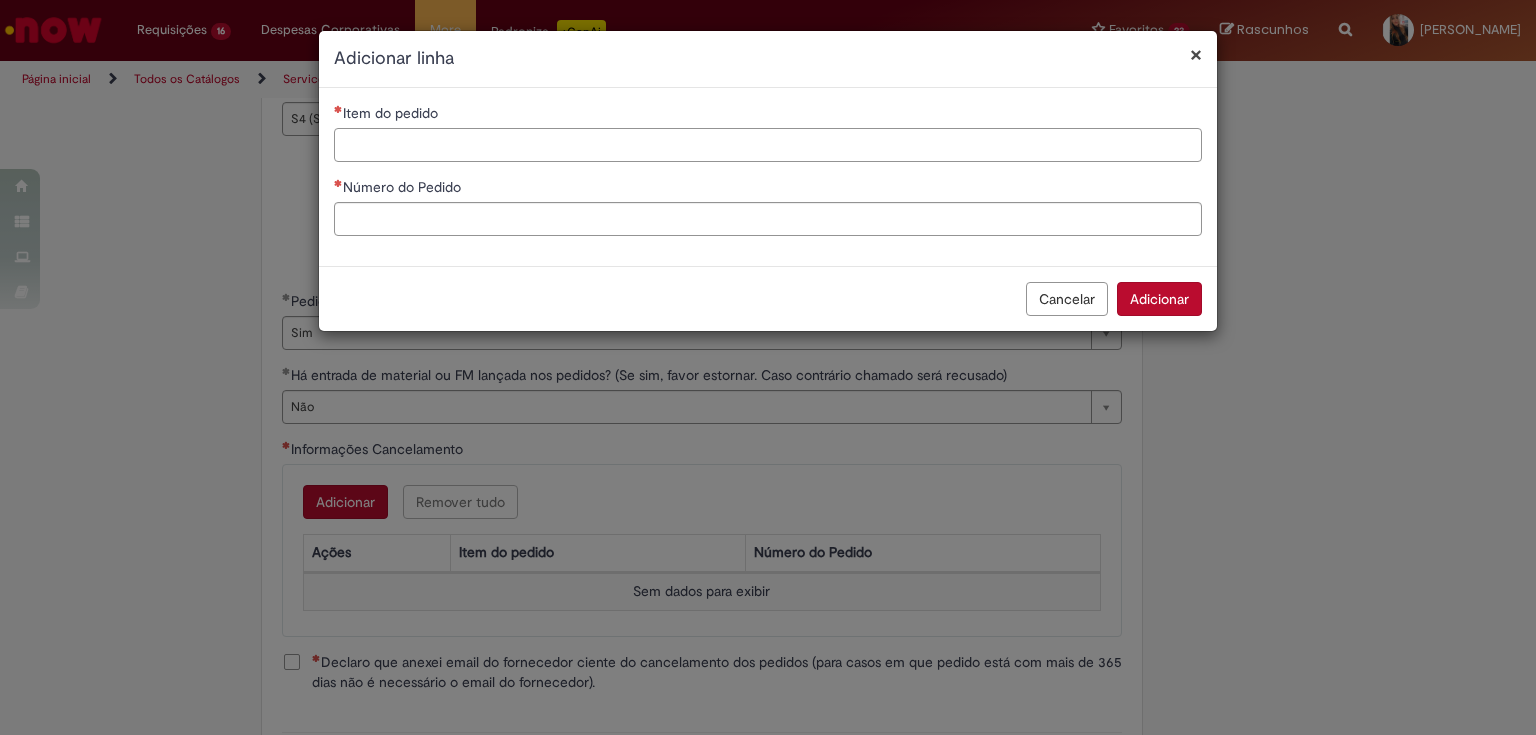 click on "Item do pedido" at bounding box center [768, 145] 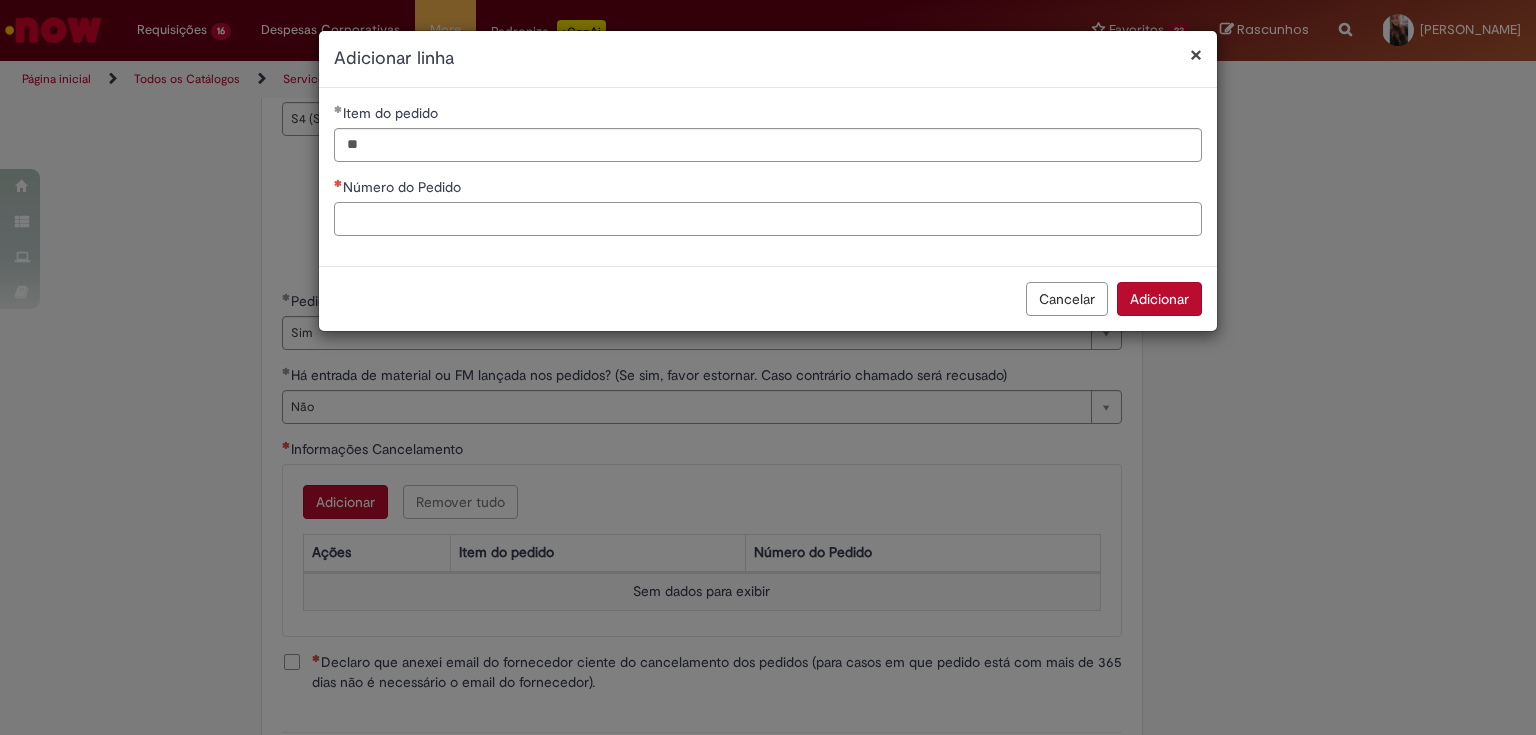paste on "**********" 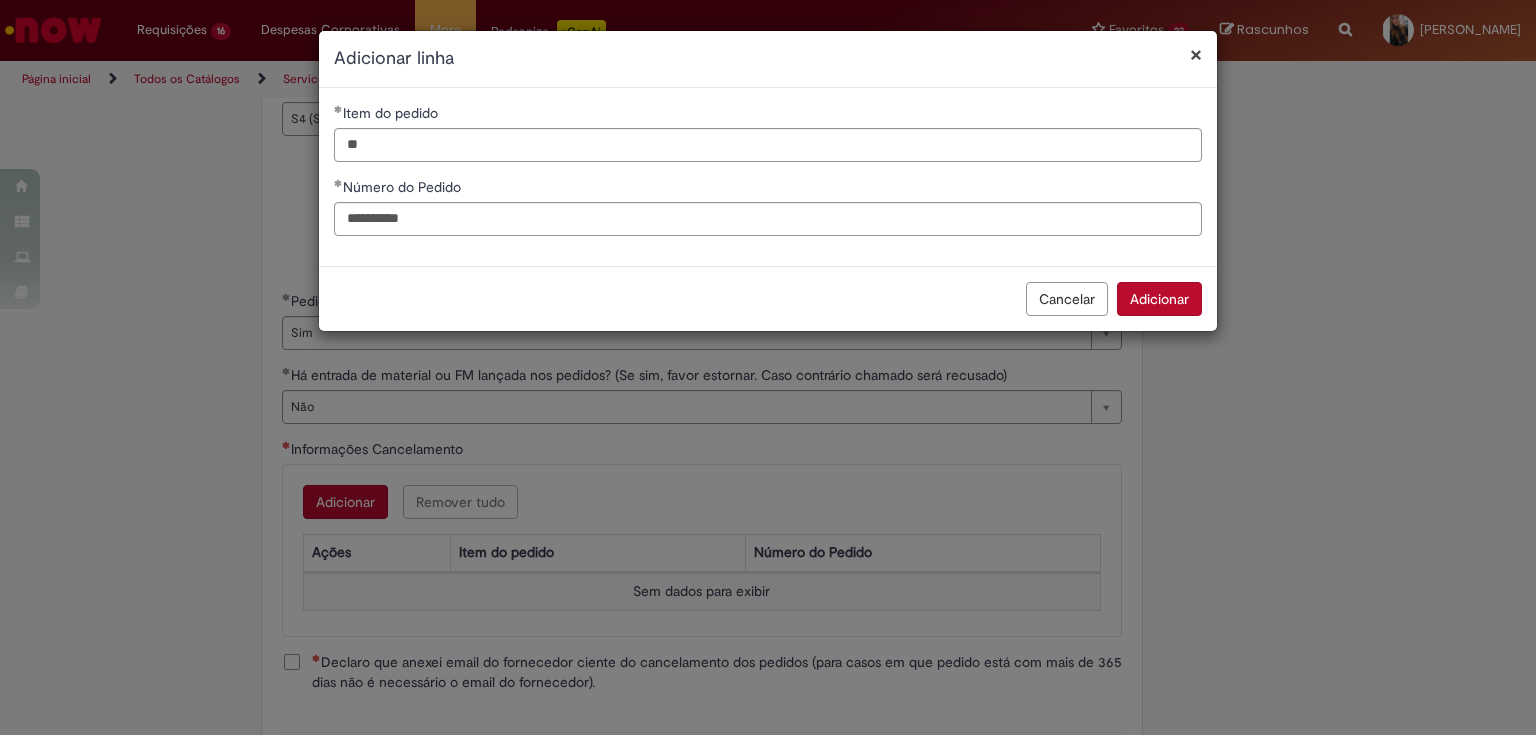 click on "Adicionar" at bounding box center (1159, 299) 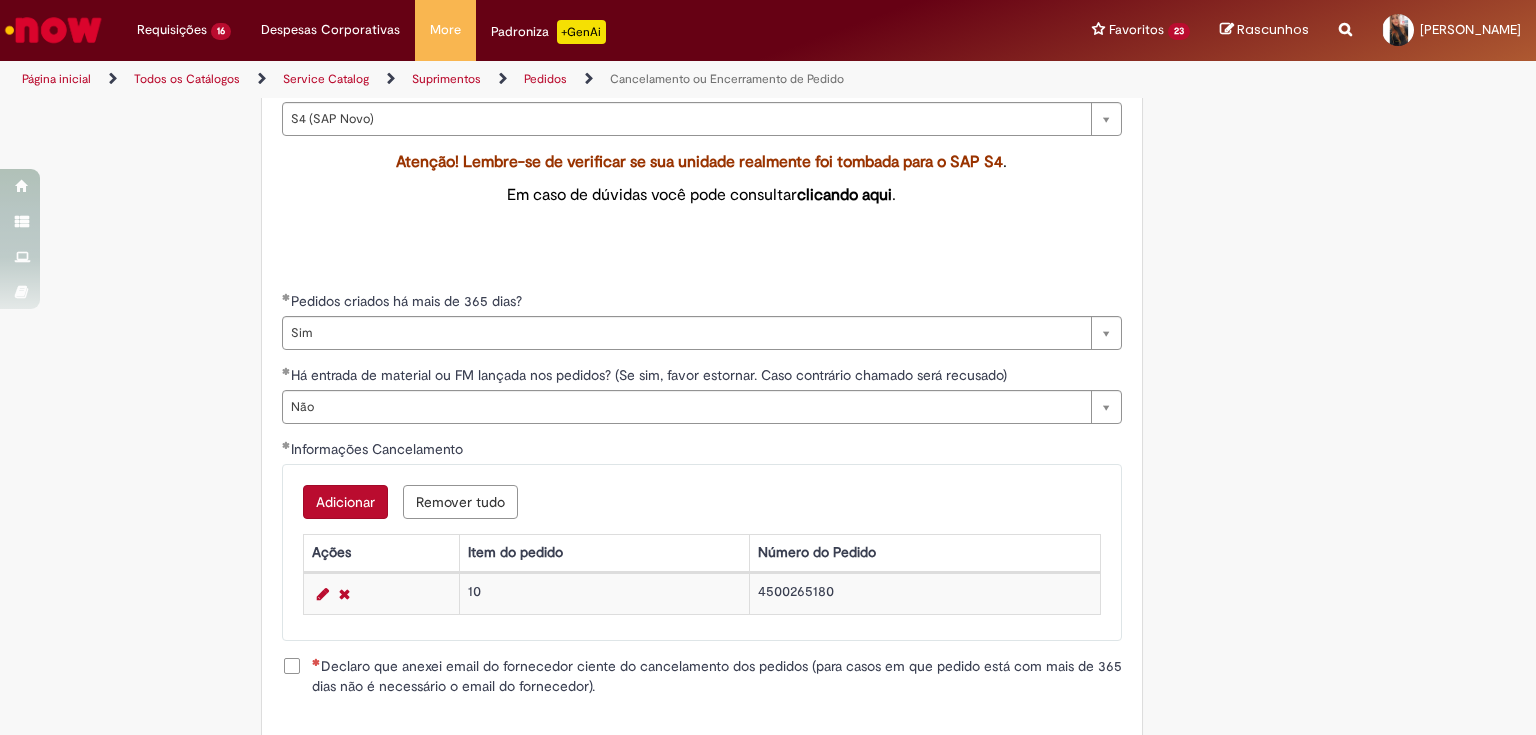 scroll, scrollTop: 944, scrollLeft: 0, axis: vertical 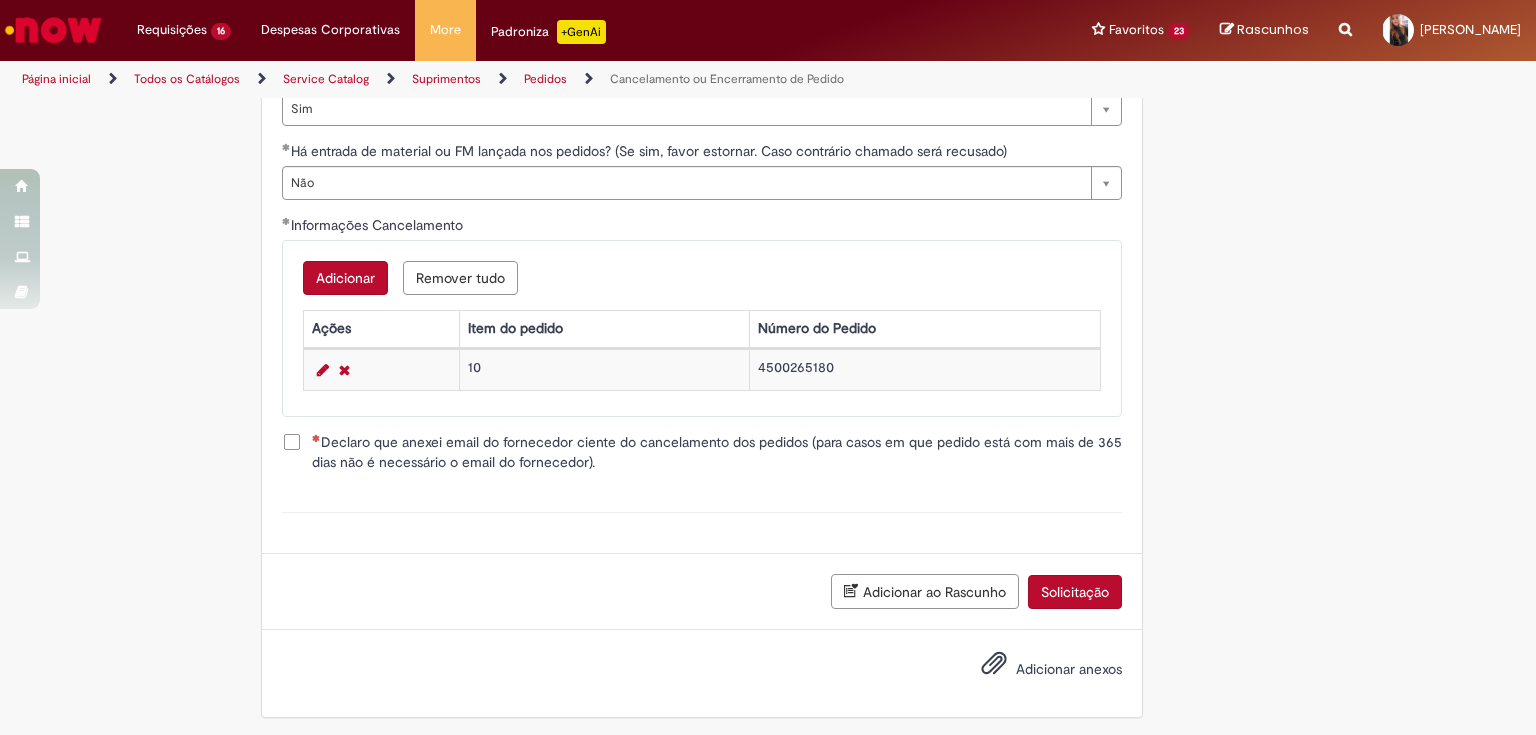 click on "Declaro que anexei email do fornecedor ciente do cancelamento dos pedidos (para casos em que pedido está com mais de 365 dias não é necessário o email do fornecedor)." at bounding box center (717, 452) 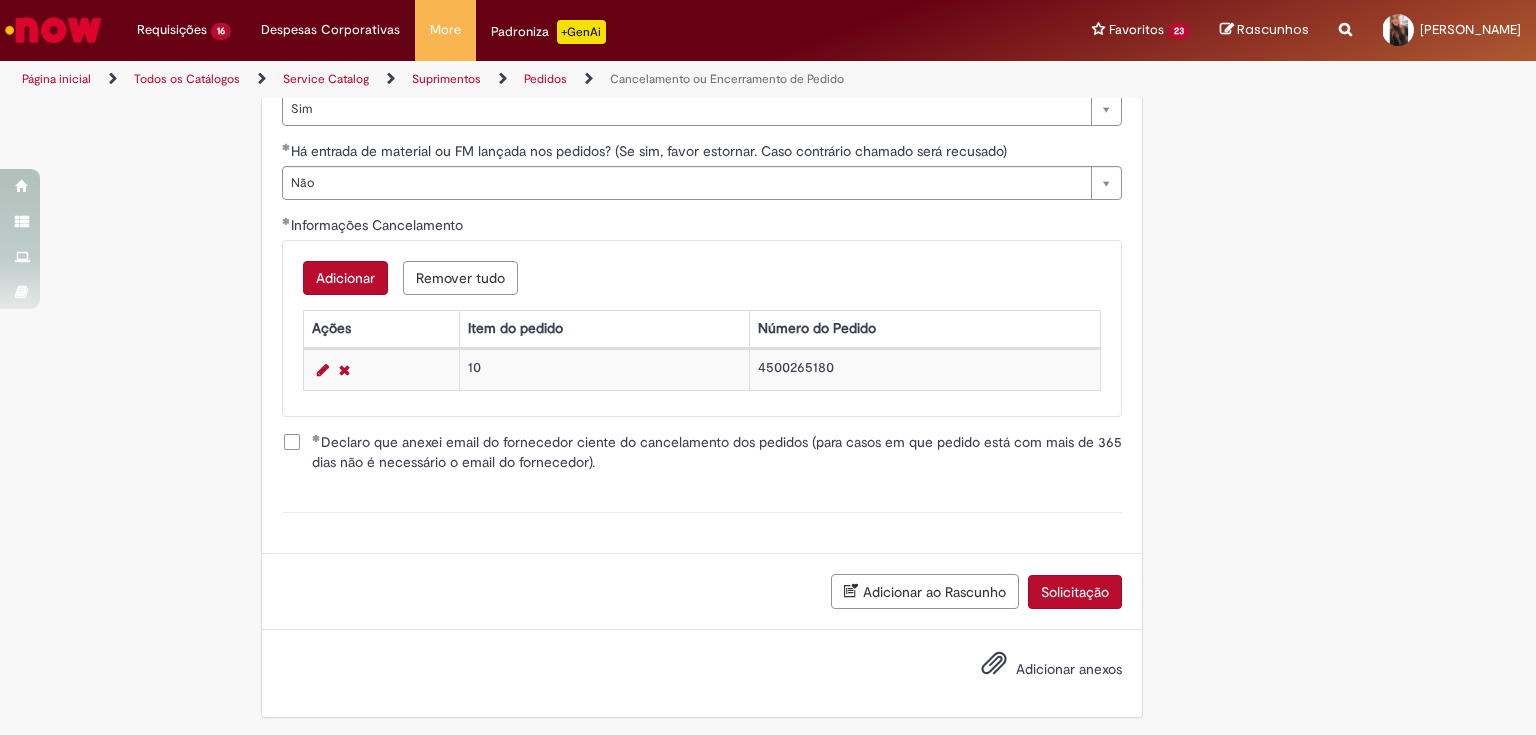 click on "Solicitação" at bounding box center (1075, 592) 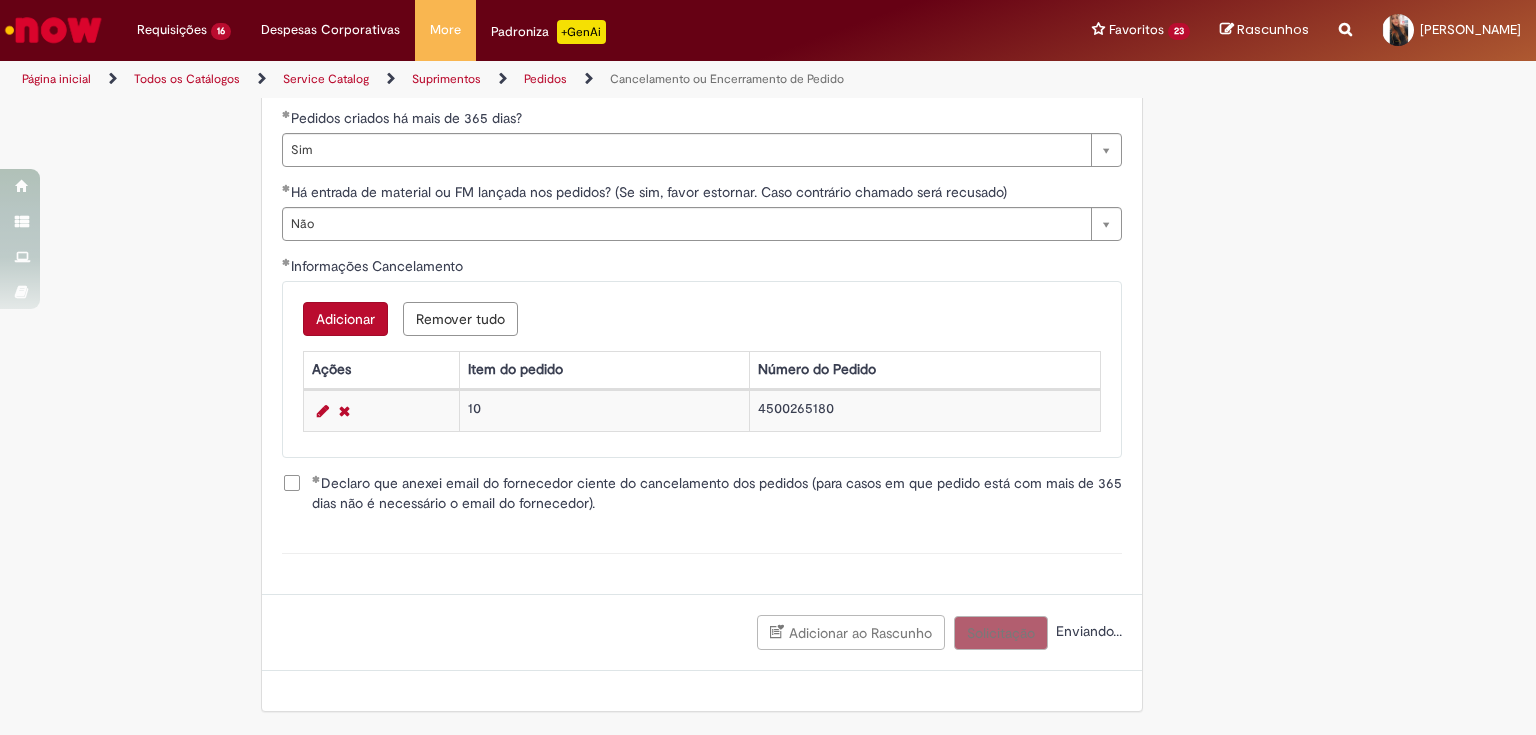 scroll, scrollTop: 898, scrollLeft: 0, axis: vertical 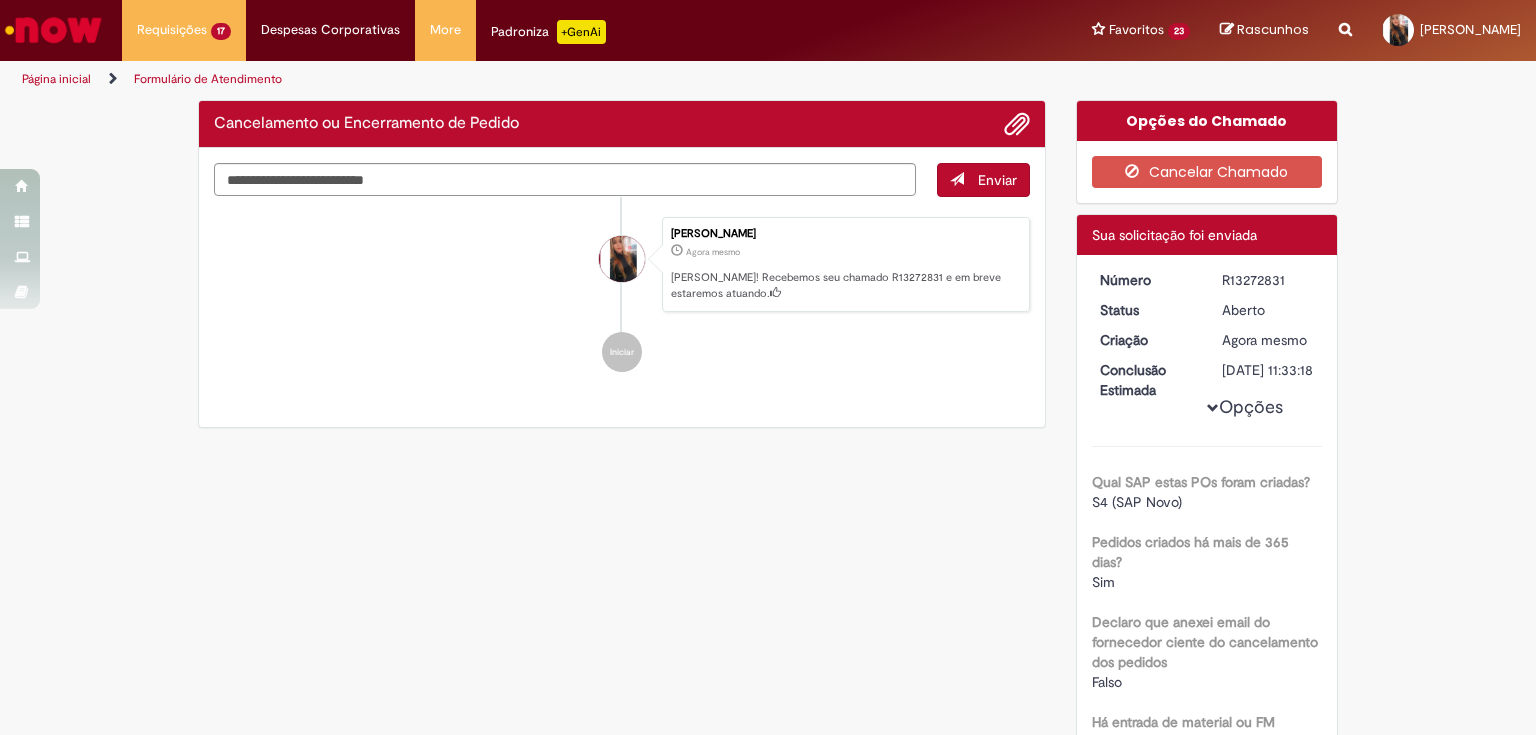 drag, startPoint x: 1216, startPoint y: 279, endPoint x: 1310, endPoint y: 283, distance: 94.08507 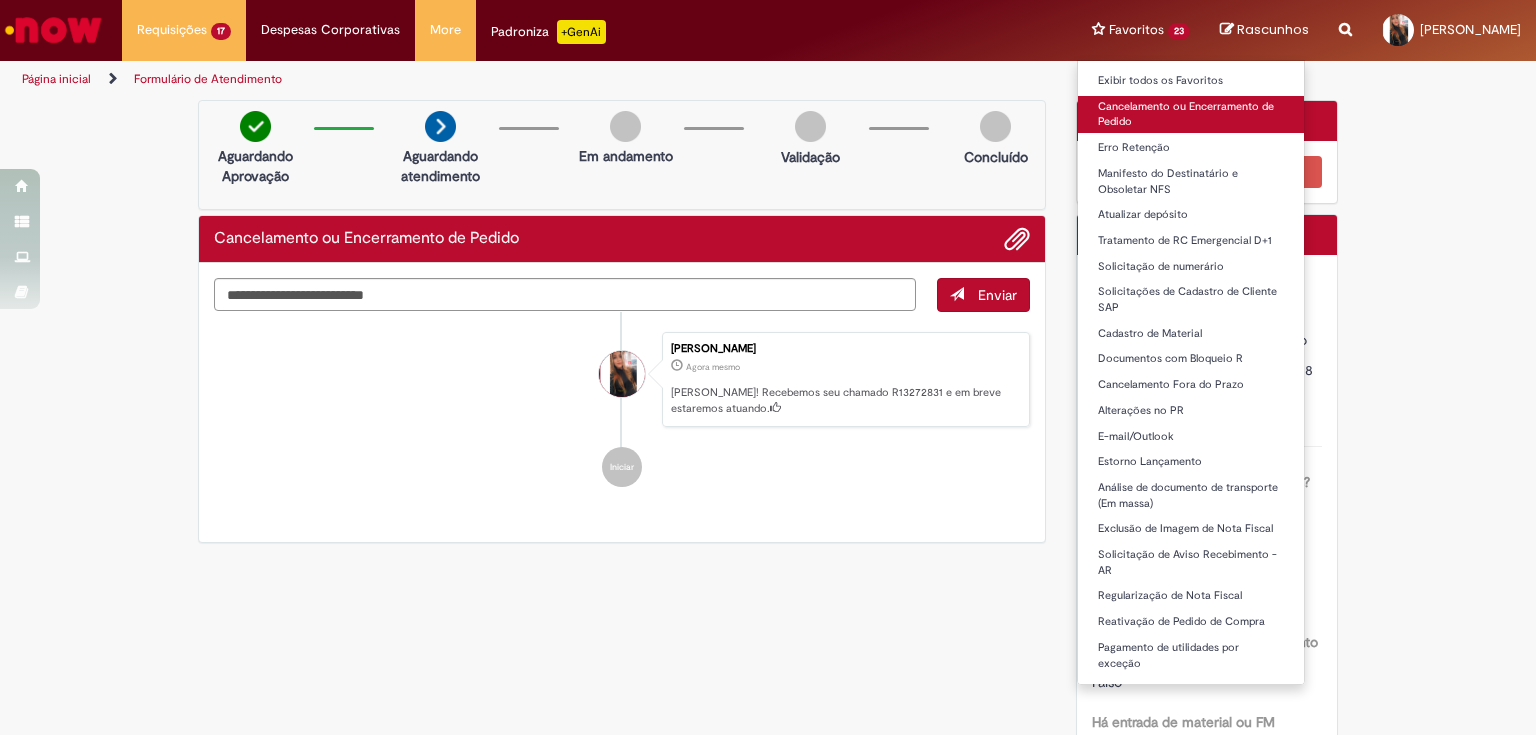 click on "Cancelamento ou Encerramento de Pedido" at bounding box center [1191, 114] 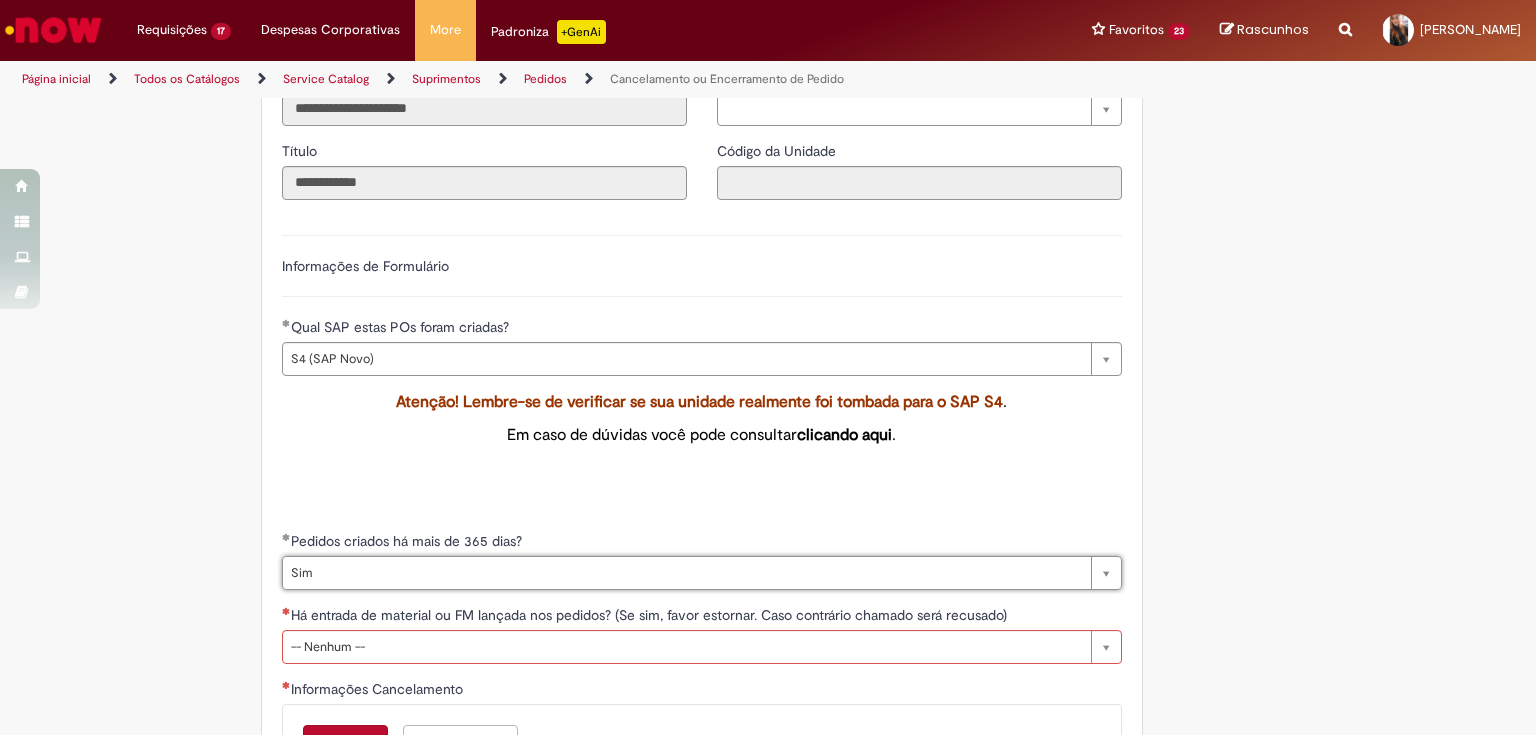 scroll, scrollTop: 720, scrollLeft: 0, axis: vertical 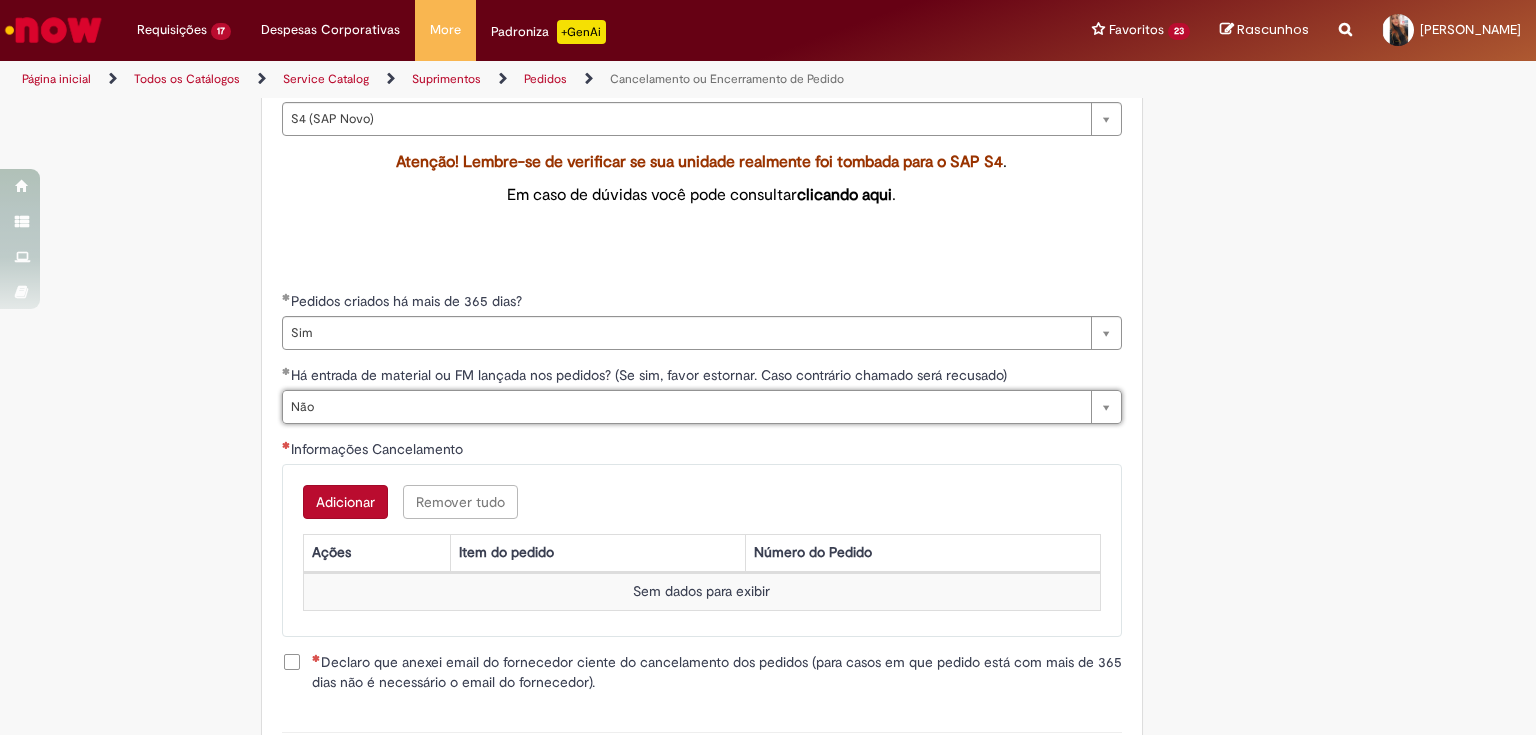 click on "Adicionar" at bounding box center (345, 502) 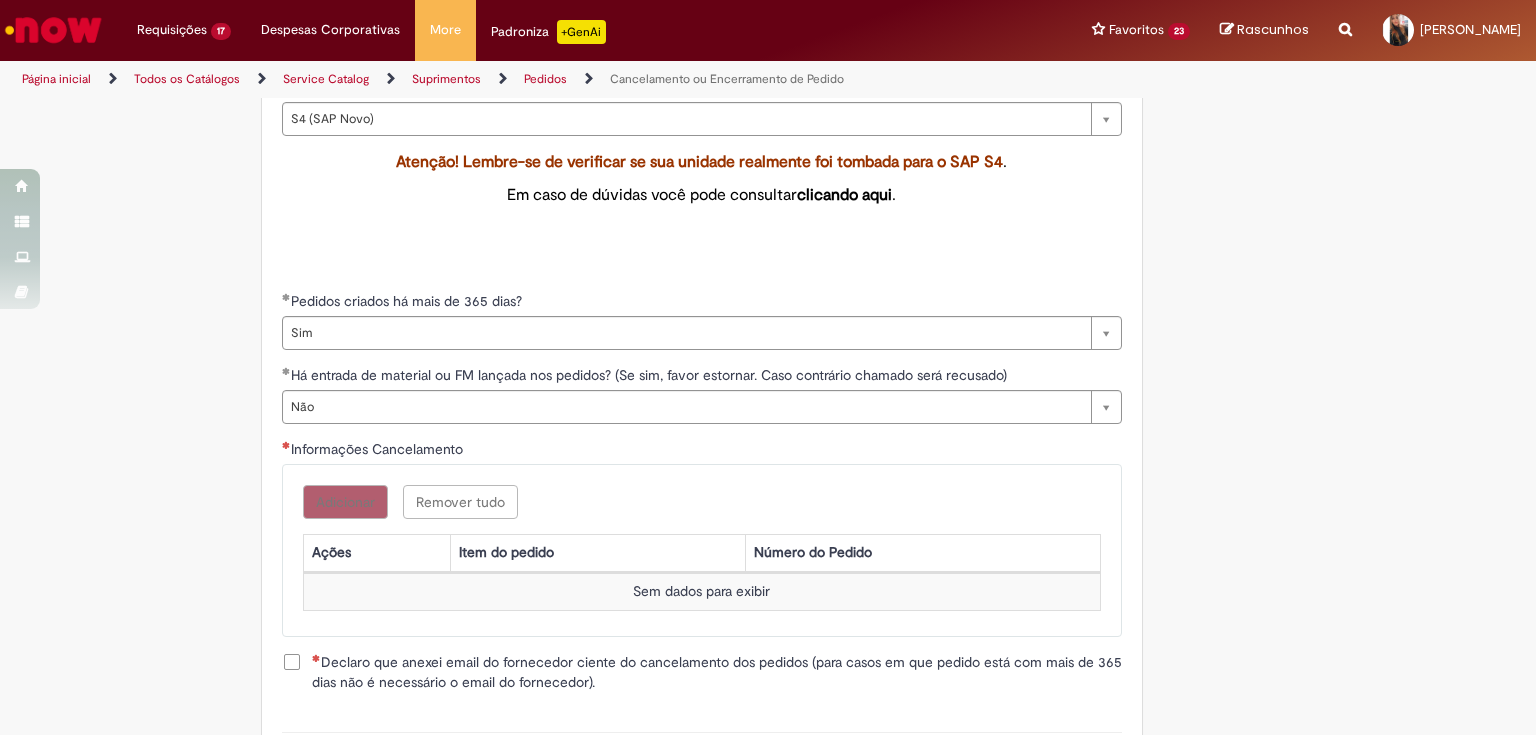 scroll, scrollTop: 0, scrollLeft: 0, axis: both 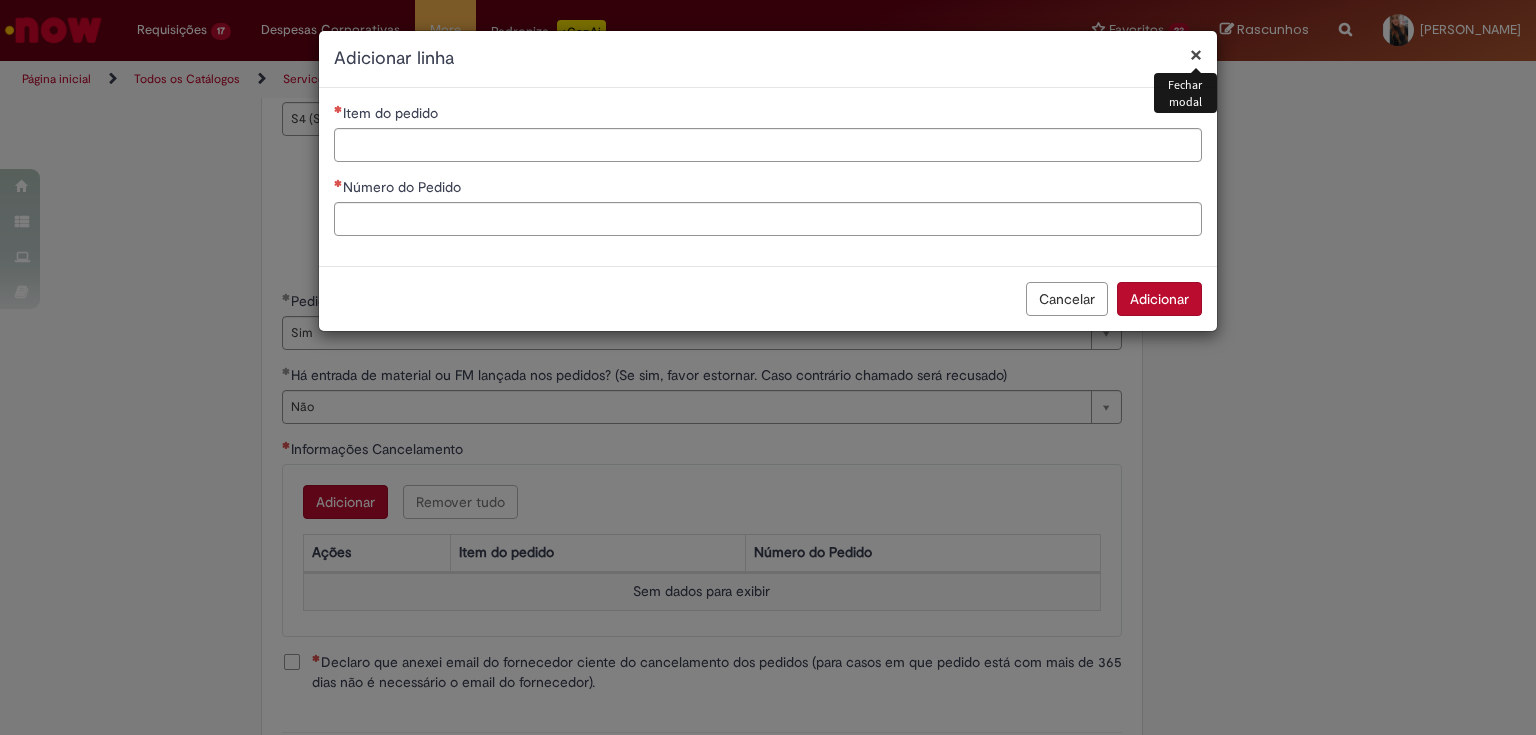 click on "Item do pedido Número do Pedido" at bounding box center (768, 177) 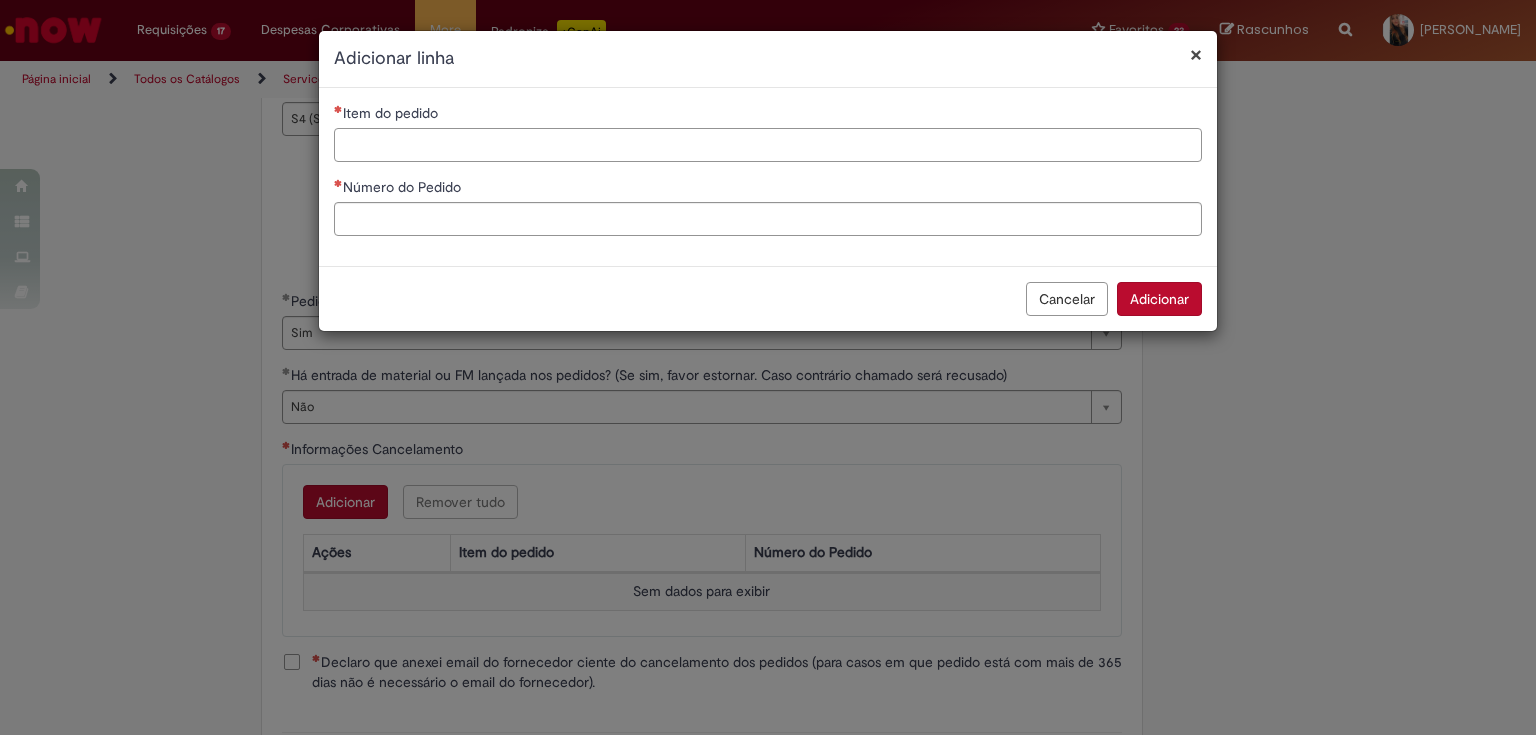 click on "Item do pedido" at bounding box center [768, 145] 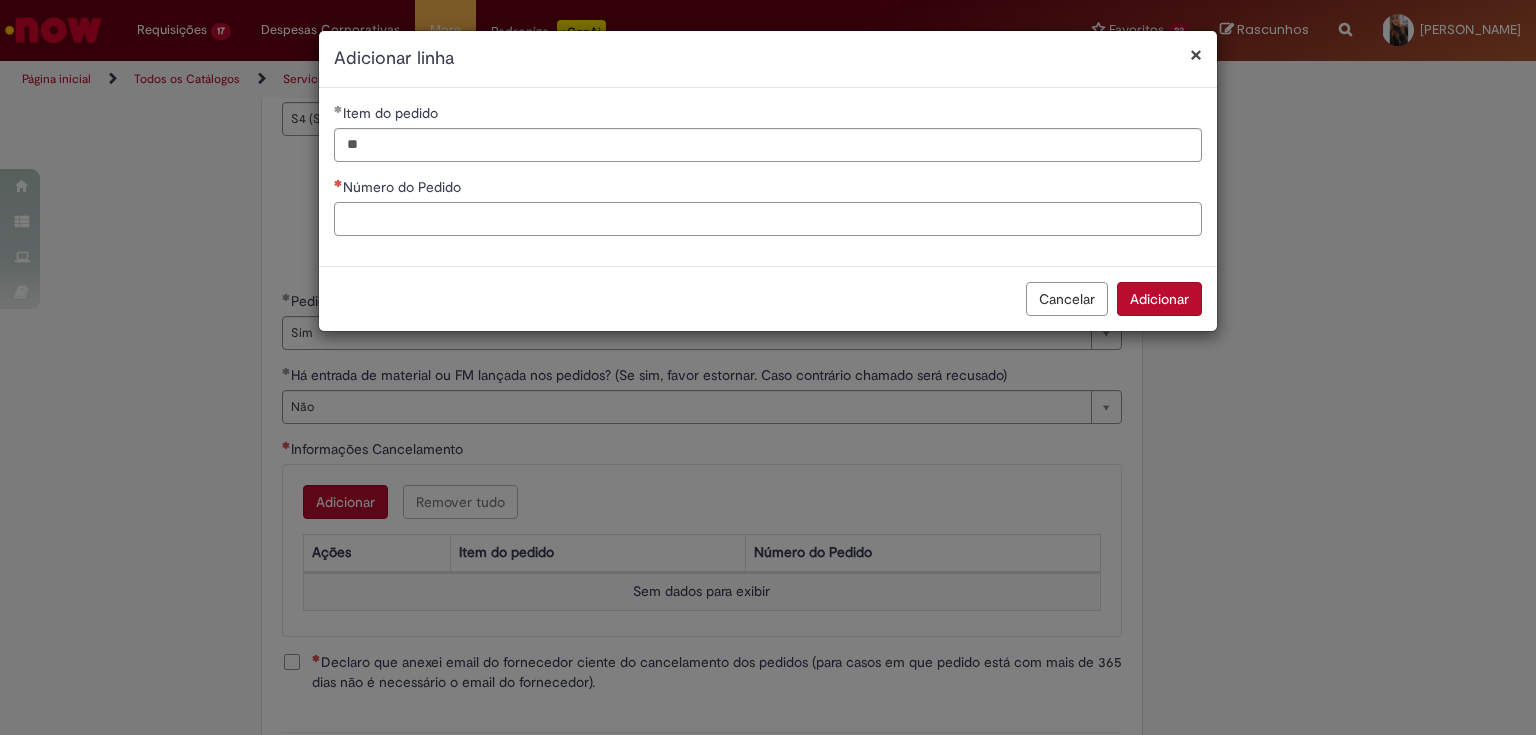 paste on "**********" 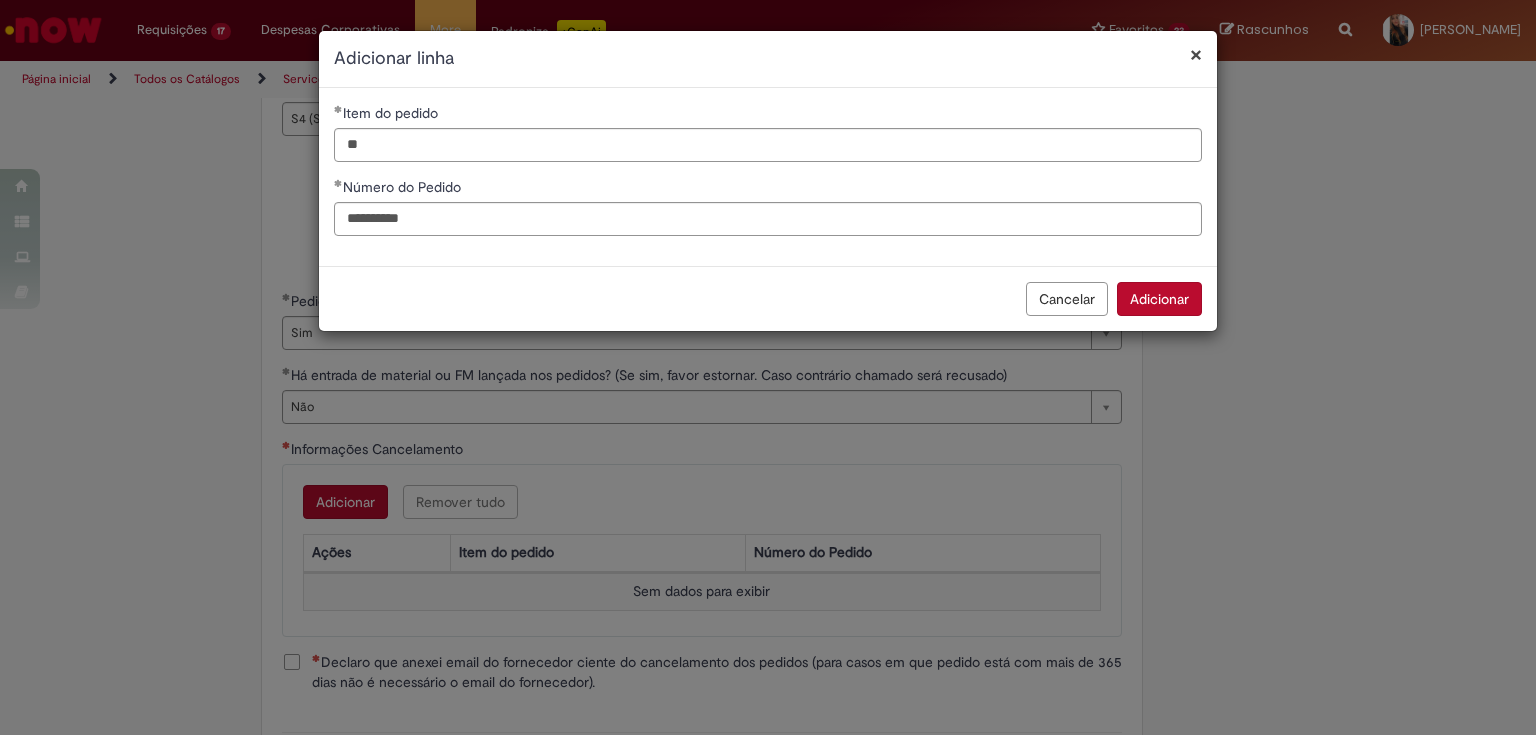 click on "Adicionar" at bounding box center [1159, 299] 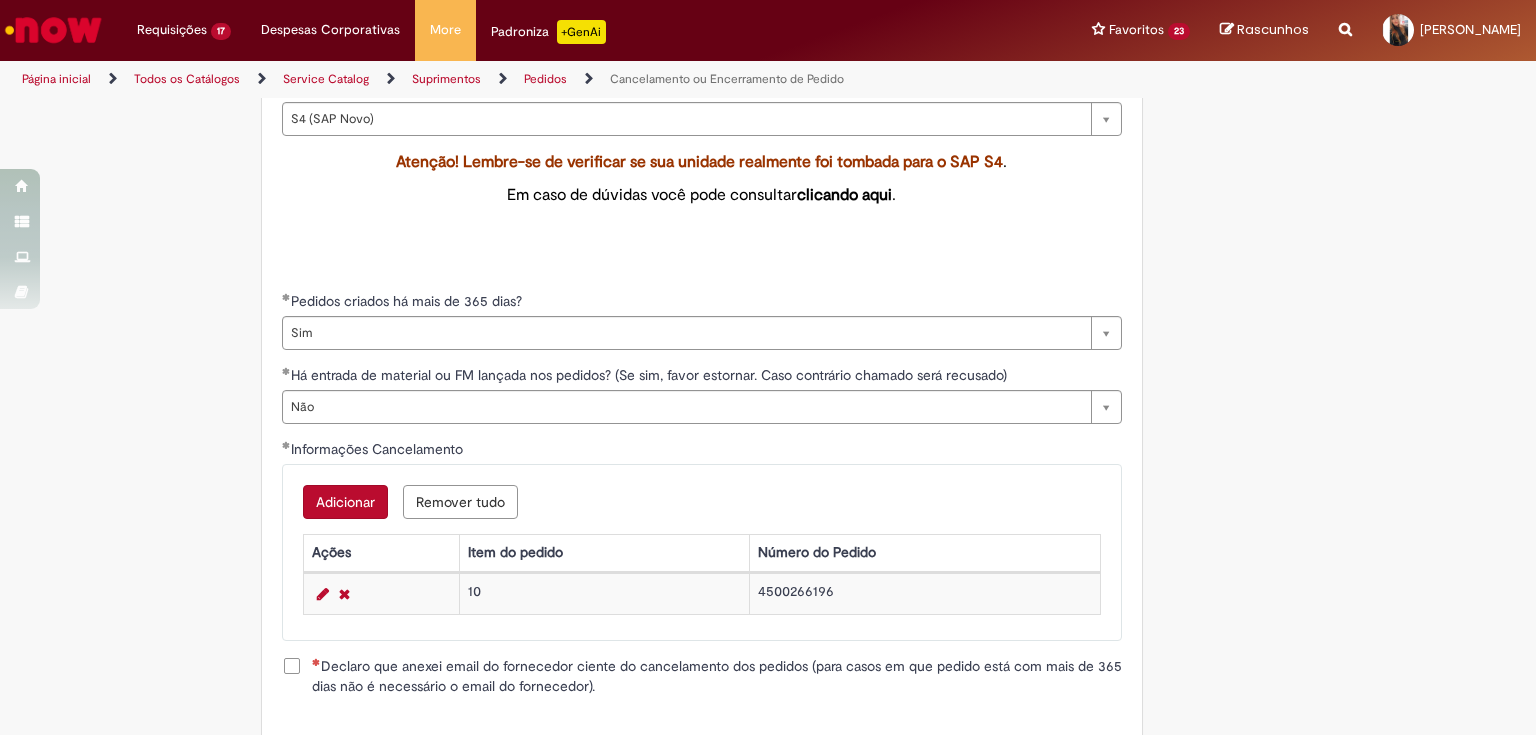 click on "Declaro que anexei email do fornecedor ciente do cancelamento dos pedidos (para casos em que pedido está com mais de 365 dias não é necessário o email do fornecedor)." at bounding box center (717, 676) 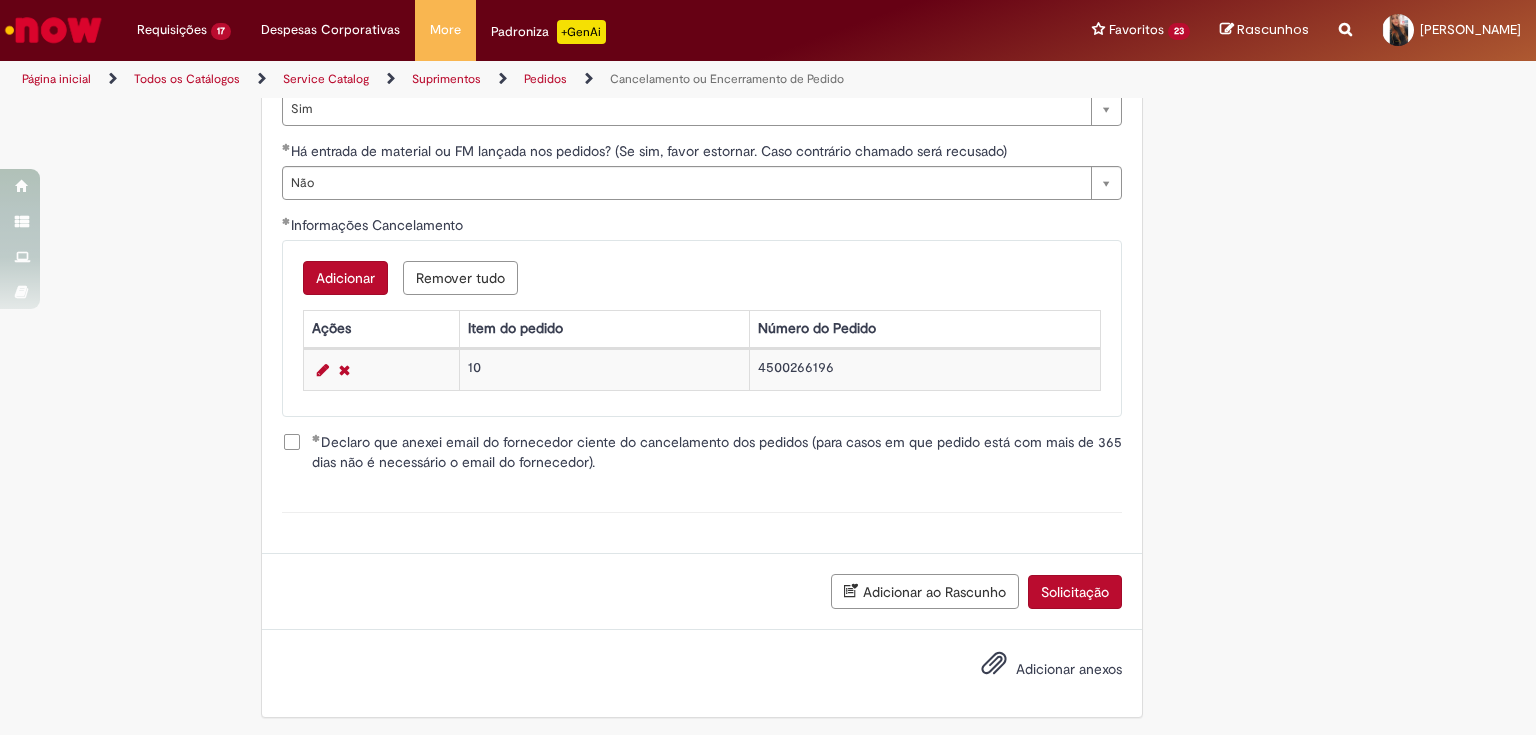 click on "Solicitação" at bounding box center (1075, 592) 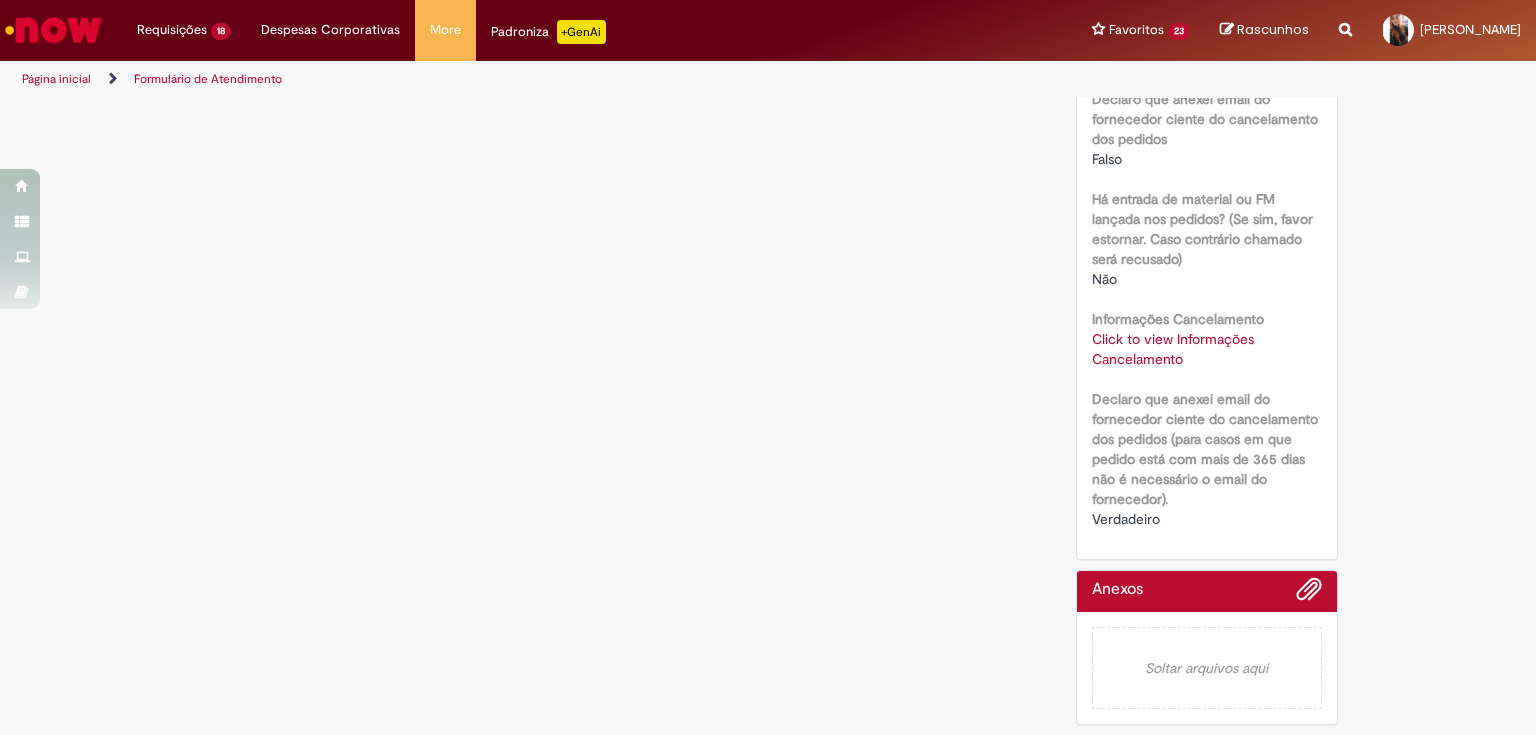 scroll, scrollTop: 0, scrollLeft: 0, axis: both 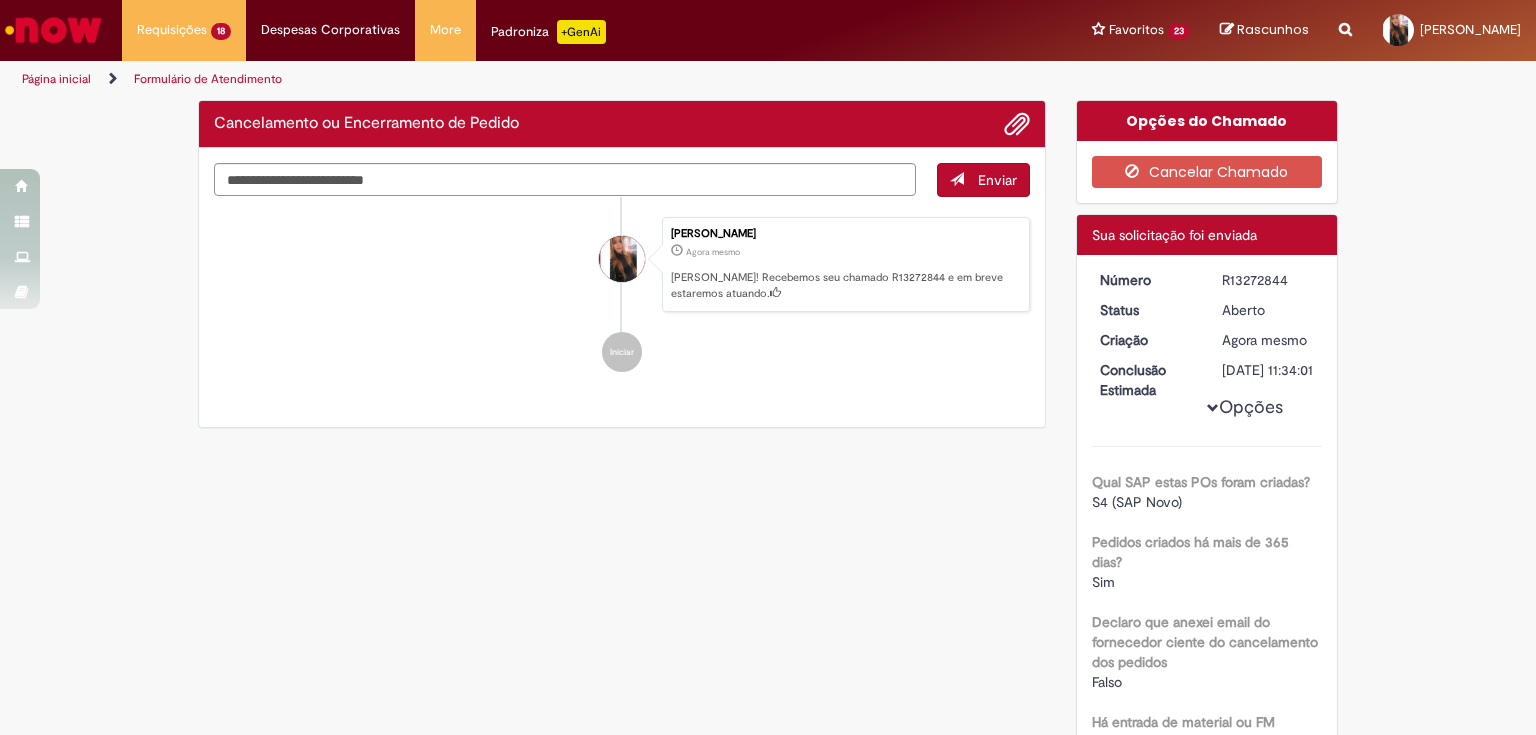 drag, startPoint x: 1224, startPoint y: 277, endPoint x: 1316, endPoint y: 288, distance: 92.65527 